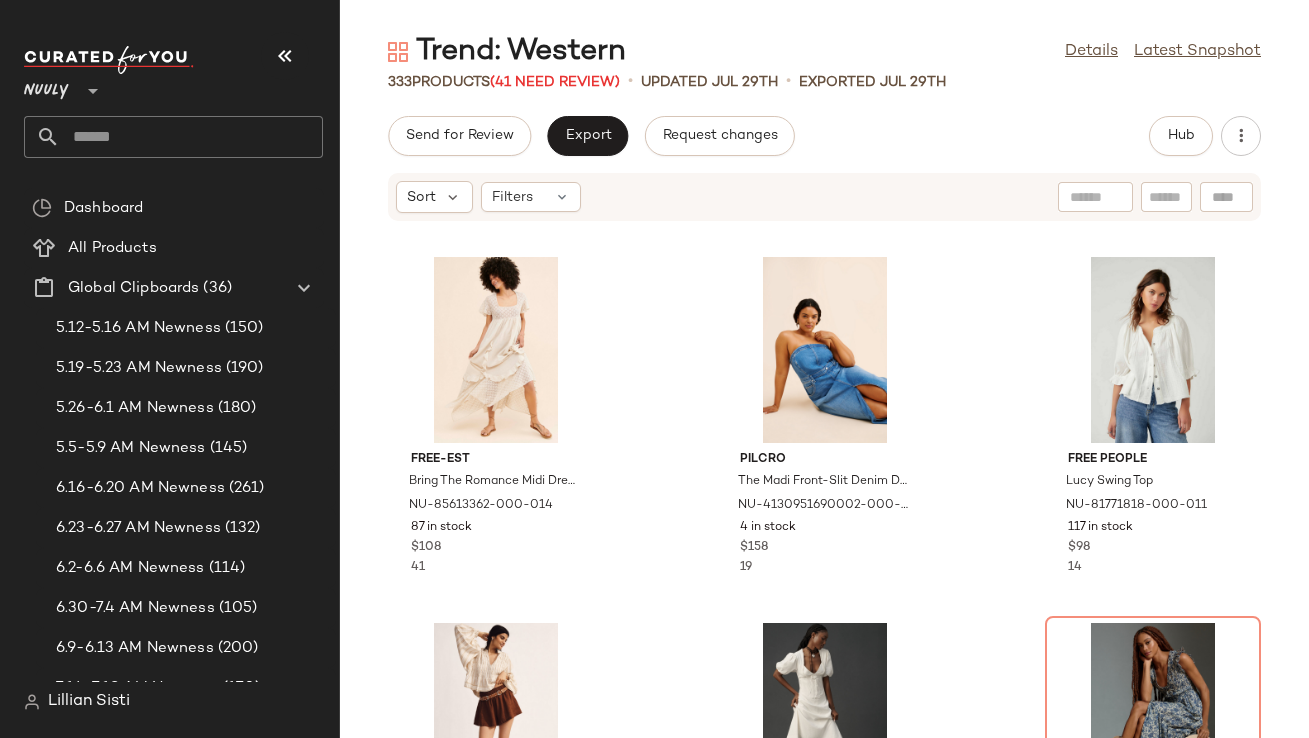 scroll, scrollTop: 0, scrollLeft: 0, axis: both 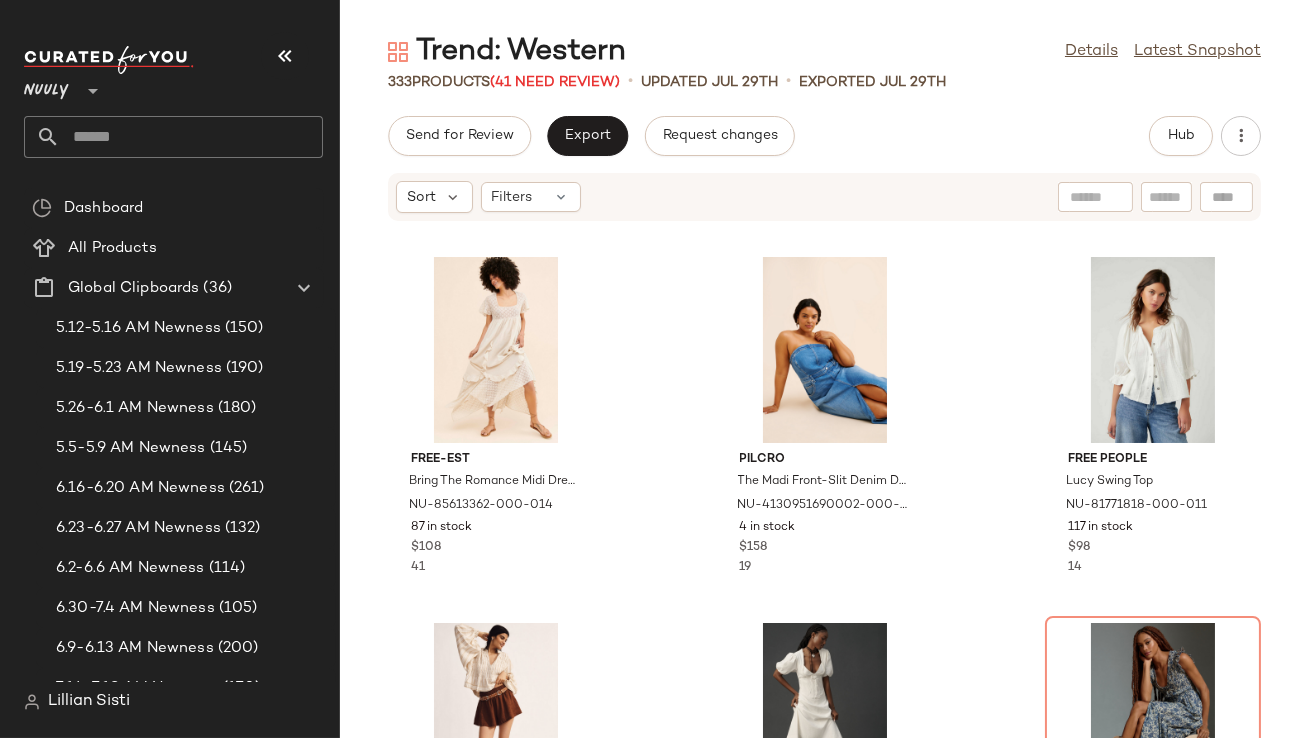 click at bounding box center (285, 56) 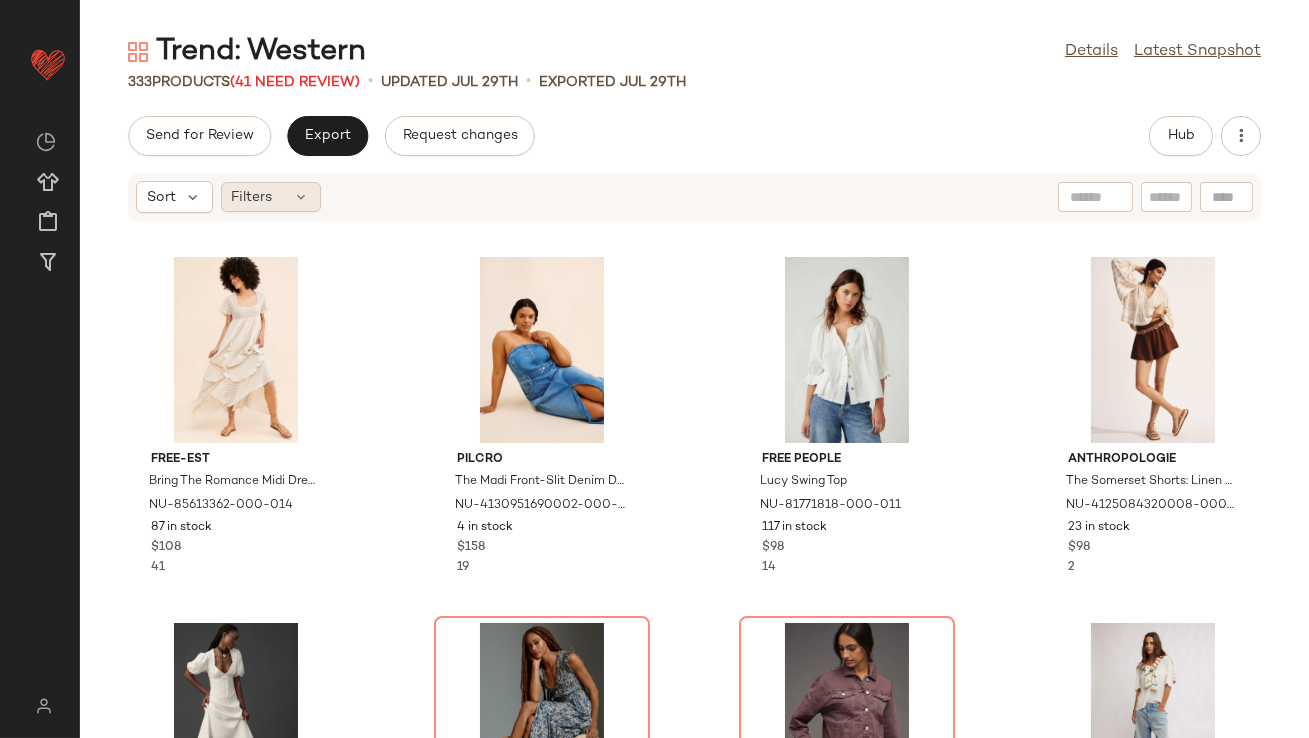 click on "Filters" 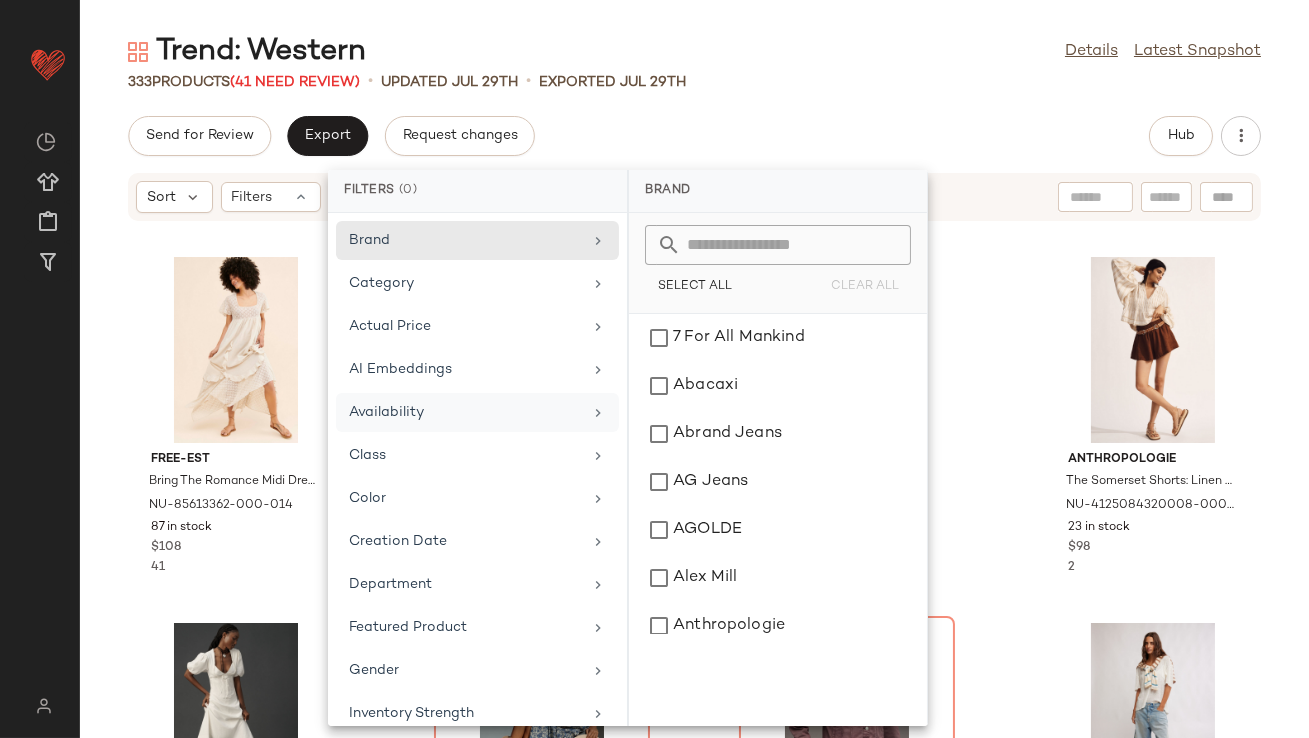click on "Availability" at bounding box center [465, 412] 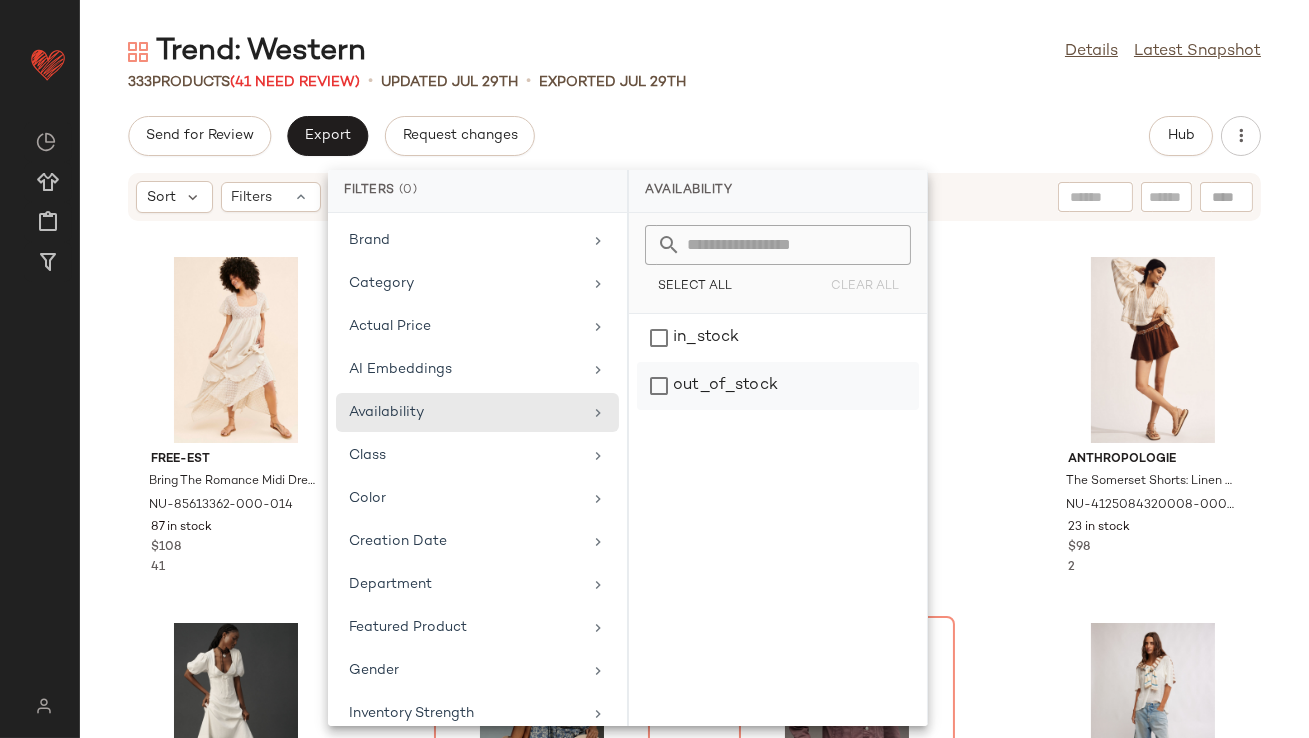 click on "out_of_stock" 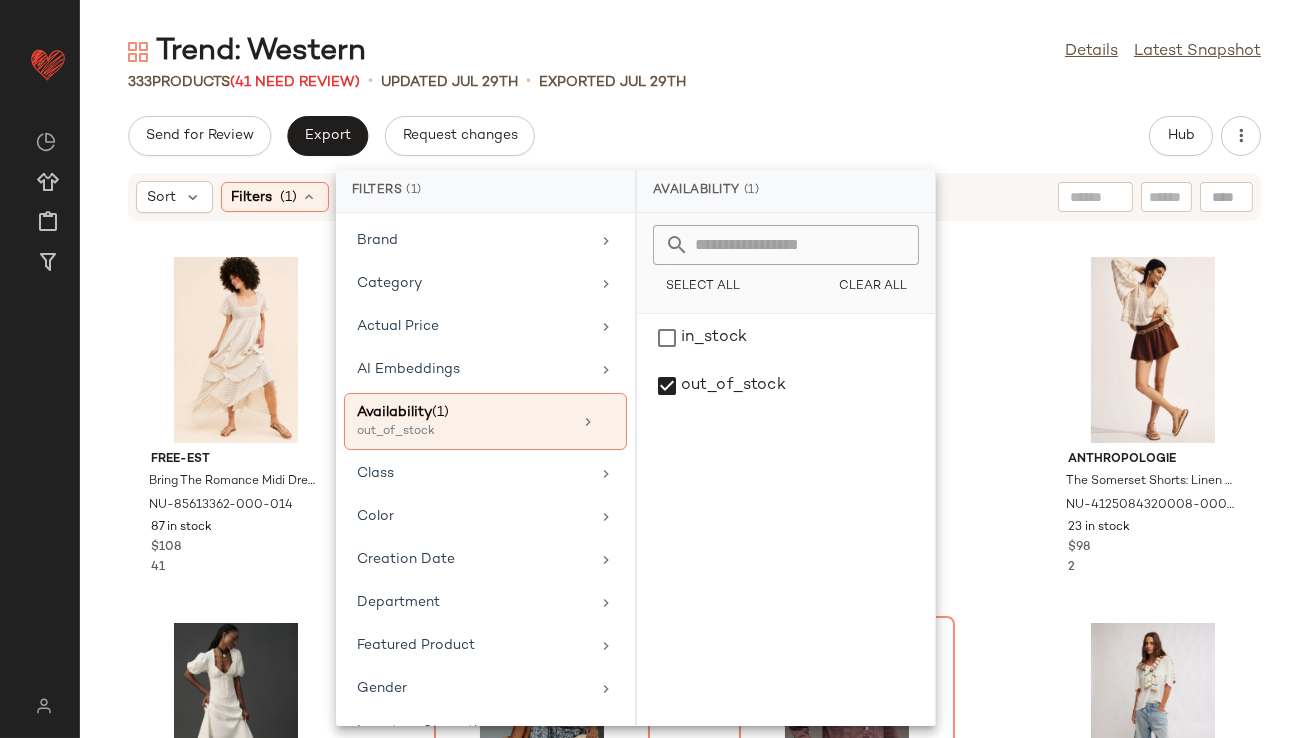 click on "Trend: Western  Details   Latest Snapshot  333   Products   (41 Need Review)   •   updated Jul 29th  •  Exported Jul 29th  Send for Review   Export   Request changes   Hub  Sort  Filters  (1)   Reset  free-est Bring The Romance Midi Dress NU-85613362-000-014 87 in stock $108 41 Pilcro The Madi Front-Slit Denim Dress NU-4130951690002-000-093 4 in stock $158 19 Free People Lucy Swing Top NU-81771818-000-011 117 in stock $98 14 Anthropologie The Somerset Shorts: Linen Edition NU-4125084320008-000-022 23 in stock $98 2 Anthropologie Puff-Sleeve Corset Linen Midi Dress NU-4130957990040-000-010 1 in stock $178 13 Anthropologie The Peregrine Midi Dress NU-4130916210029-000-049 Out of stock $158 15 Pilcro Denim Boyfriend Jacket NU-4115831920007-000-061 Out of stock $140 2 Free People Montana Denim Shorts NU-94588803-000-106 14 in stock $78 Free People A Sight For Sore Eyes Romper NU-81252280-000-220 6 in stock $78 5 Free People Sami Mini Dress NU-62110440-000-048 1 in stock $108 12 Free People Out of stock $60" at bounding box center (694, 385) 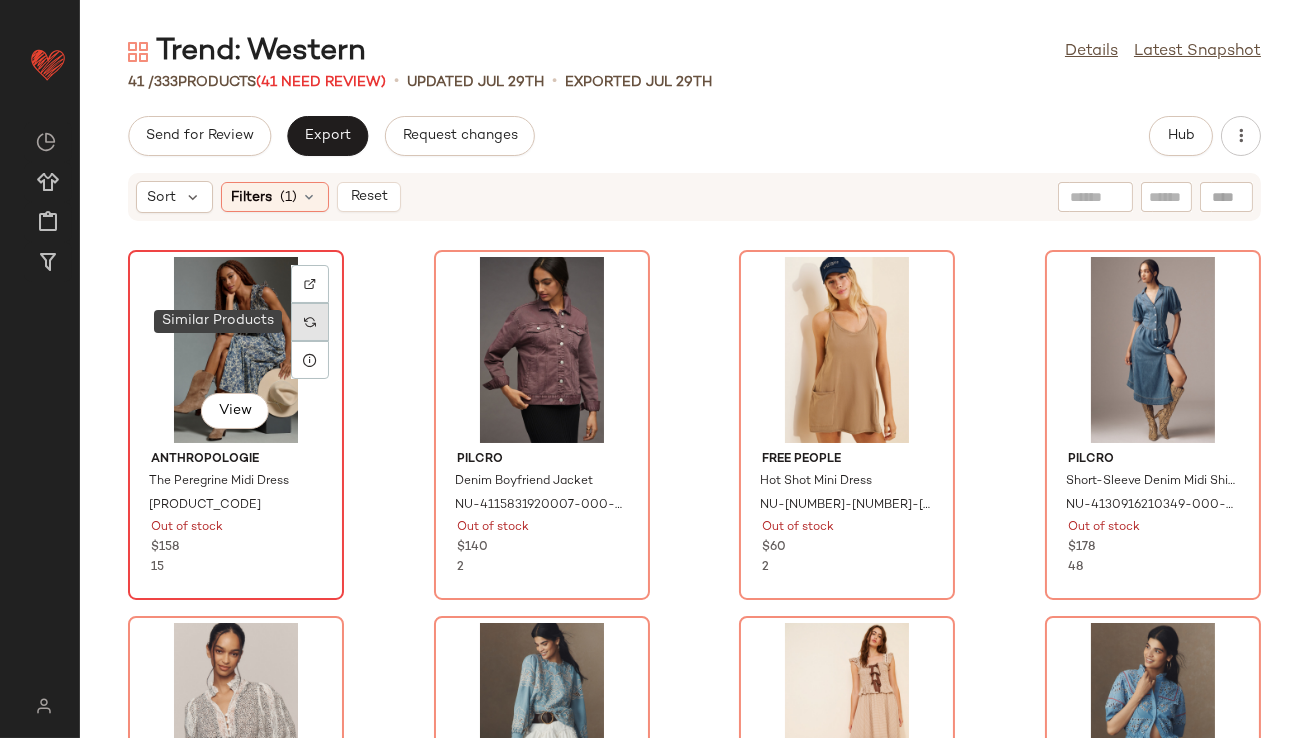 click 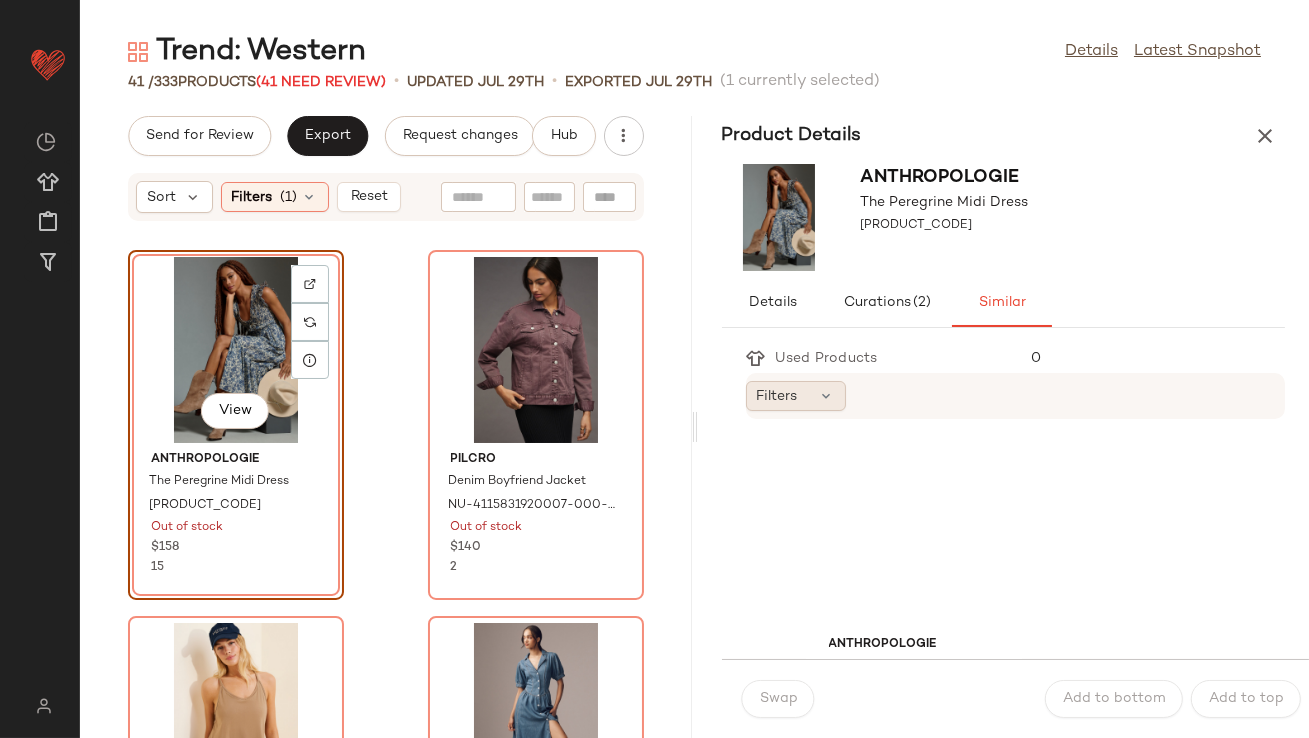 click at bounding box center (827, 396) 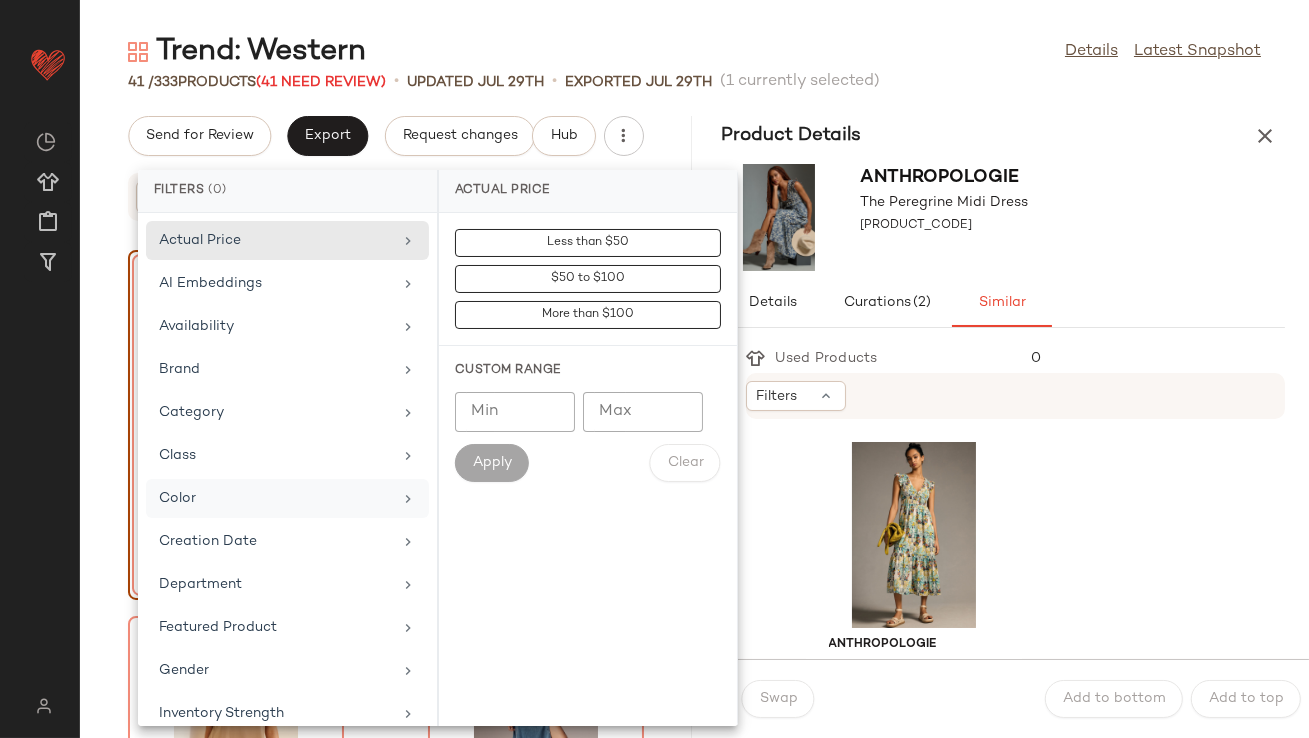 scroll, scrollTop: 444, scrollLeft: 0, axis: vertical 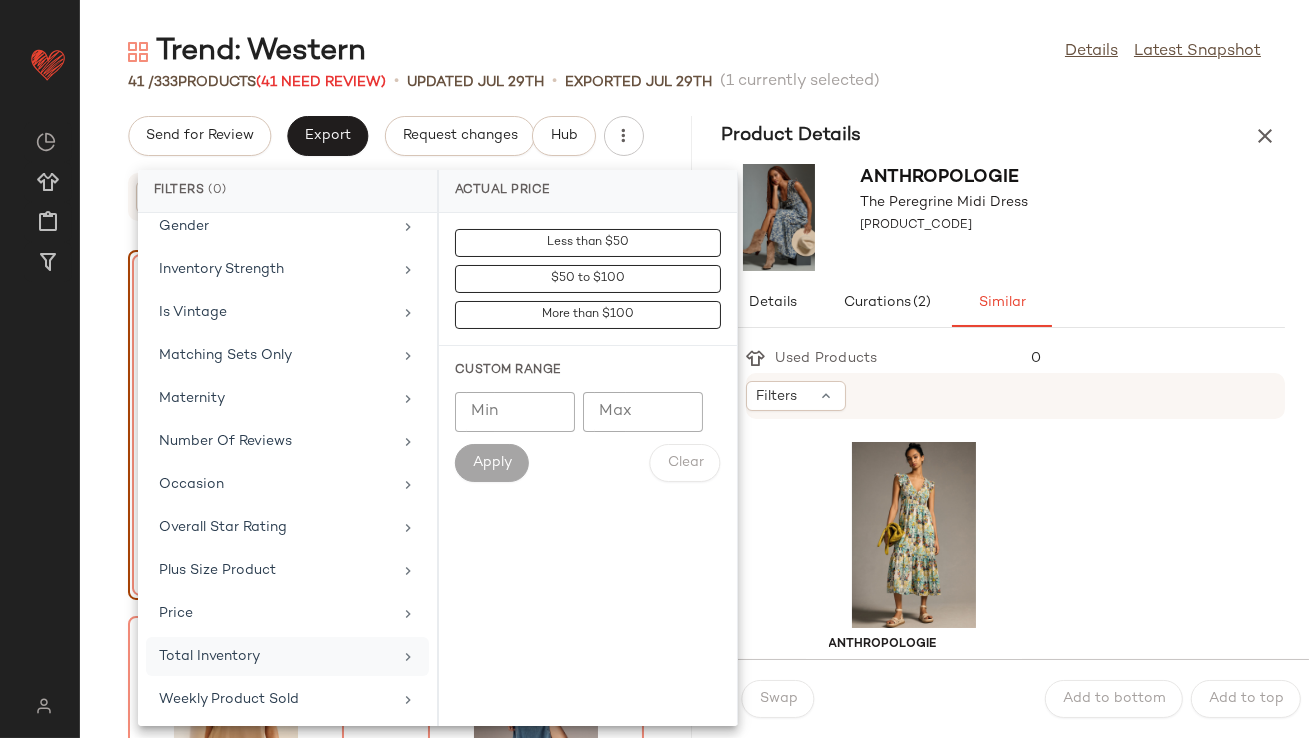 click on "Total Inventory" at bounding box center [275, 656] 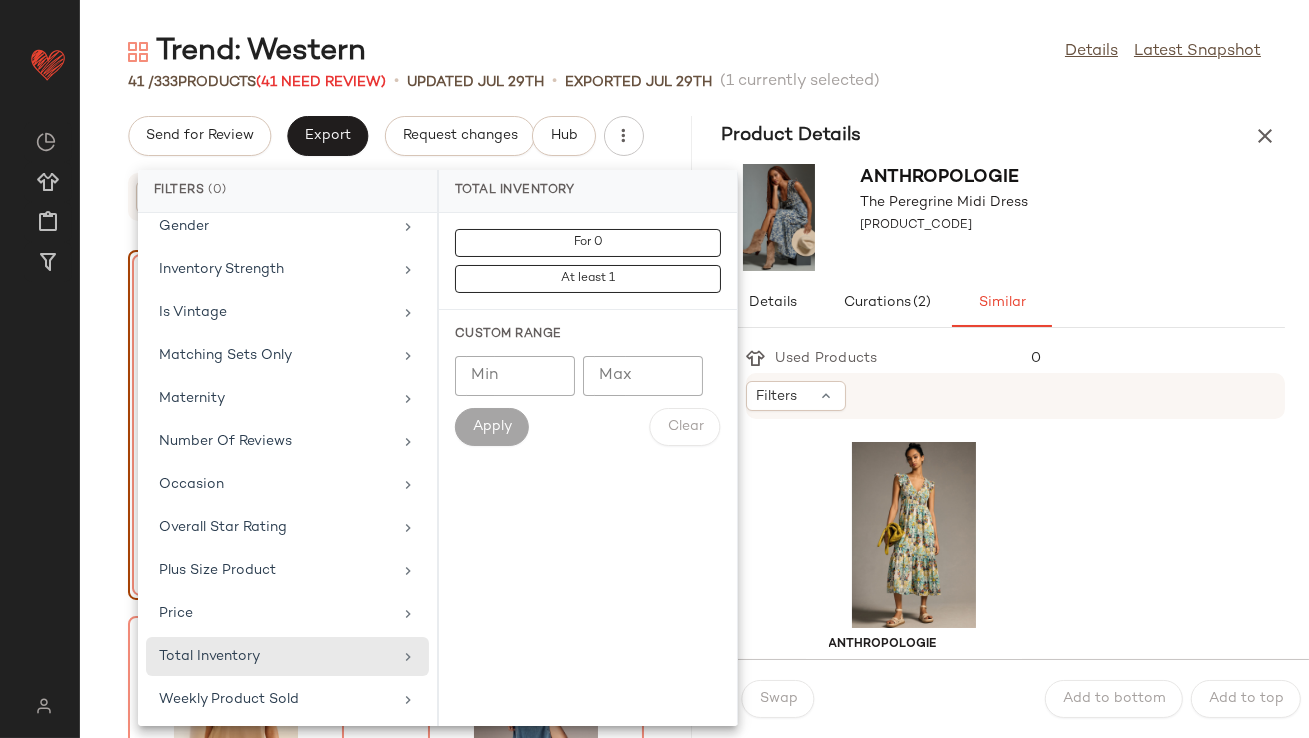 click on "Min" 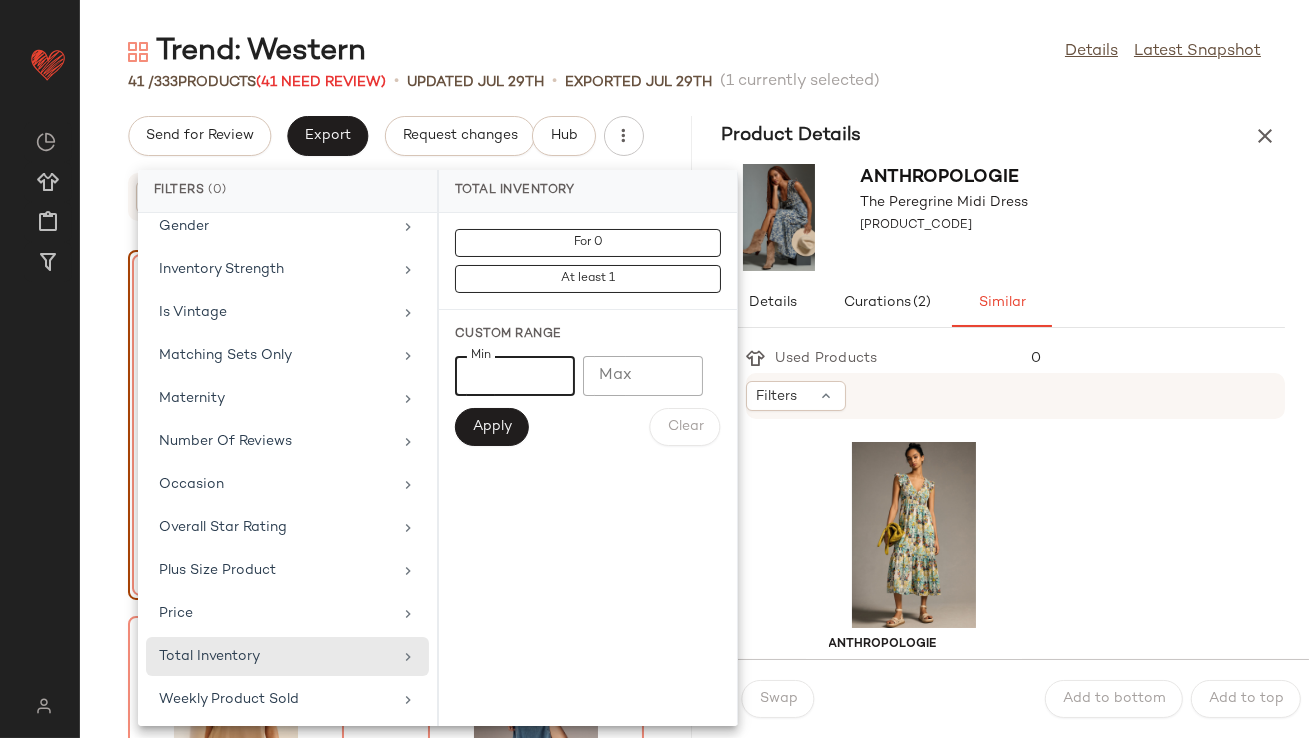 type on "**" 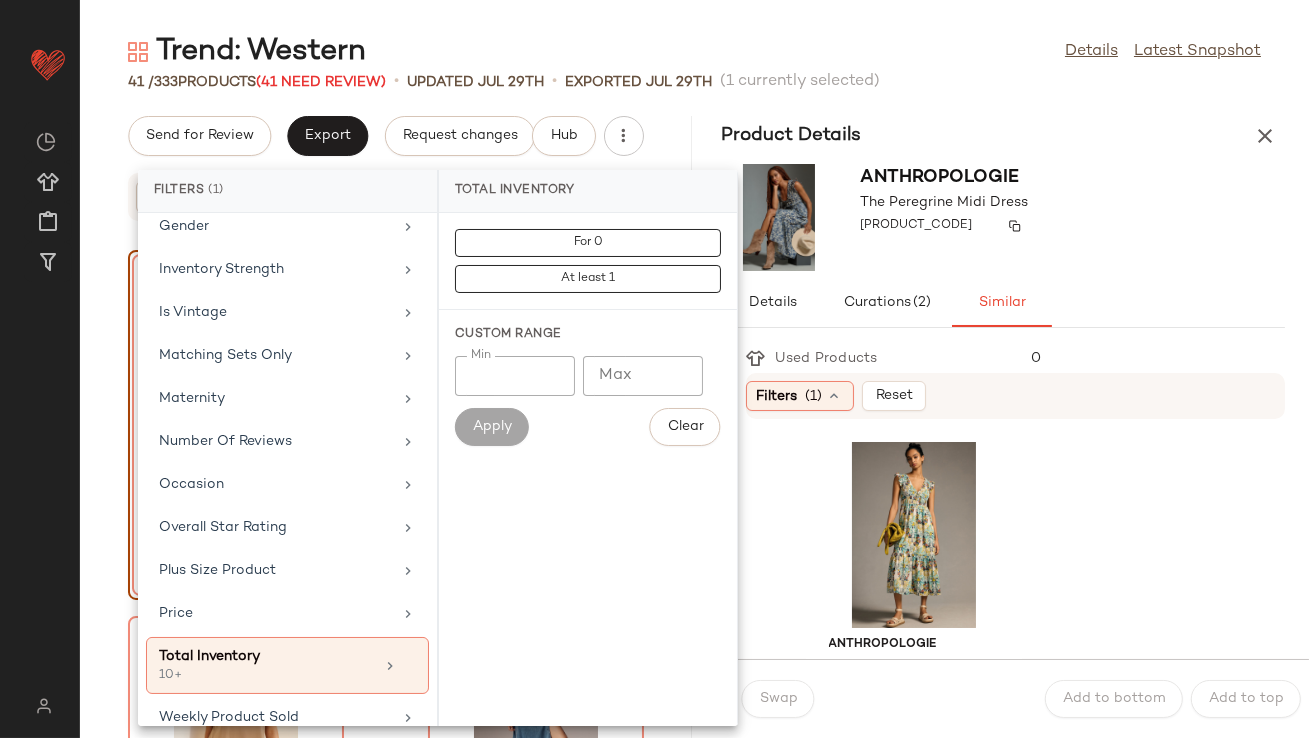 click 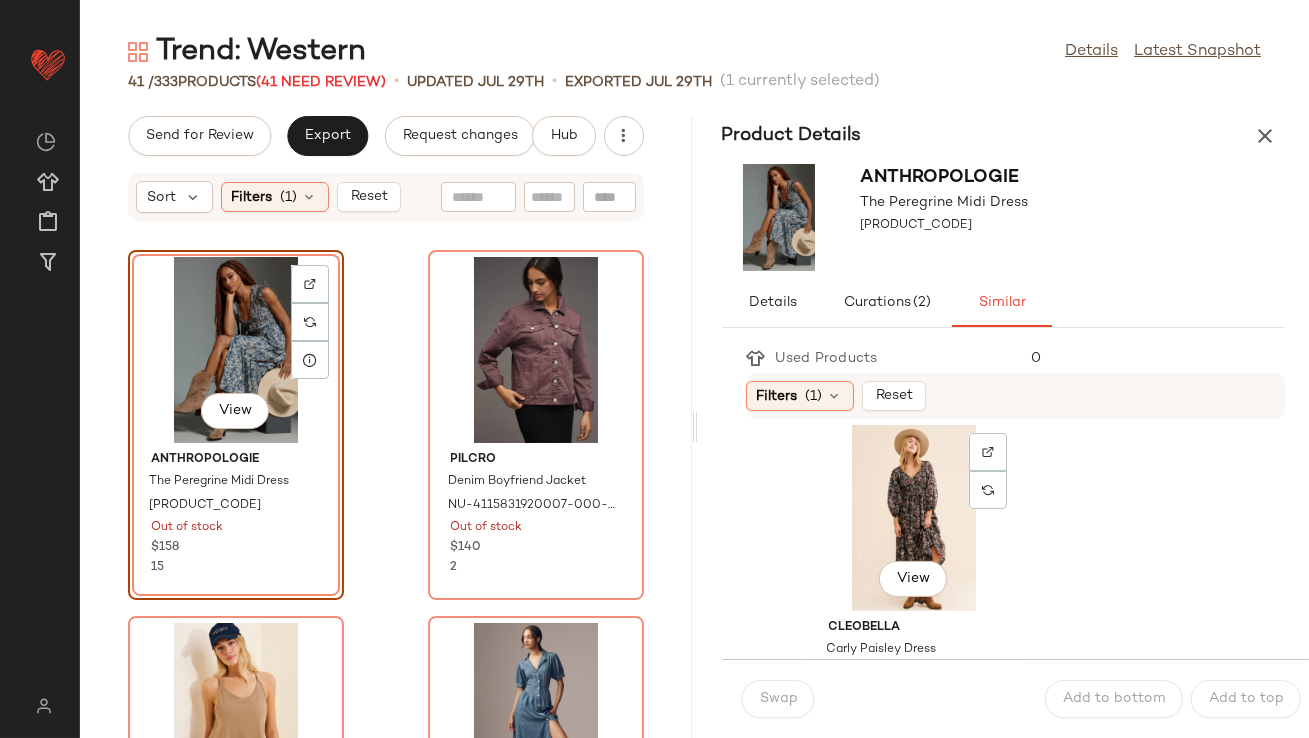 scroll, scrollTop: 1482, scrollLeft: 0, axis: vertical 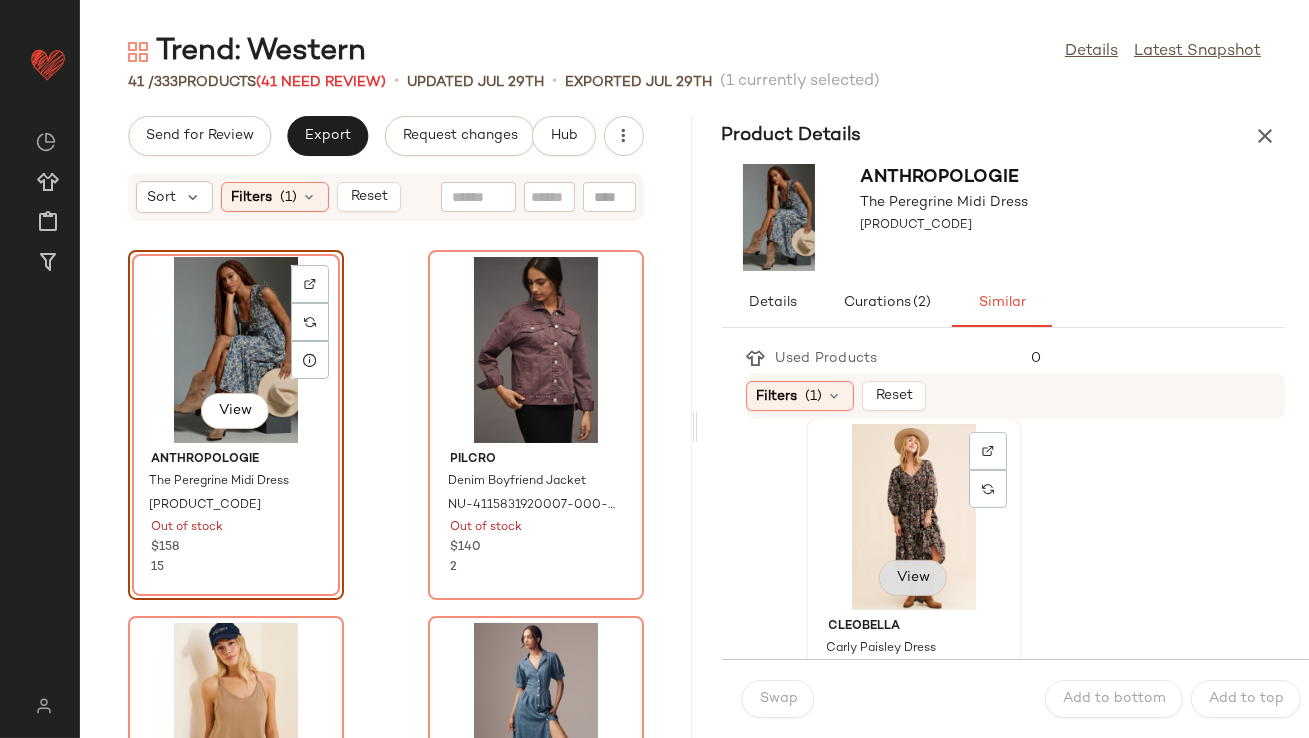 click on "View" 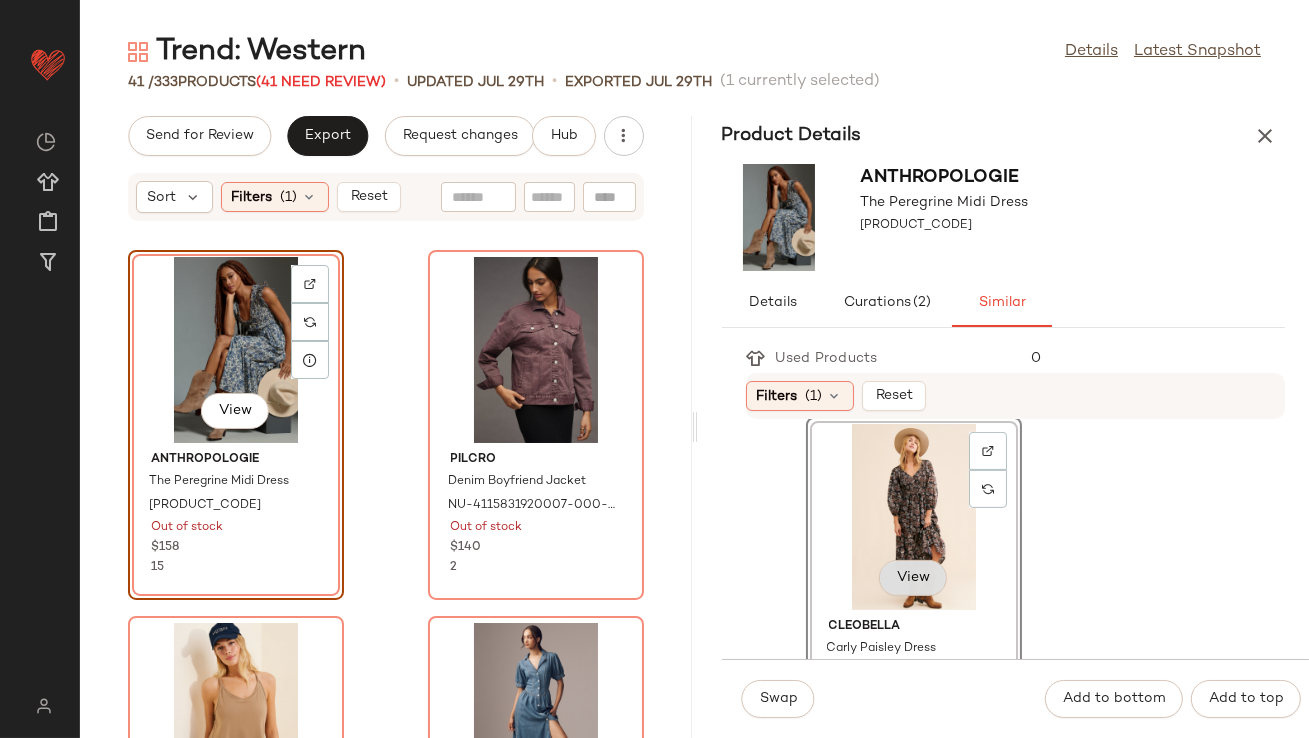 click on "View" 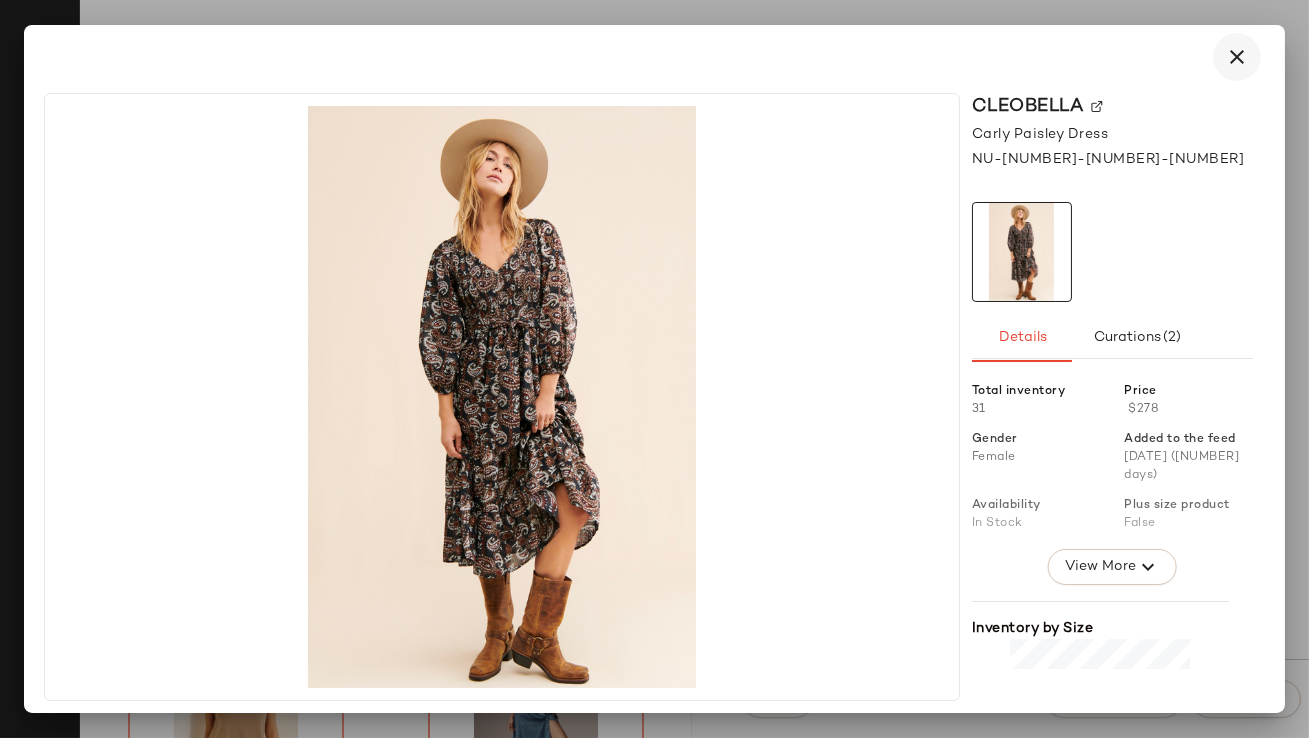 click at bounding box center [1237, 57] 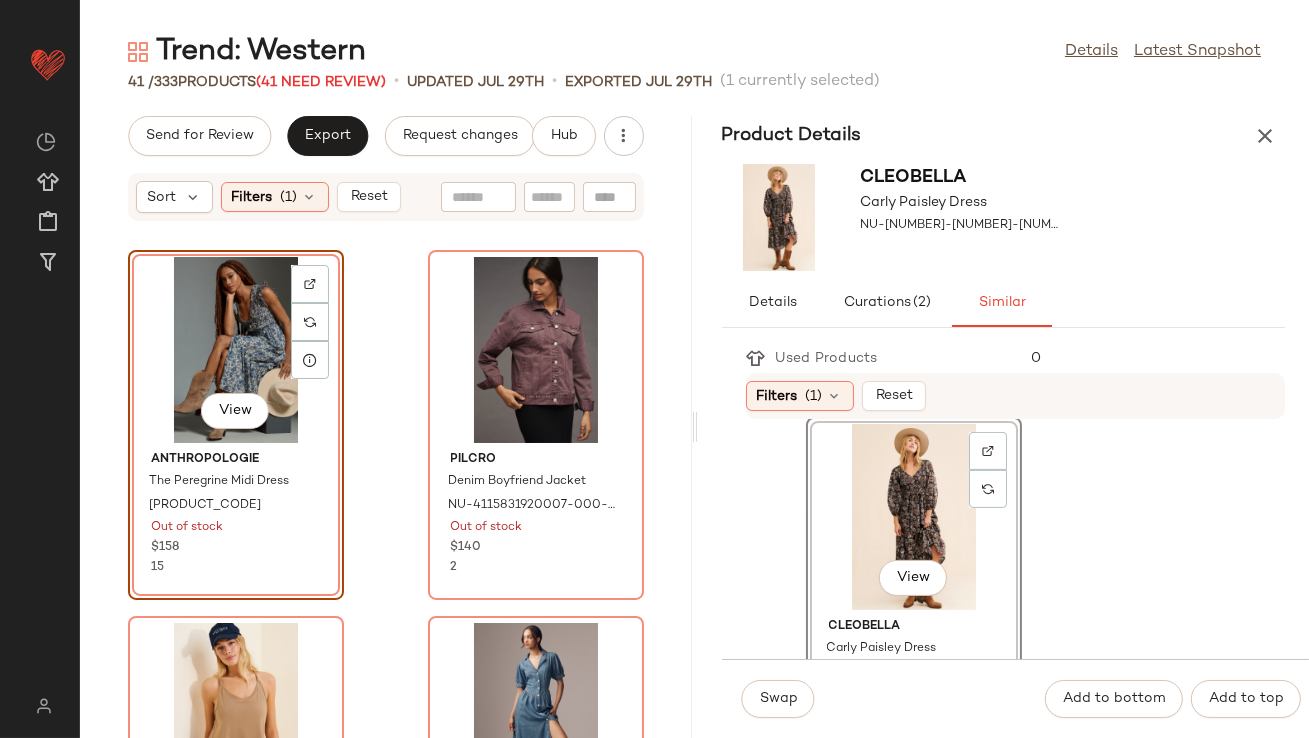 click on "View" 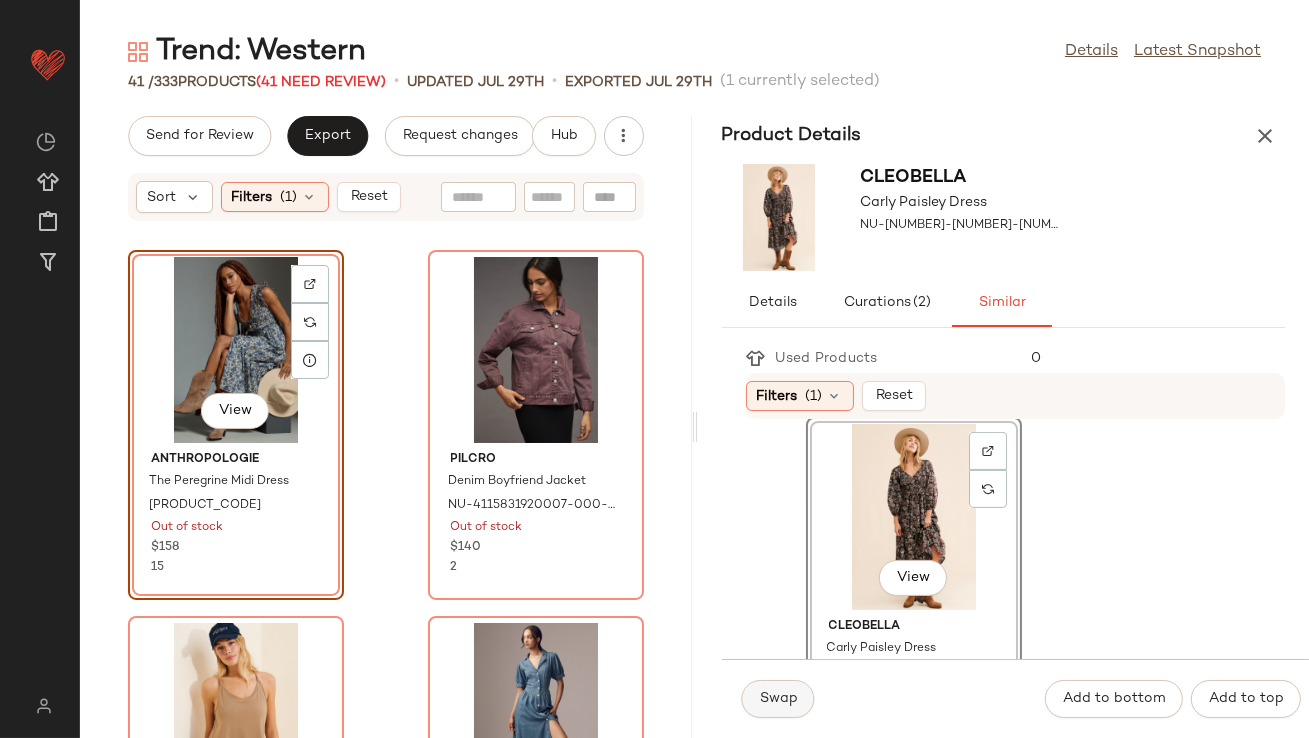 click on "Swap" 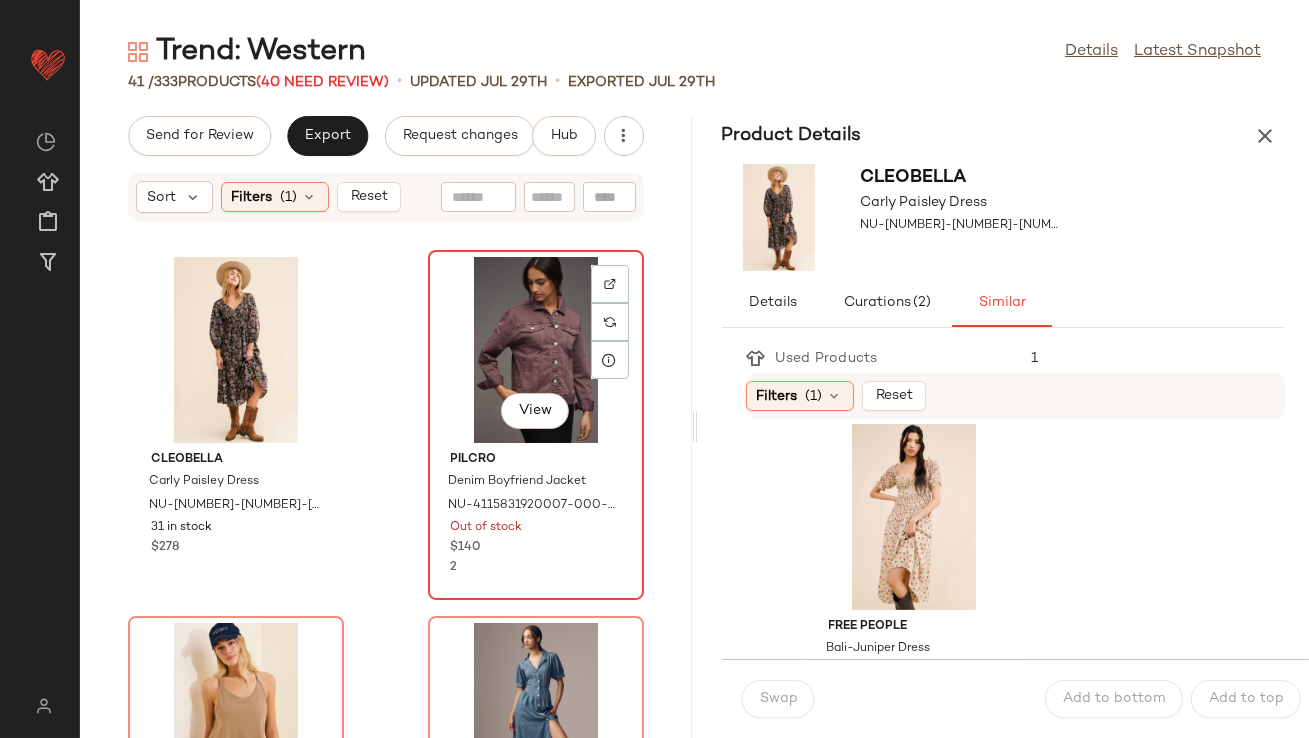 click on "View" 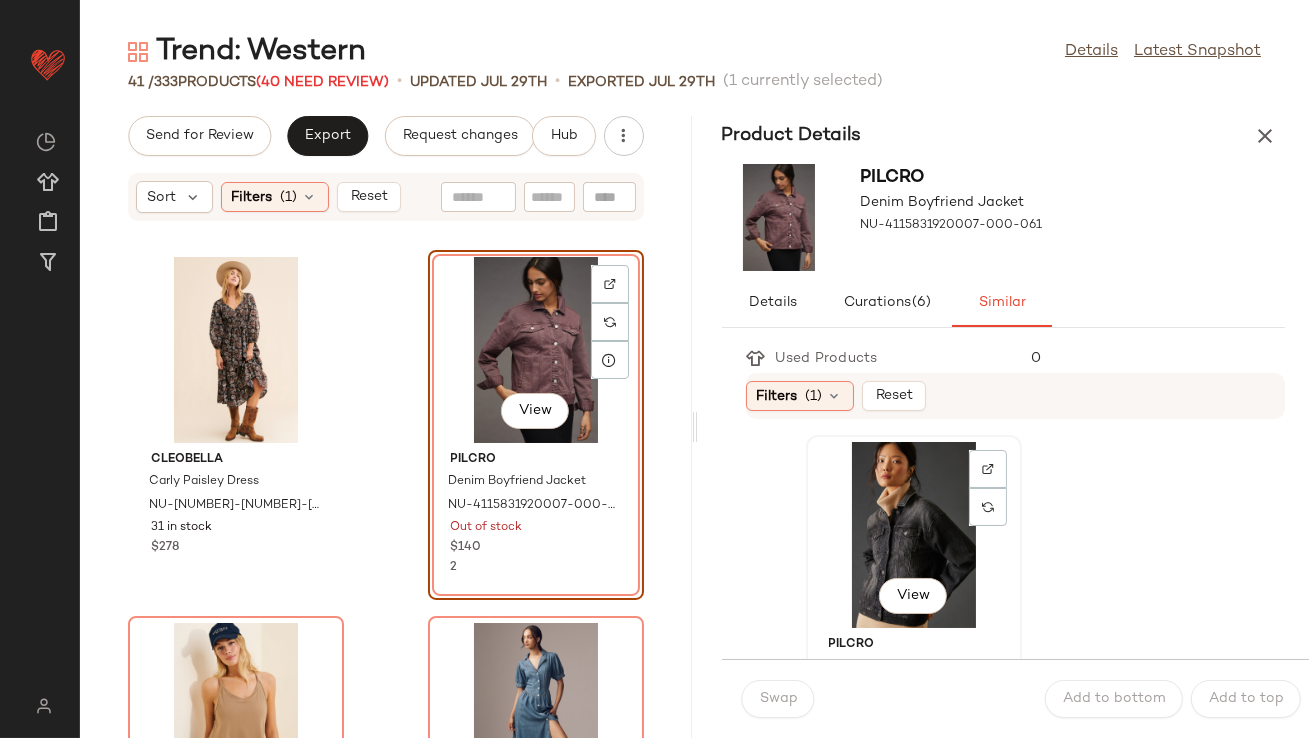 click on "View" 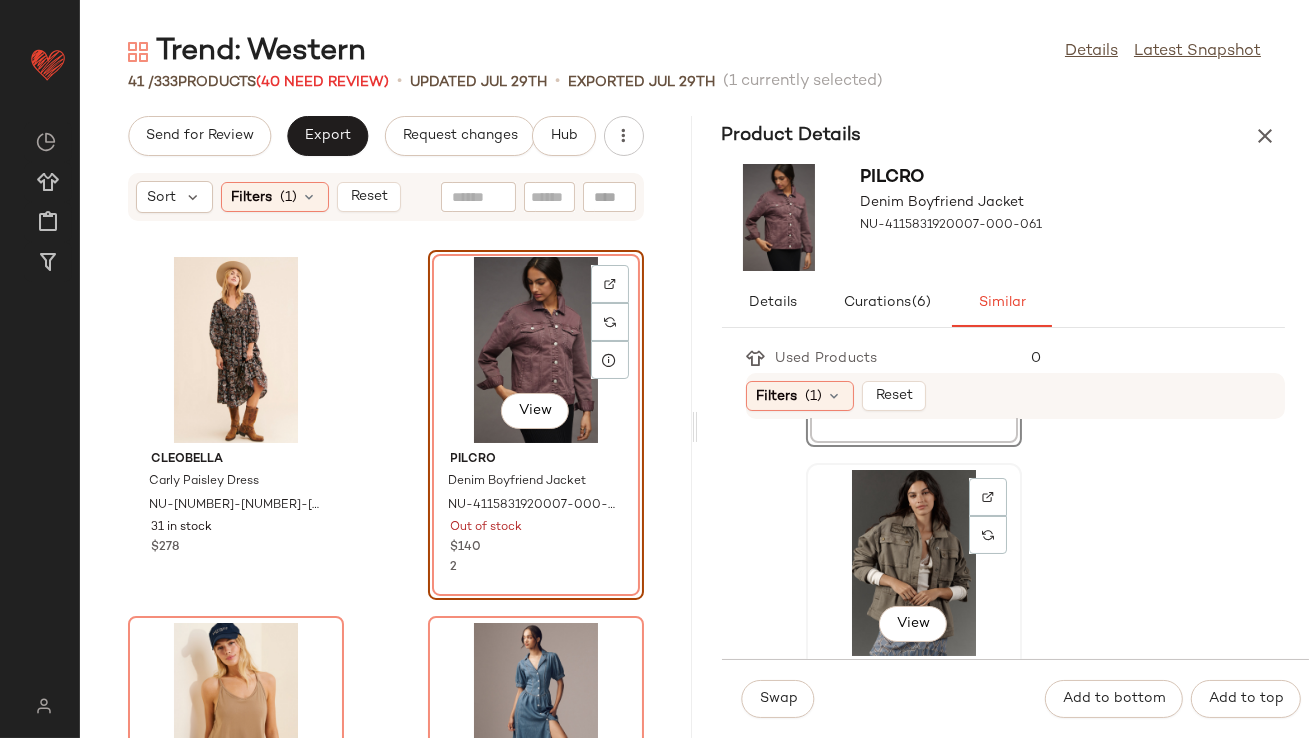 scroll, scrollTop: 340, scrollLeft: 0, axis: vertical 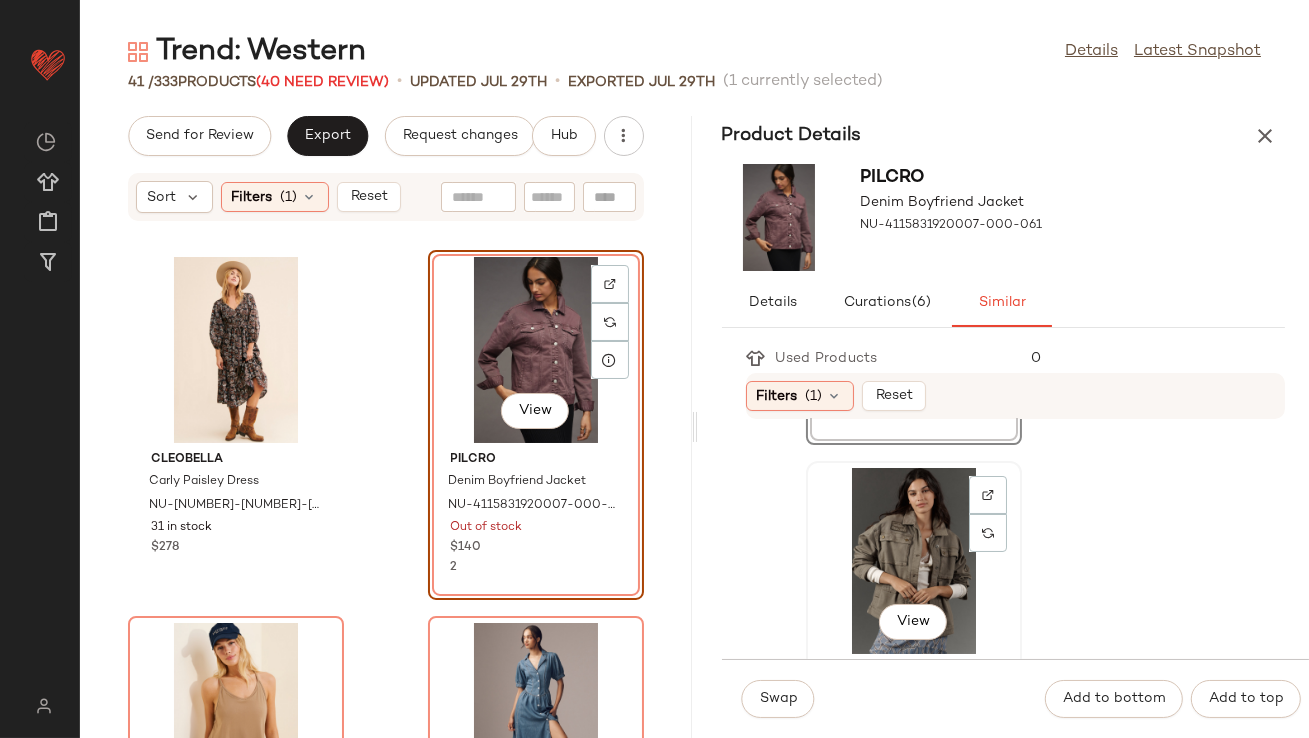 click on "View" 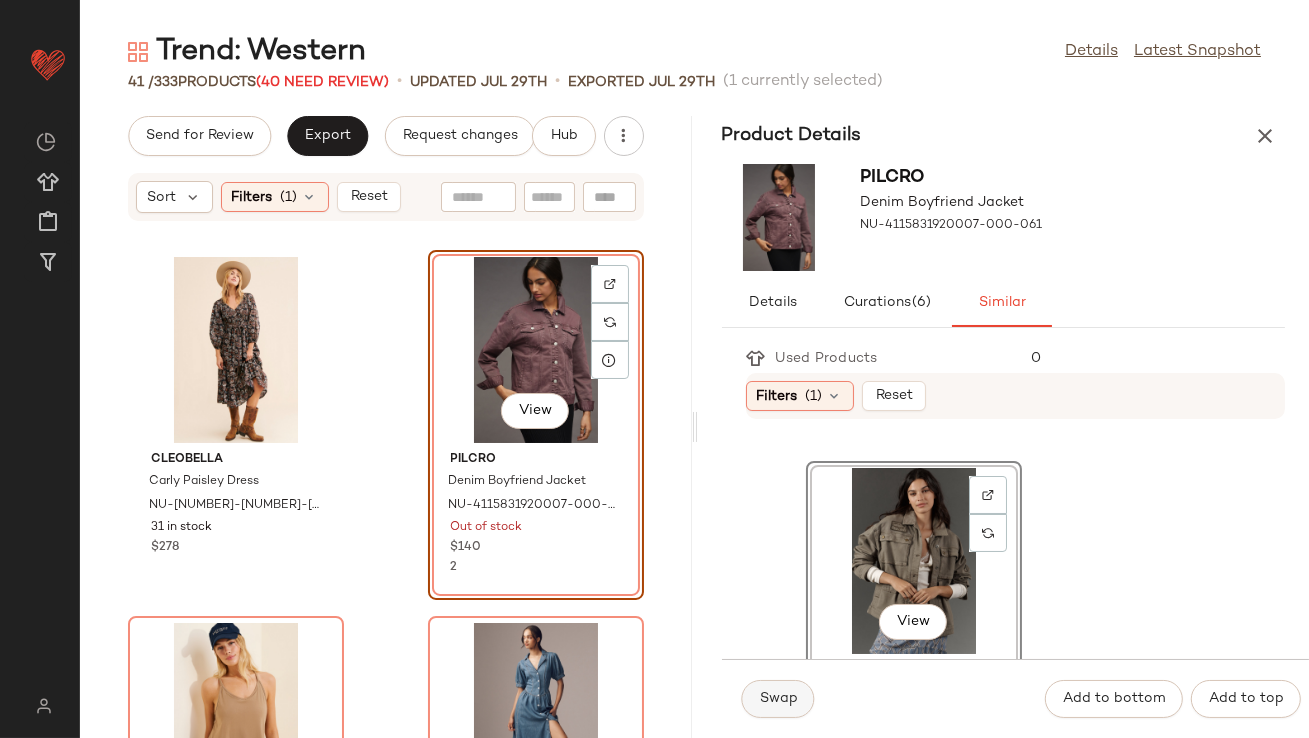 click on "Swap" at bounding box center (778, 699) 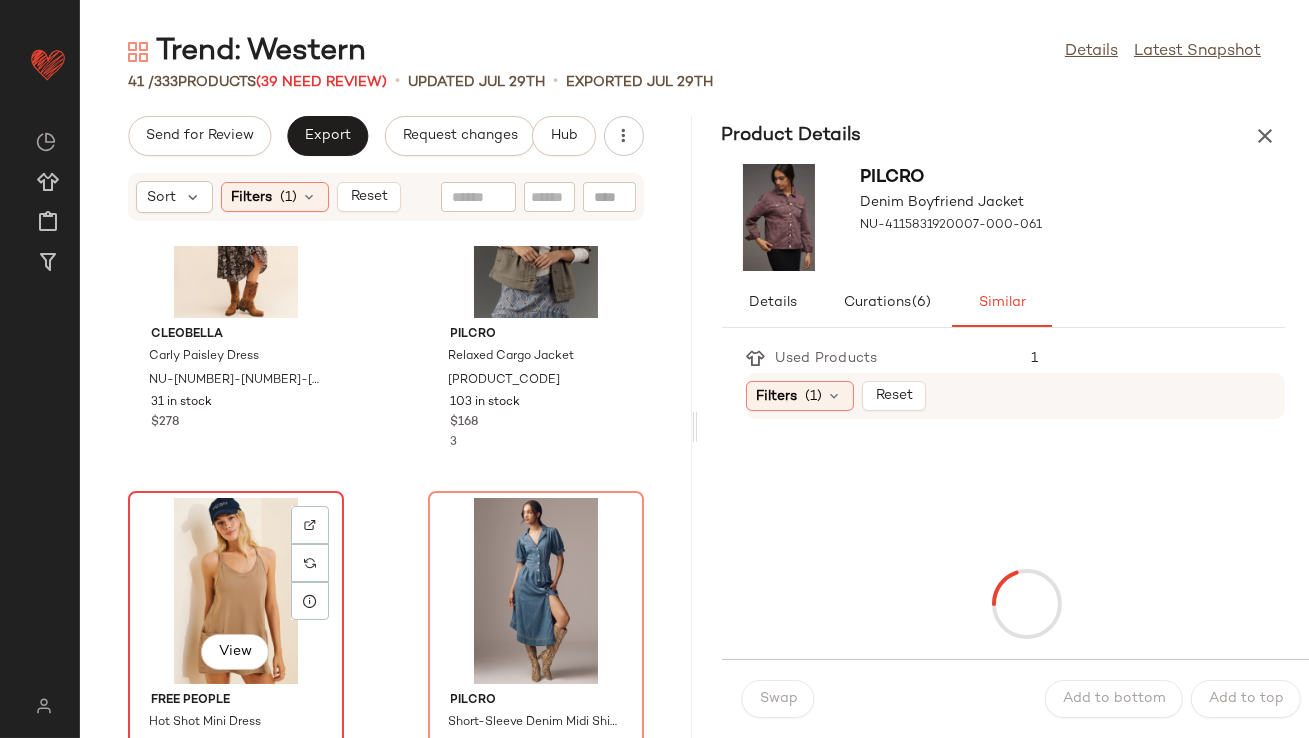 click on "View" 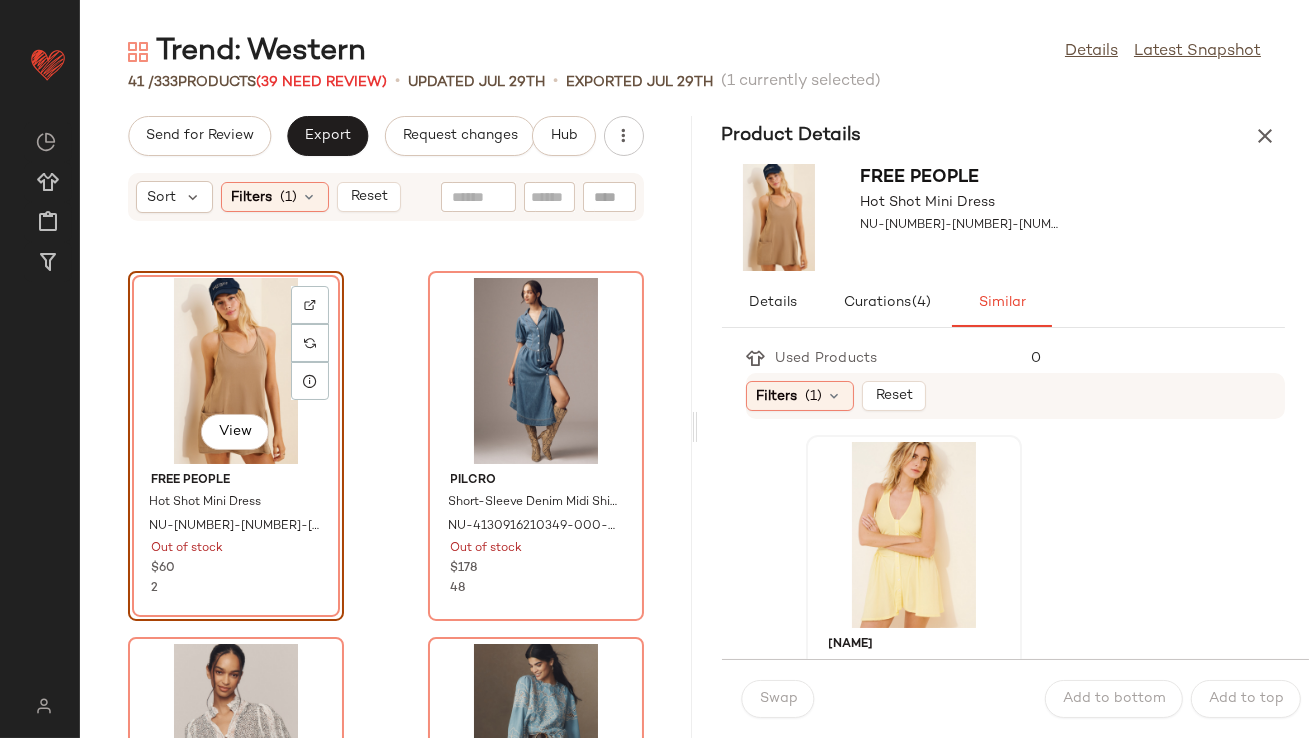 scroll, scrollTop: 400, scrollLeft: 0, axis: vertical 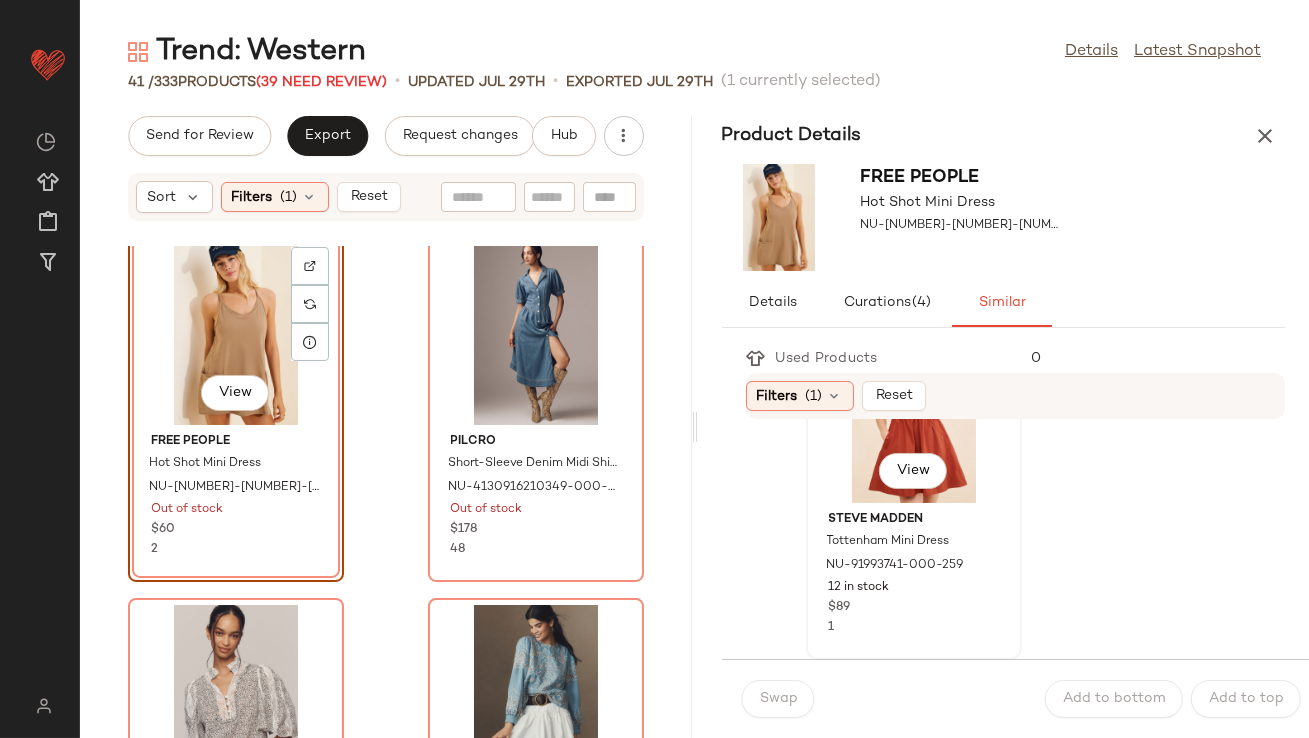 click on "View" 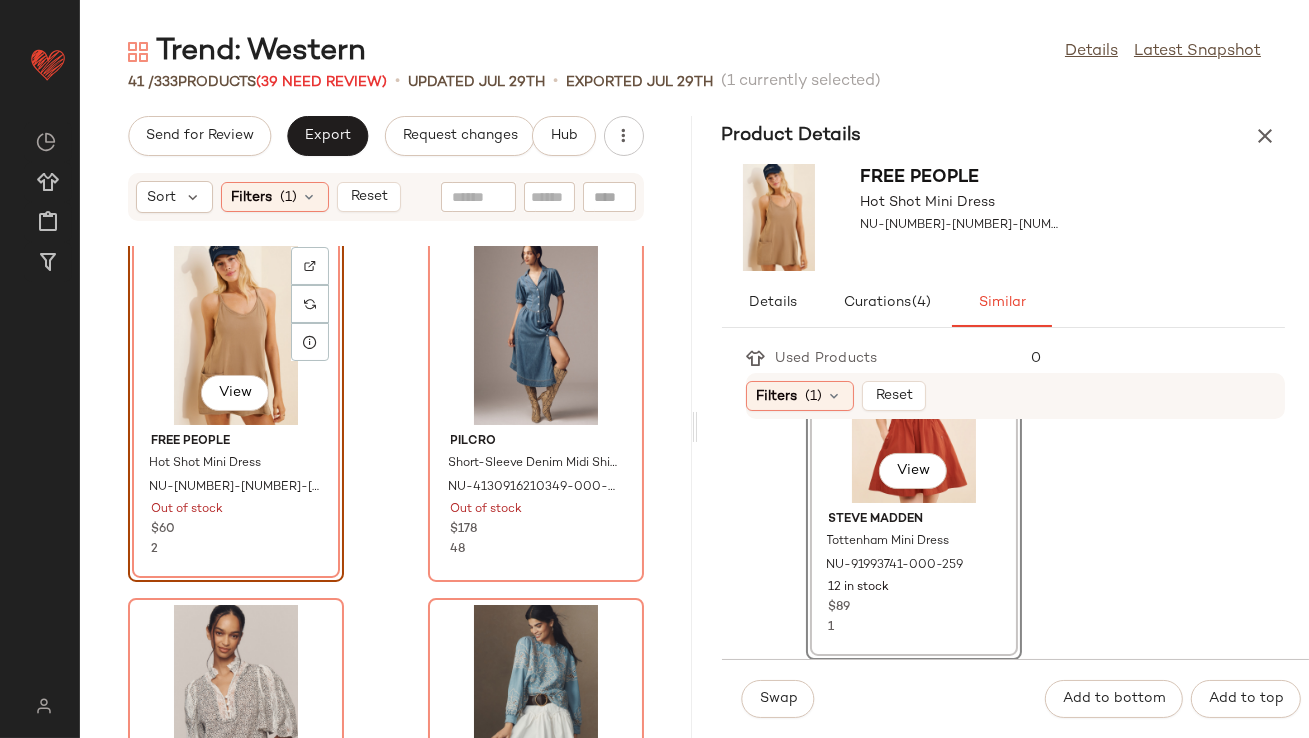 click on "Swap   Add to bottom   Add to top" at bounding box center (1016, 698) 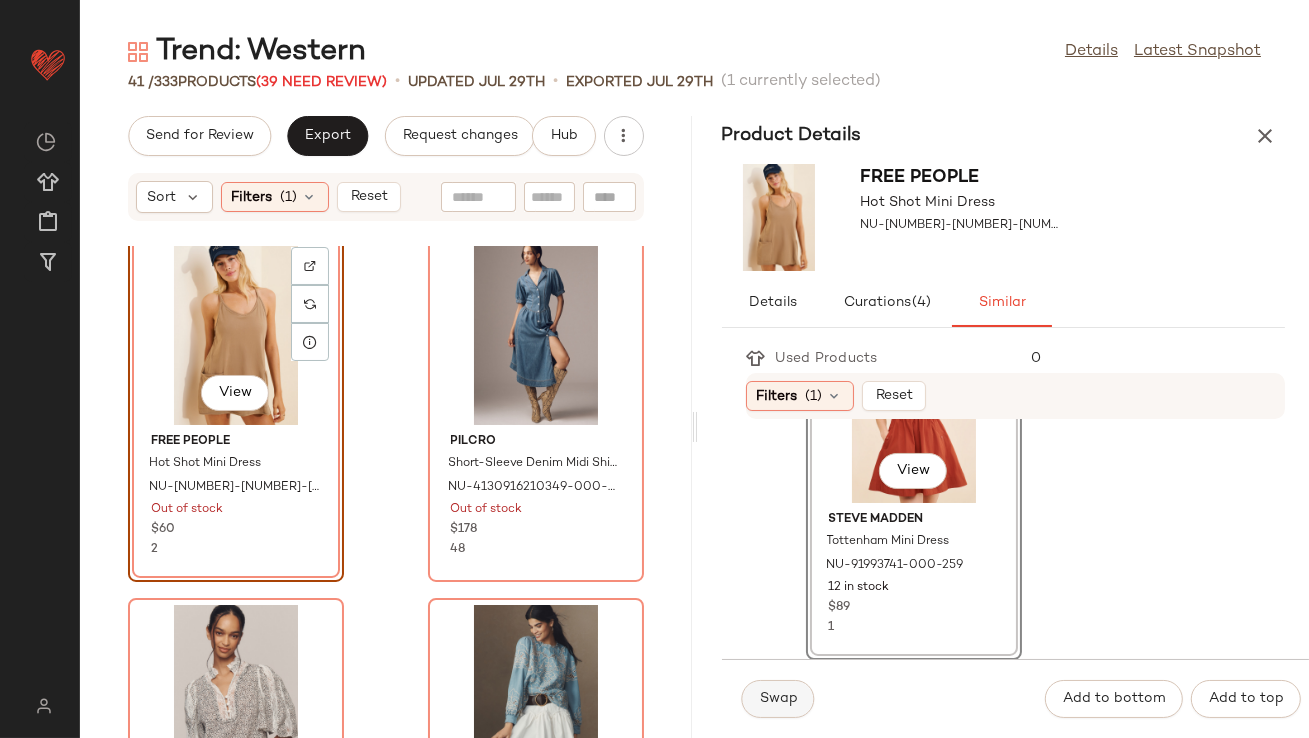 click on "Swap" at bounding box center [778, 699] 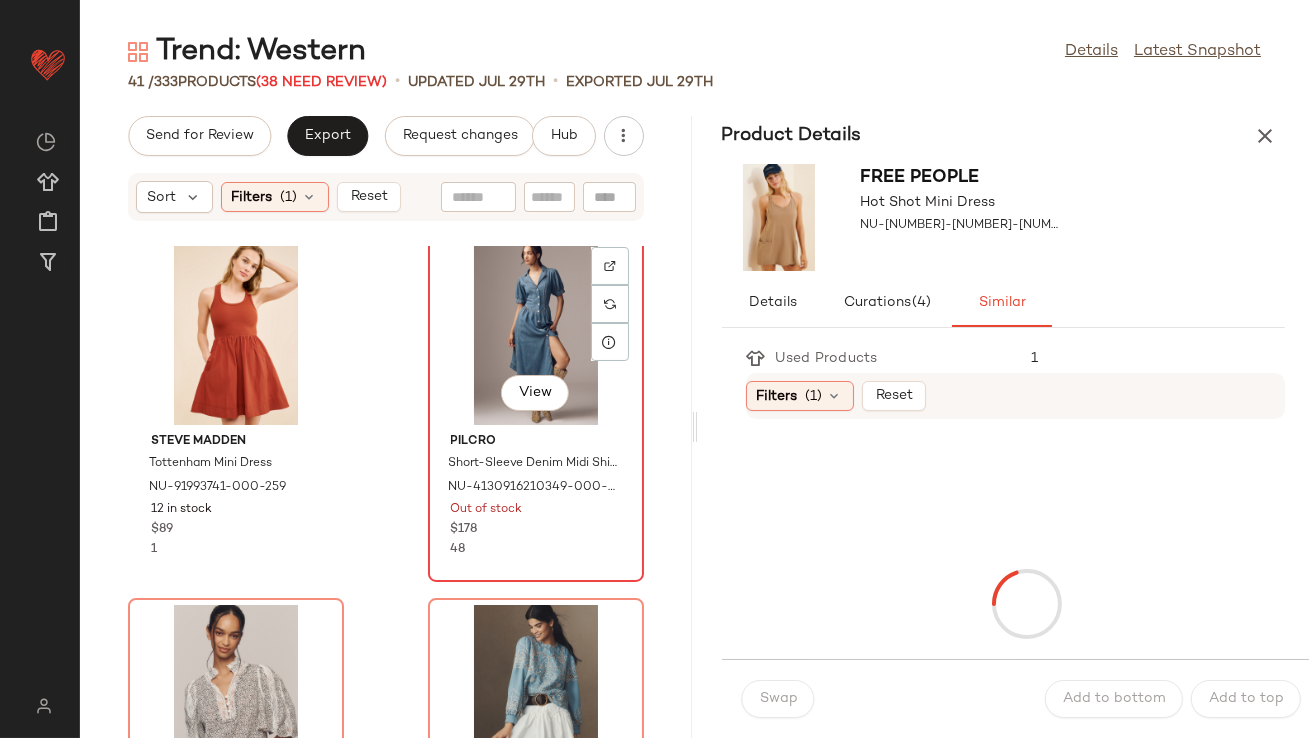 click on "View" 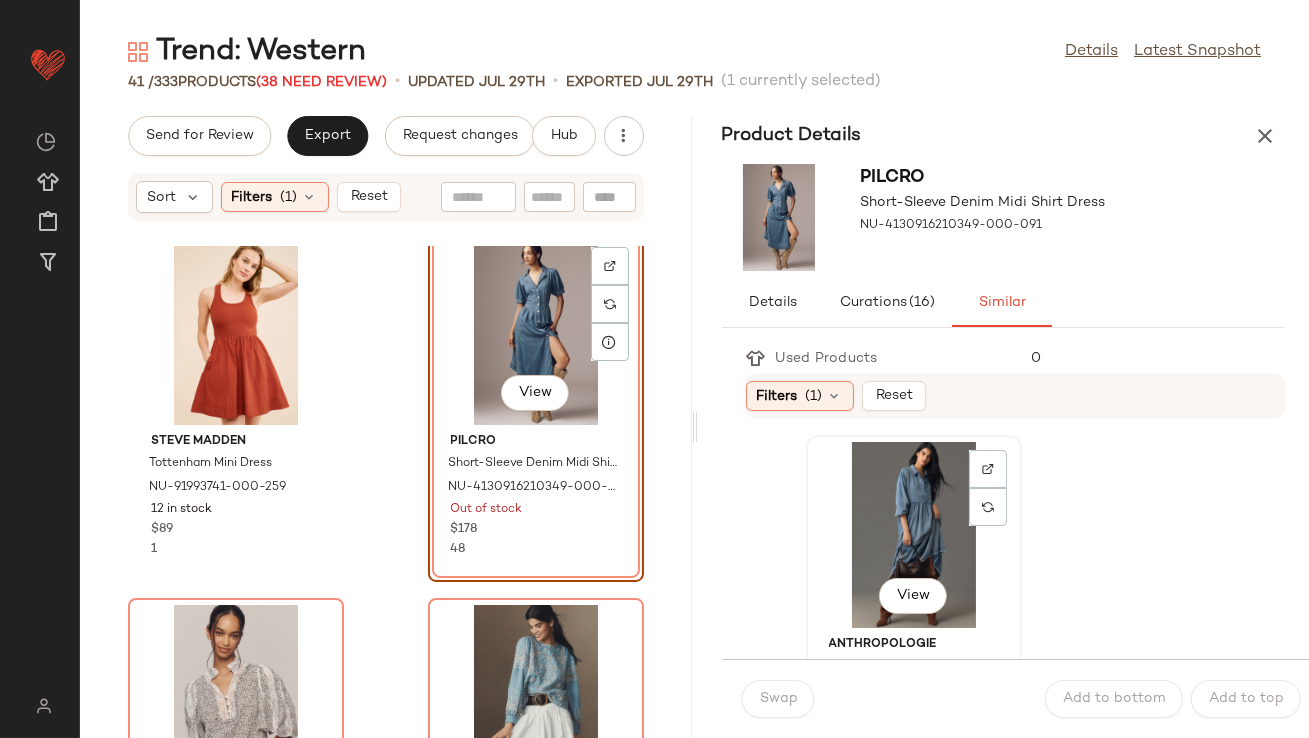 click on "View" 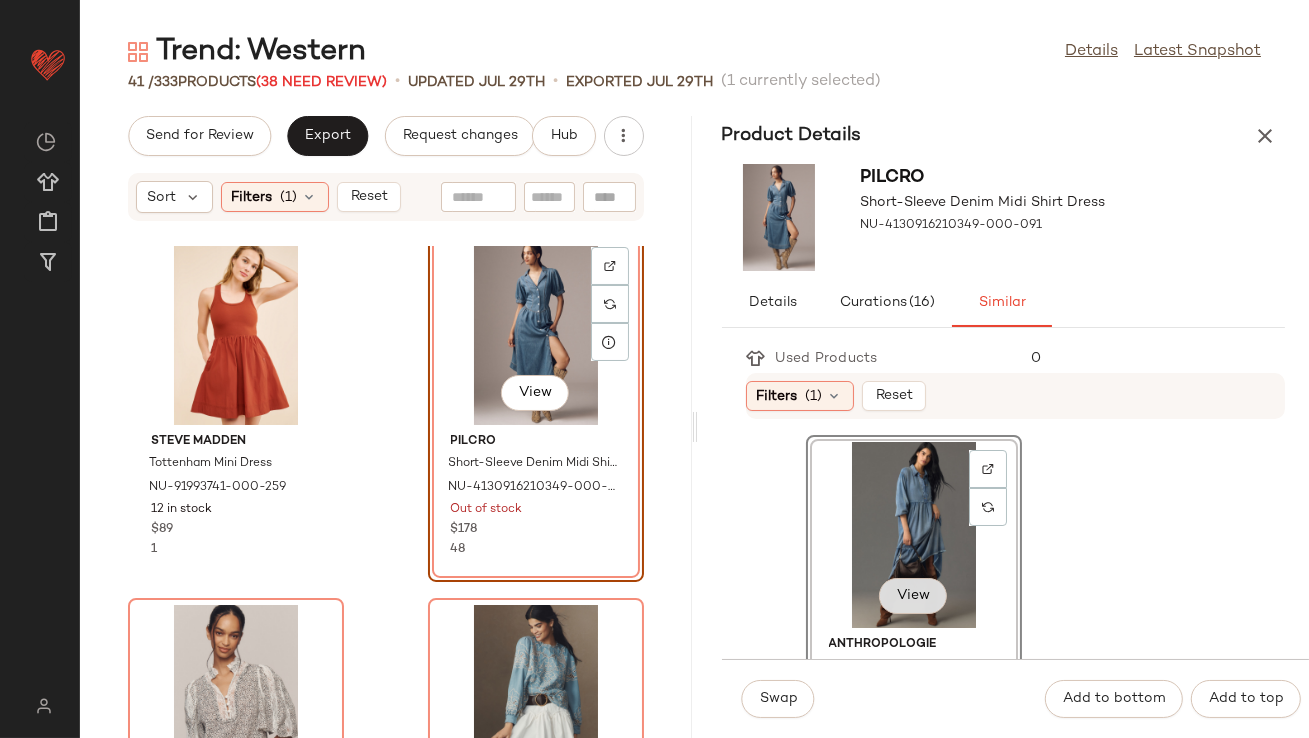 click on "View" 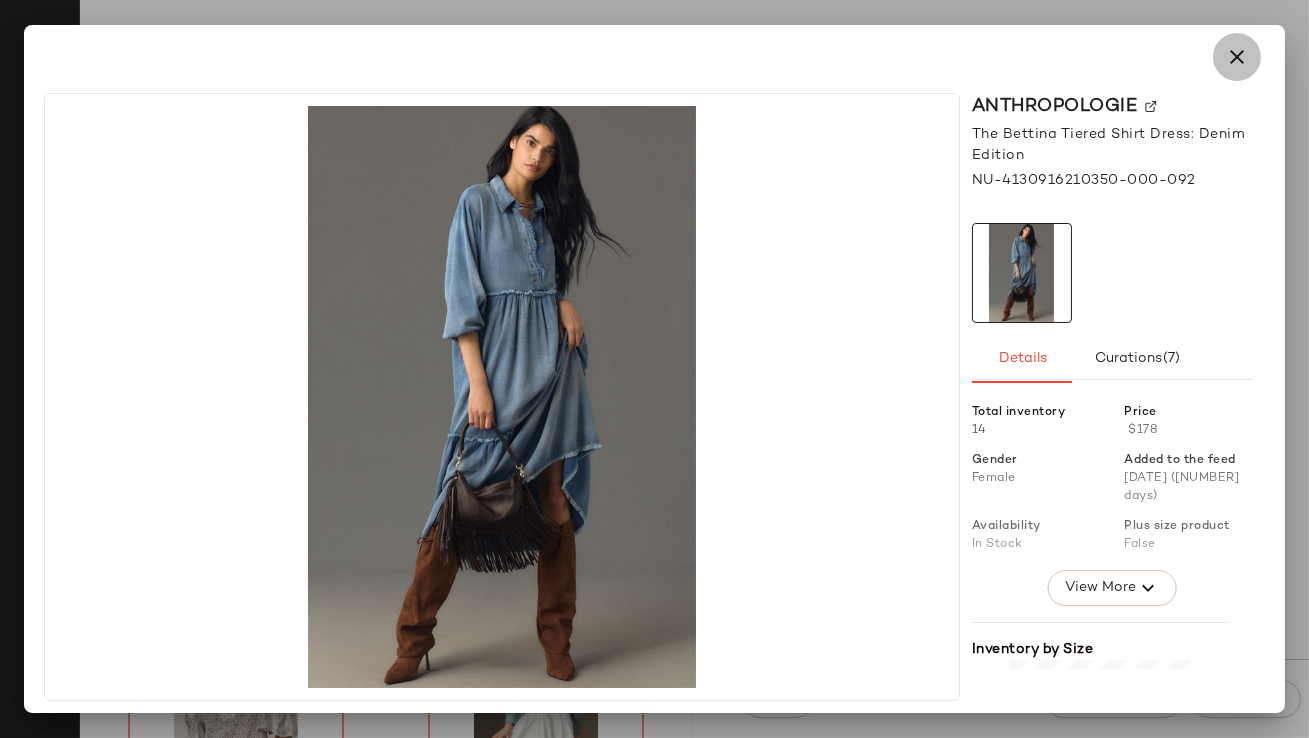 click at bounding box center [1237, 57] 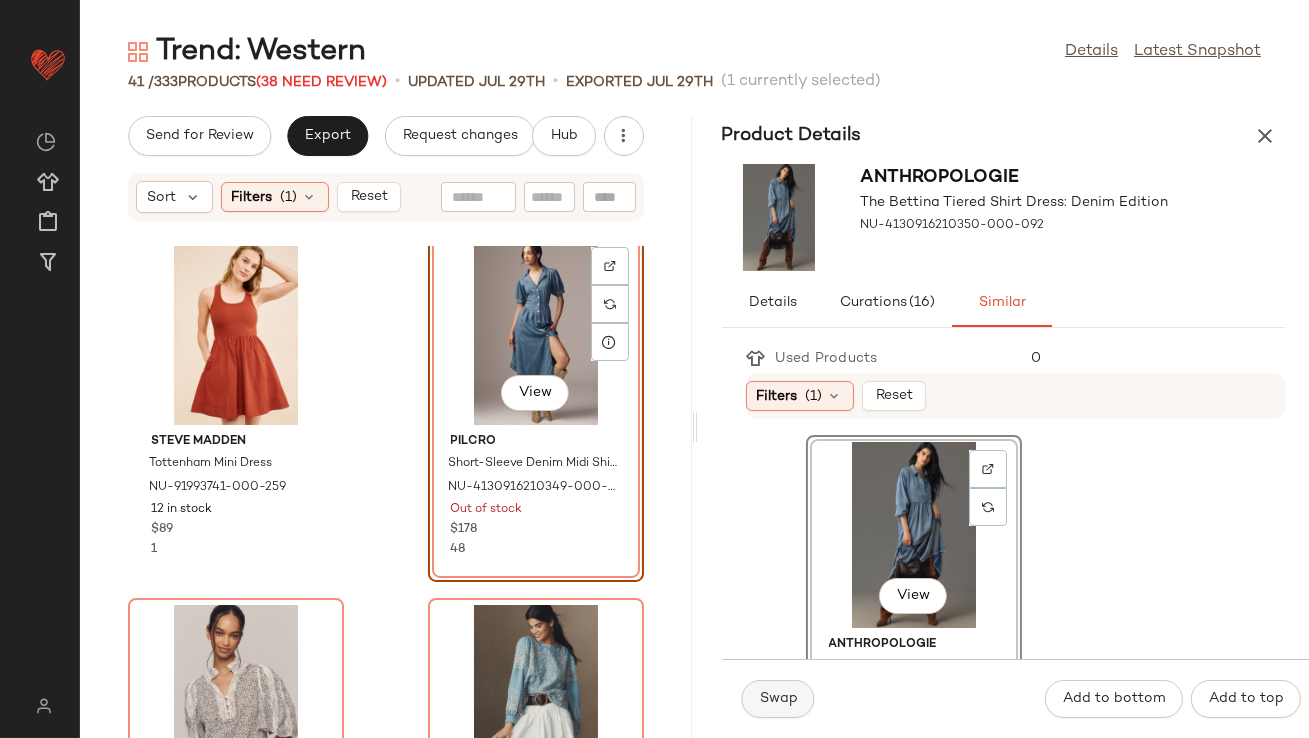 click on "Swap" 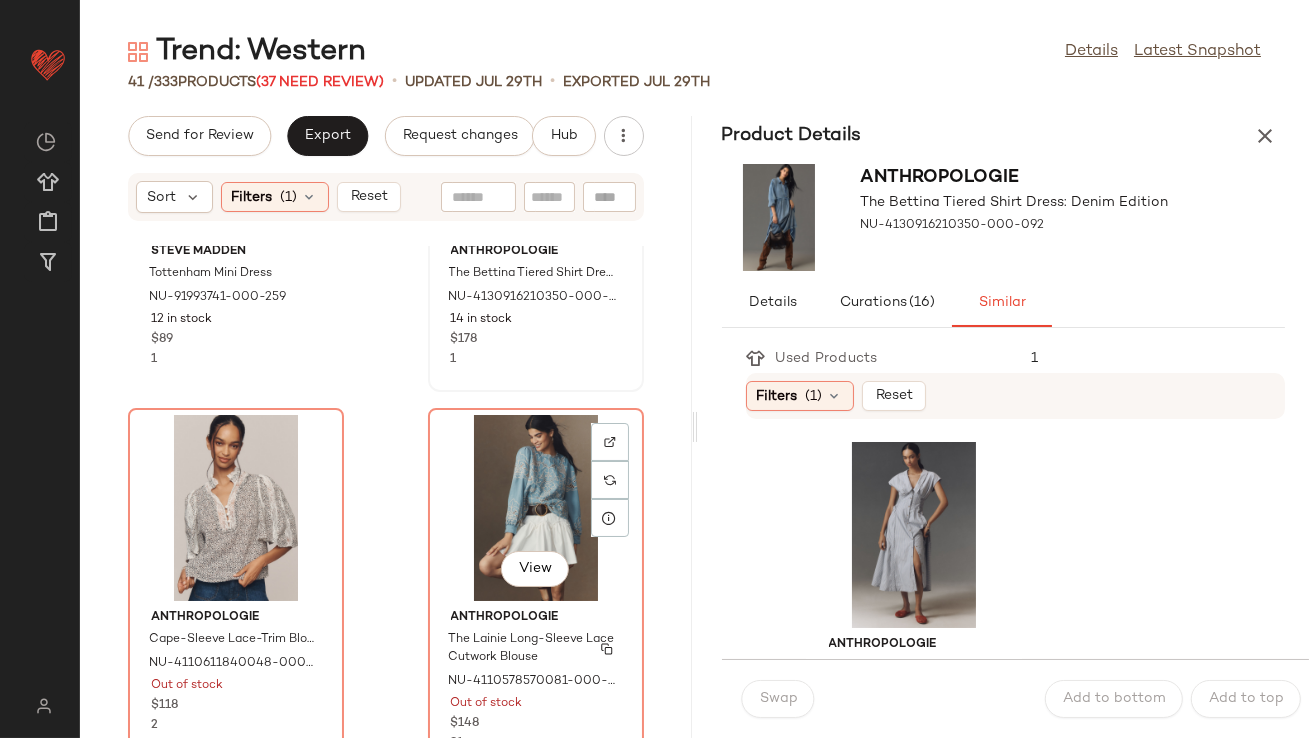 scroll, scrollTop: 714, scrollLeft: 0, axis: vertical 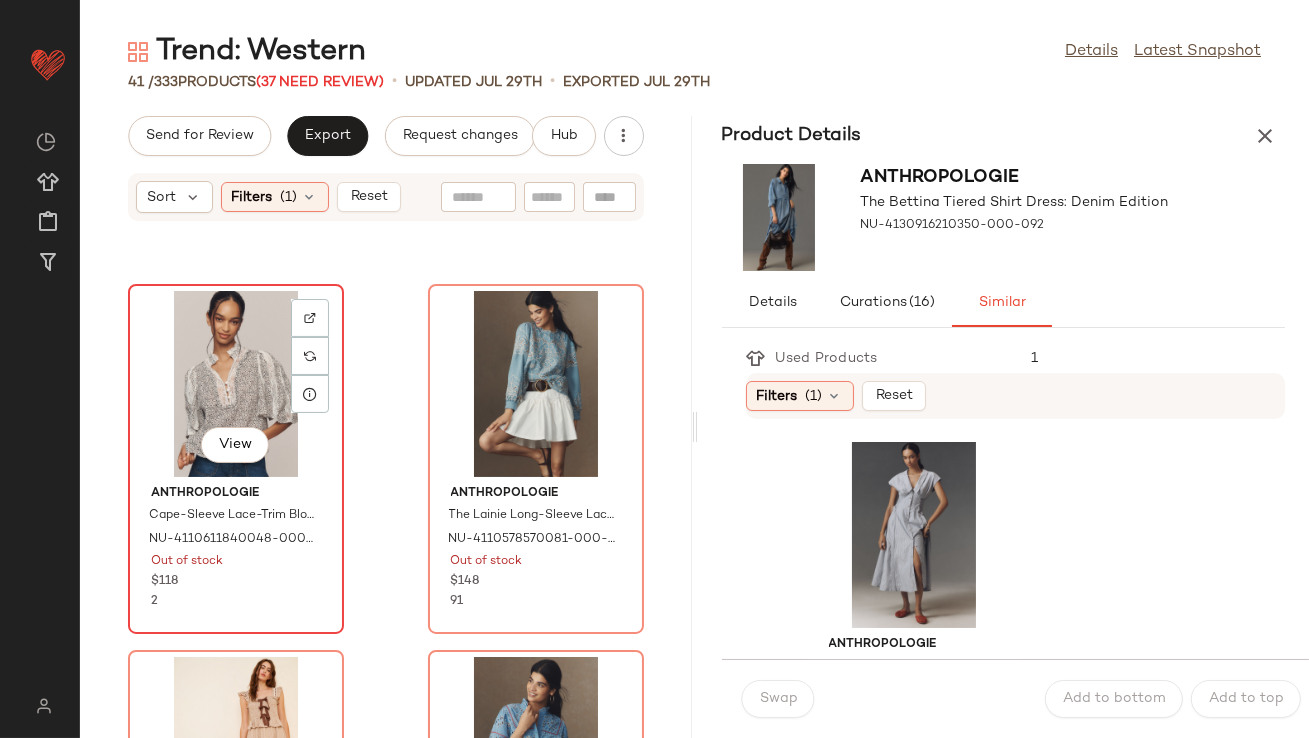 click on "View" 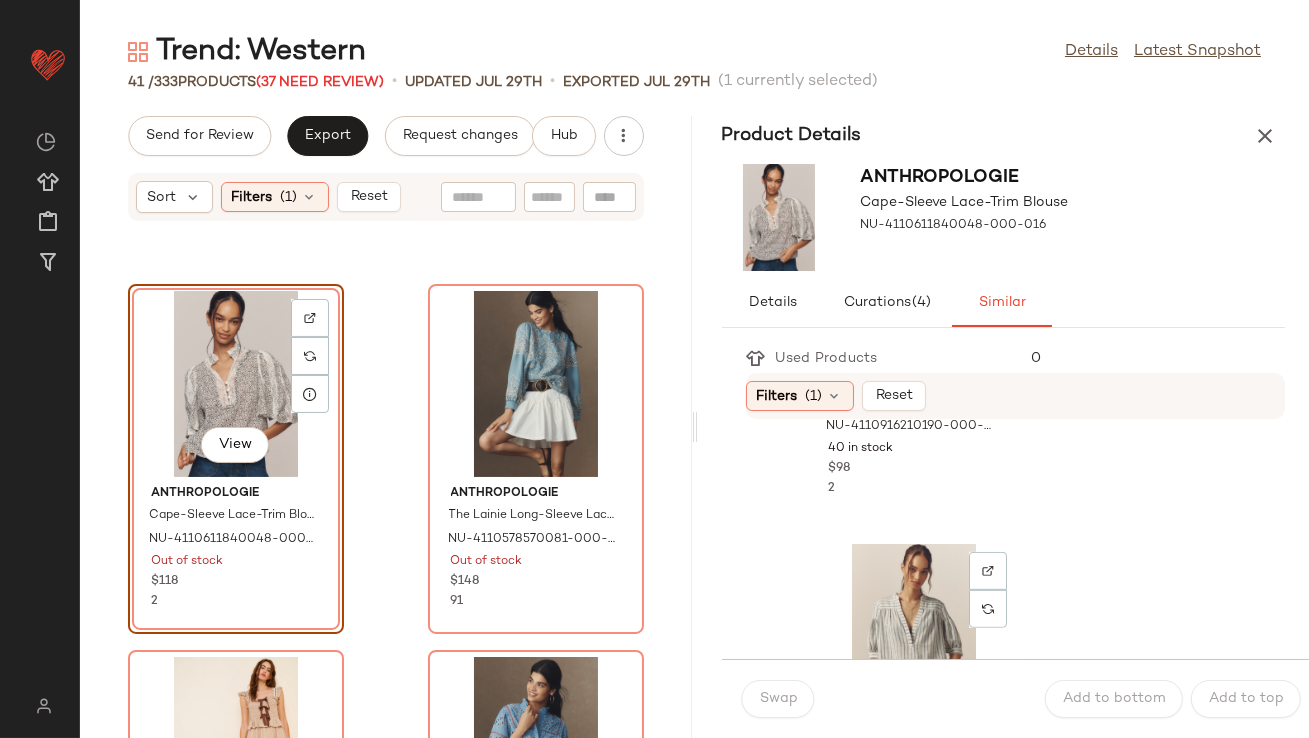 scroll, scrollTop: 1870, scrollLeft: 0, axis: vertical 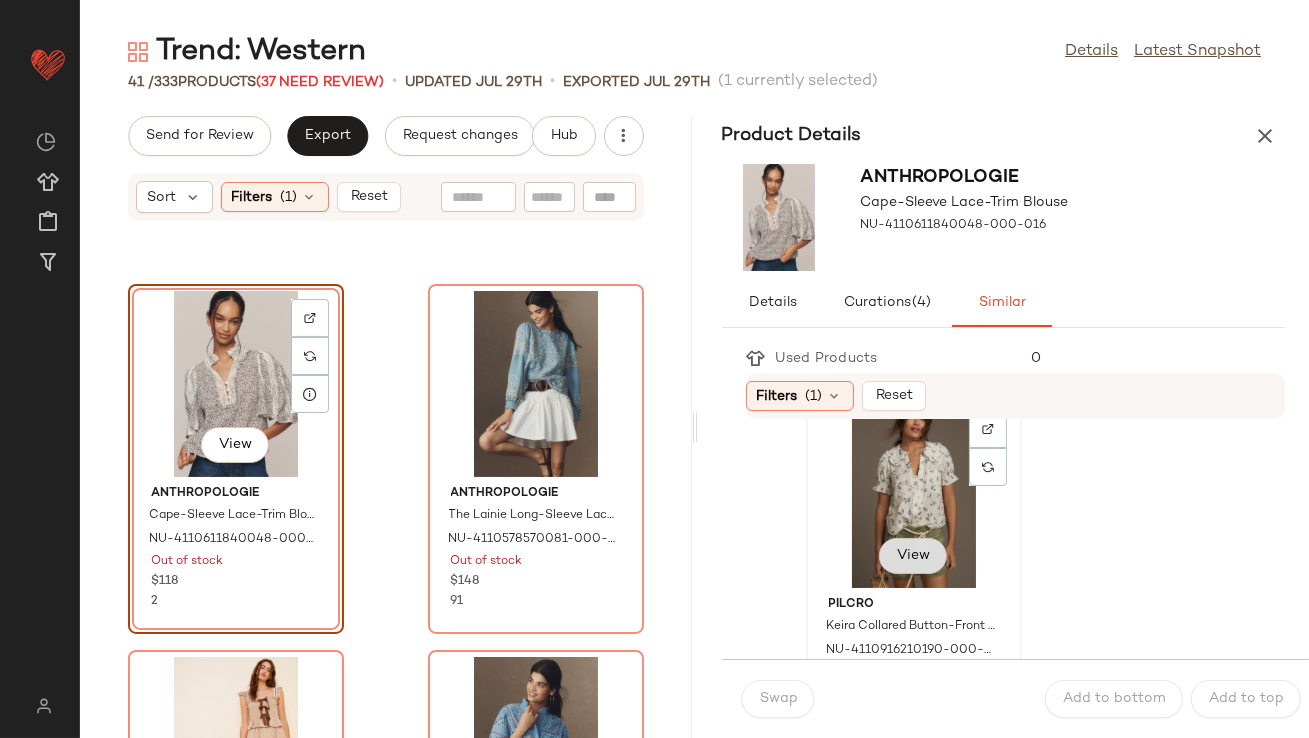 click on "View" 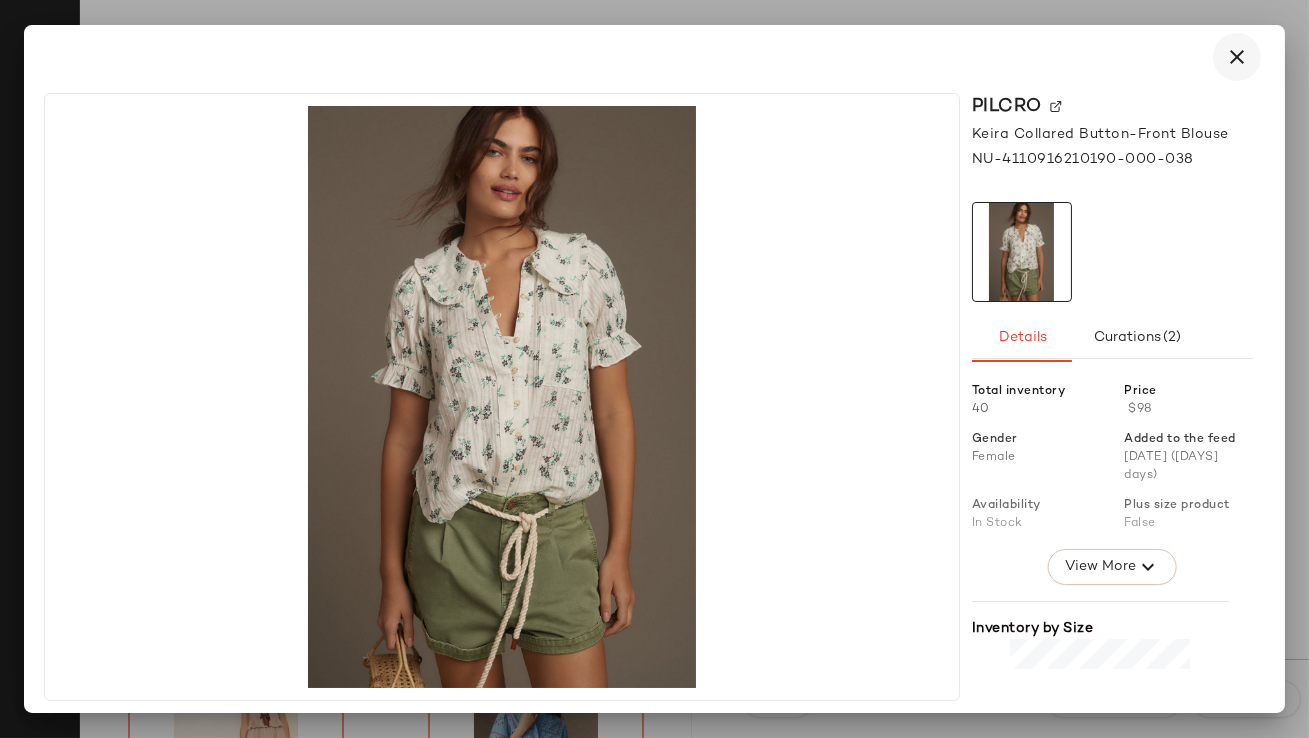 click at bounding box center [1237, 57] 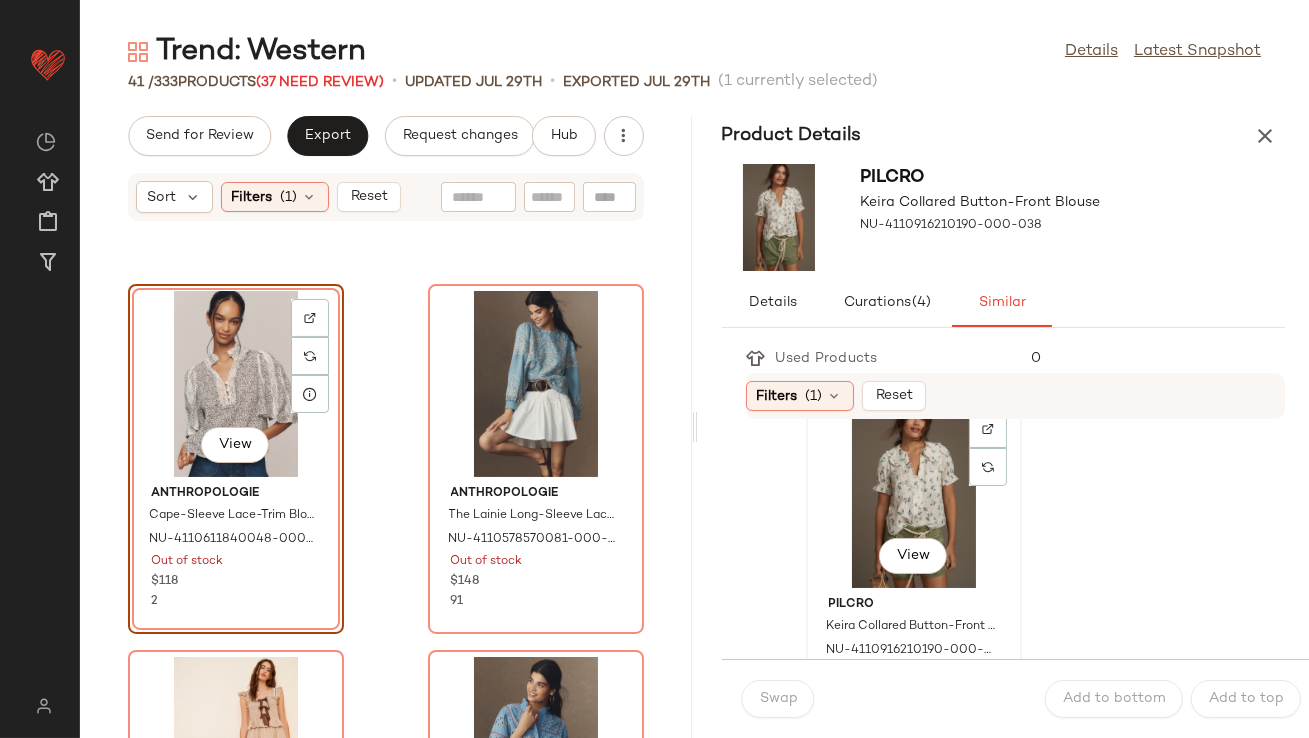 click on "View" 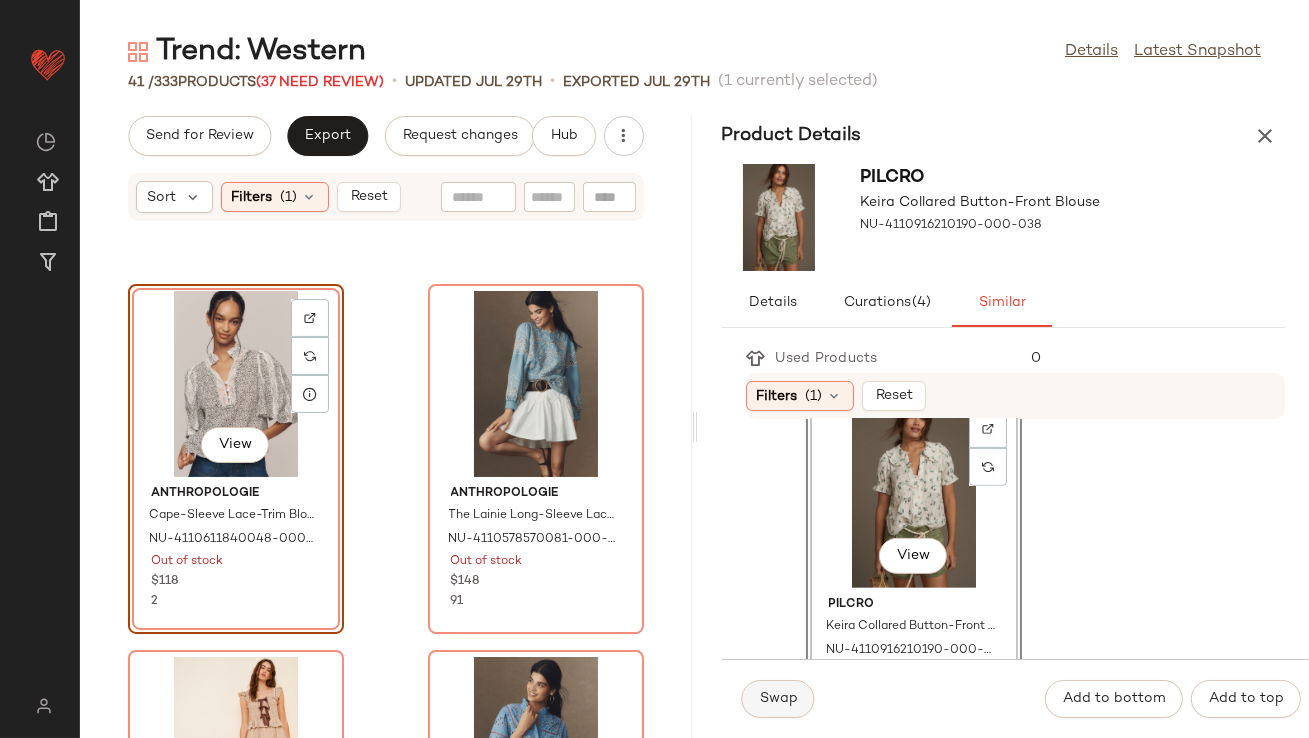 click on "Swap" at bounding box center (778, 699) 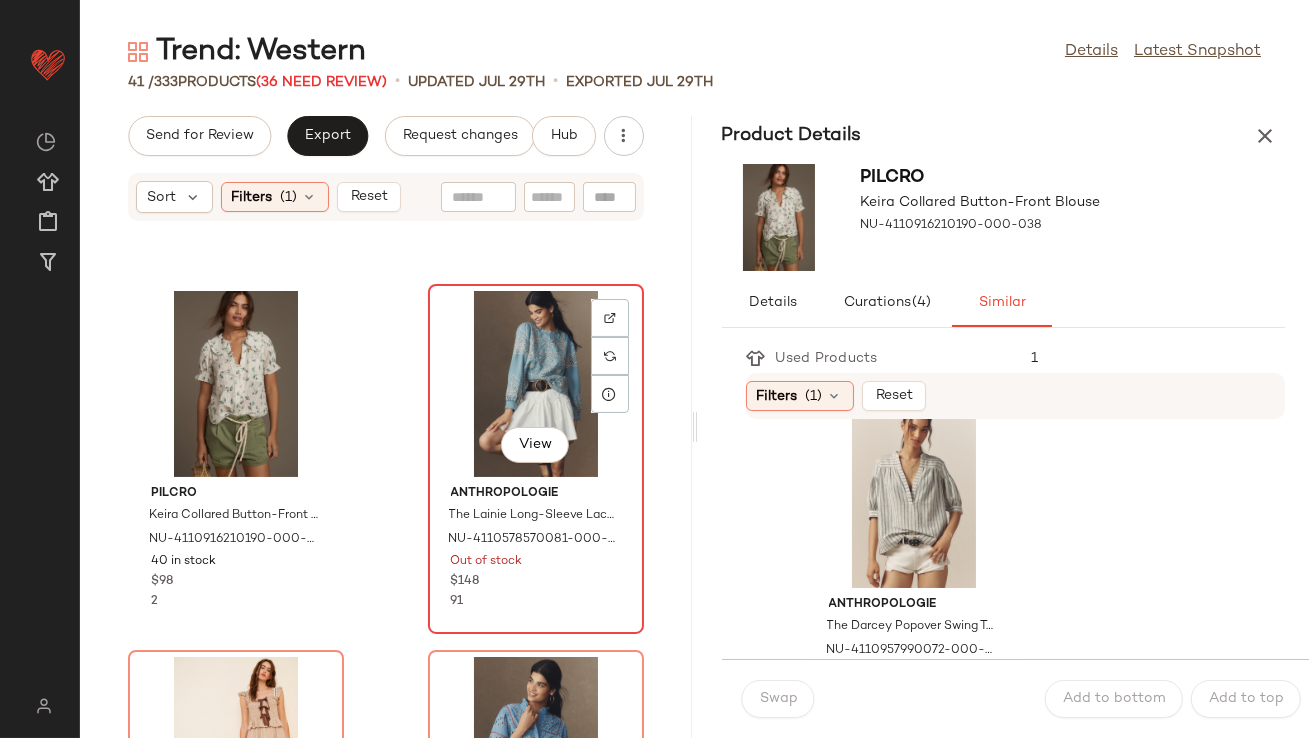 click on "View" 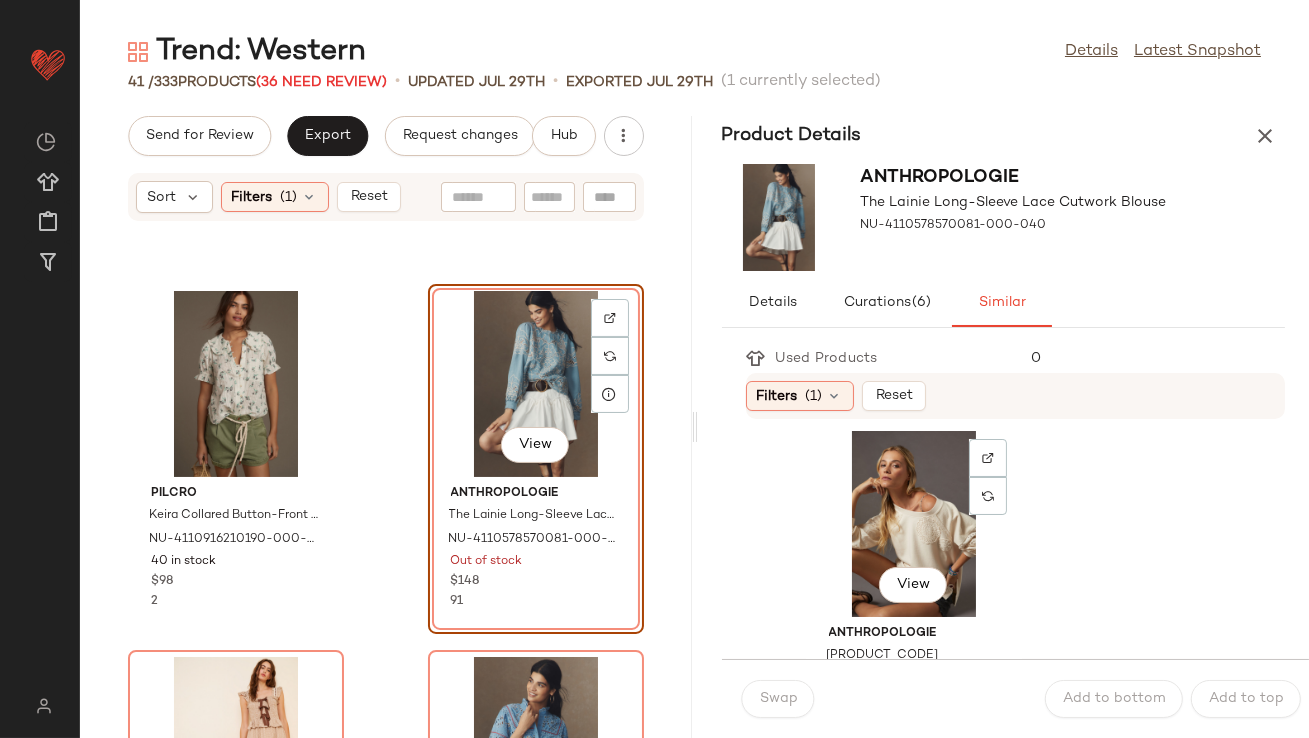 scroll, scrollTop: 378, scrollLeft: 0, axis: vertical 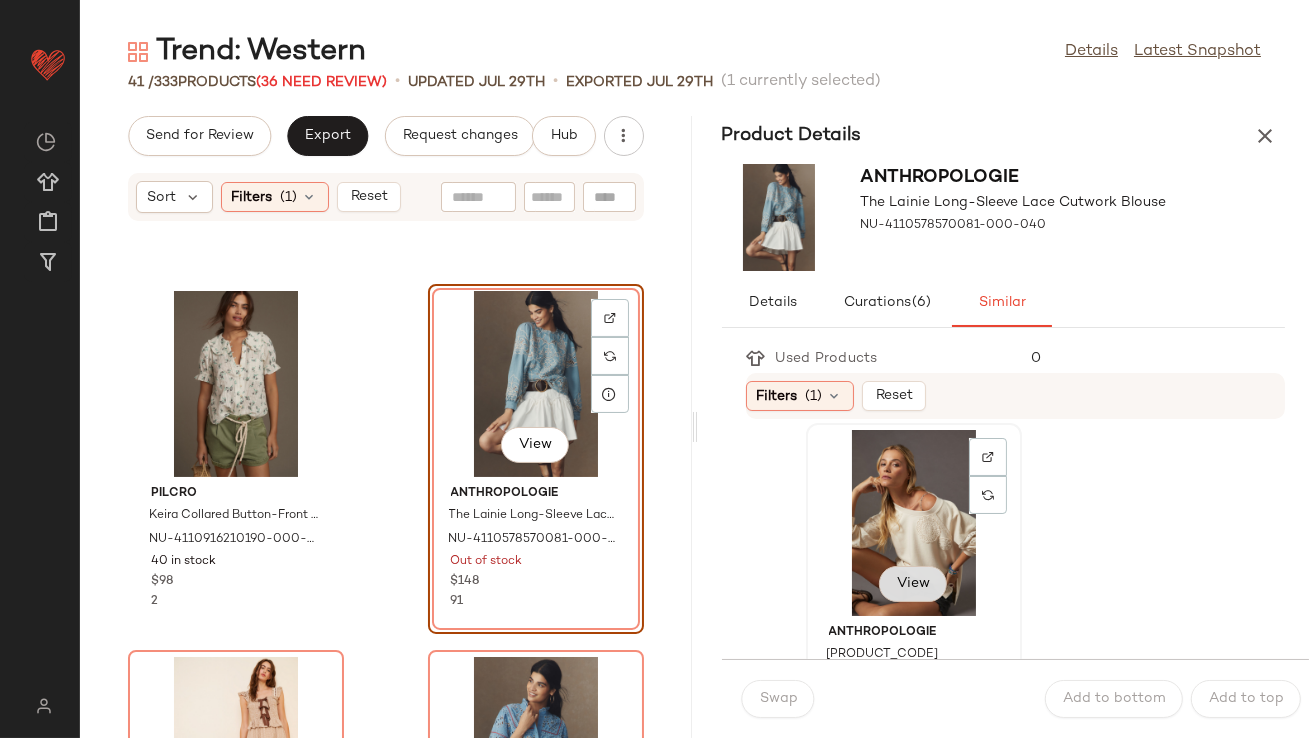 click on "View" 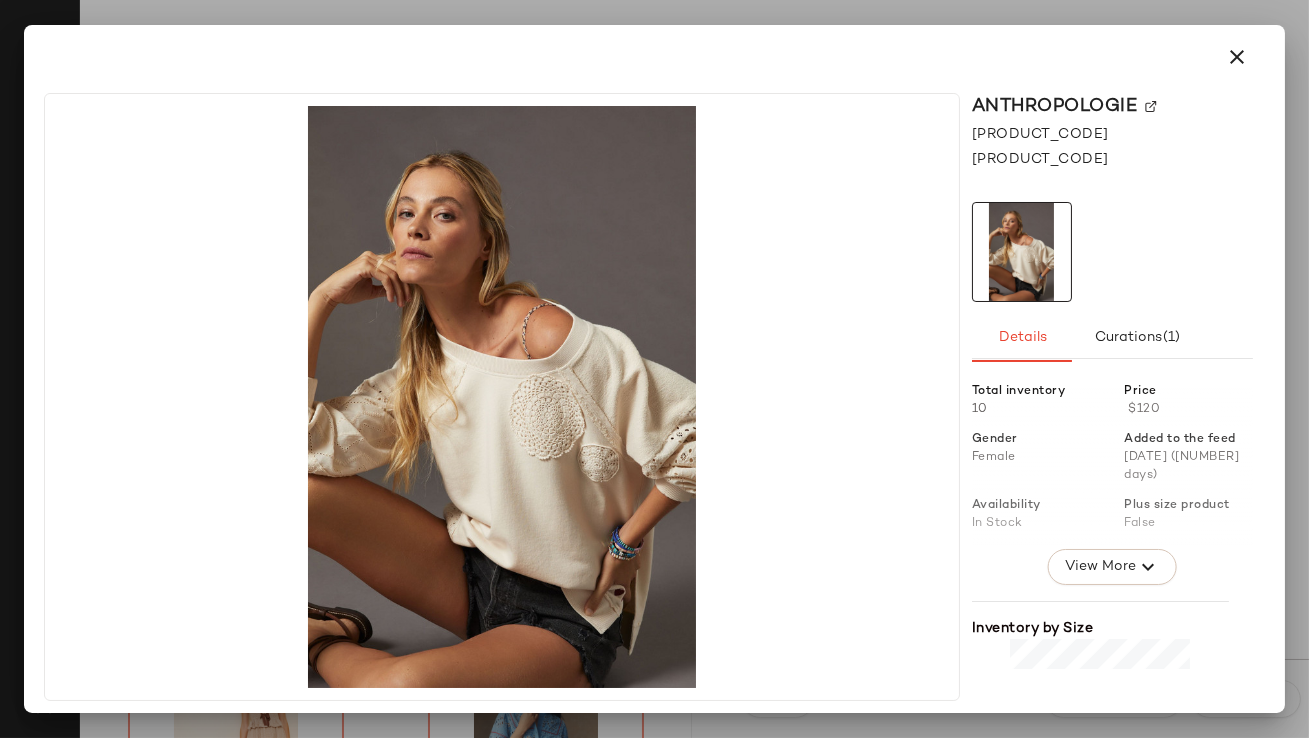 click at bounding box center [1237, 57] 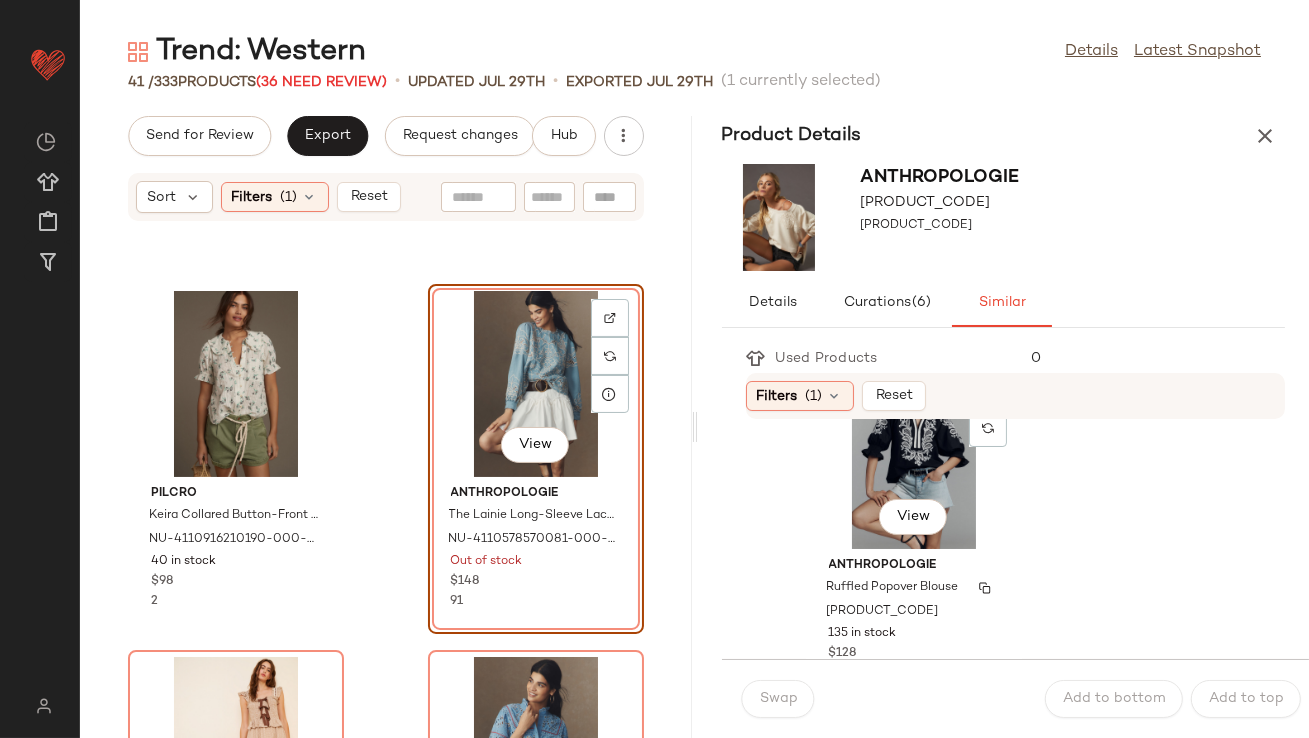 scroll, scrollTop: 747, scrollLeft: 0, axis: vertical 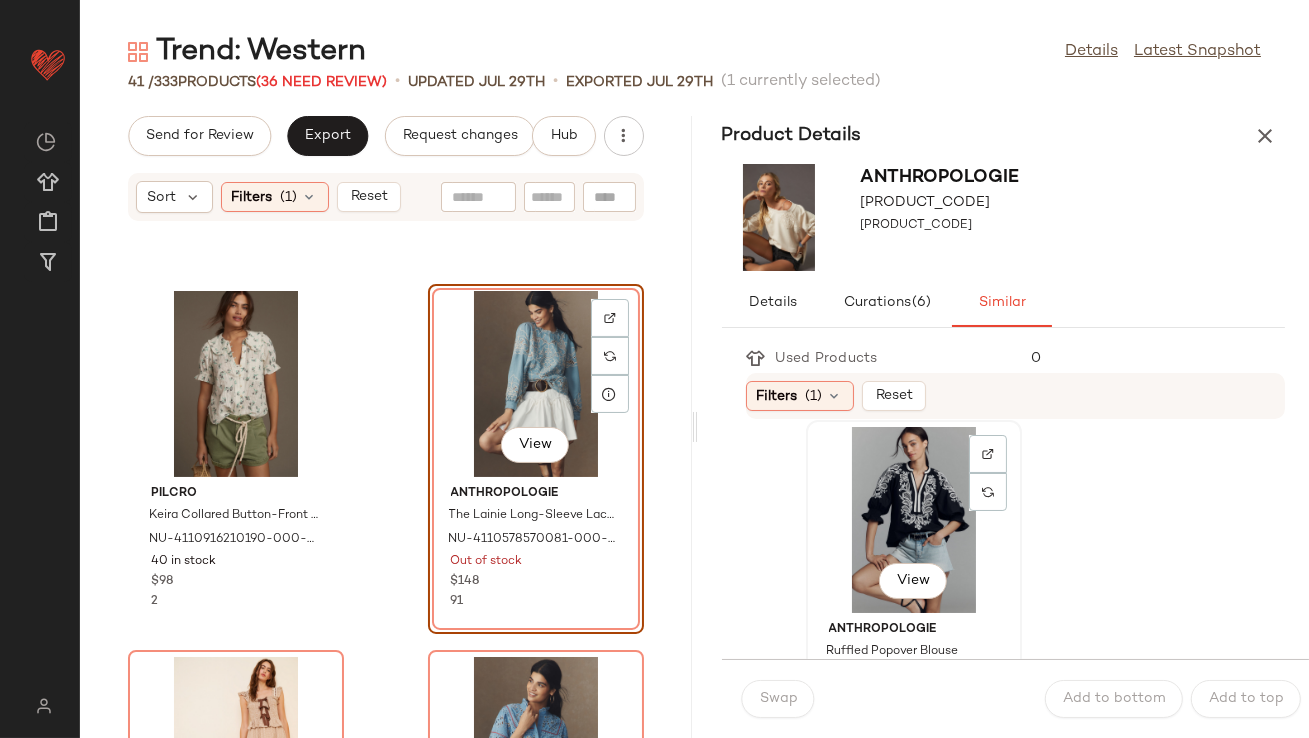 click on "View" 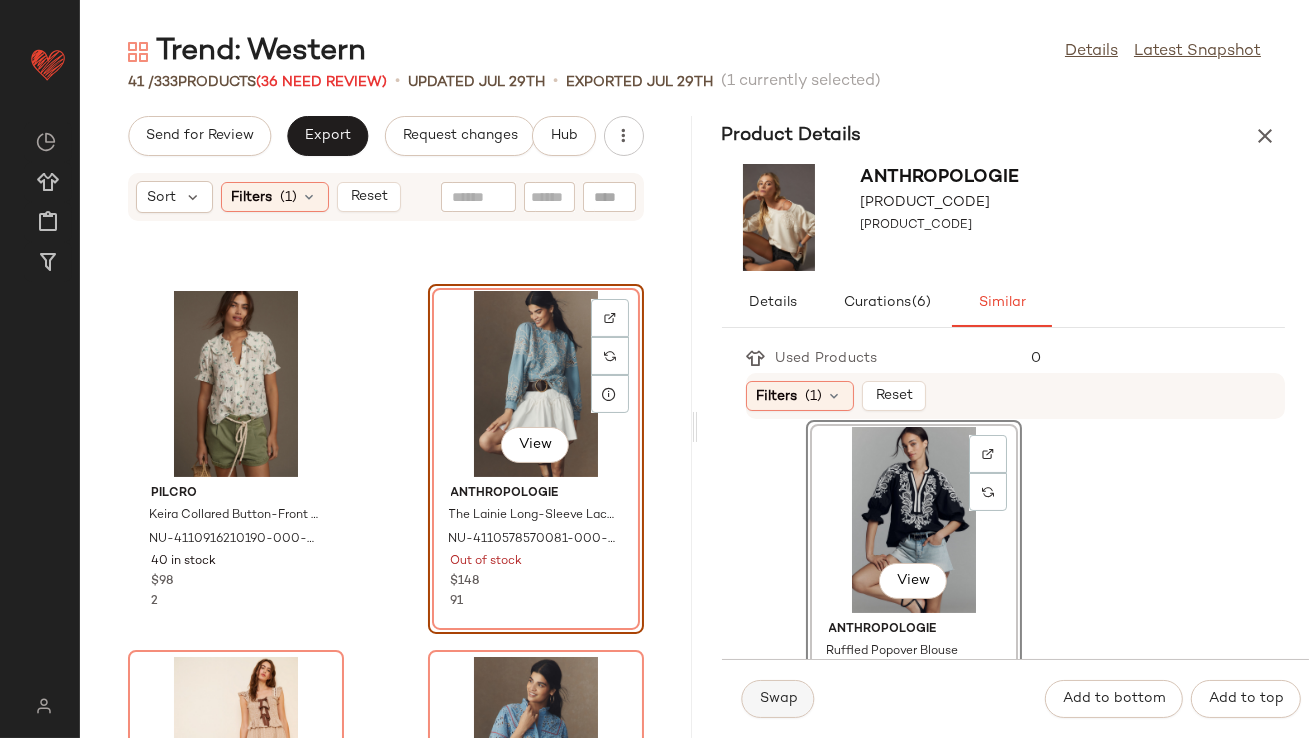click on "Swap" 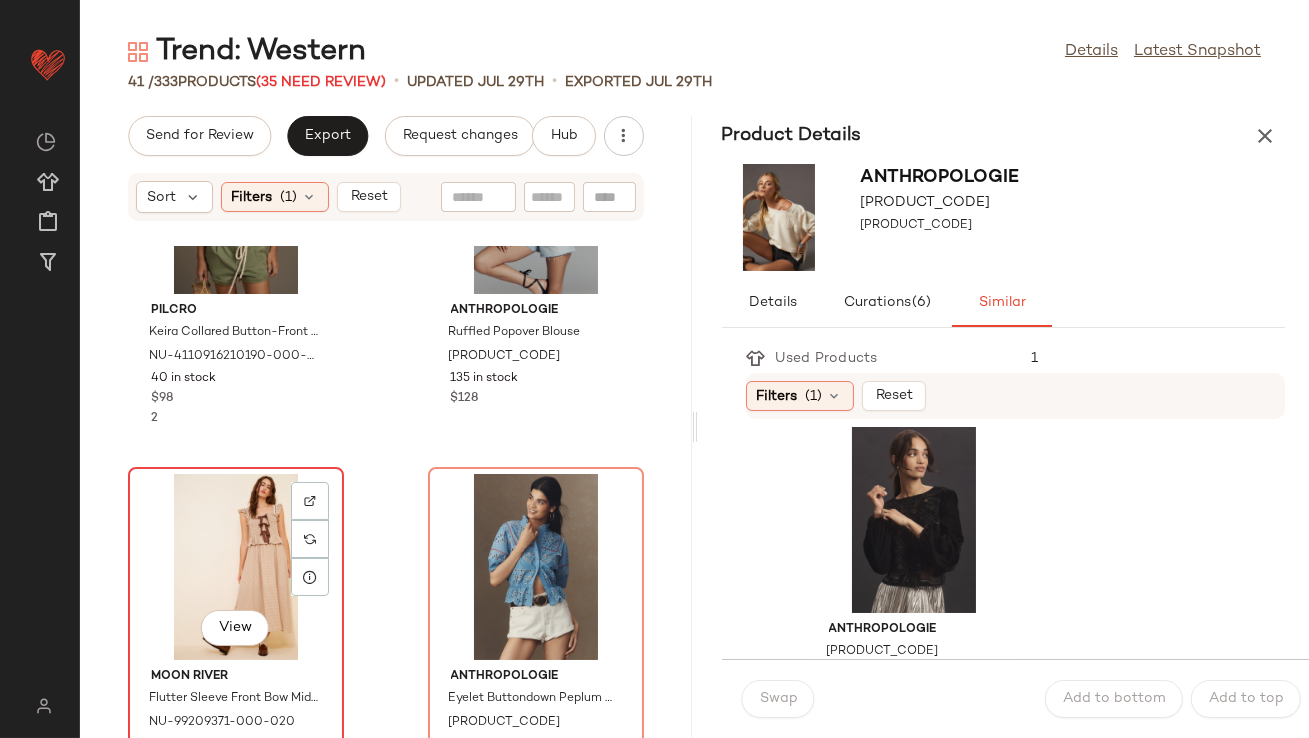 click on "View" 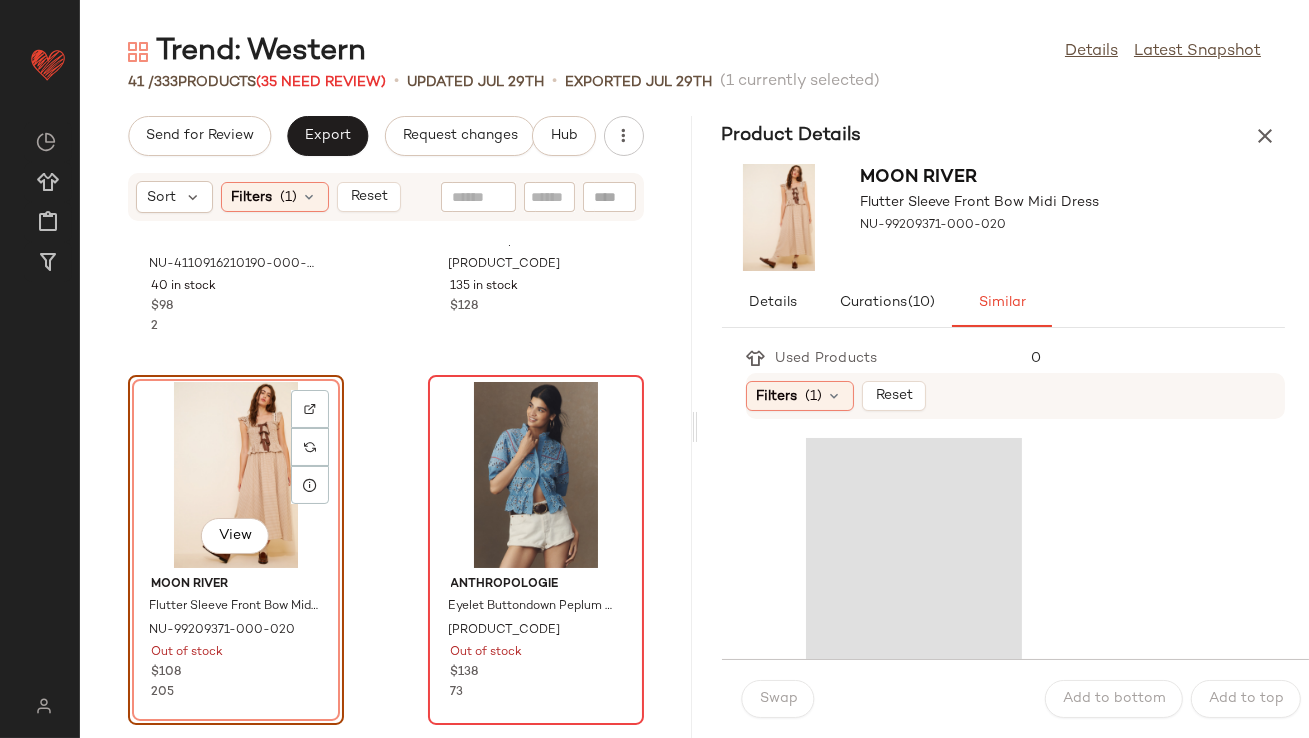 scroll, scrollTop: 1020, scrollLeft: 0, axis: vertical 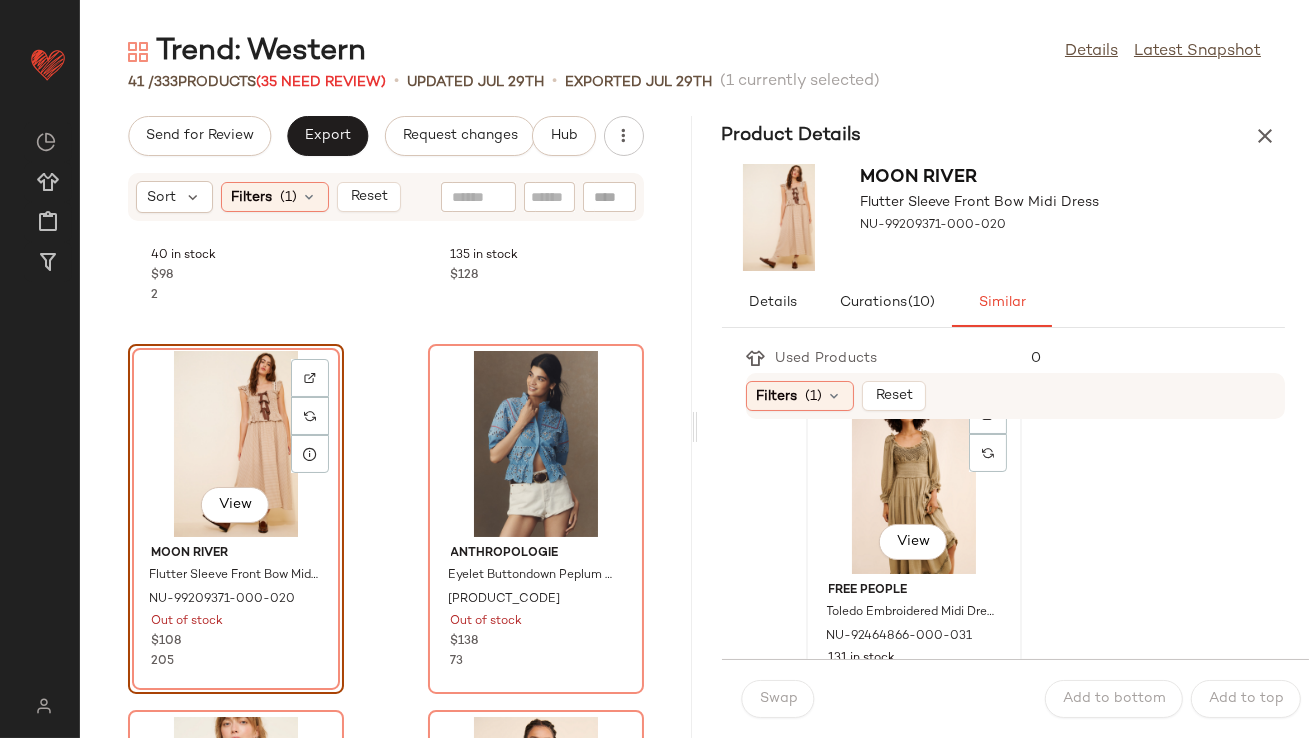 click on "View" 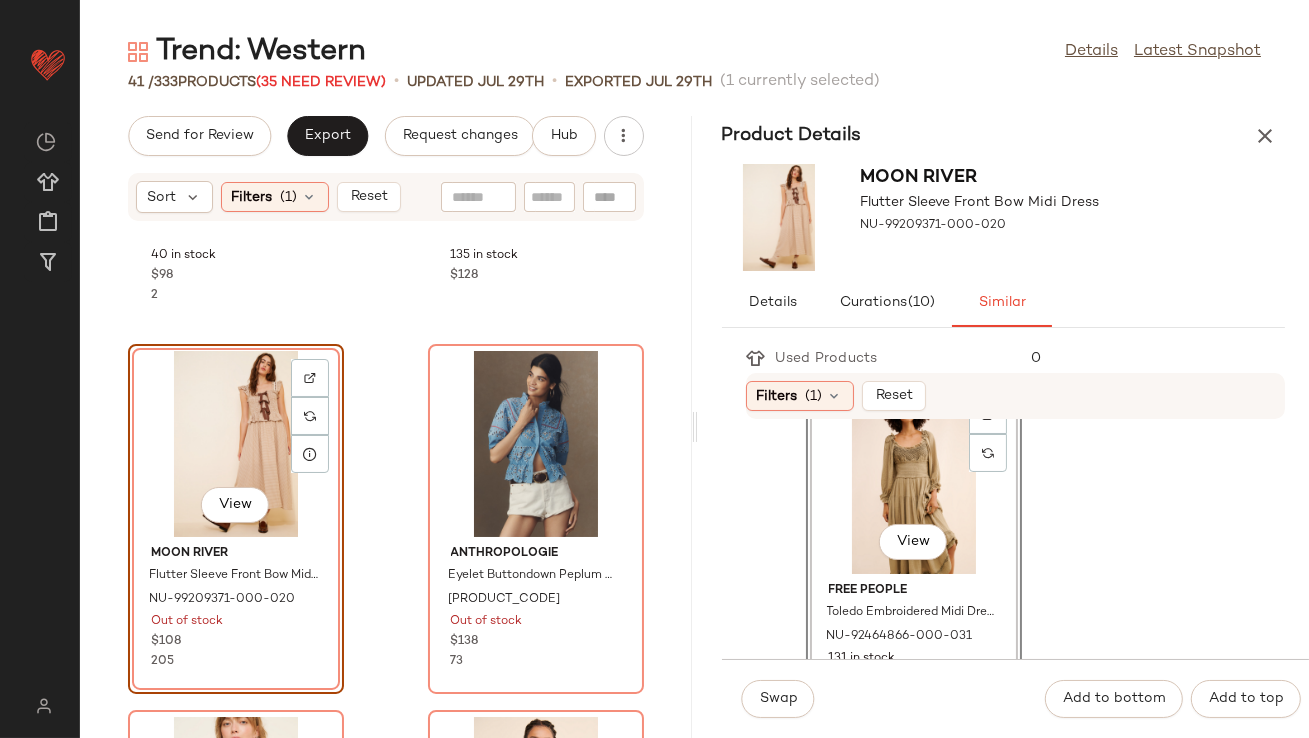 click on "Swap   Add to bottom   Add to top" at bounding box center (1016, 698) 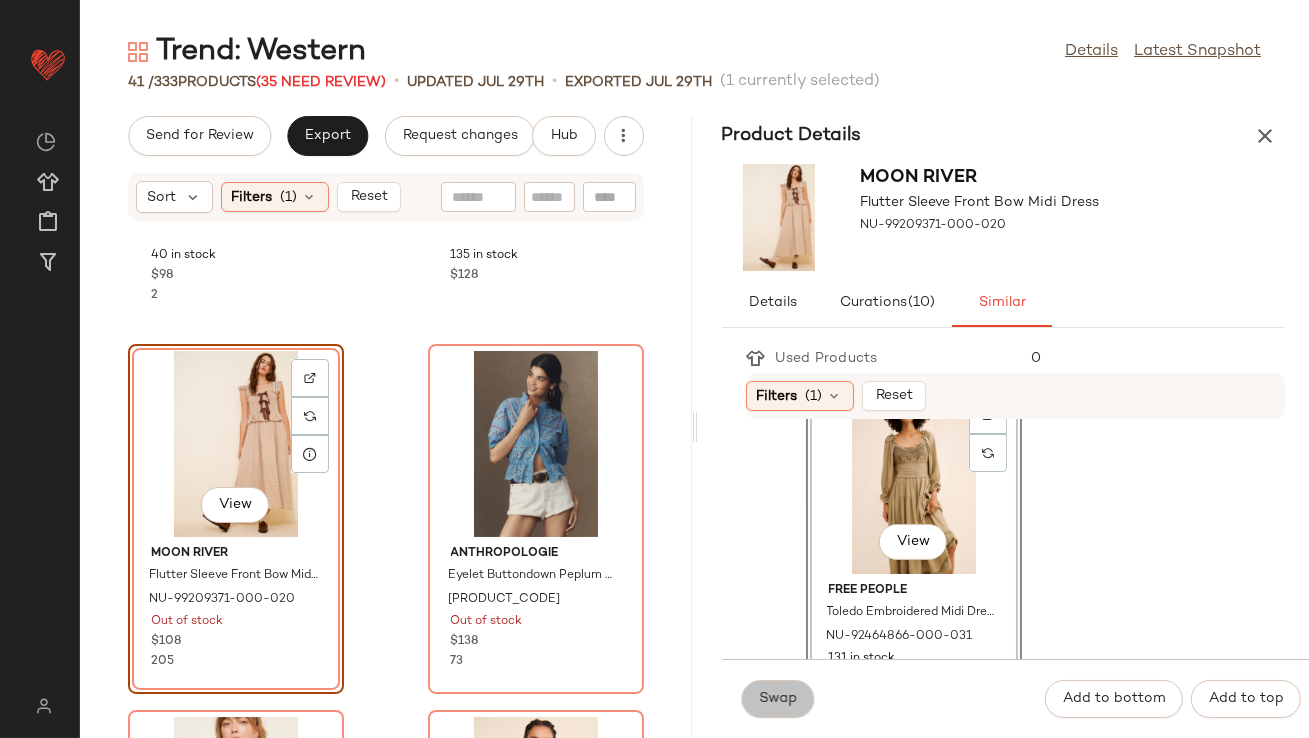 click on "Swap" 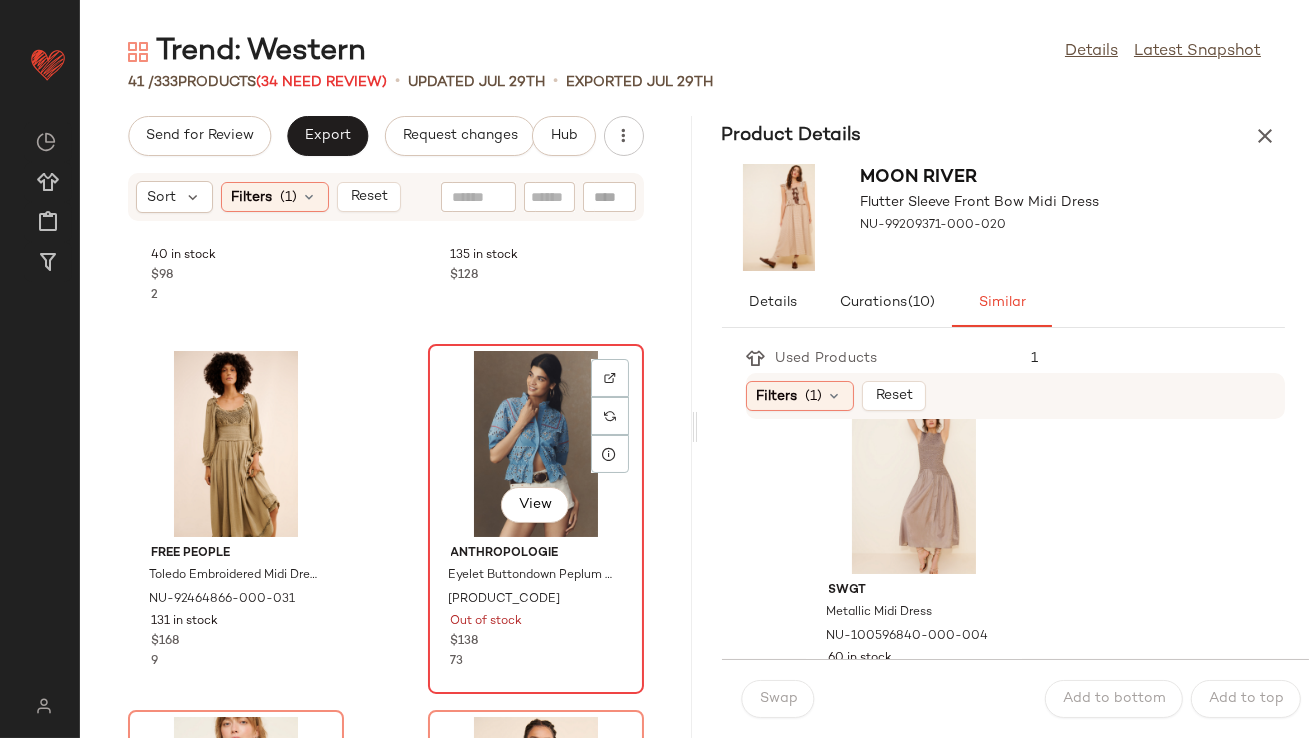 click on "View" 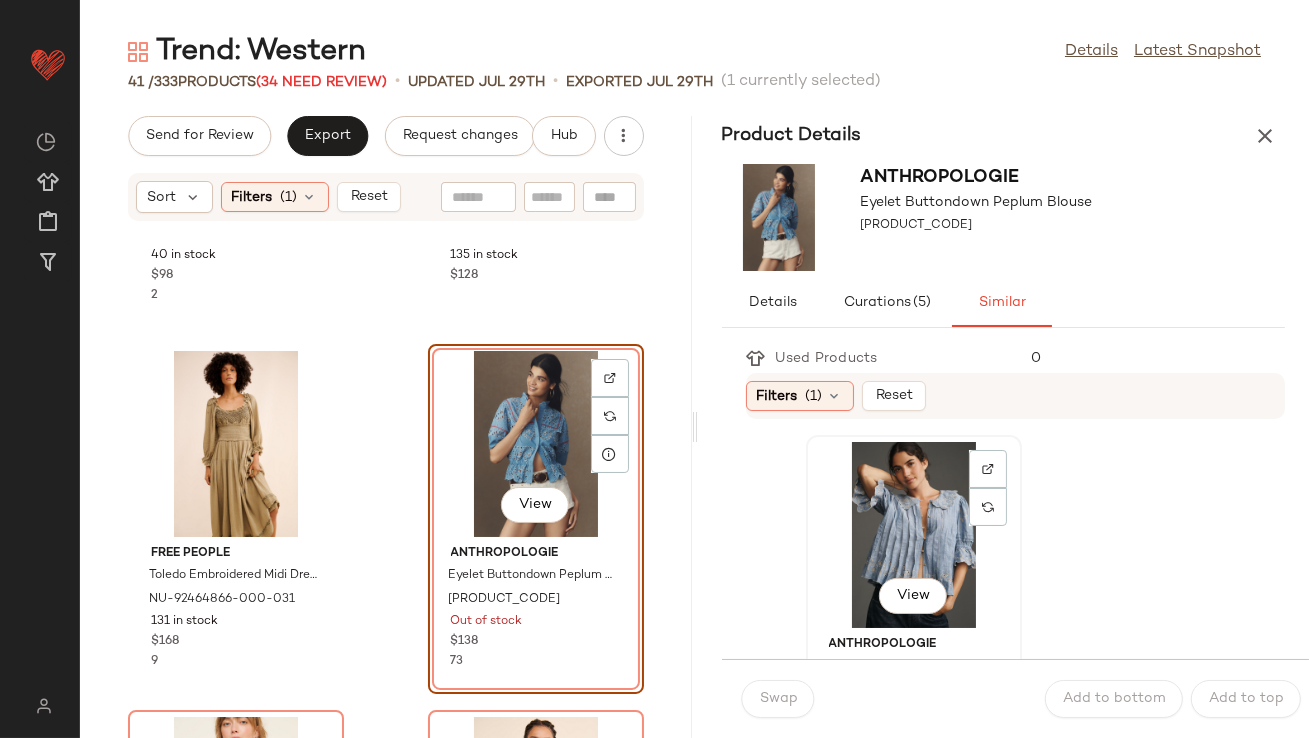 click on "View" 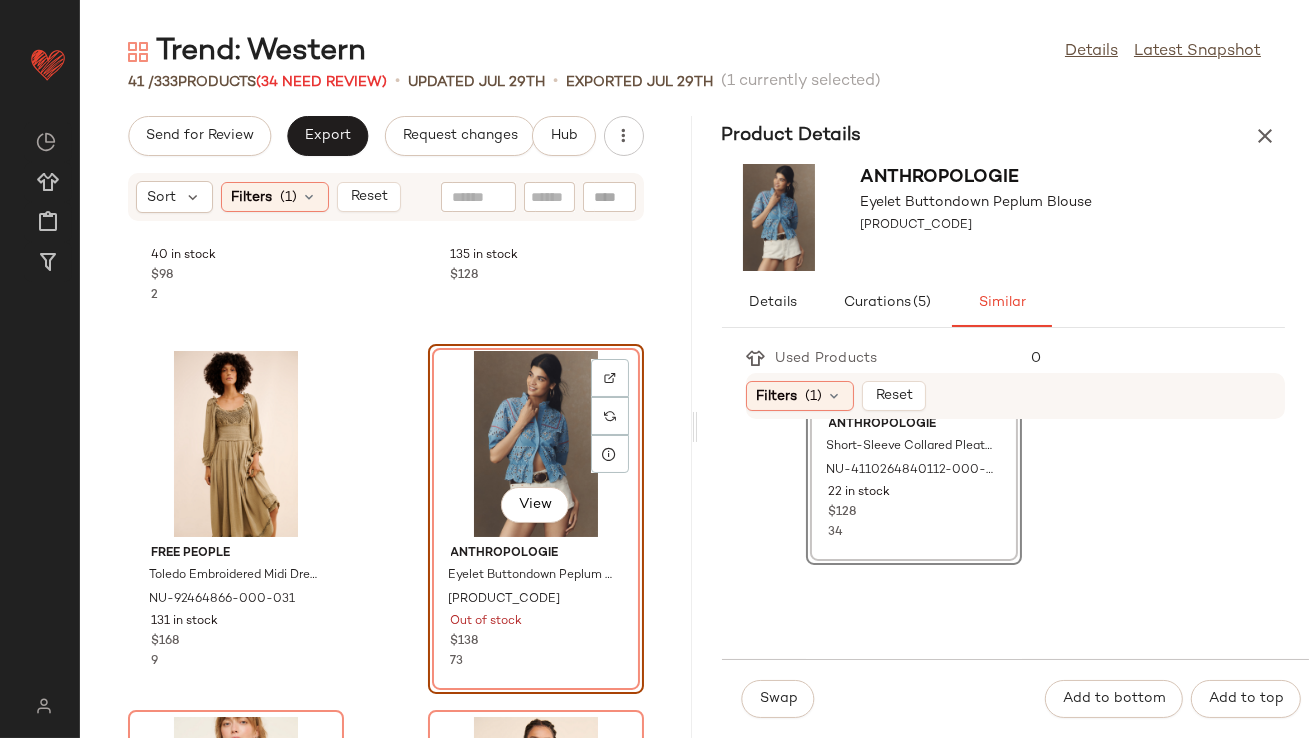 scroll, scrollTop: 286, scrollLeft: 0, axis: vertical 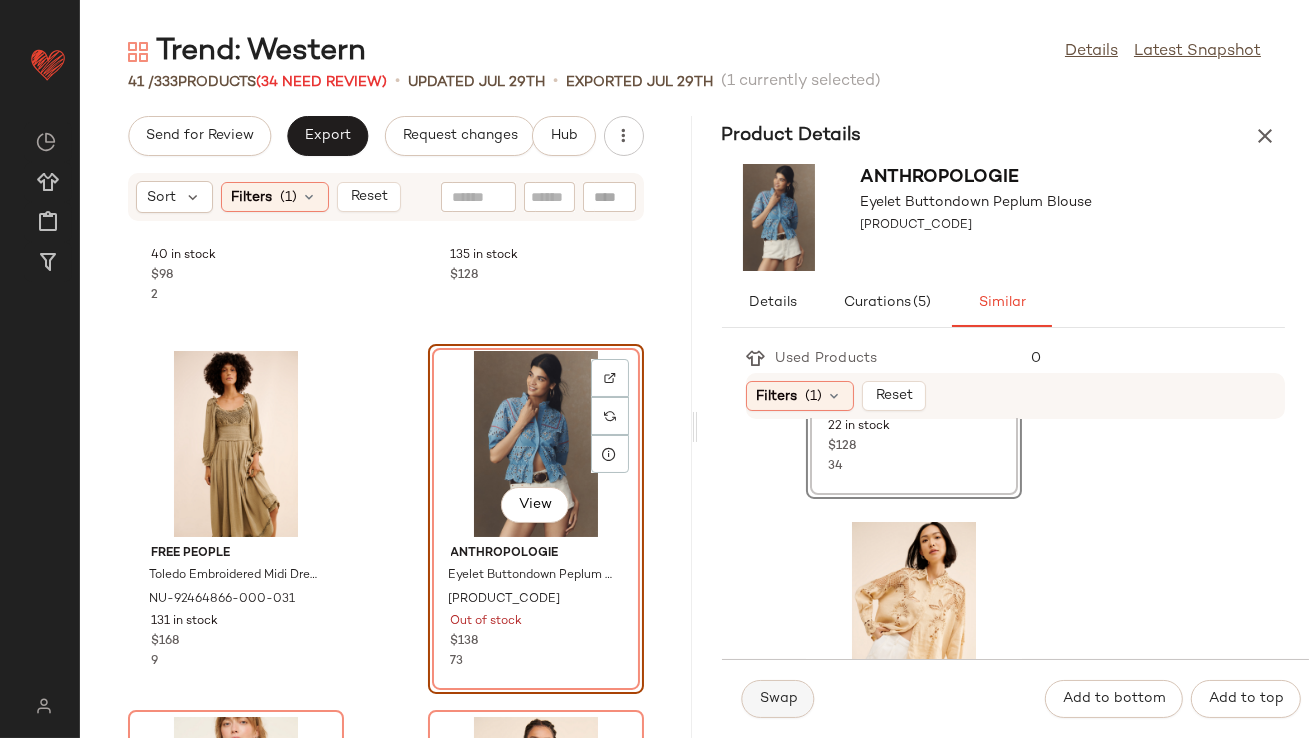 click on "Swap" 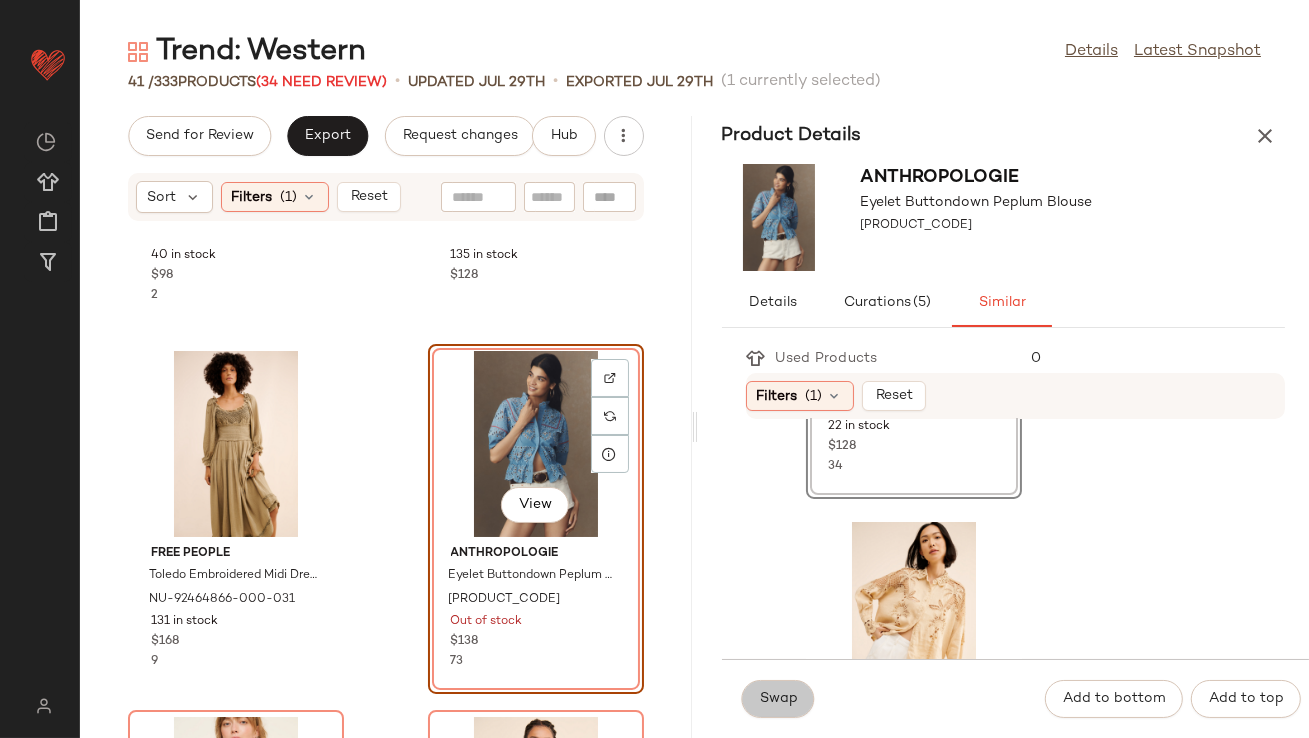 scroll, scrollTop: 0, scrollLeft: 0, axis: both 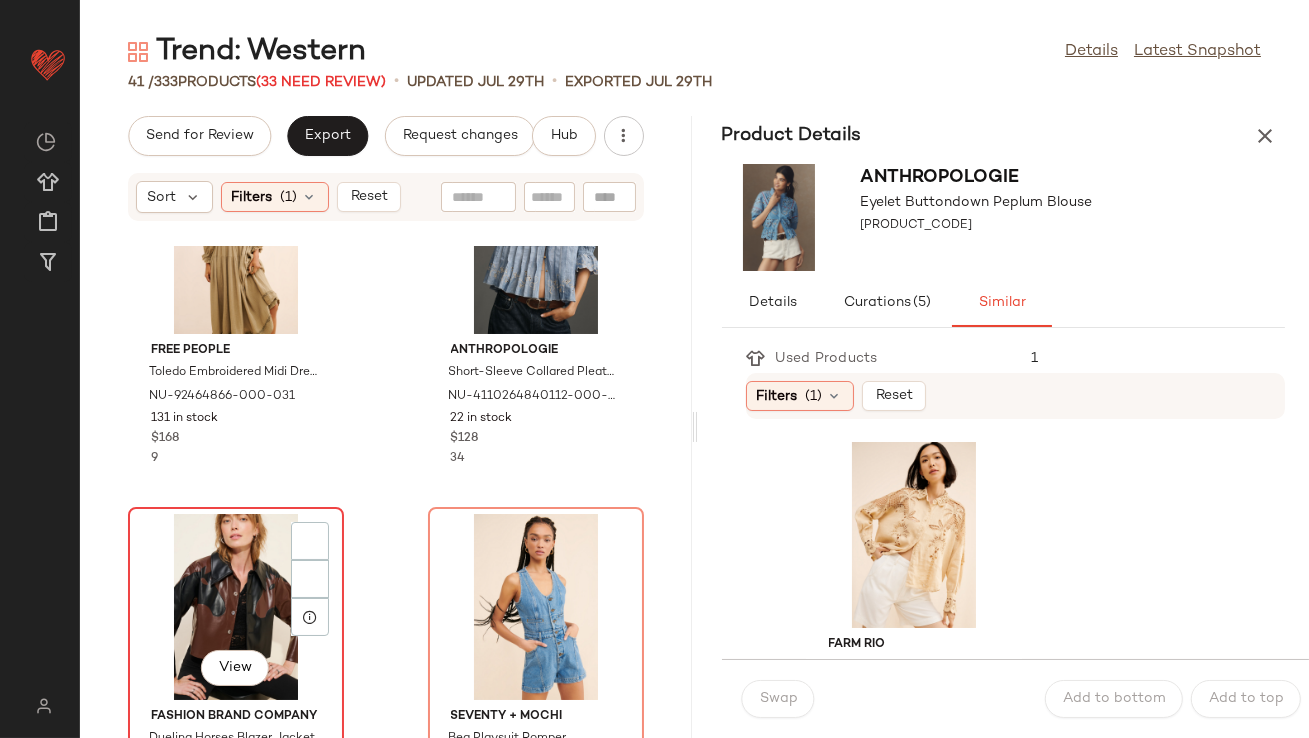 click on "View" 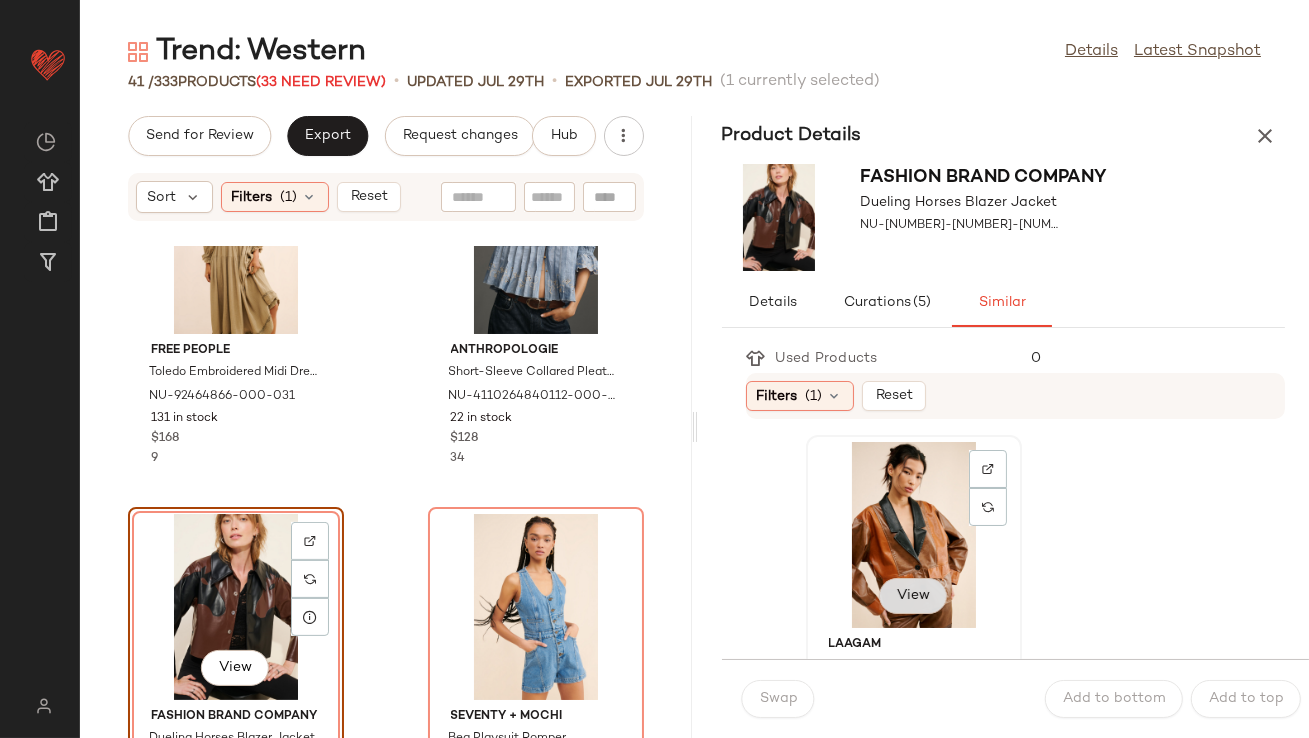 click on "View" 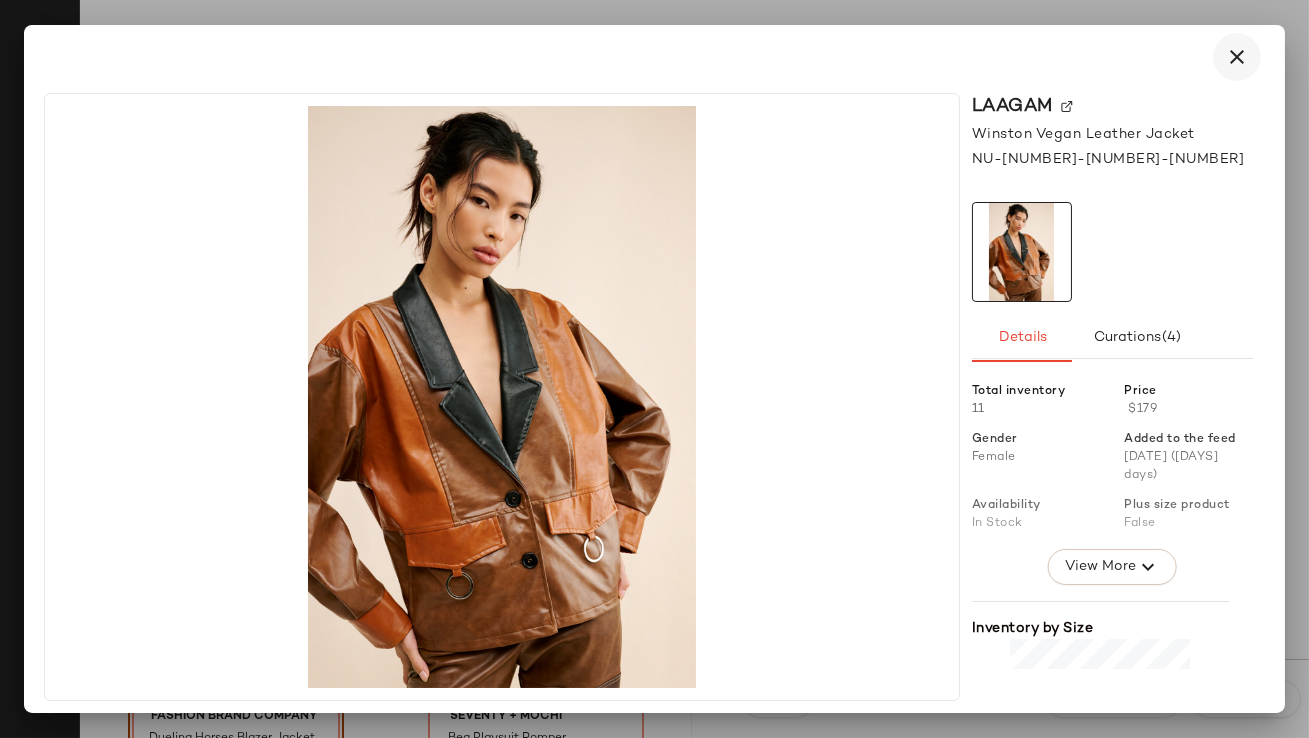 click at bounding box center [1237, 57] 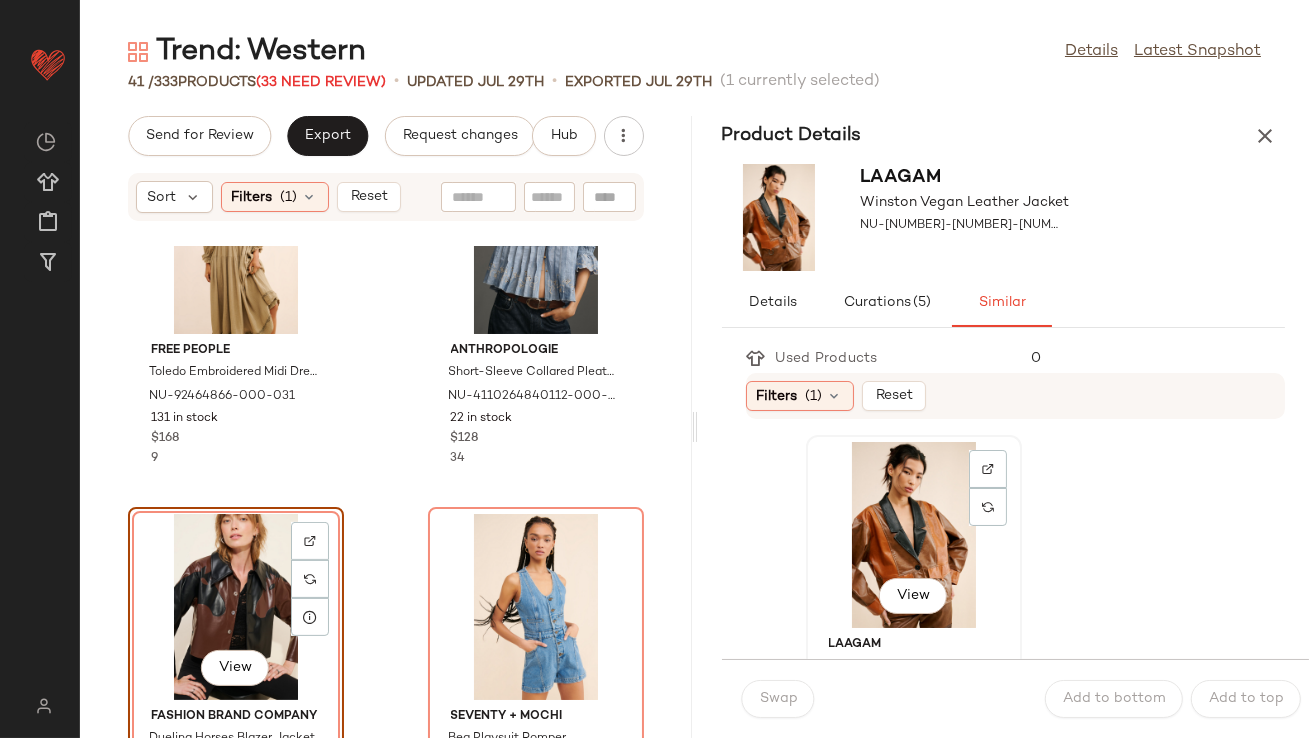 click on "View" 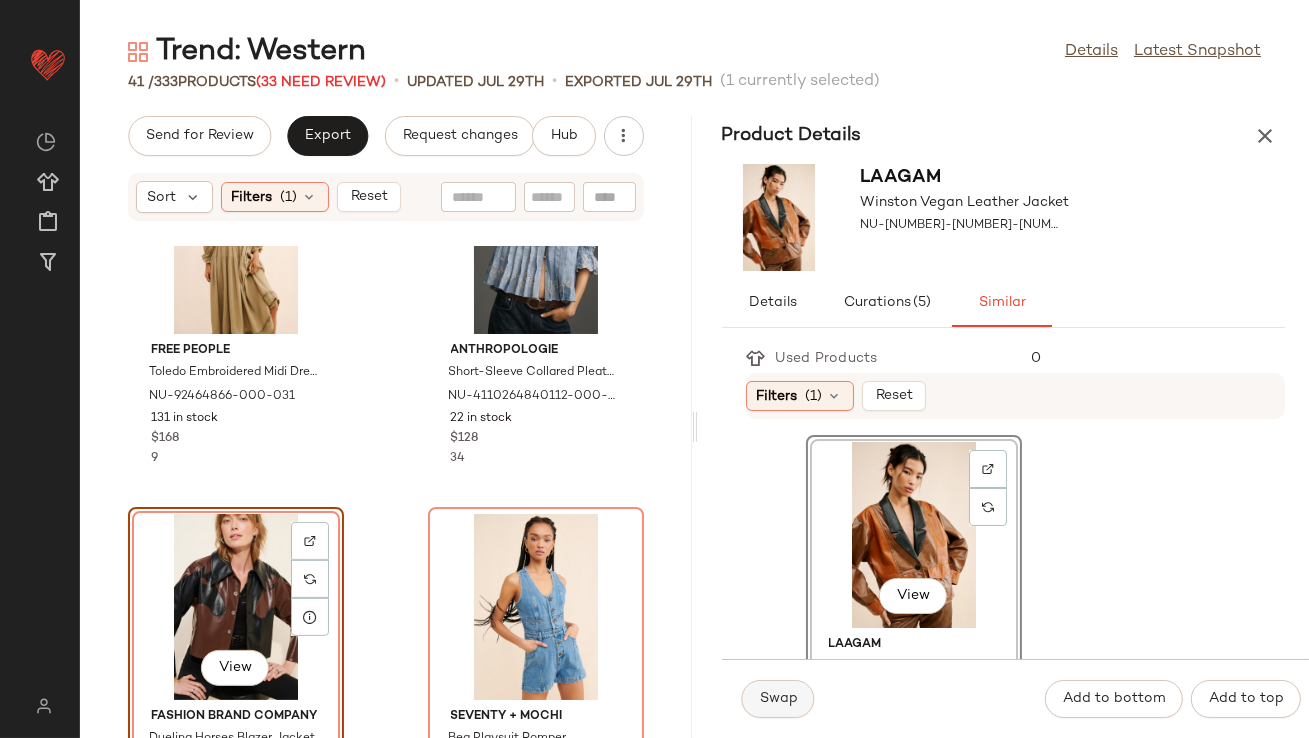 click on "Swap" at bounding box center (778, 699) 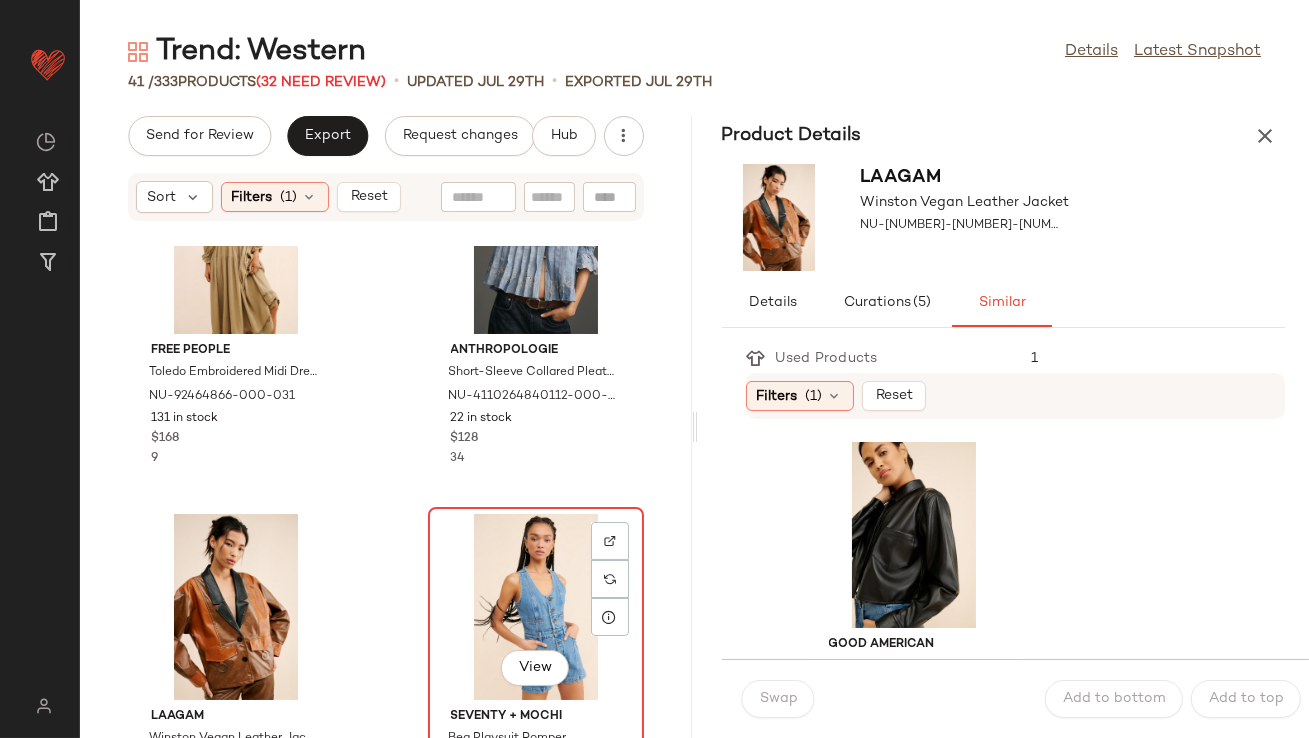 click on "View" 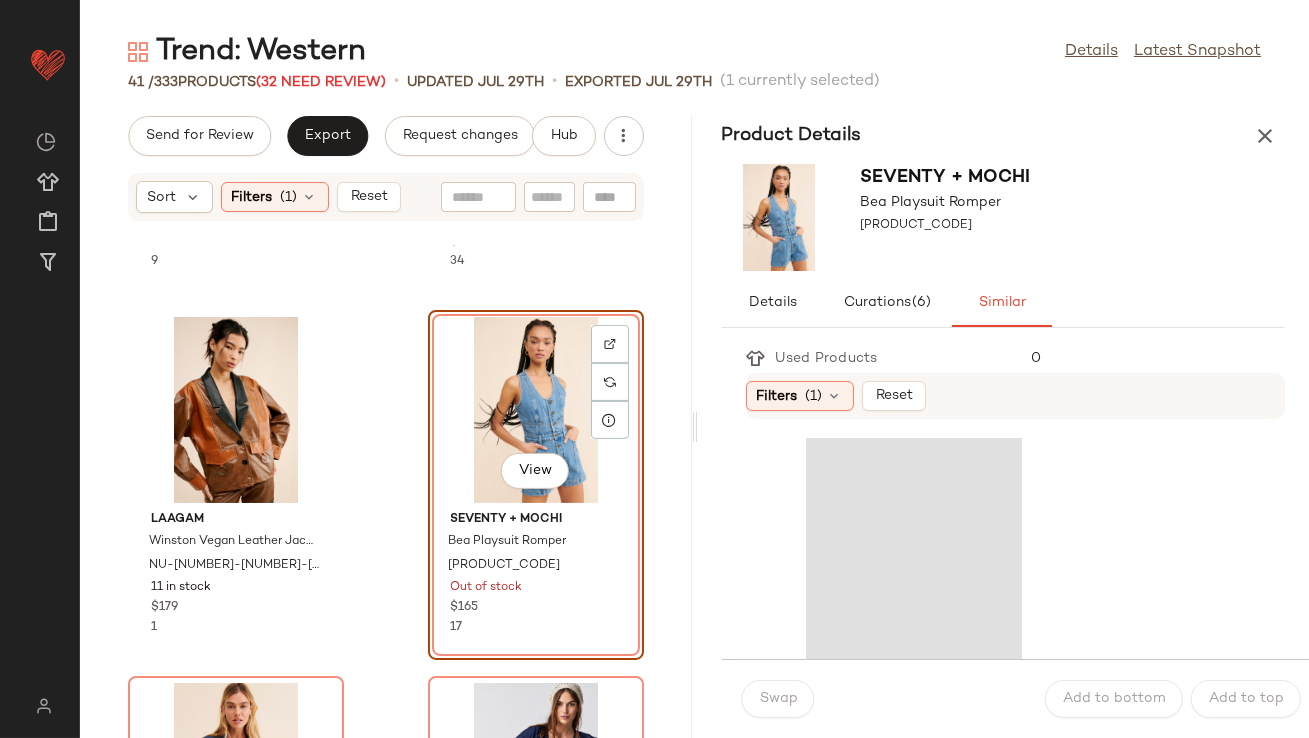 scroll, scrollTop: 1430, scrollLeft: 0, axis: vertical 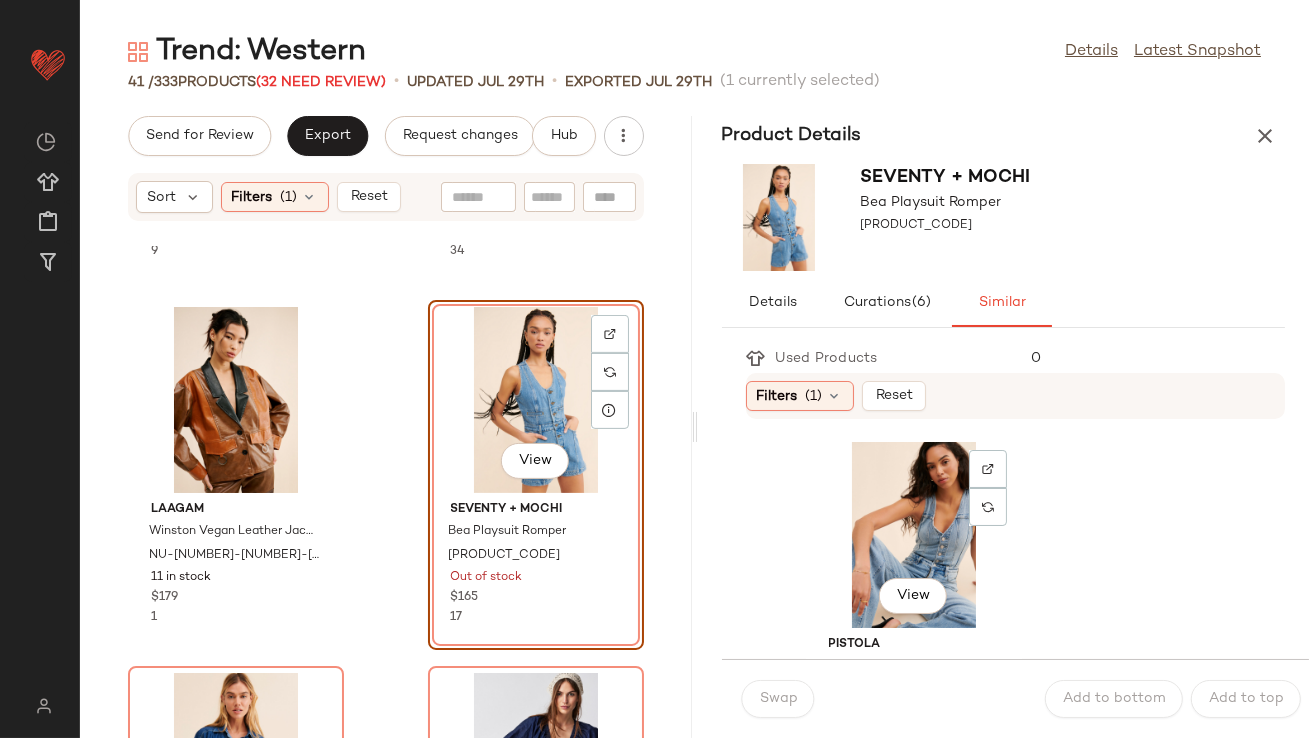 click on "View" 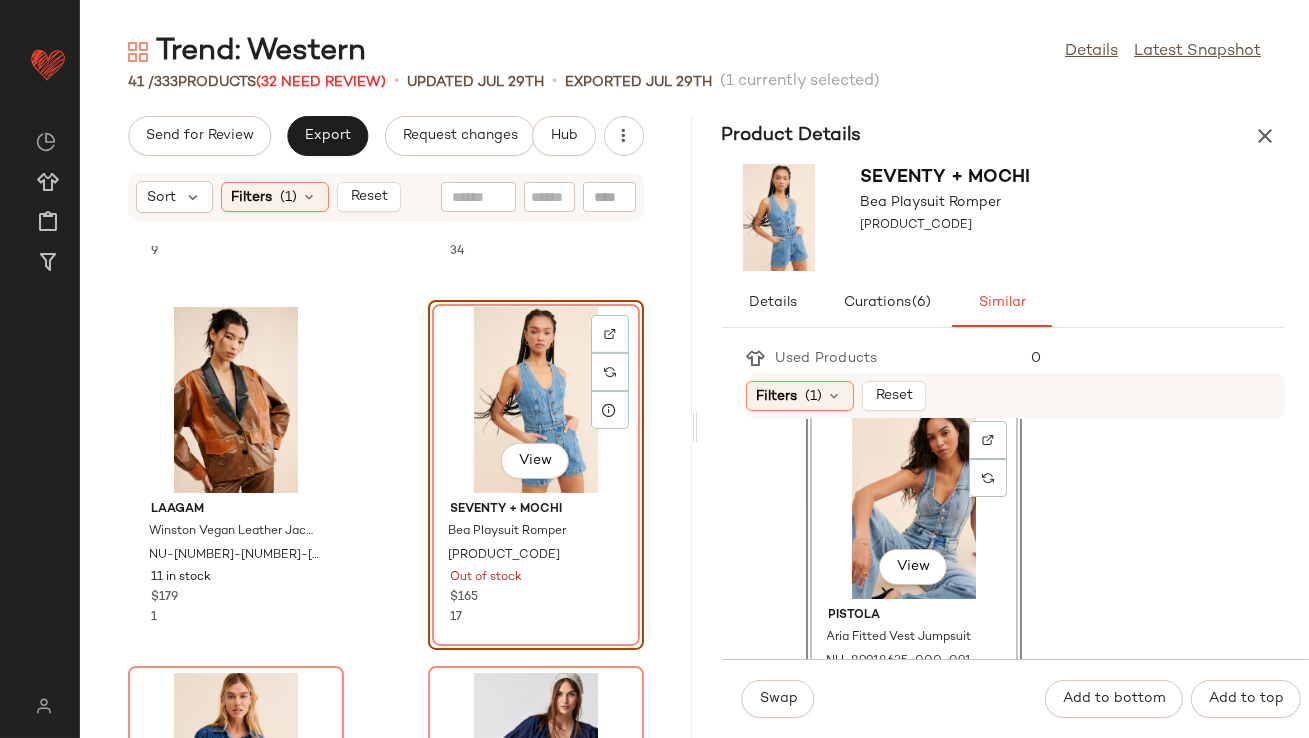 scroll, scrollTop: 46, scrollLeft: 0, axis: vertical 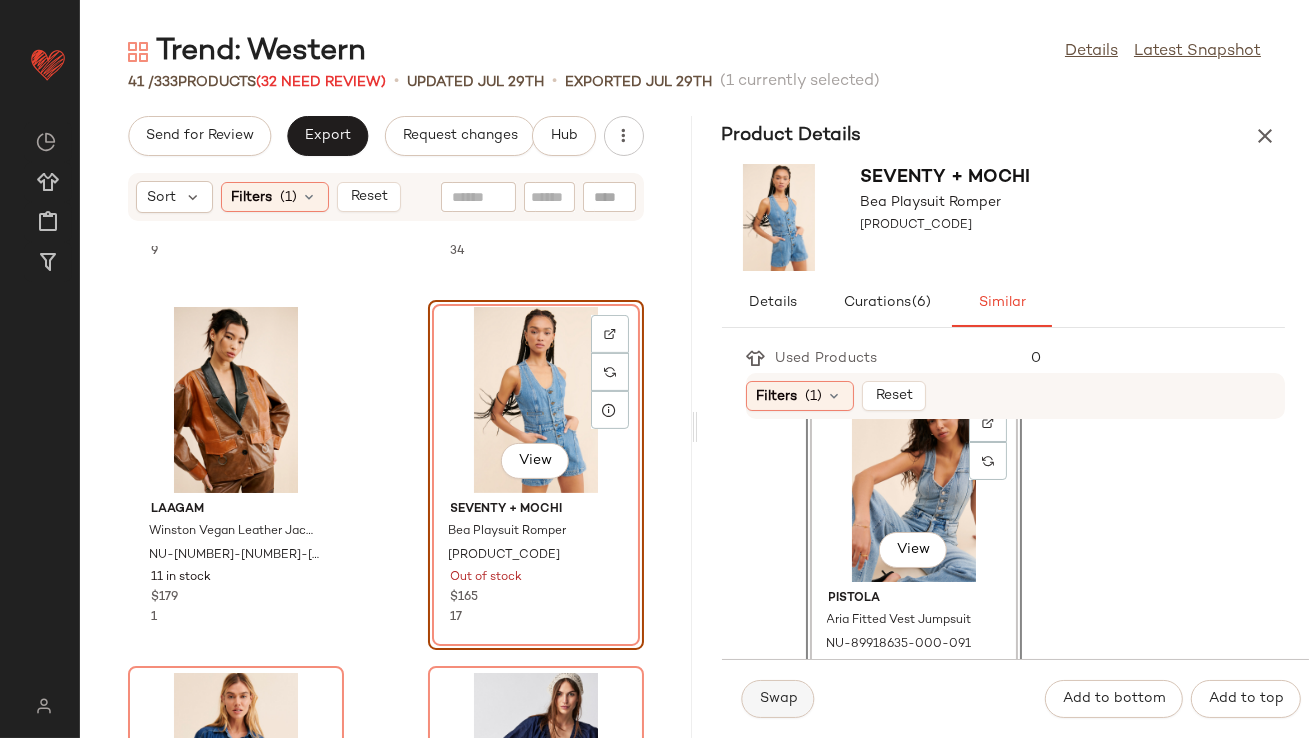 click on "Swap" 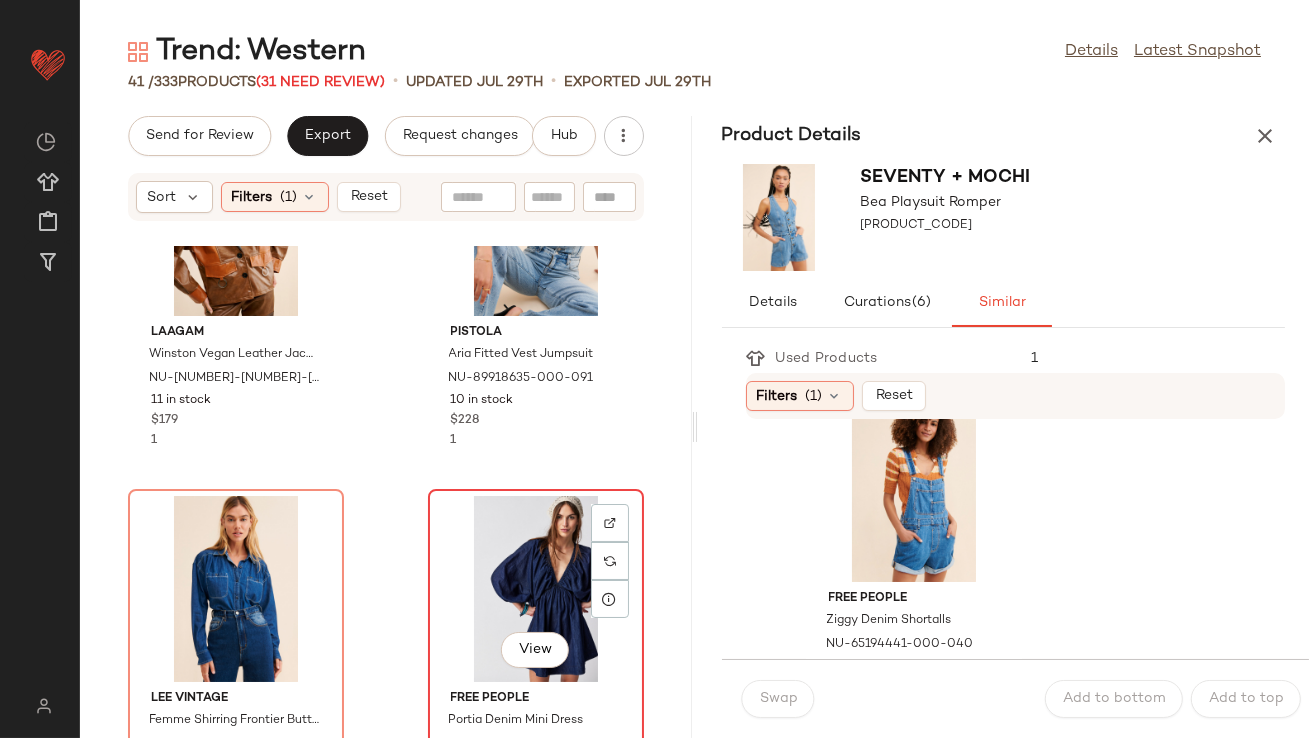scroll, scrollTop: 1680, scrollLeft: 0, axis: vertical 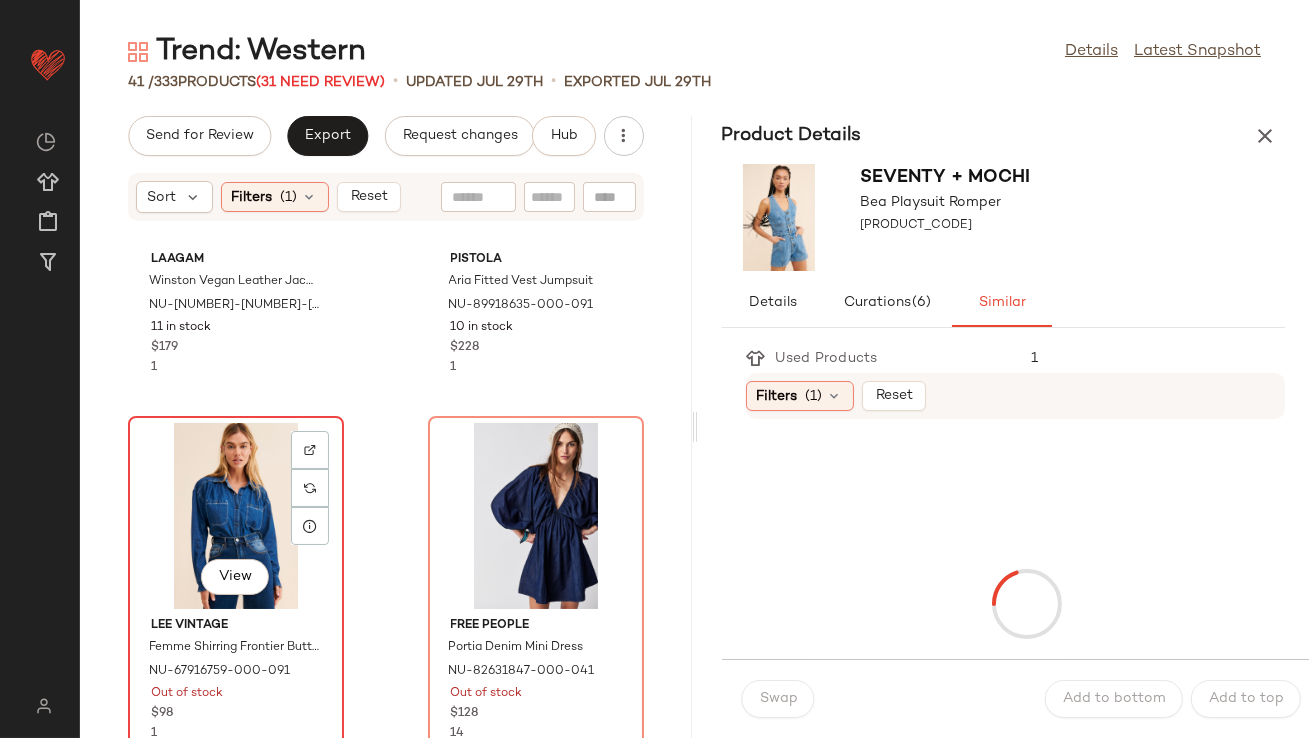 click on "View" 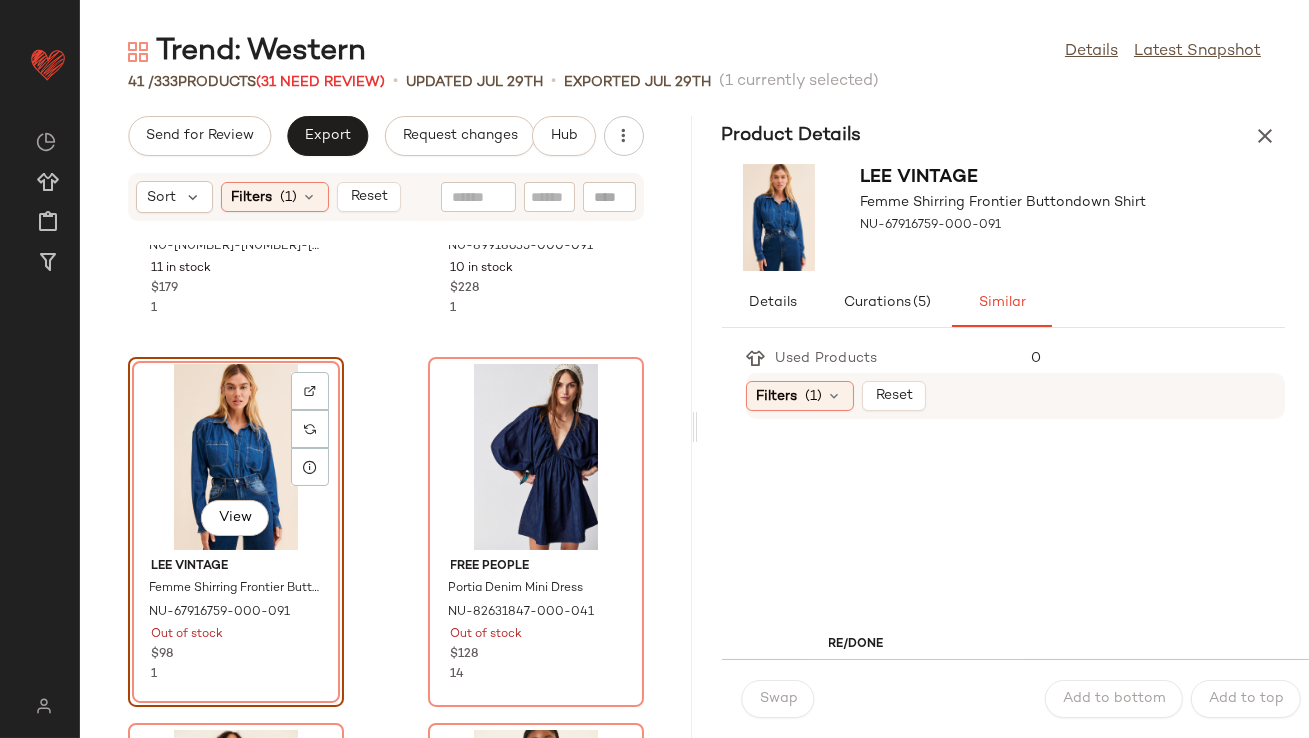 scroll, scrollTop: 1751, scrollLeft: 0, axis: vertical 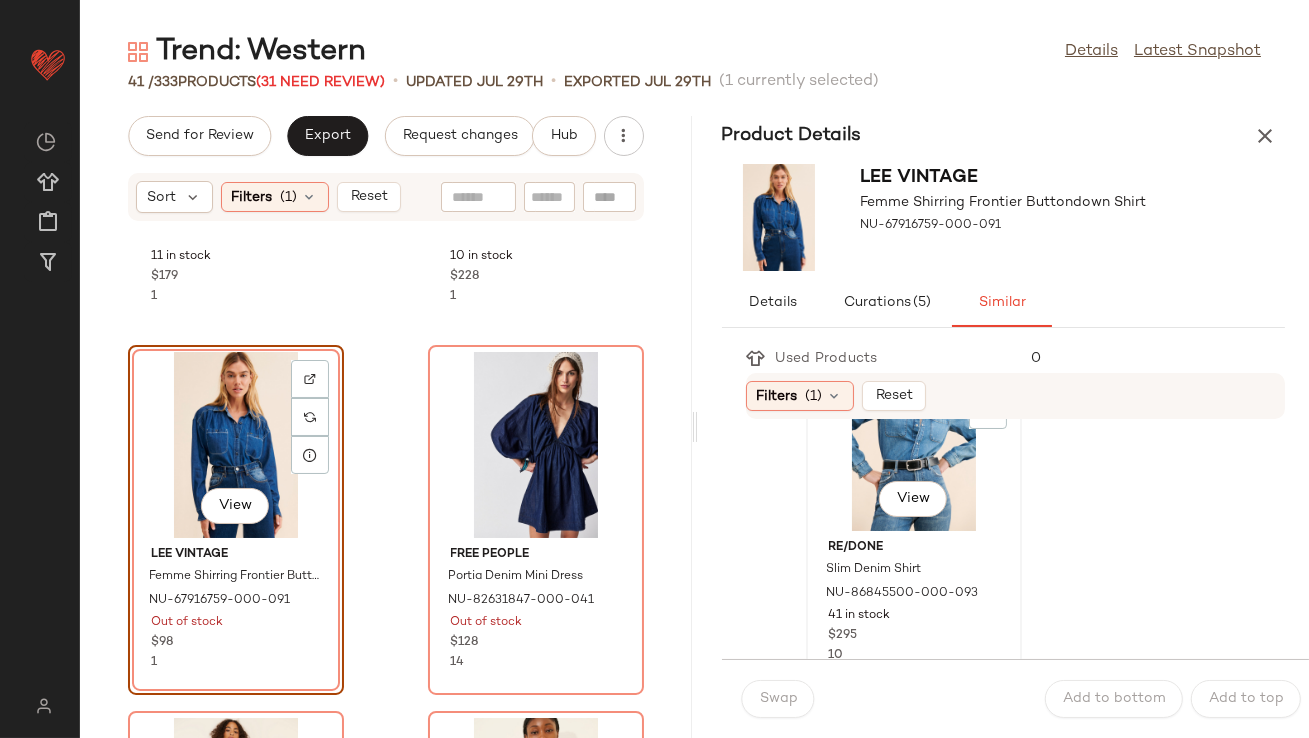 click on "View" 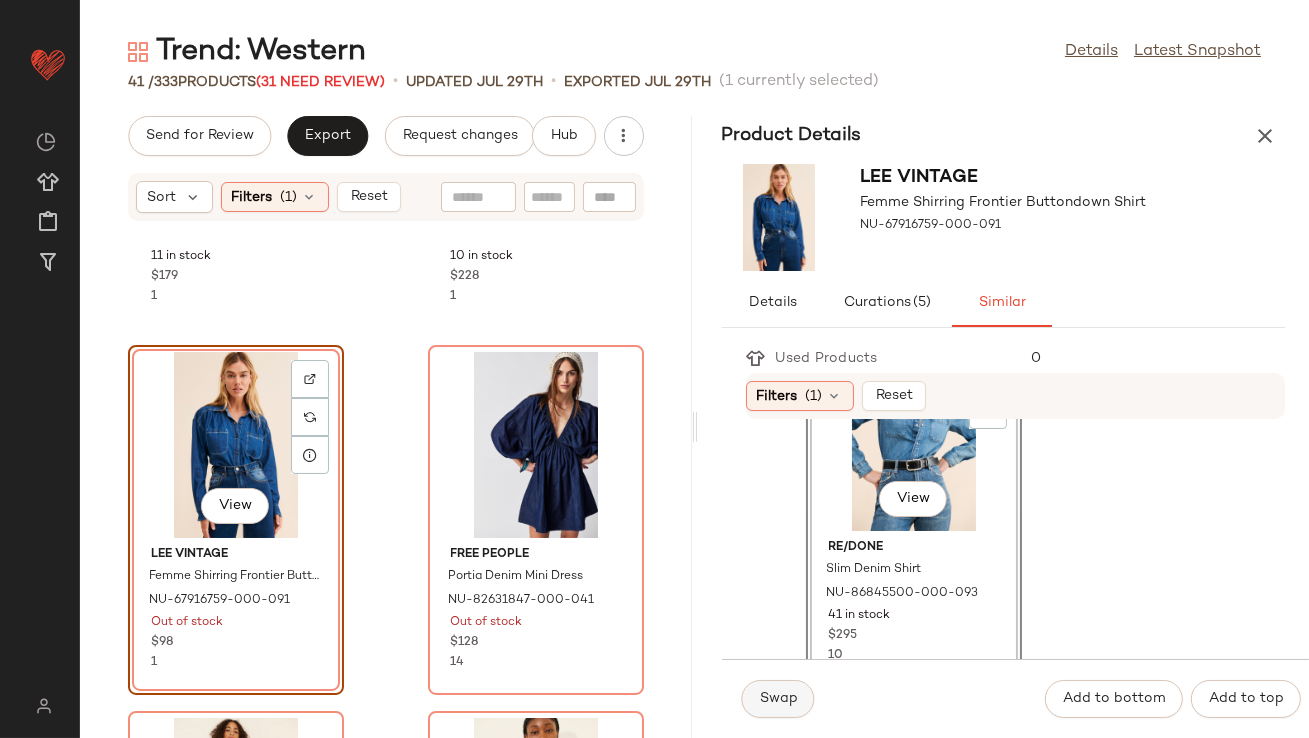 click on "Swap" at bounding box center (778, 699) 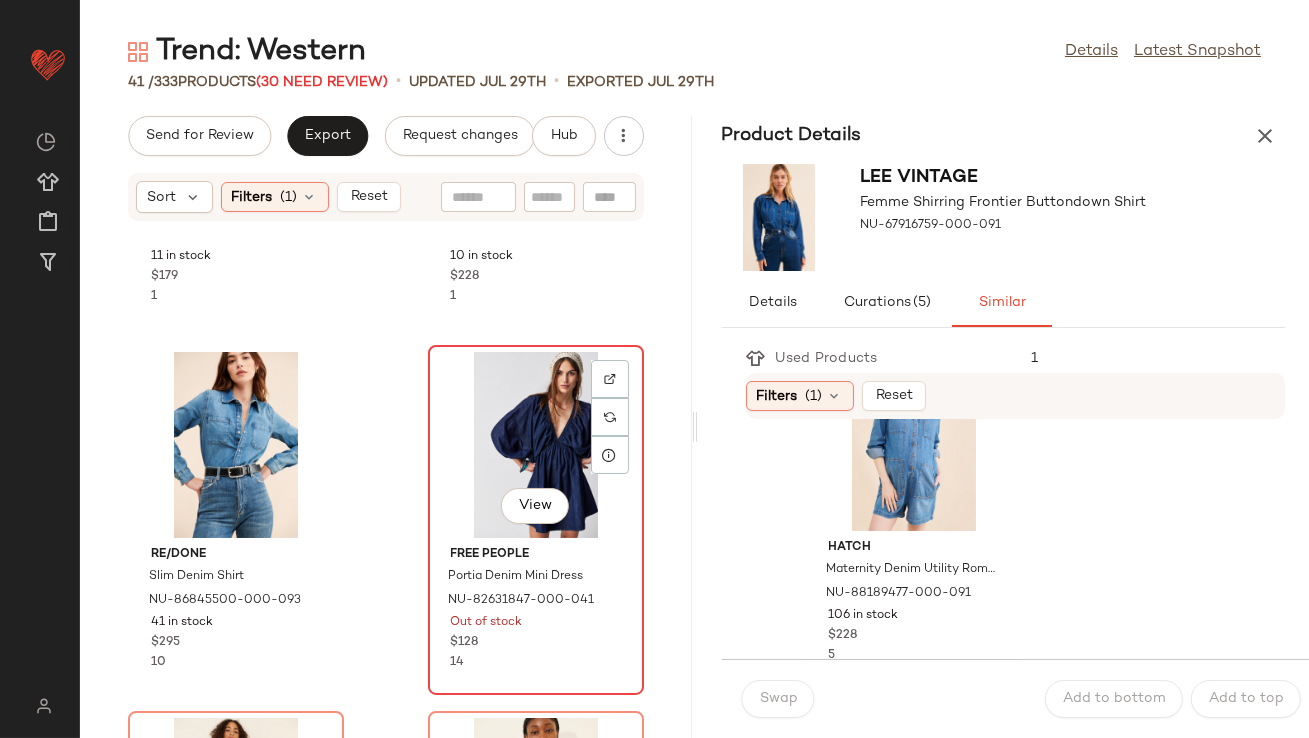 click on "View" 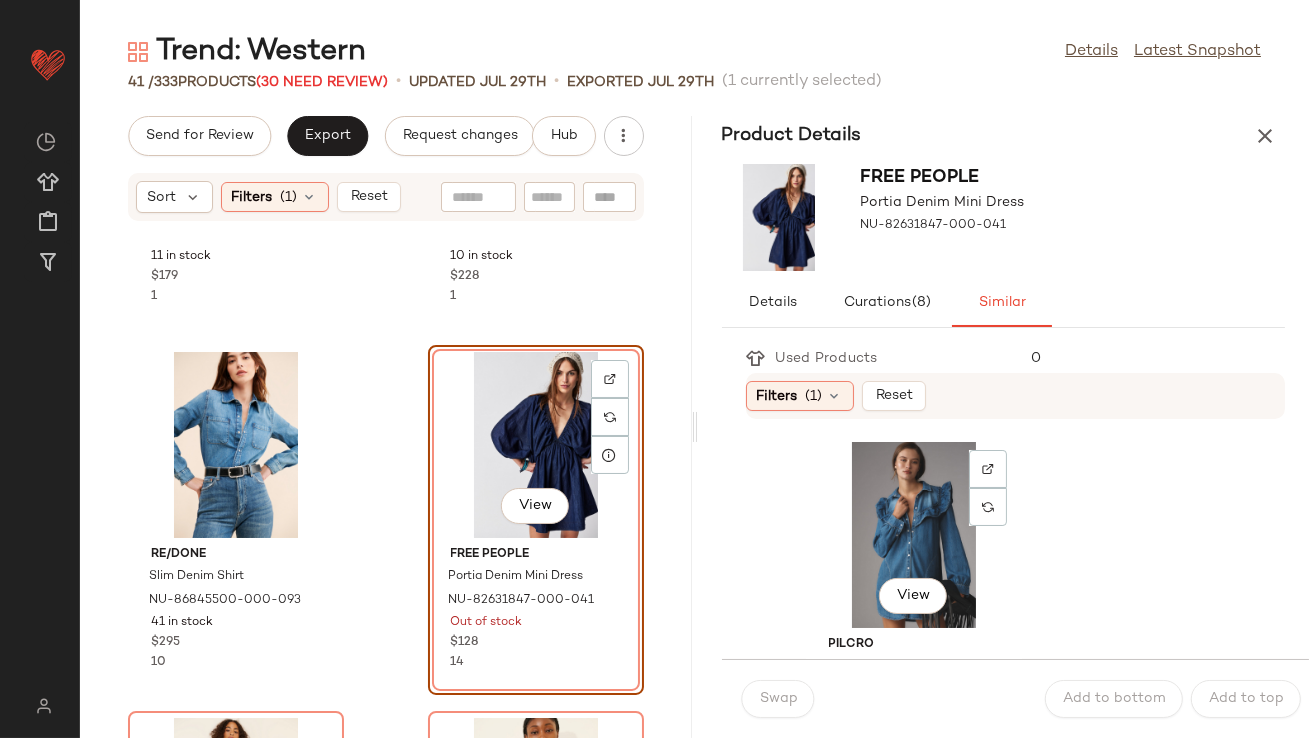click on "View" 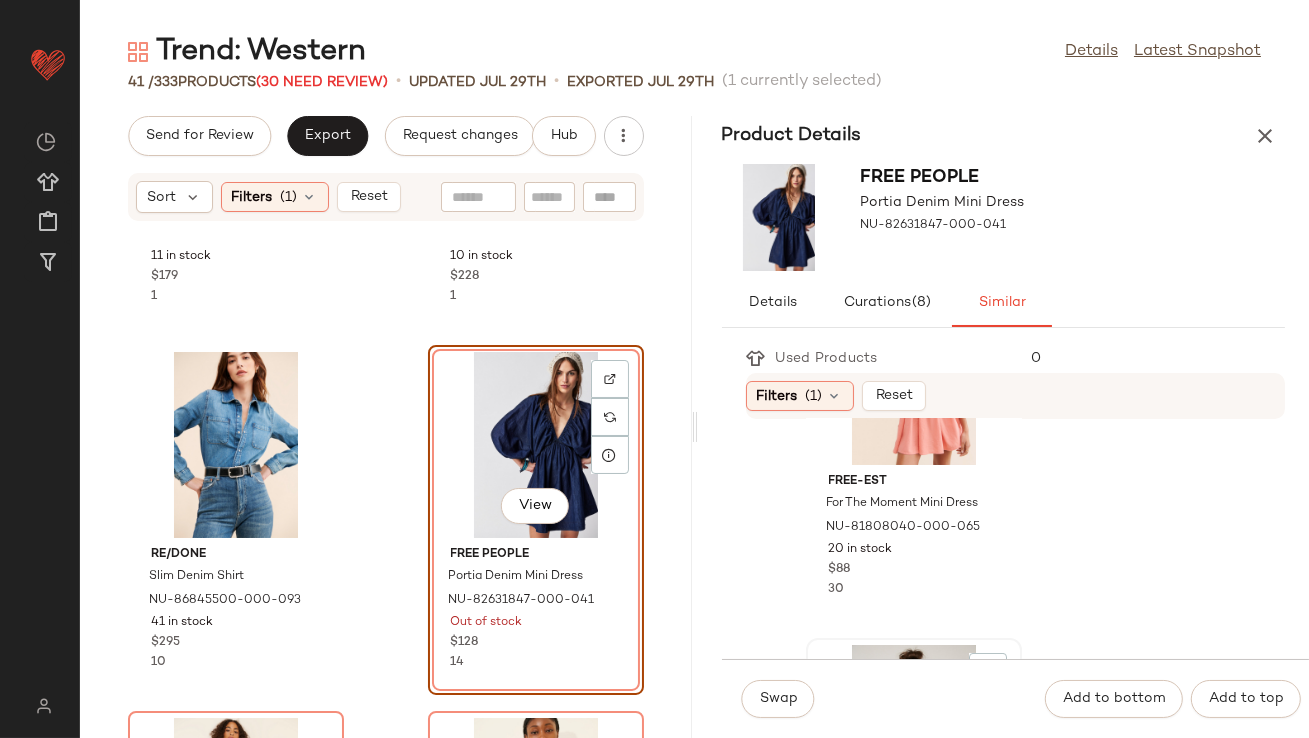 scroll, scrollTop: 218, scrollLeft: 0, axis: vertical 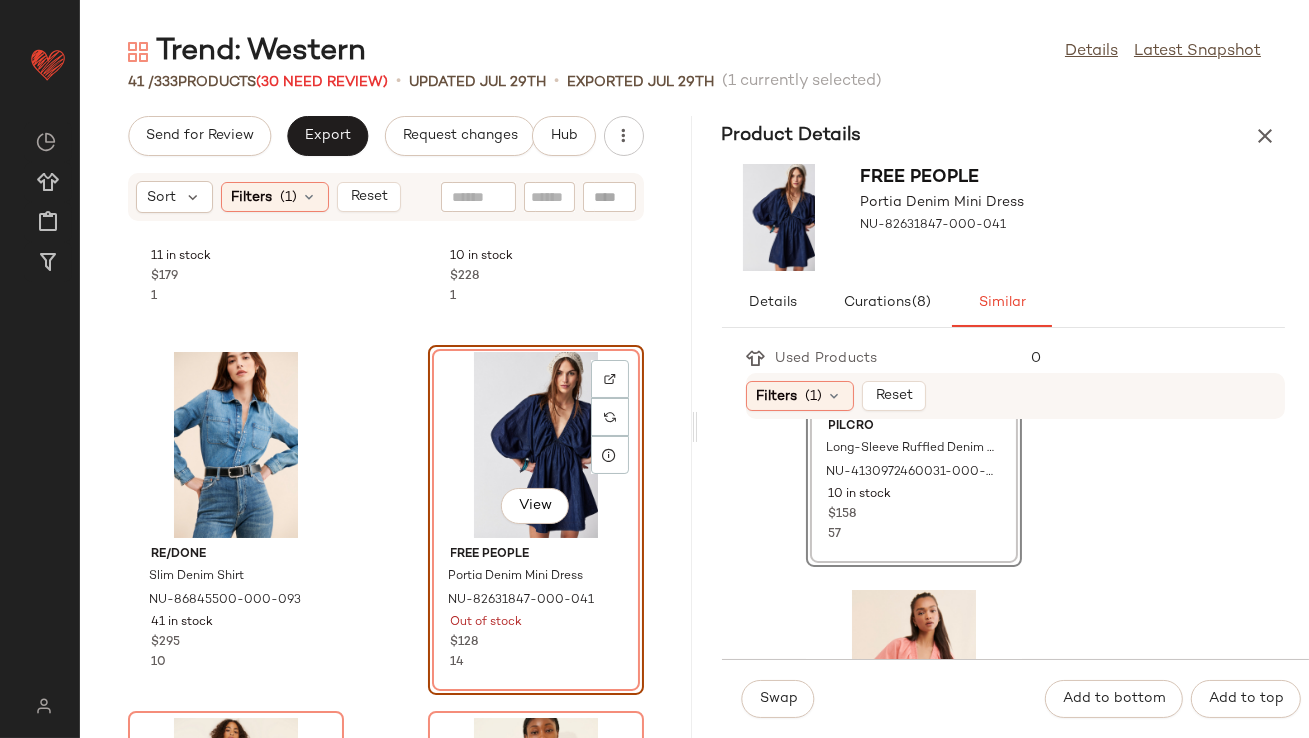 click on "Swap   Add to bottom   Add to top" at bounding box center [1016, 698] 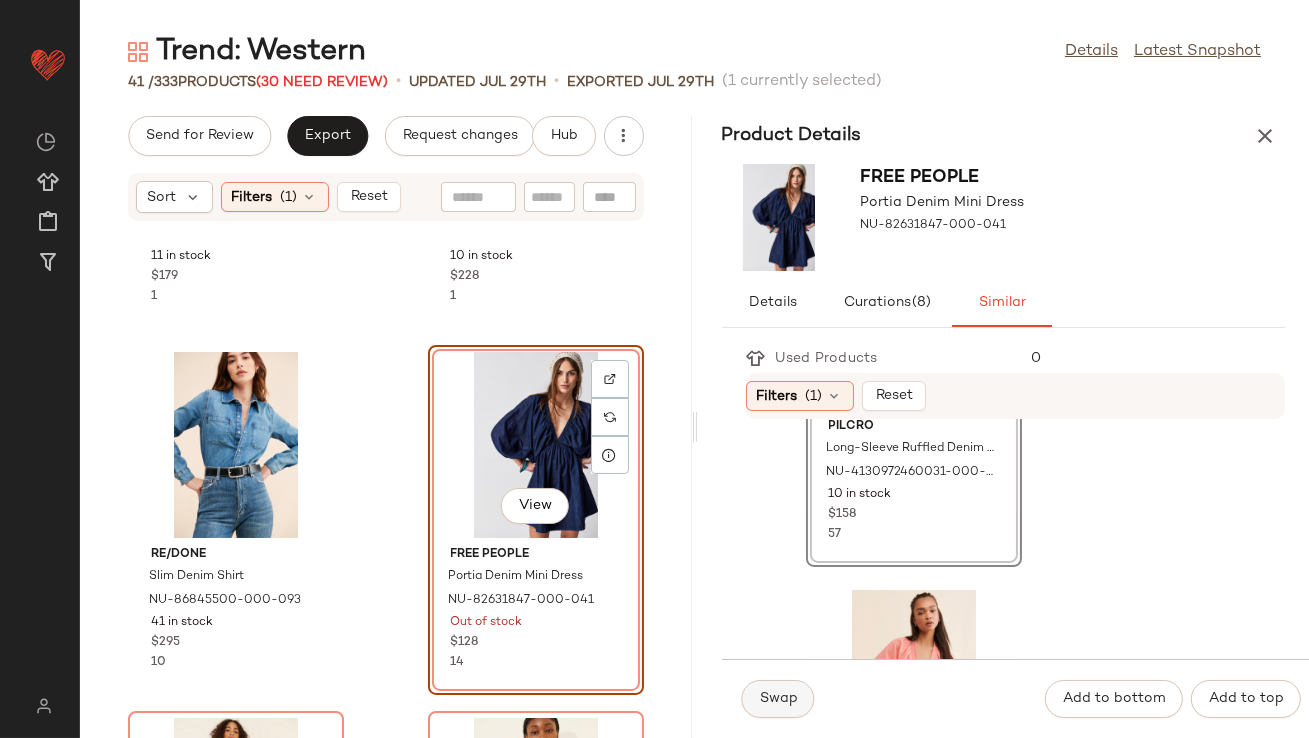 click on "Swap" 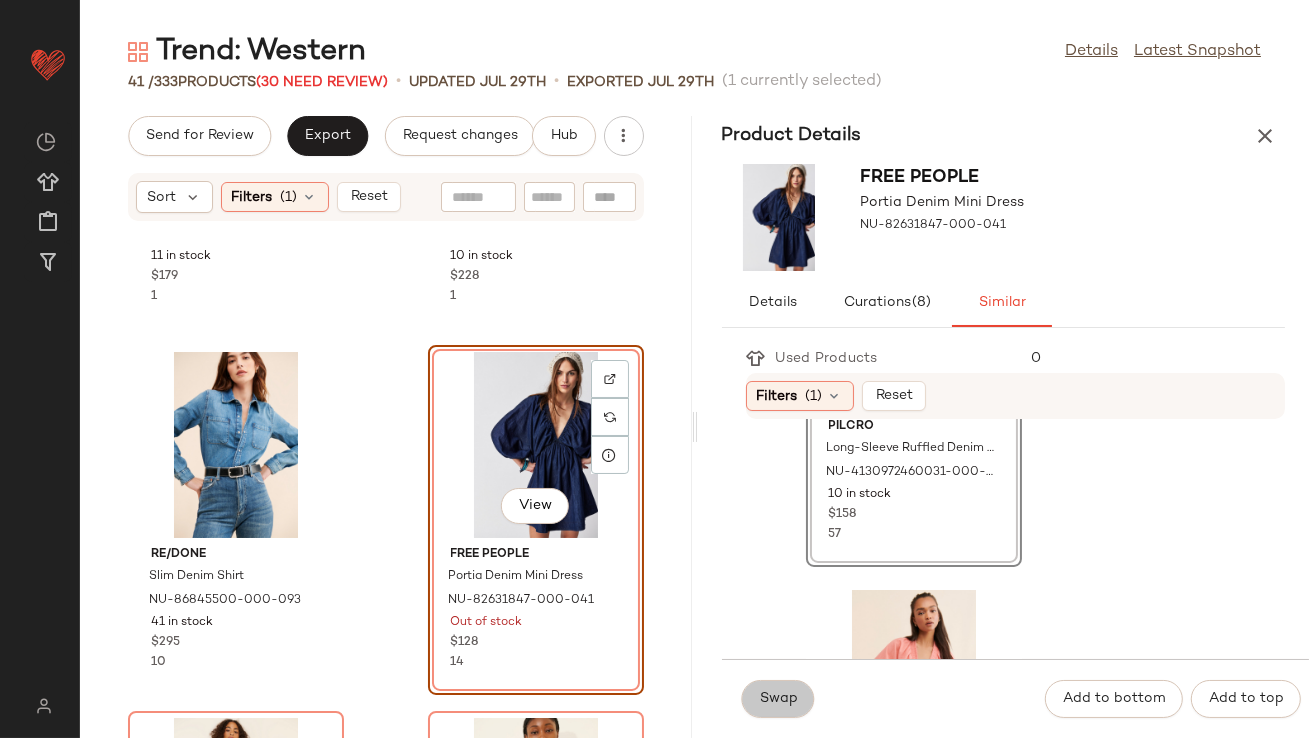 scroll, scrollTop: 0, scrollLeft: 0, axis: both 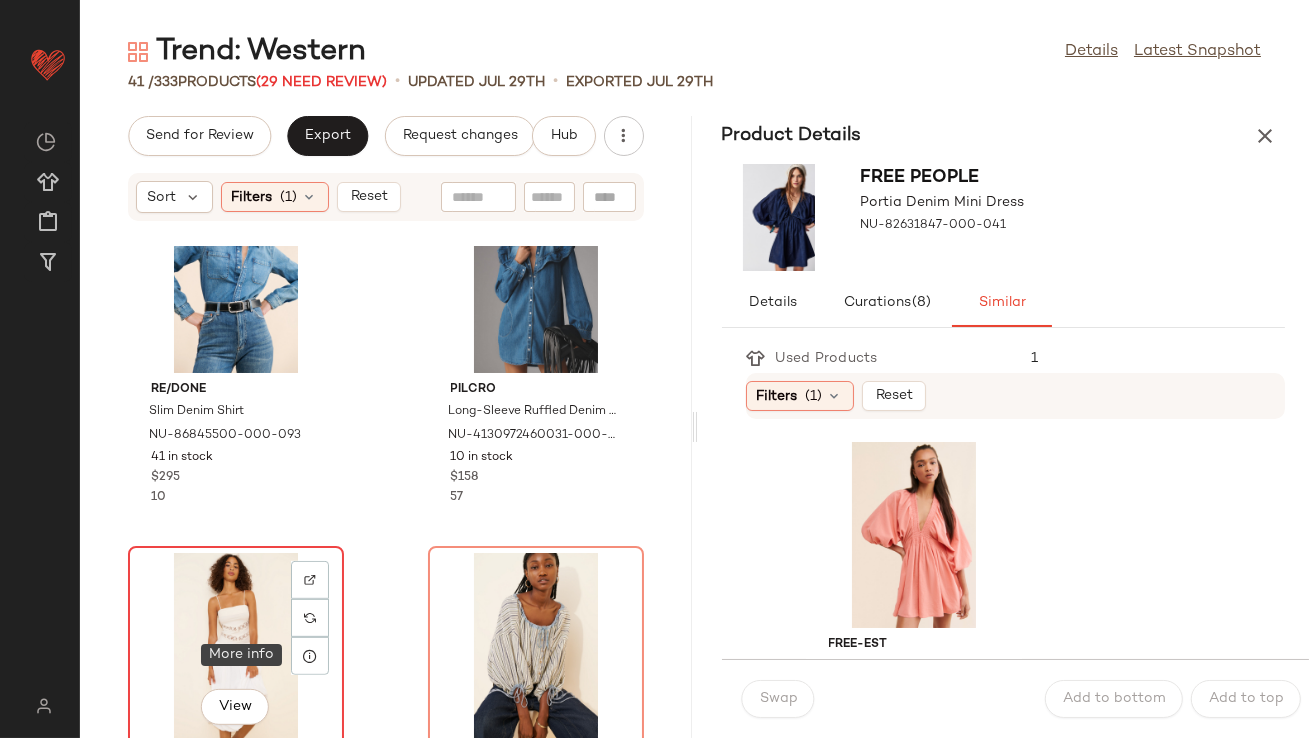 click on "View" 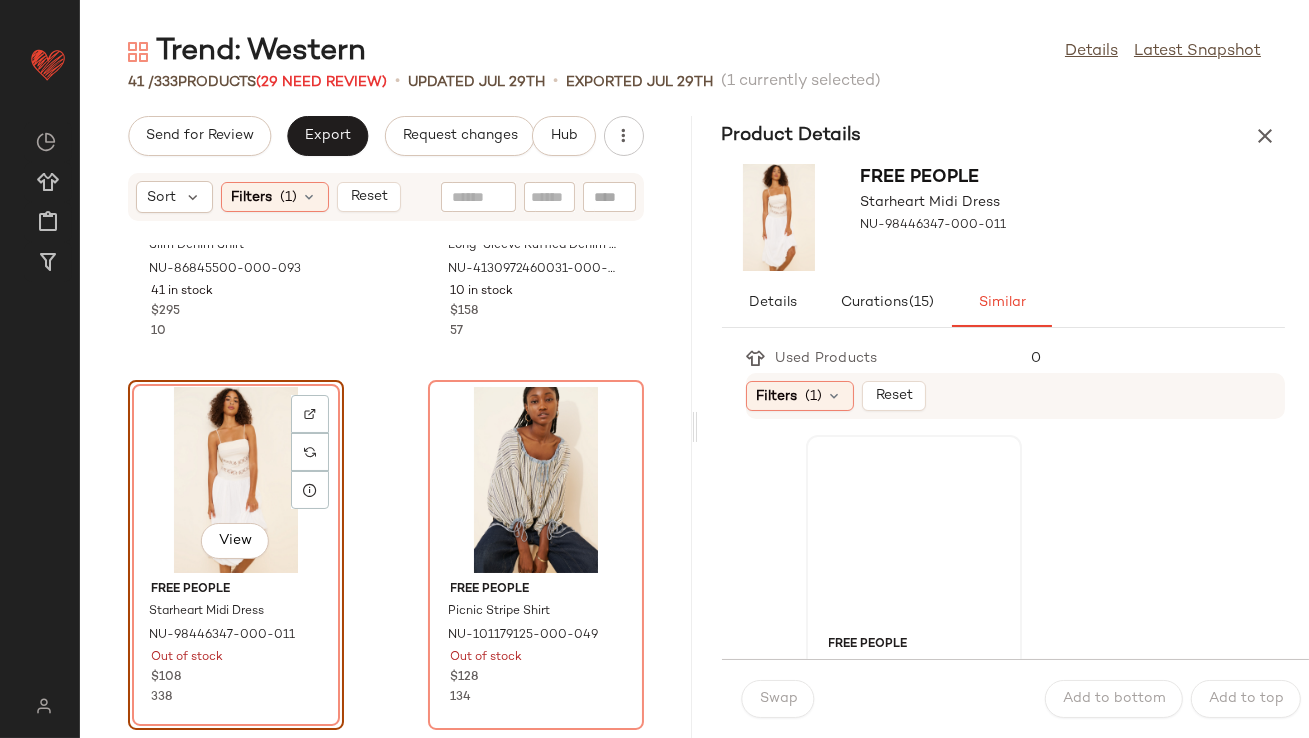 scroll, scrollTop: 2169, scrollLeft: 0, axis: vertical 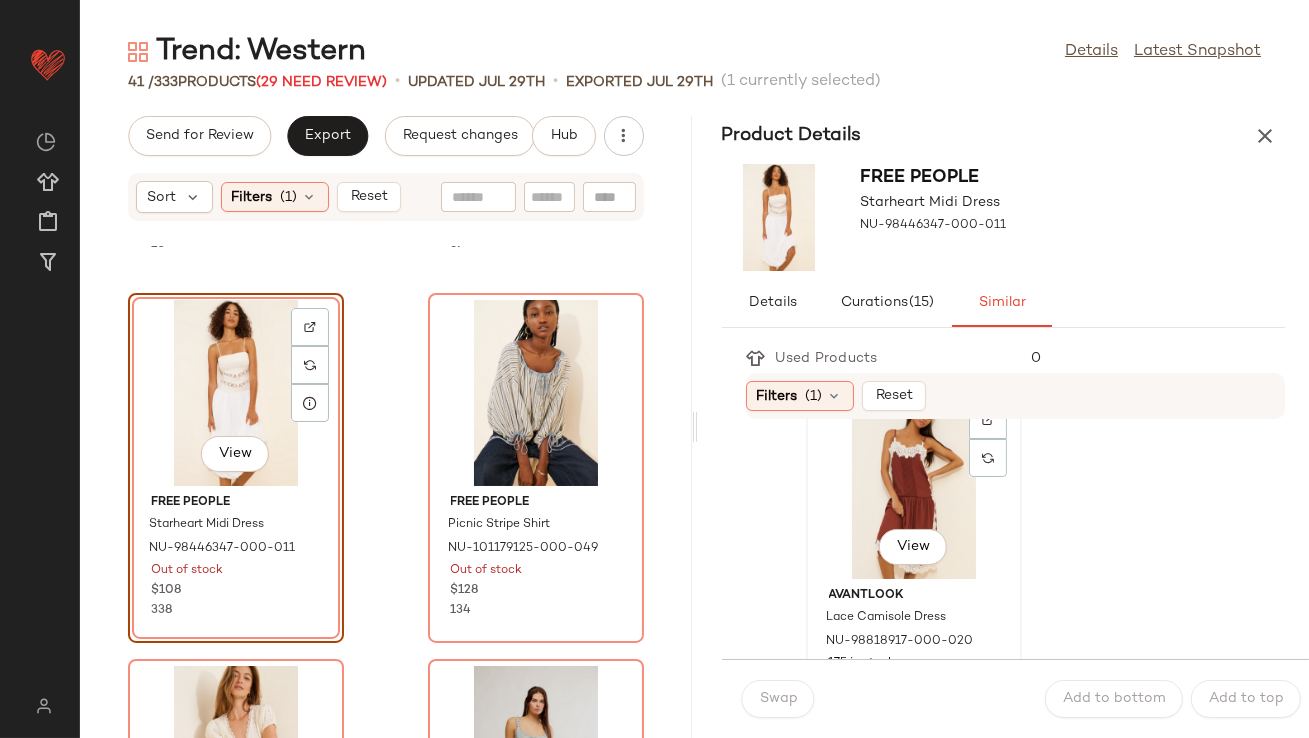 click on "View" 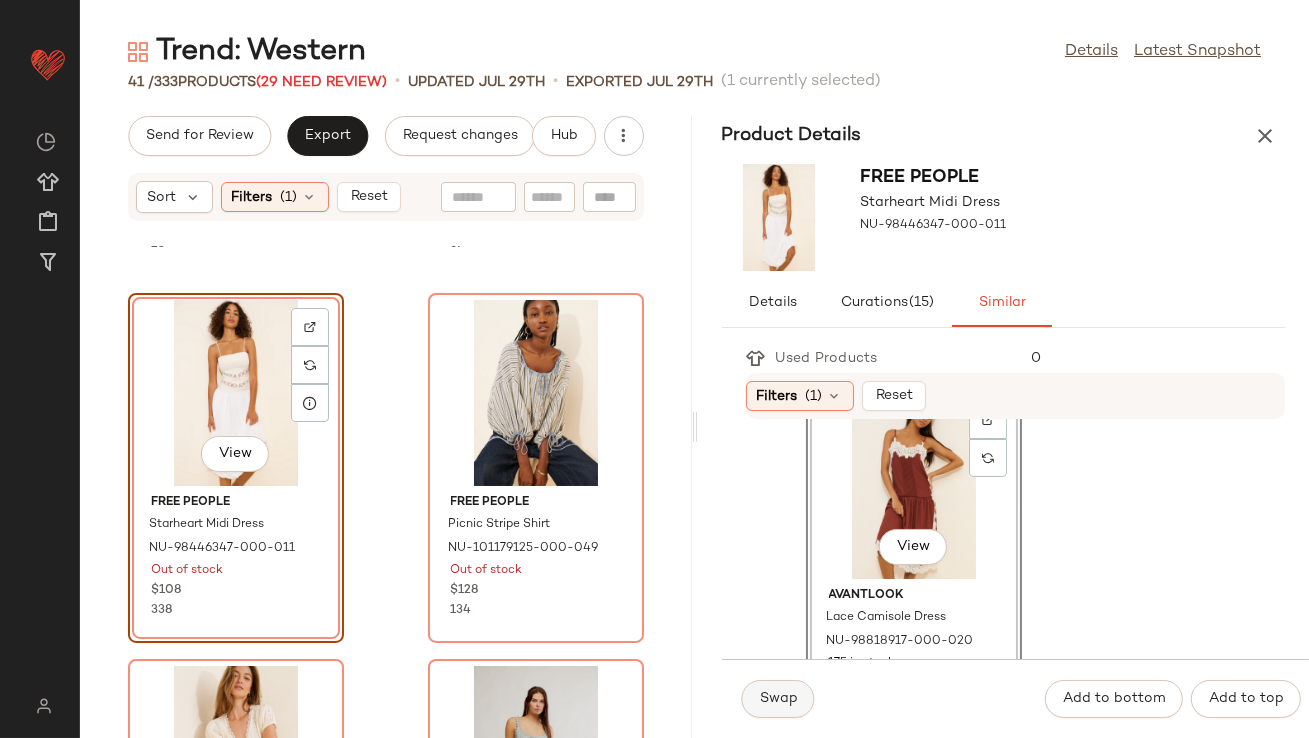 click on "Swap" 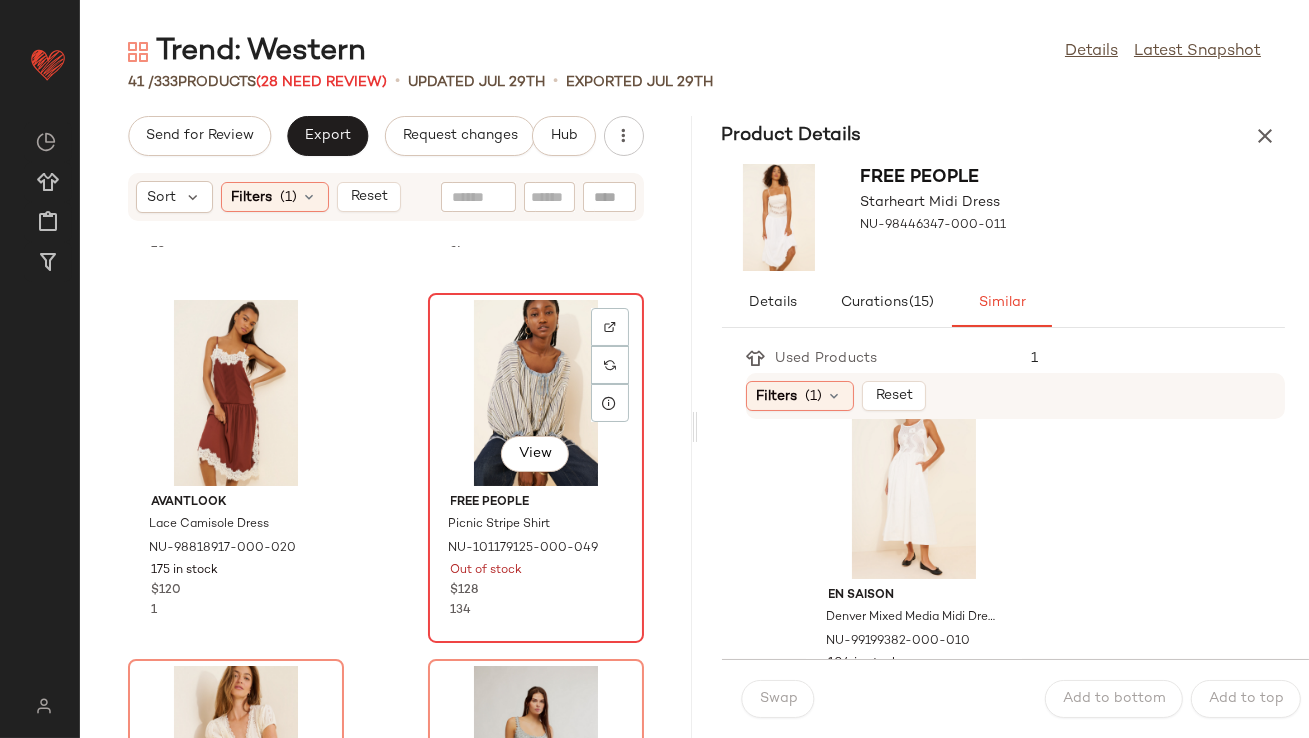 click on "View" 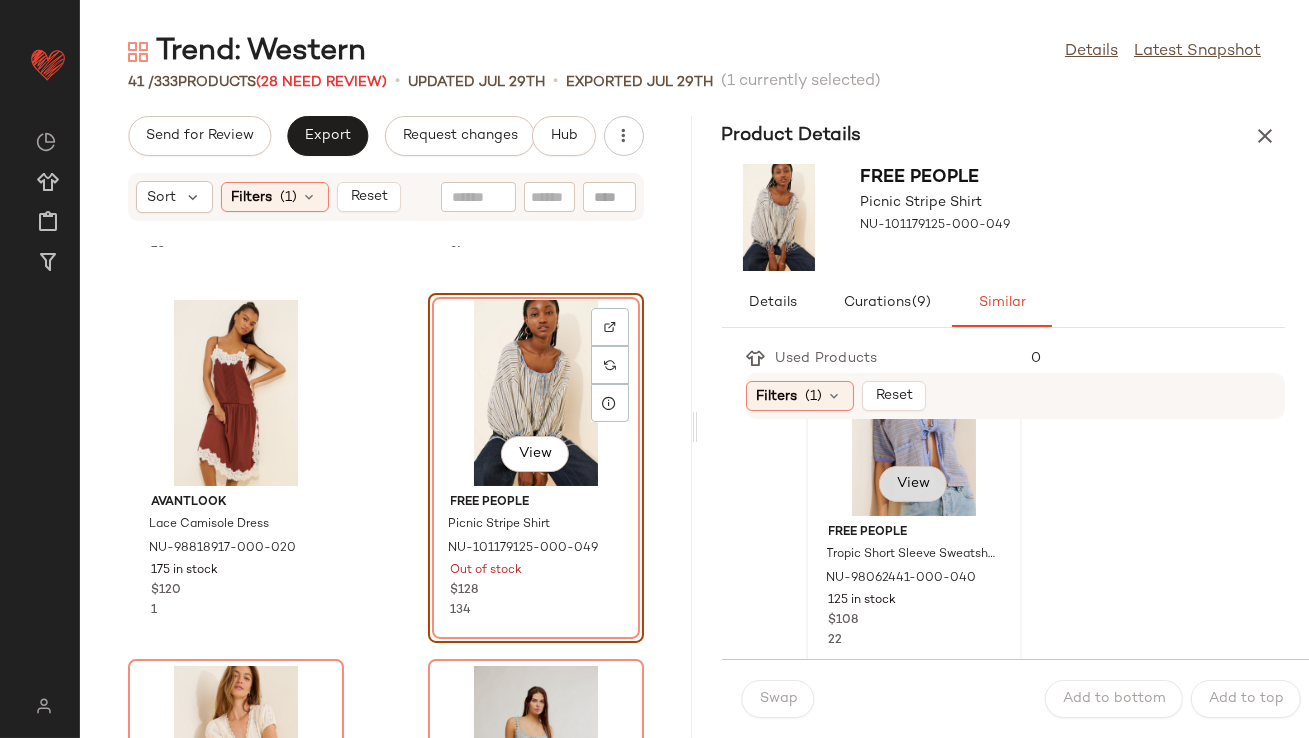 scroll, scrollTop: 409, scrollLeft: 0, axis: vertical 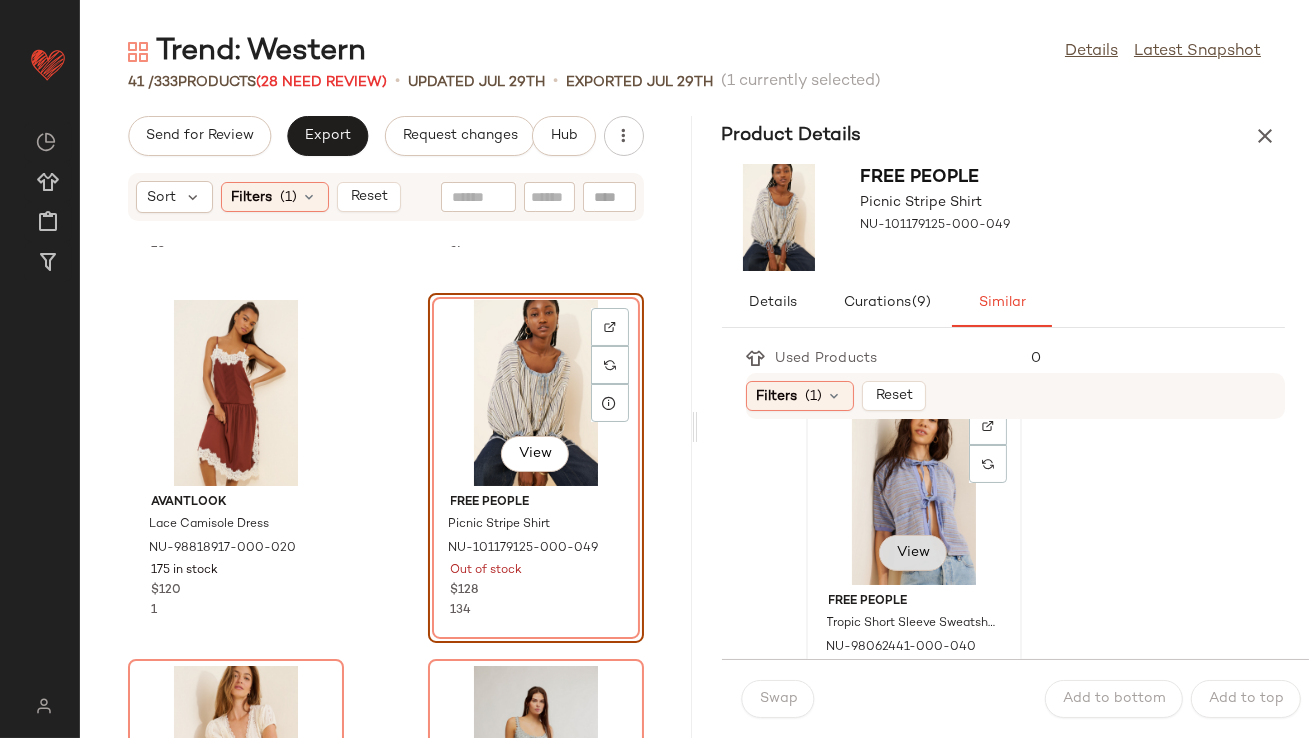 click on "View" 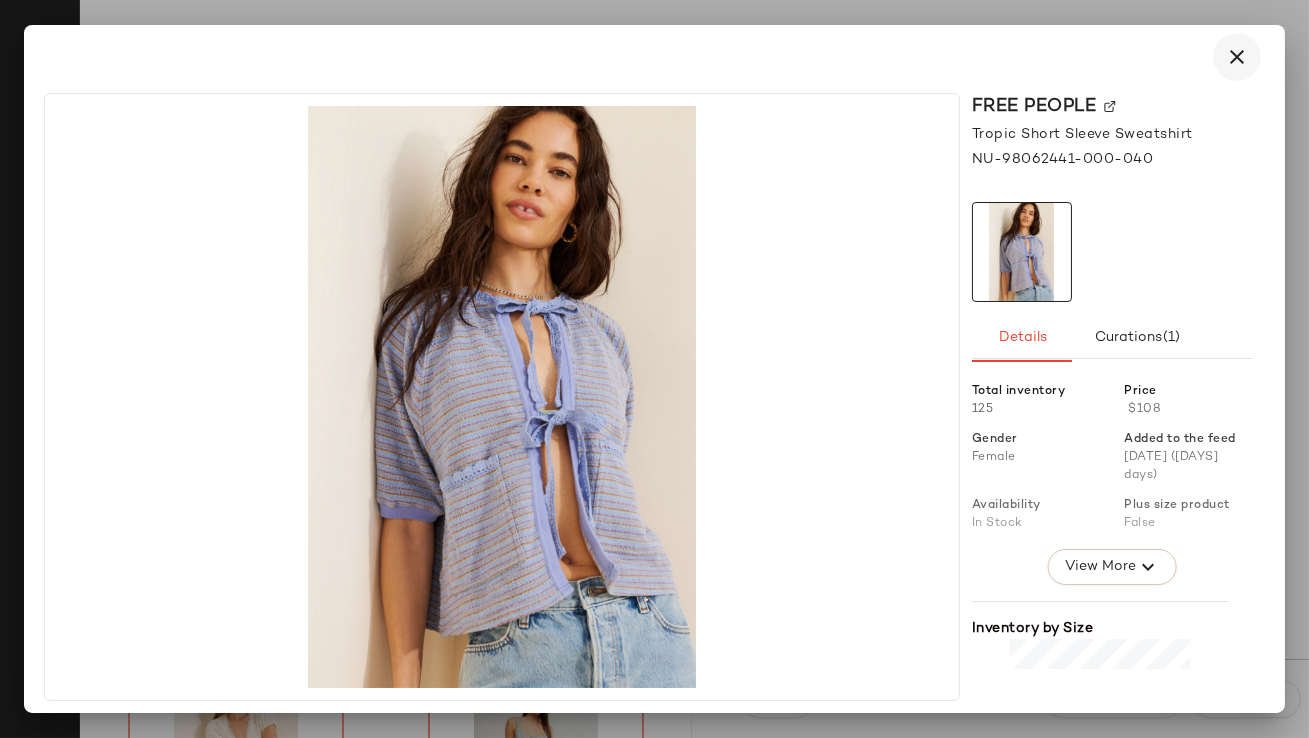 click at bounding box center [1237, 57] 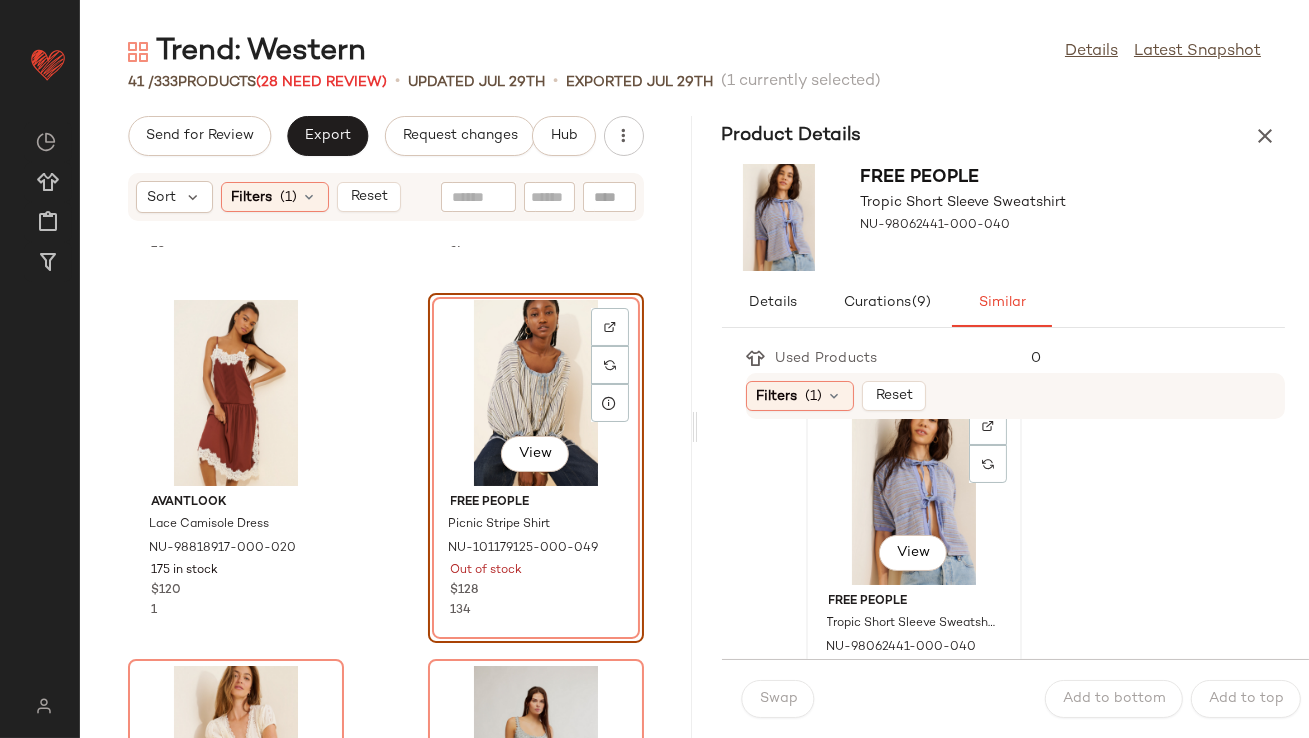 scroll, scrollTop: 677, scrollLeft: 0, axis: vertical 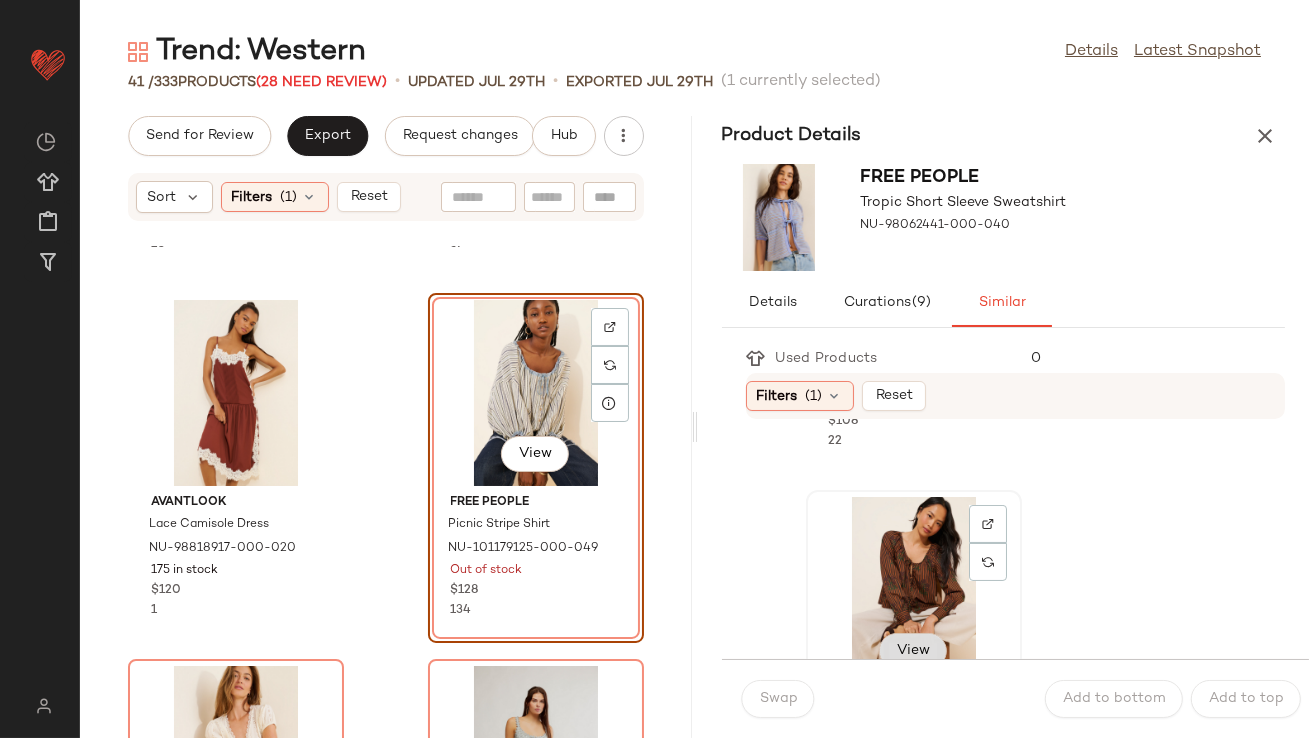 click on "View" at bounding box center [913, 651] 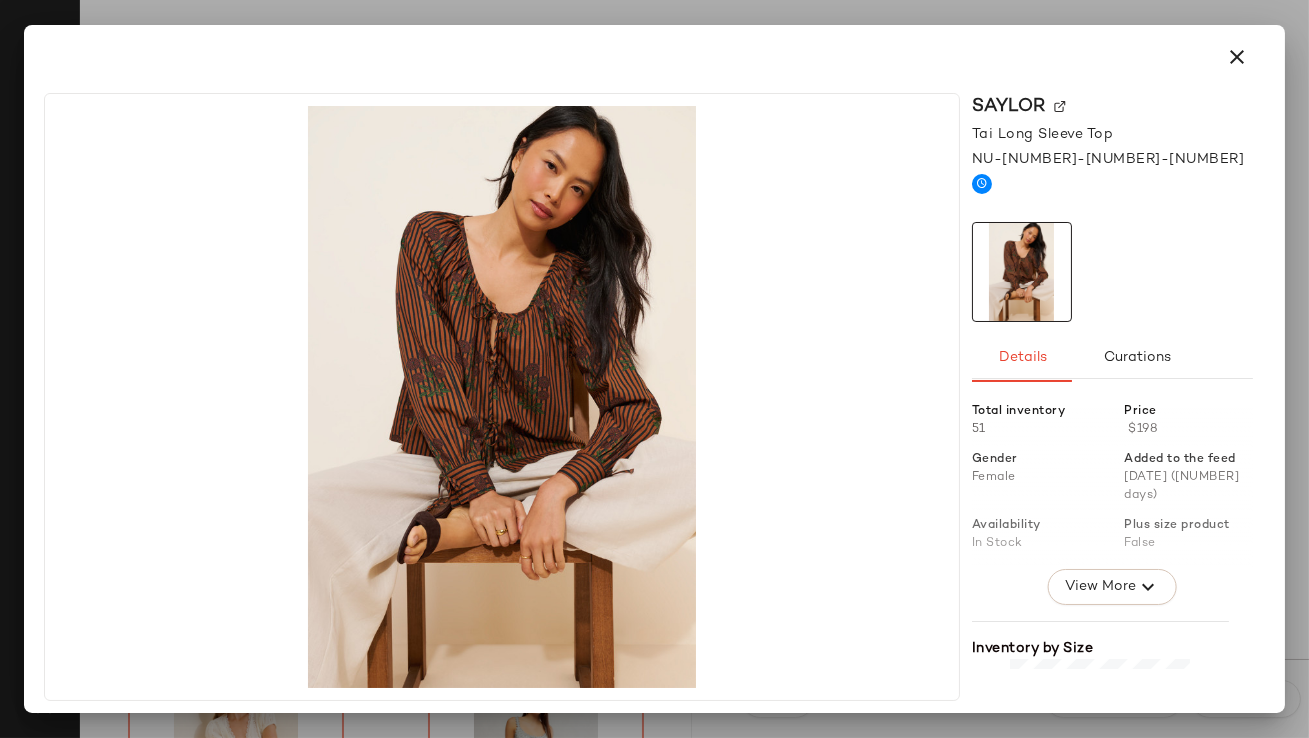 click at bounding box center (1237, 57) 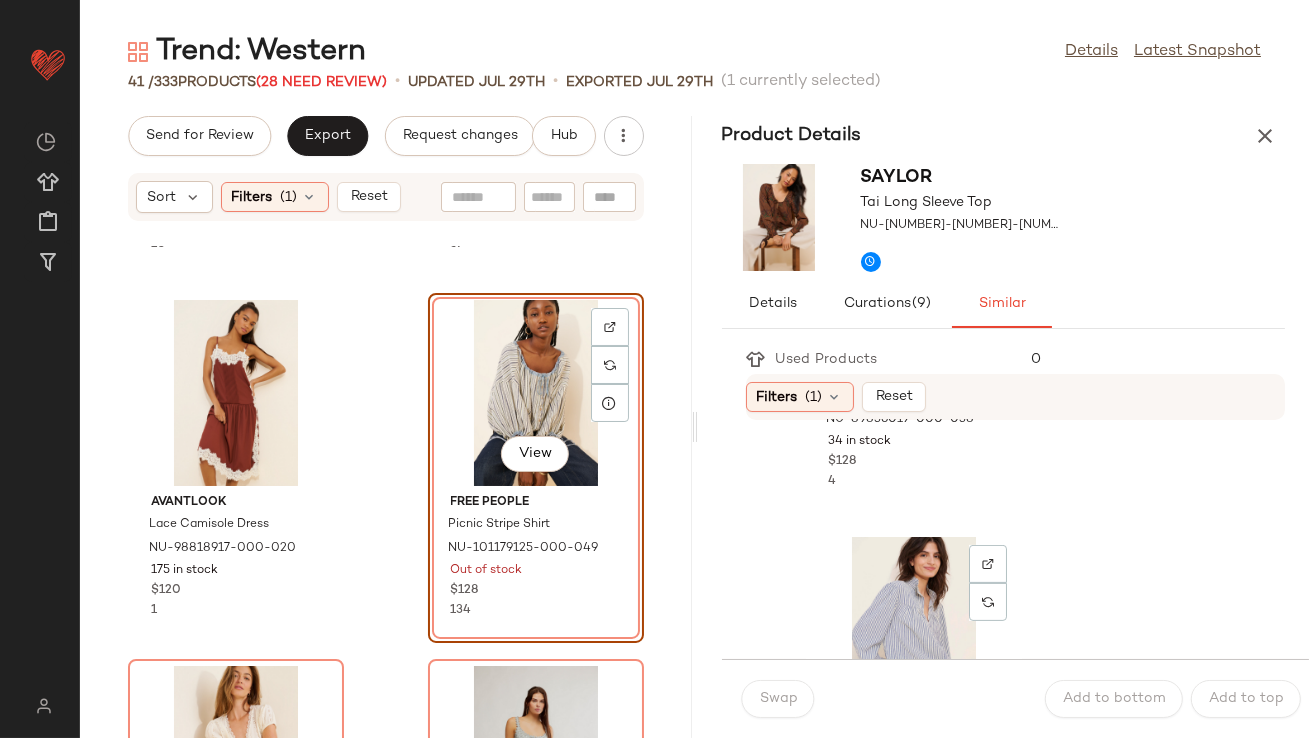 scroll, scrollTop: 1507, scrollLeft: 0, axis: vertical 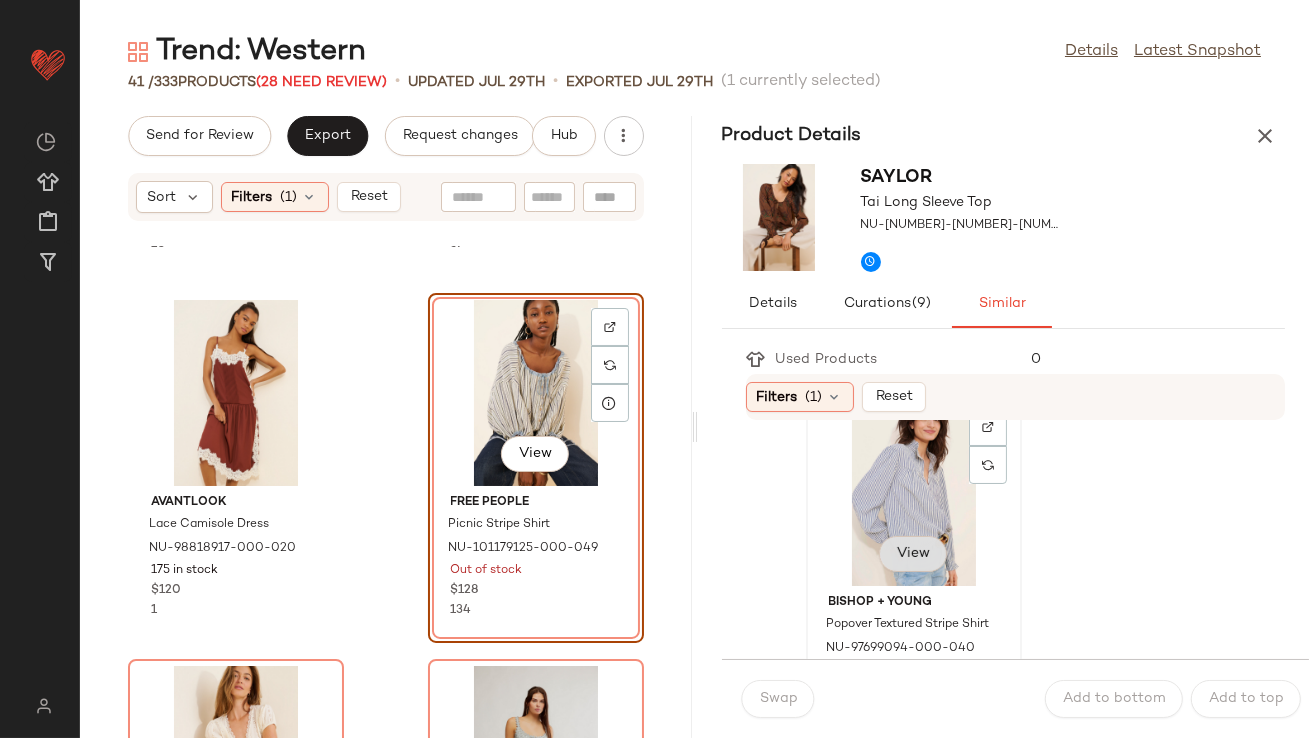 click on "View" 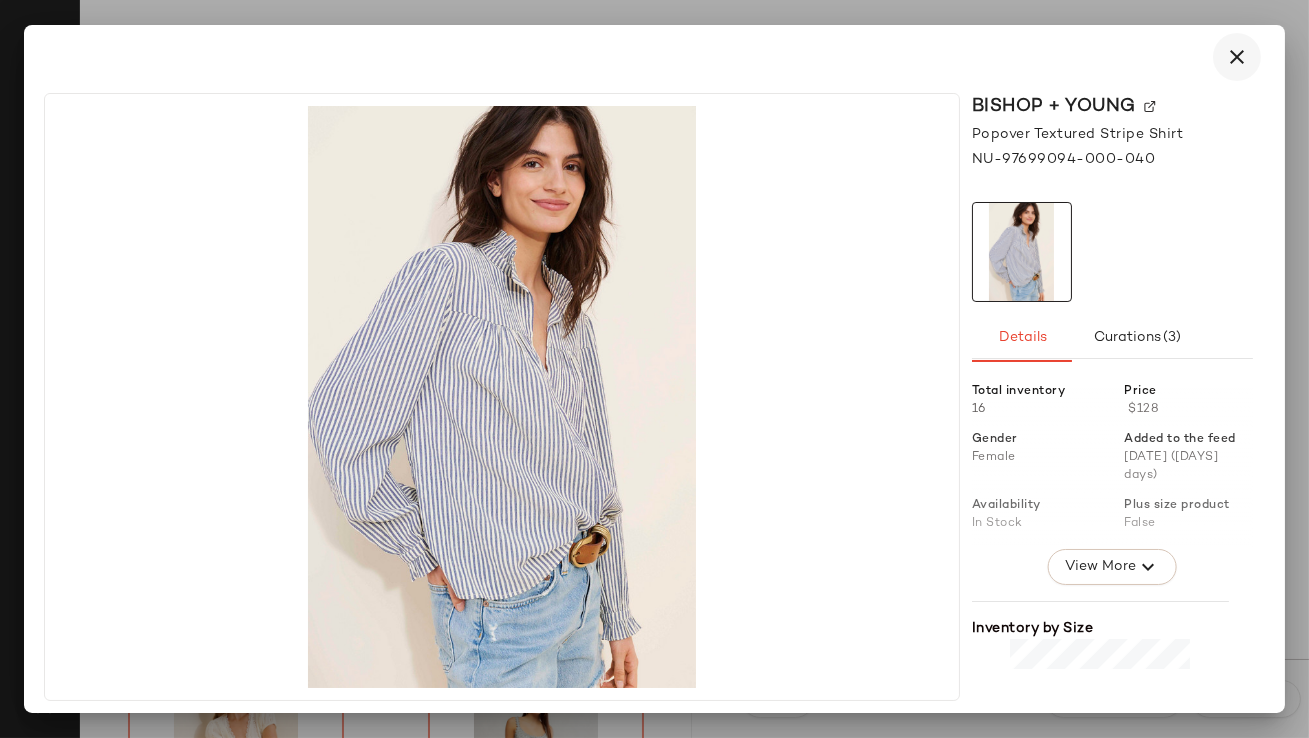 click at bounding box center [1237, 57] 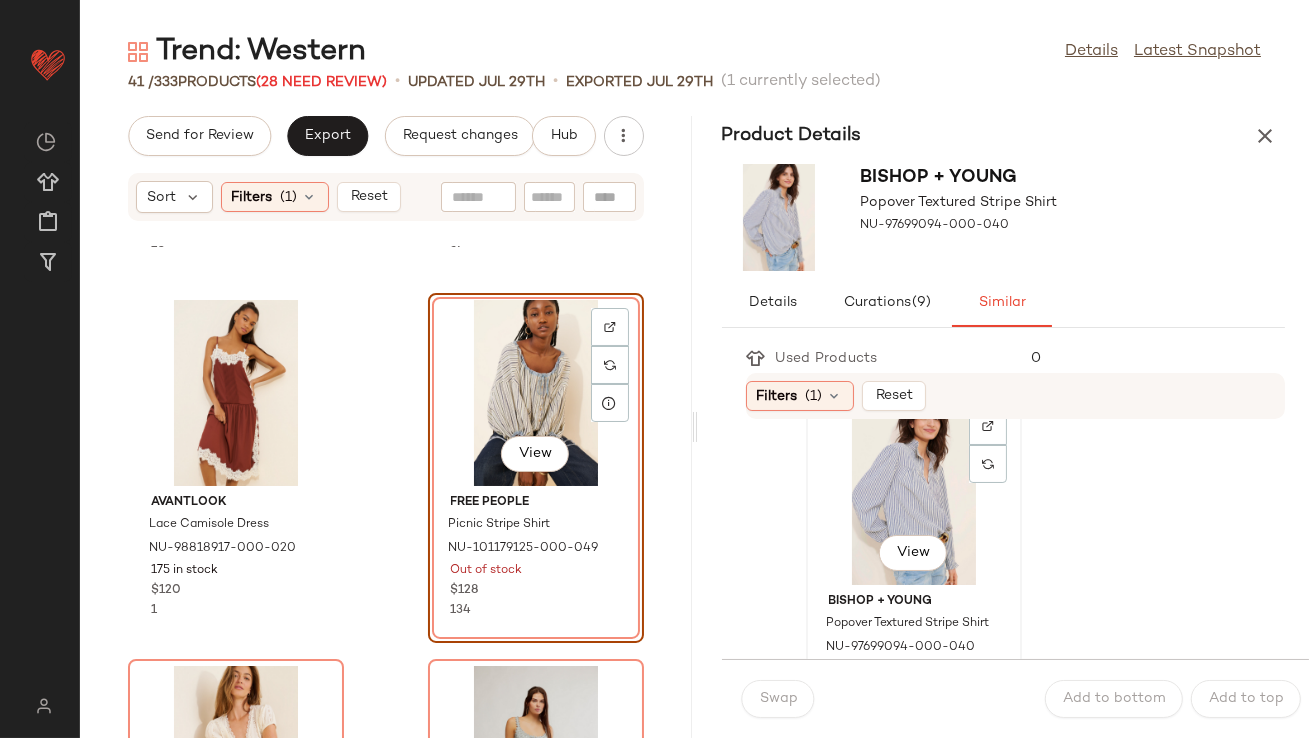 click on "View" 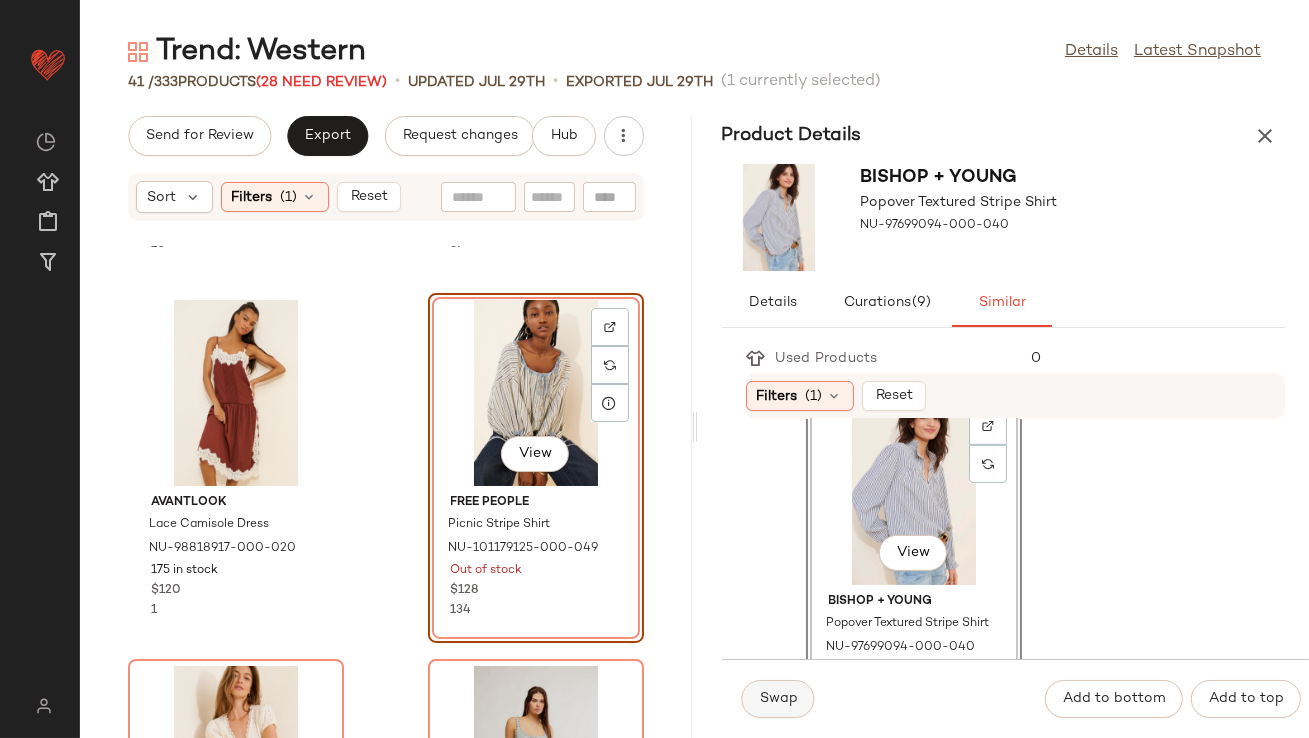 click on "Swap" 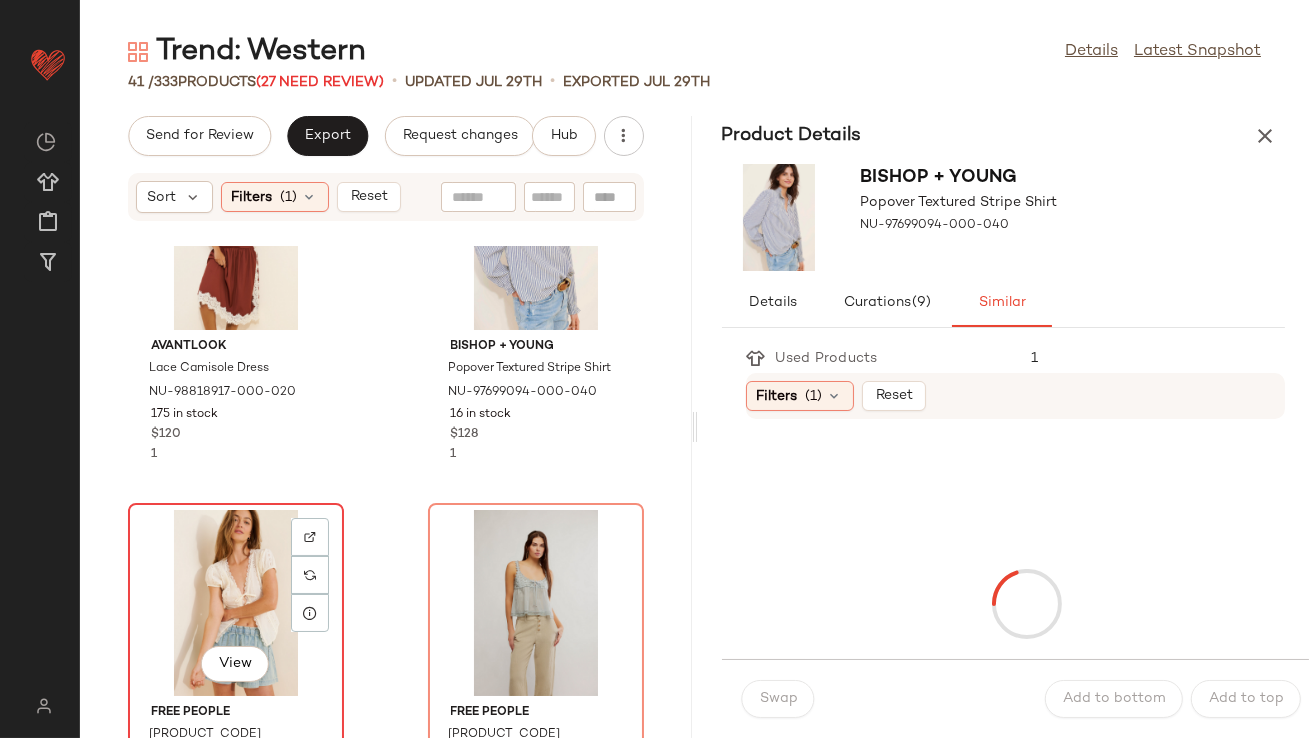 click on "View" 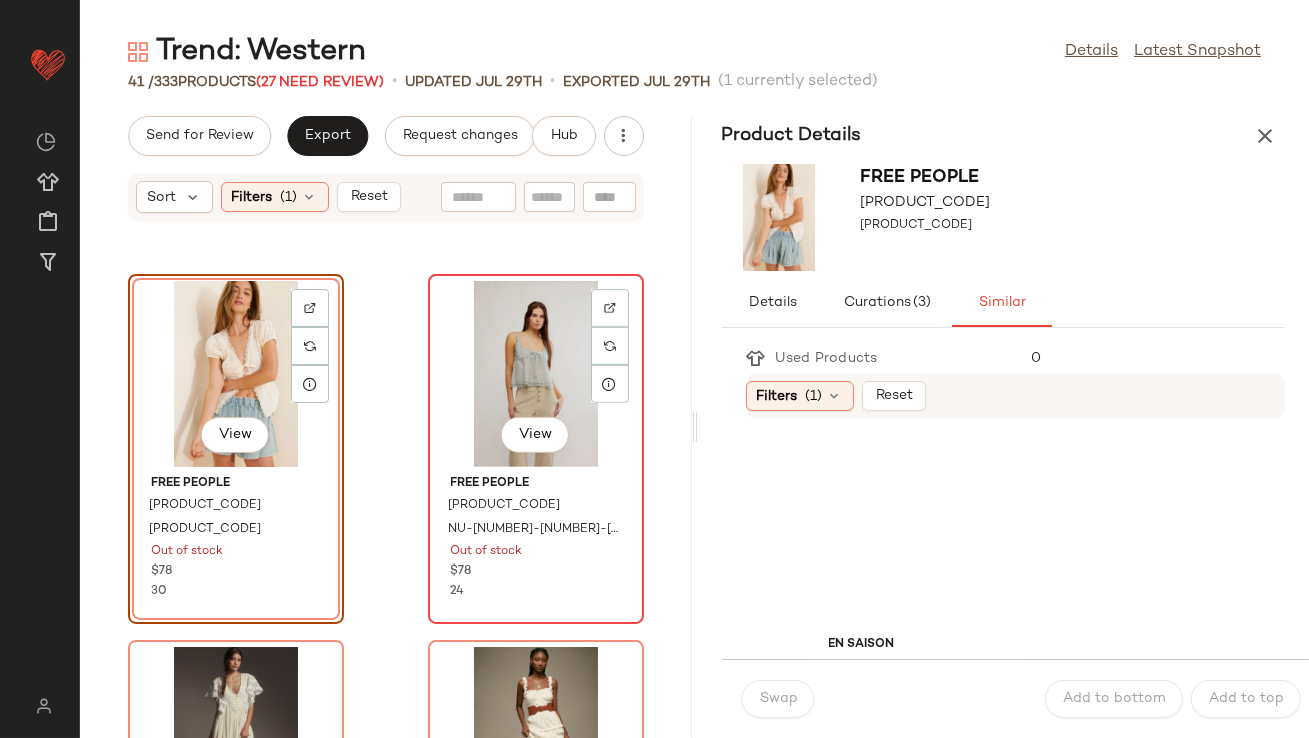 scroll, scrollTop: 2557, scrollLeft: 0, axis: vertical 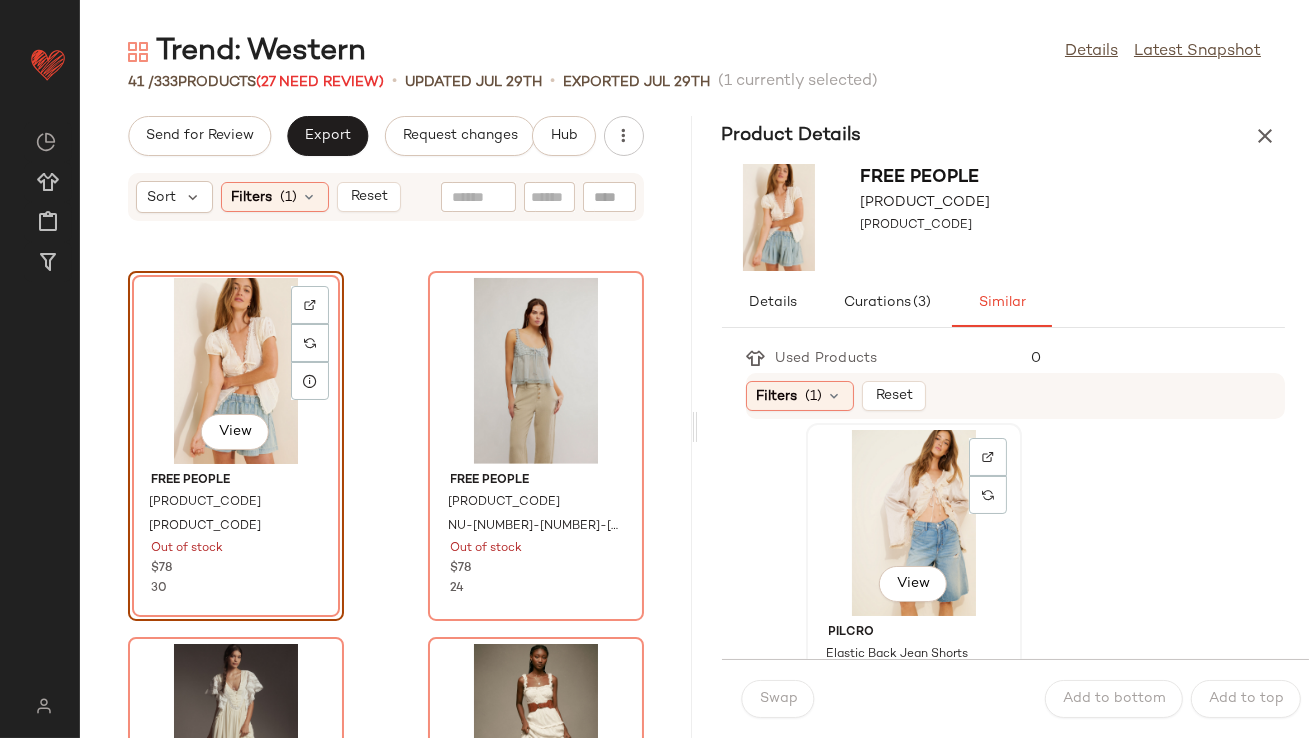 click on "View" 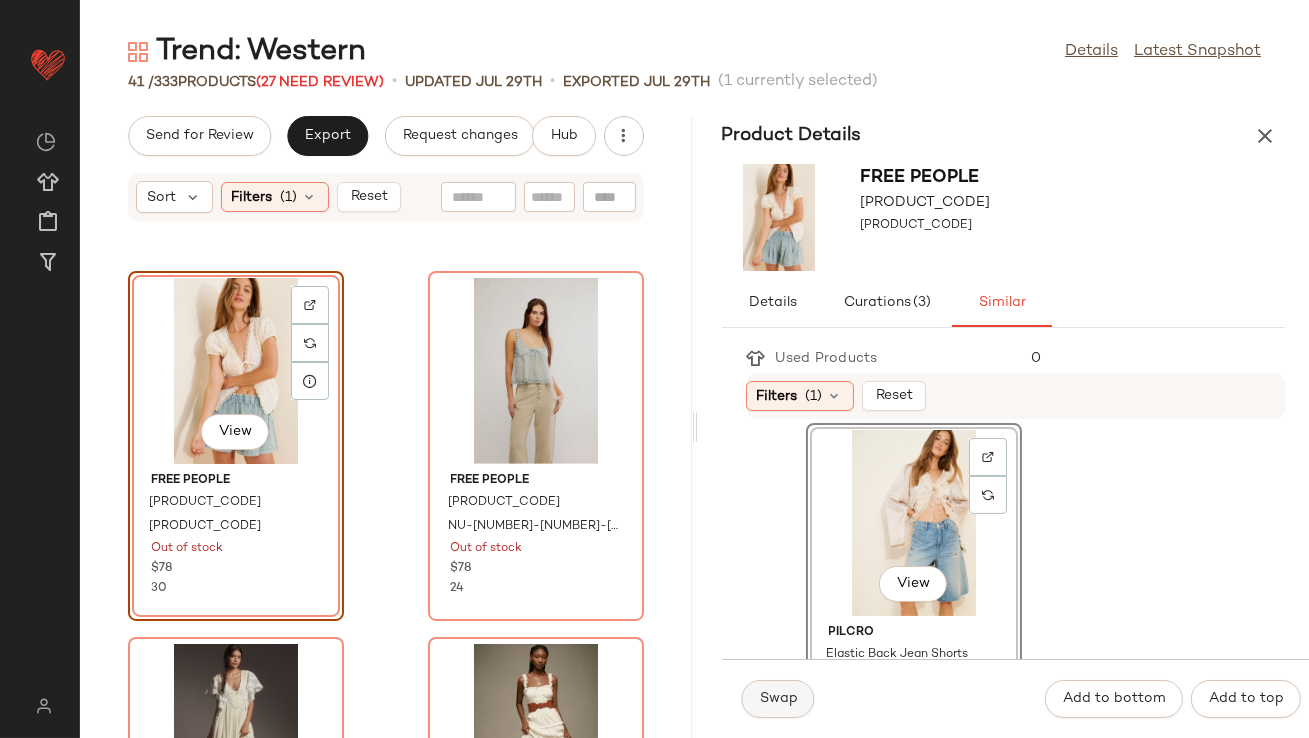 click on "Swap" 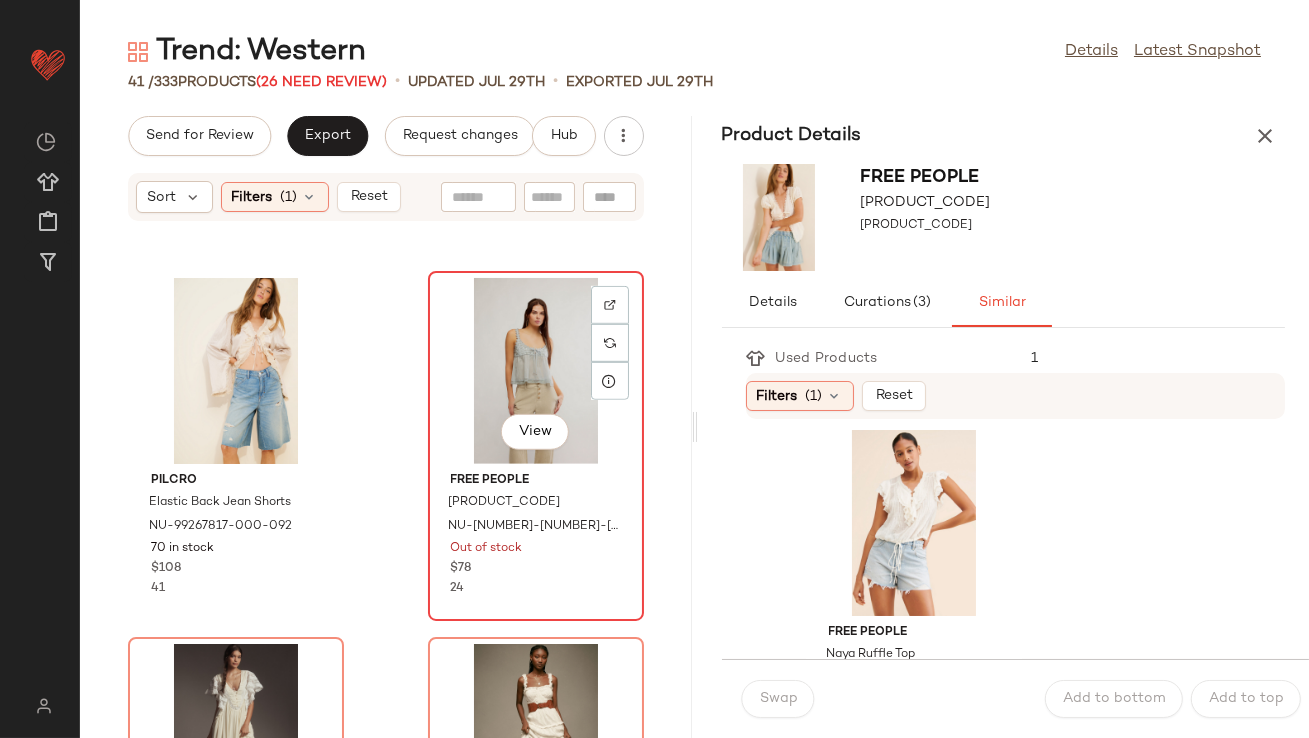 click on "View" 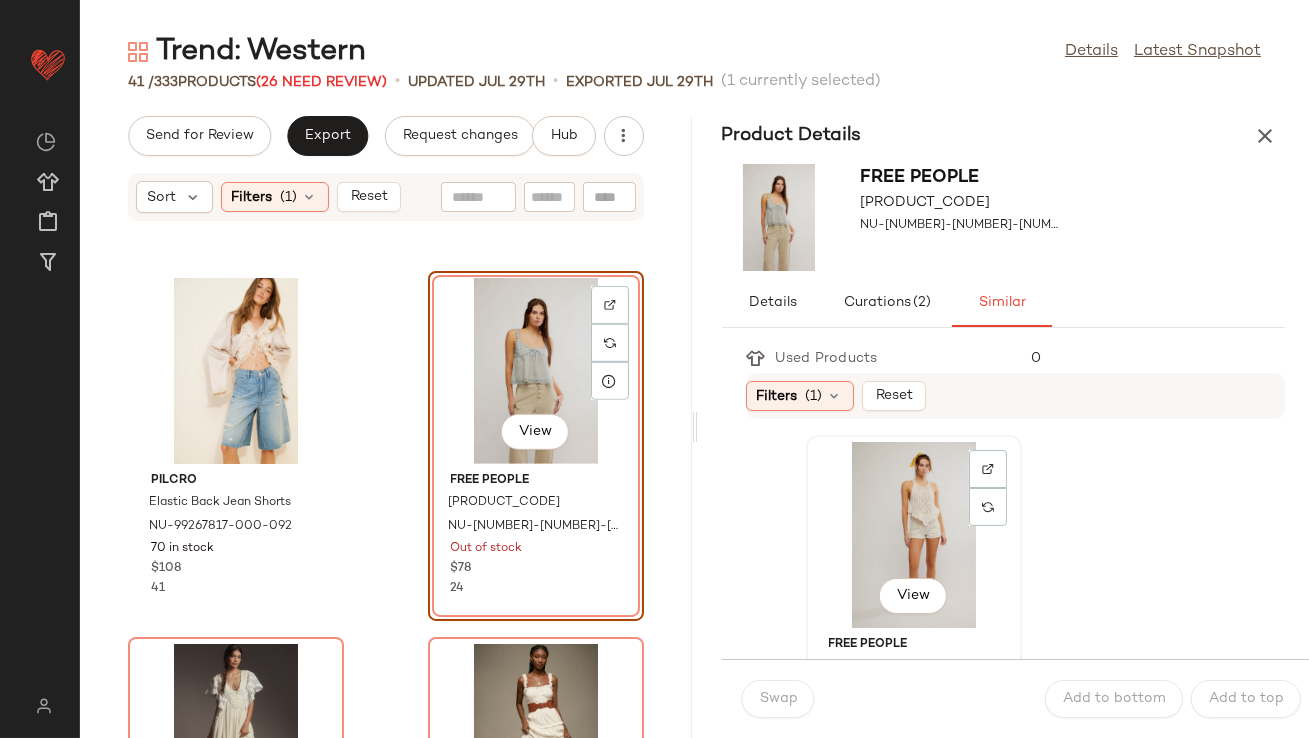 scroll, scrollTop: 108, scrollLeft: 0, axis: vertical 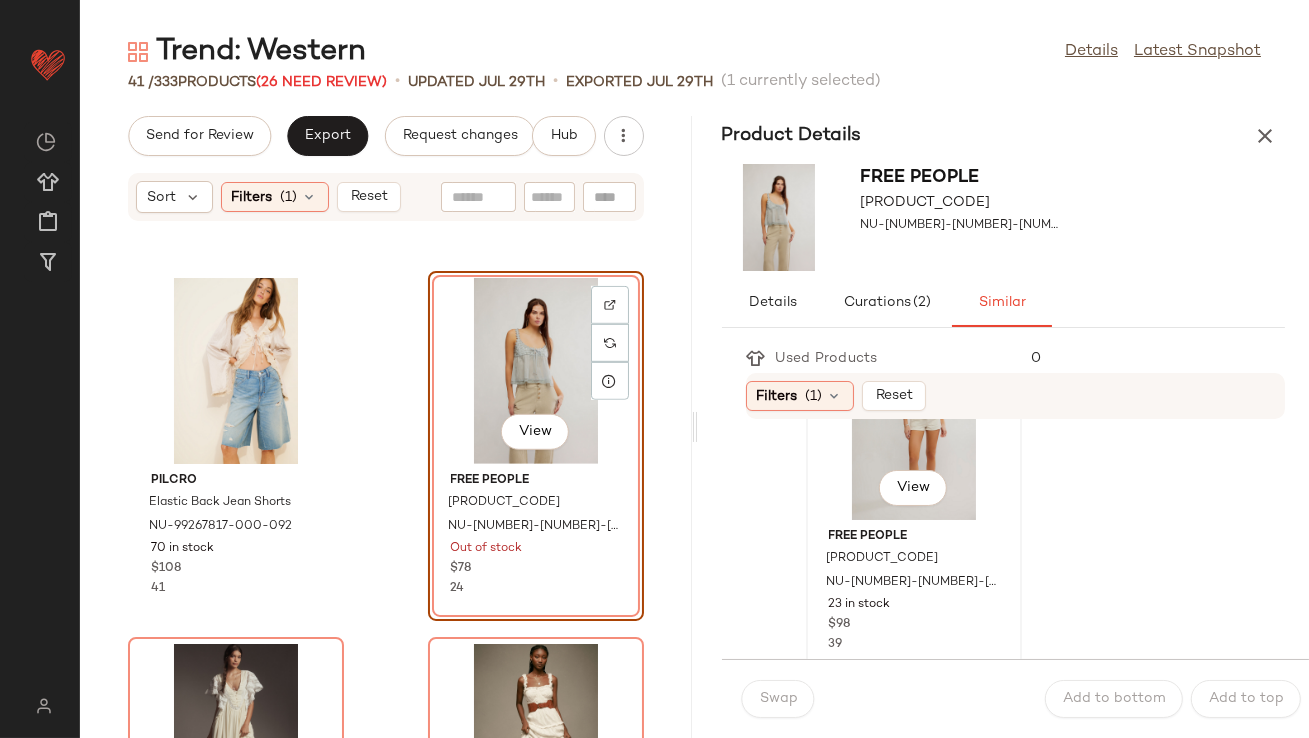 click on "View" 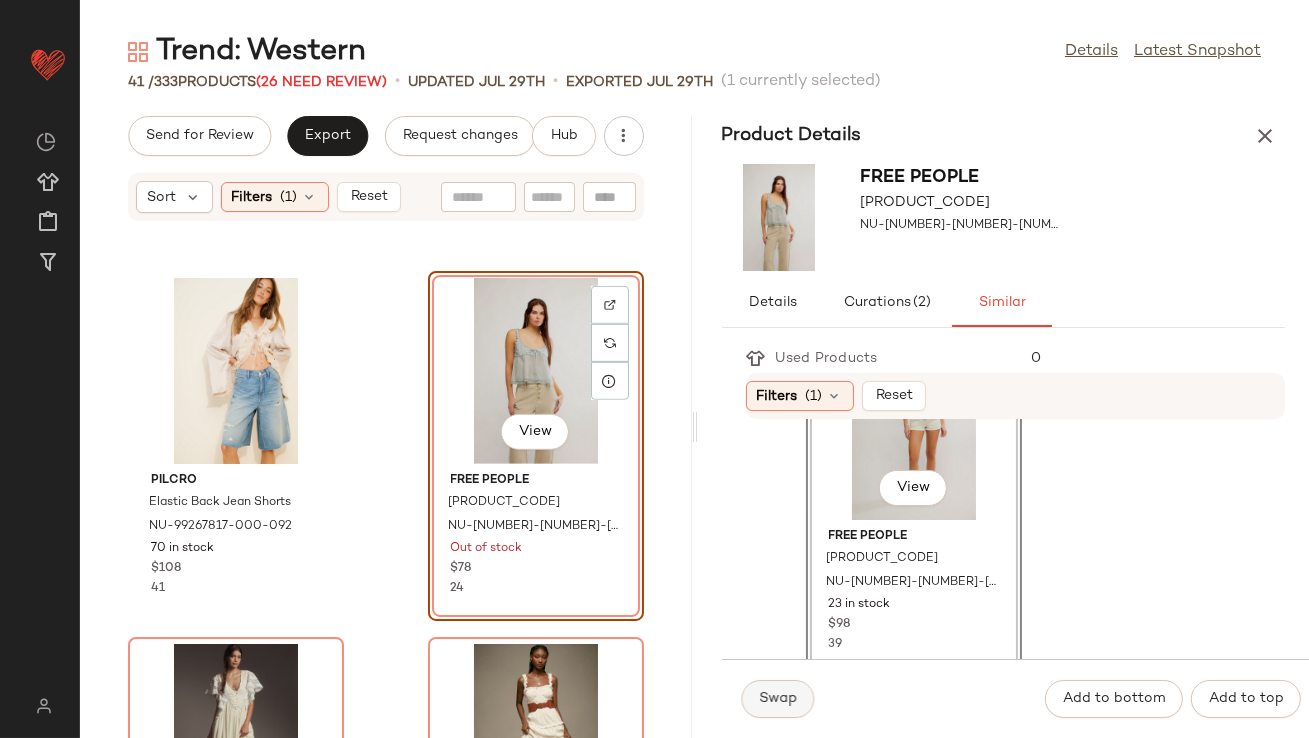 click on "Swap" 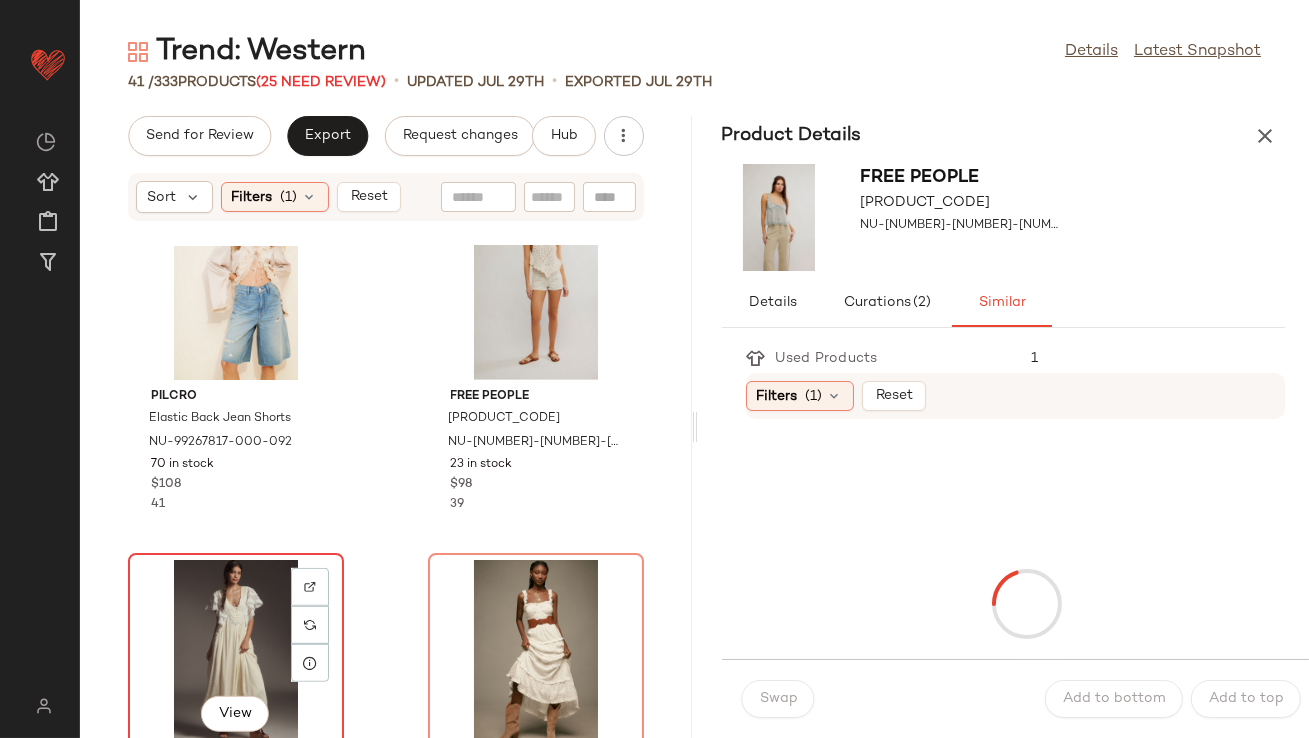 click on "View" 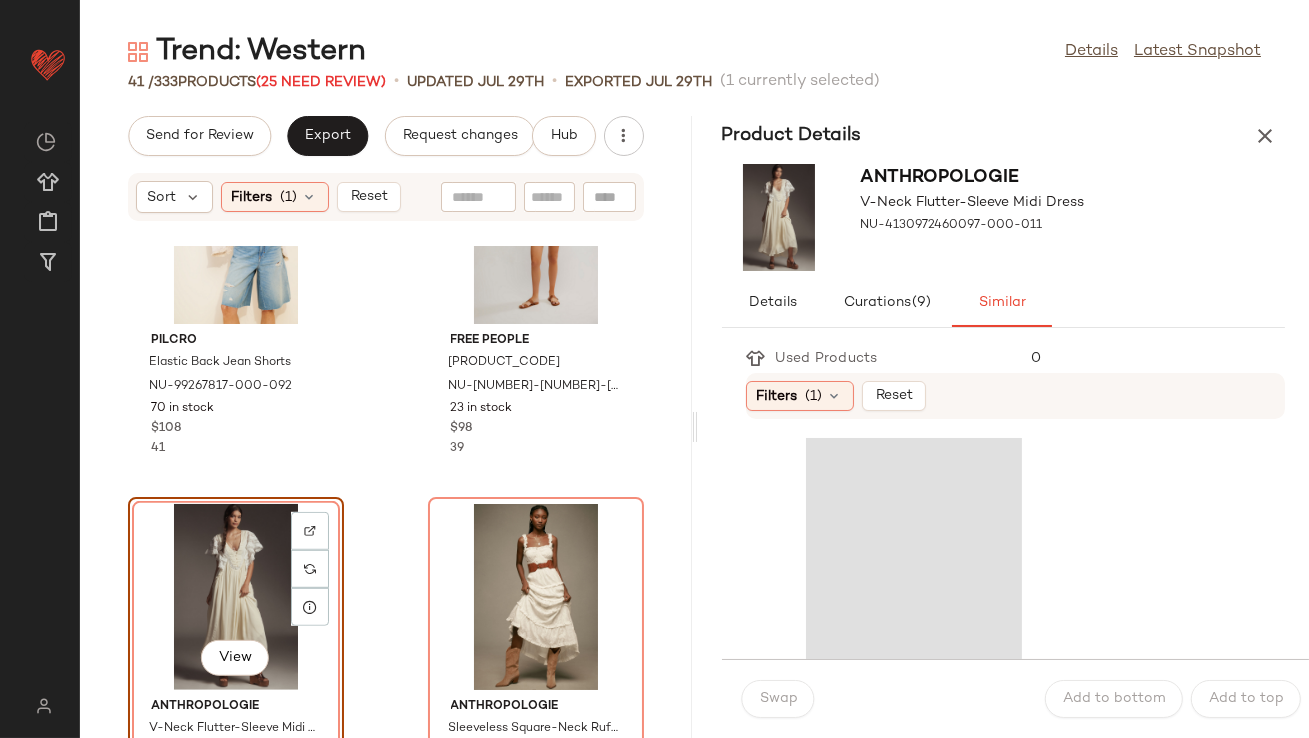 scroll, scrollTop: 2905, scrollLeft: 0, axis: vertical 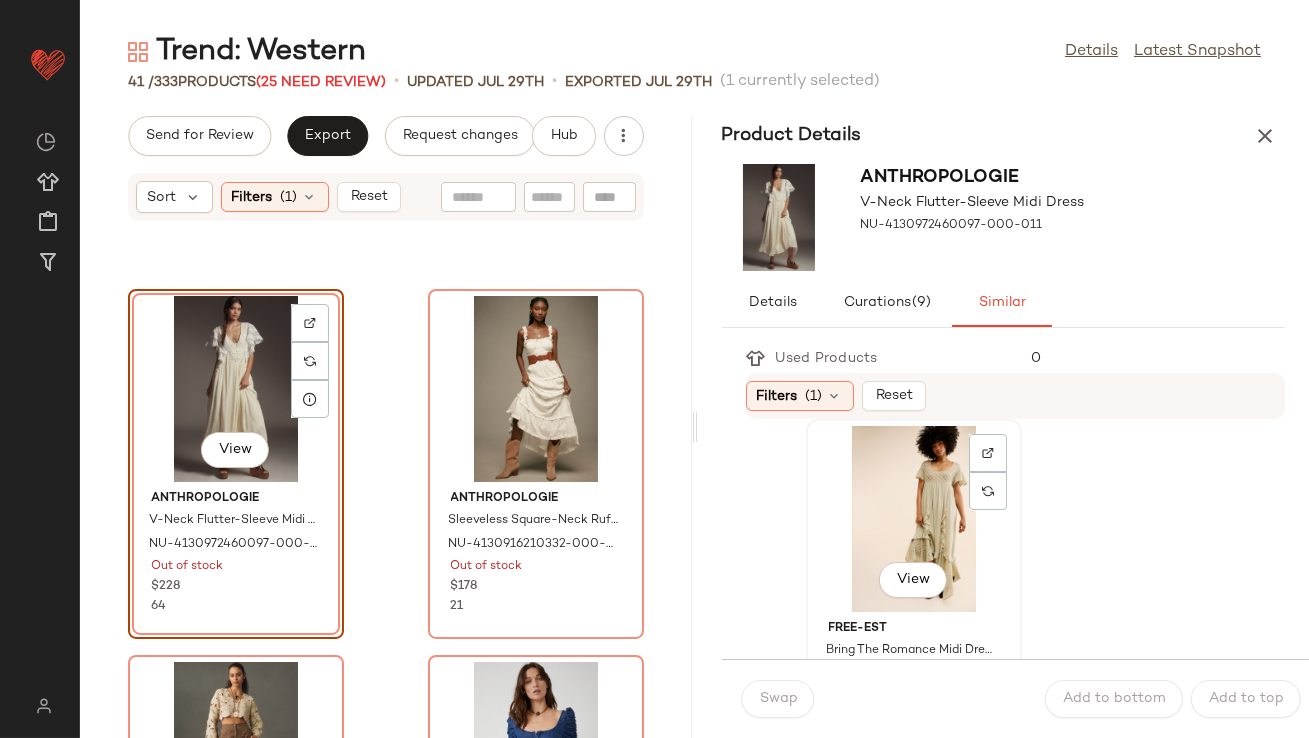 click on "View" 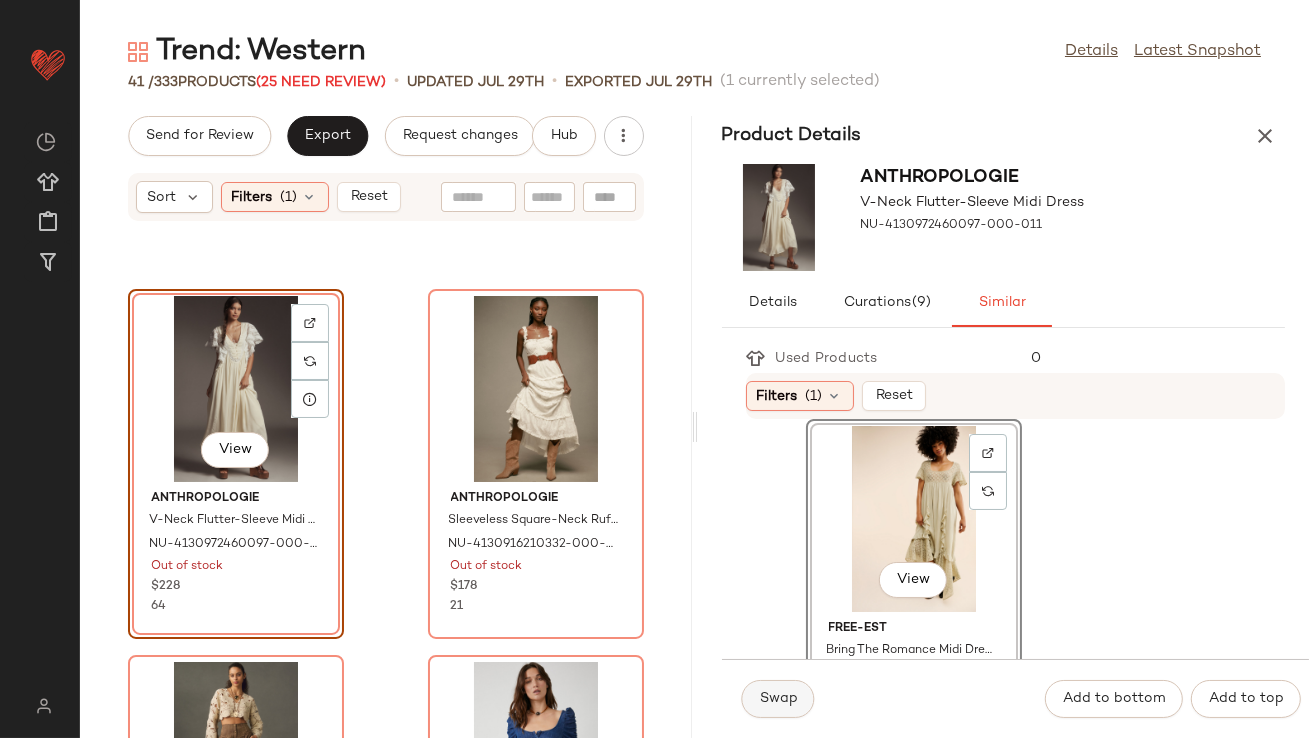 click on "Swap" 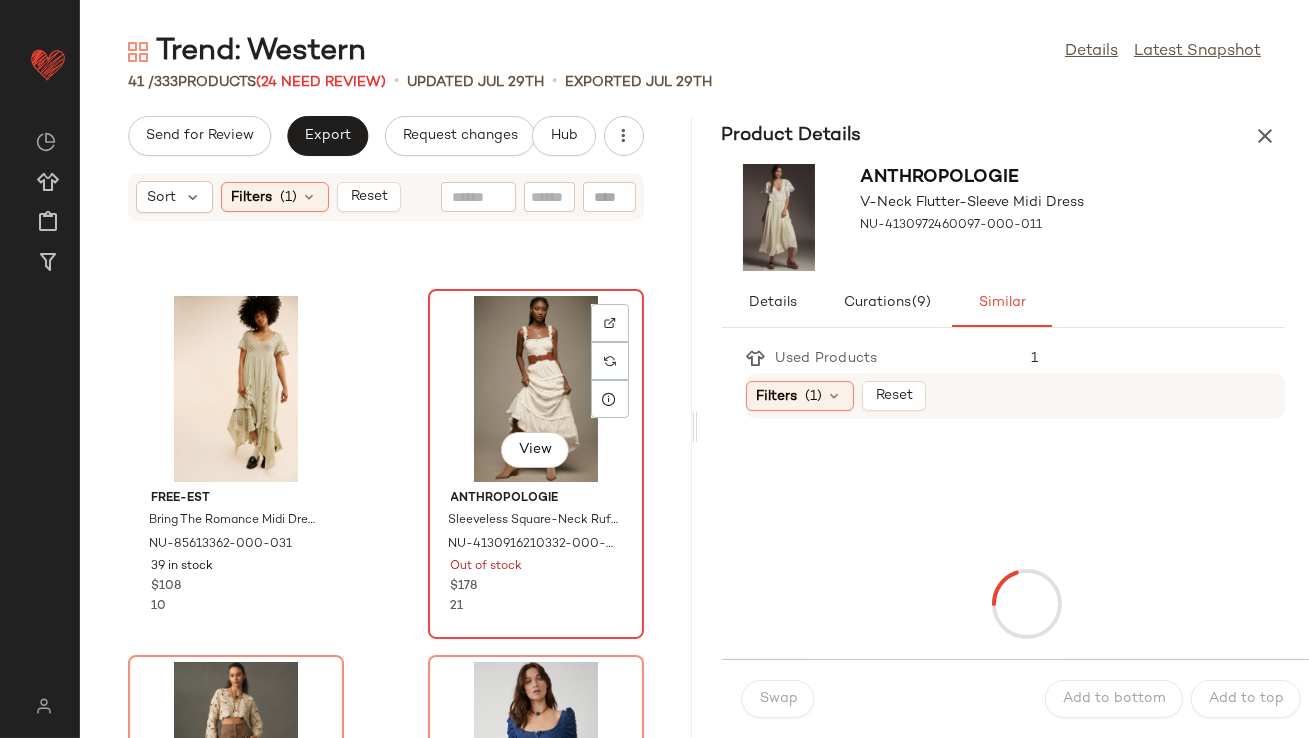 click on "View" 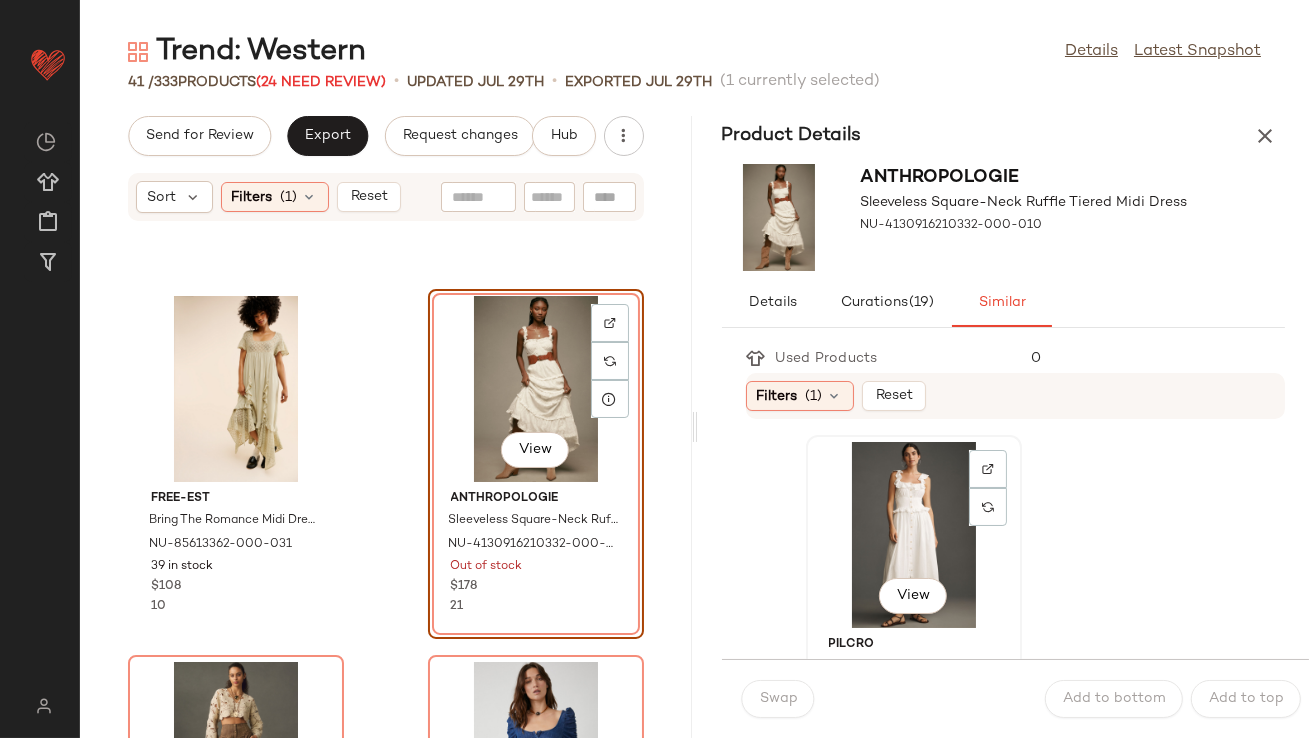 scroll, scrollTop: 10, scrollLeft: 0, axis: vertical 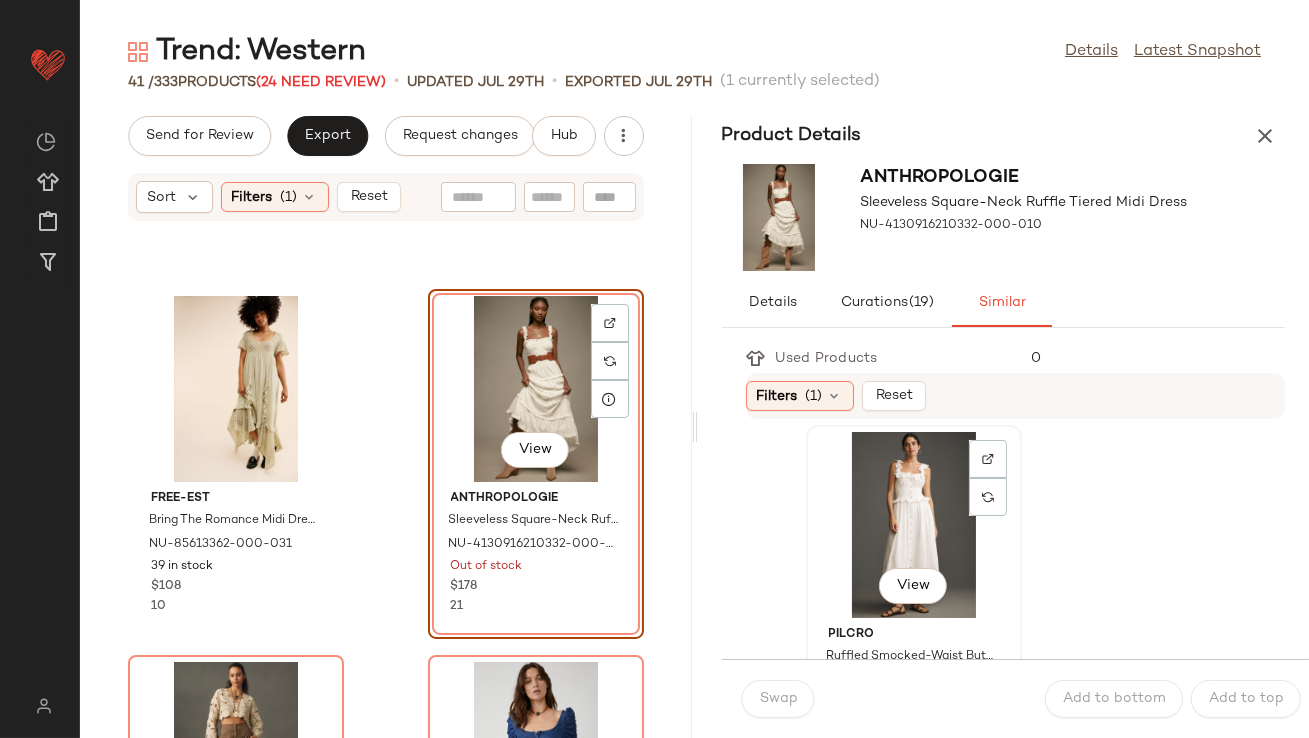 click on "View" 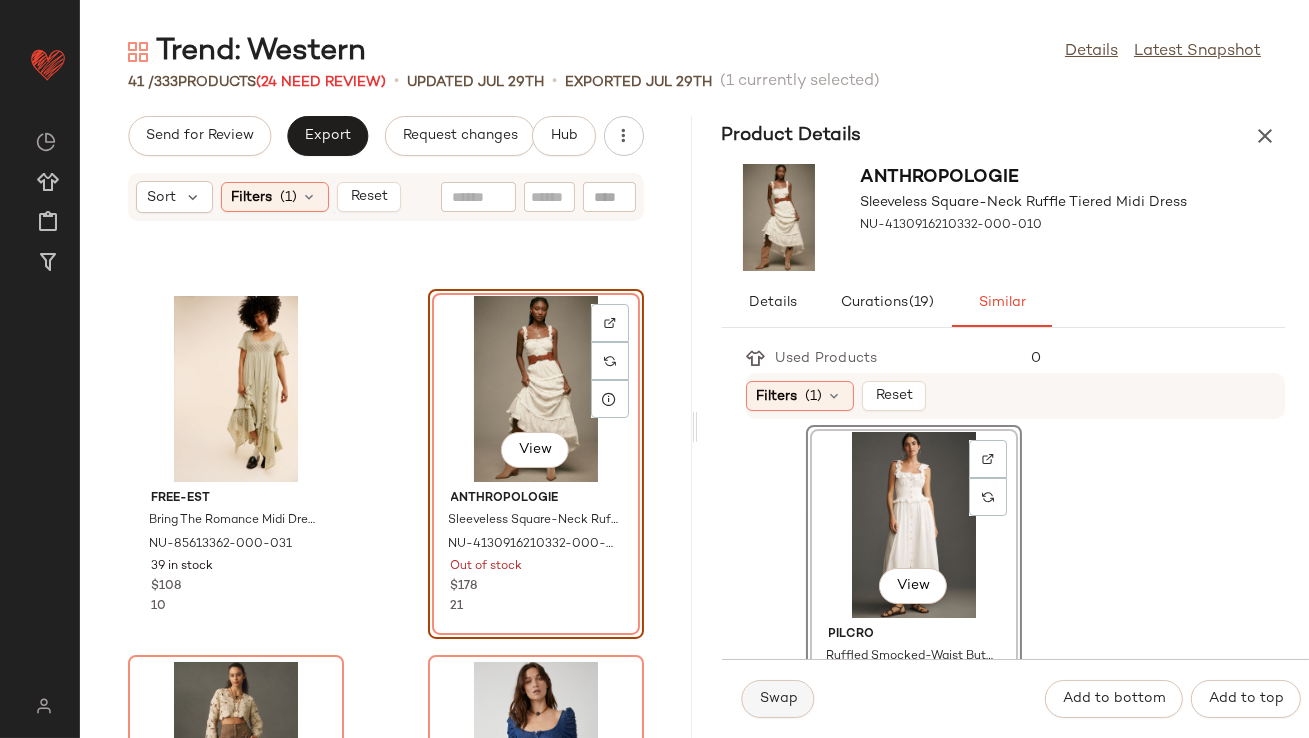 click on "Swap" 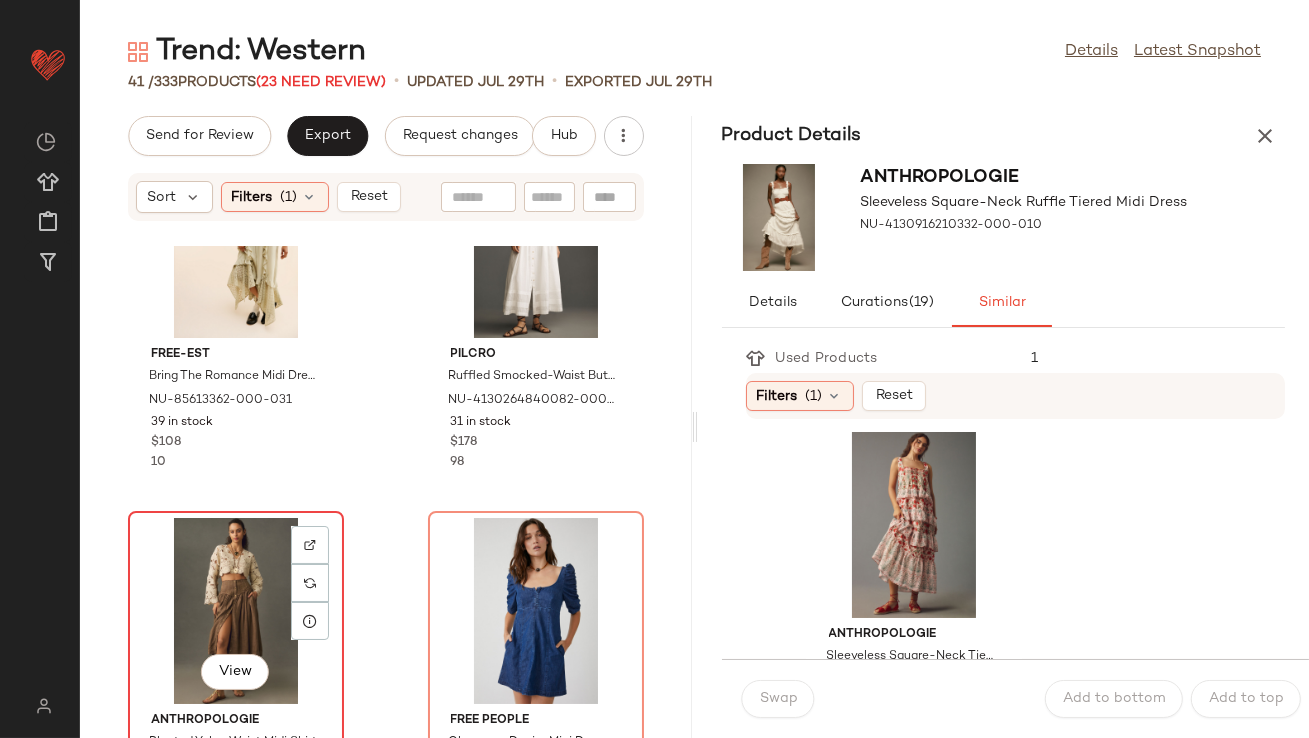 click on "View" 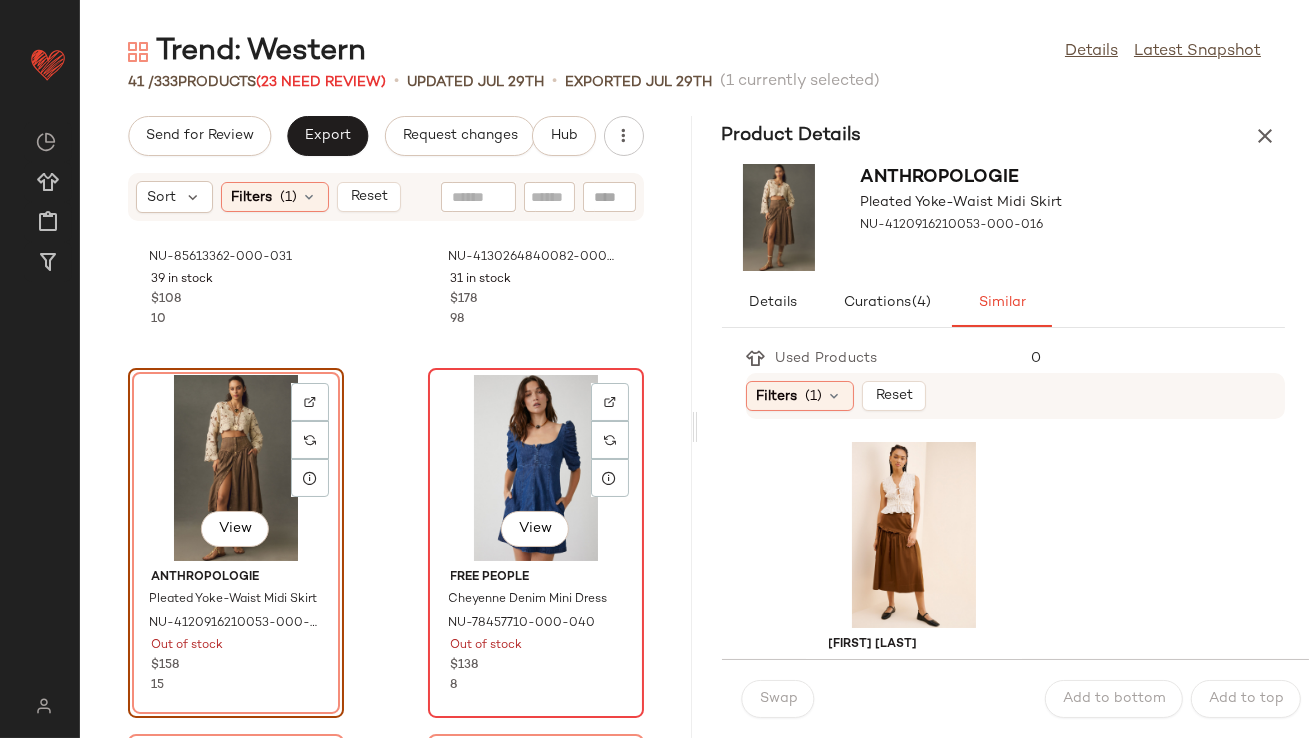 scroll, scrollTop: 3277, scrollLeft: 0, axis: vertical 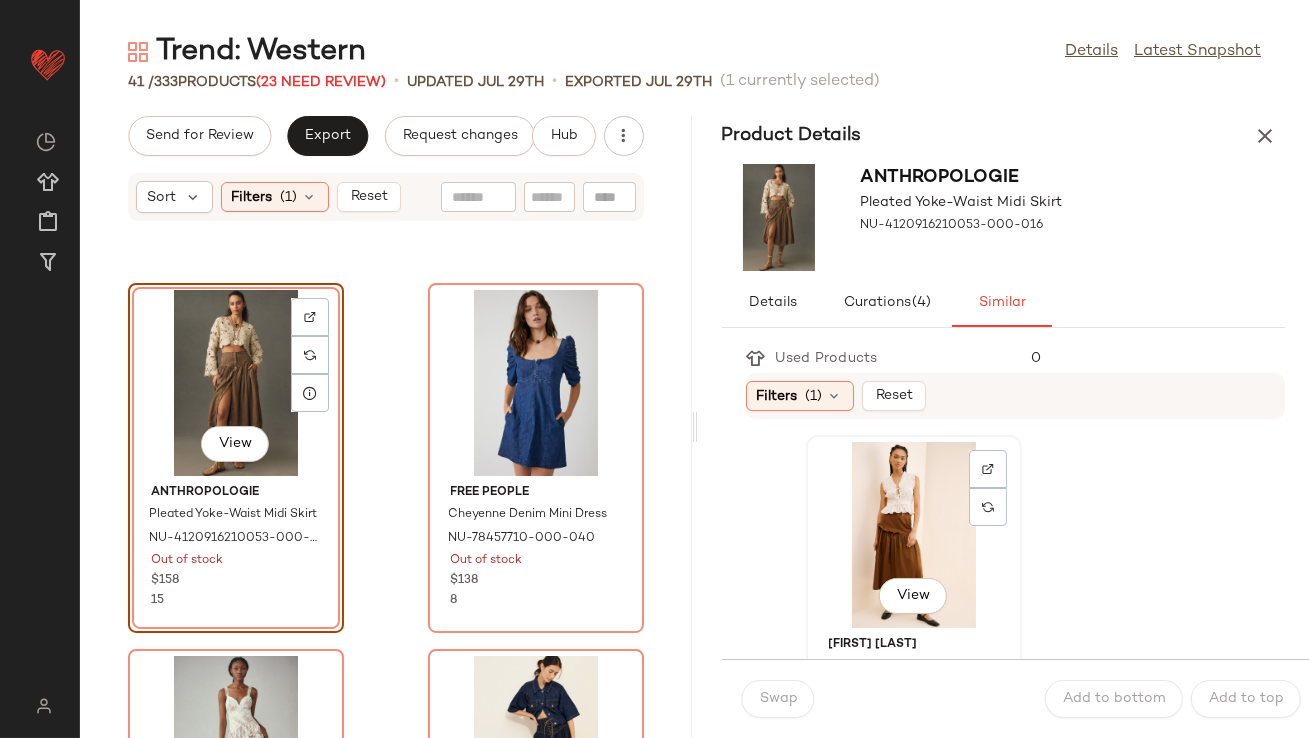 click on "View" 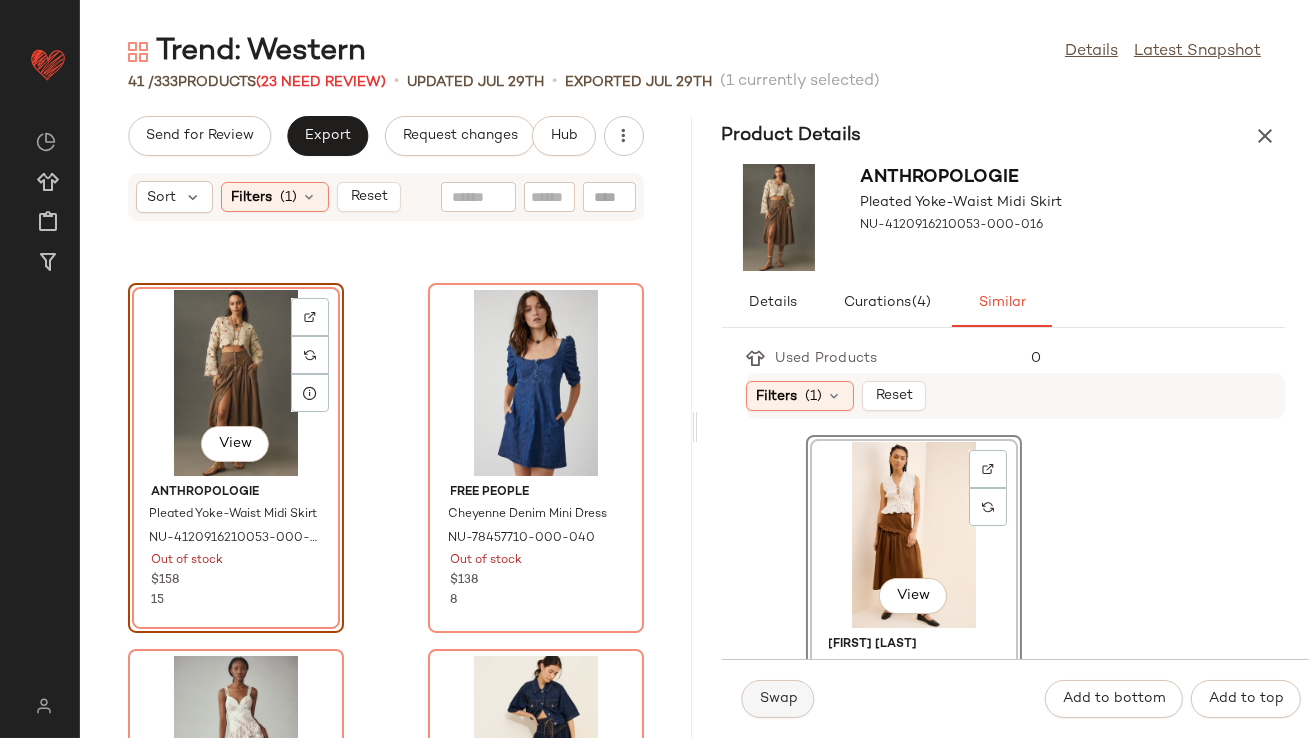 click on "Swap" 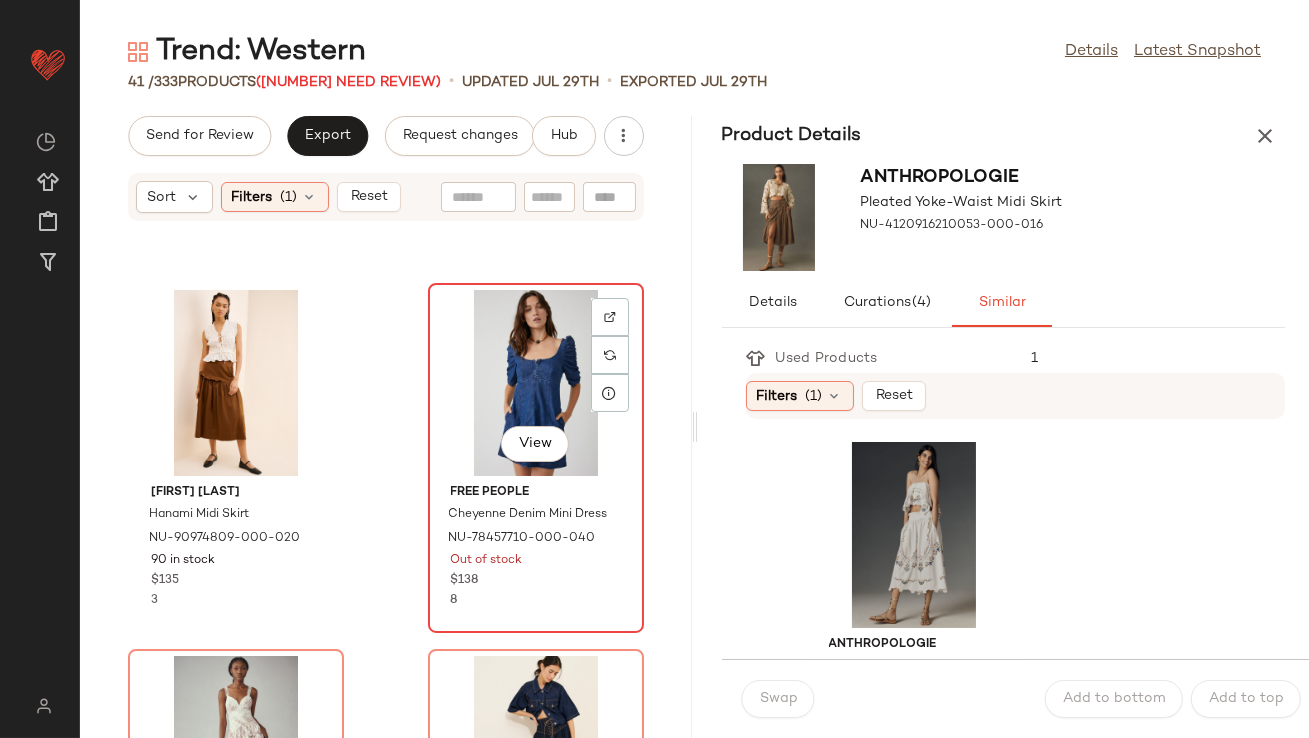 click on "View" 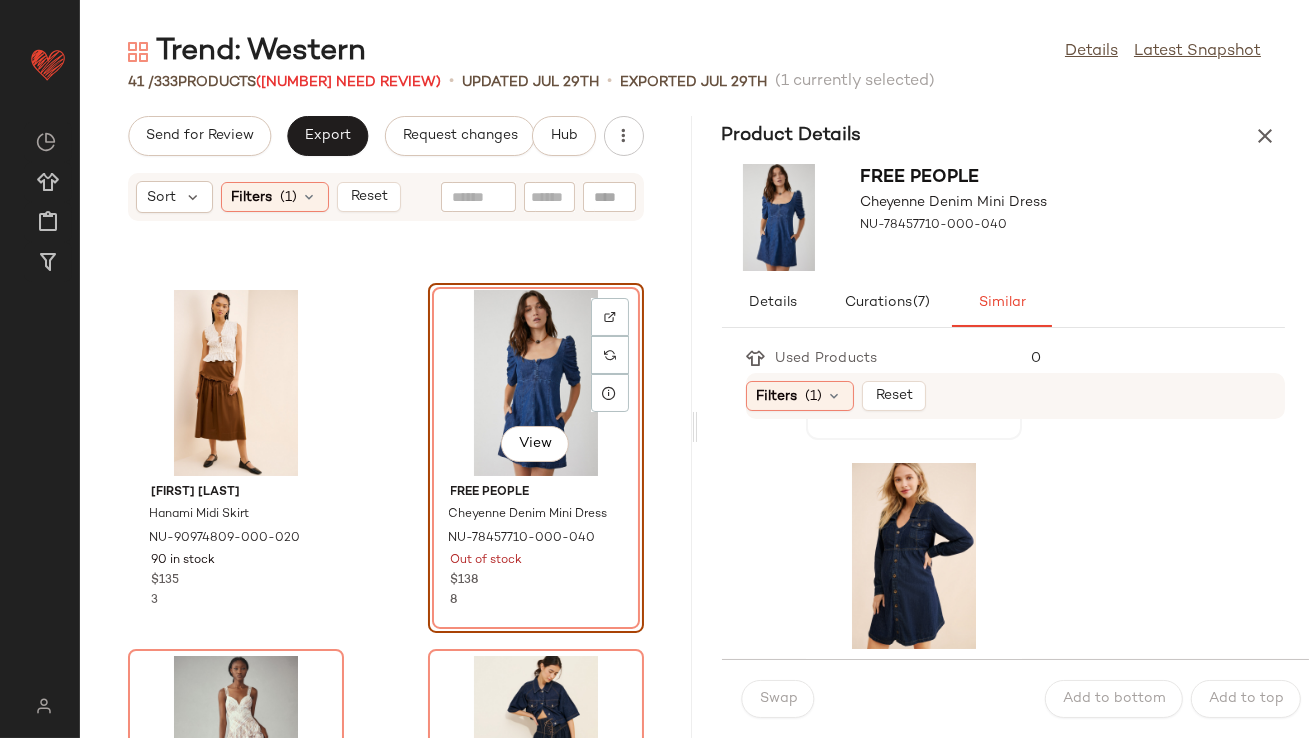 scroll, scrollTop: 398, scrollLeft: 0, axis: vertical 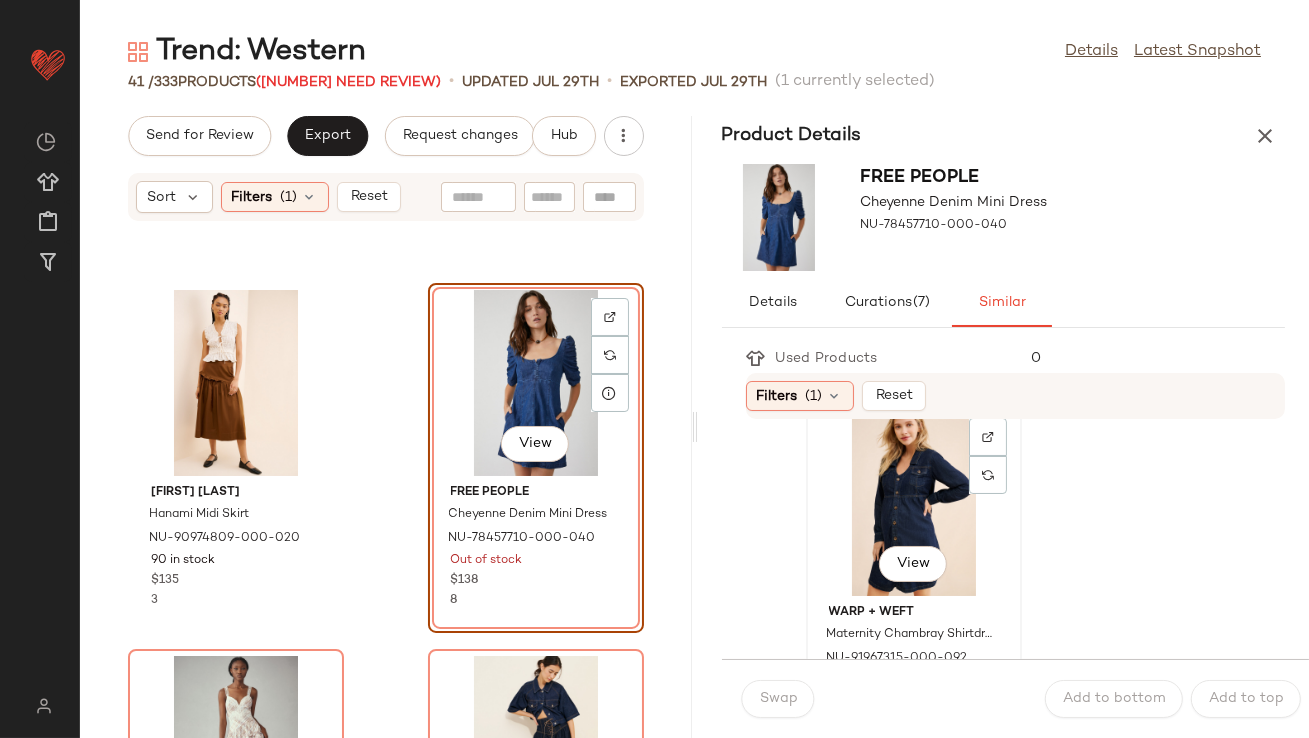 click on "View" 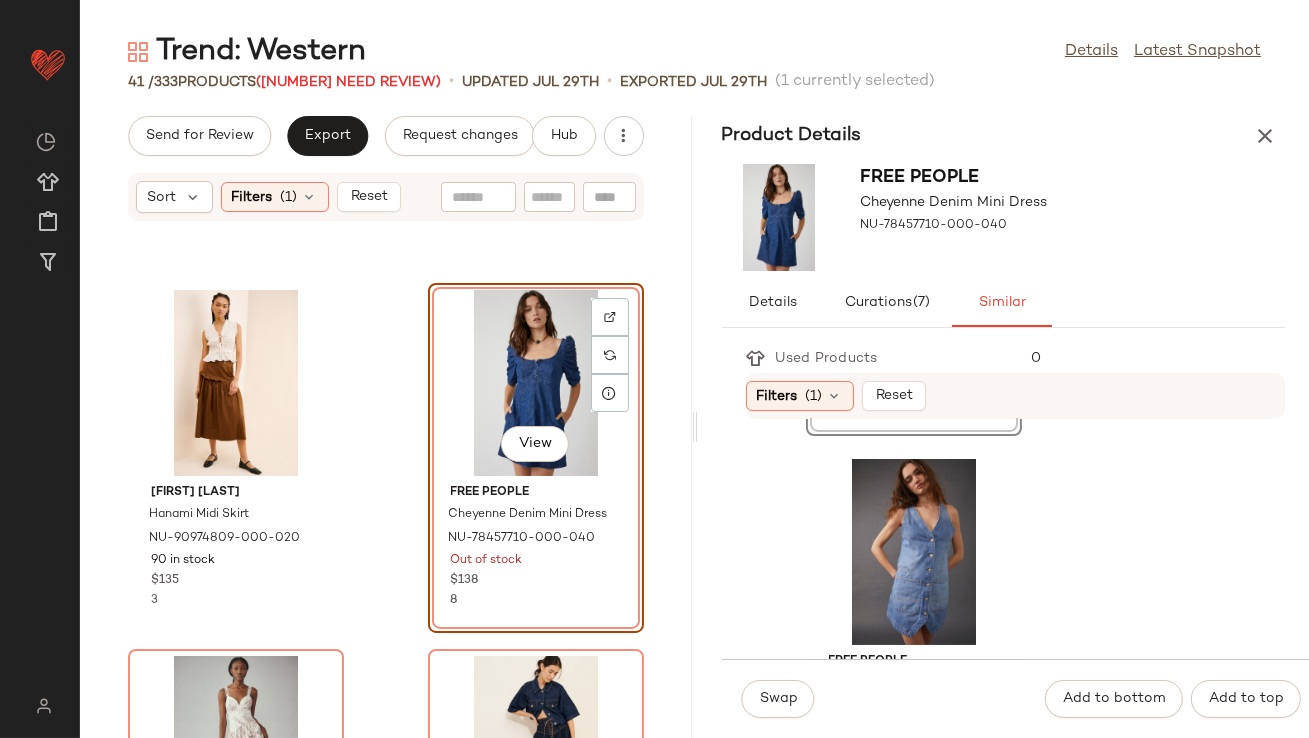 scroll, scrollTop: 741, scrollLeft: 0, axis: vertical 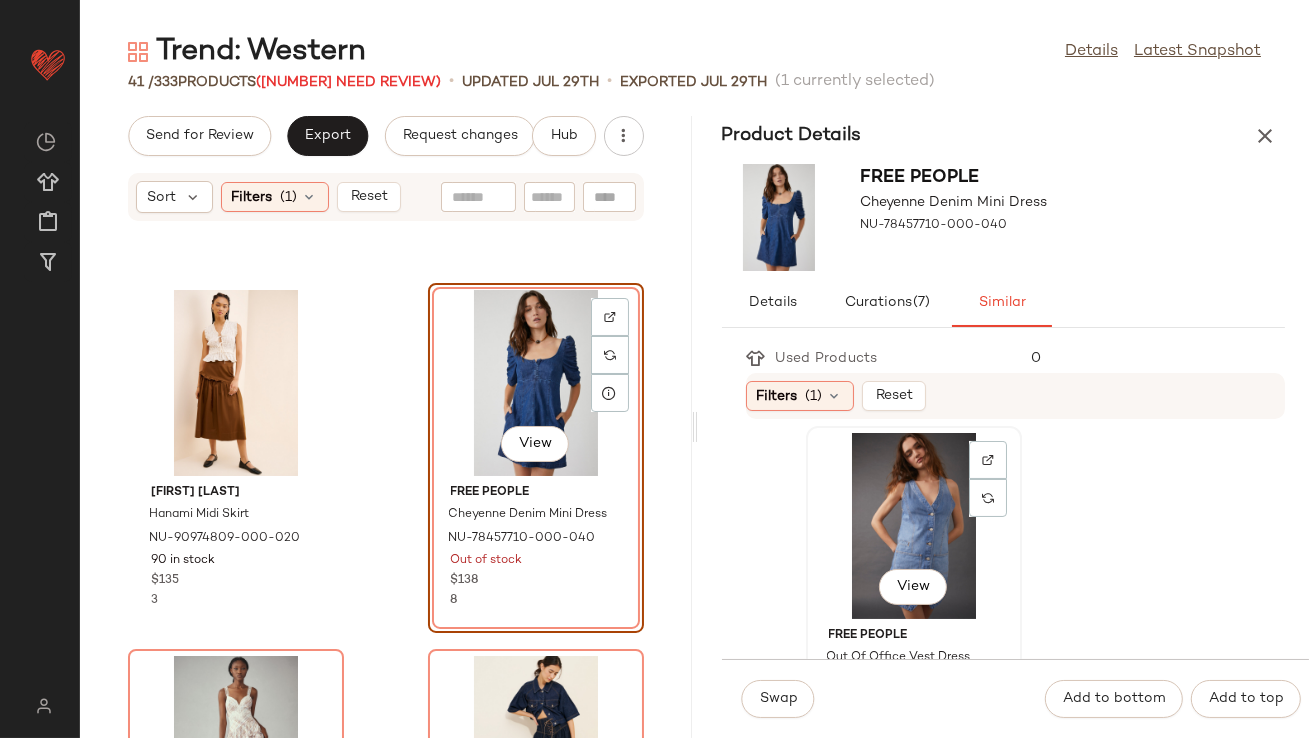click on "View" 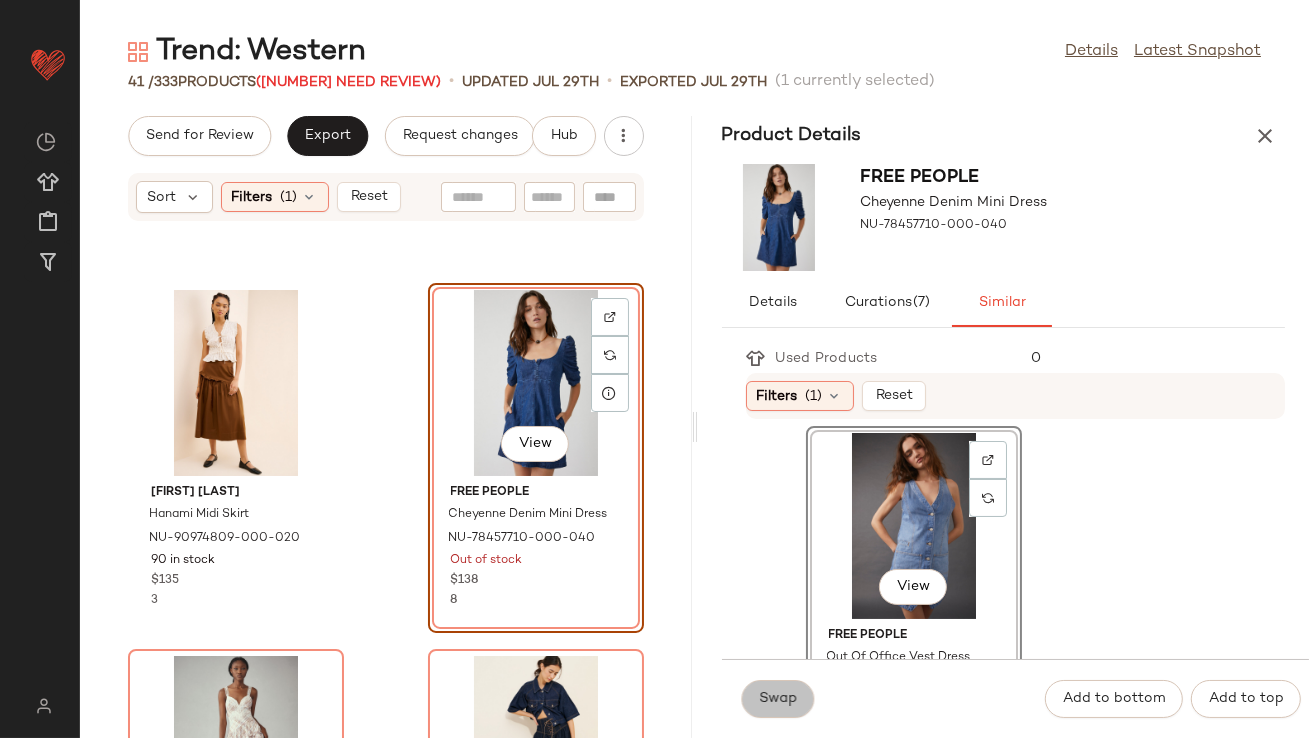 click on "Swap" at bounding box center [778, 699] 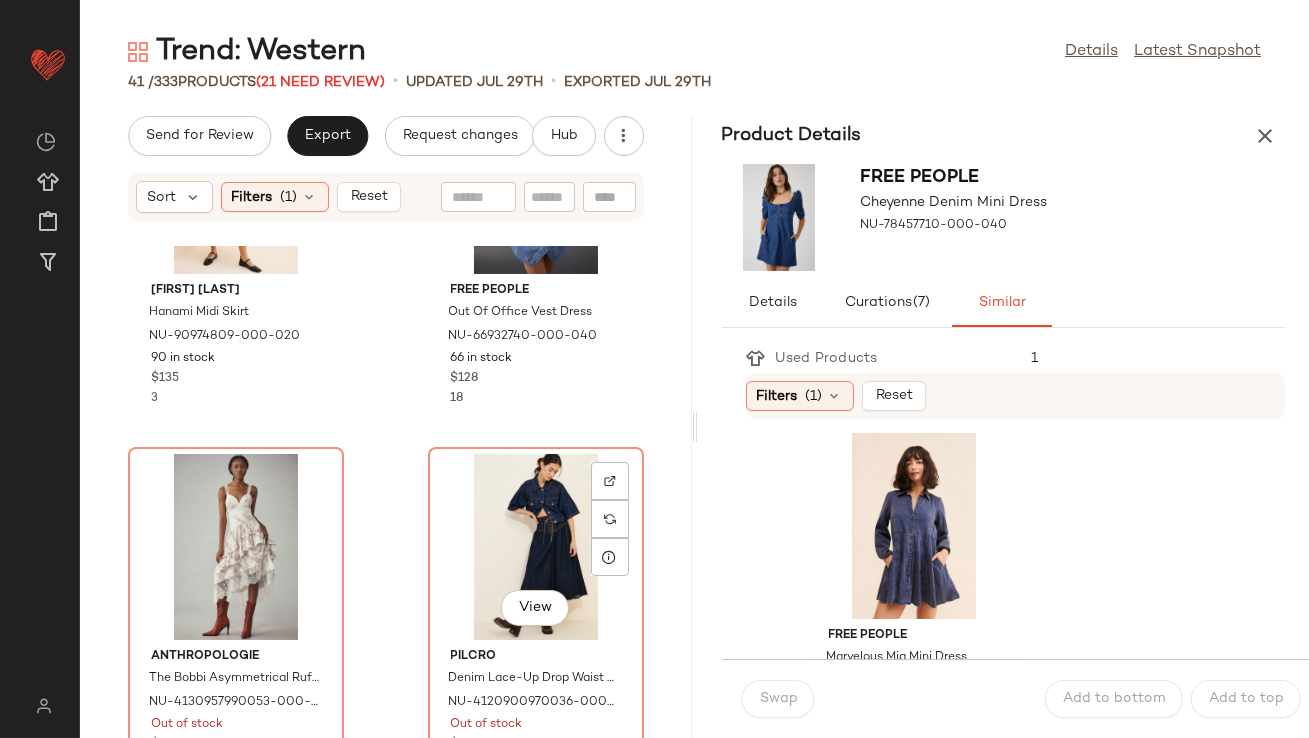 scroll, scrollTop: 3506, scrollLeft: 0, axis: vertical 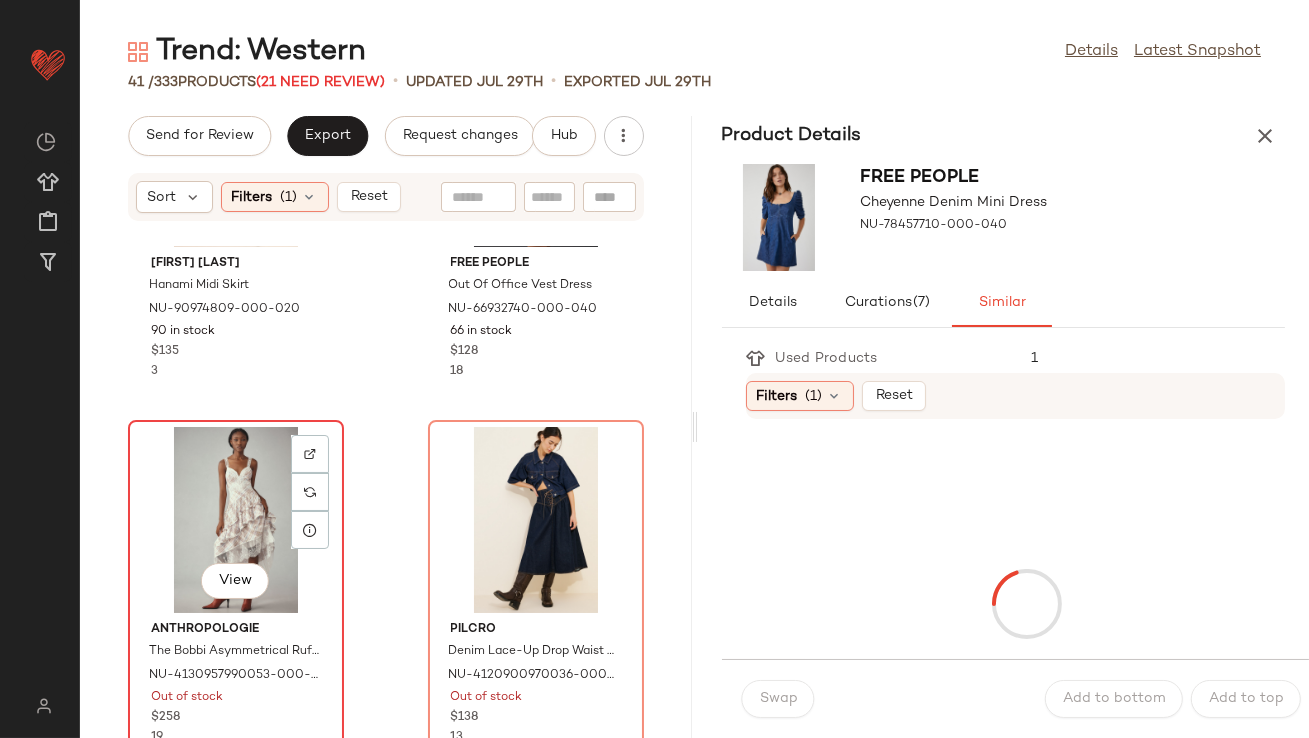 click on "View" 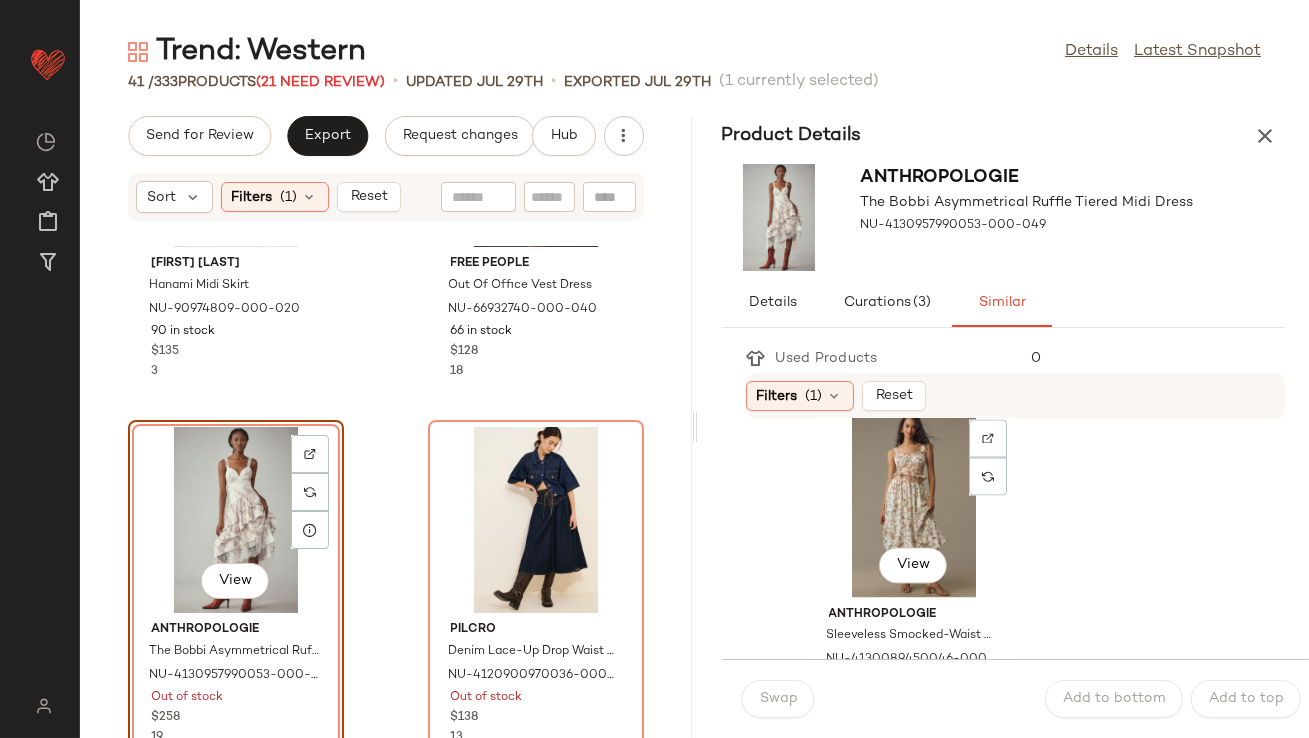 scroll, scrollTop: 7349, scrollLeft: 0, axis: vertical 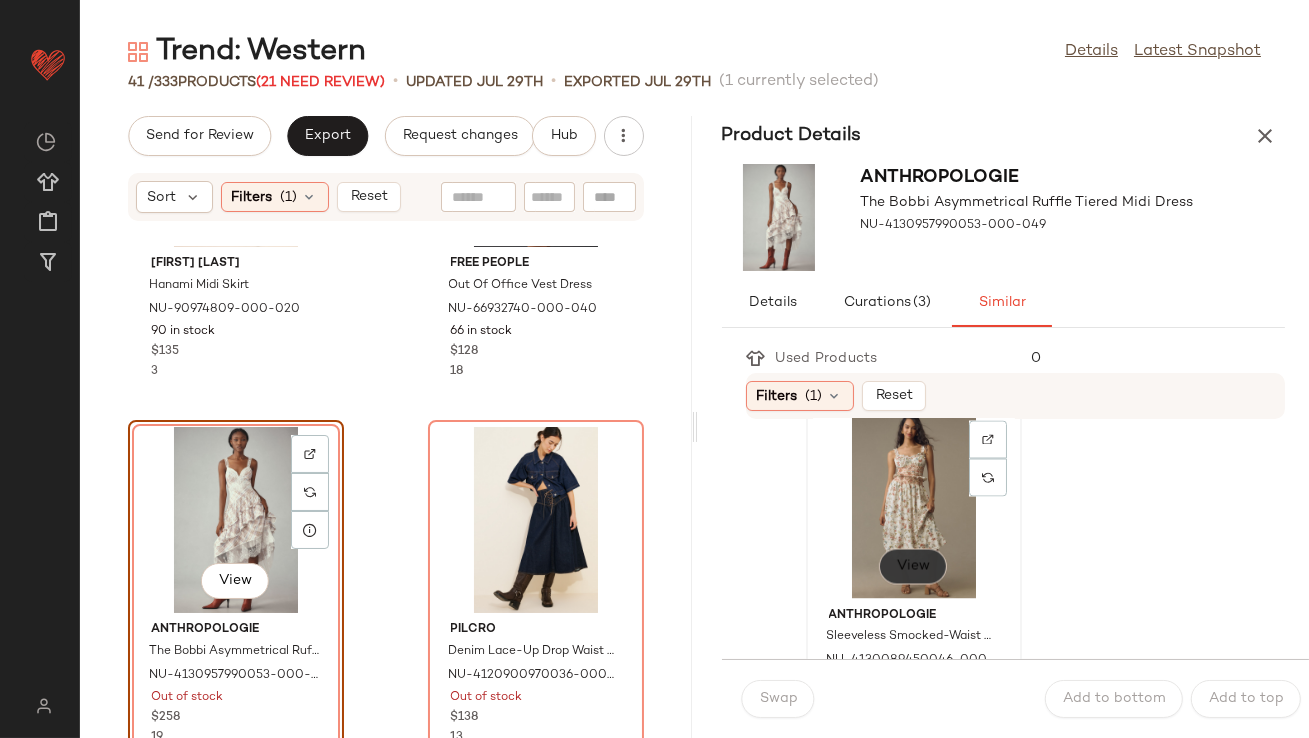 click on "View" at bounding box center [913, 567] 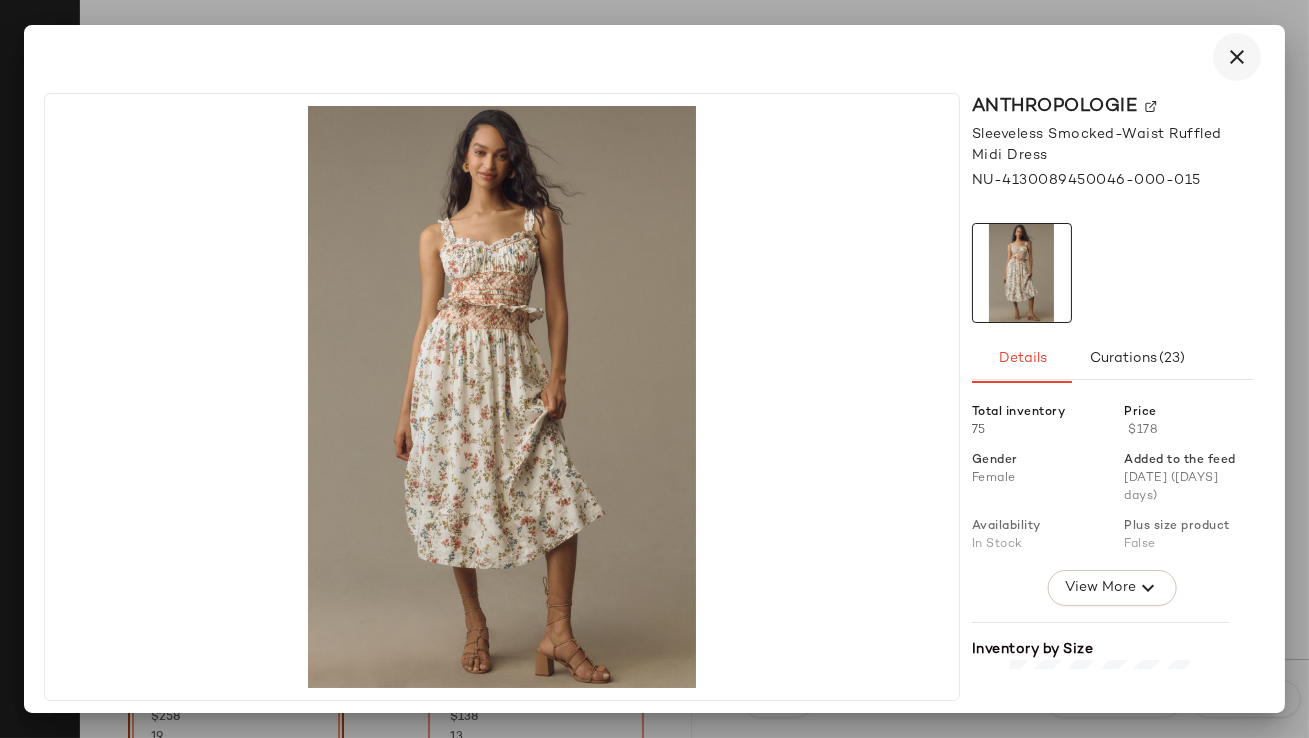 click at bounding box center [1237, 57] 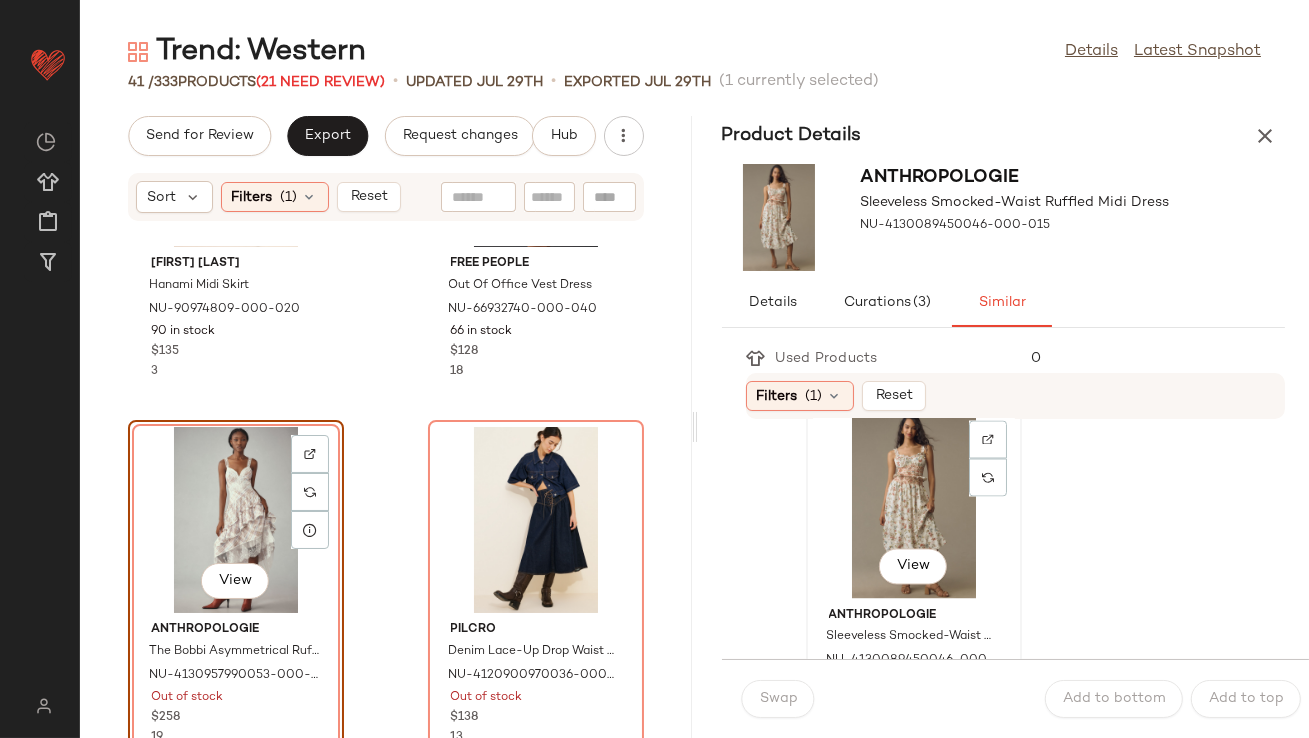 click on "View" 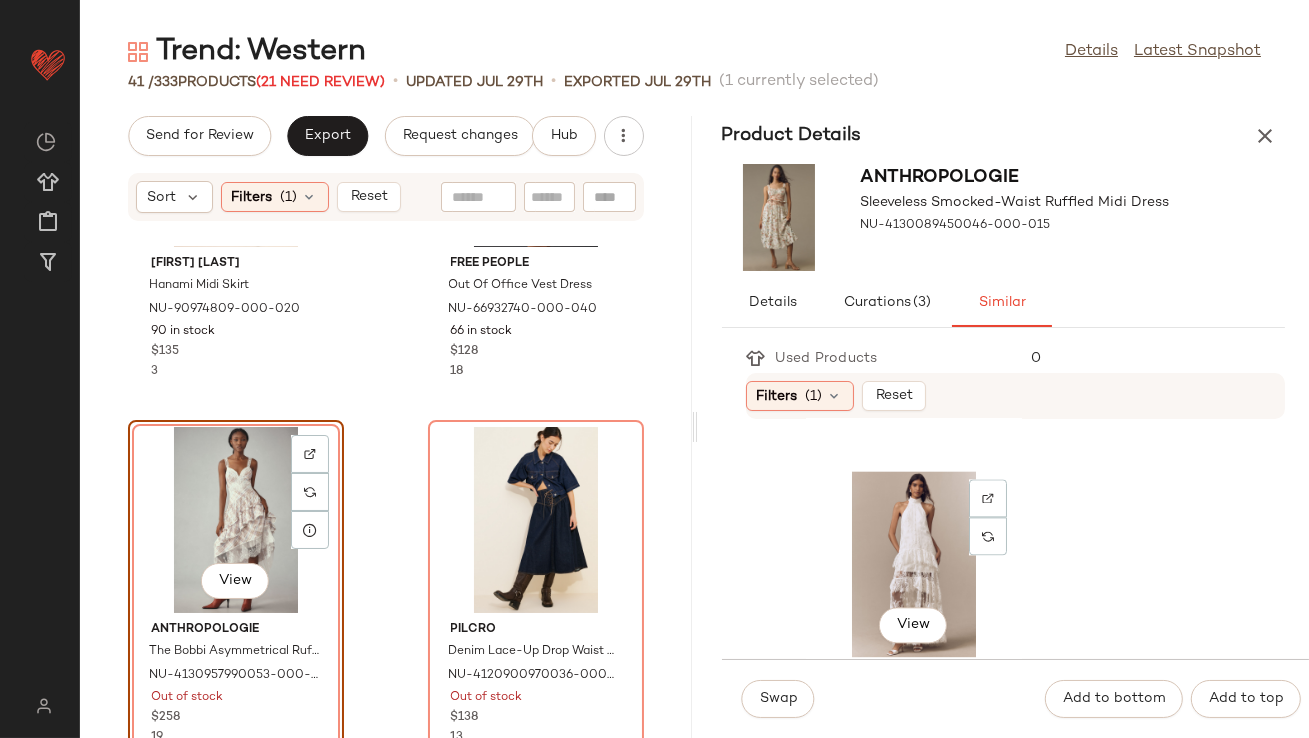 scroll, scrollTop: 8909, scrollLeft: 0, axis: vertical 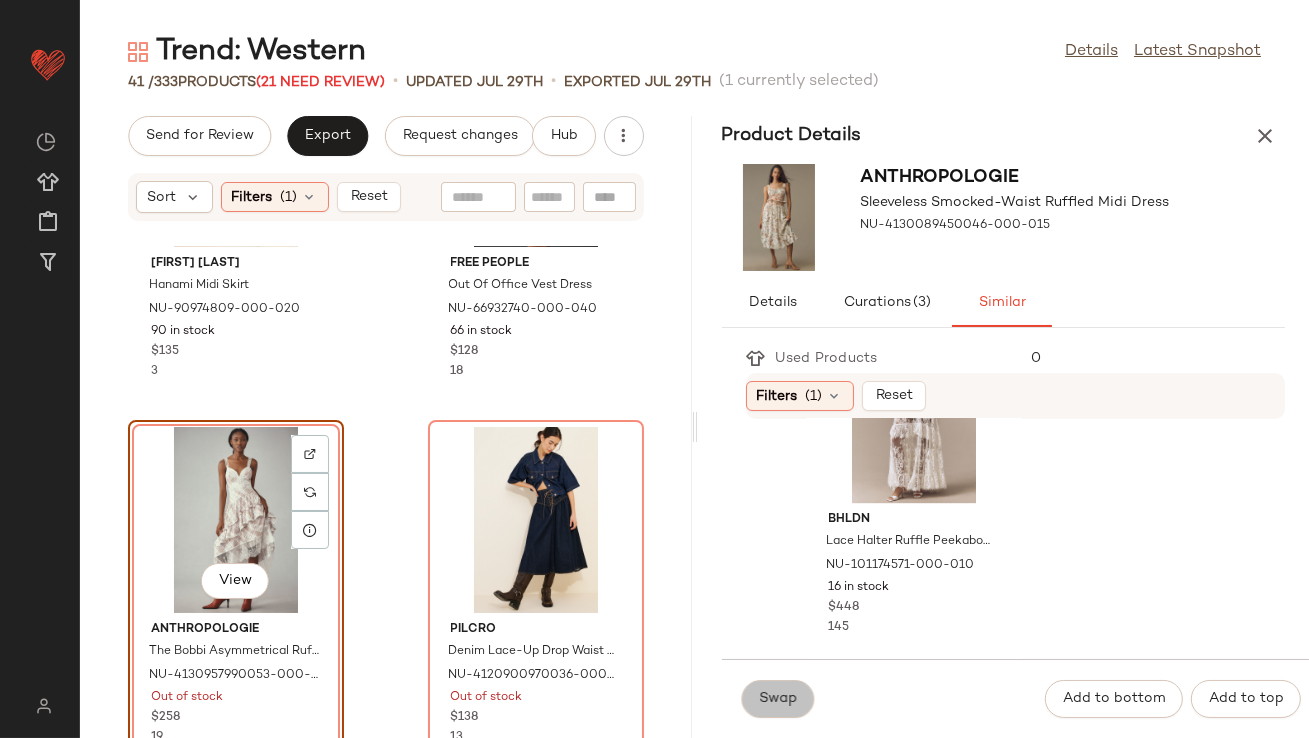 click on "Swap" 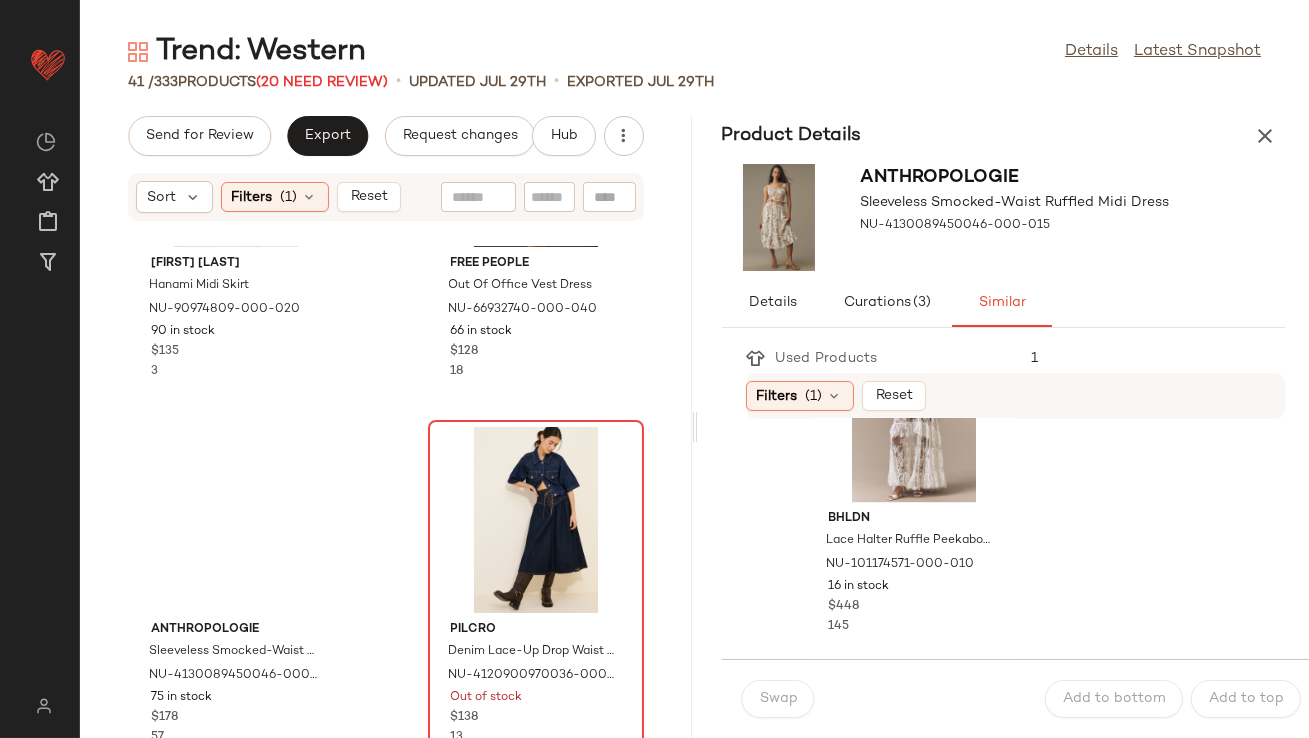 scroll, scrollTop: 8543, scrollLeft: 0, axis: vertical 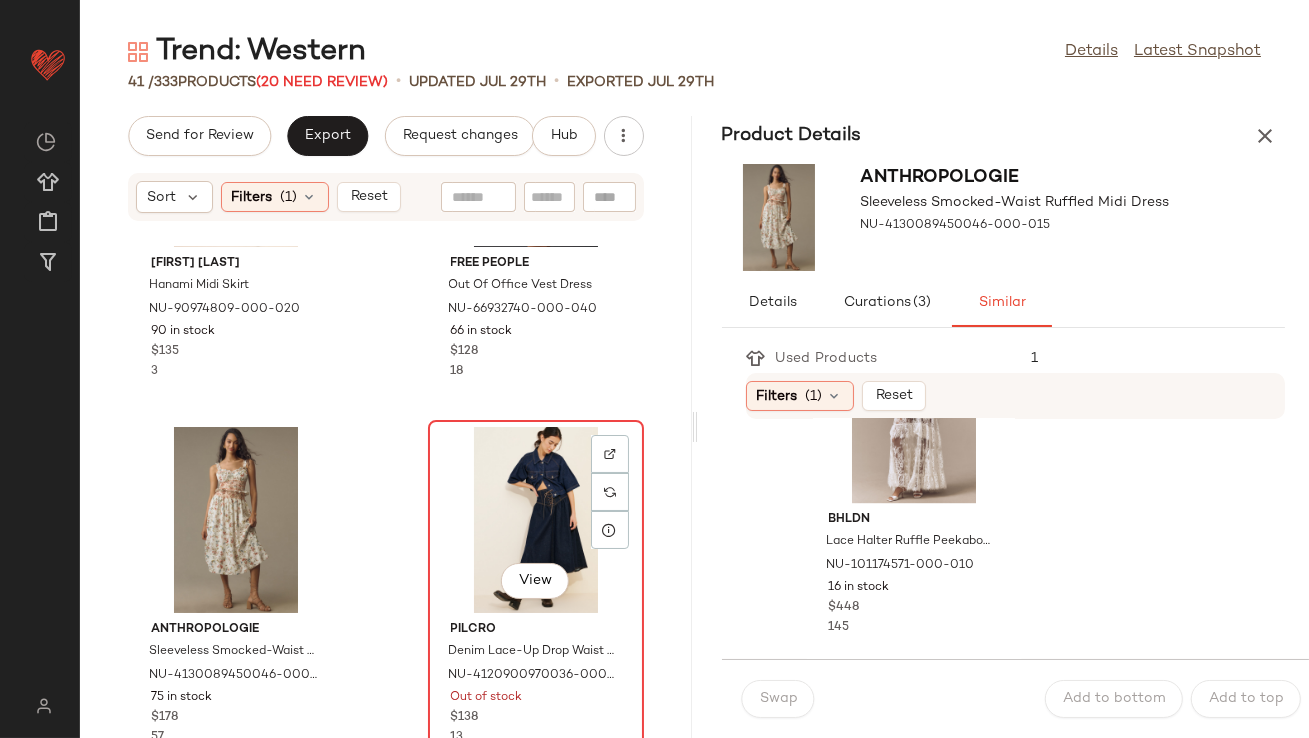 click on "View" 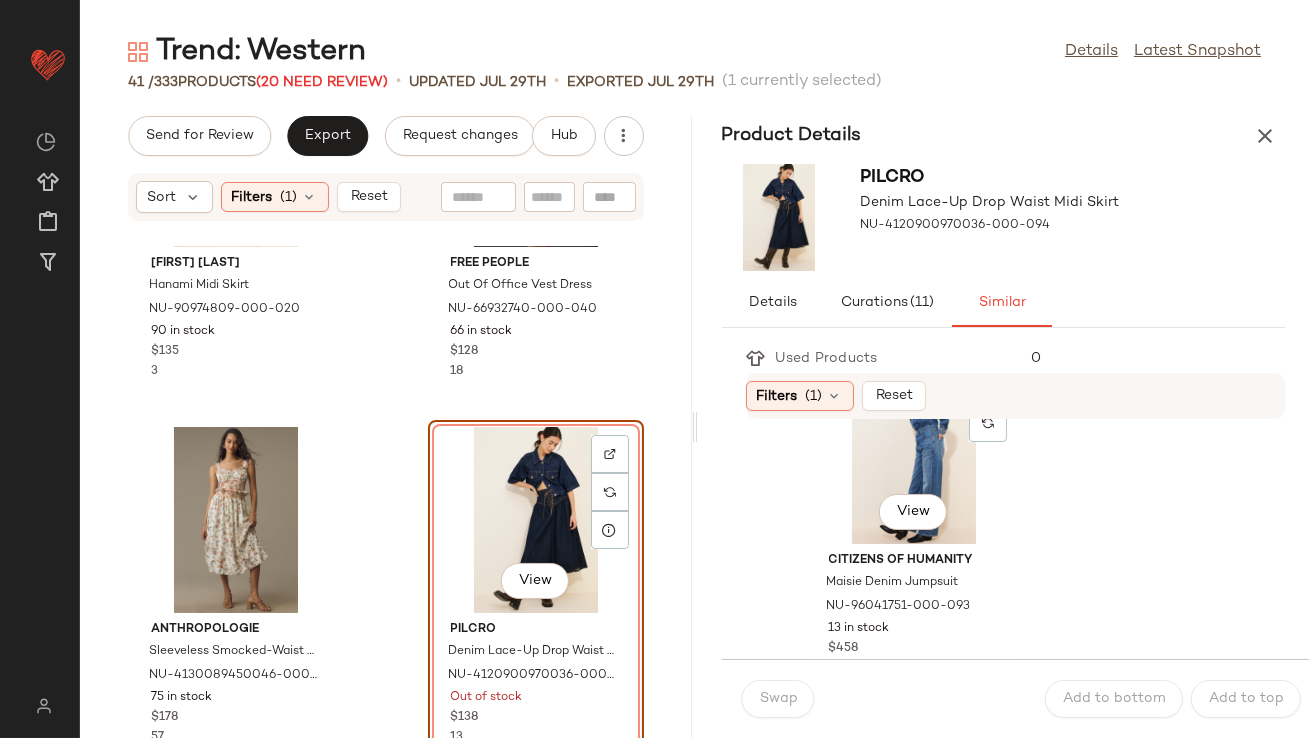scroll, scrollTop: 1110, scrollLeft: 0, axis: vertical 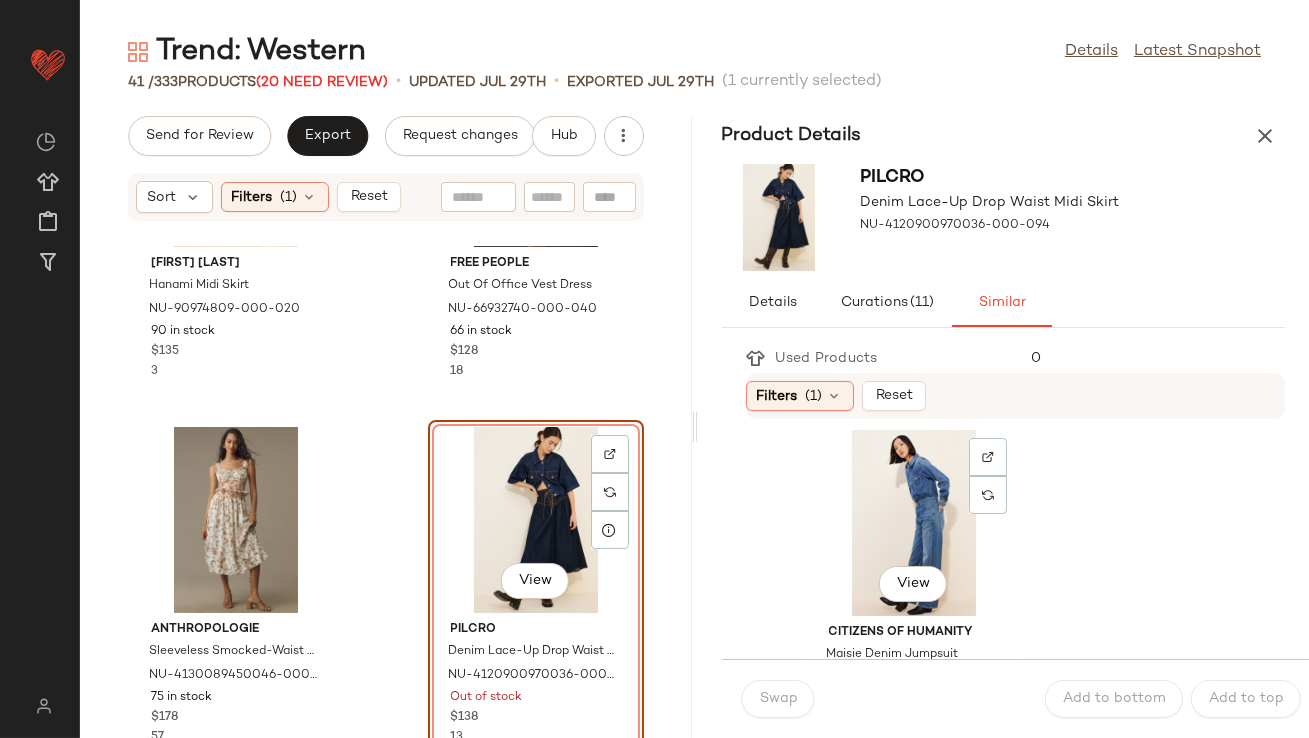 click on "View" 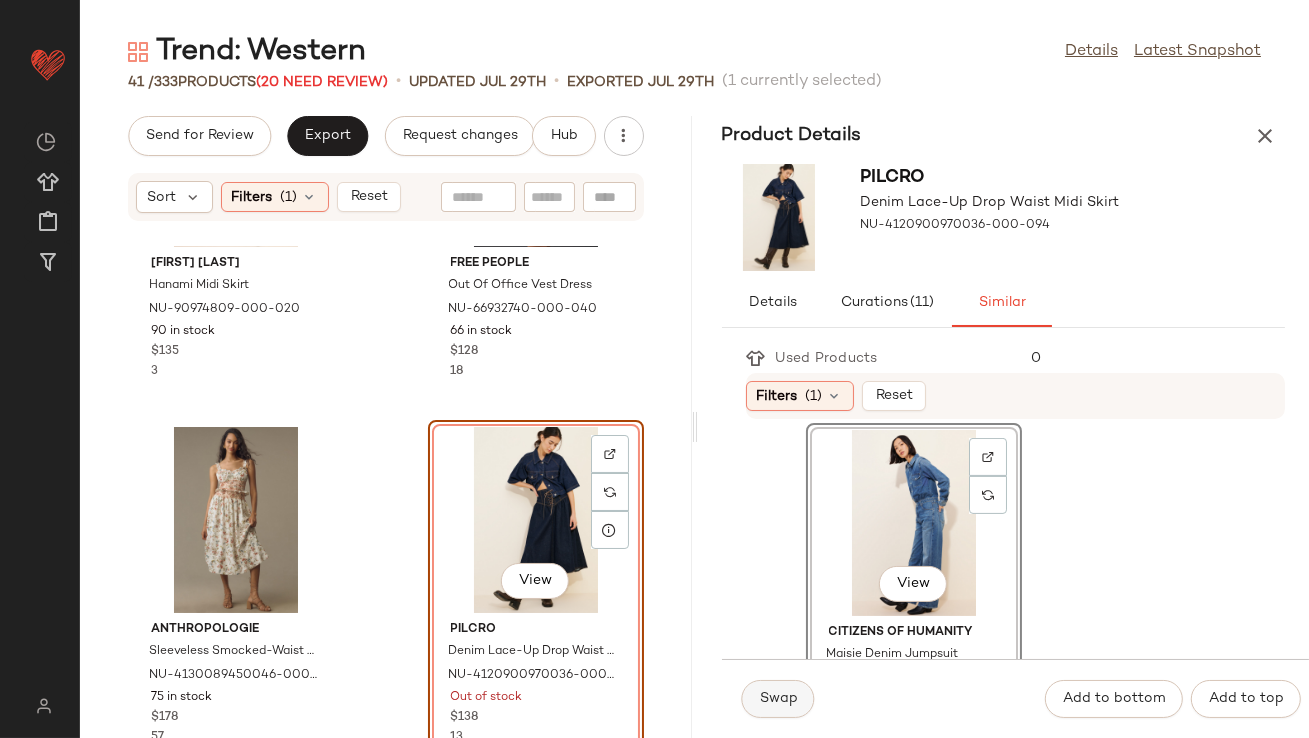 click on "Swap" at bounding box center [778, 699] 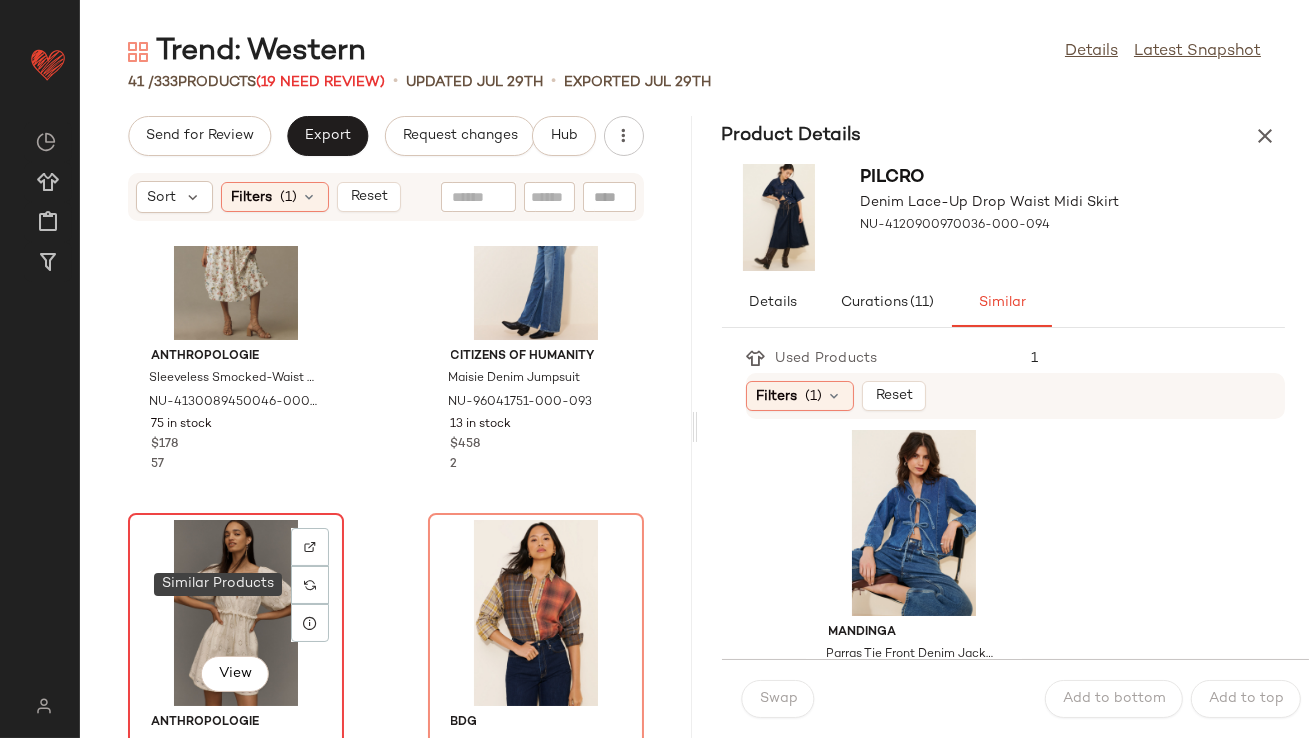 click on "View" 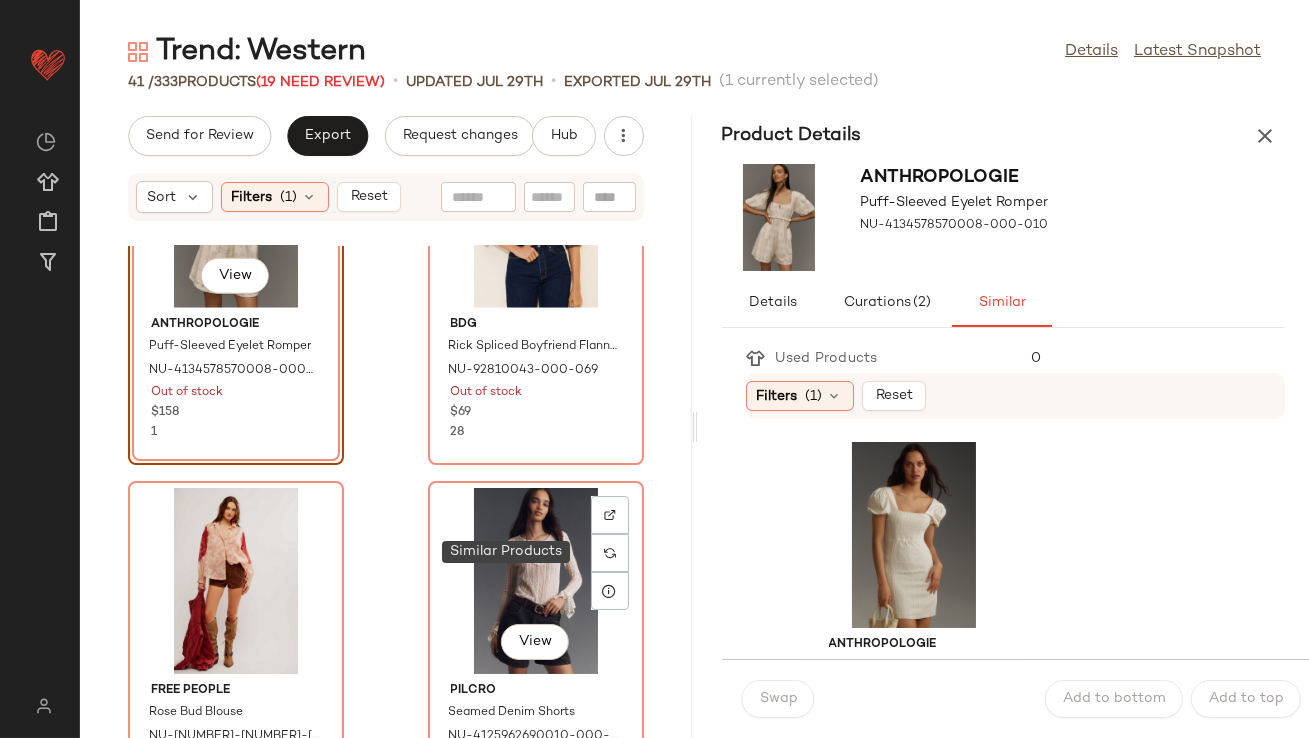 scroll, scrollTop: 4178, scrollLeft: 0, axis: vertical 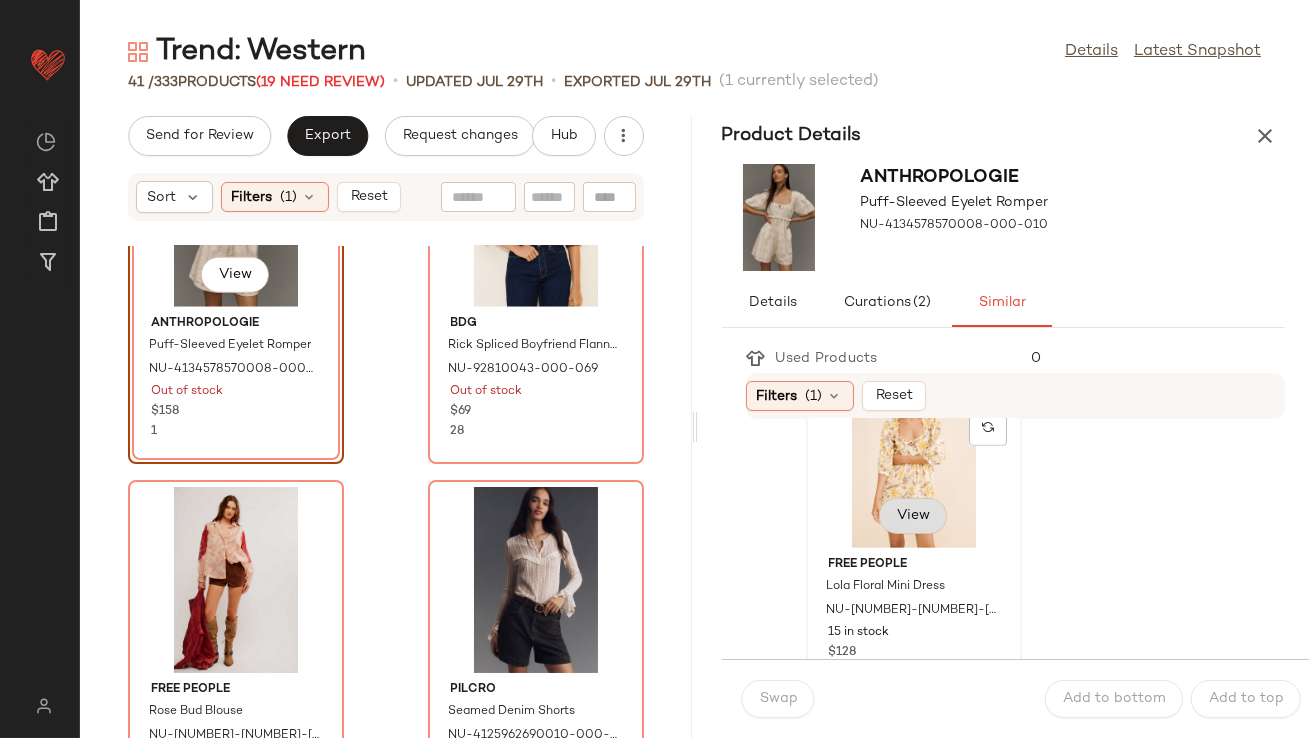 click on "View" 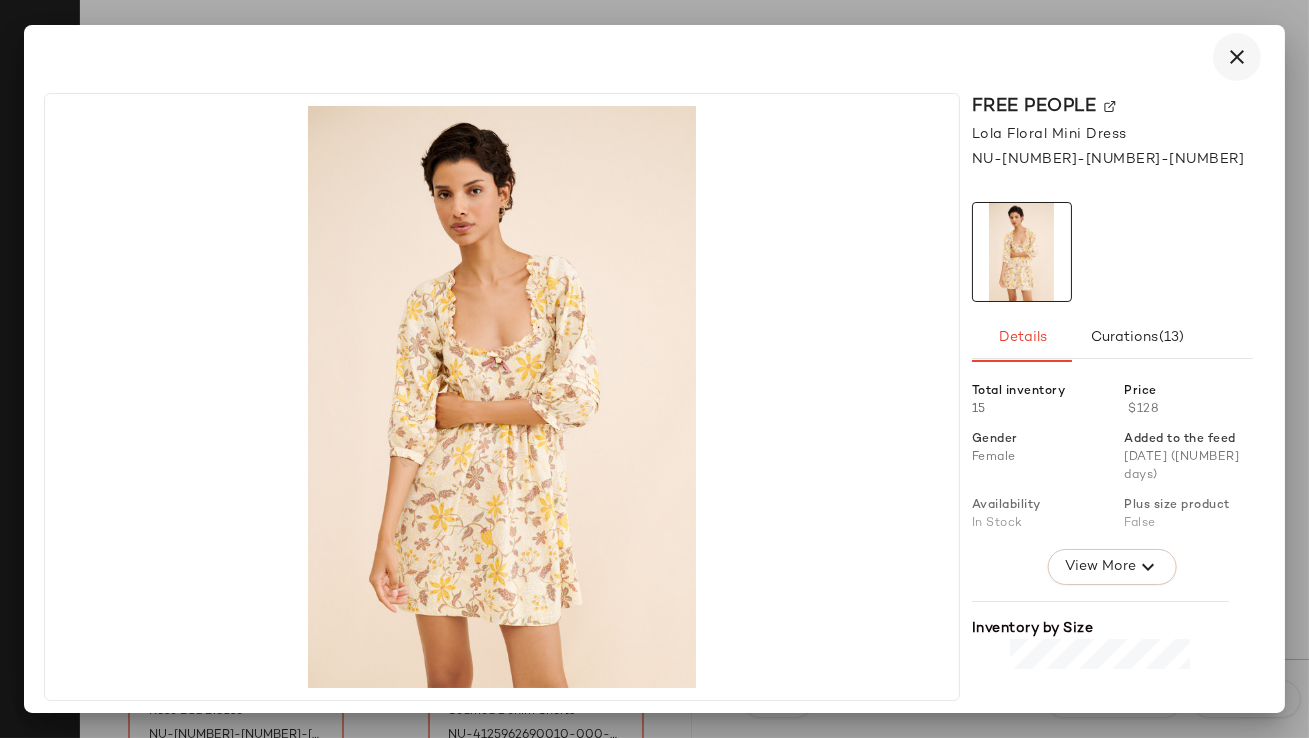 click at bounding box center (1237, 57) 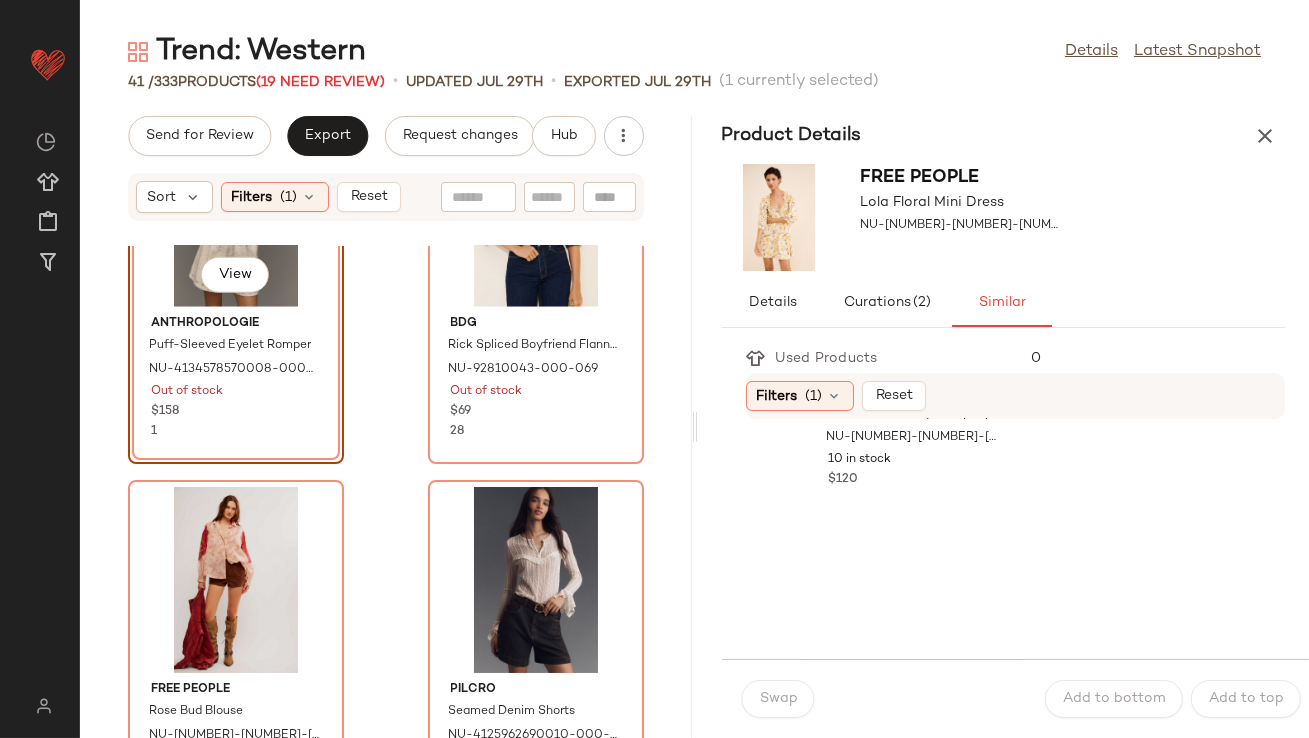 scroll, scrollTop: 2964, scrollLeft: 0, axis: vertical 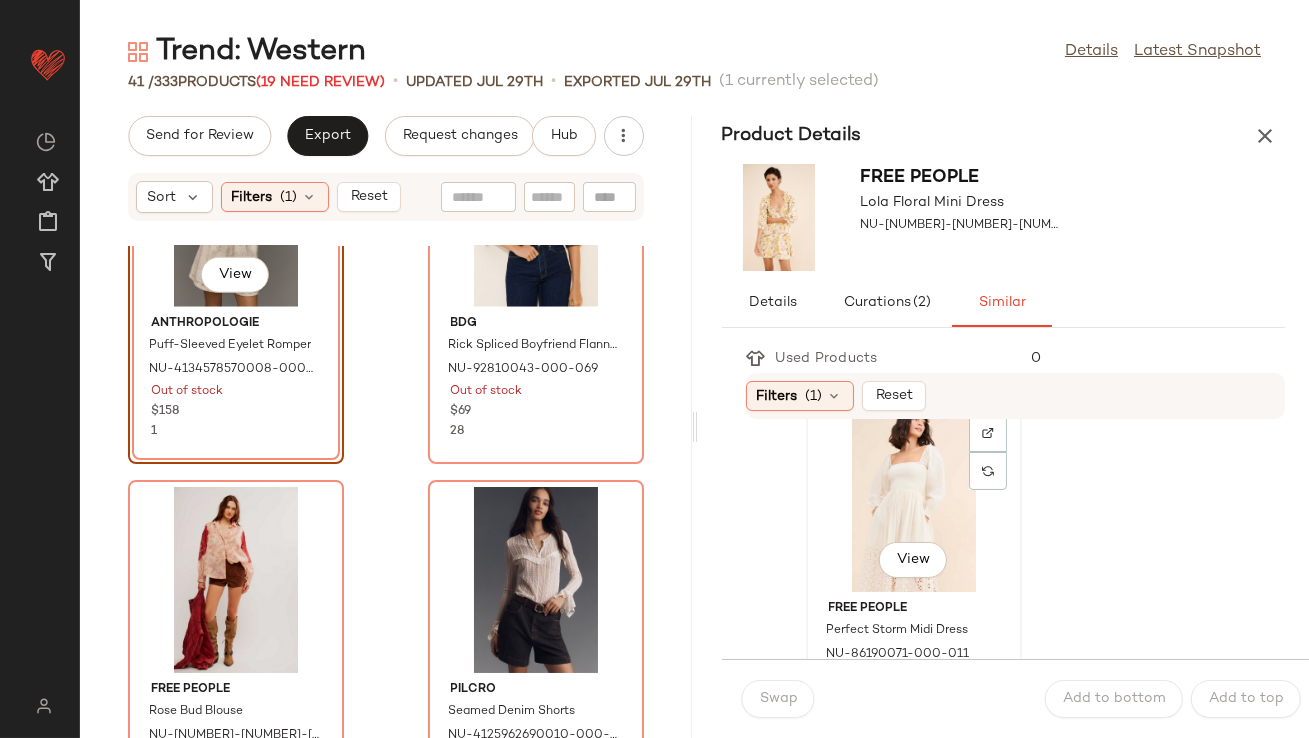 click on "View" 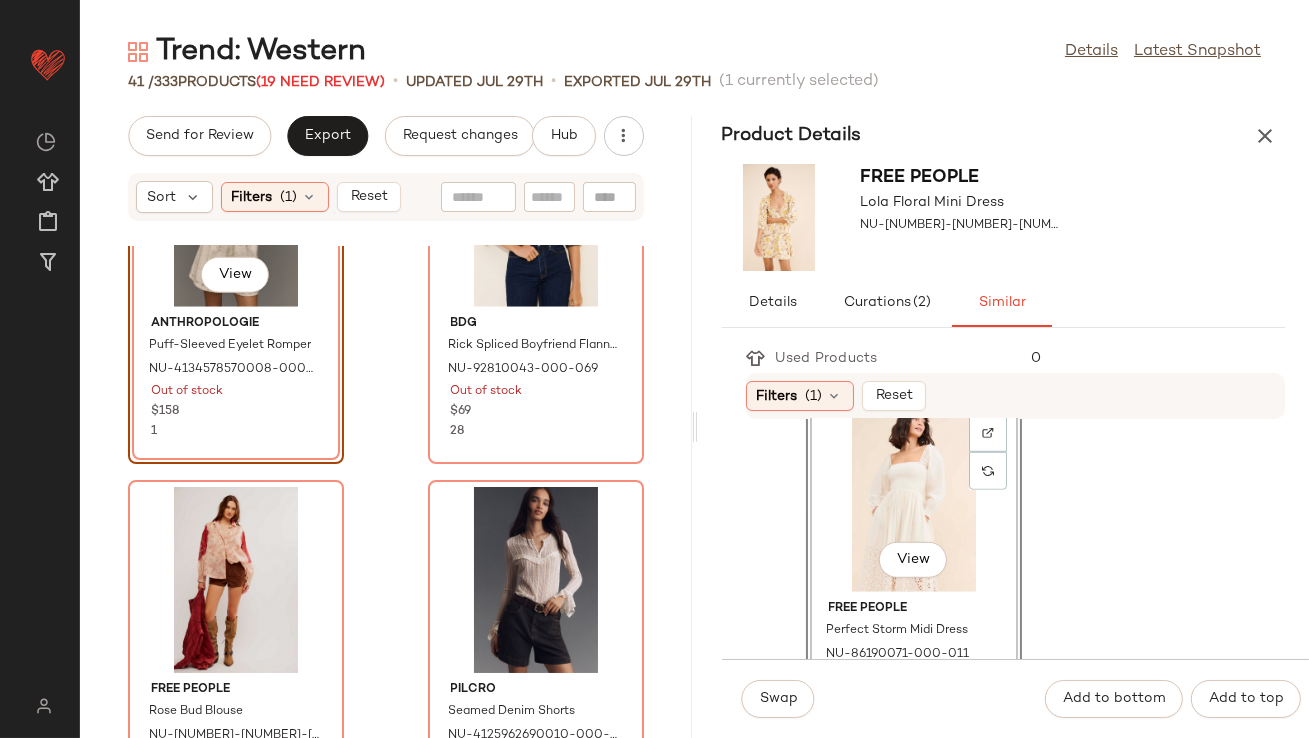 click on "Swap   Add to bottom   Add to top" at bounding box center [1016, 698] 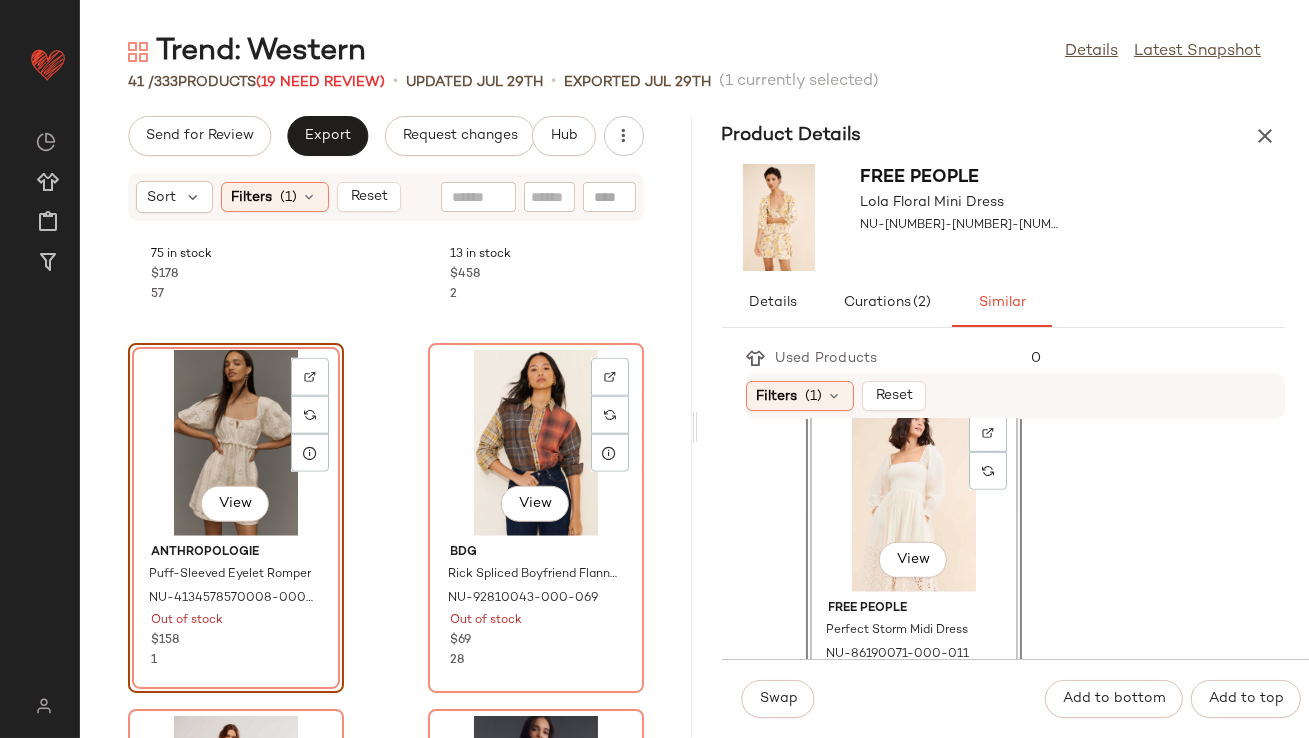 scroll, scrollTop: 3944, scrollLeft: 0, axis: vertical 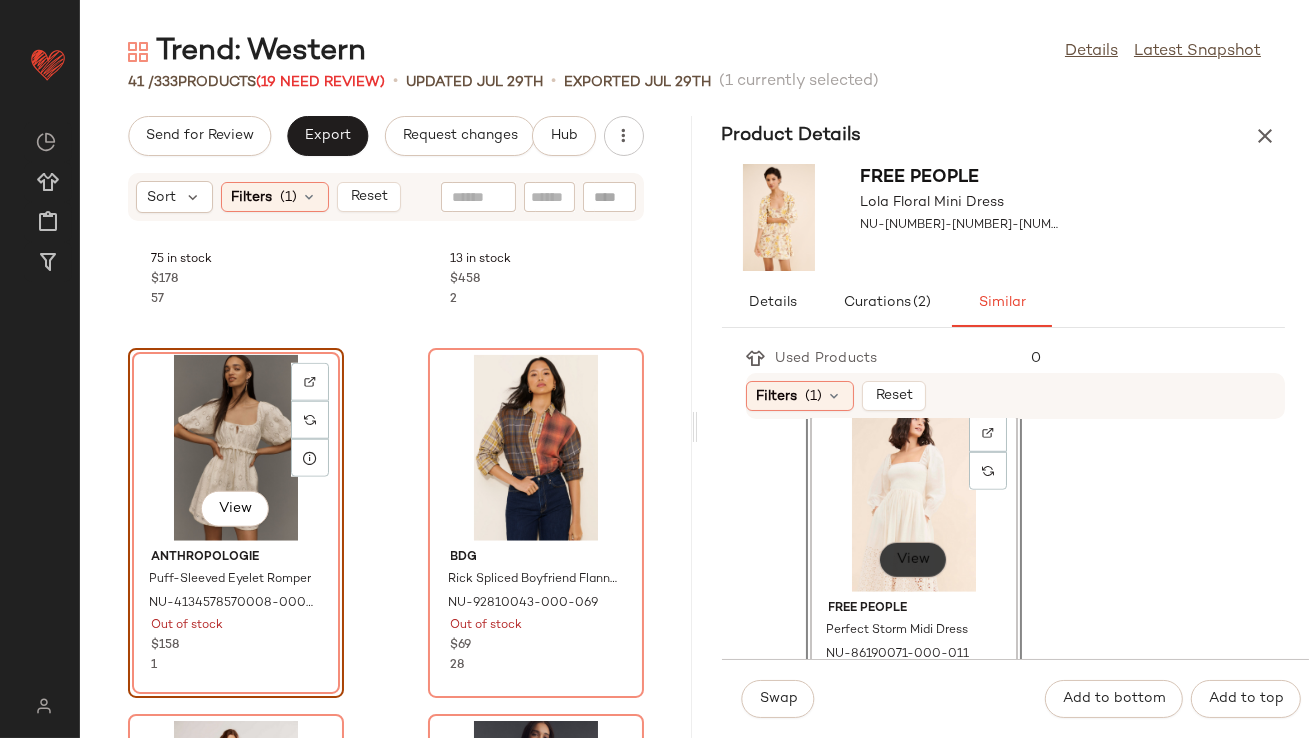 click on "View" at bounding box center [913, 560] 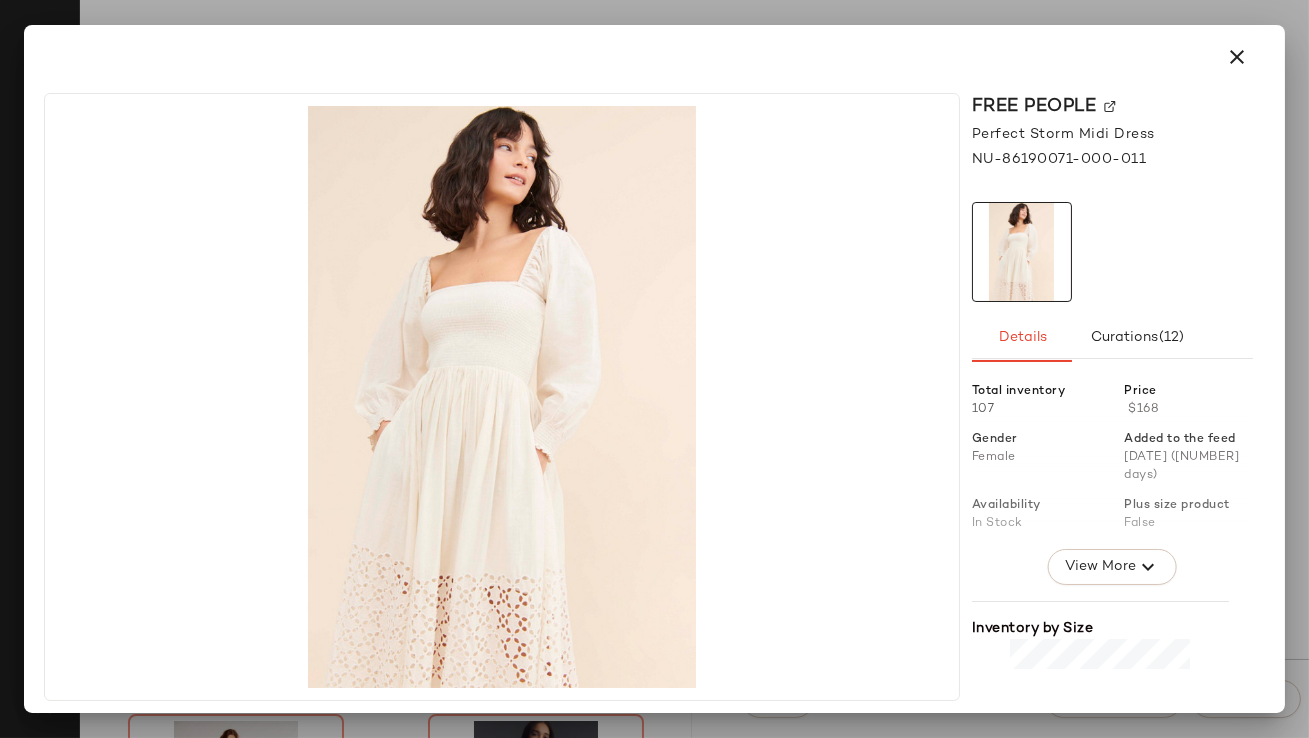 click at bounding box center (1237, 57) 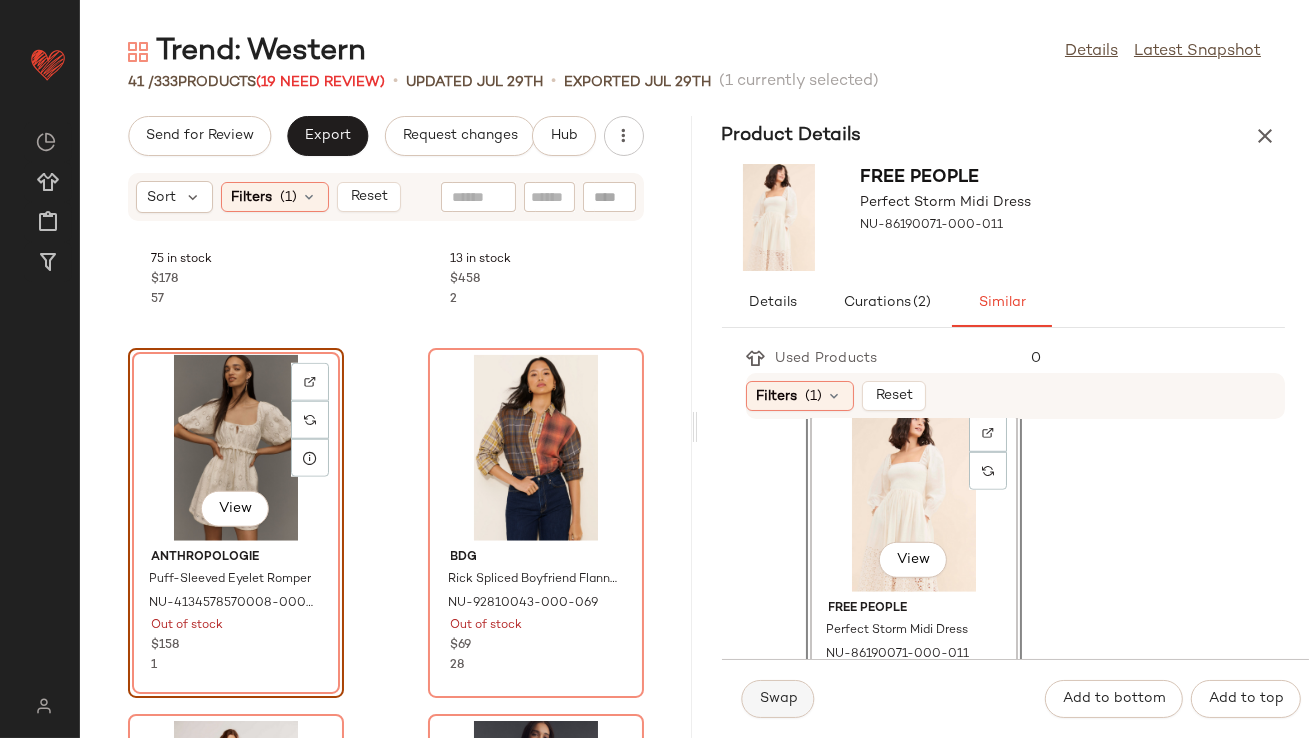 click on "Swap" 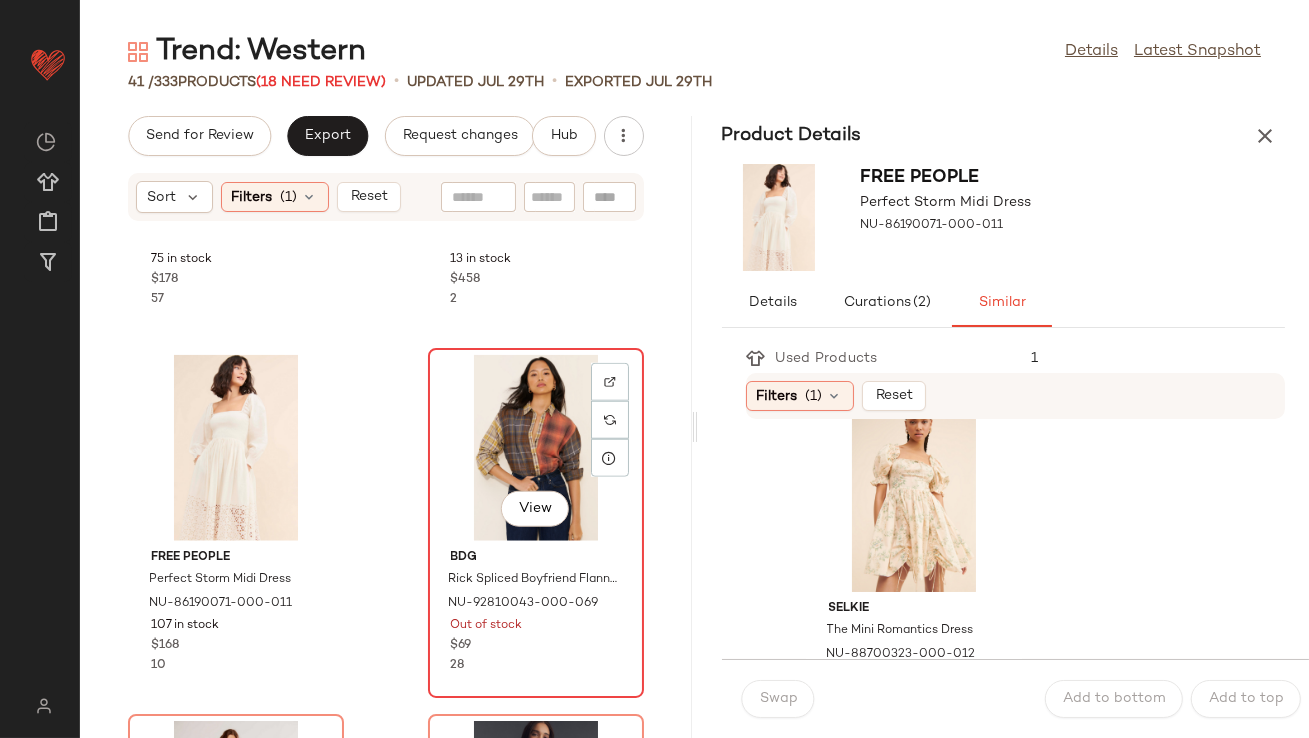 click on "View" 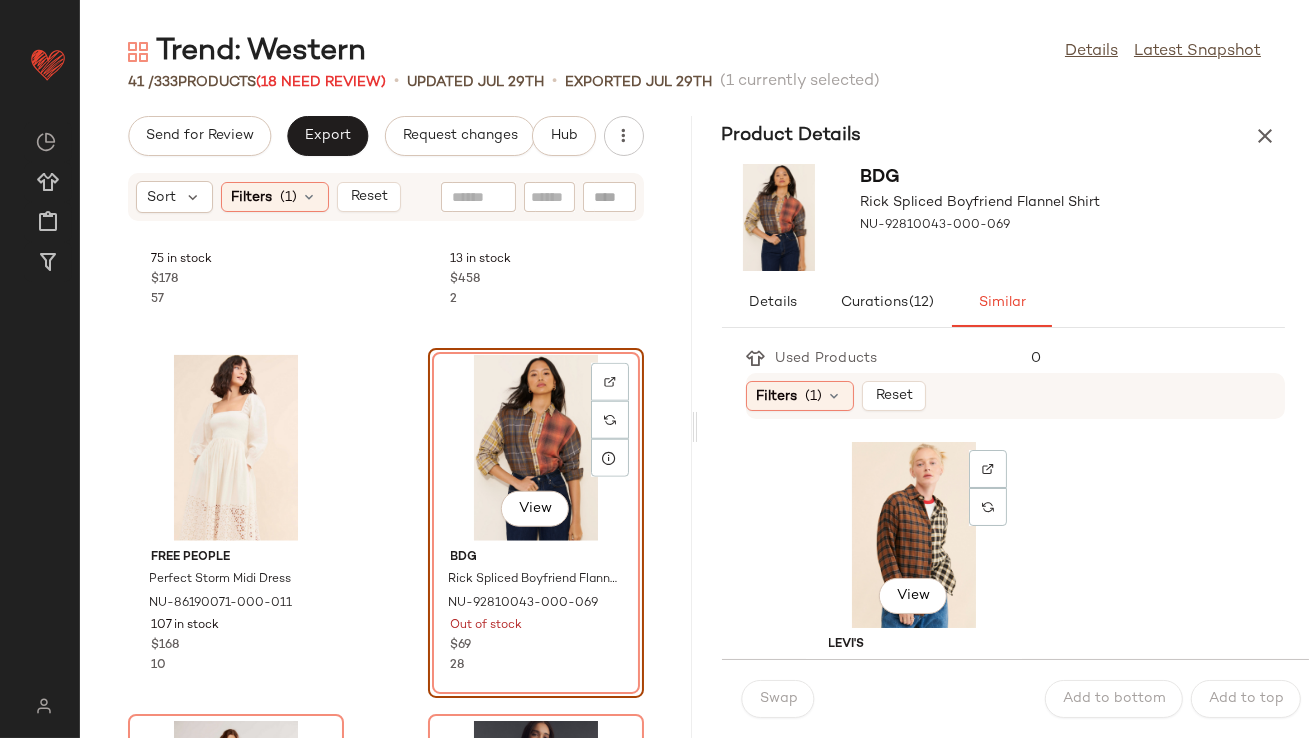 click on "View" 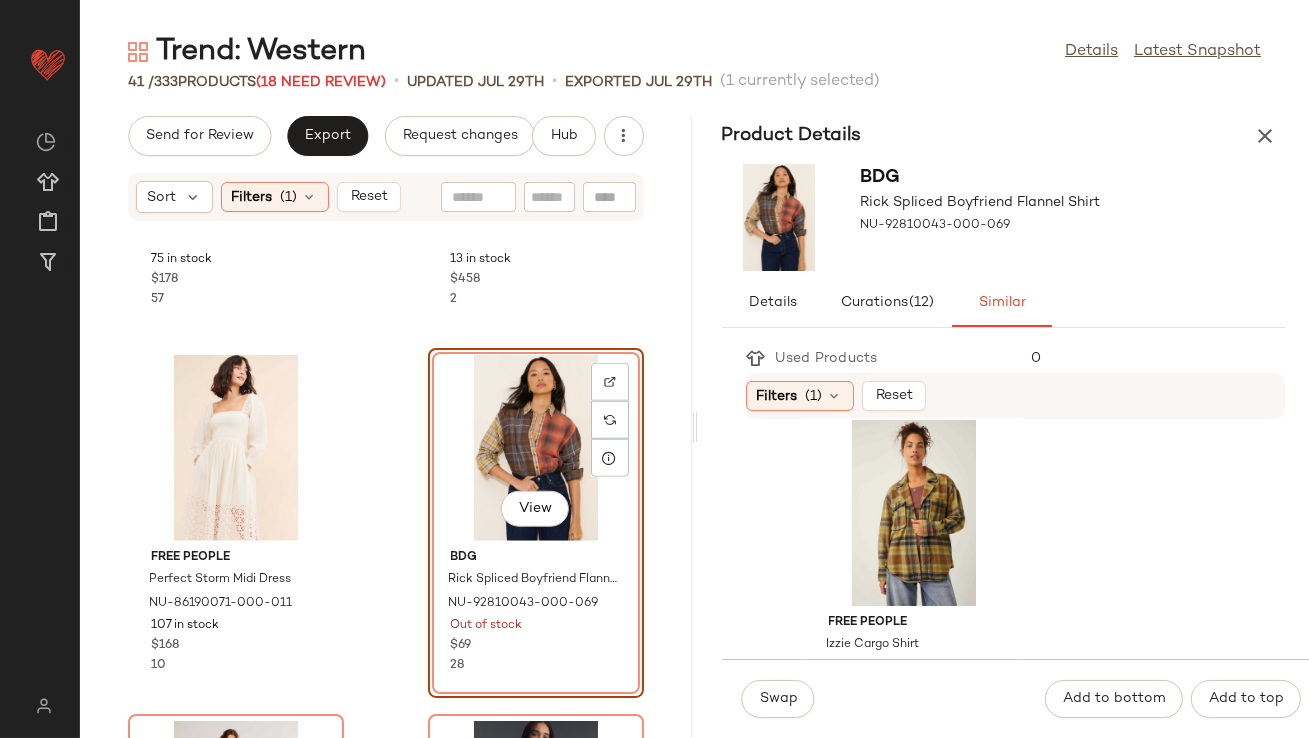 scroll, scrollTop: 390, scrollLeft: 0, axis: vertical 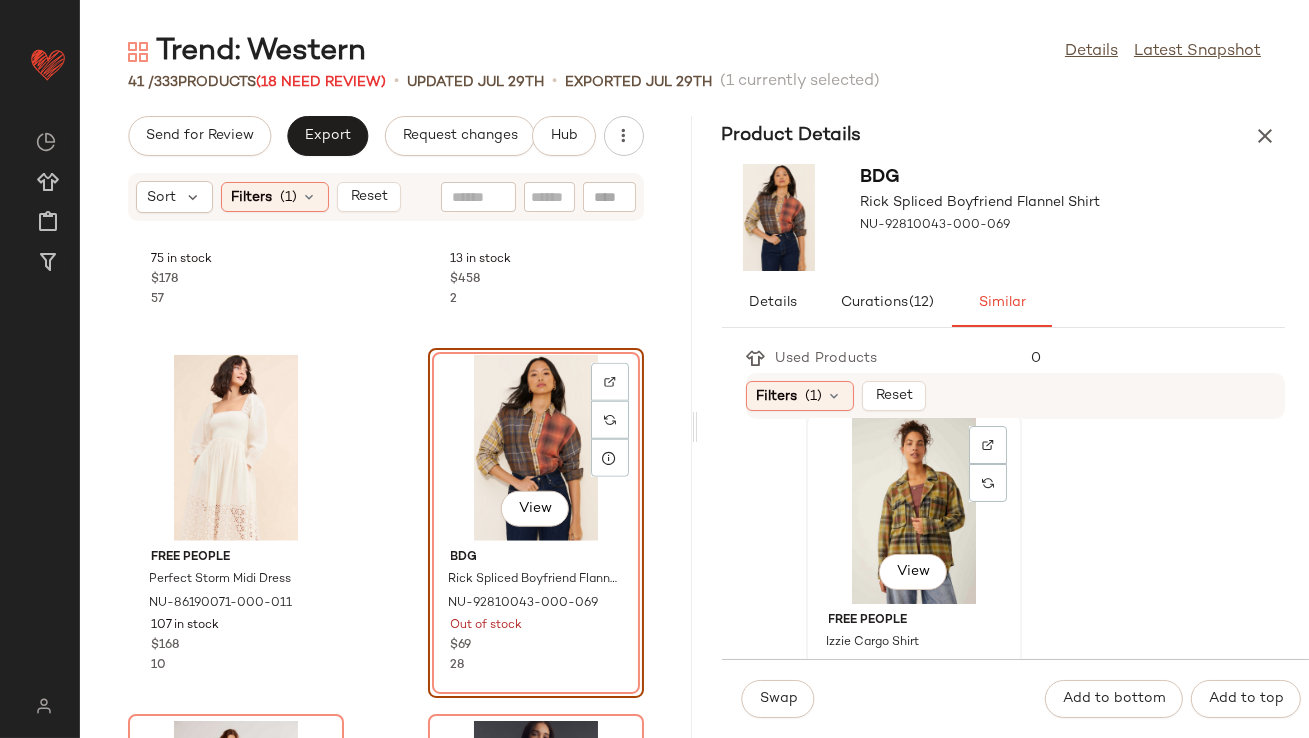 click on "View" 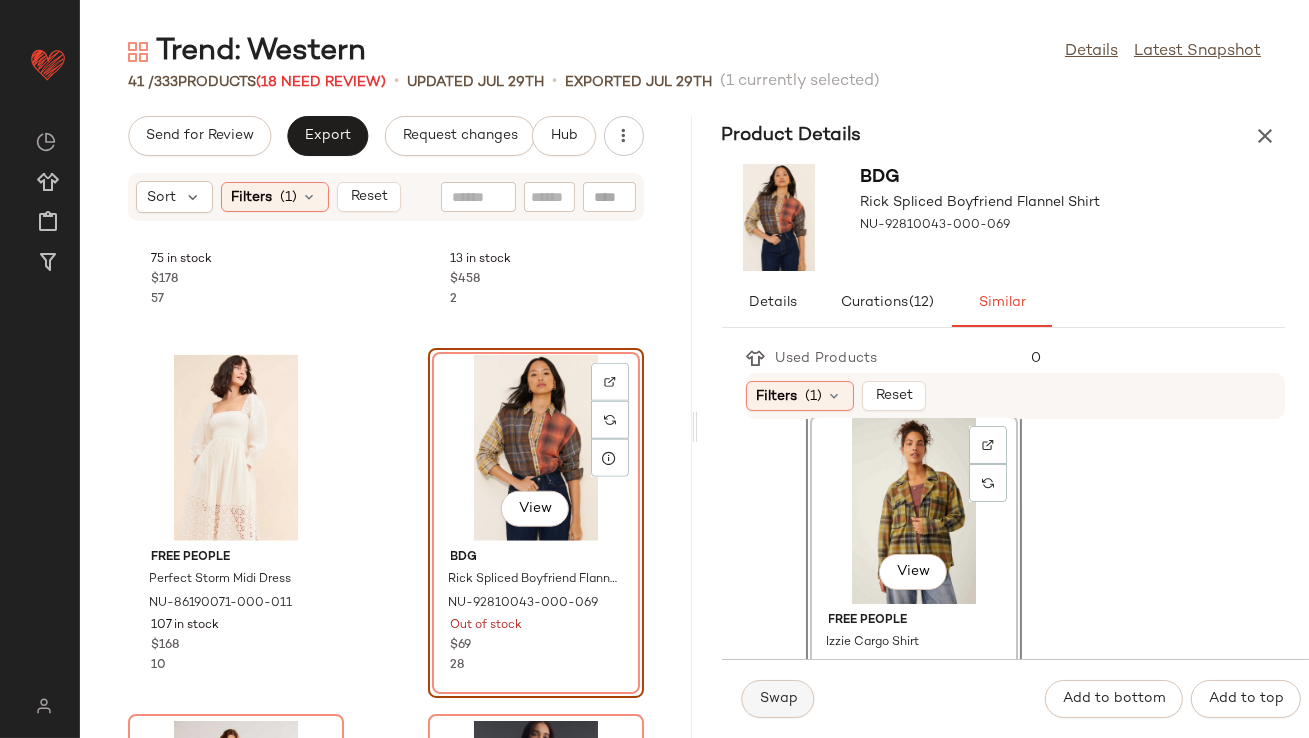 click on "Swap" 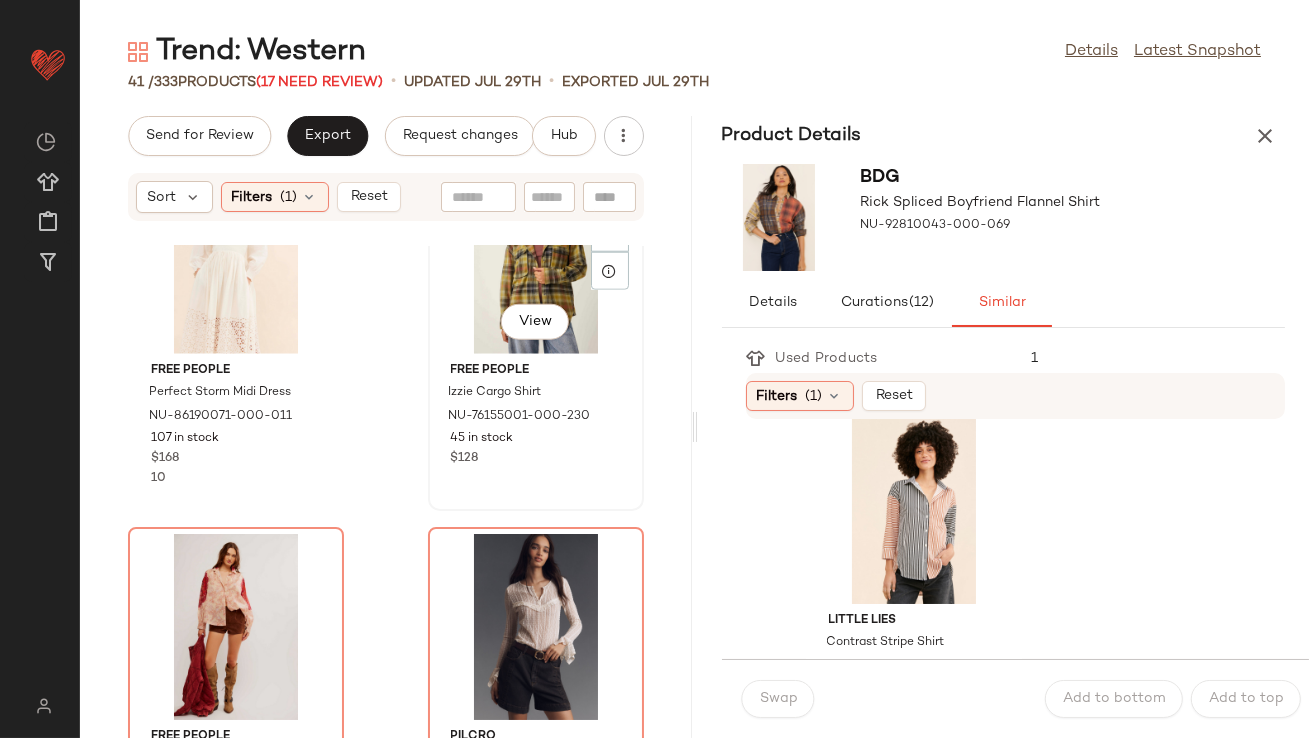 scroll, scrollTop: 4247, scrollLeft: 0, axis: vertical 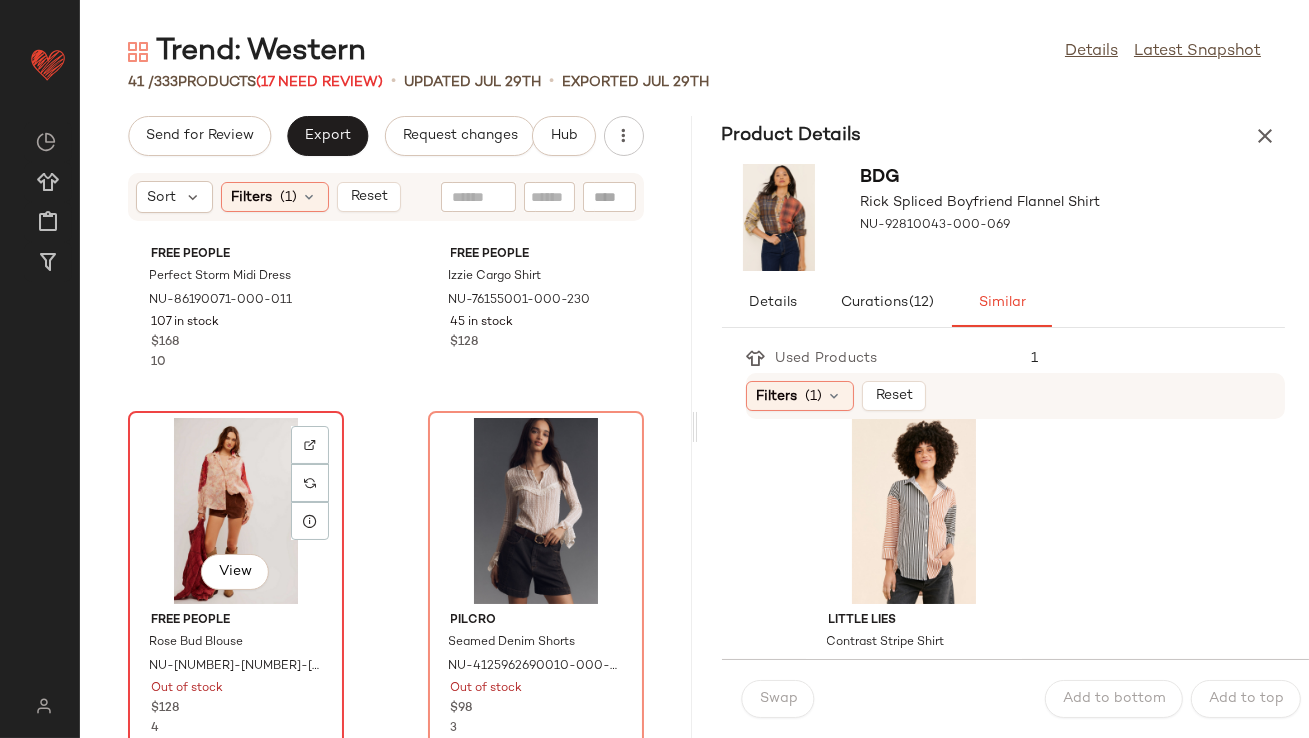 click on "View" 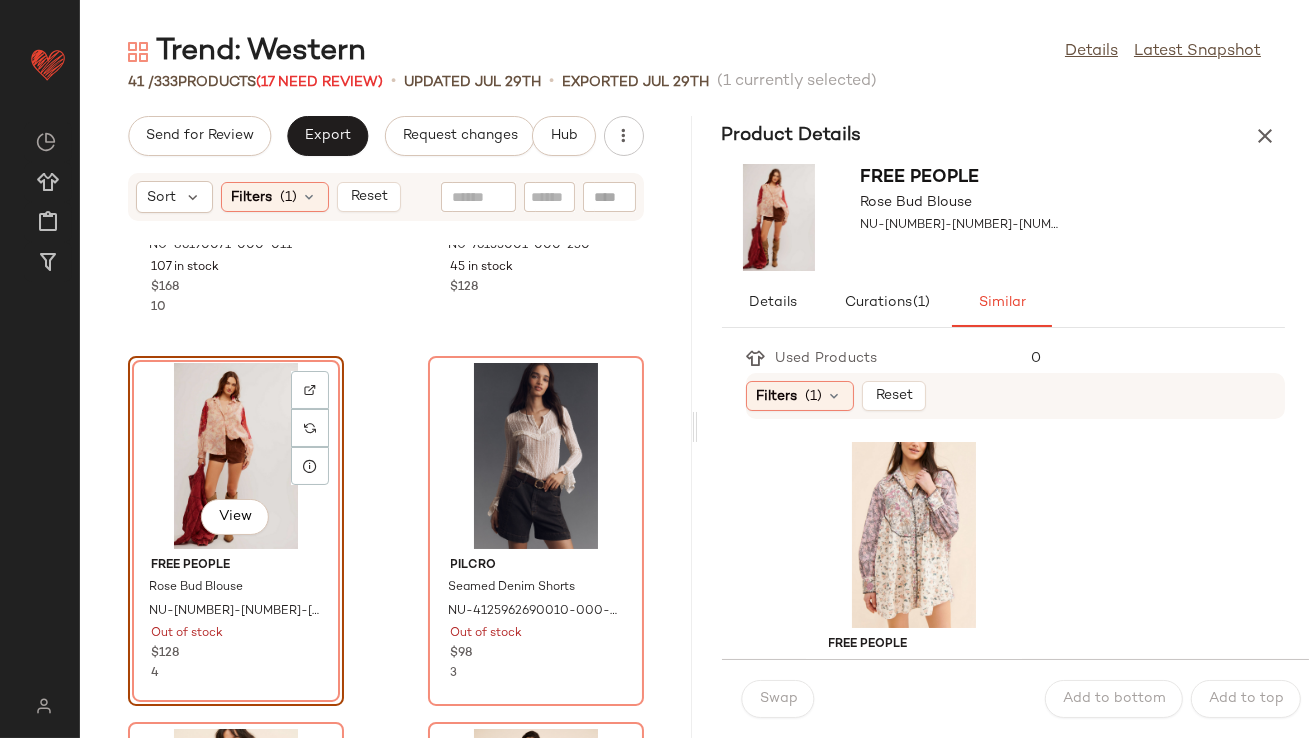 scroll, scrollTop: 4309, scrollLeft: 0, axis: vertical 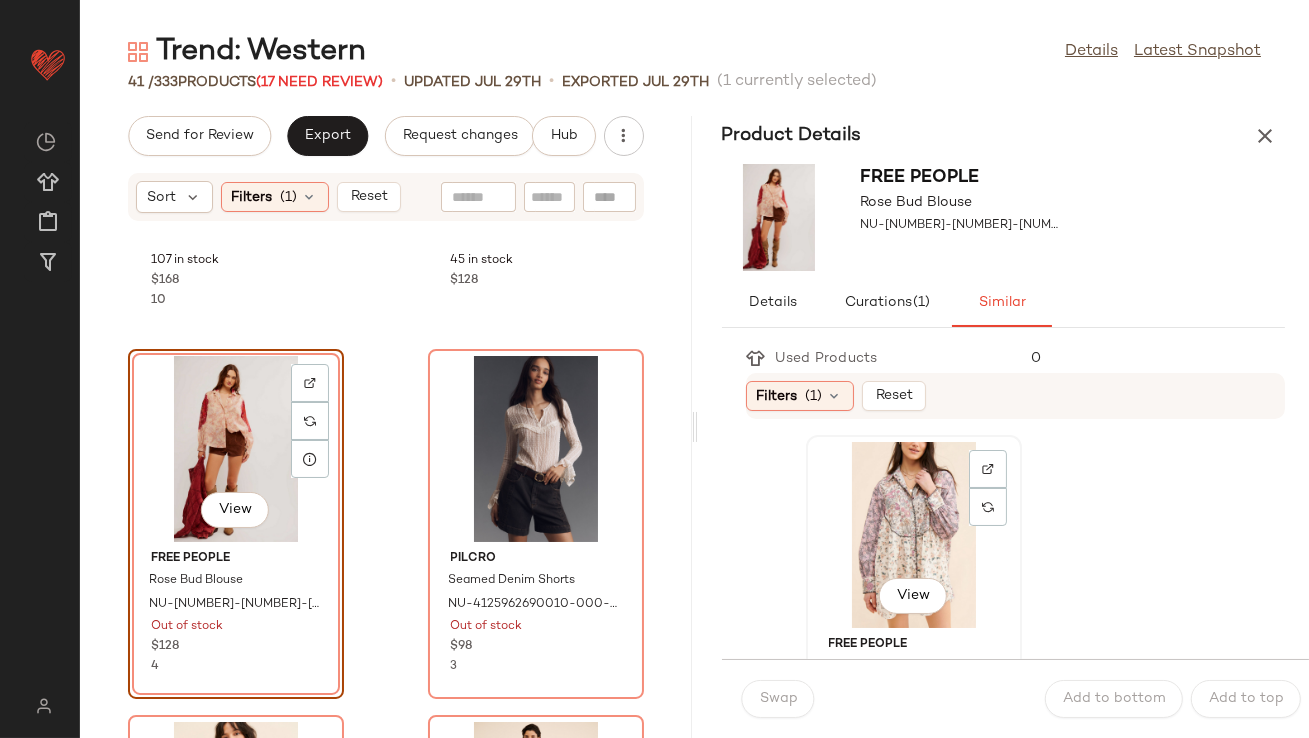 click on "View" 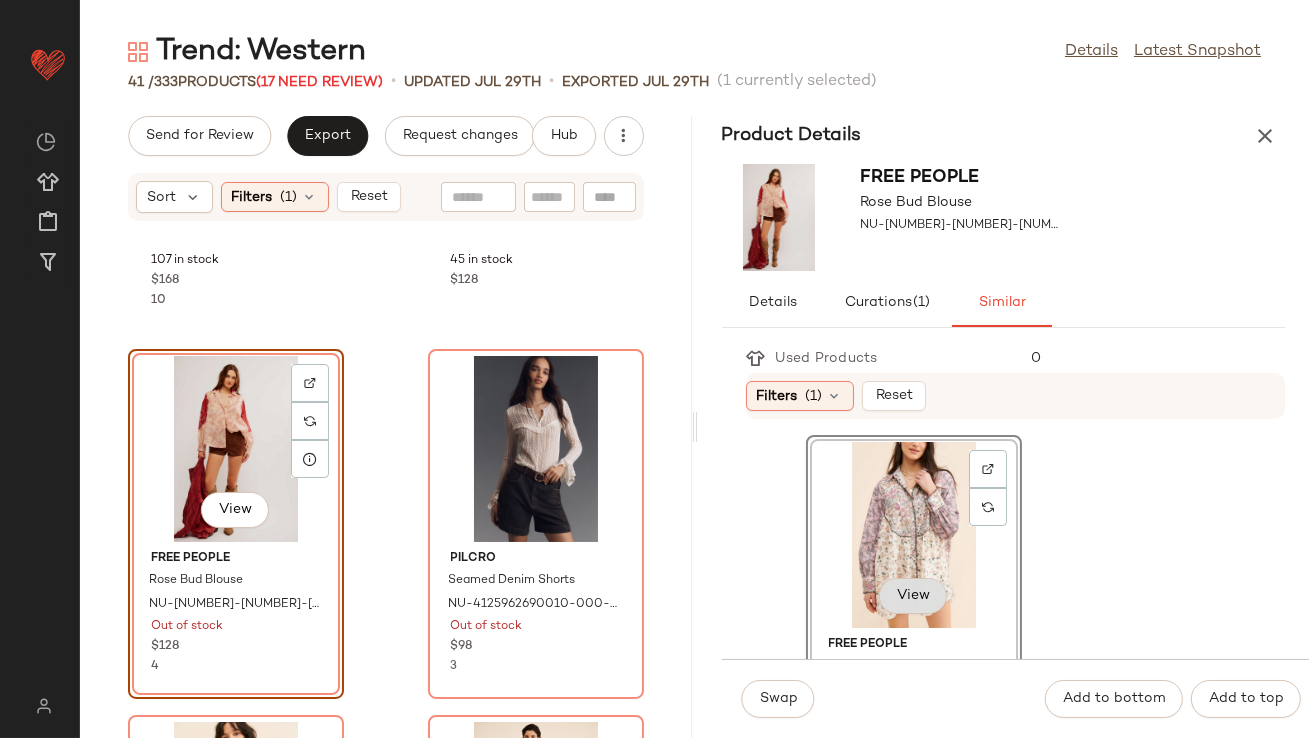 click on "View" 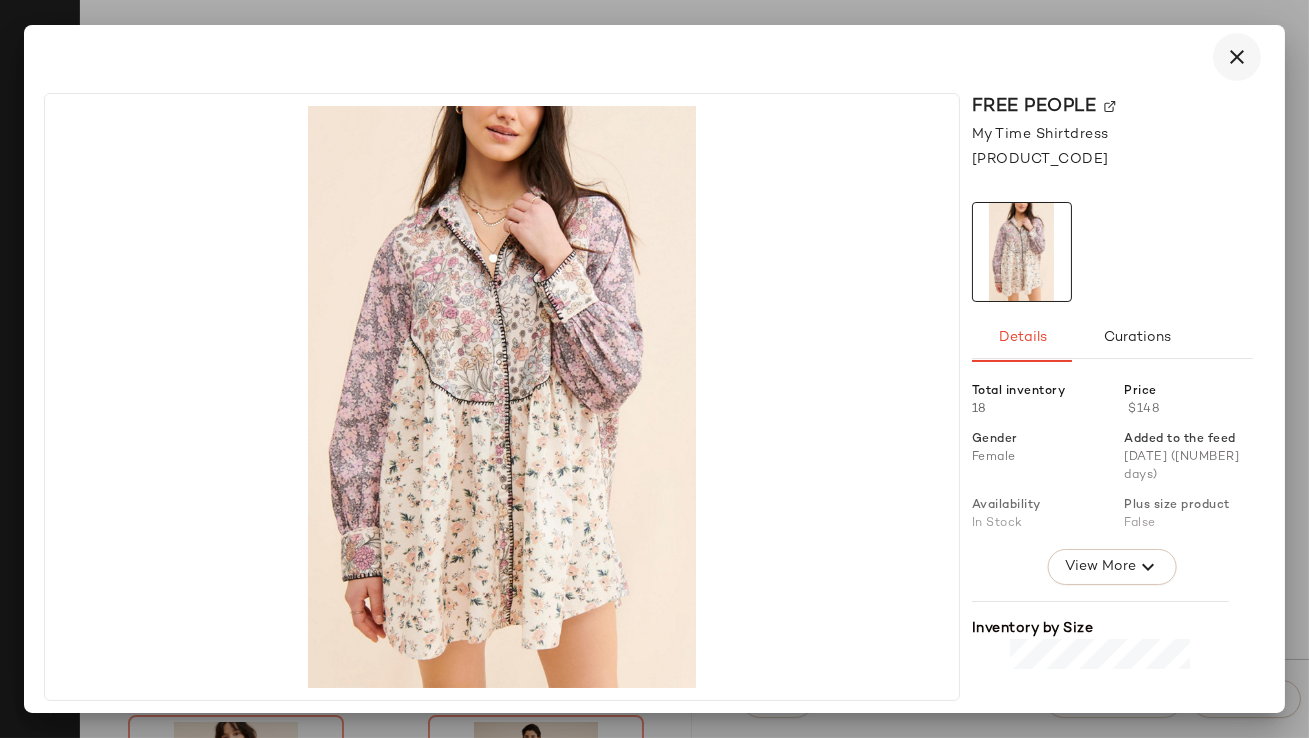 click at bounding box center [1237, 57] 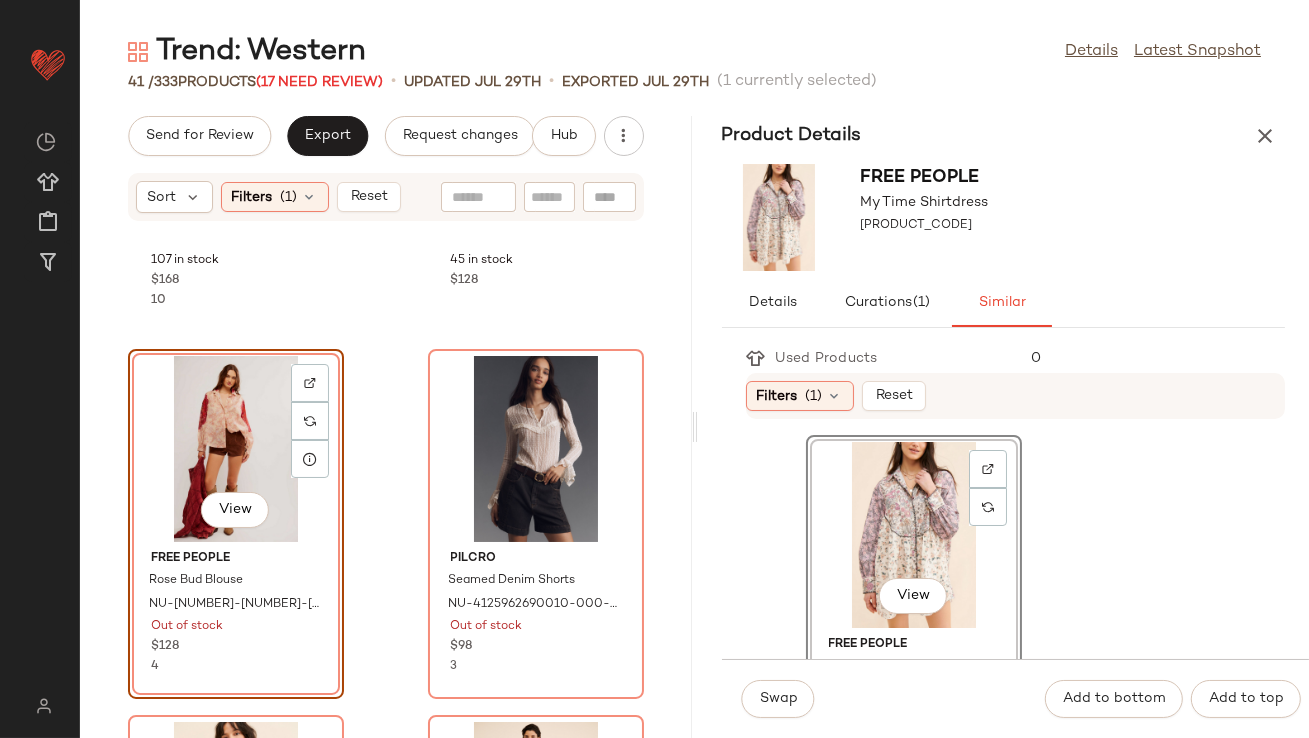 click on "View" 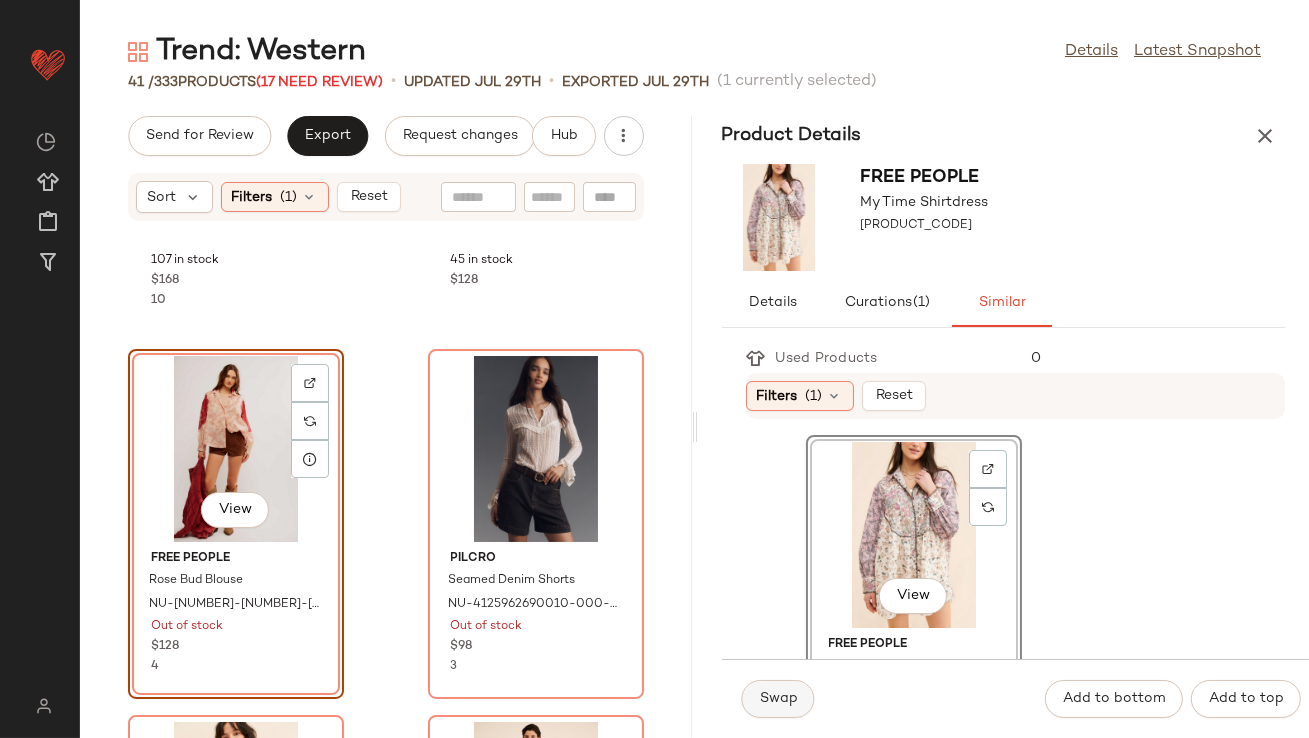 click on "Swap" 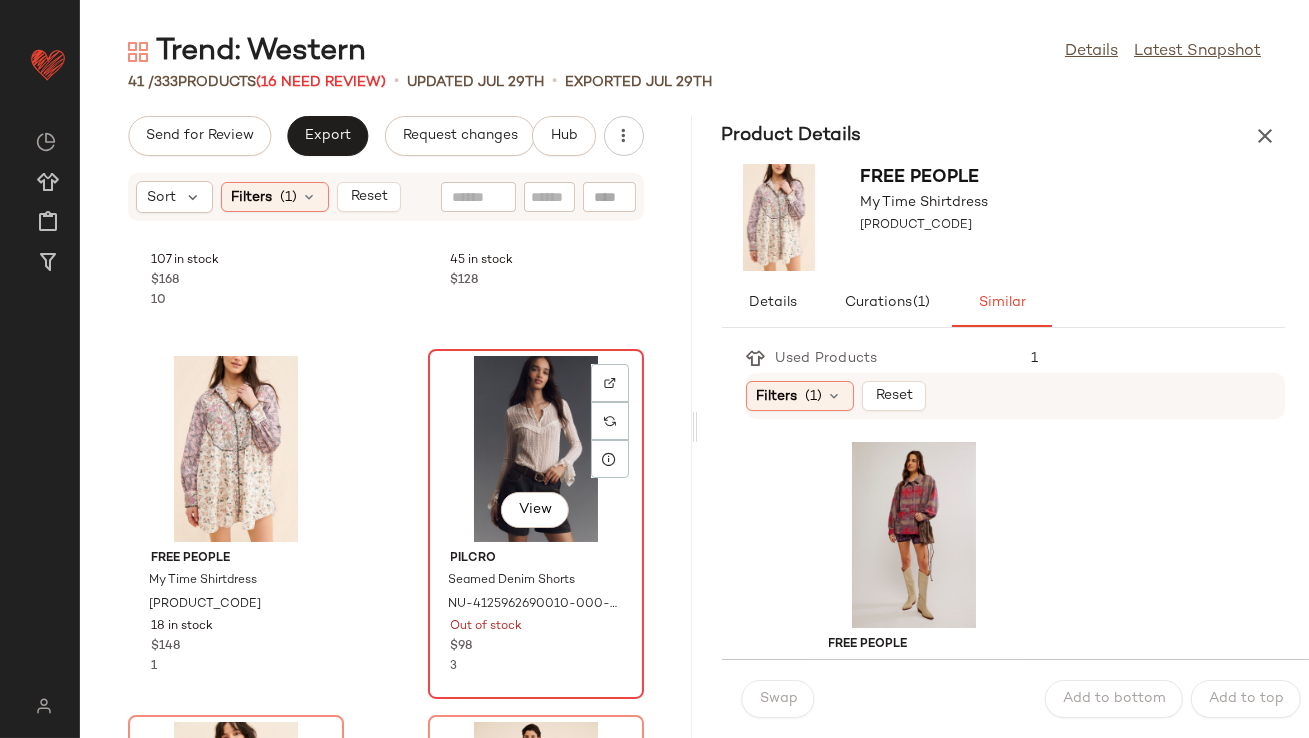 click on "View" 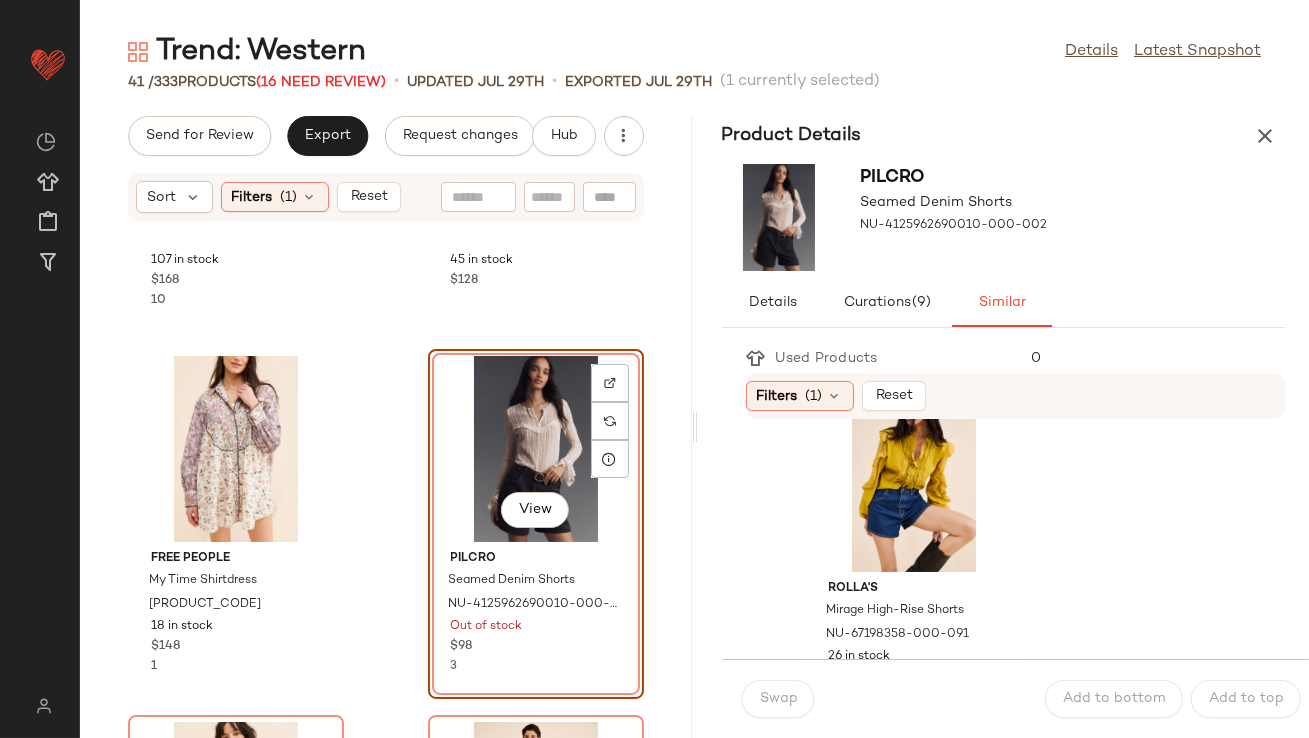 scroll, scrollTop: 2264, scrollLeft: 0, axis: vertical 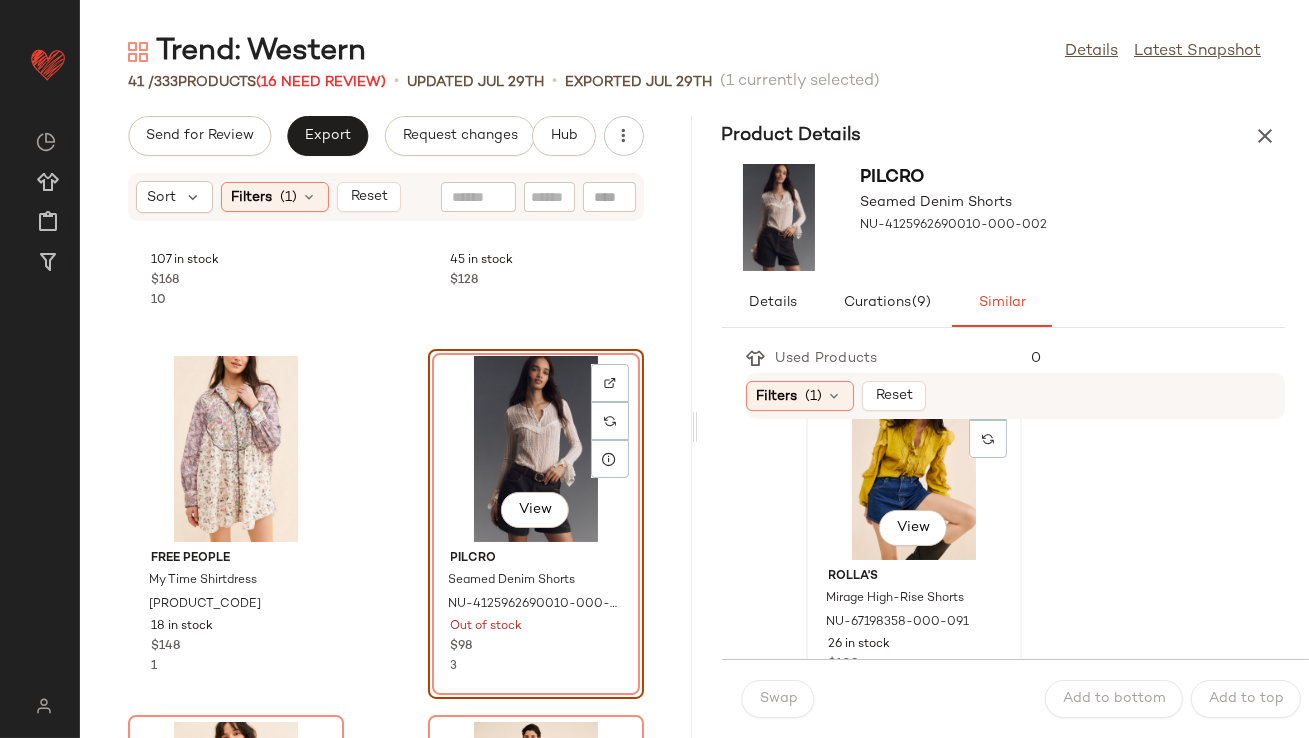 click on "View" 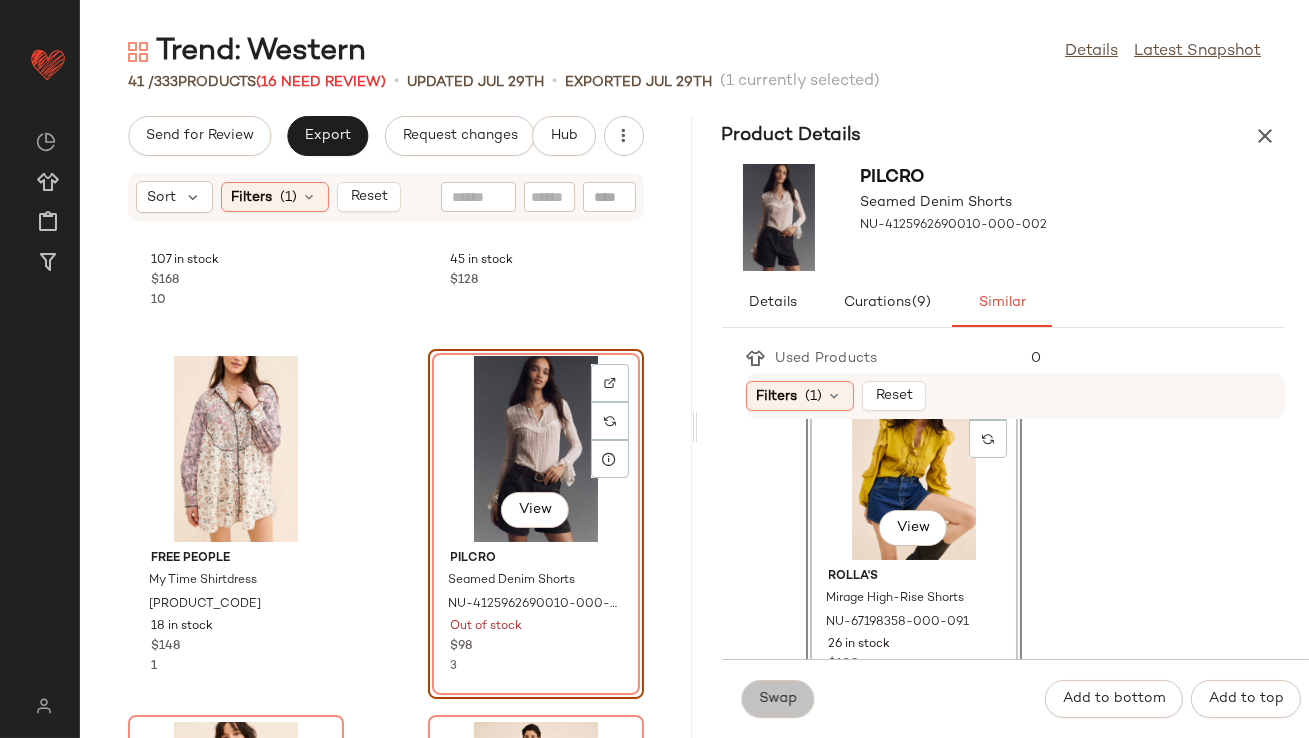 click on "Swap" 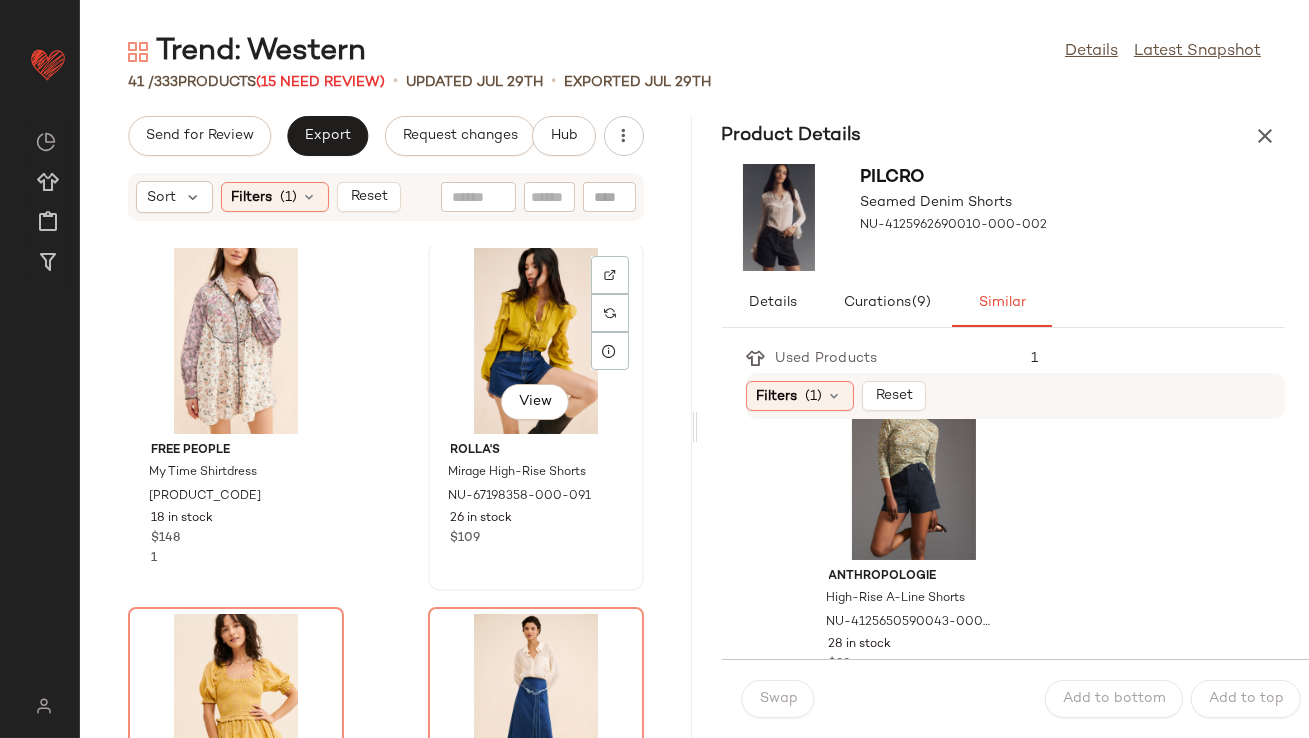 scroll, scrollTop: 4535, scrollLeft: 0, axis: vertical 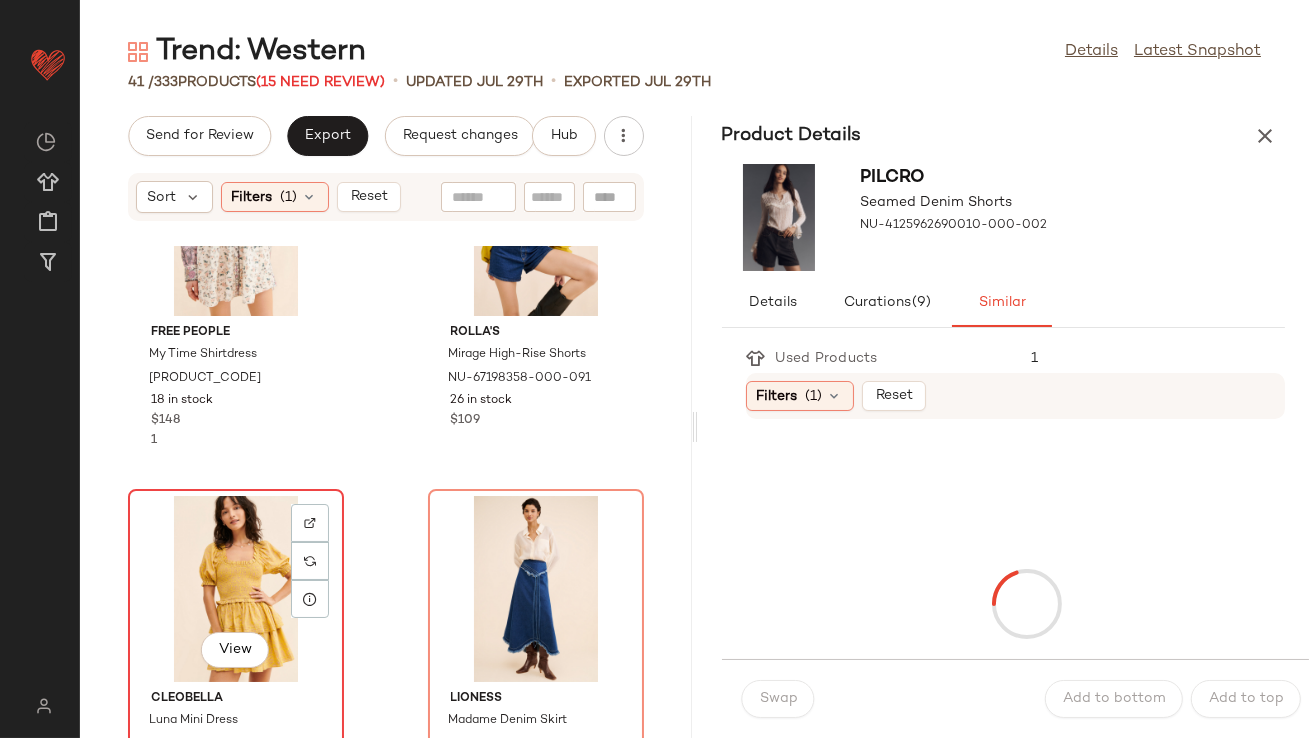 click on "View" 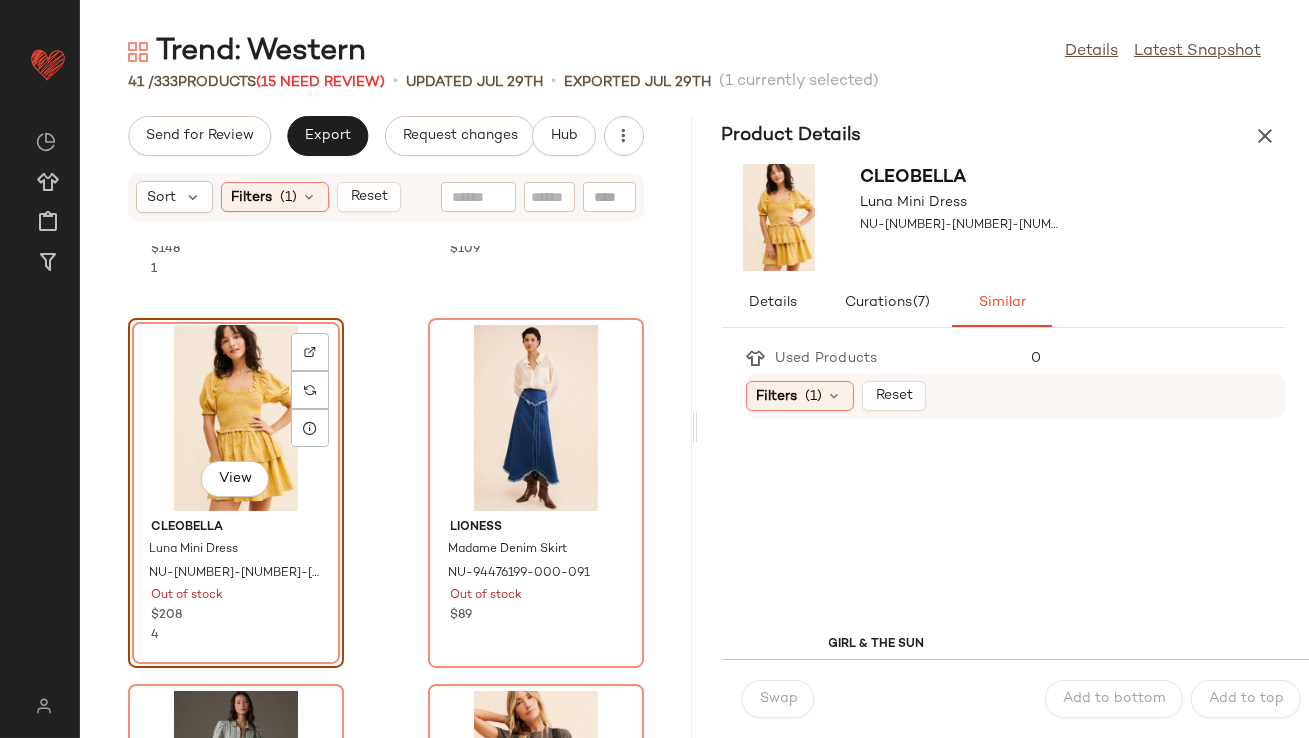 scroll, scrollTop: 4742, scrollLeft: 0, axis: vertical 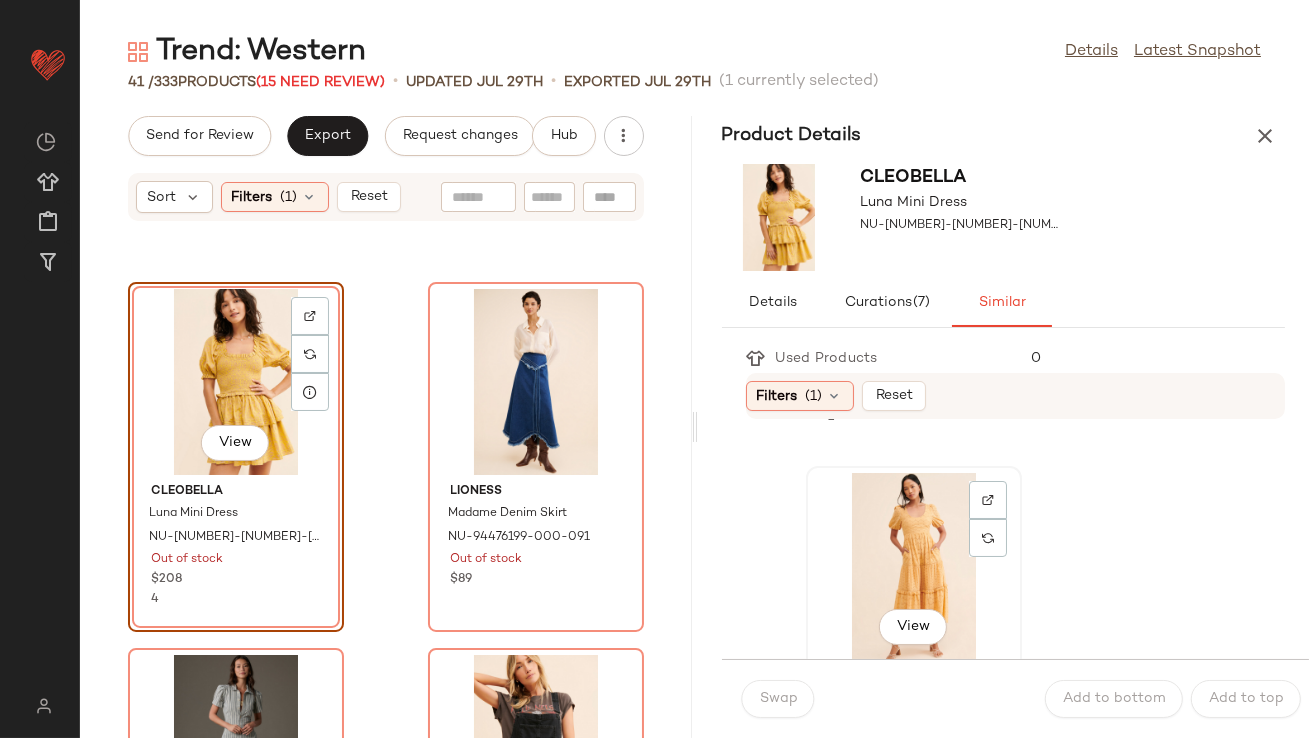 click on "View" 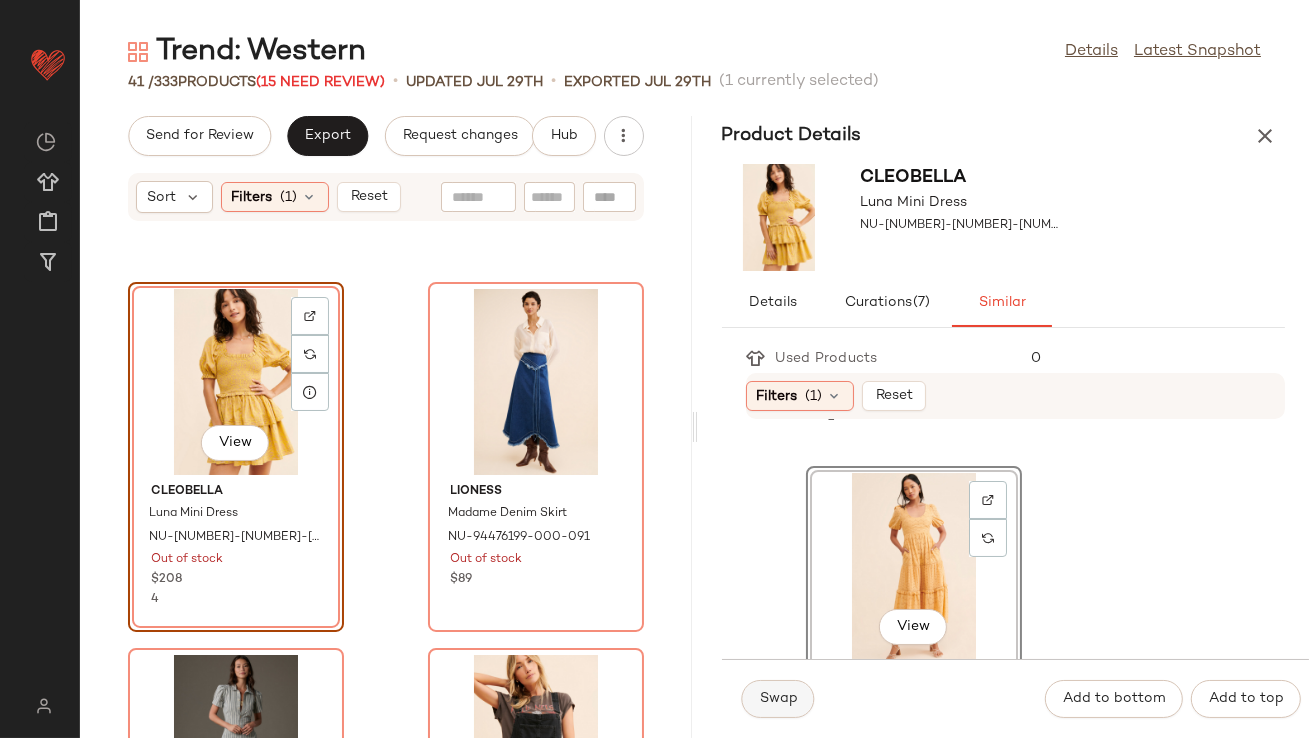 click on "Swap" 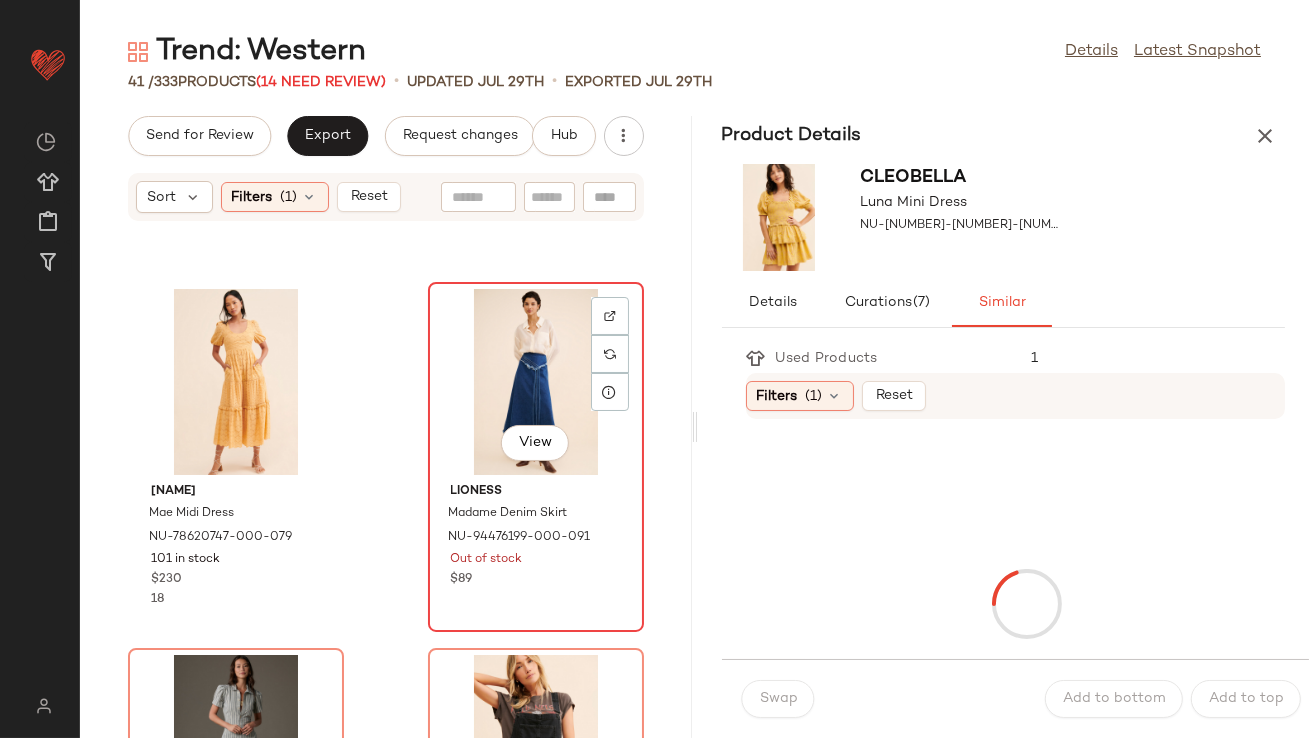 click on "View" 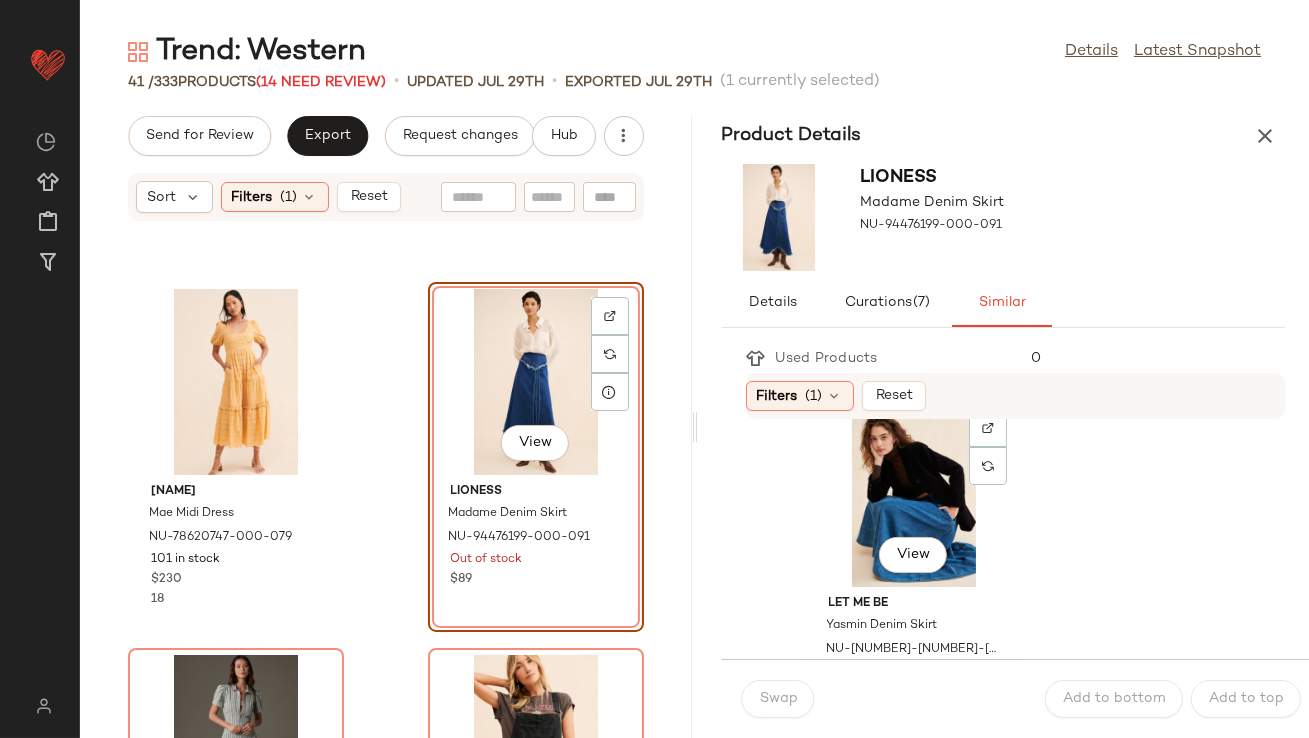scroll, scrollTop: 1871, scrollLeft: 0, axis: vertical 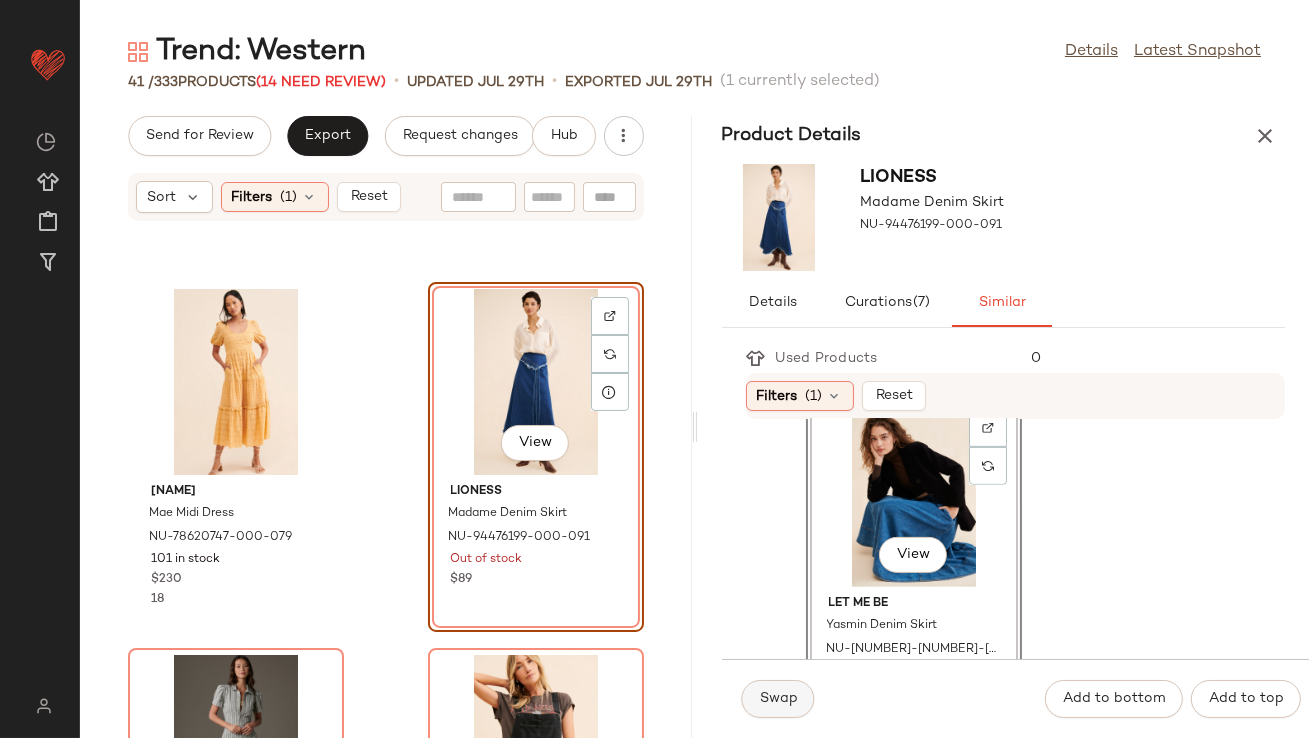 click on "Swap" at bounding box center (778, 699) 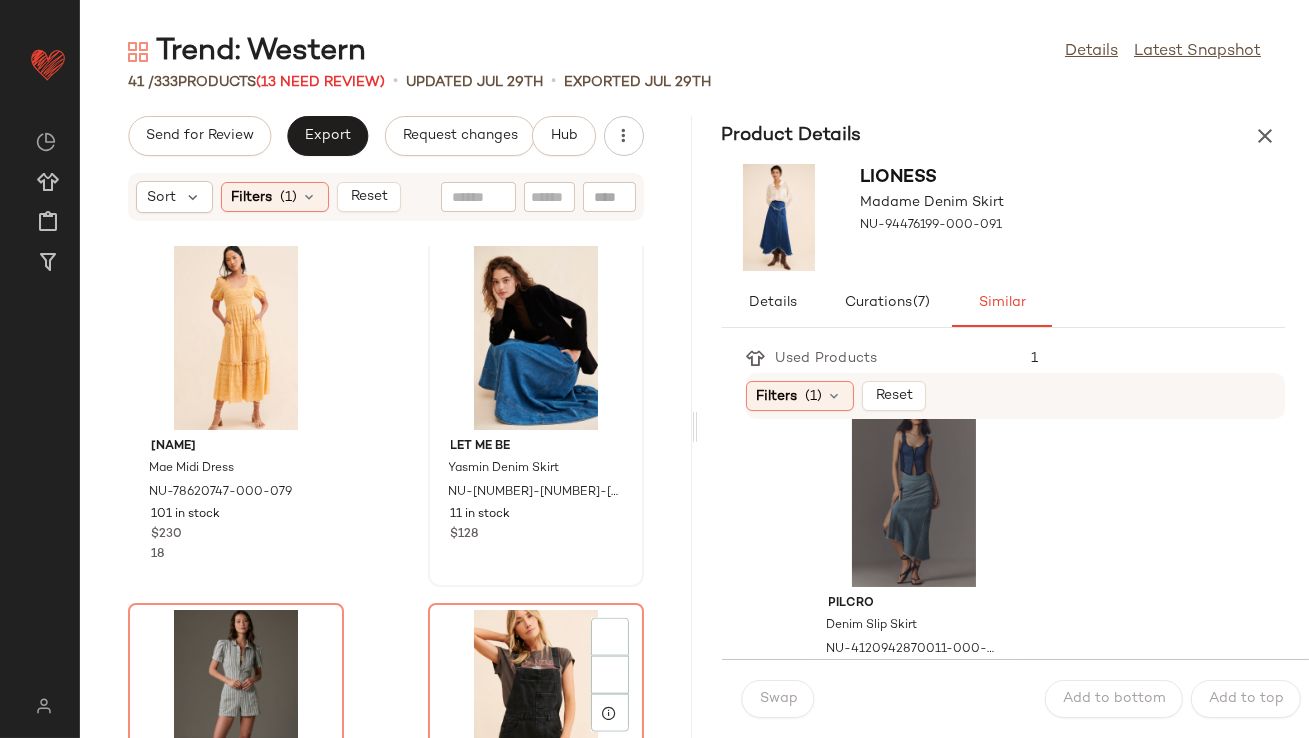 scroll, scrollTop: 4865, scrollLeft: 0, axis: vertical 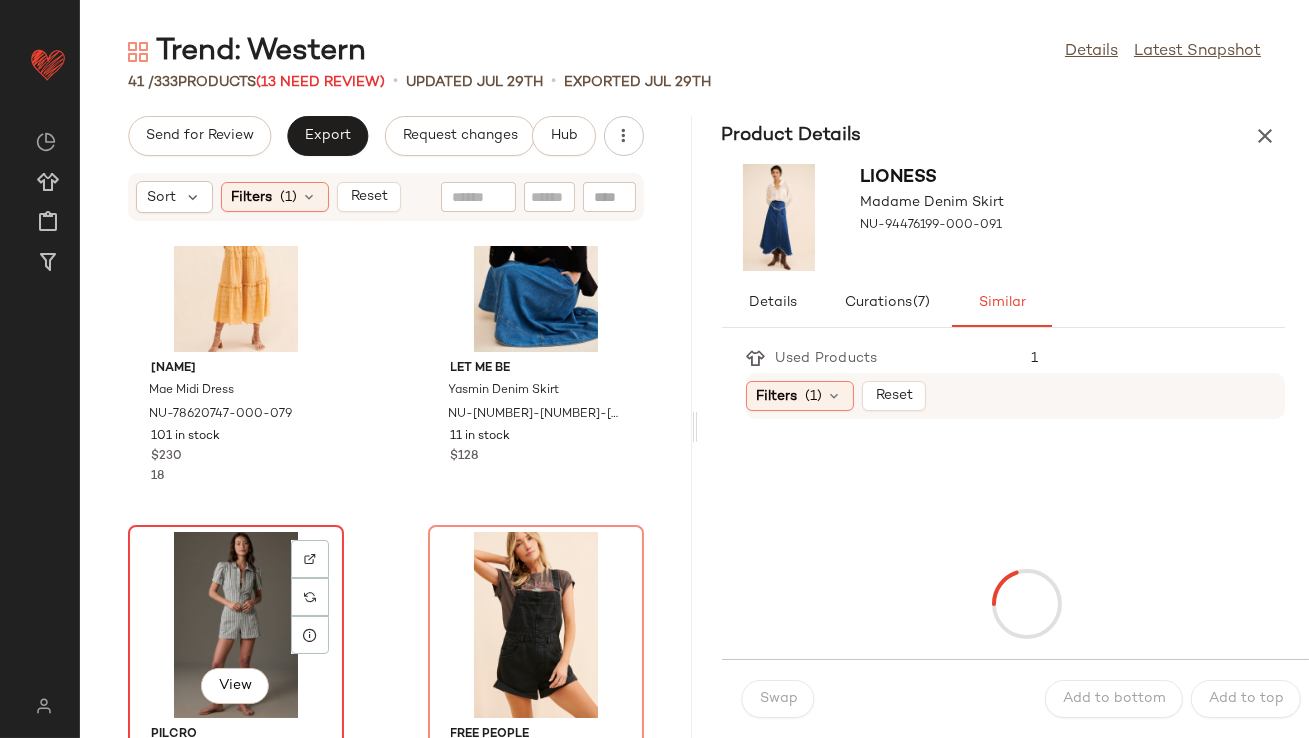 click on "View" 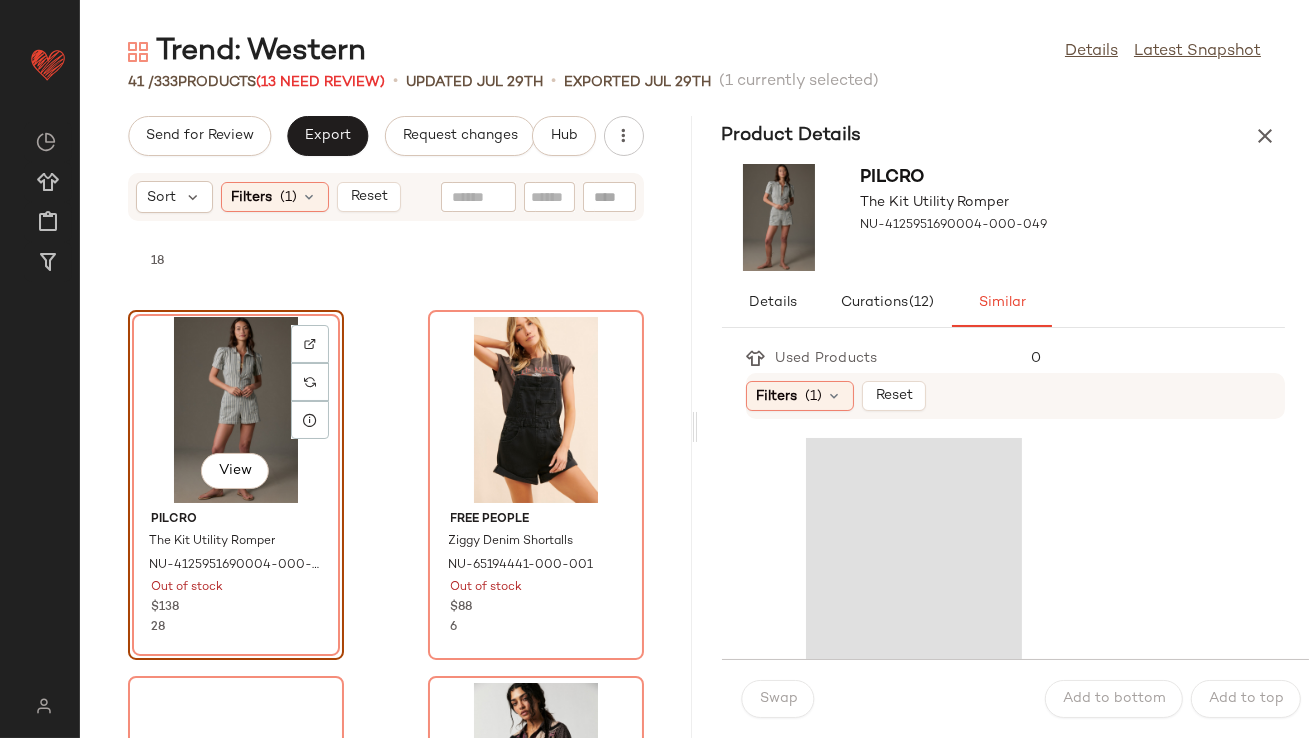 scroll, scrollTop: 5172, scrollLeft: 0, axis: vertical 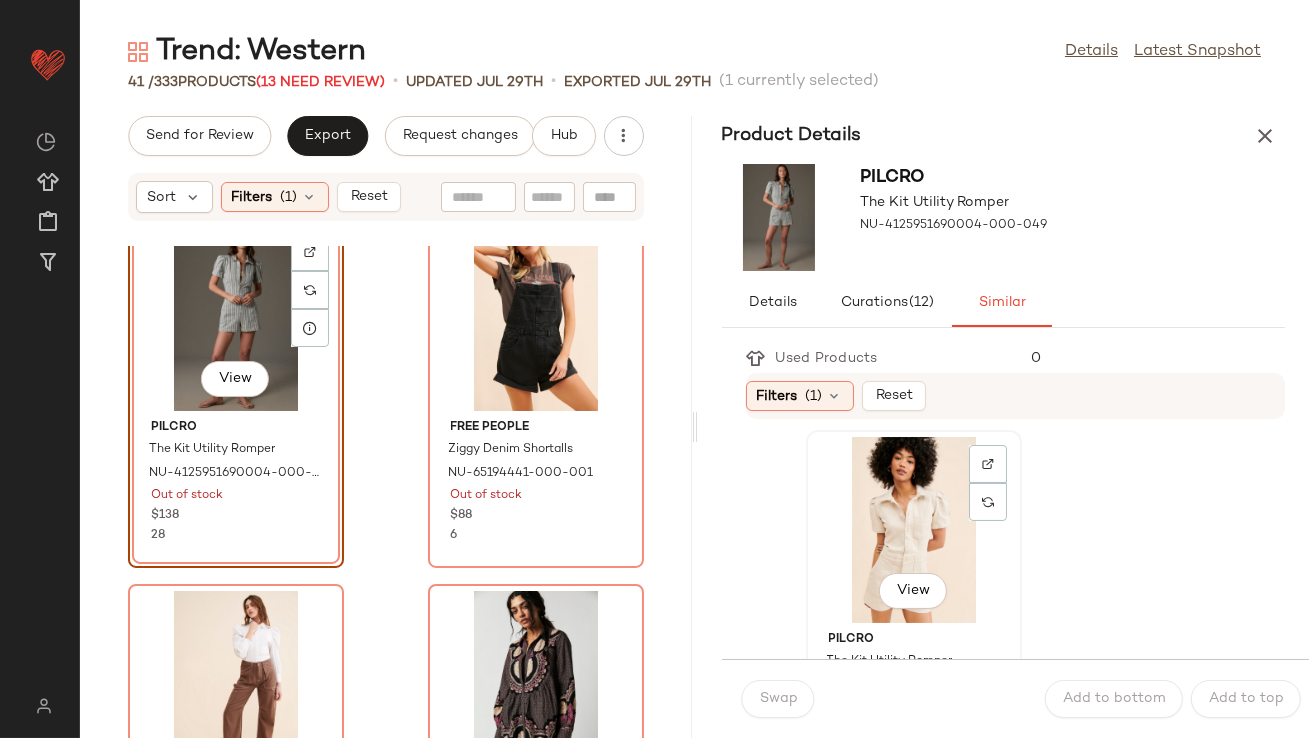 click on "View" 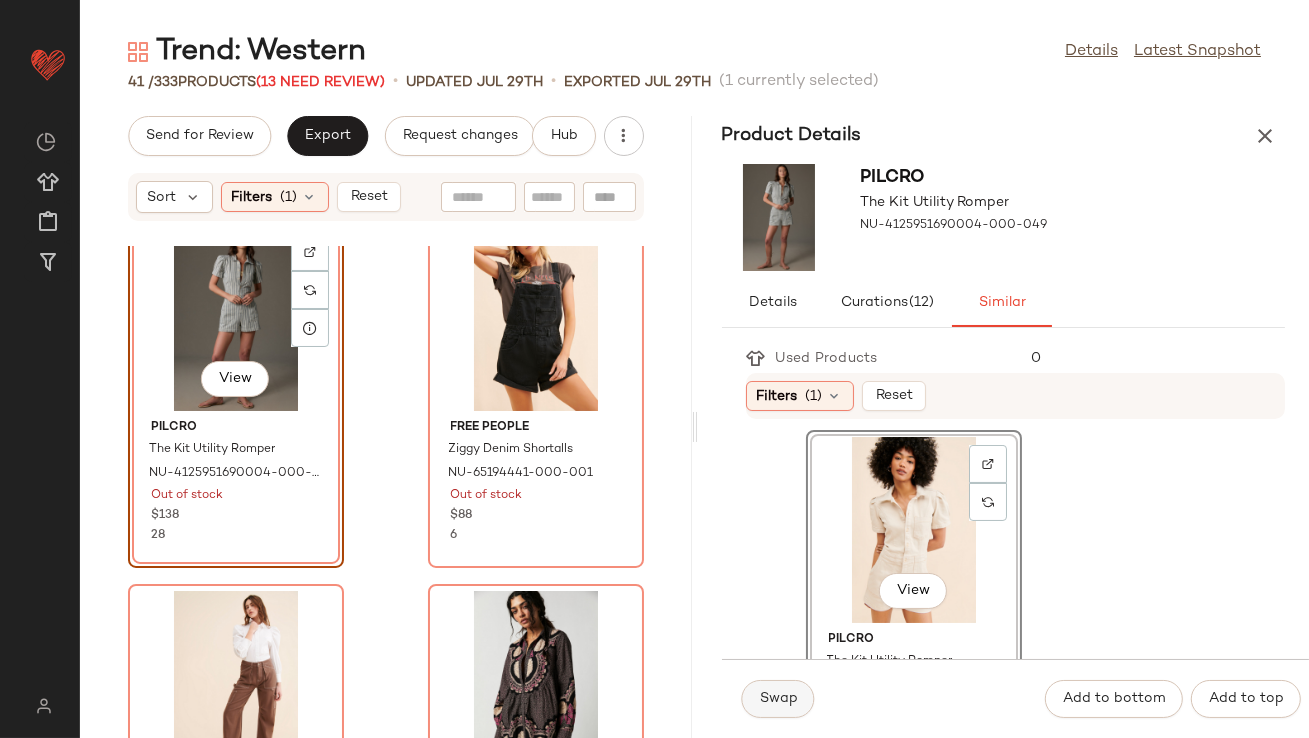 click on "Swap" at bounding box center [778, 699] 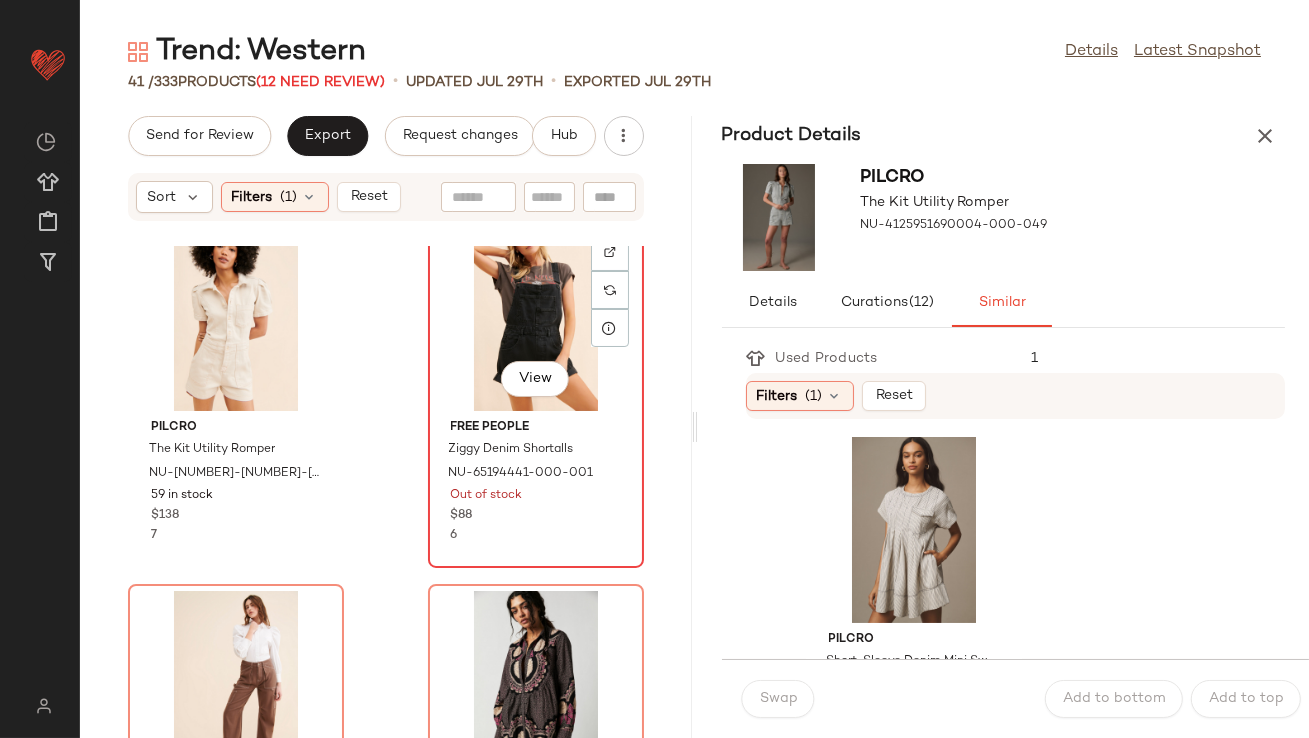 click on "View" 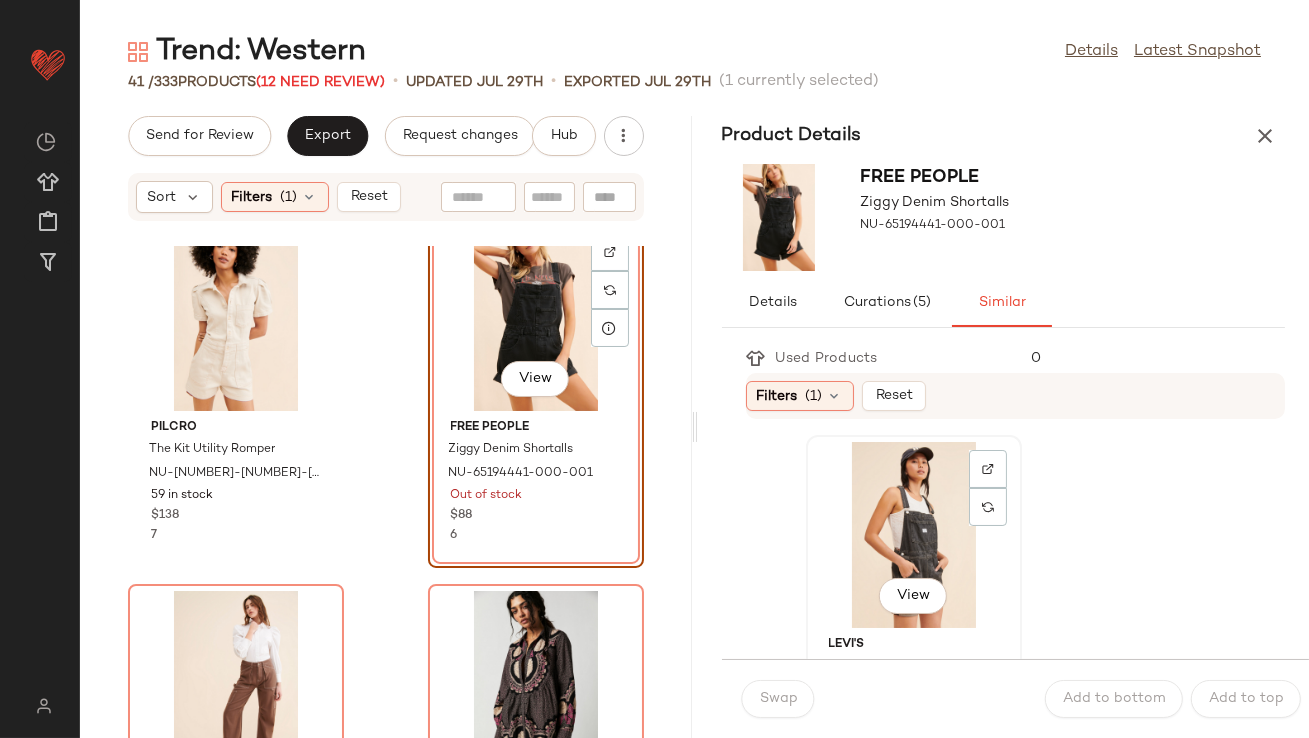 click on "View" 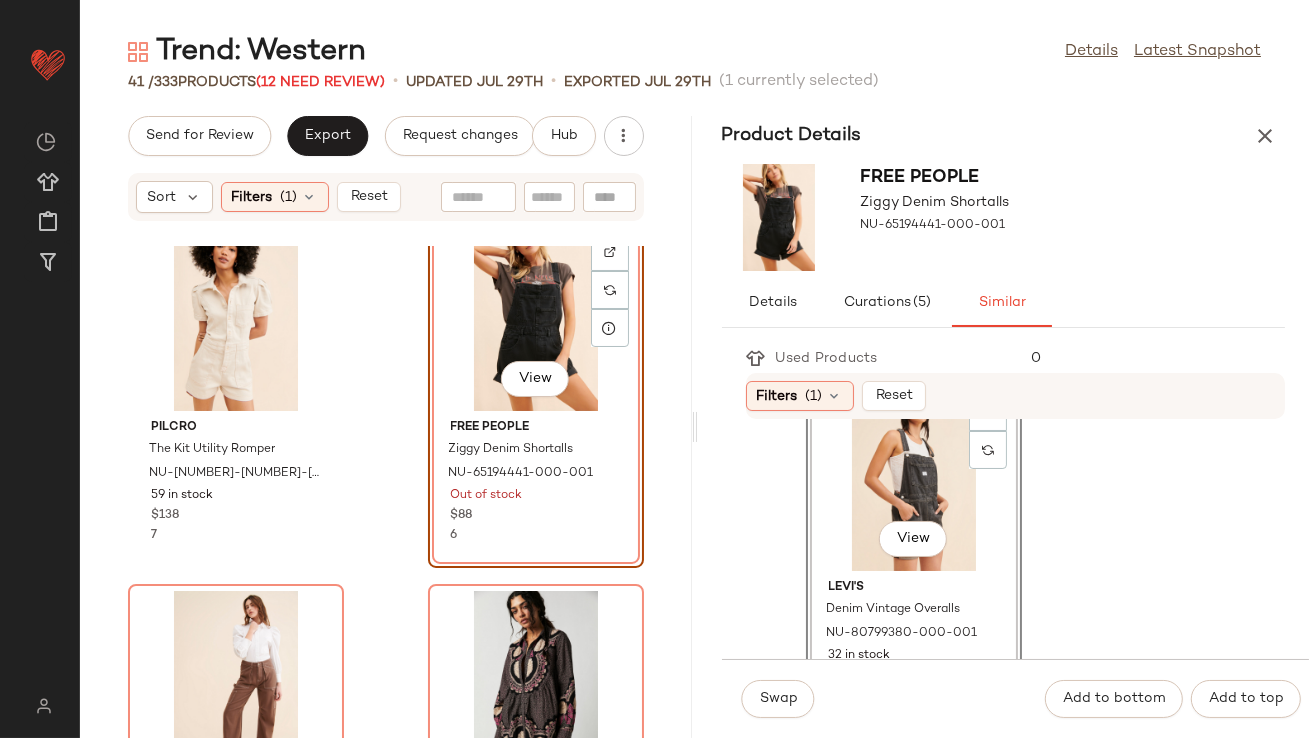scroll, scrollTop: 58, scrollLeft: 0, axis: vertical 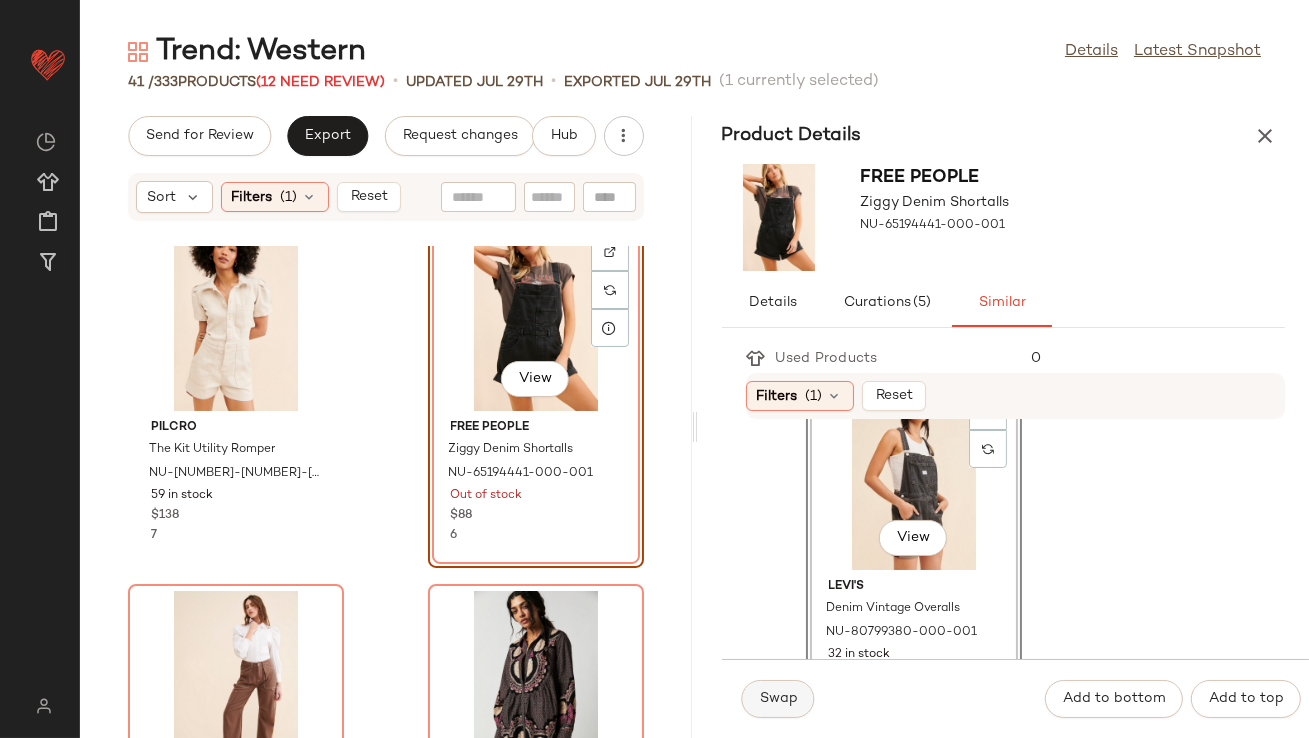 click on "Swap" at bounding box center (778, 699) 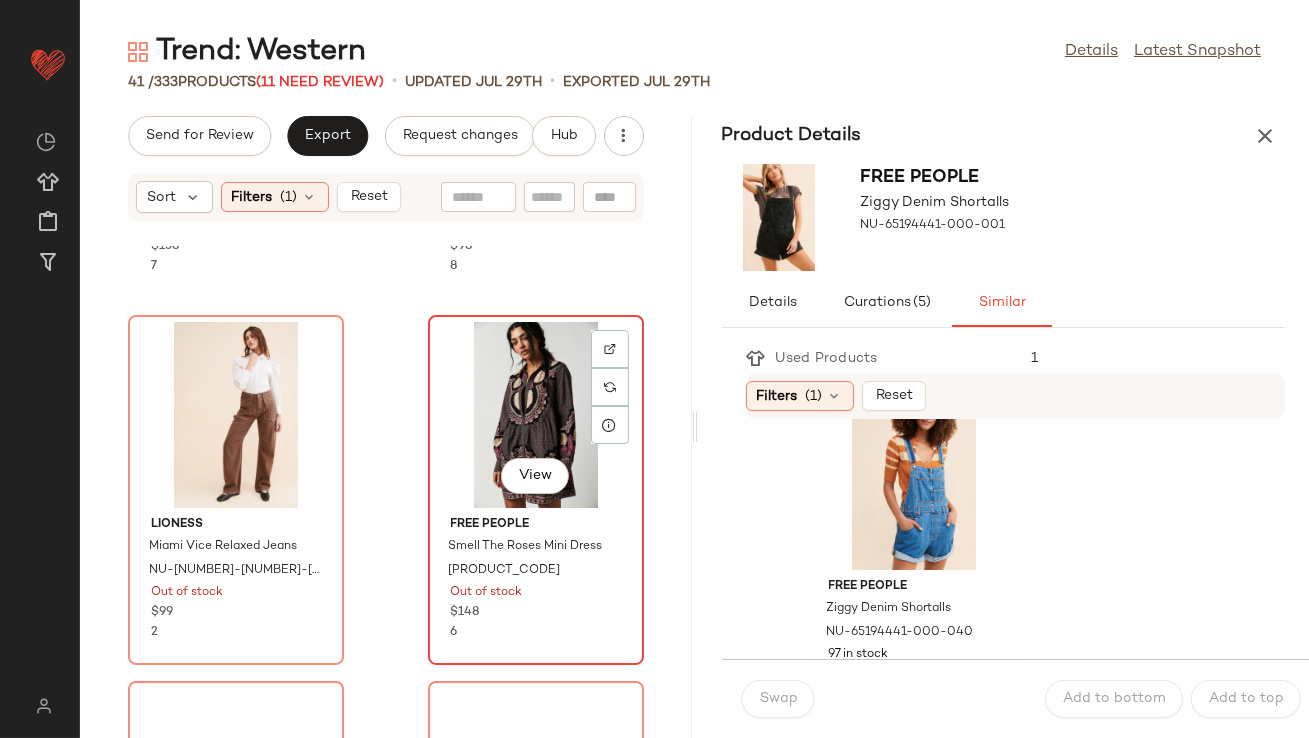 scroll, scrollTop: 5497, scrollLeft: 0, axis: vertical 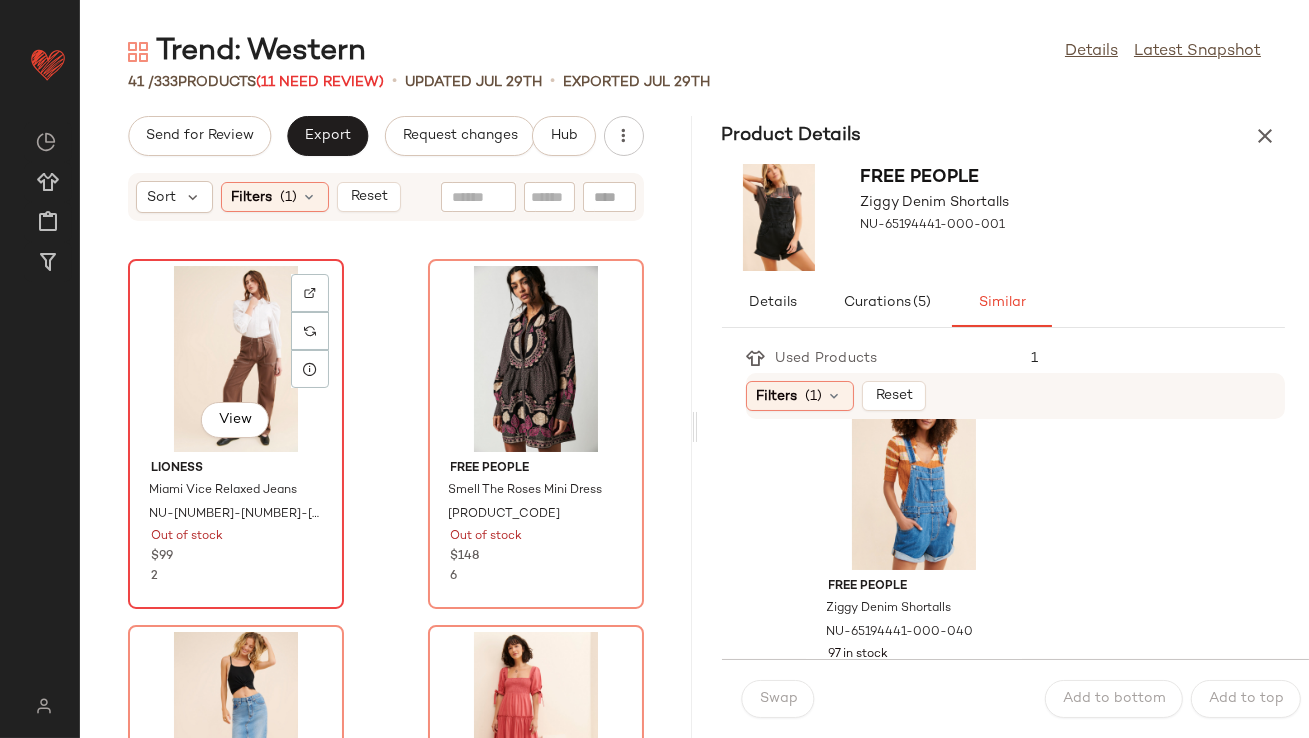 click on "View" 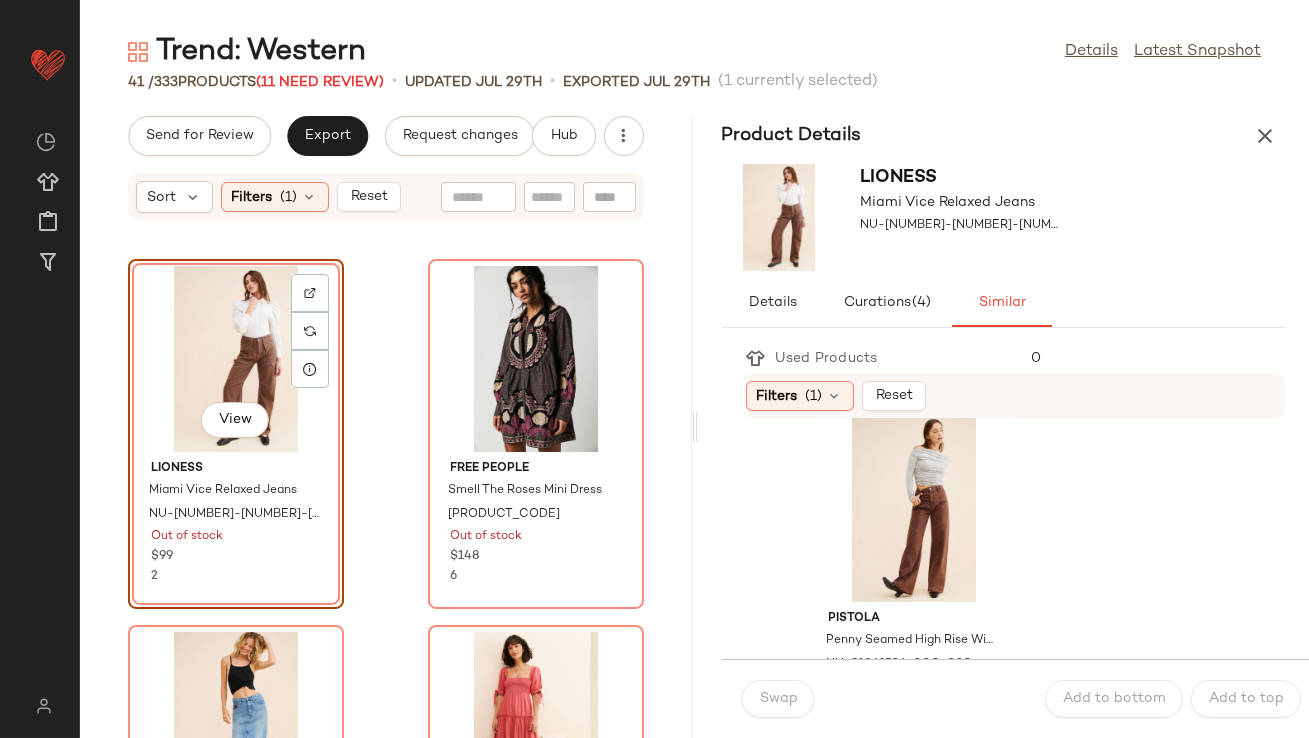 scroll, scrollTop: 393, scrollLeft: 0, axis: vertical 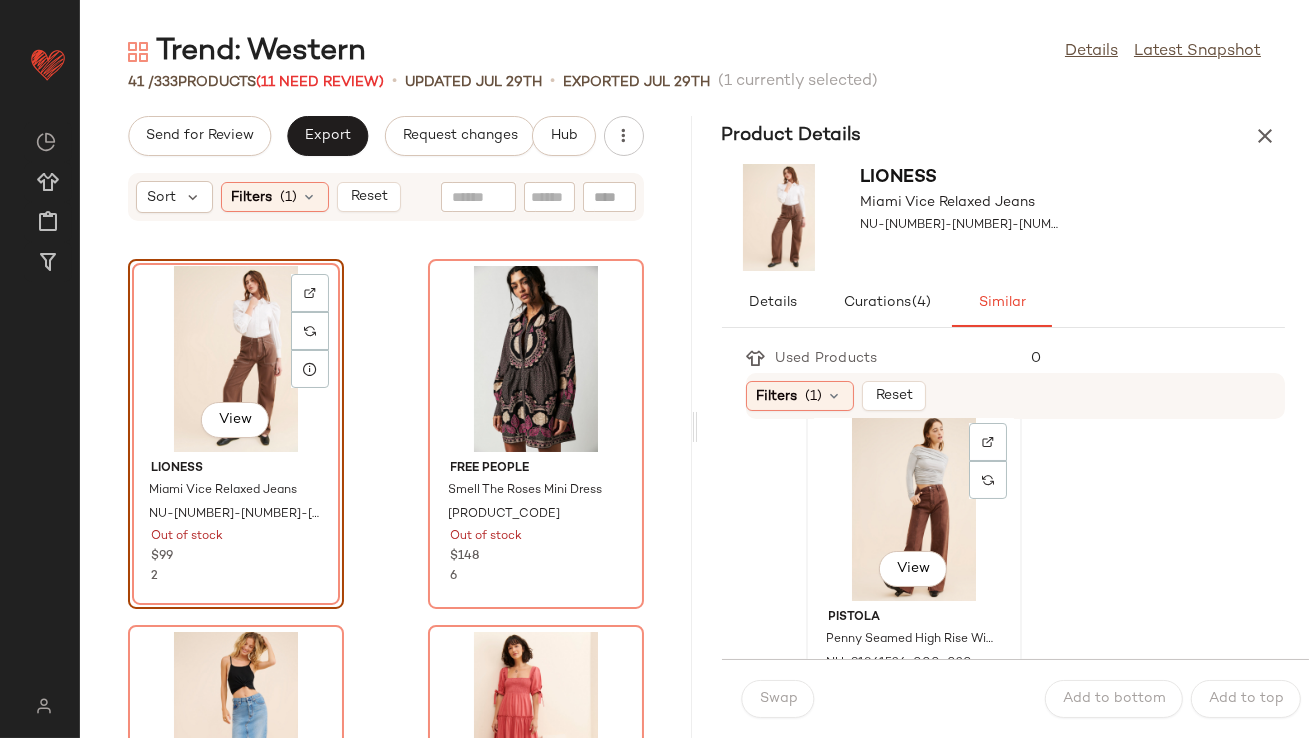 click on "View" 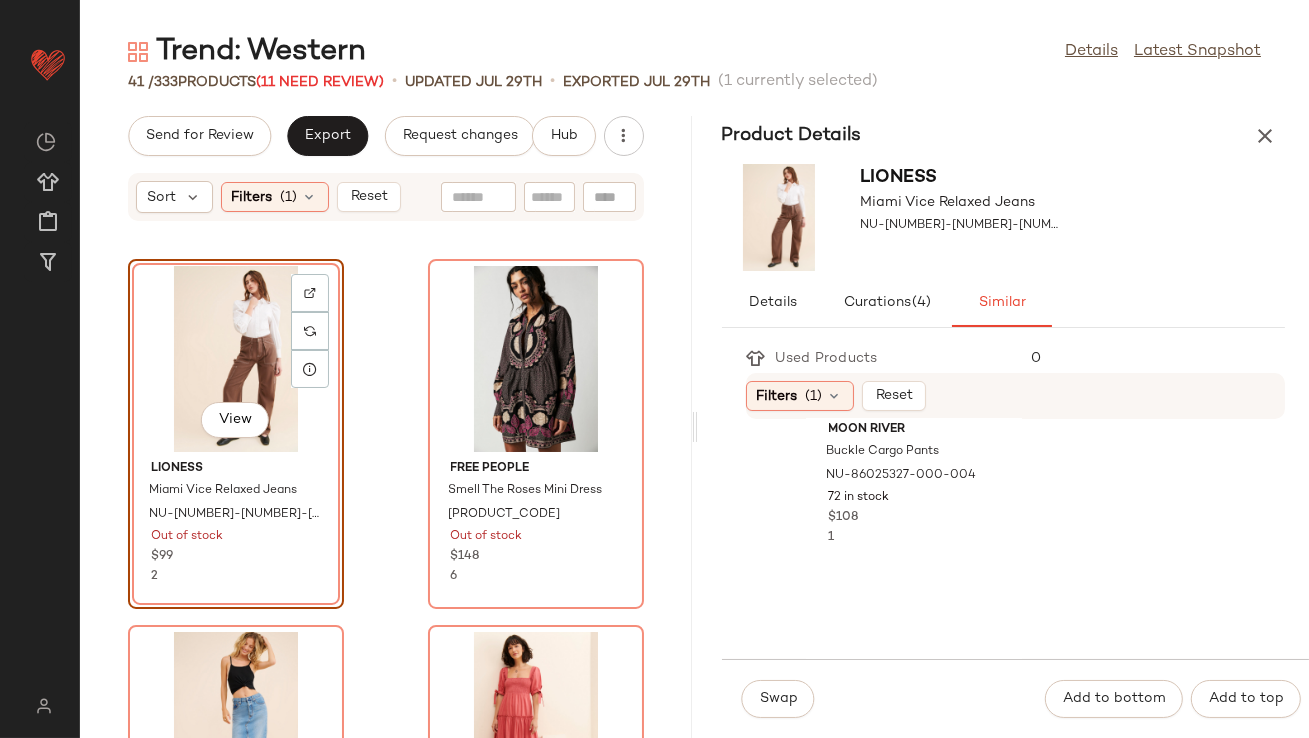 scroll, scrollTop: 2540, scrollLeft: 0, axis: vertical 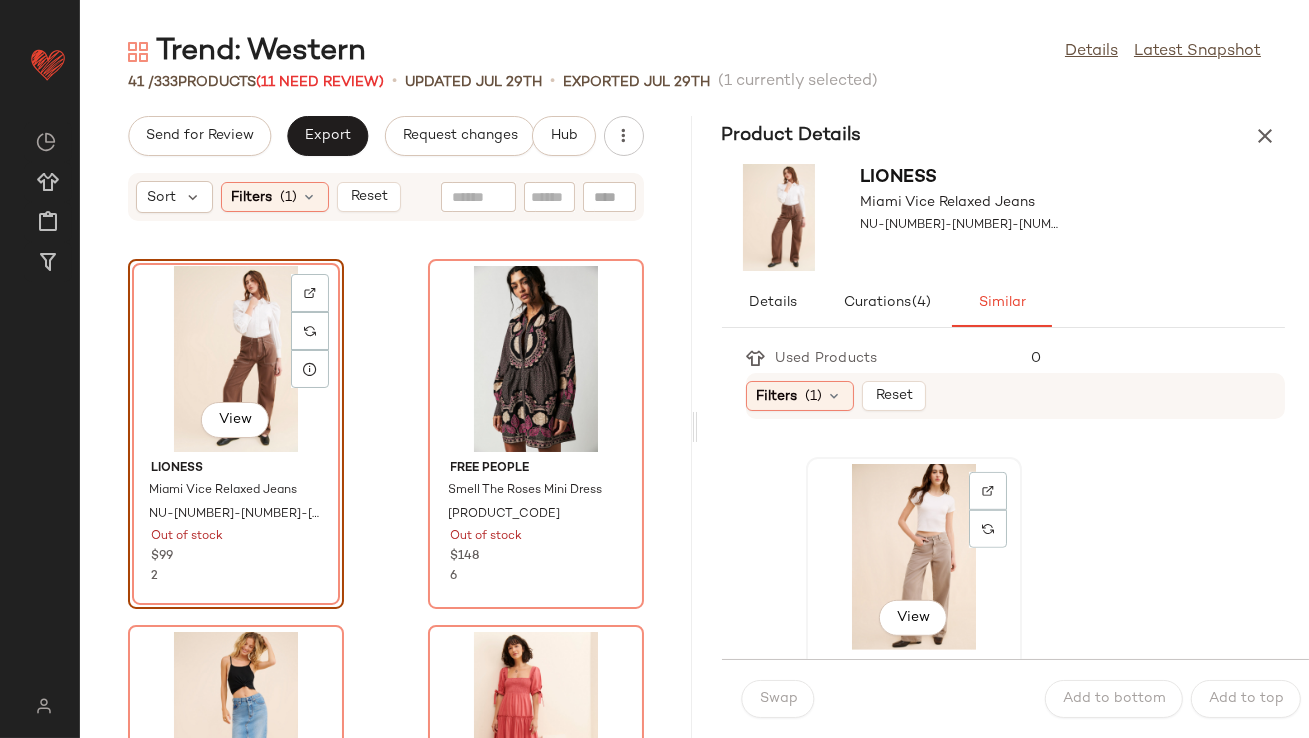 click on "View" 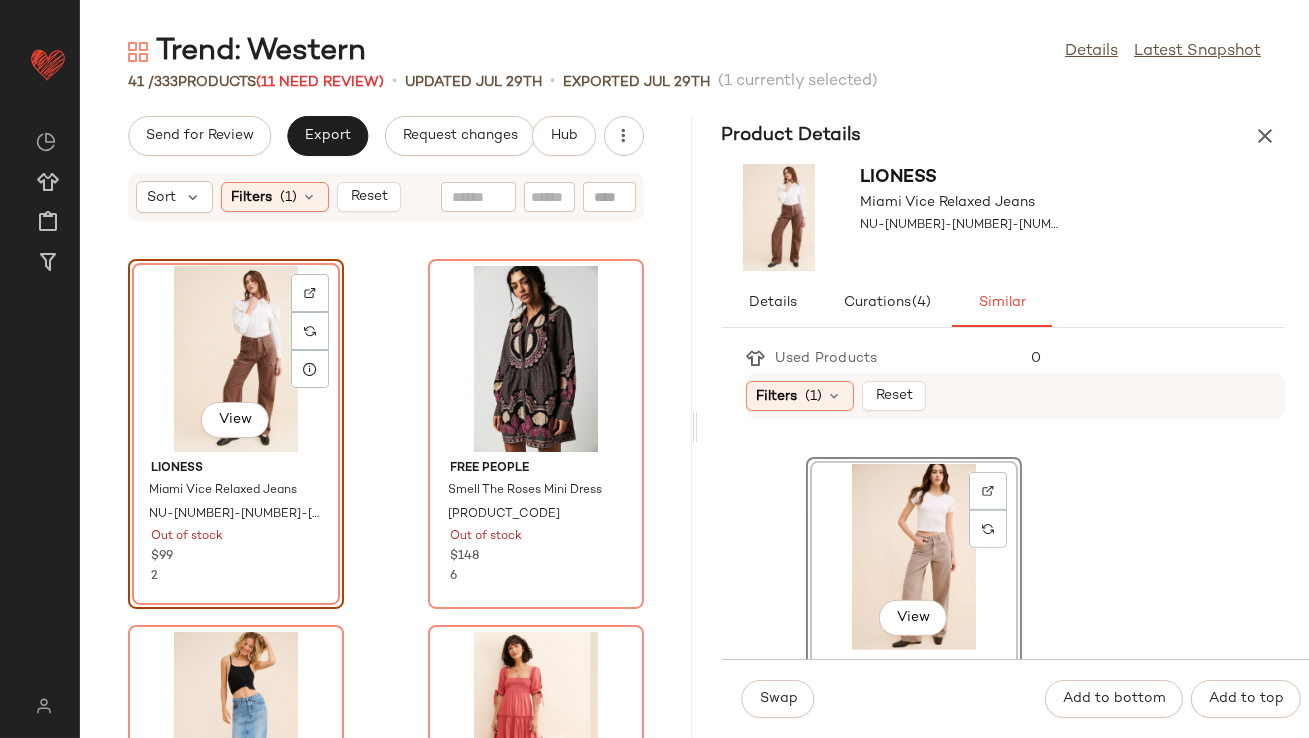 click on "Swap" at bounding box center [778, 699] 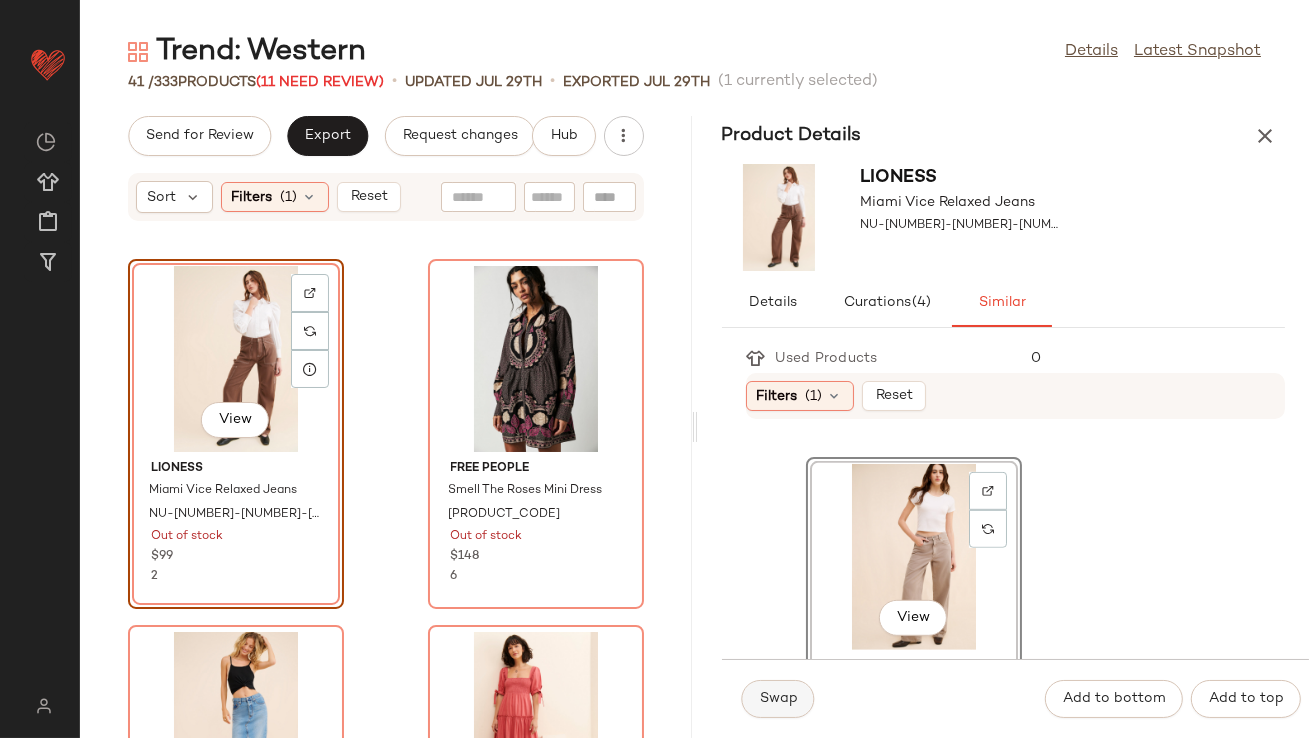 click on "Swap" 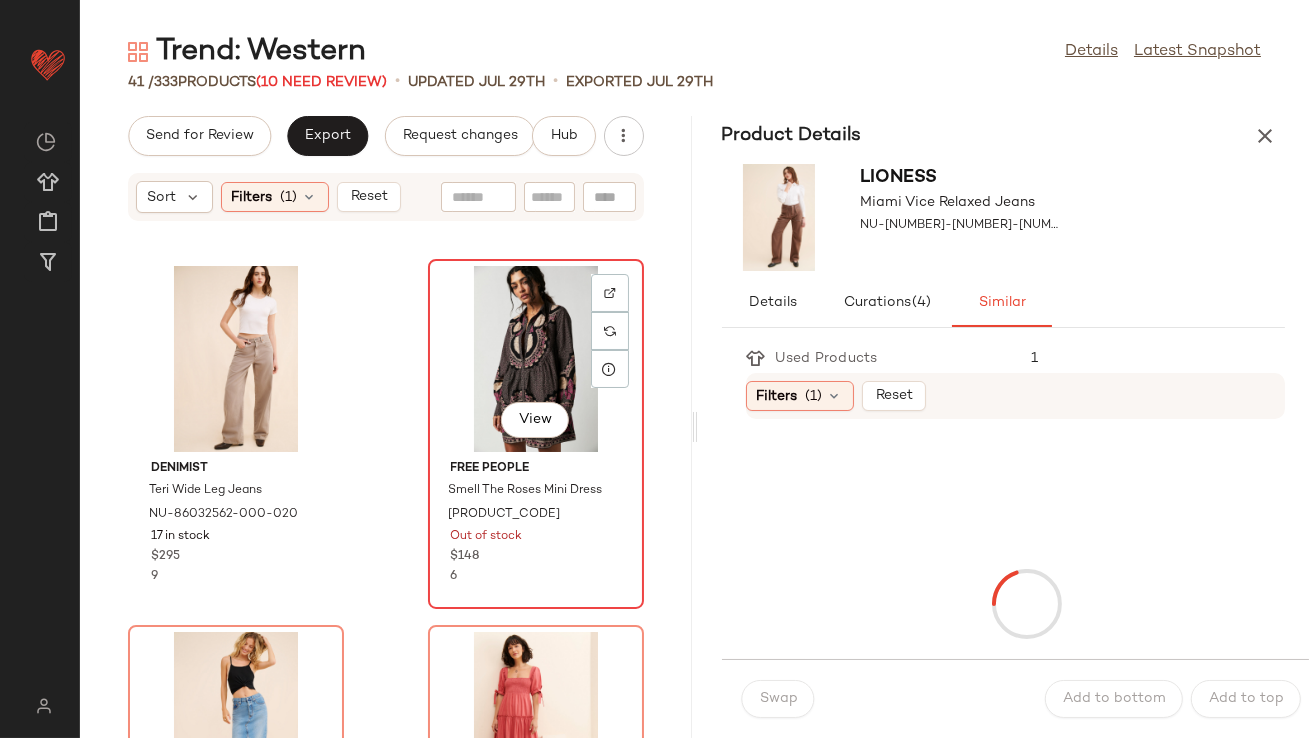 click on "View" 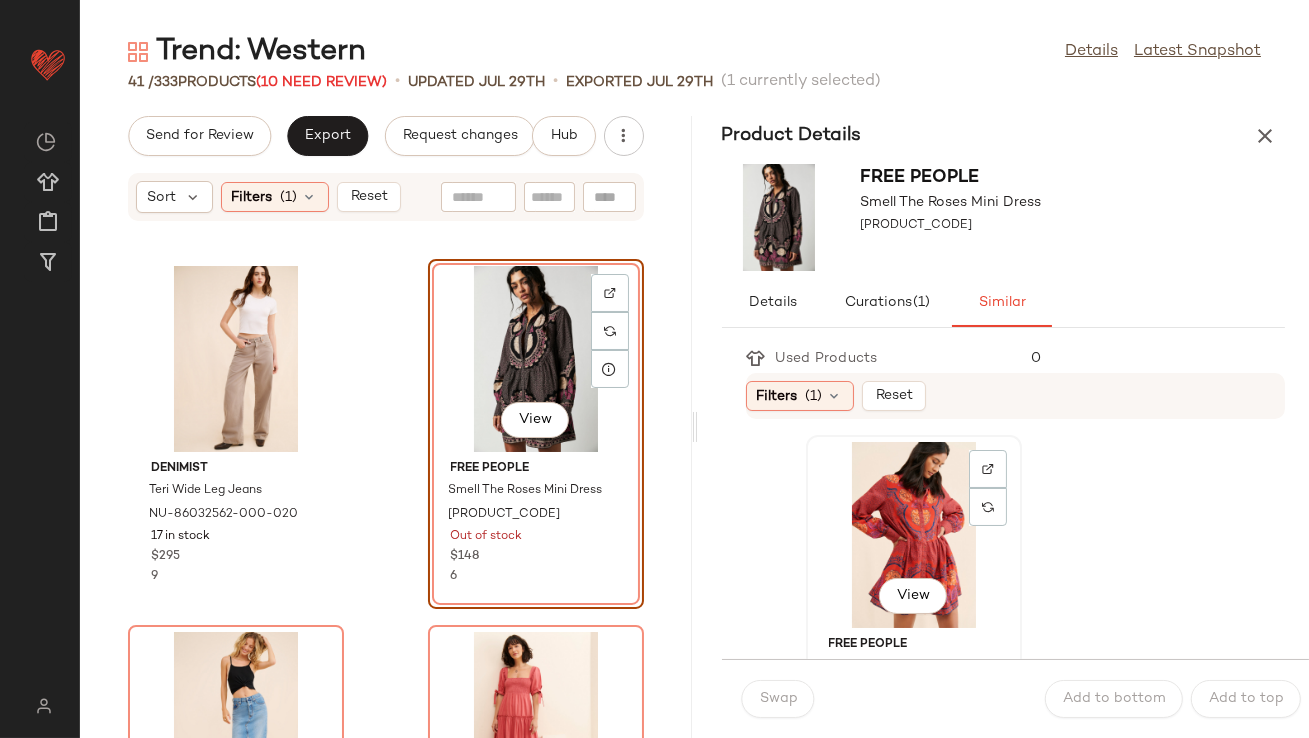 click on "View" 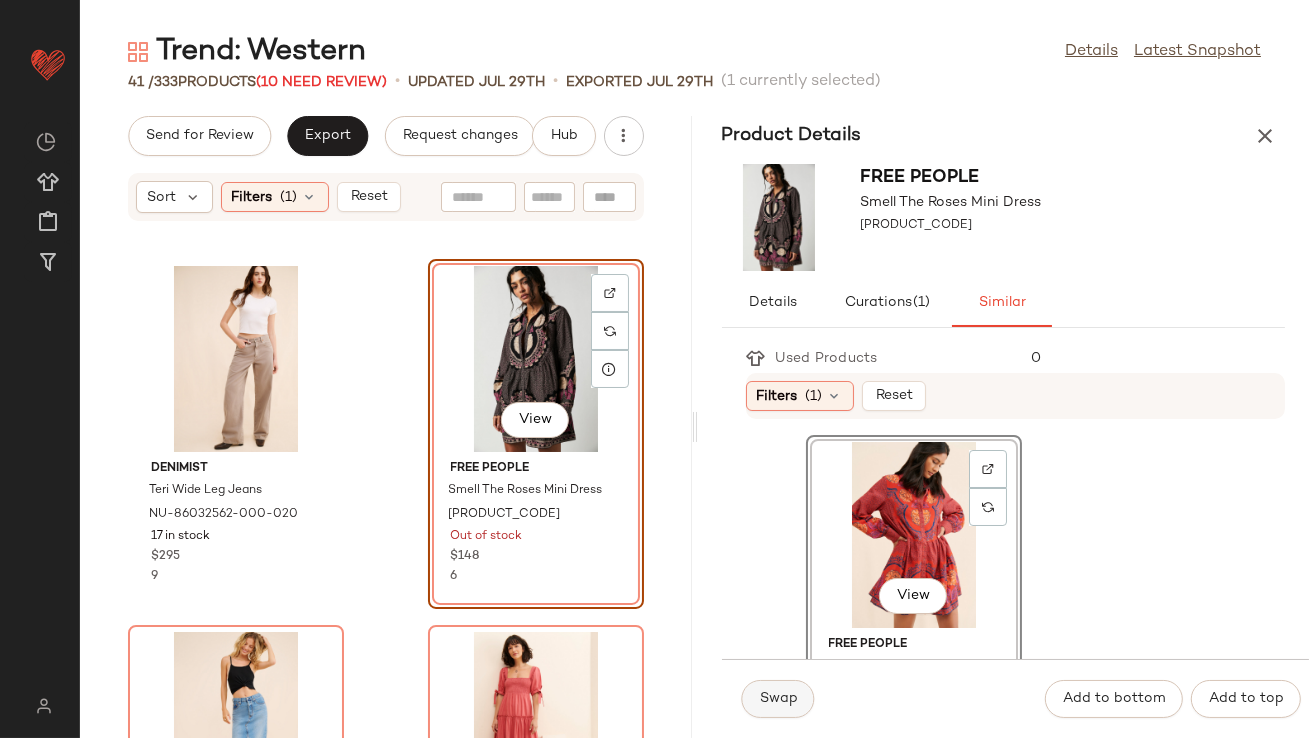 click on "Swap" at bounding box center (778, 699) 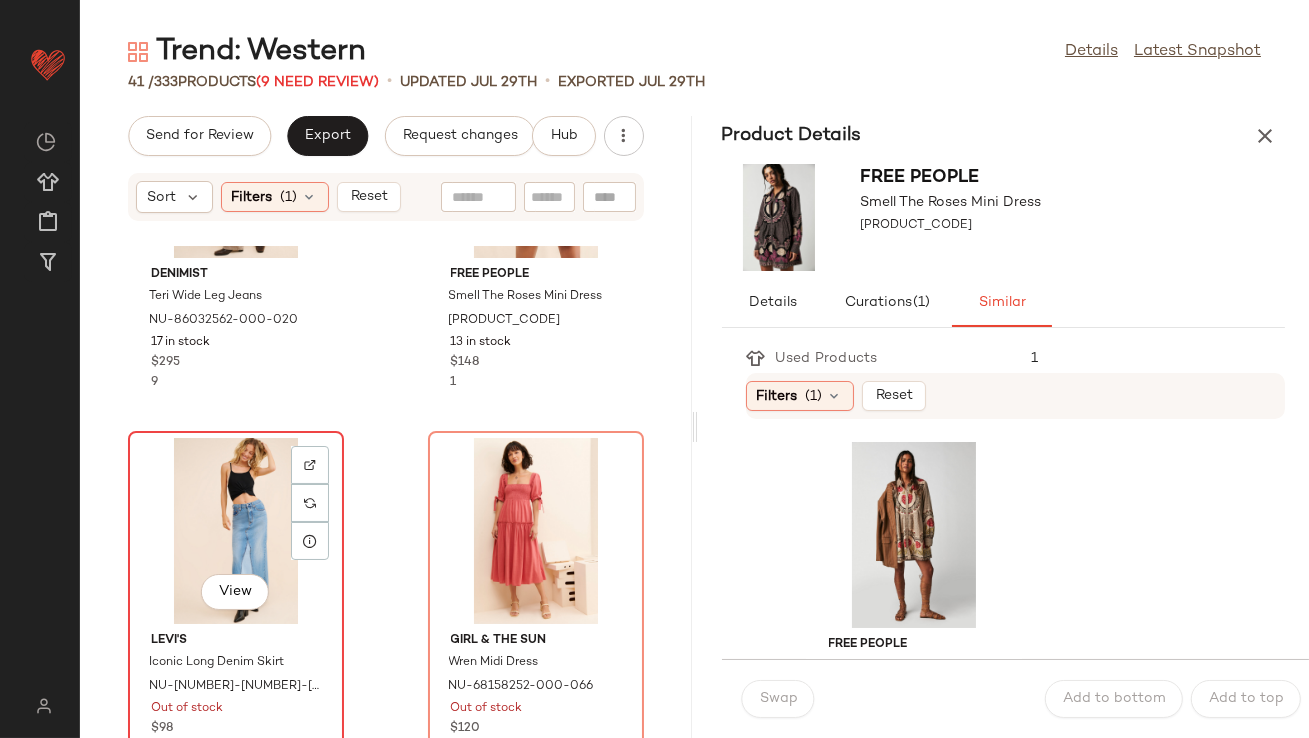 click on "View" 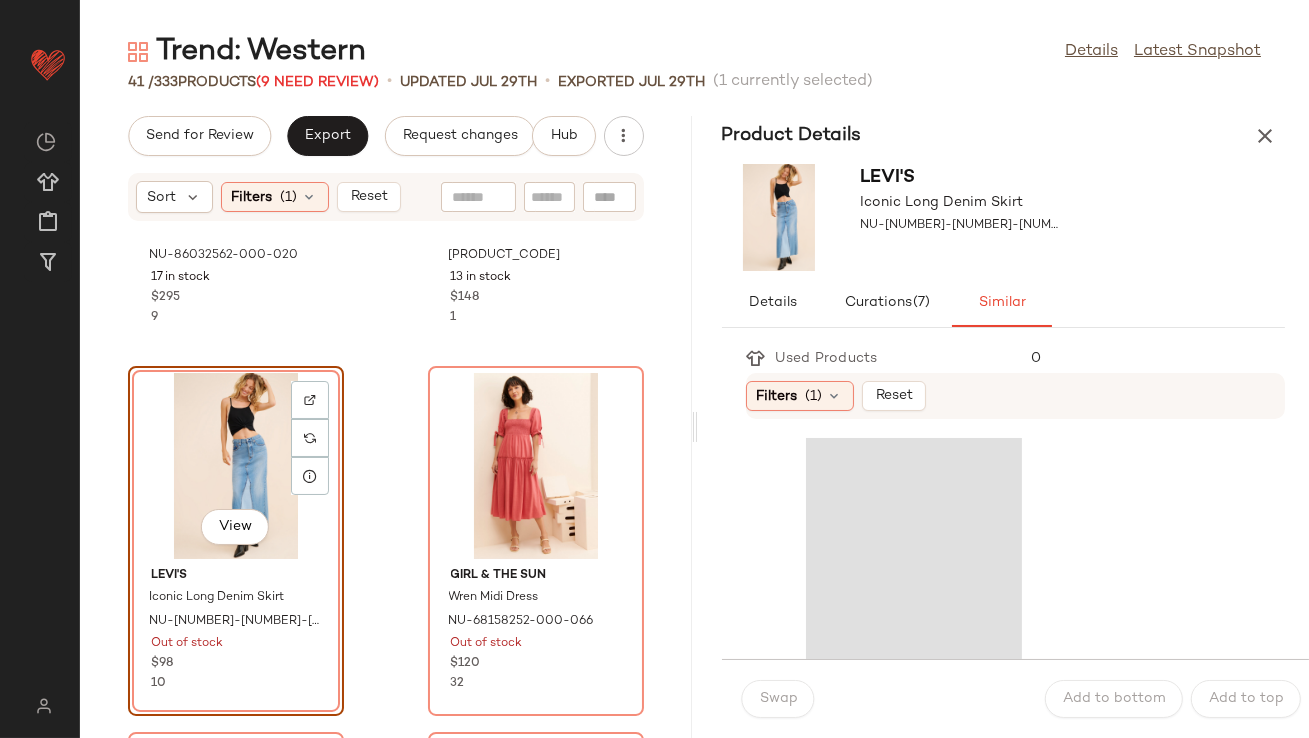 scroll, scrollTop: 5800, scrollLeft: 0, axis: vertical 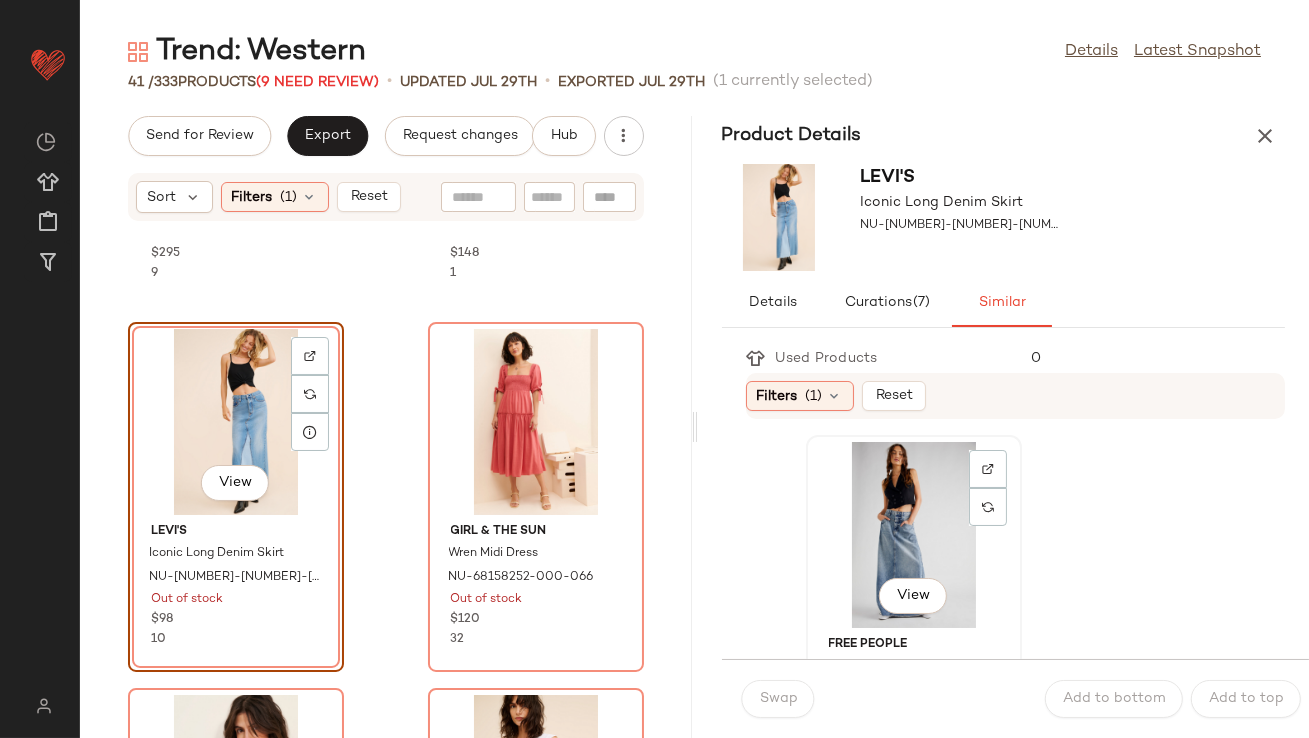 click on "View" 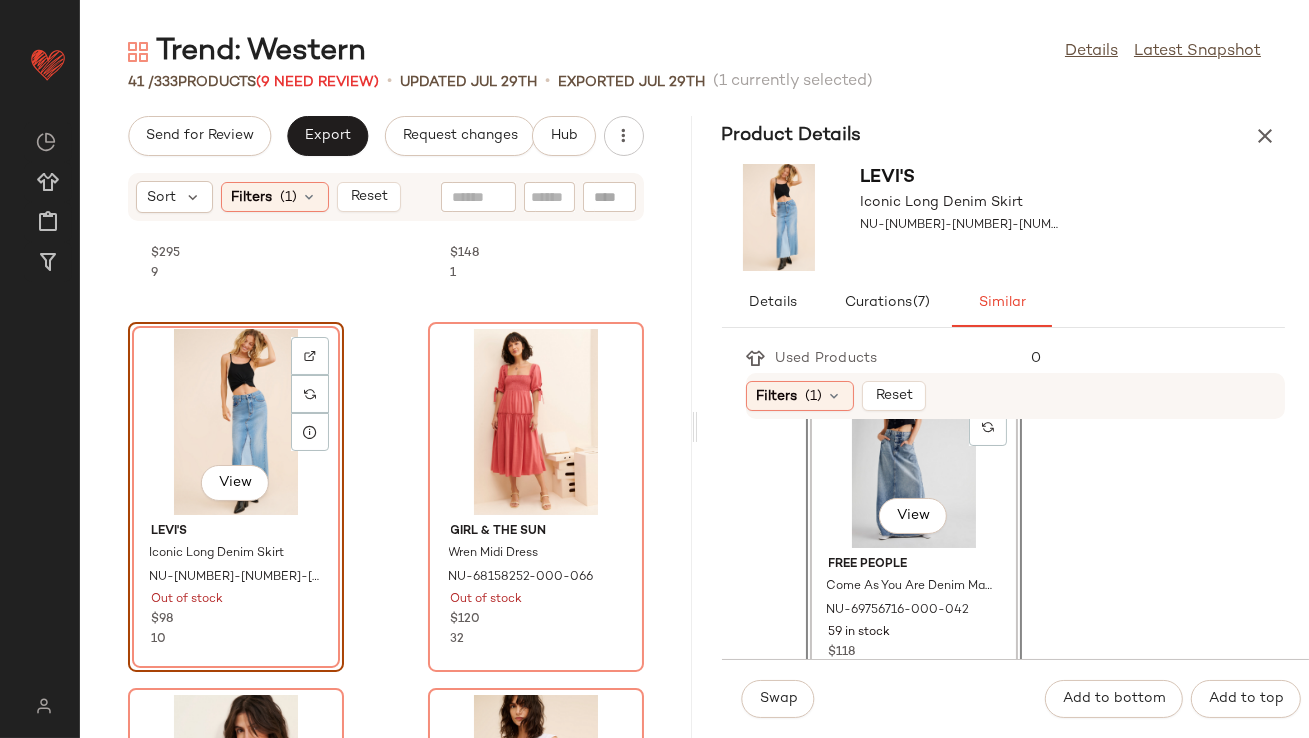 scroll, scrollTop: 97, scrollLeft: 0, axis: vertical 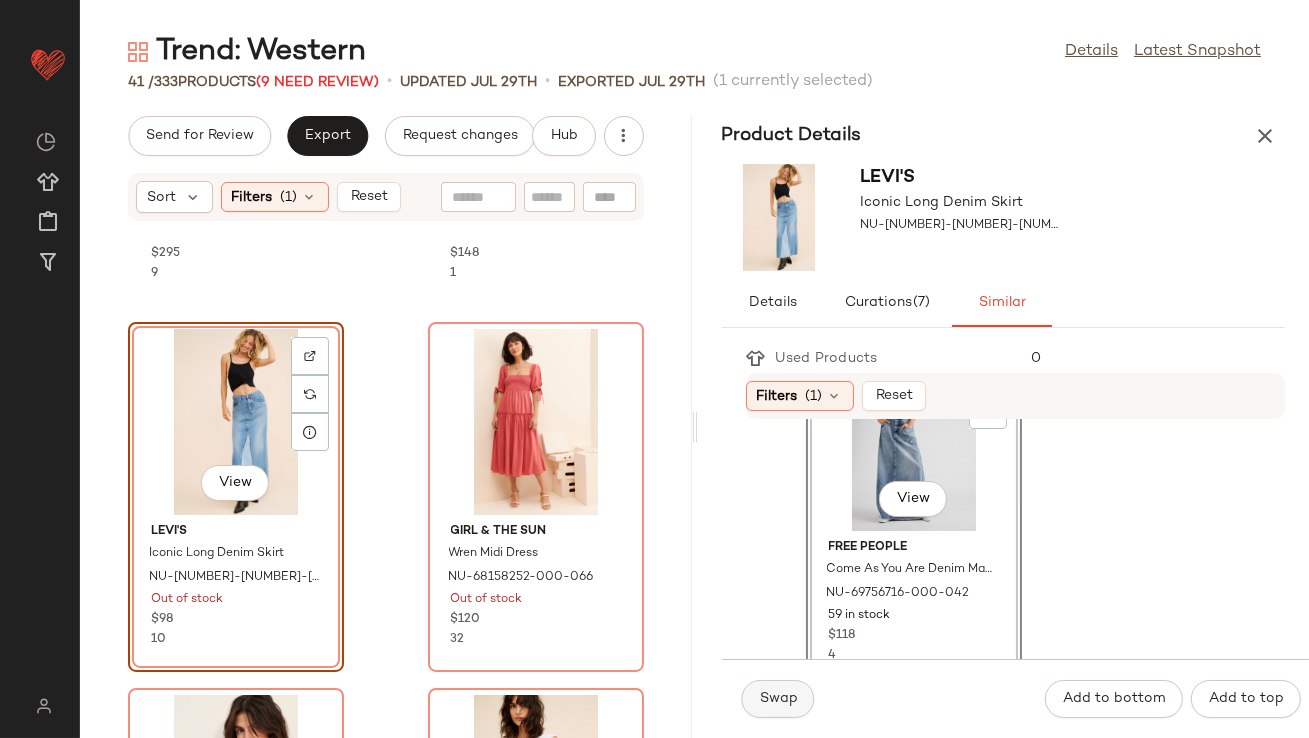 click on "Swap" 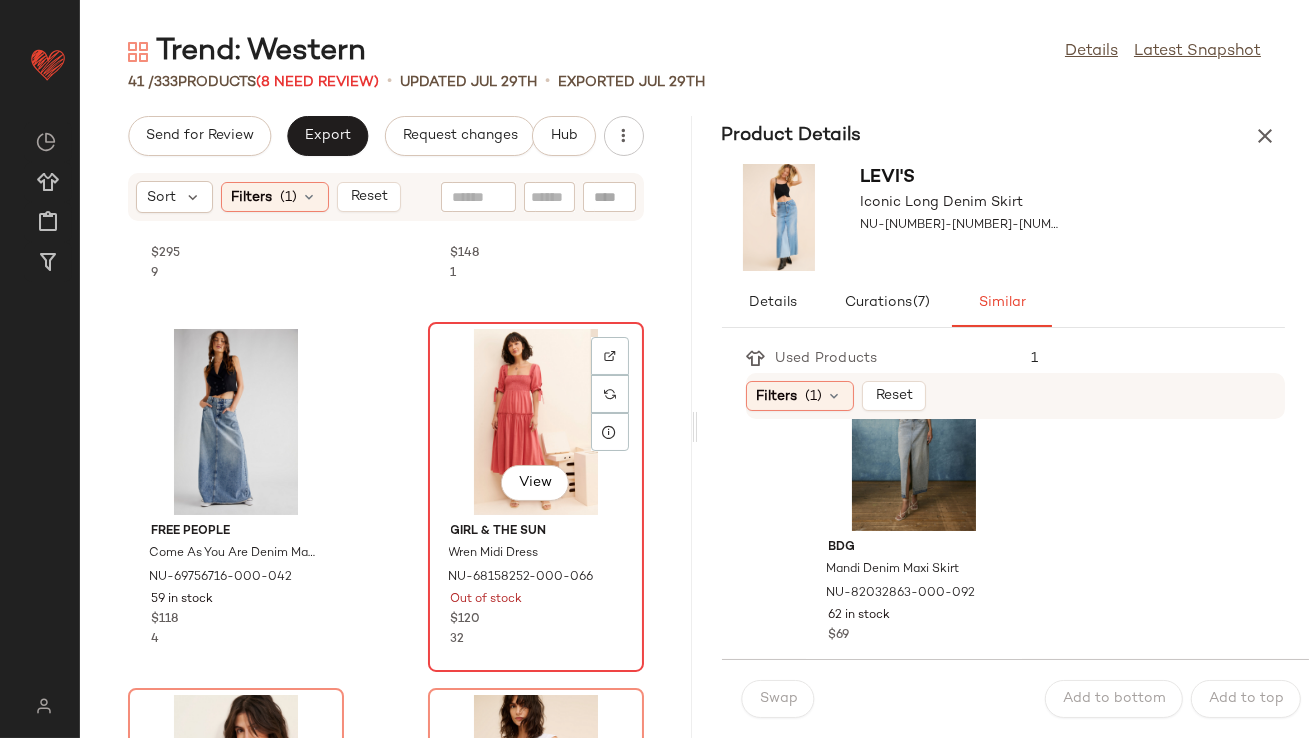 click on "View" 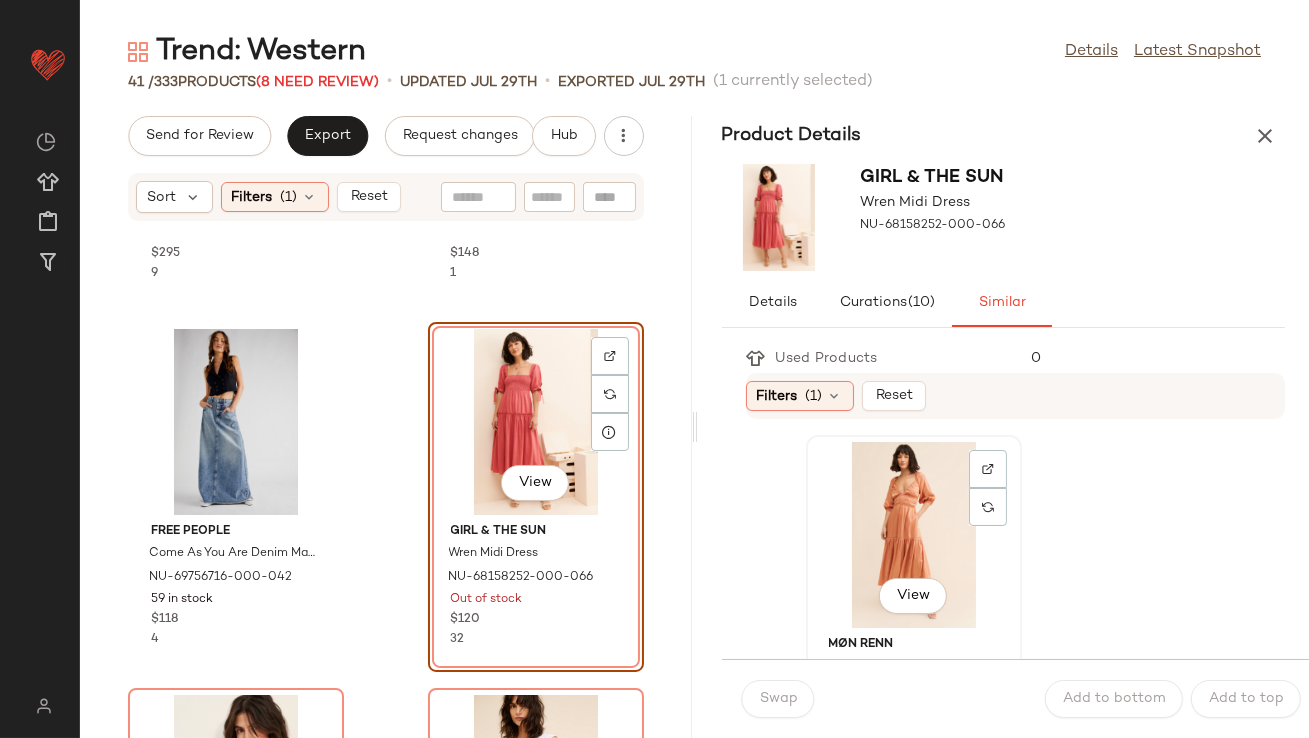 click on "View" 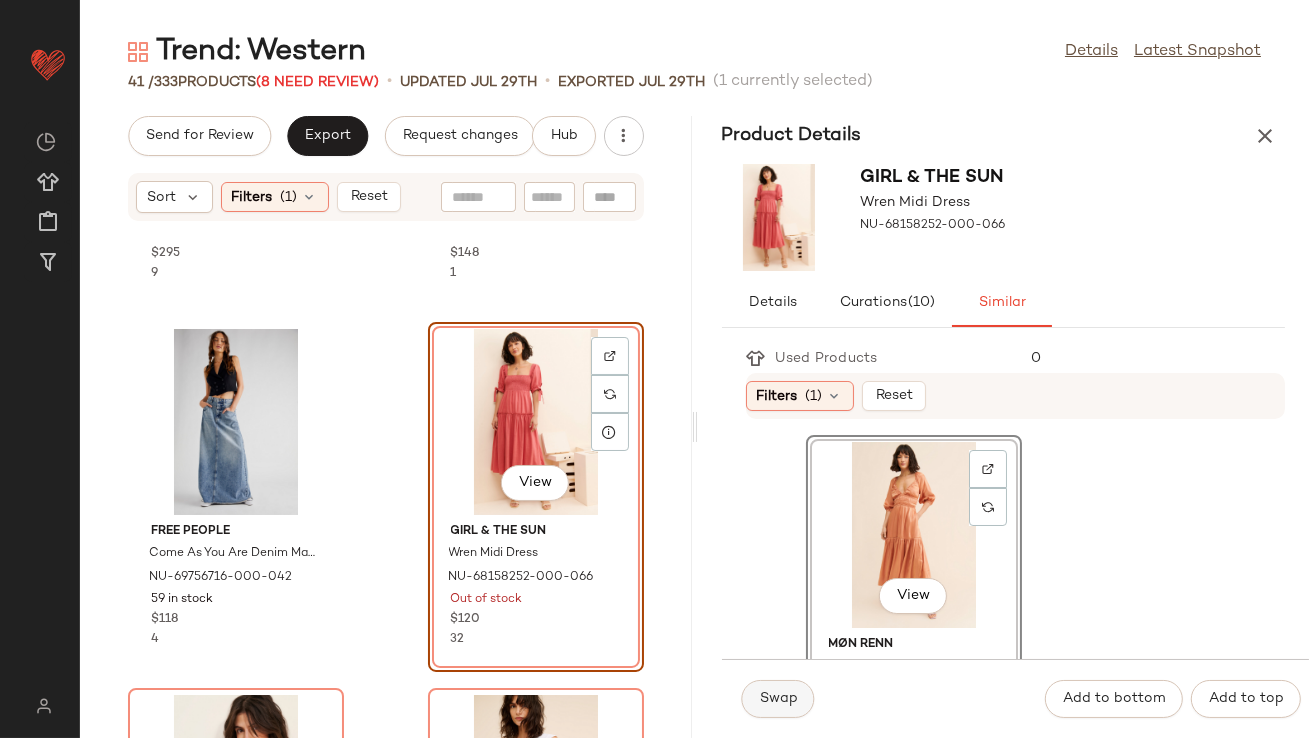 click on "Swap" 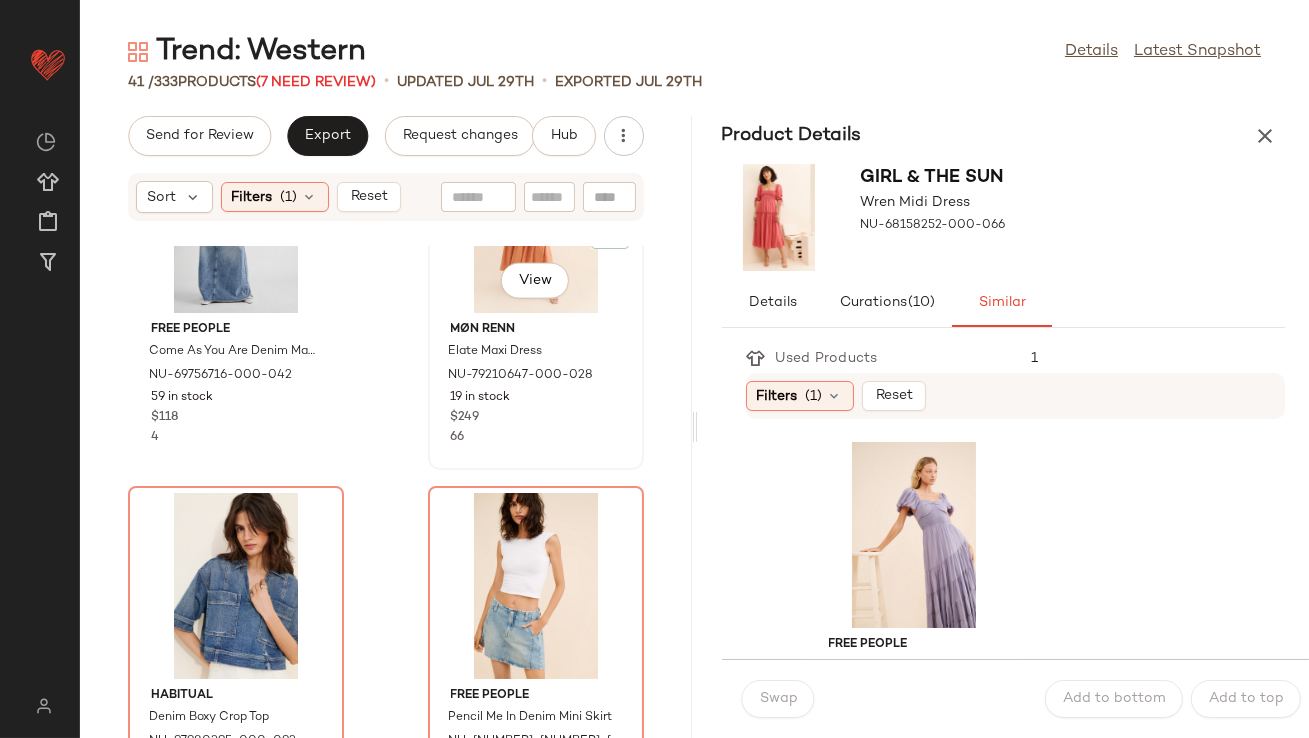 scroll, scrollTop: 6068, scrollLeft: 0, axis: vertical 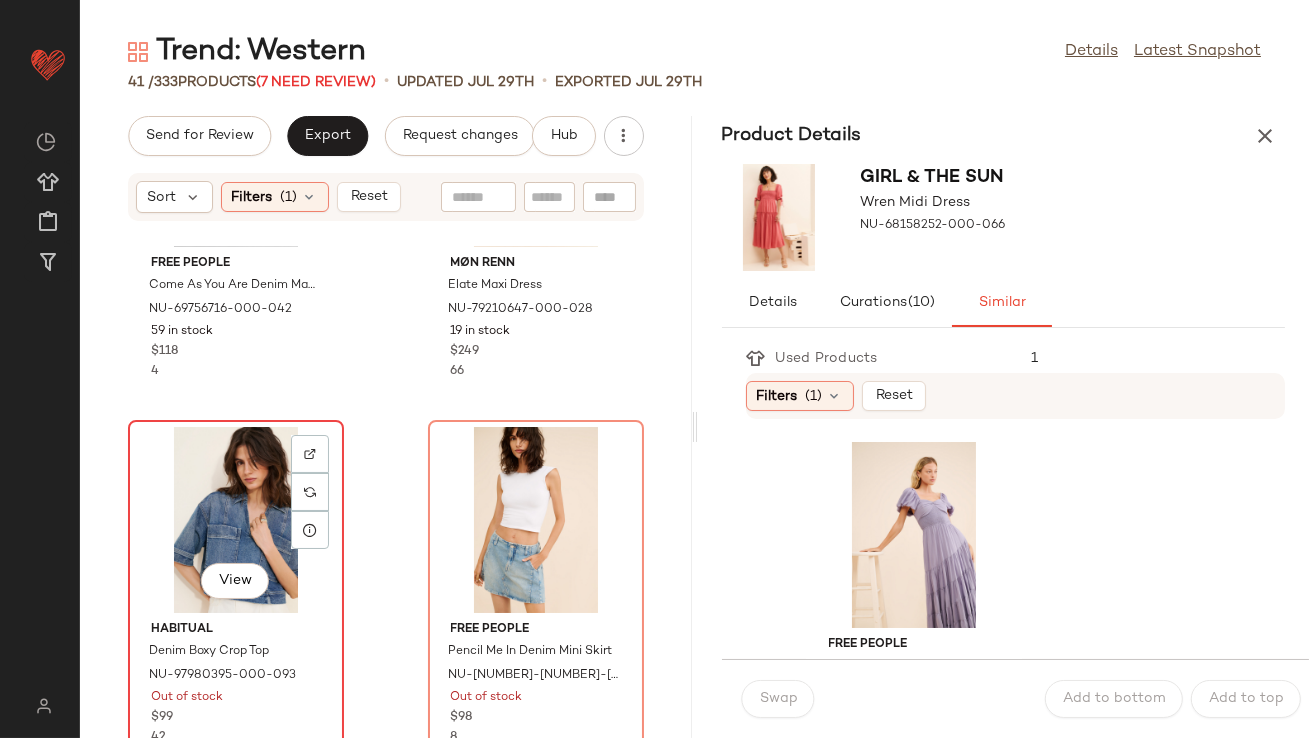 click on "View" 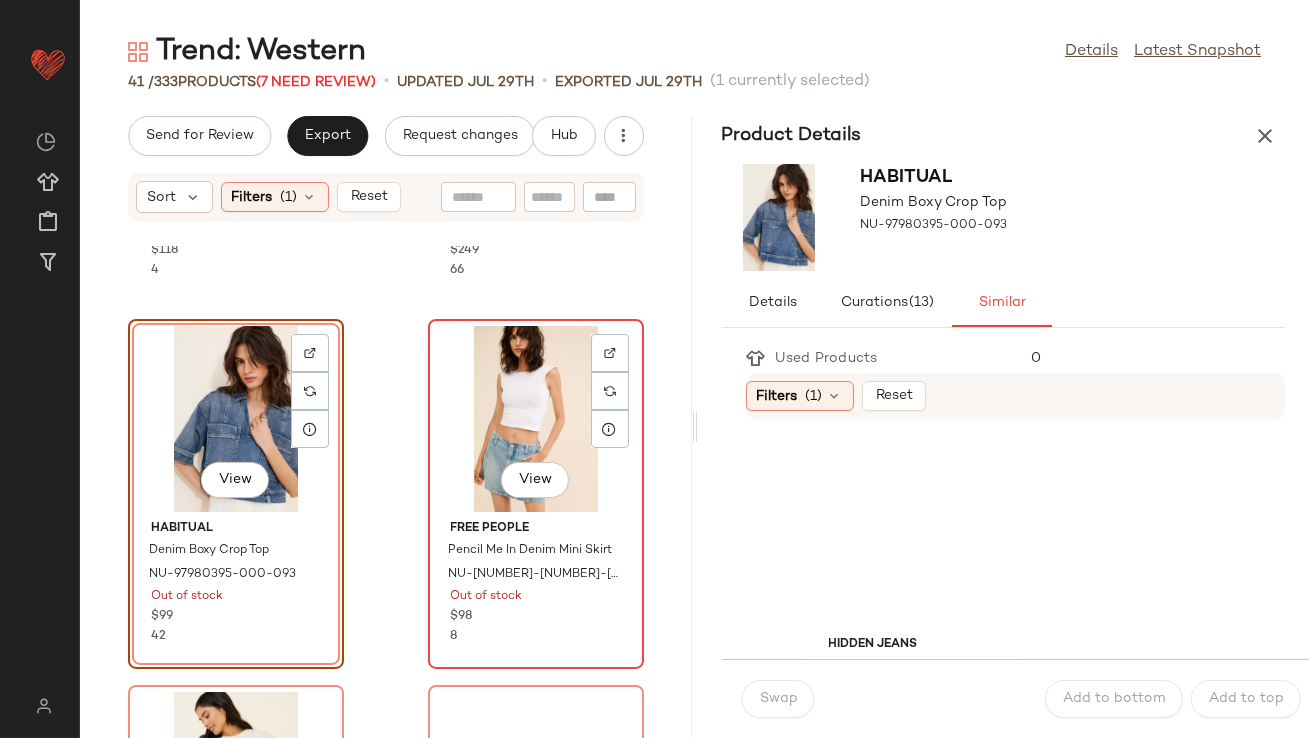 scroll, scrollTop: 6190, scrollLeft: 0, axis: vertical 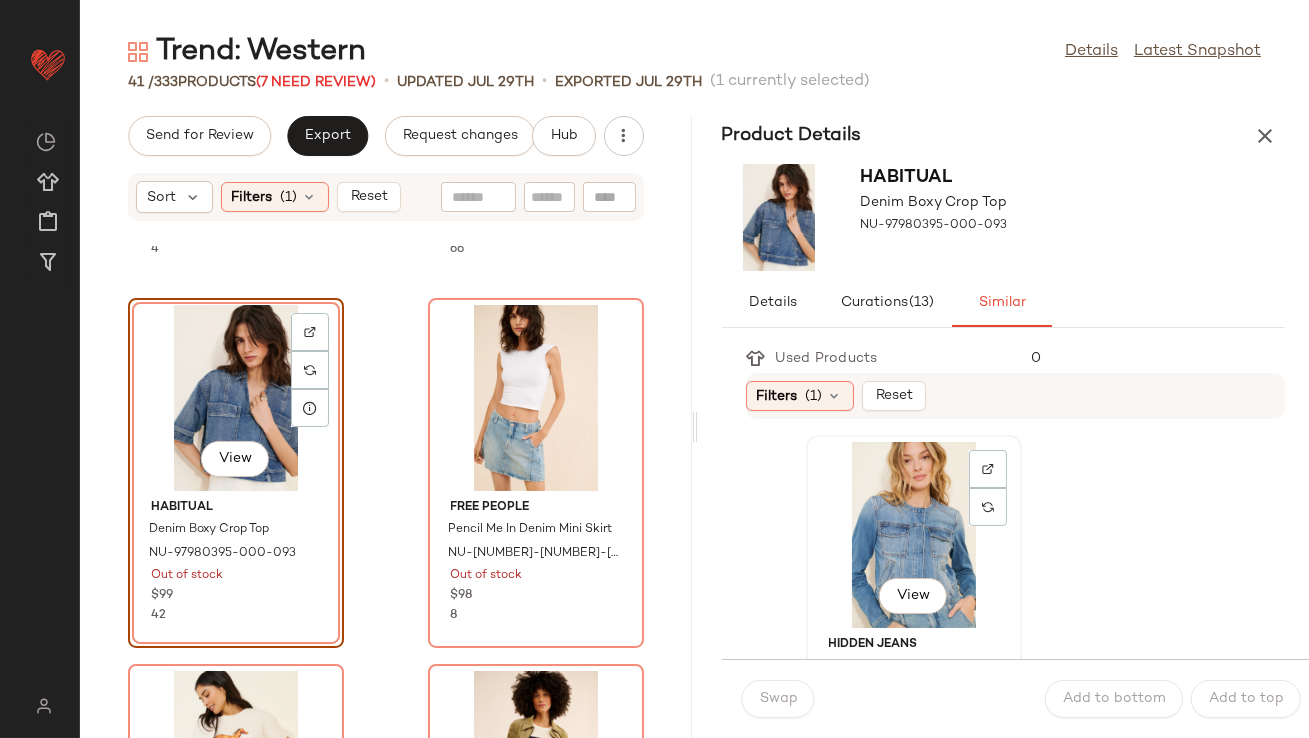 click on "View" 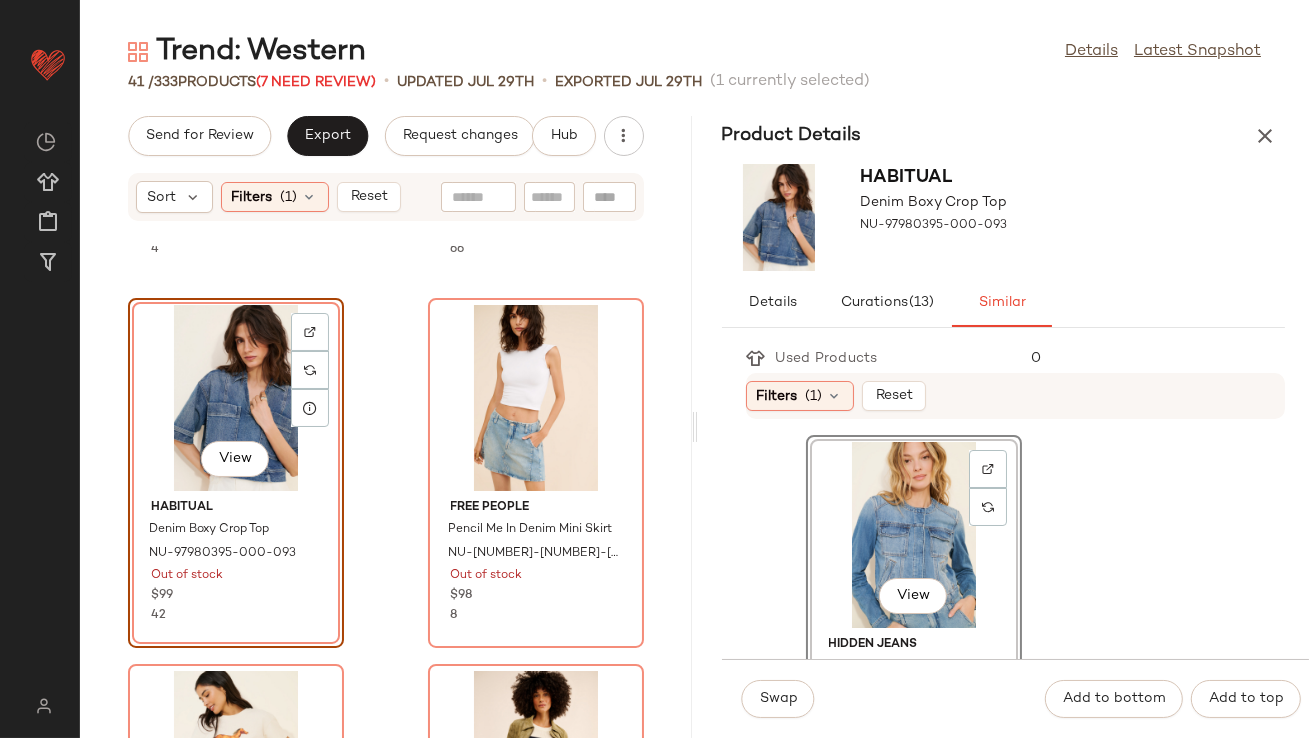 scroll, scrollTop: 70, scrollLeft: 0, axis: vertical 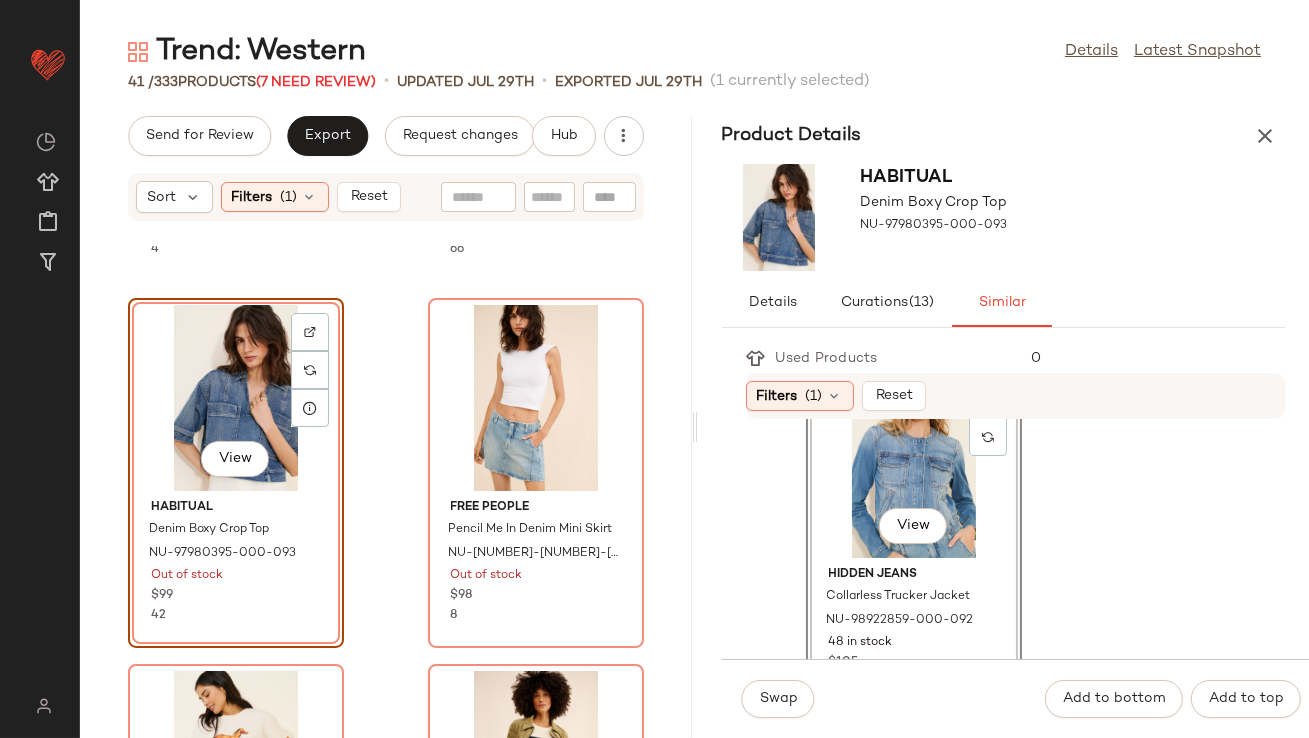 click on "Swap" 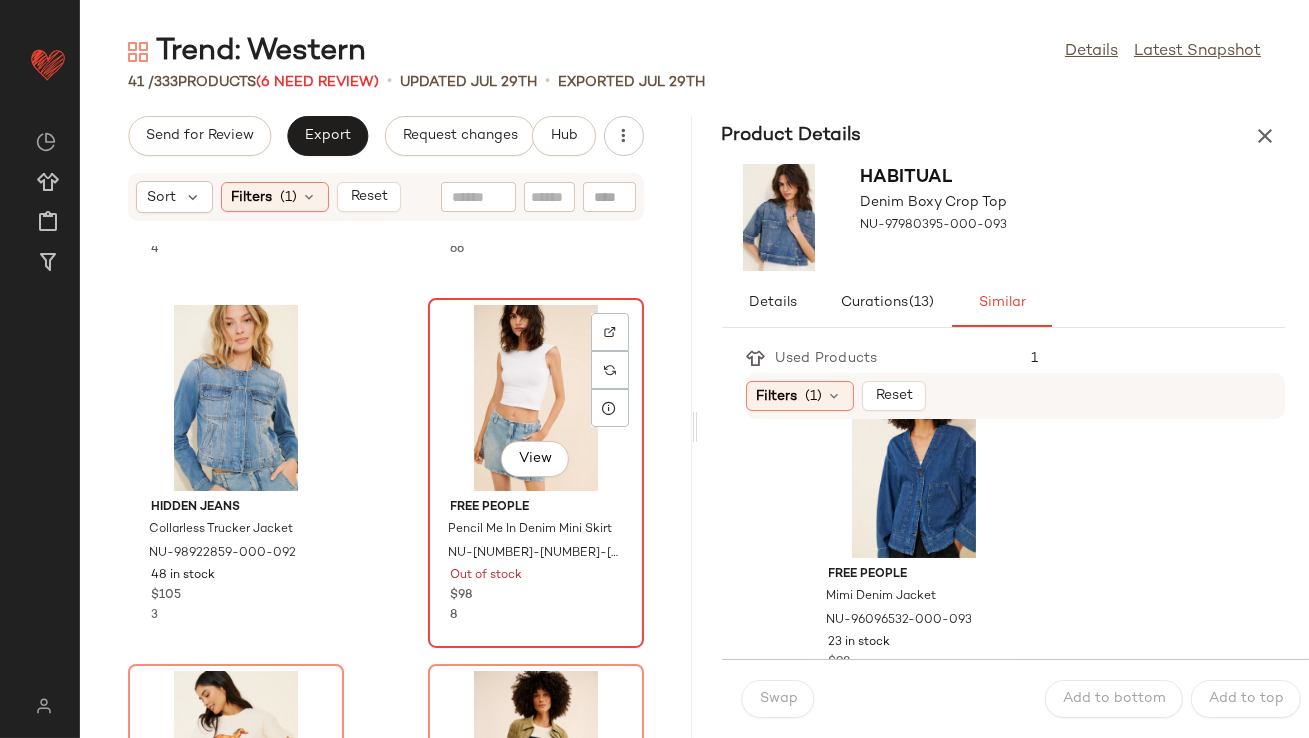 click on "View" 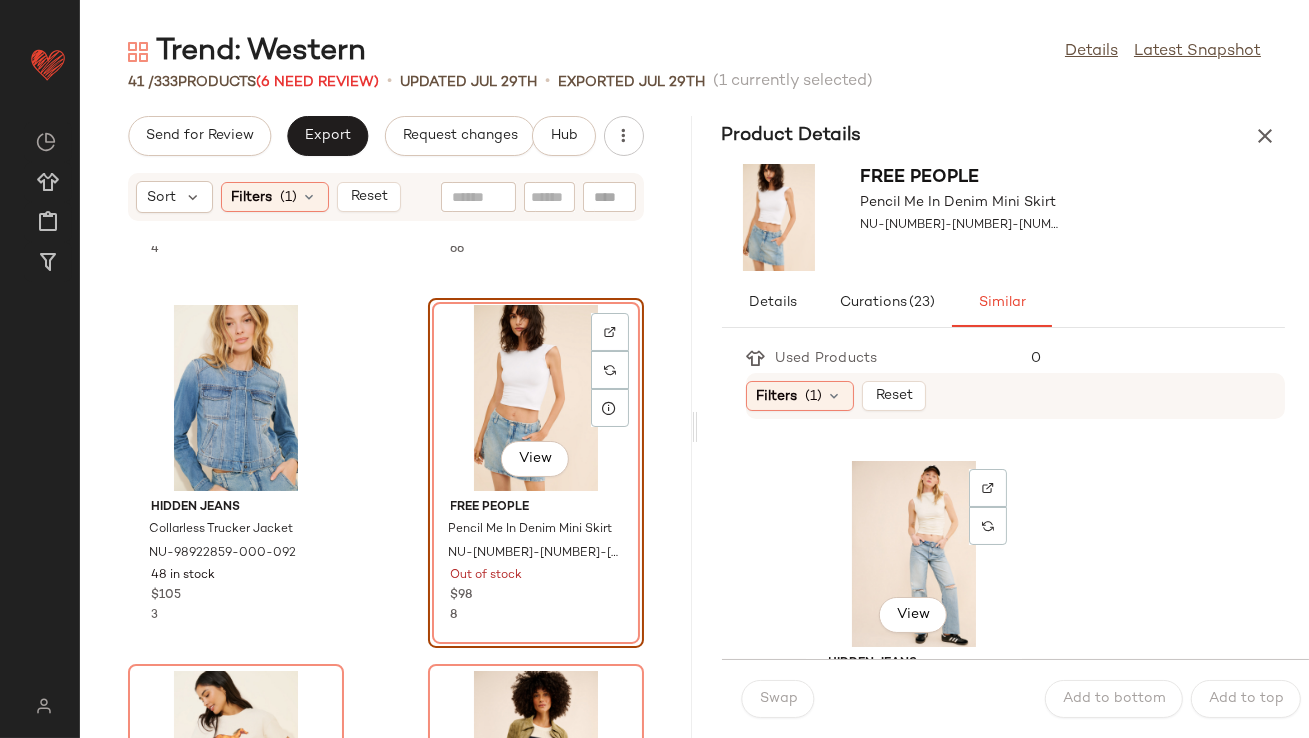 scroll, scrollTop: 1867, scrollLeft: 0, axis: vertical 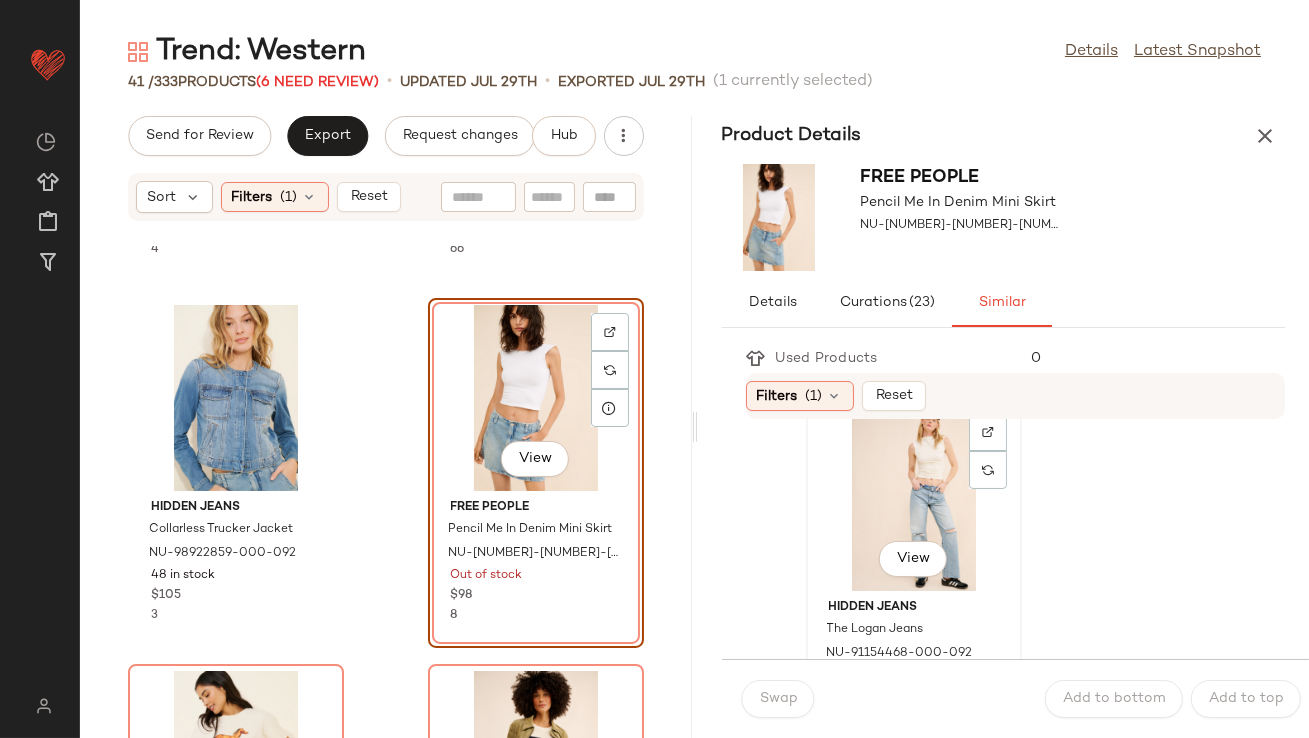 click on "View" 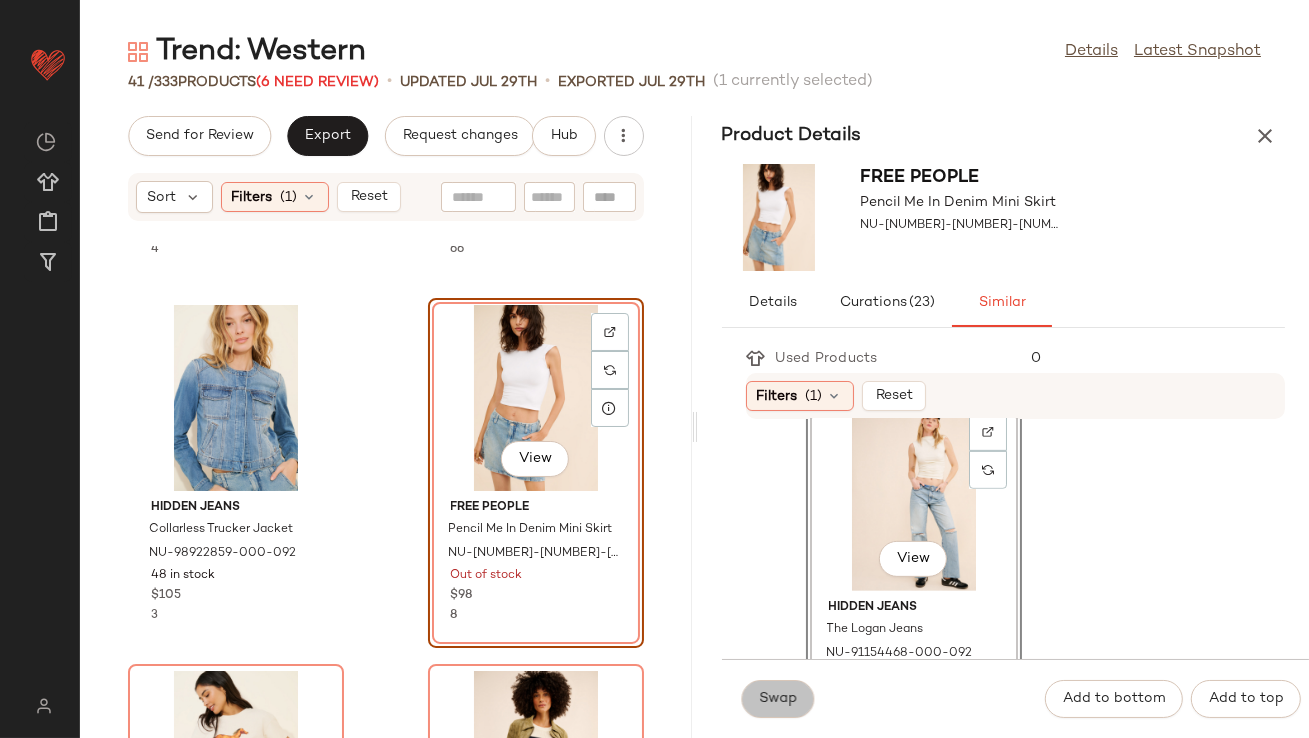 click on "Swap" 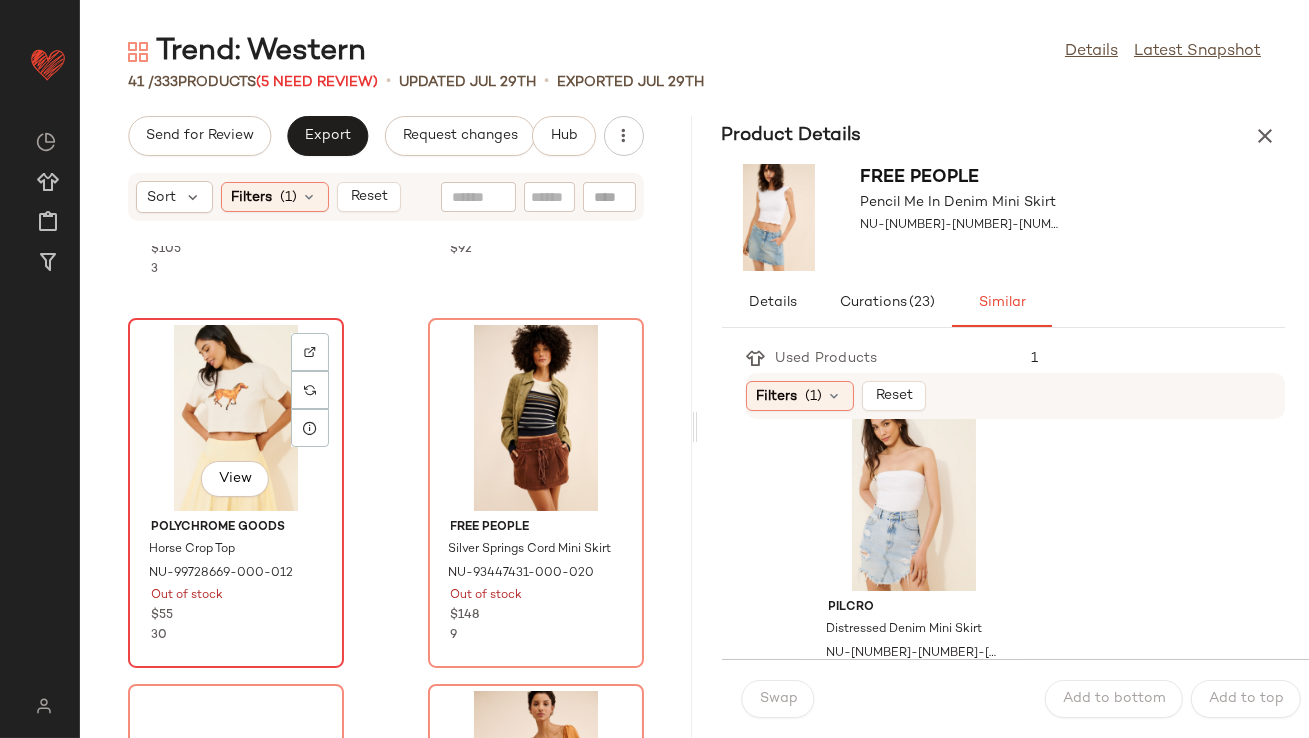 scroll, scrollTop: 6539, scrollLeft: 0, axis: vertical 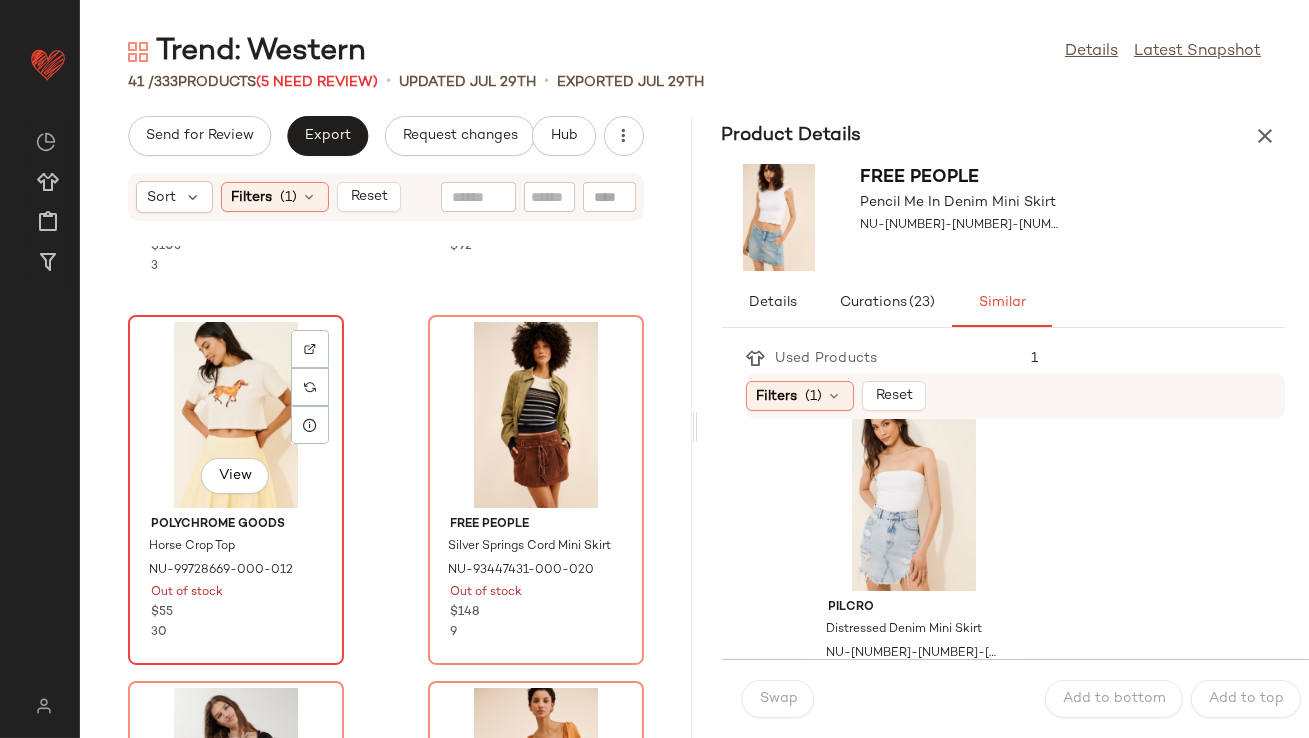 click on "View" 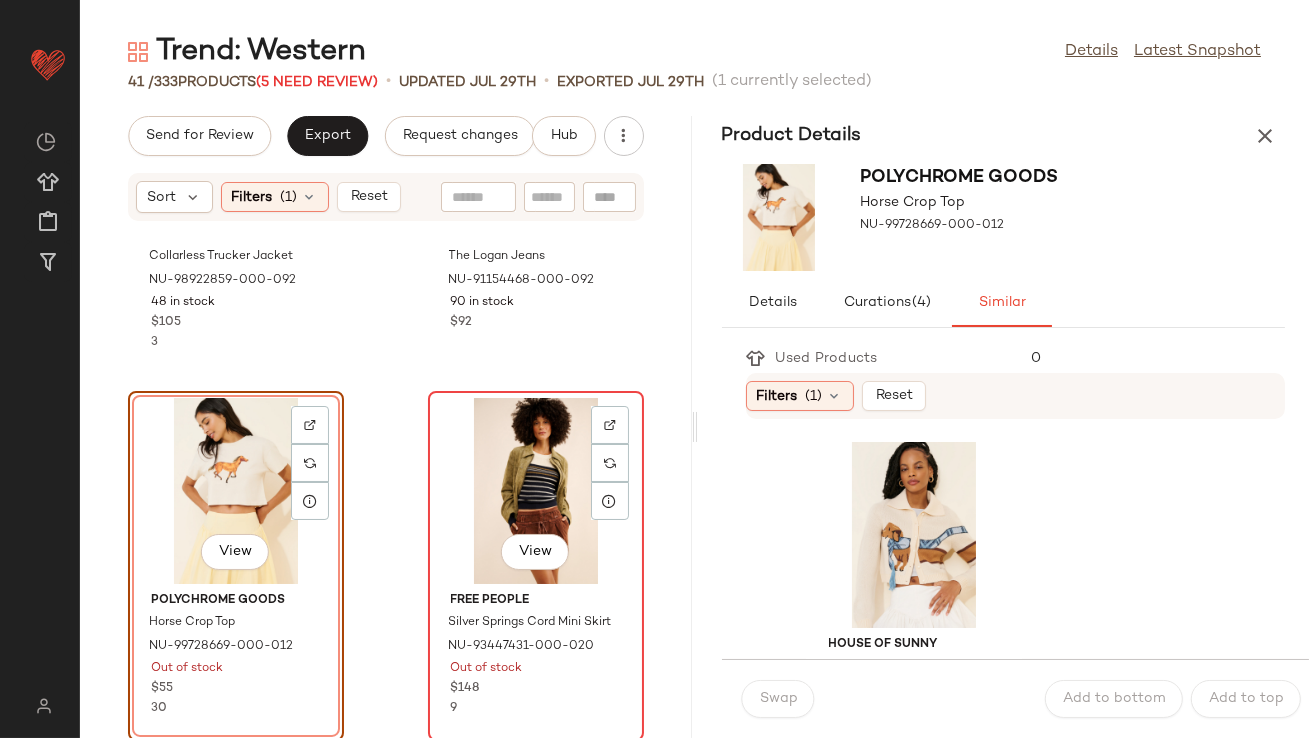scroll, scrollTop: 6499, scrollLeft: 0, axis: vertical 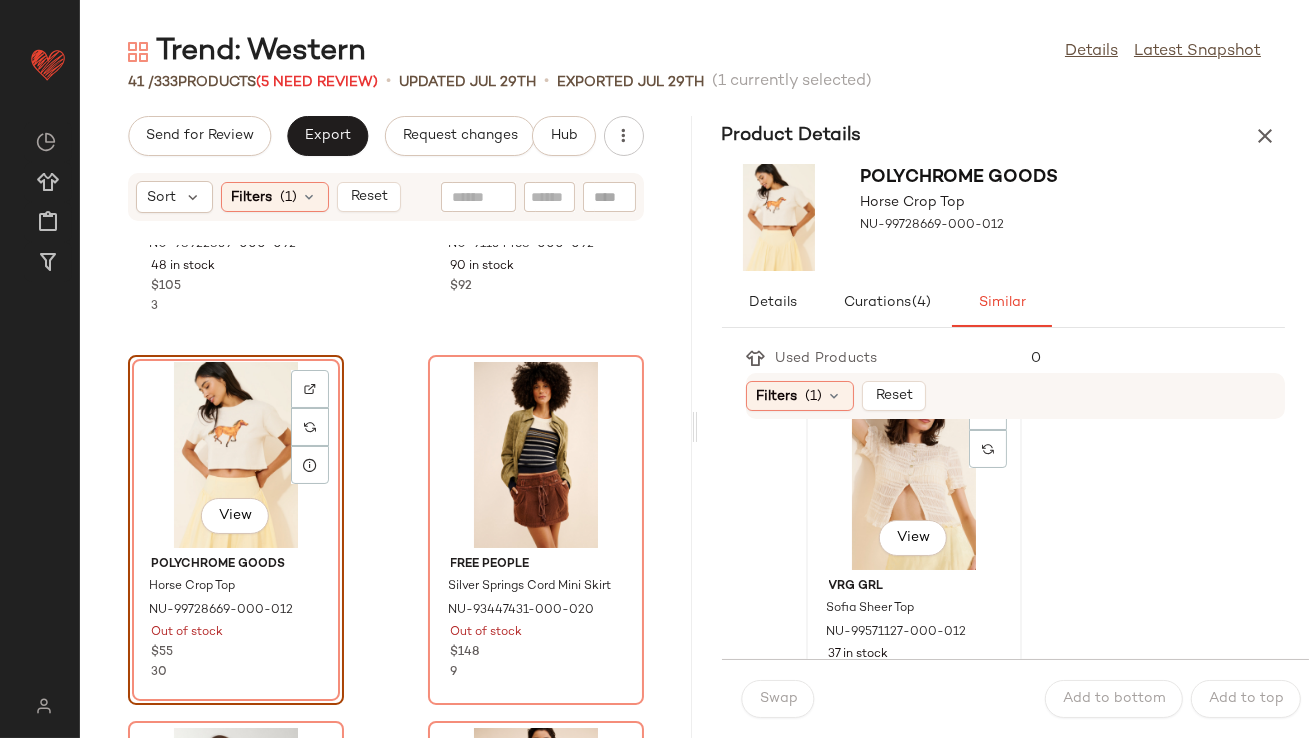 click on "View" 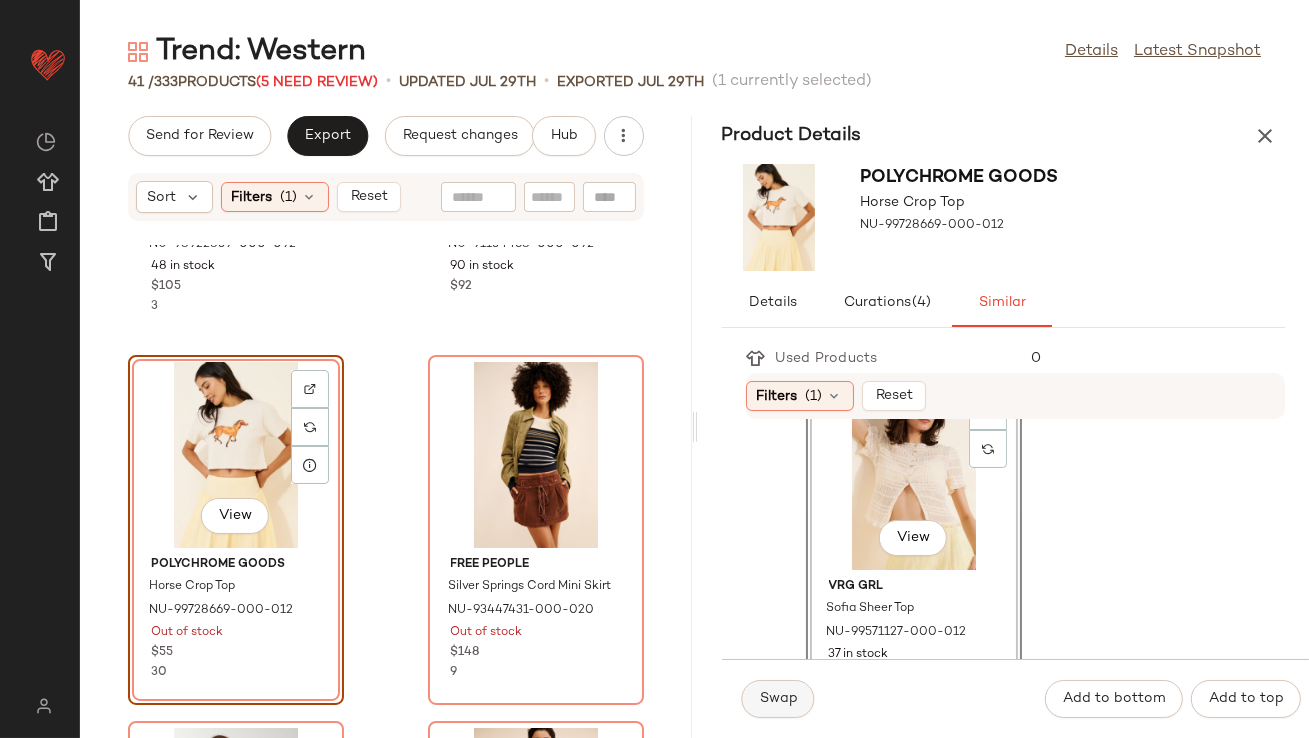 click on "Swap" at bounding box center (778, 699) 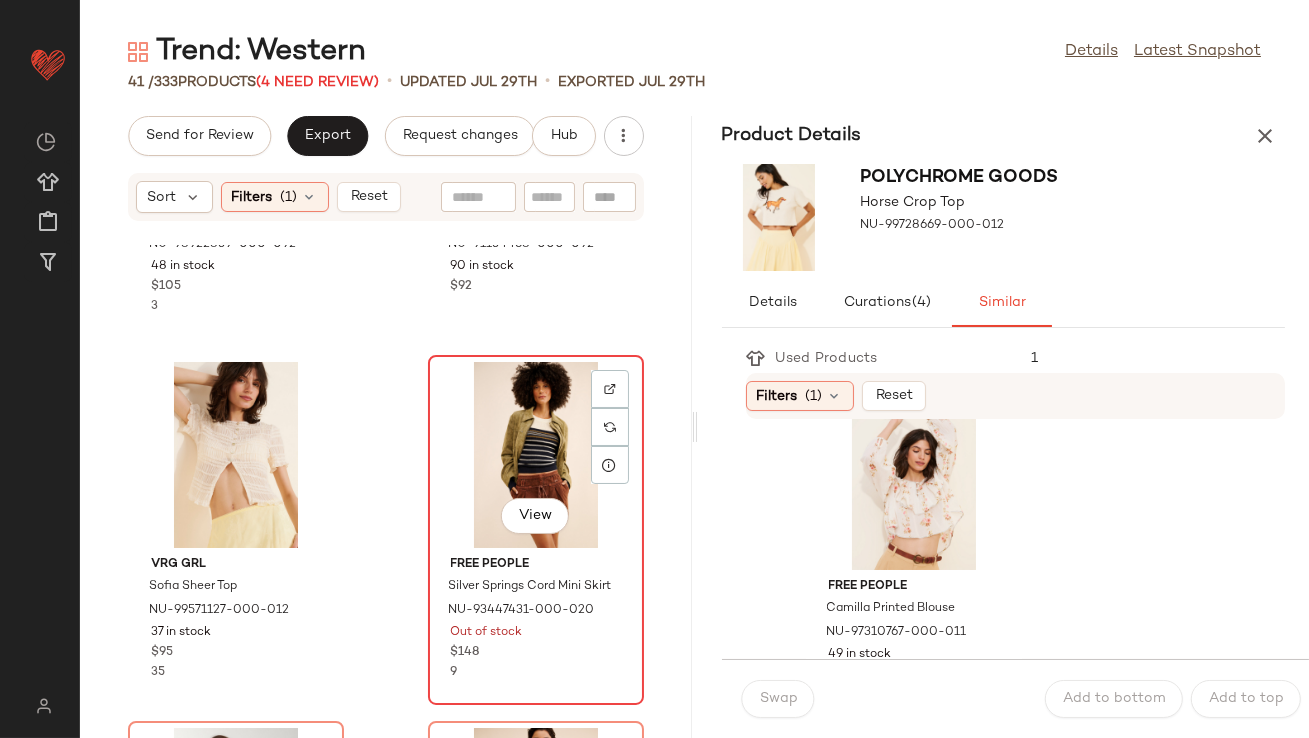 click on "View" 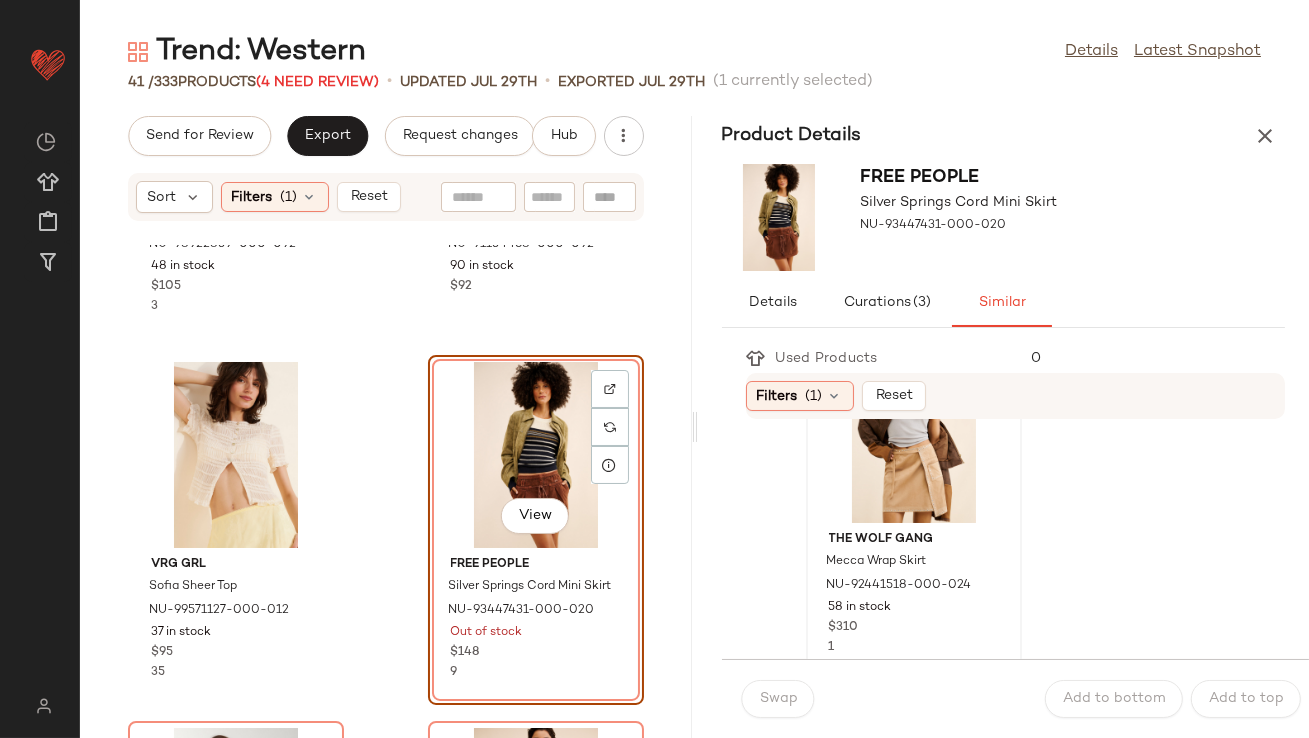 scroll, scrollTop: 82, scrollLeft: 0, axis: vertical 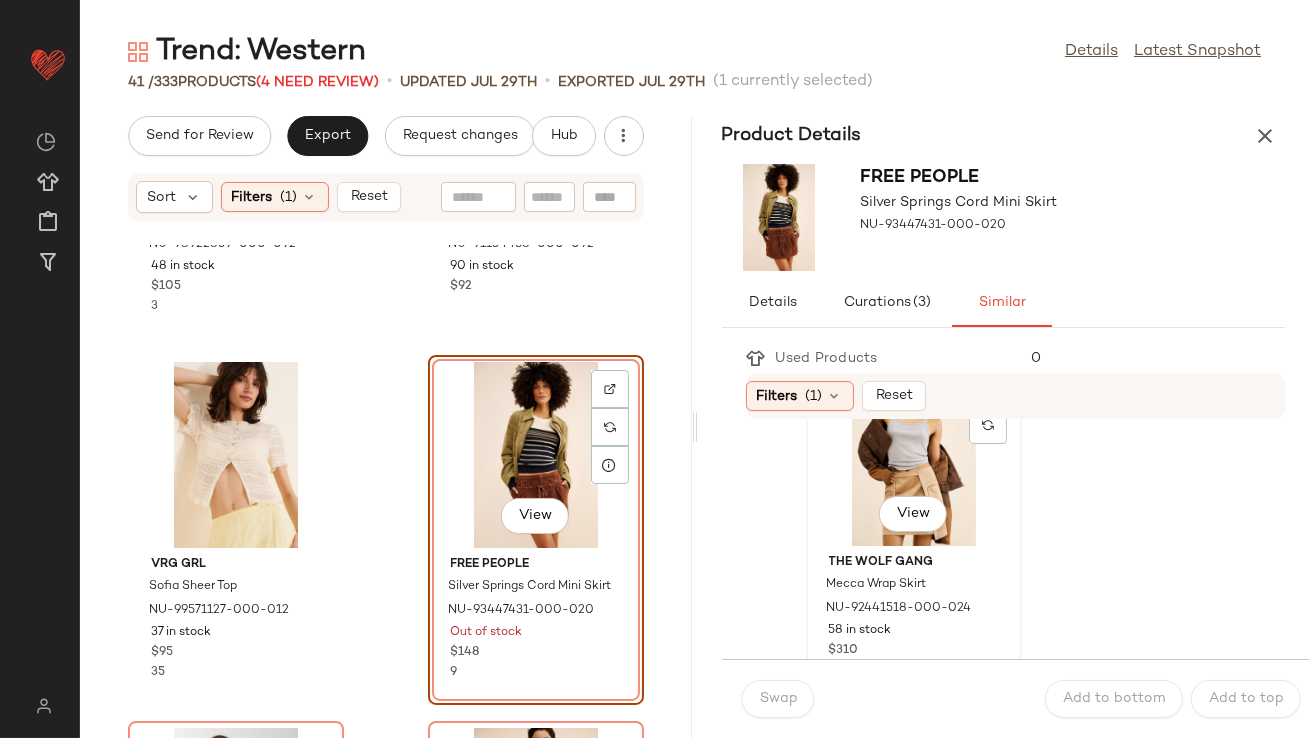 click on "View" 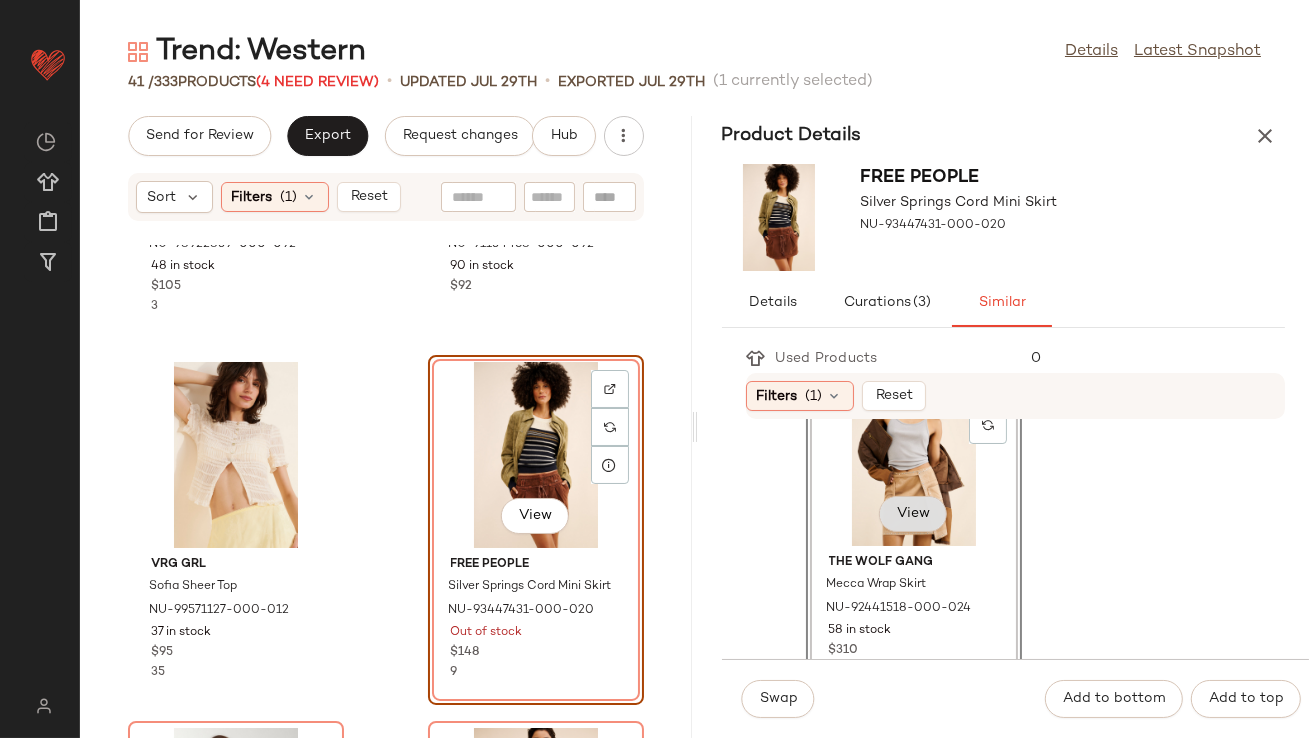 click on "View" at bounding box center [913, 514] 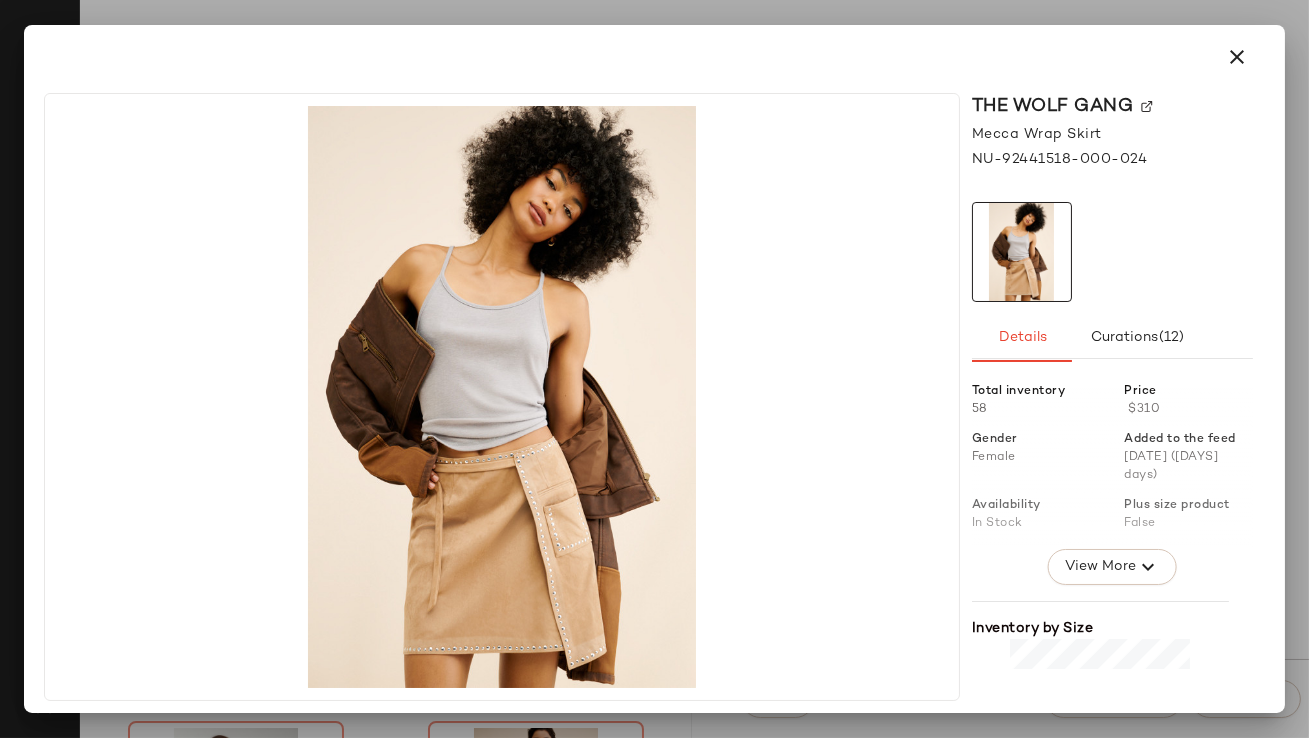 click at bounding box center [1237, 57] 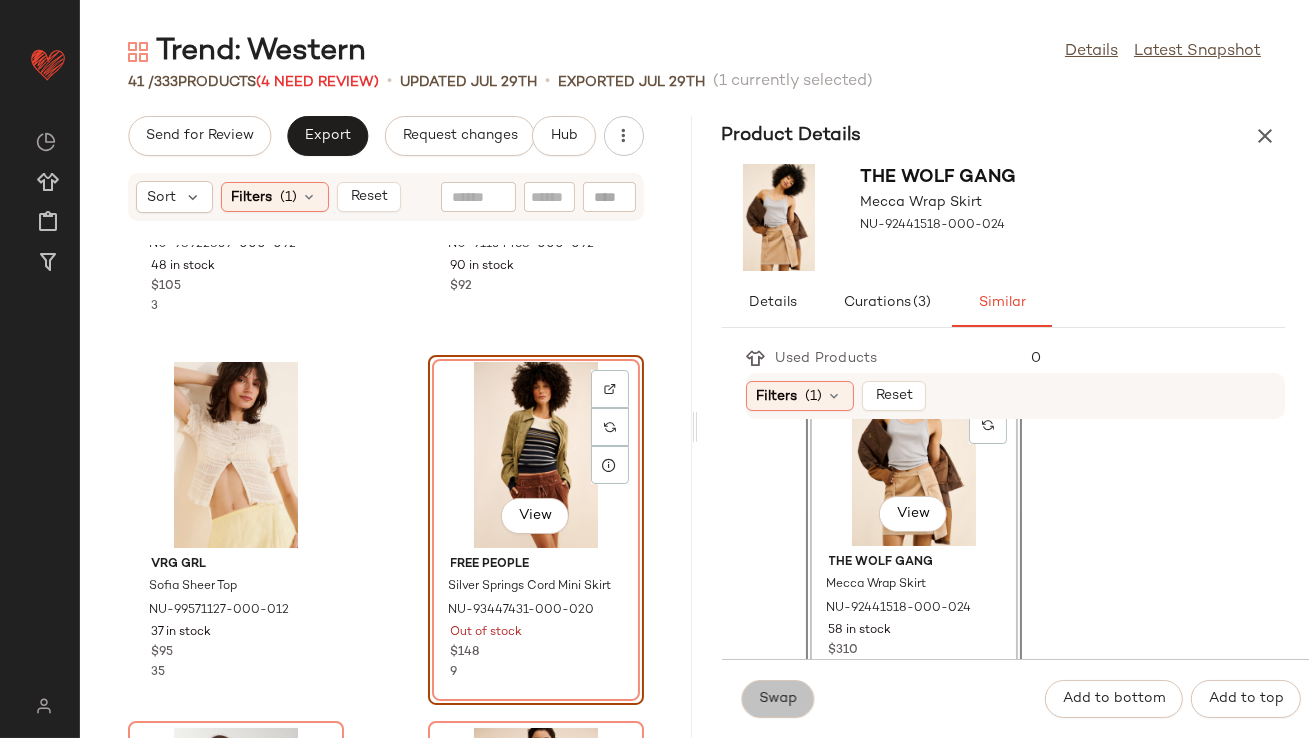 click on "Swap" at bounding box center [778, 699] 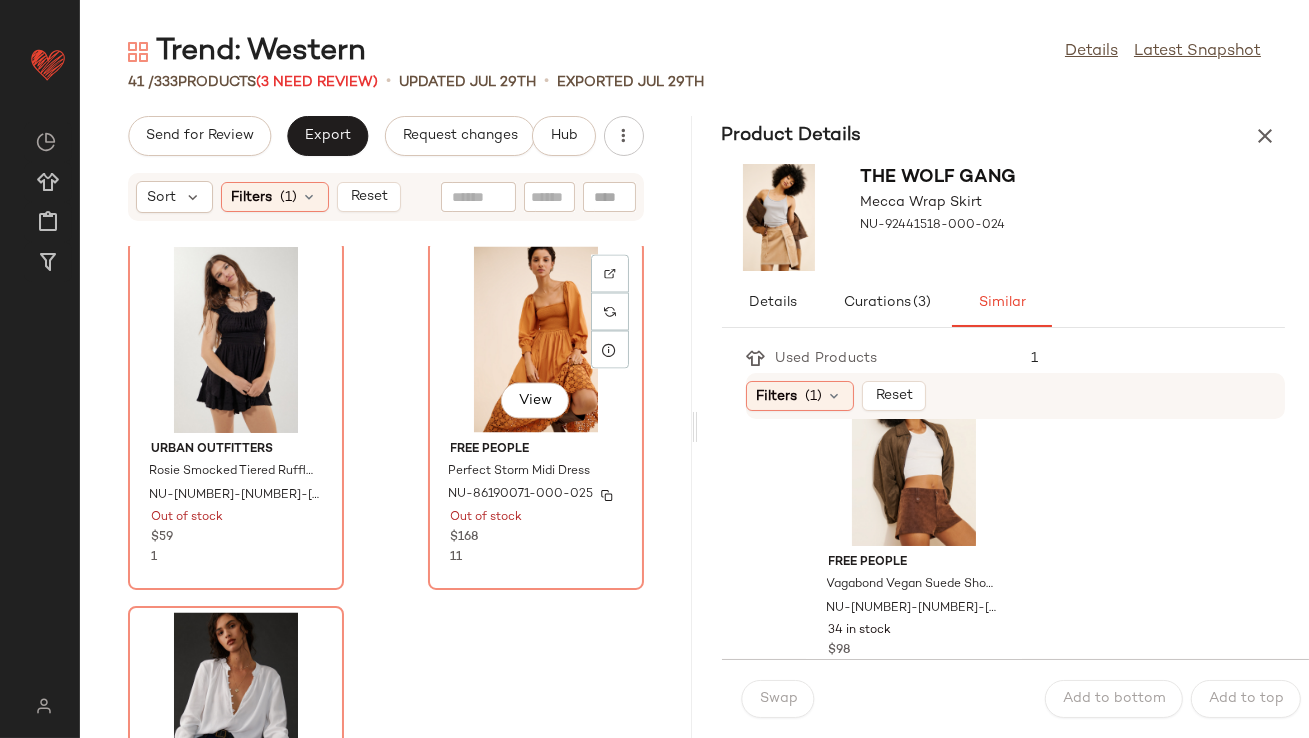 scroll, scrollTop: 7026, scrollLeft: 0, axis: vertical 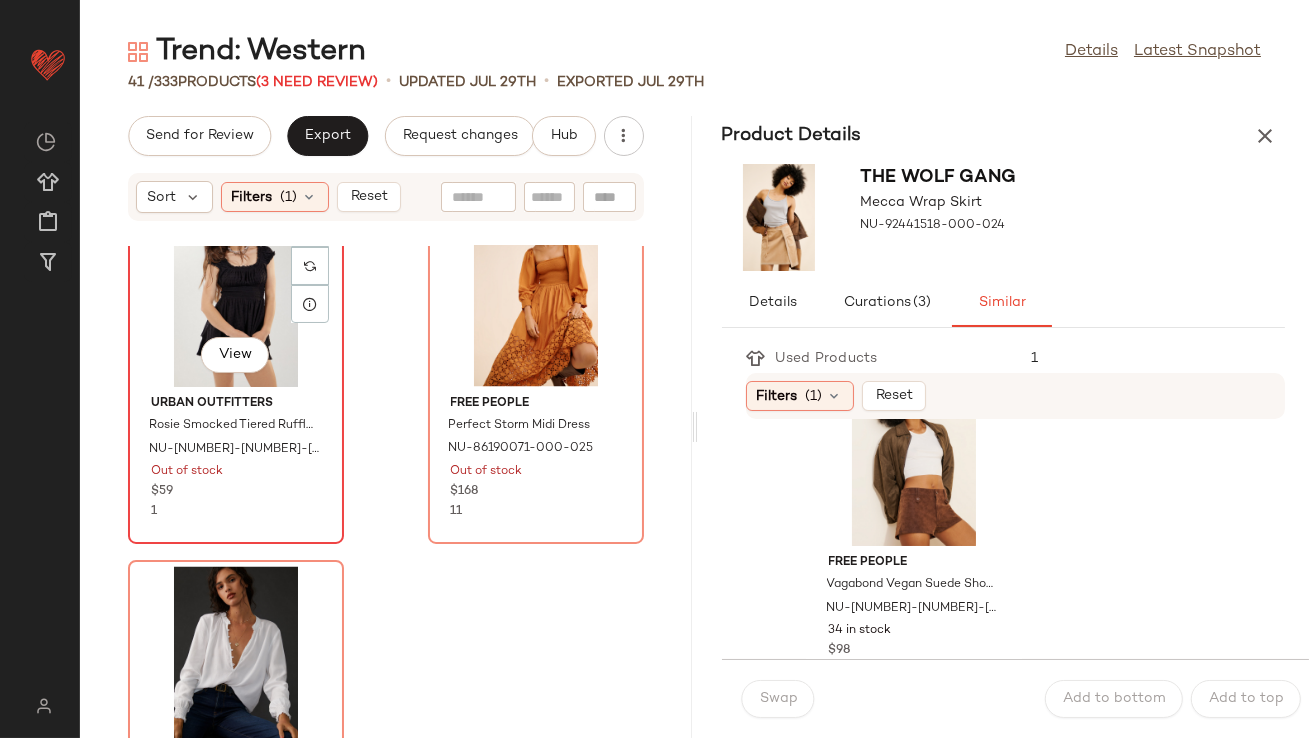 click on "View" 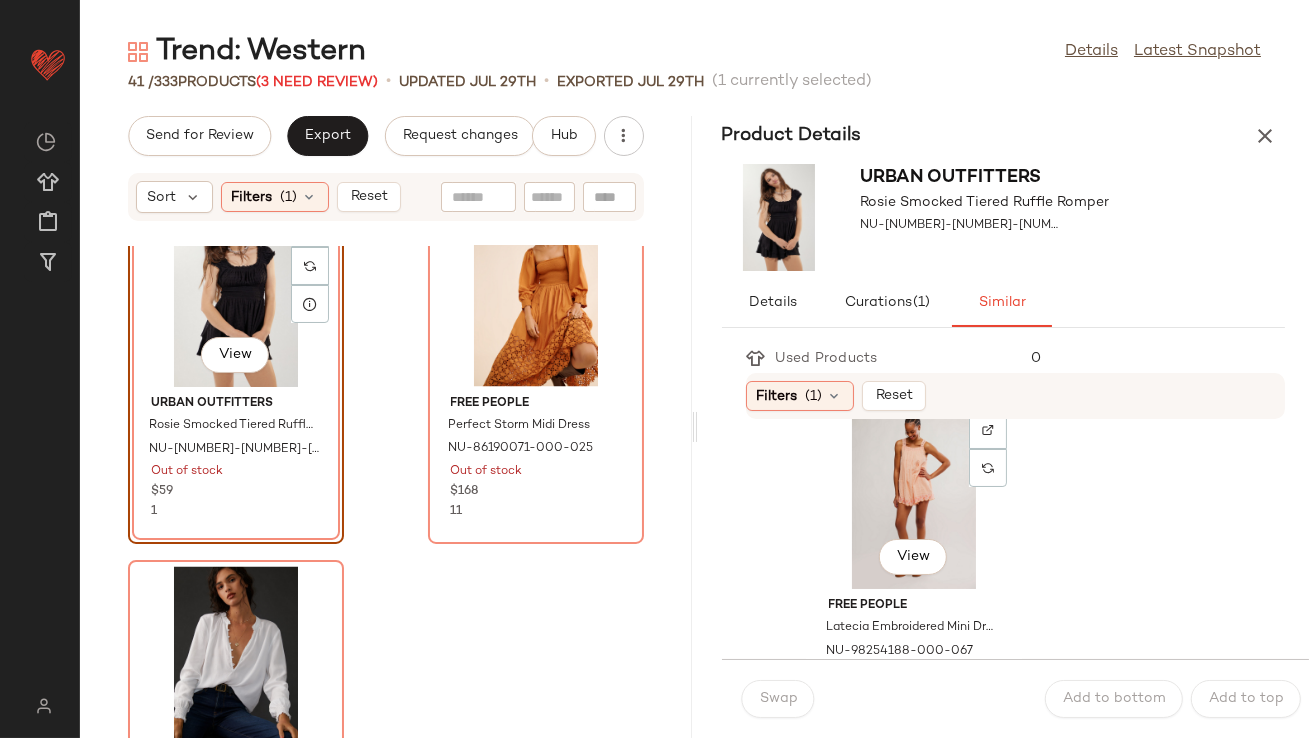 scroll, scrollTop: 1134, scrollLeft: 0, axis: vertical 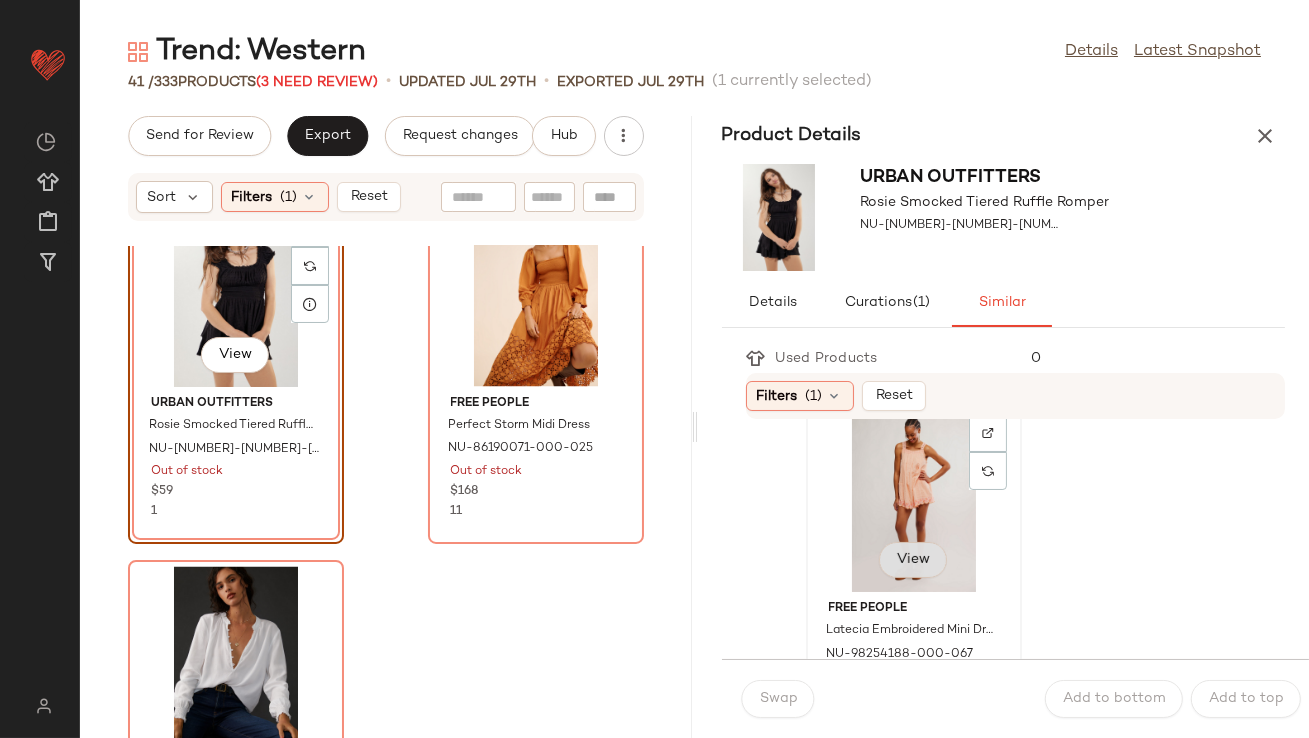 click on "View" 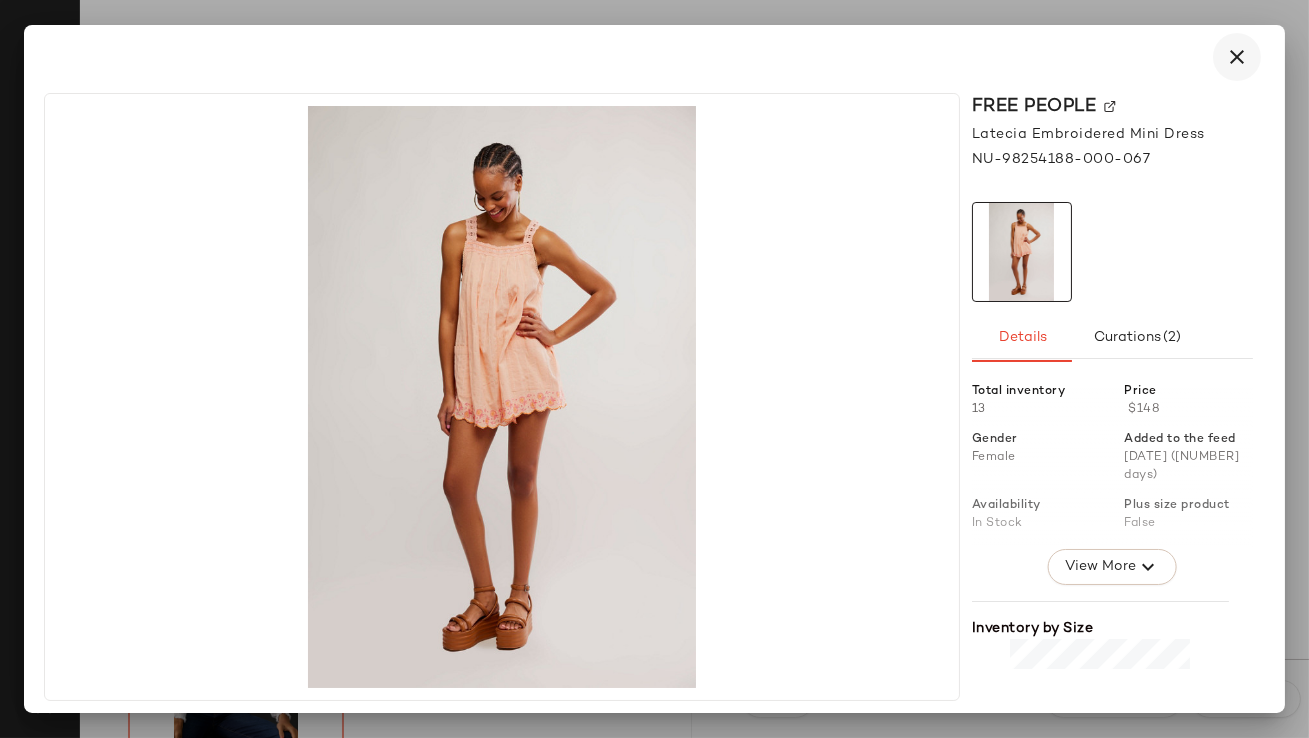click at bounding box center [1237, 57] 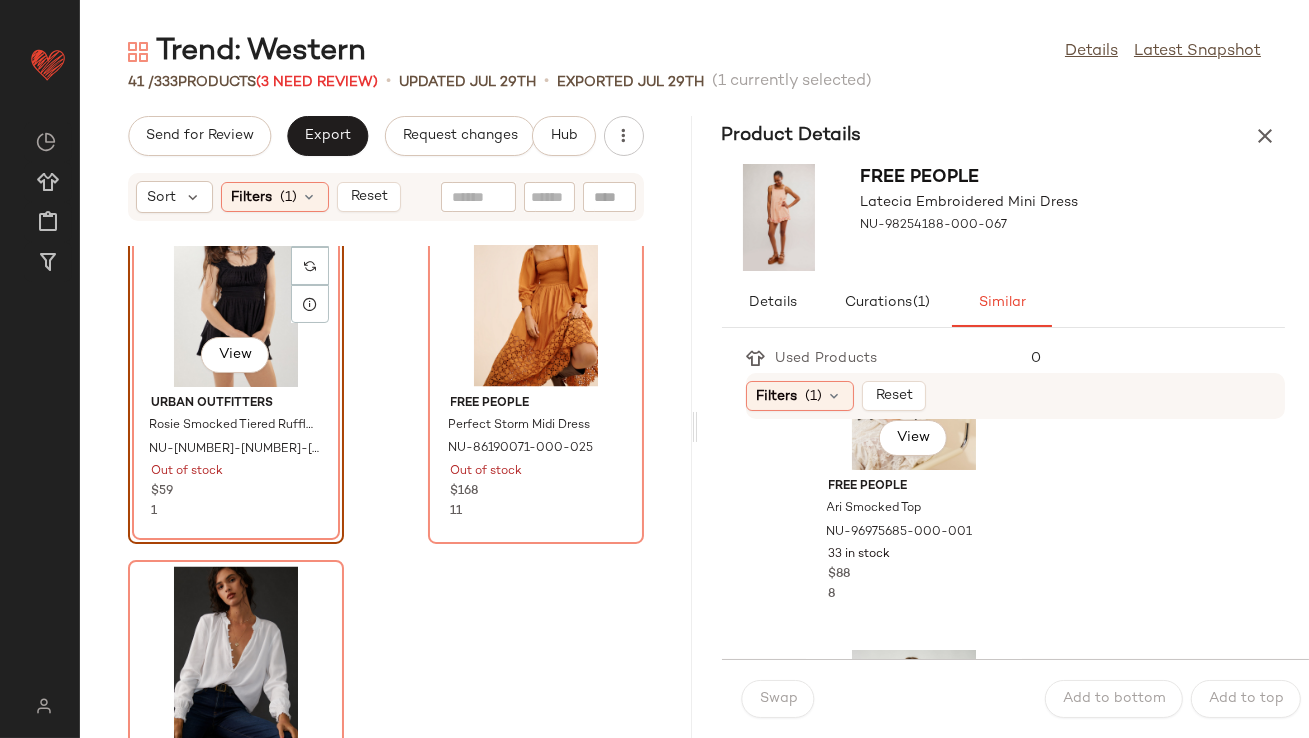scroll, scrollTop: 1854, scrollLeft: 0, axis: vertical 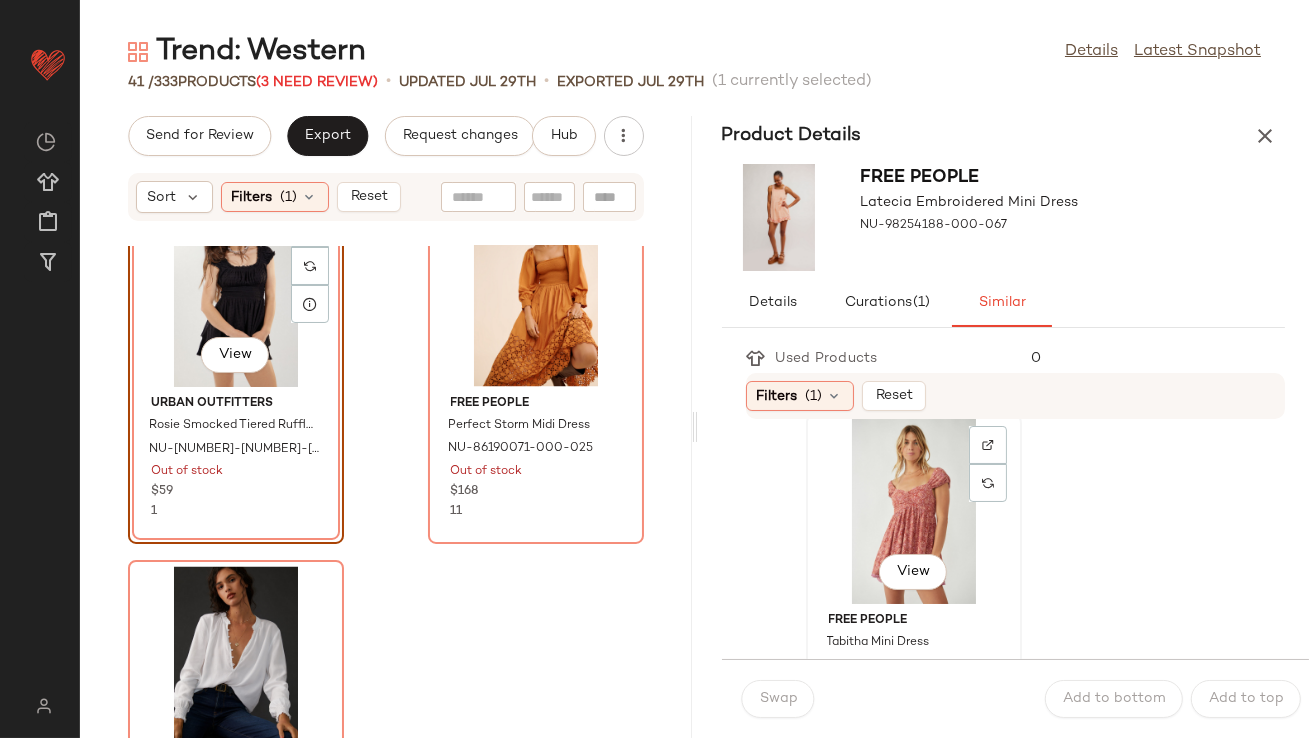 click on "View" 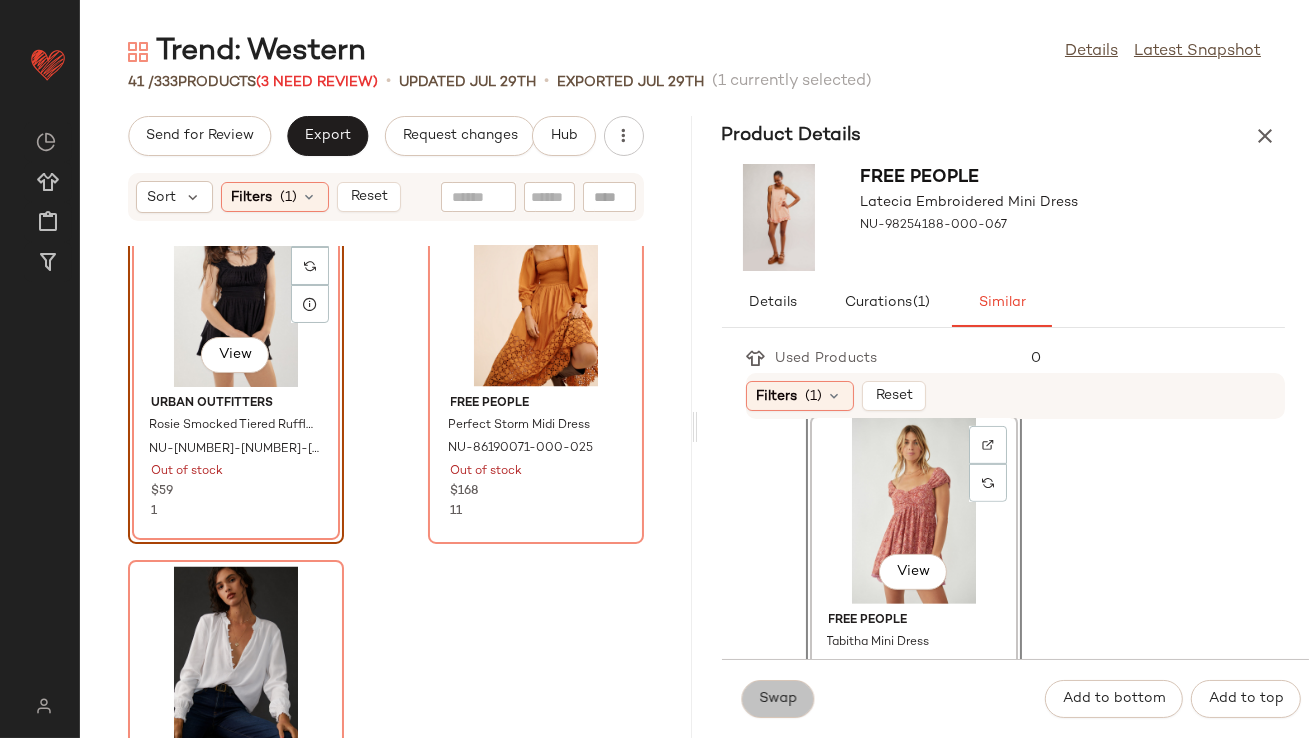 click on "Swap" 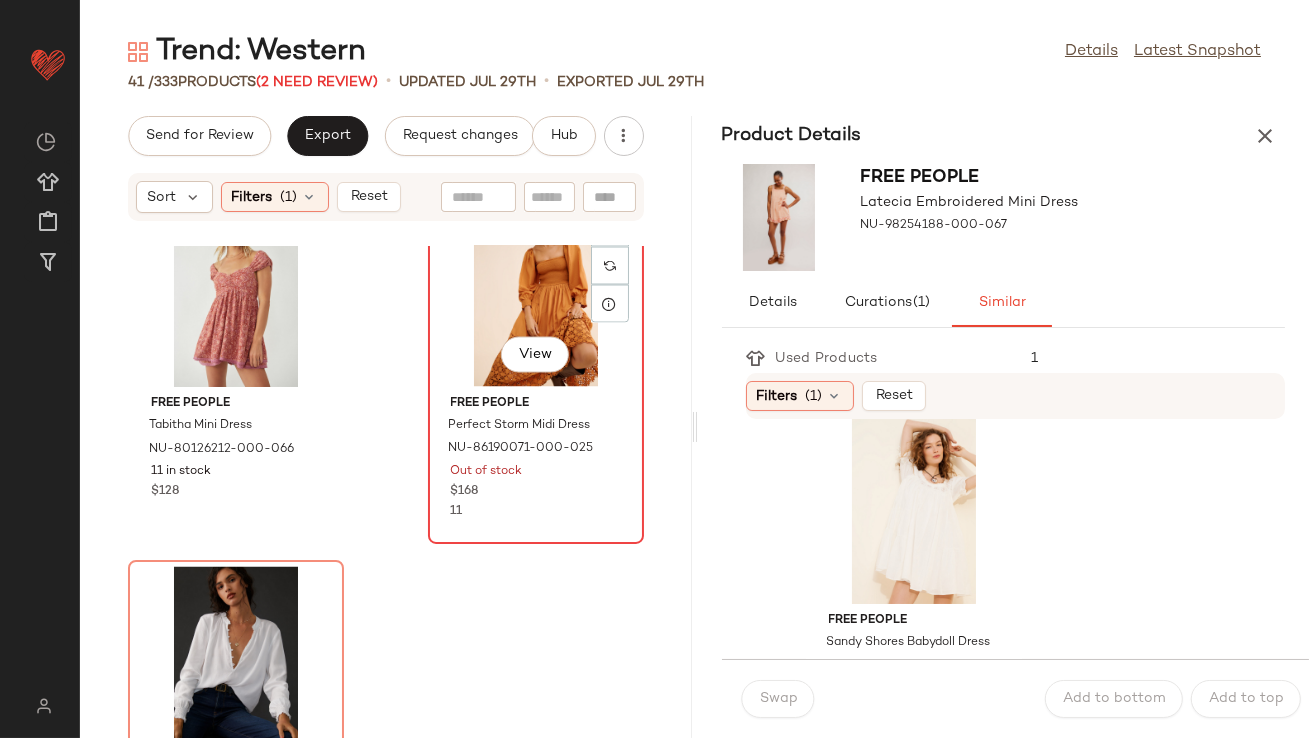 click on "View" 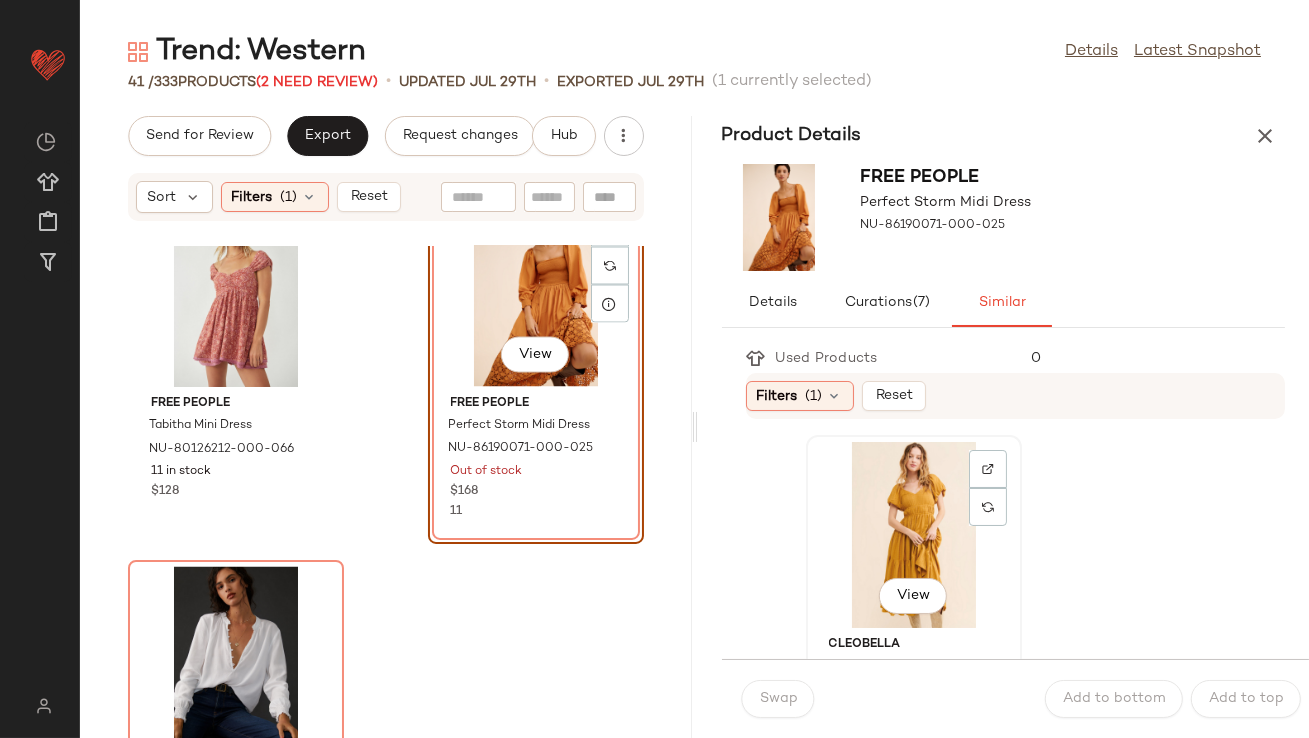 click on "View" 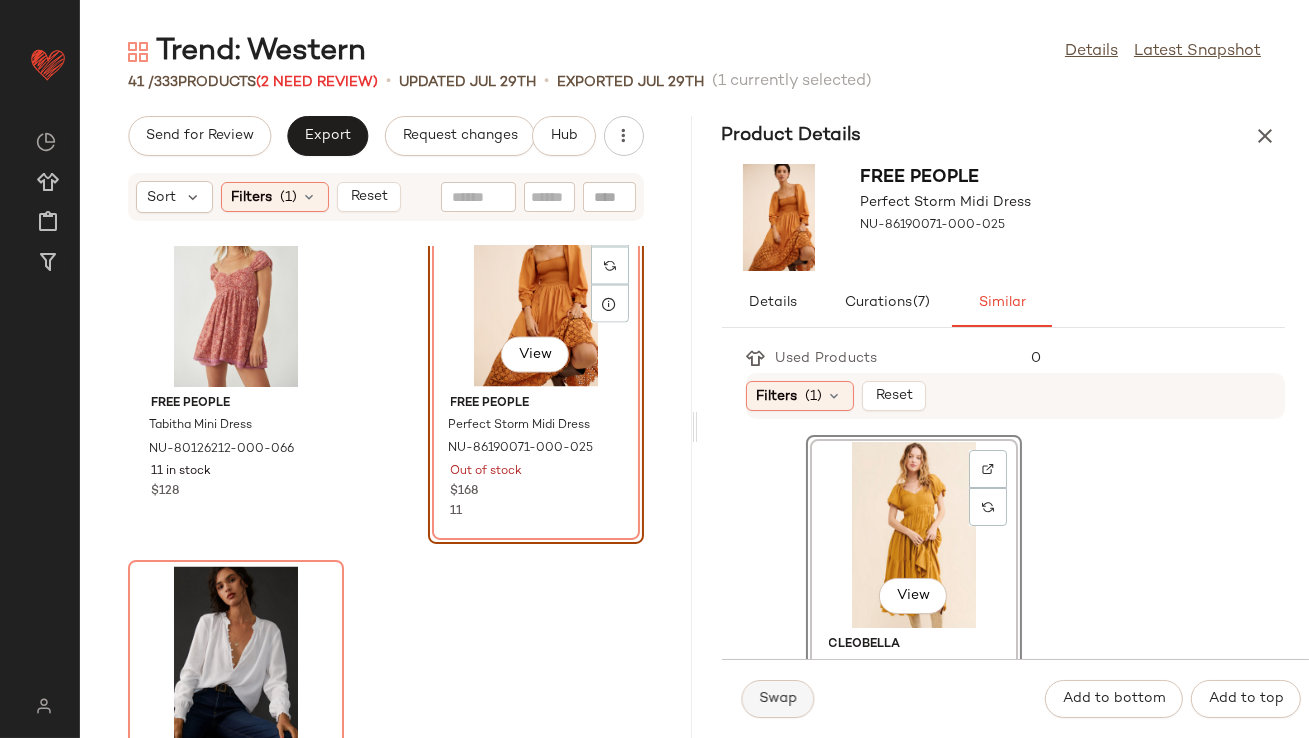 click on "Swap" at bounding box center [778, 699] 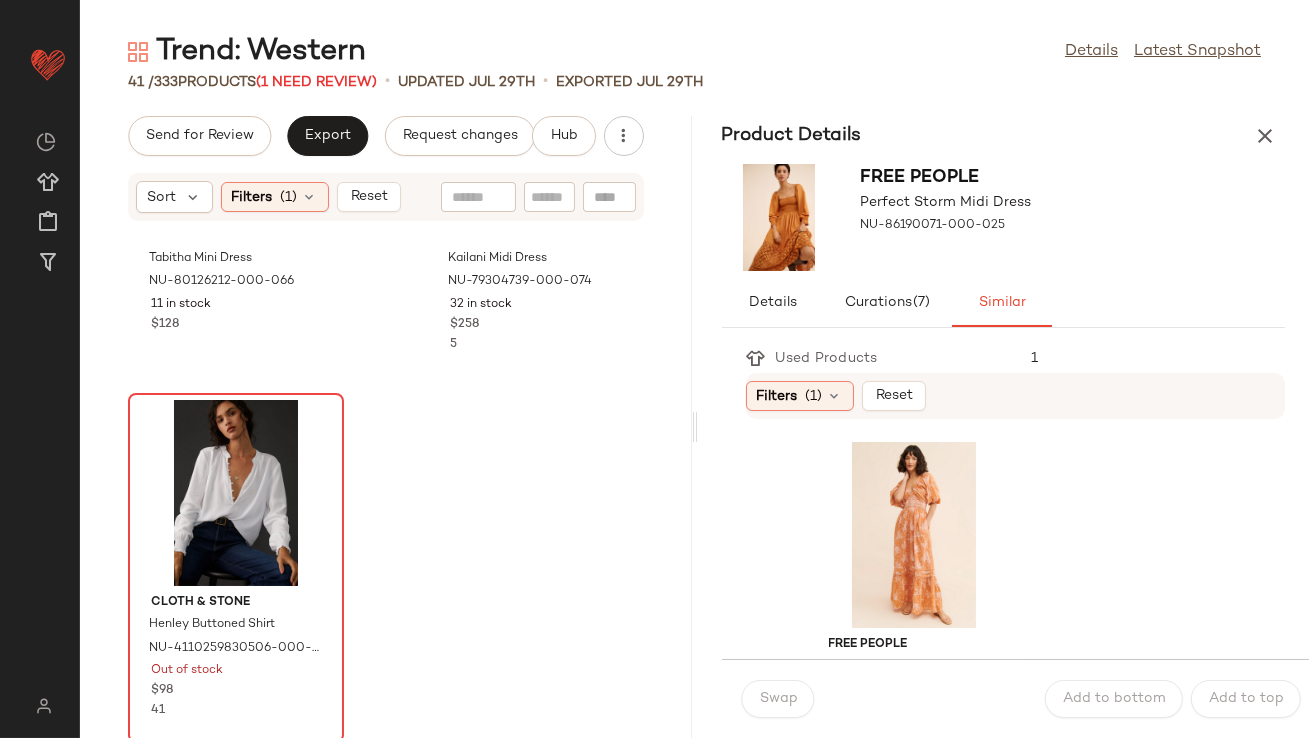 scroll, scrollTop: 7197, scrollLeft: 0, axis: vertical 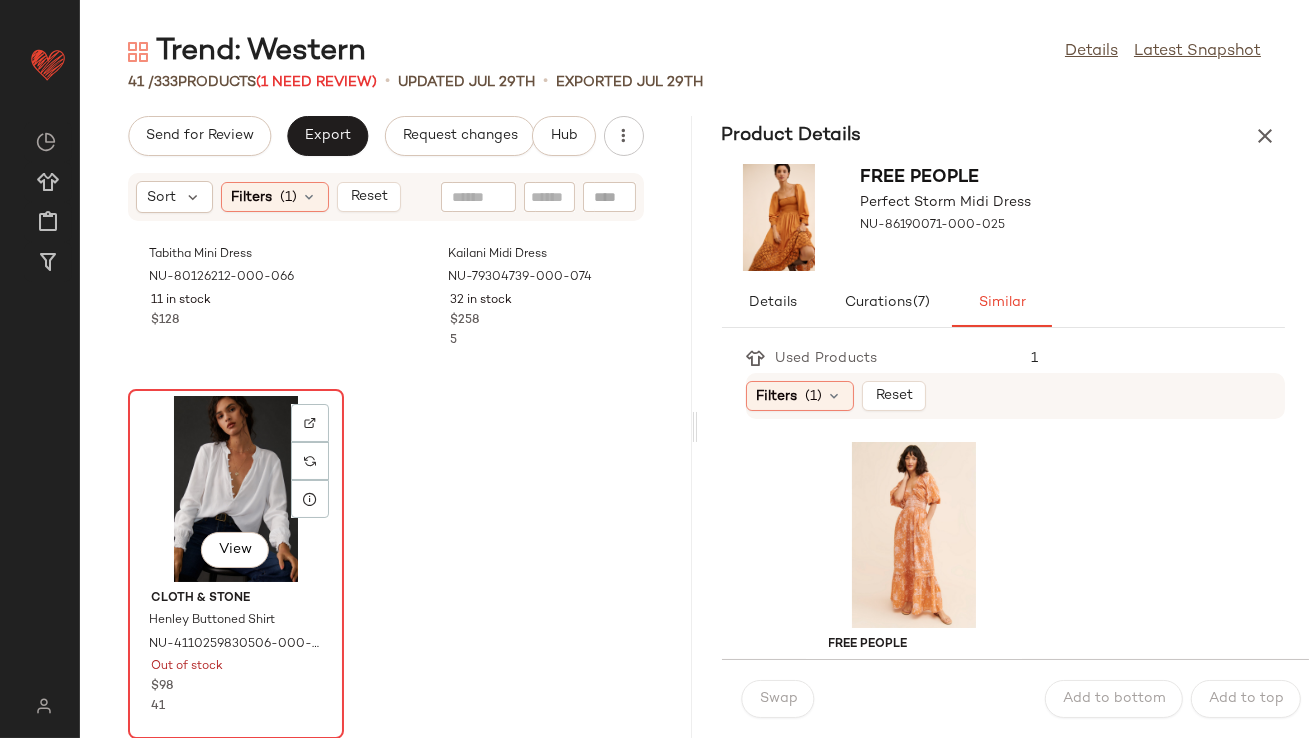 click on "View" 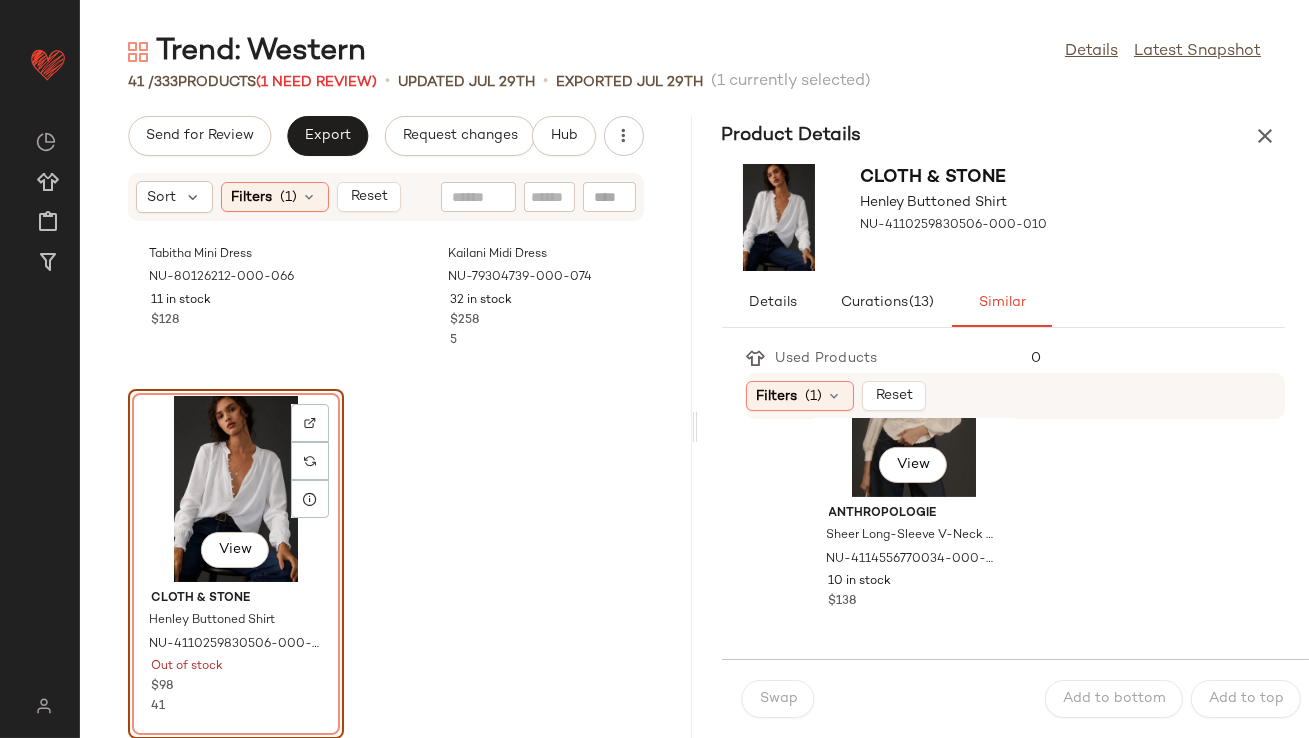 scroll, scrollTop: 1288, scrollLeft: 0, axis: vertical 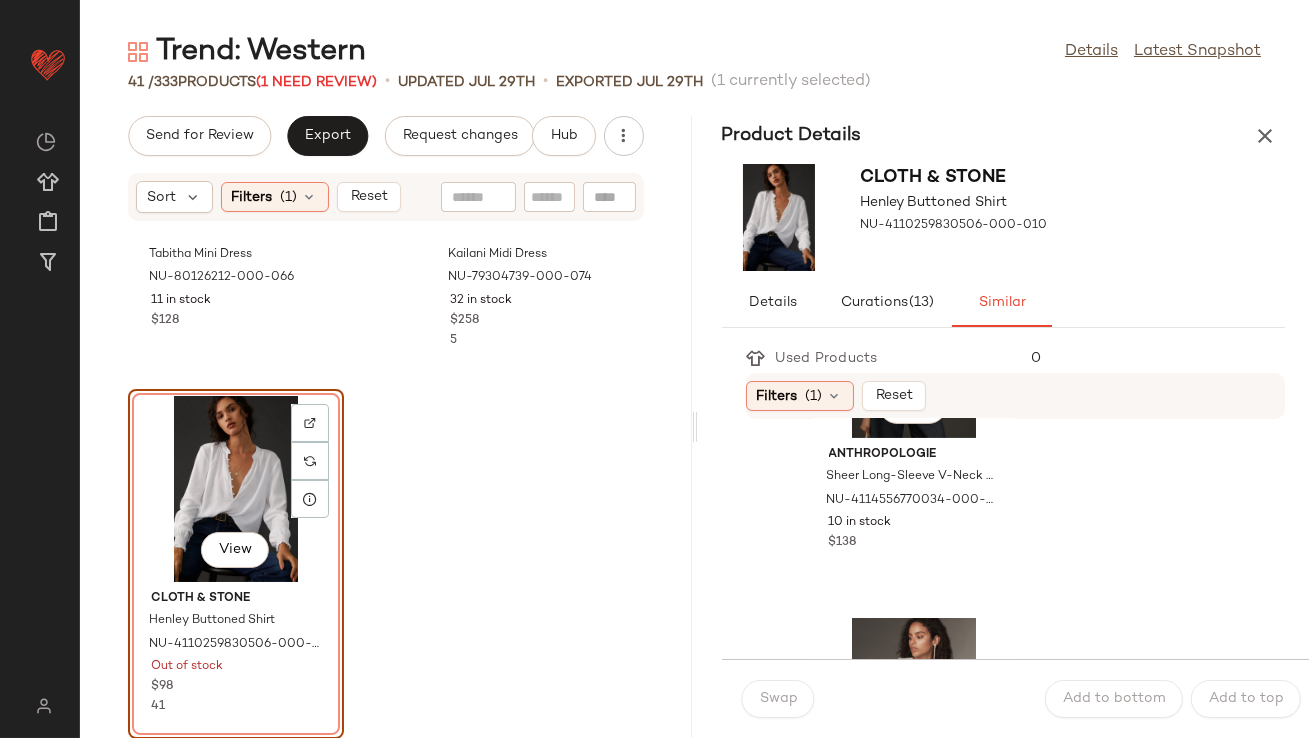 click on "$138" 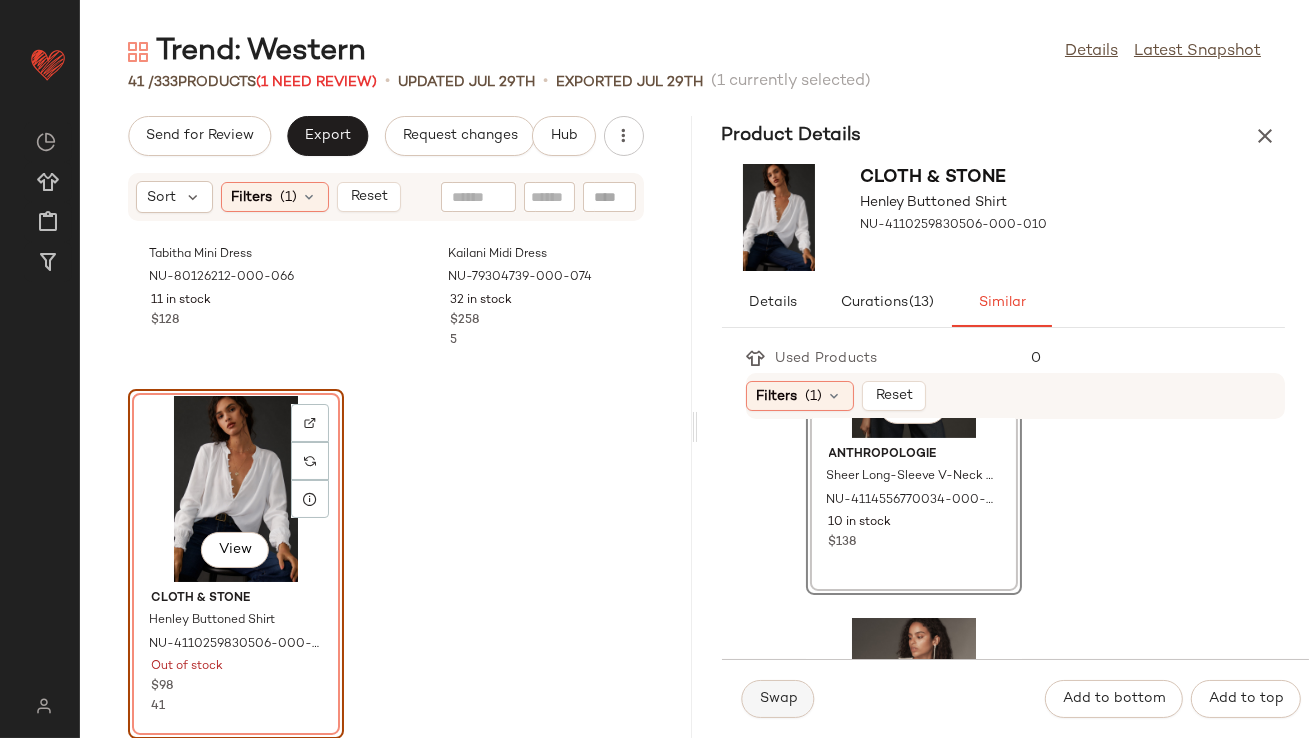 click on "Swap" at bounding box center [778, 699] 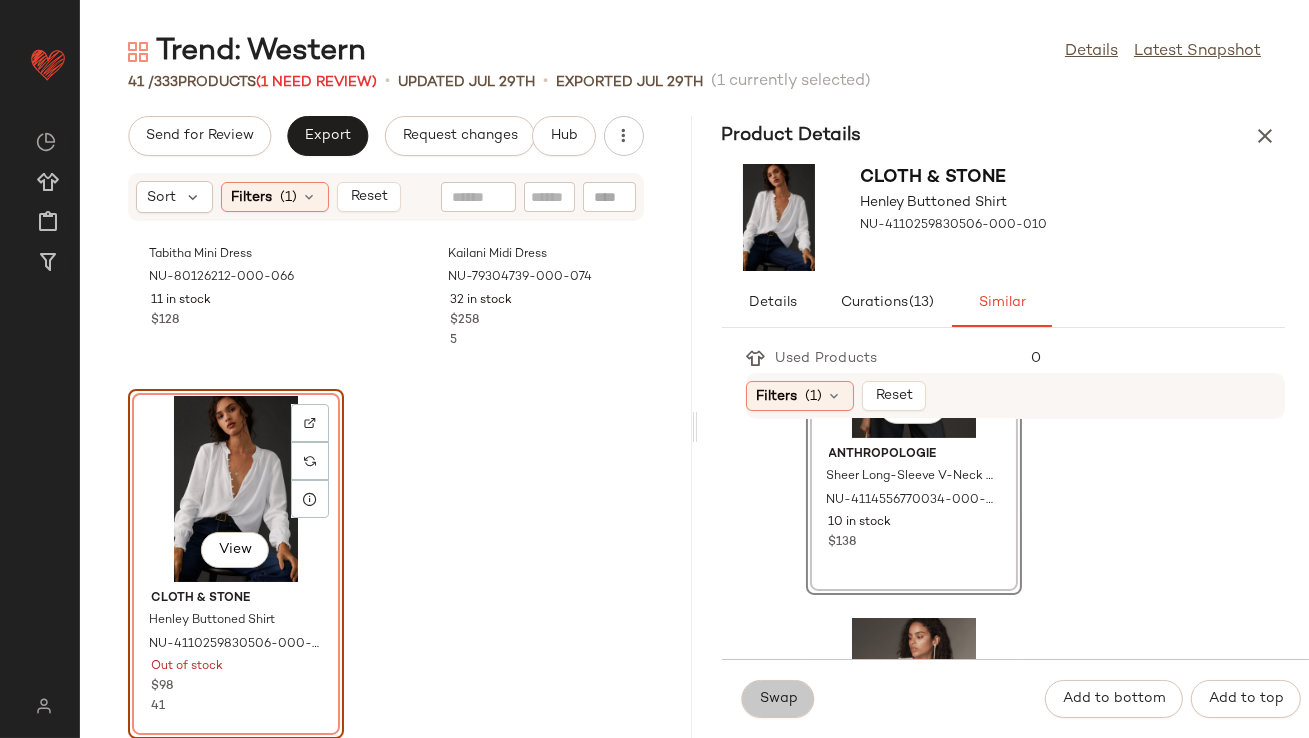 scroll, scrollTop: 922, scrollLeft: 0, axis: vertical 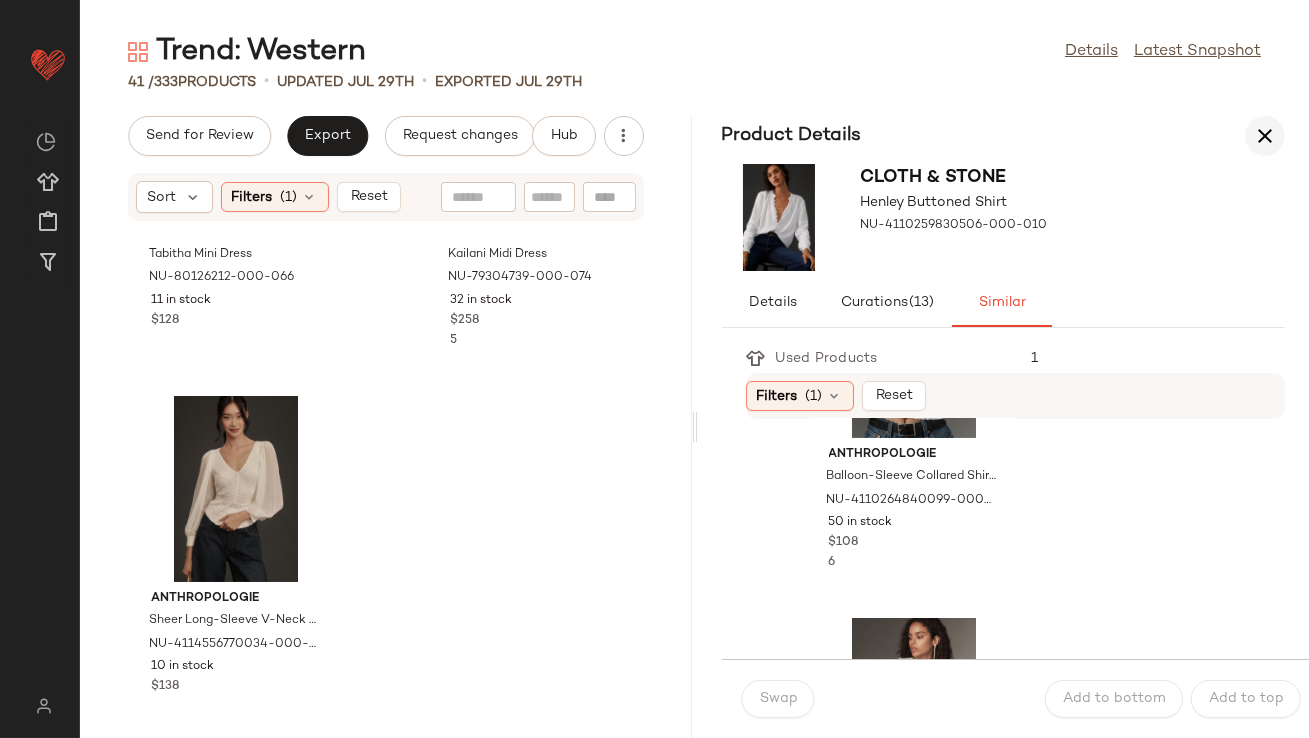 click at bounding box center [1265, 136] 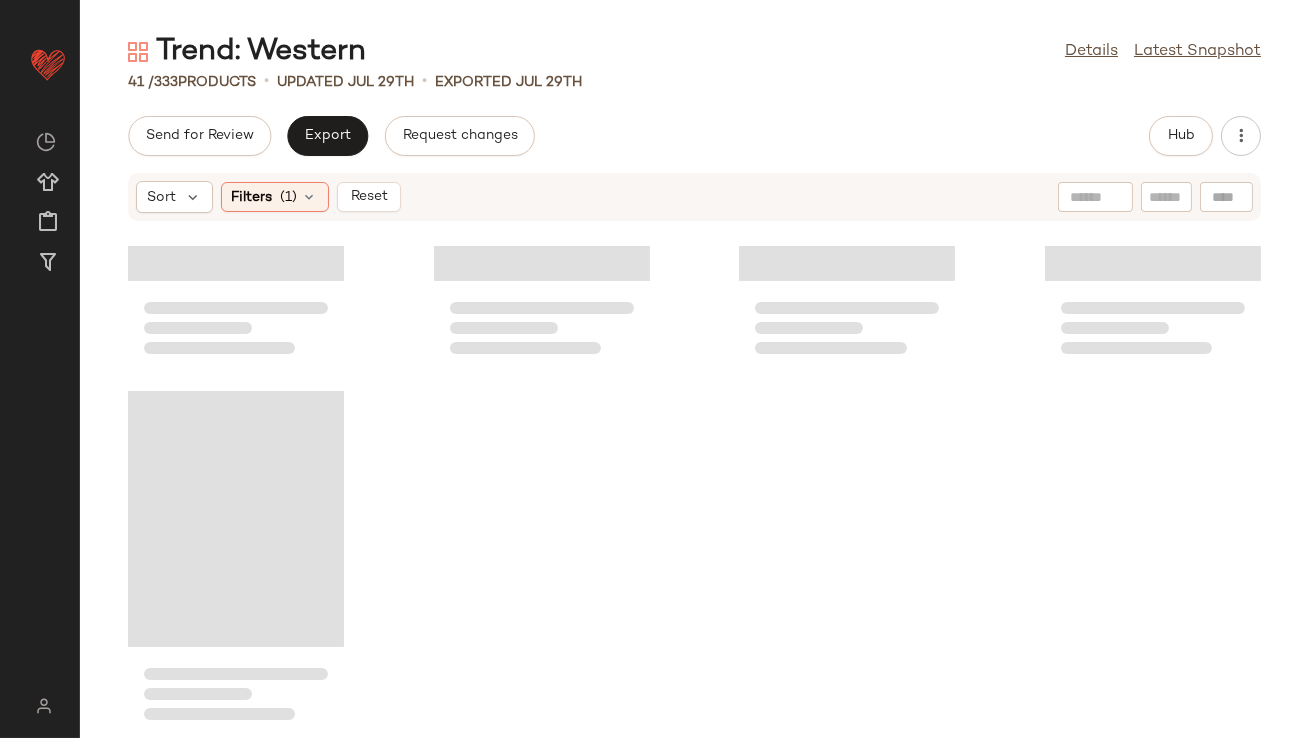 scroll, scrollTop: 3537, scrollLeft: 0, axis: vertical 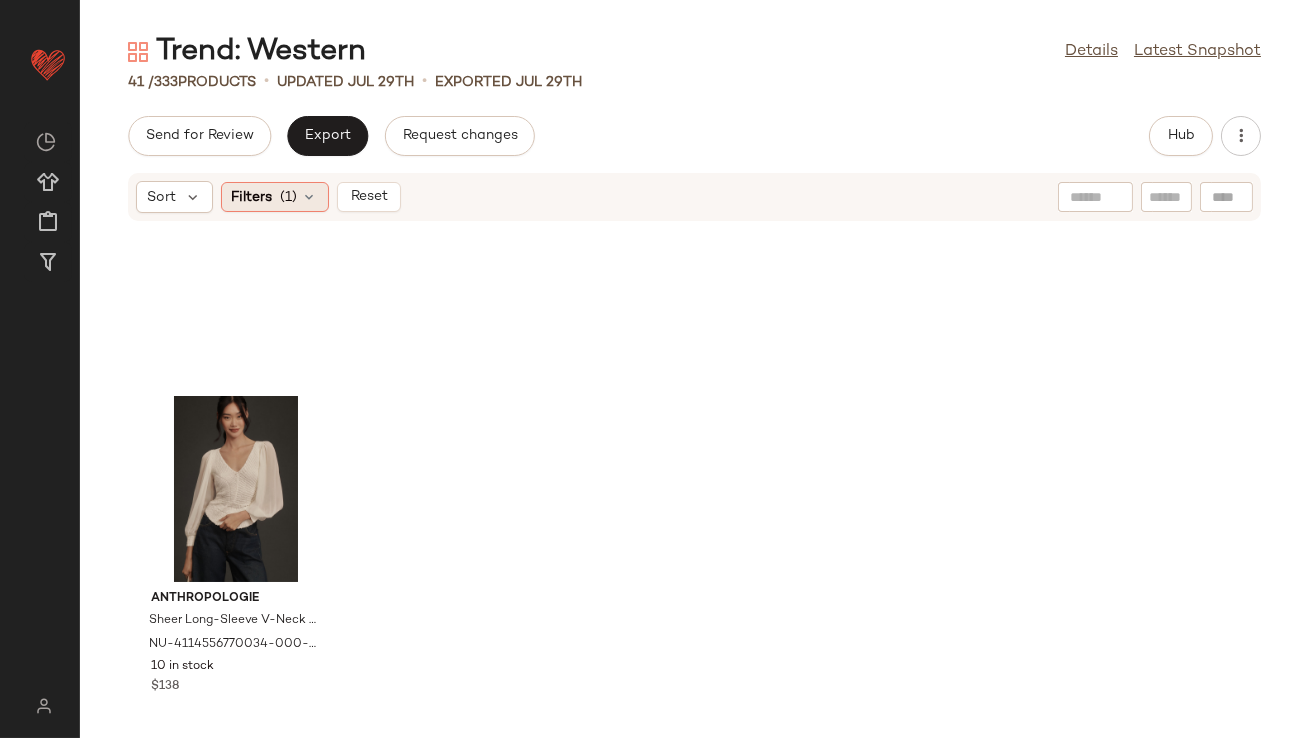click at bounding box center (310, 197) 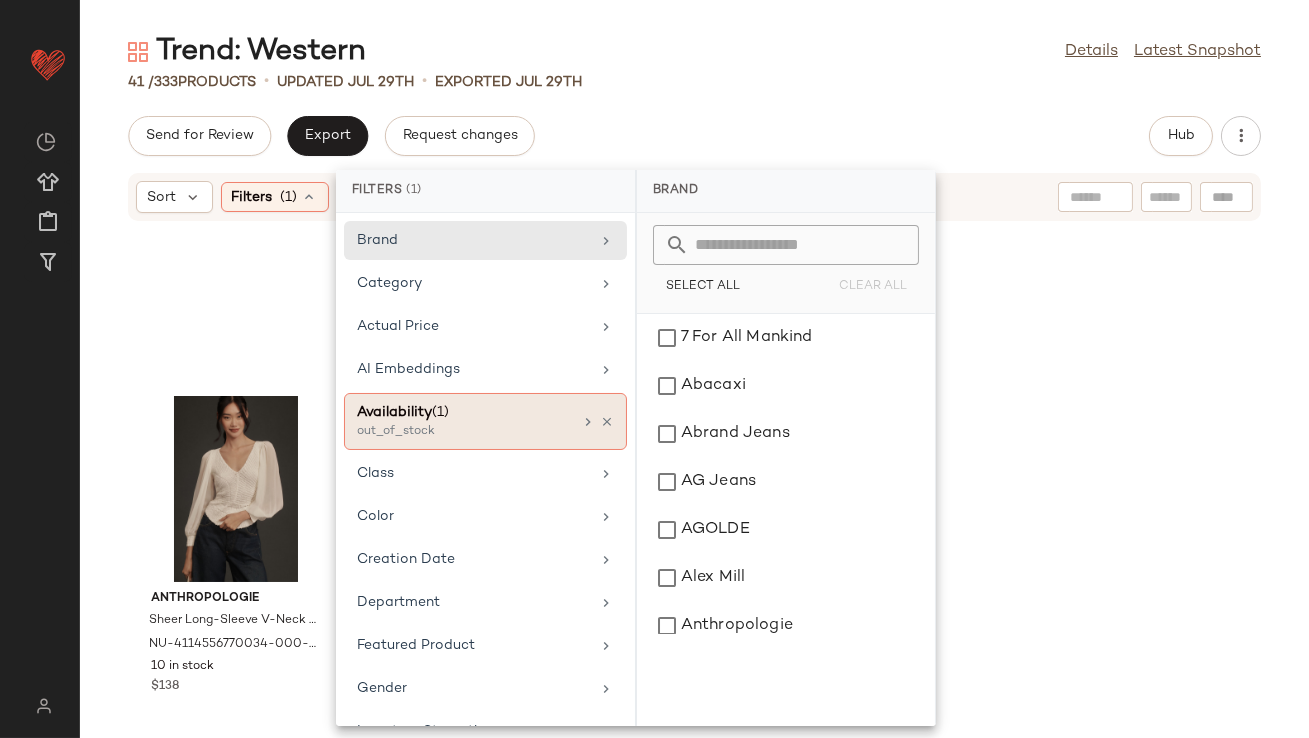 click at bounding box center [607, 422] 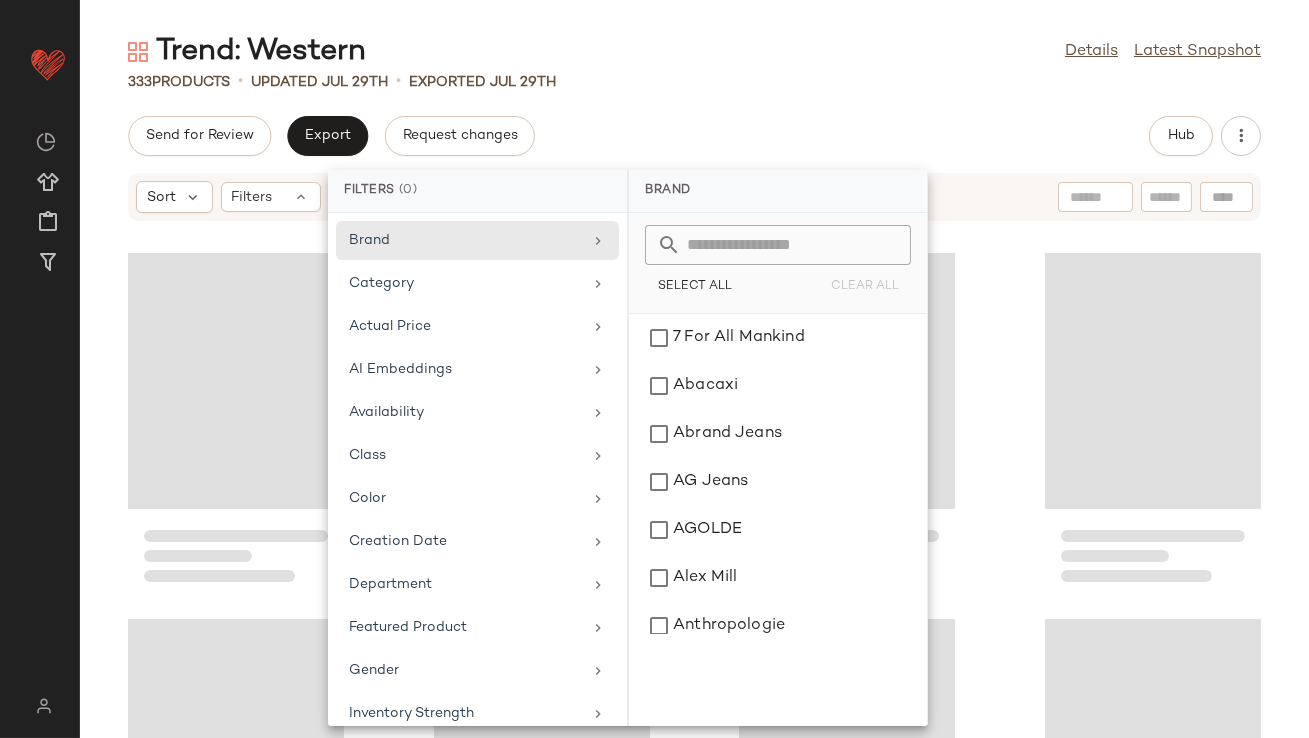 click on "Trend: Western  Details   Latest Snapshot  333   Products   •   updated Jul 29th  •  Exported Jul 29th  Send for Review   Export   Request changes   Hub  Sort  Filters" at bounding box center (694, 385) 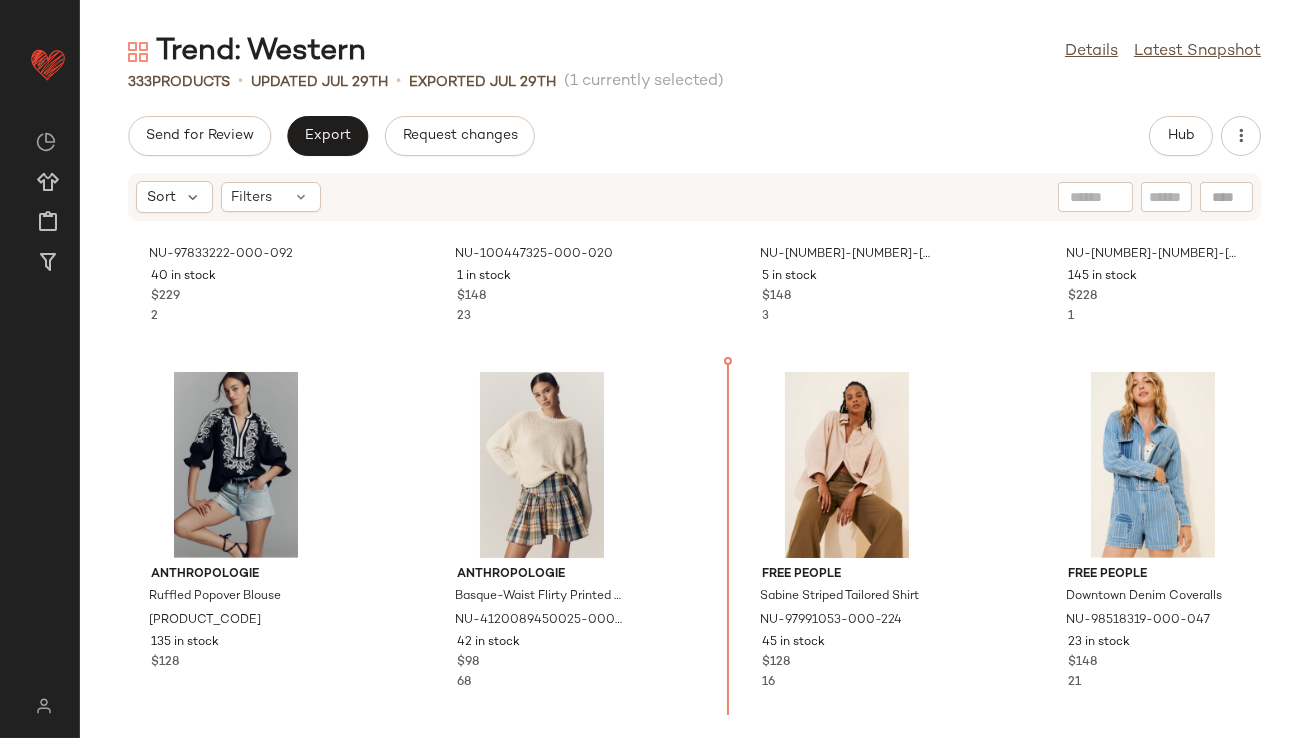 scroll, scrollTop: 2120, scrollLeft: 0, axis: vertical 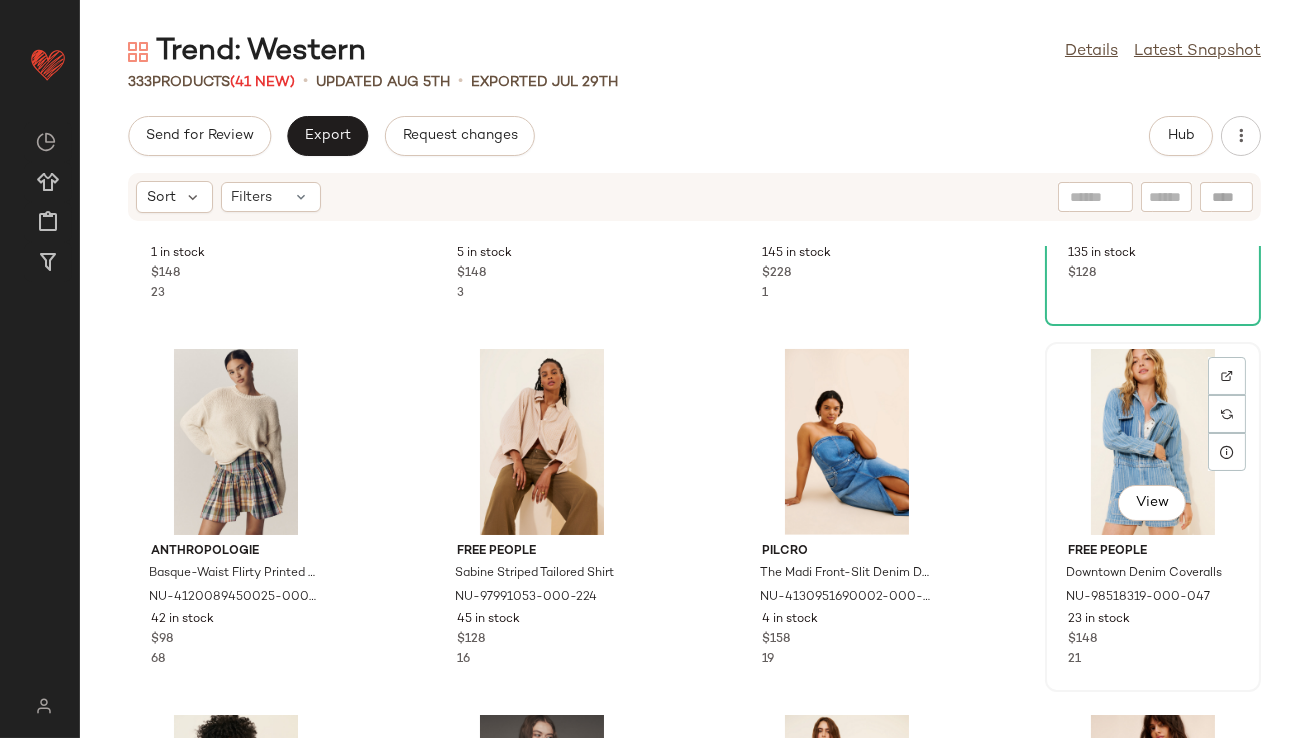 click on "View" 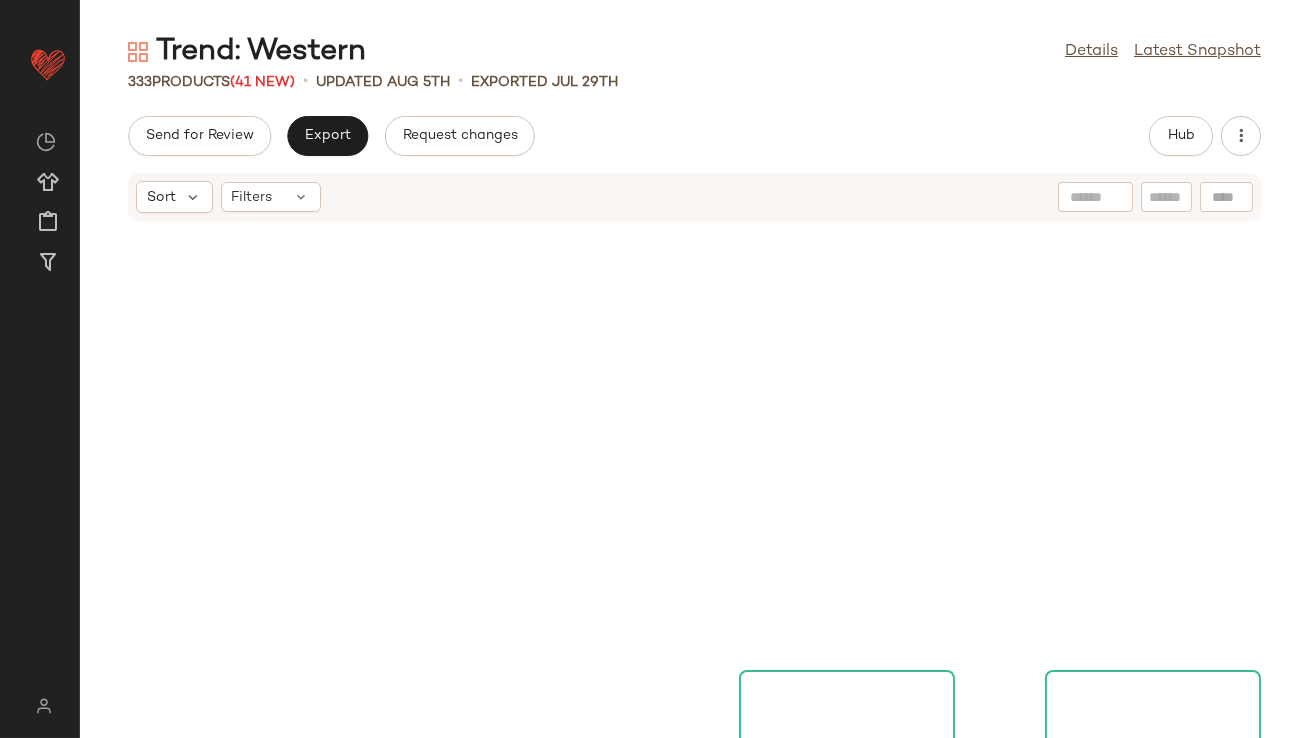 scroll, scrollTop: 0, scrollLeft: 0, axis: both 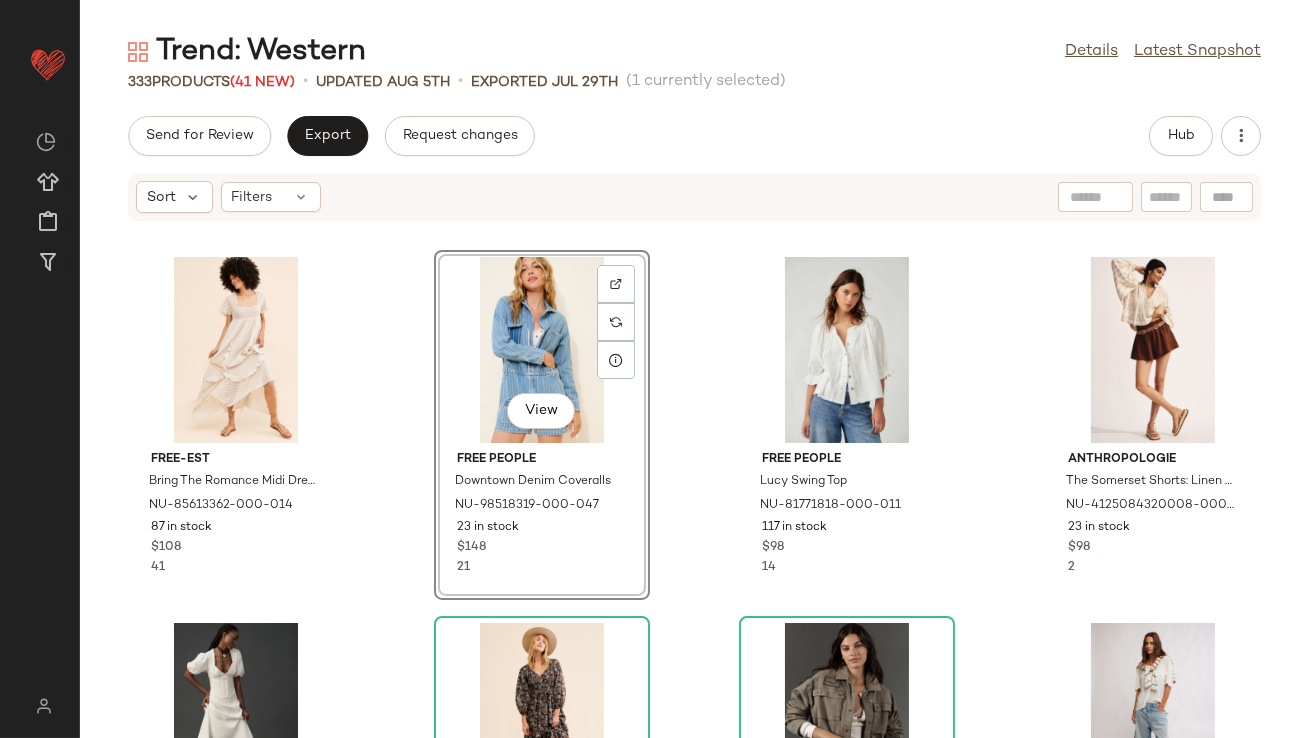 drag, startPoint x: 253, startPoint y: 330, endPoint x: 703, endPoint y: 6, distance: 554.5052 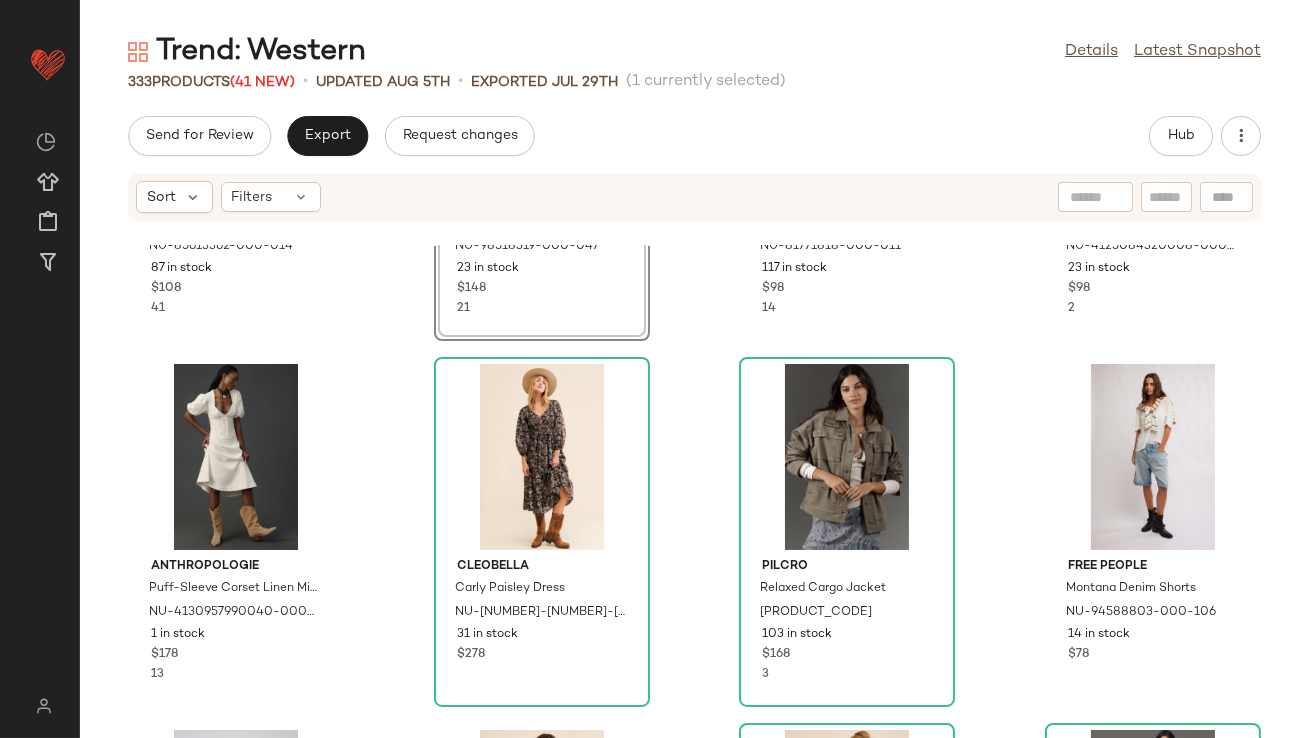scroll, scrollTop: 310, scrollLeft: 0, axis: vertical 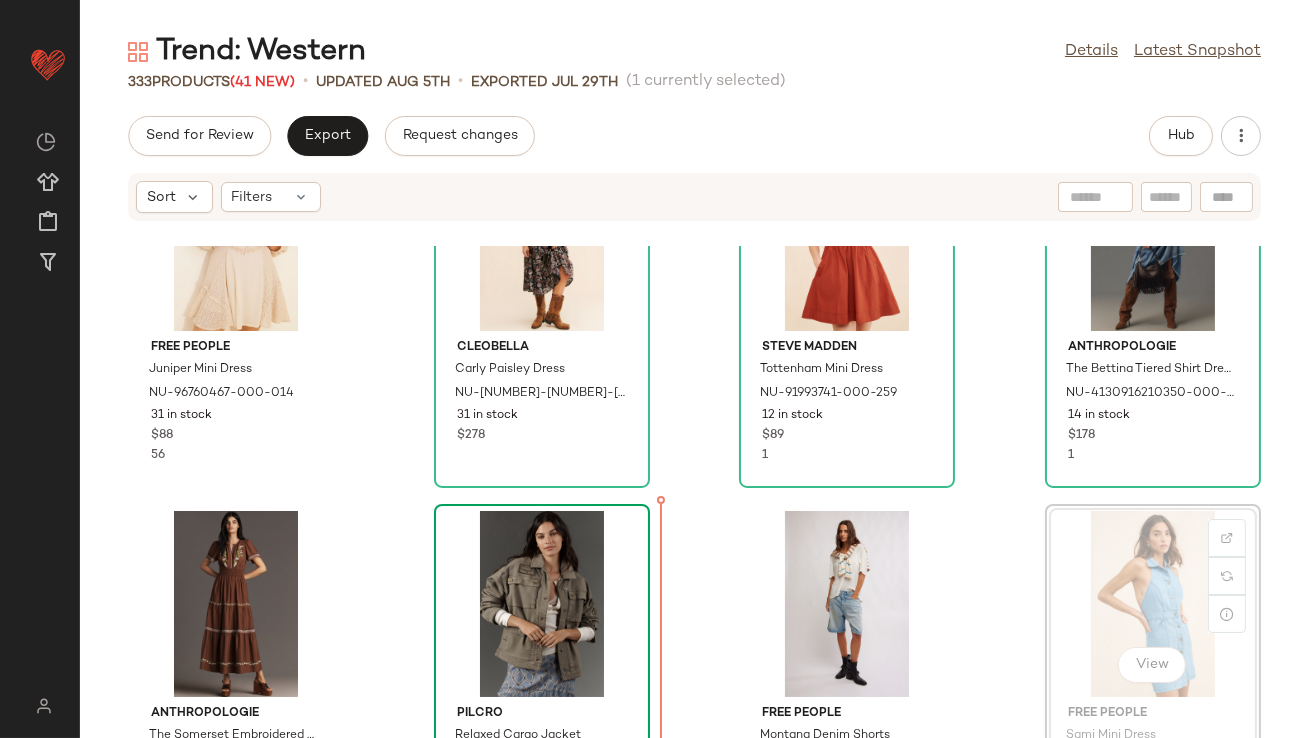 drag, startPoint x: 1132, startPoint y: 602, endPoint x: 492, endPoint y: 605, distance: 640.007 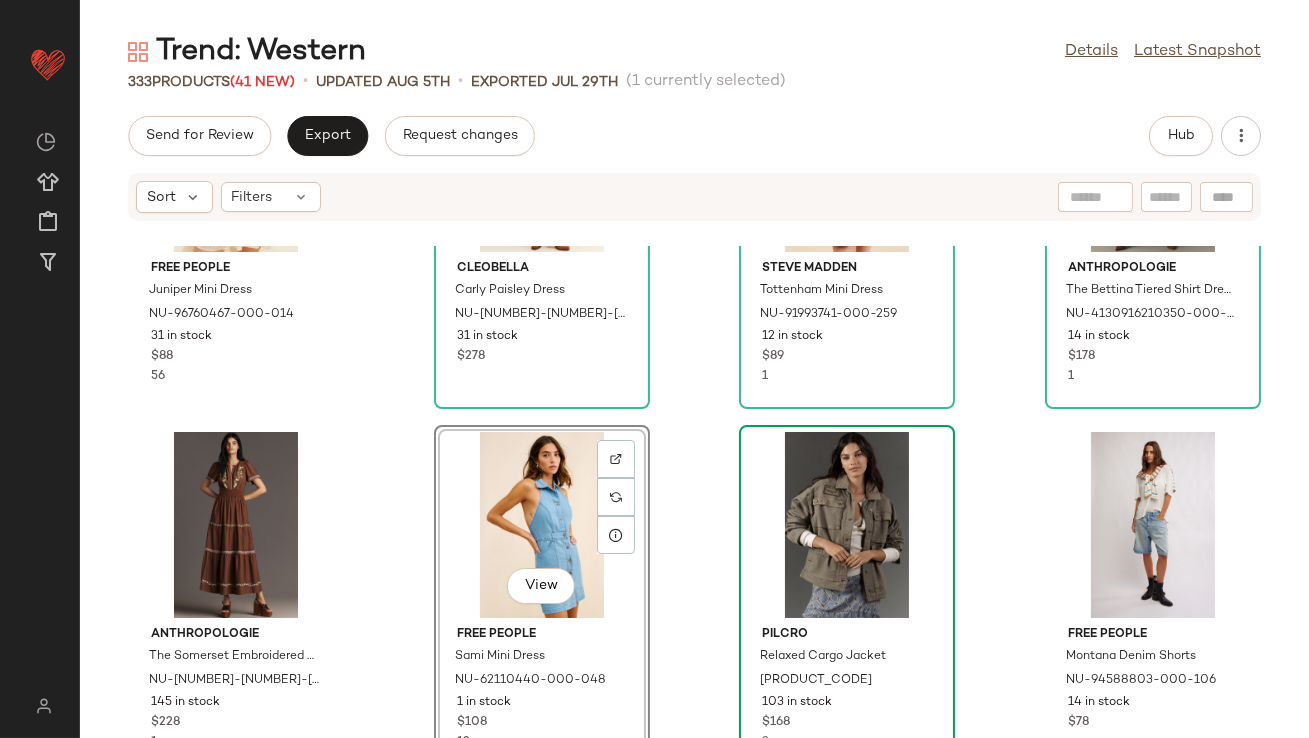 scroll, scrollTop: 638, scrollLeft: 0, axis: vertical 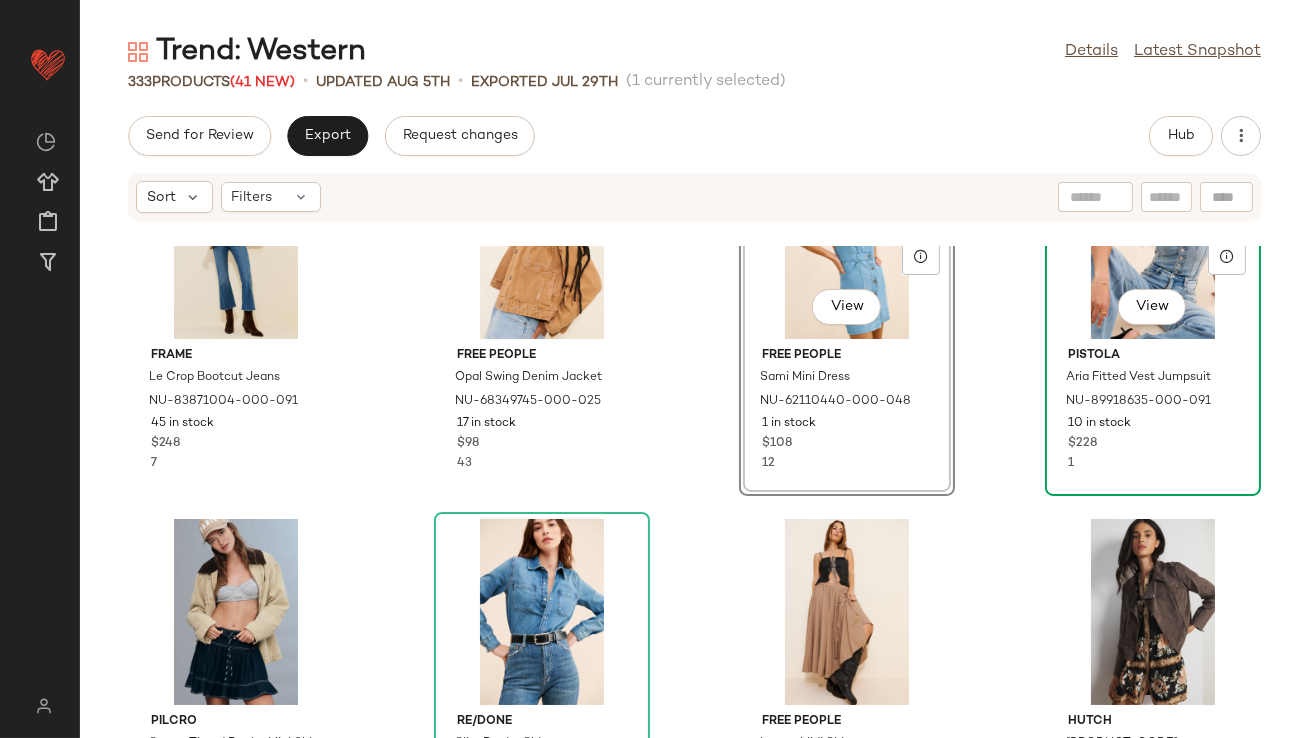 click on "View" 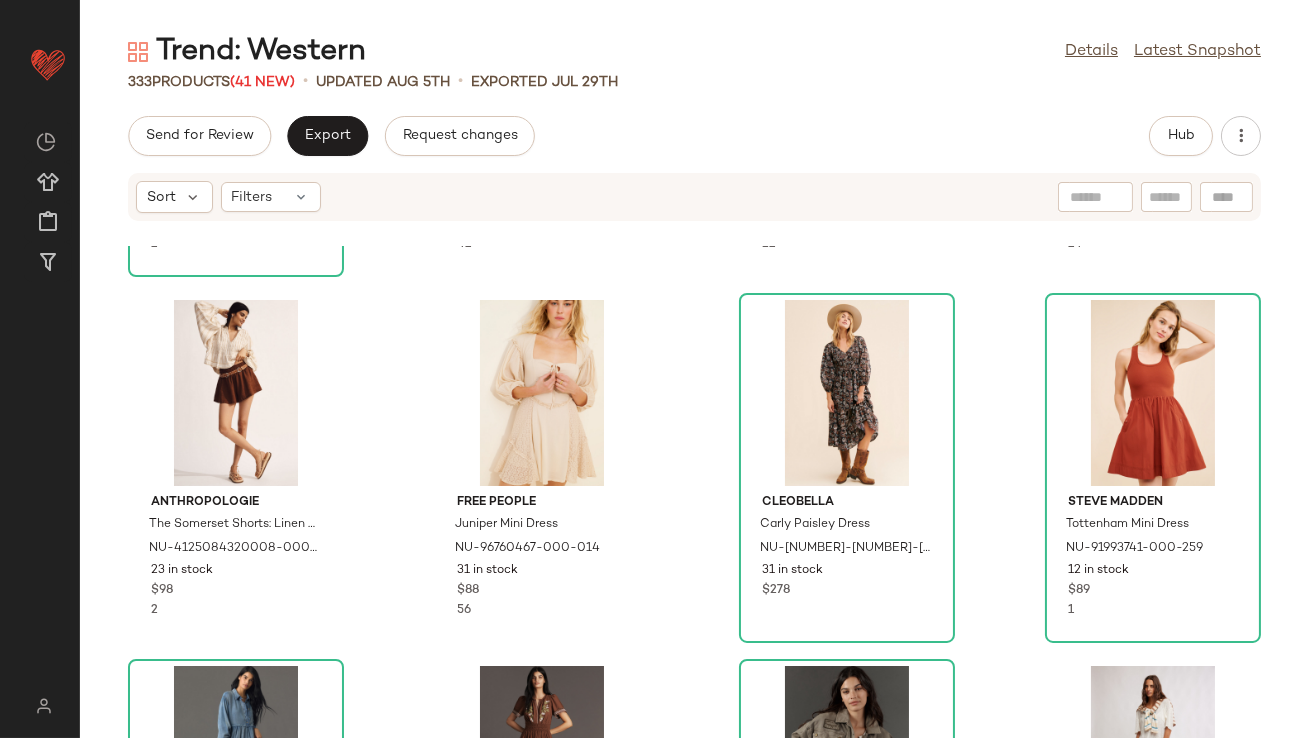 scroll, scrollTop: 0, scrollLeft: 0, axis: both 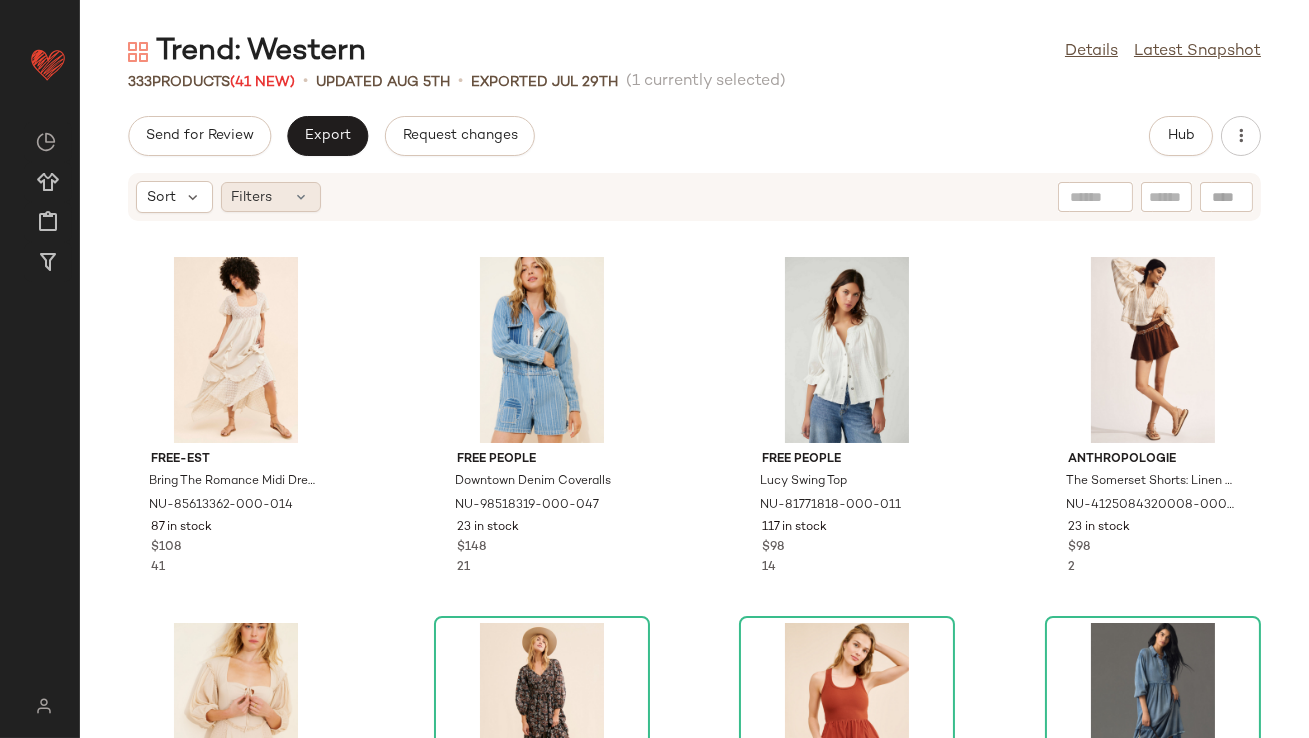 click on "Filters" 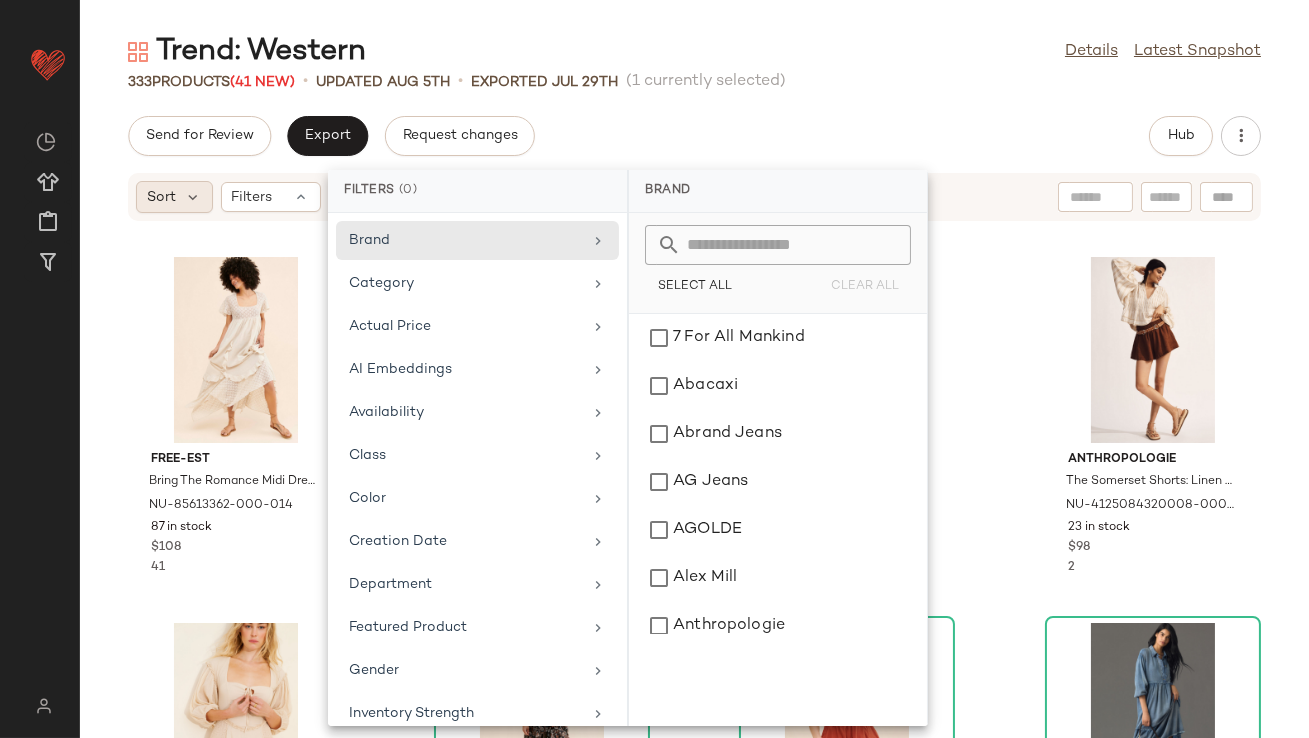 click on "Sort" 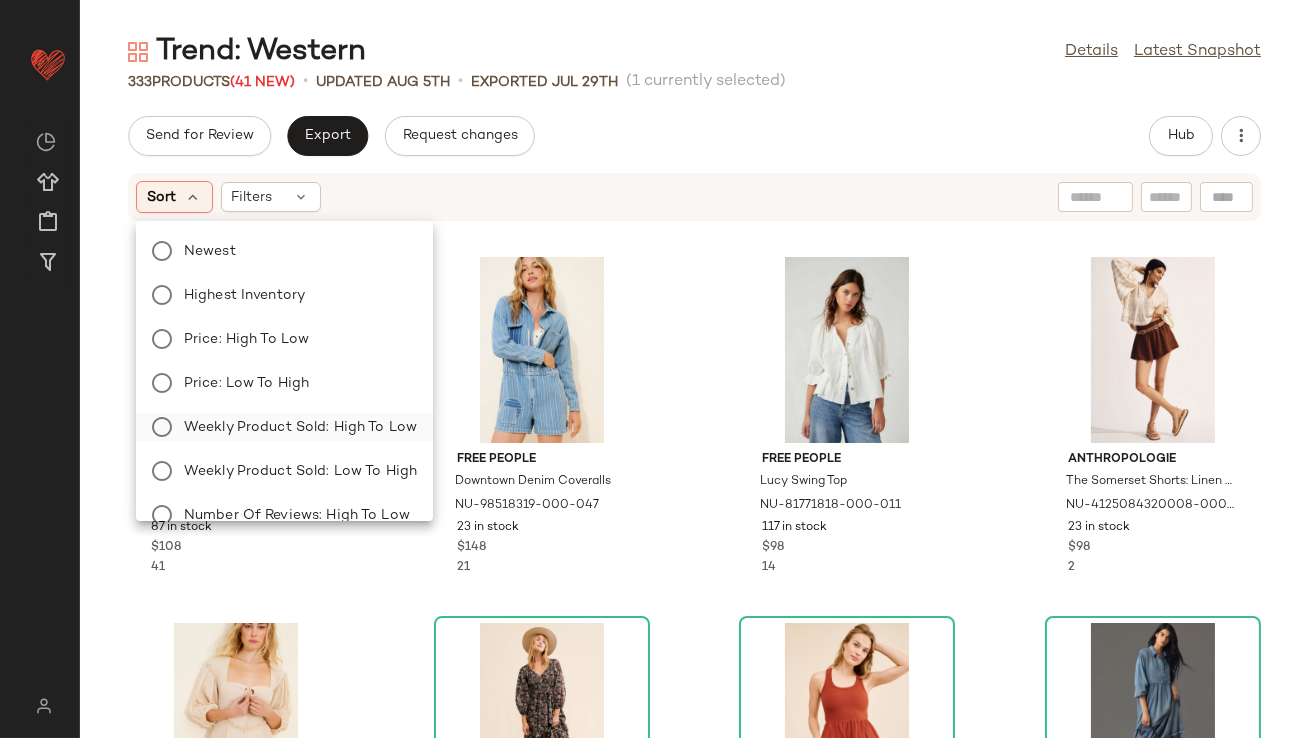 click on "Weekly Product Sold: High to Low" 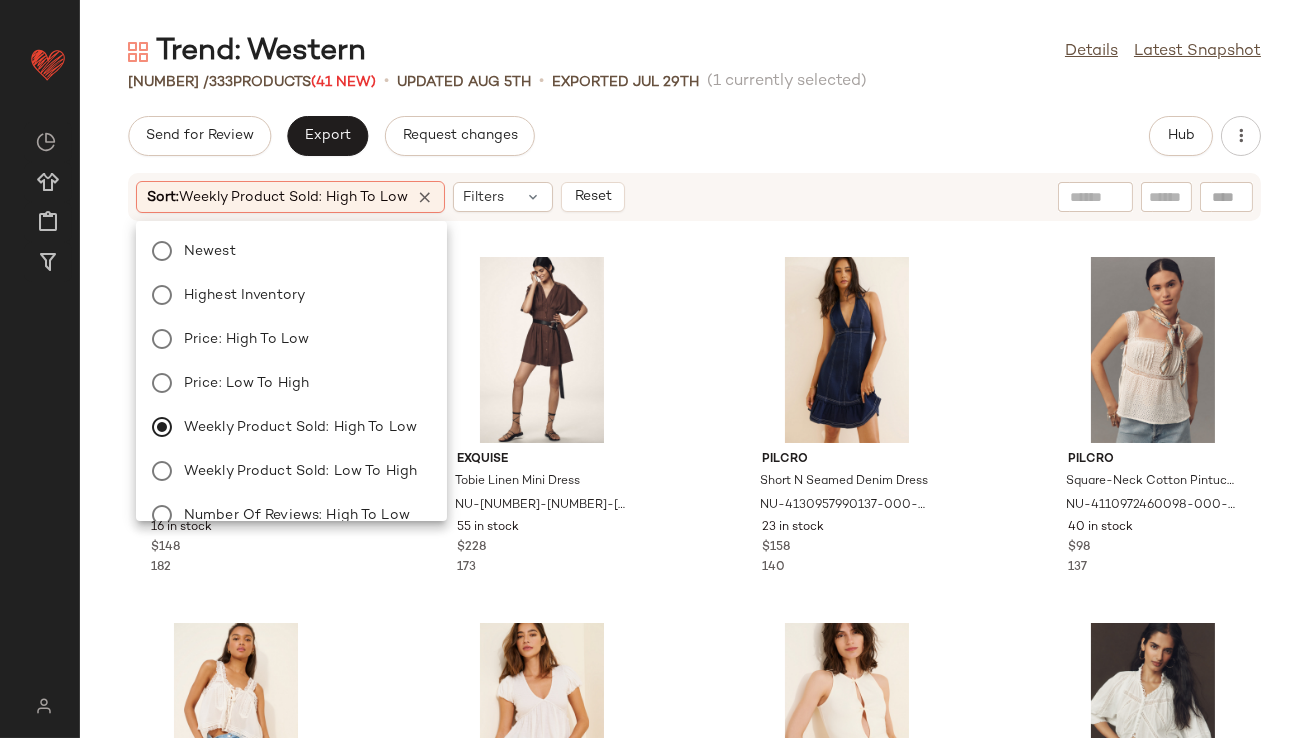 click on "Send for Review   Export   Request changes   Hub" 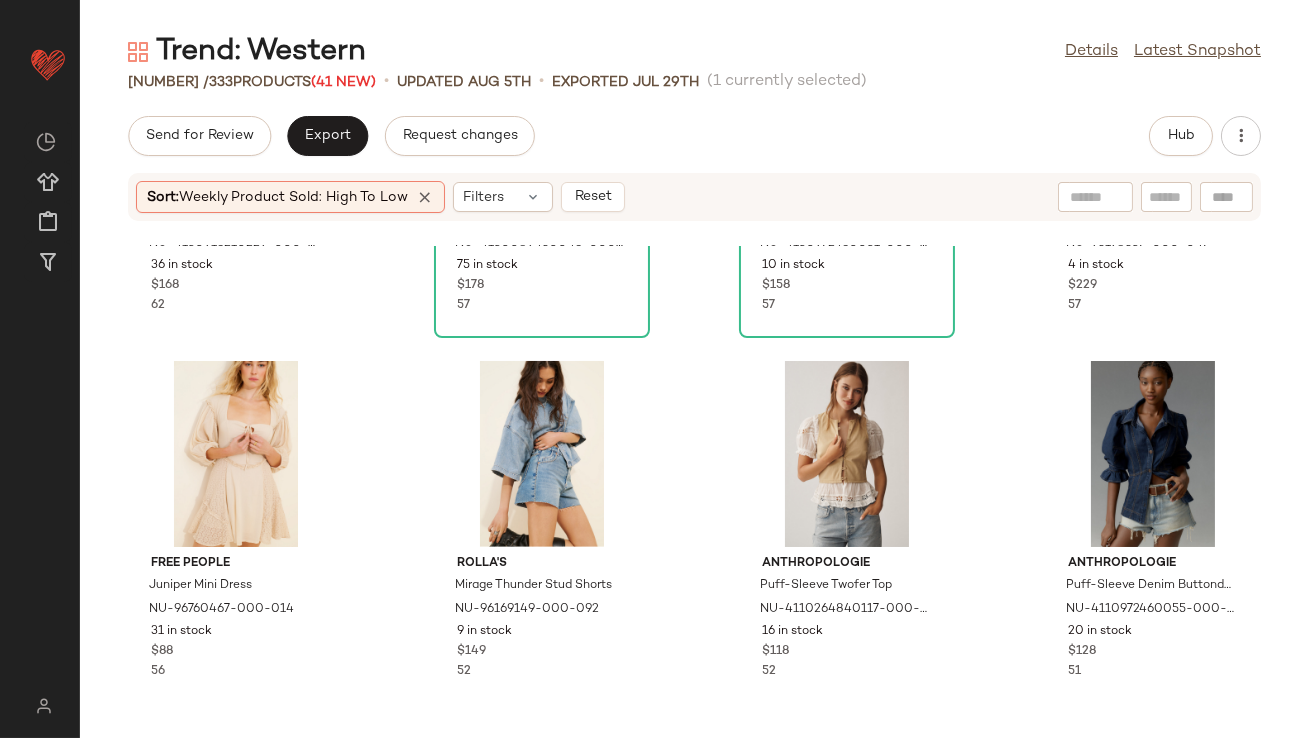 scroll, scrollTop: 2475, scrollLeft: 0, axis: vertical 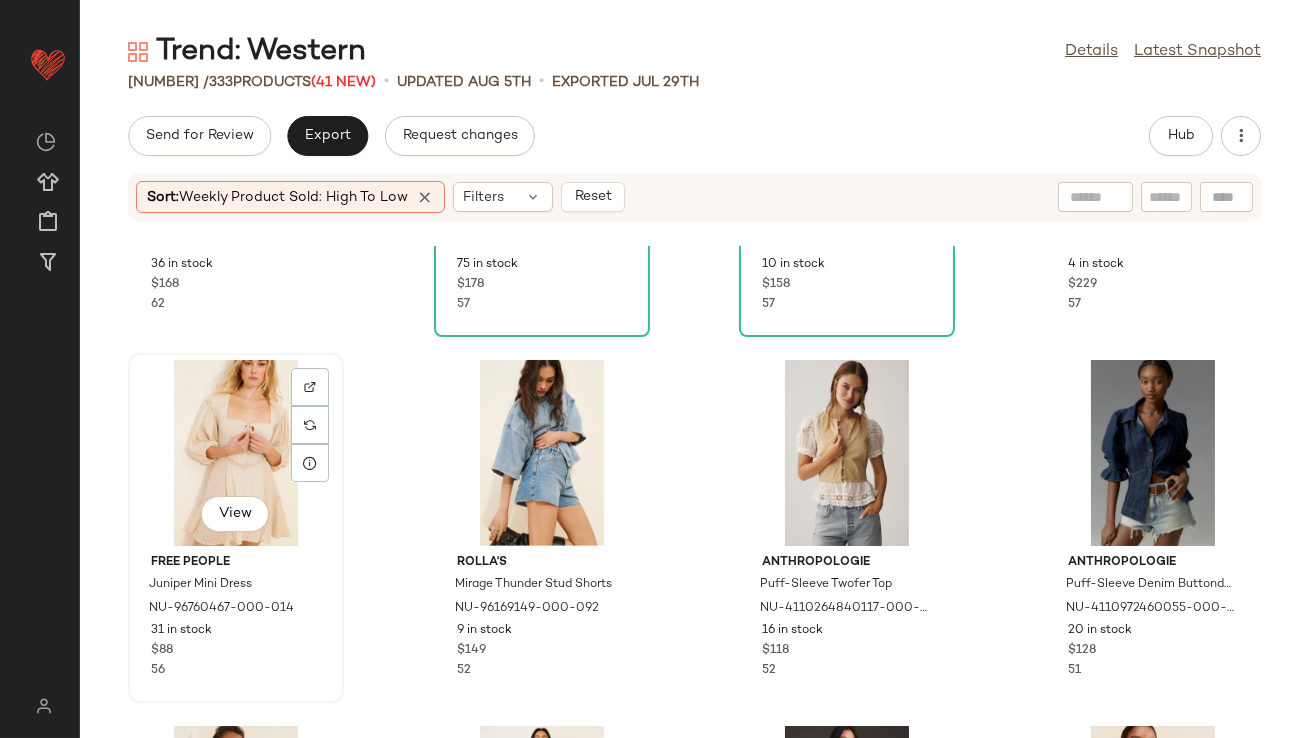 click on "View" 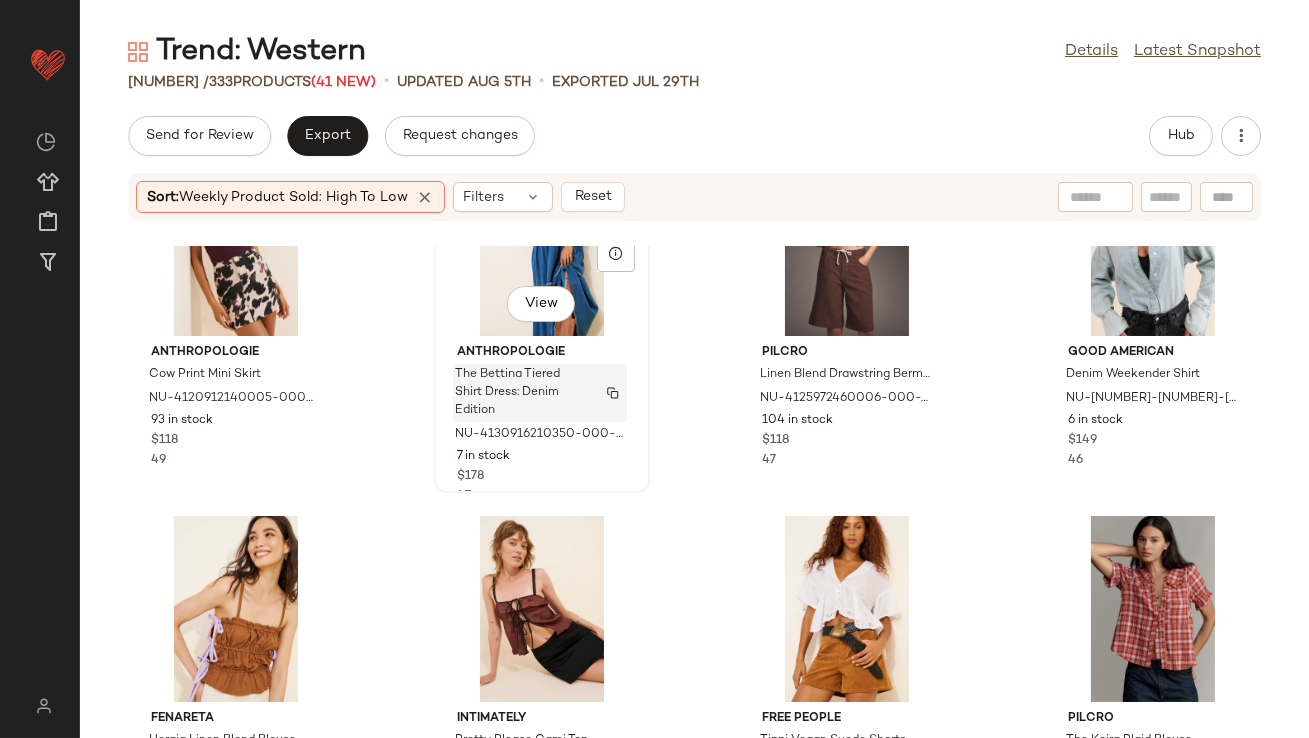 scroll, scrollTop: 3161, scrollLeft: 0, axis: vertical 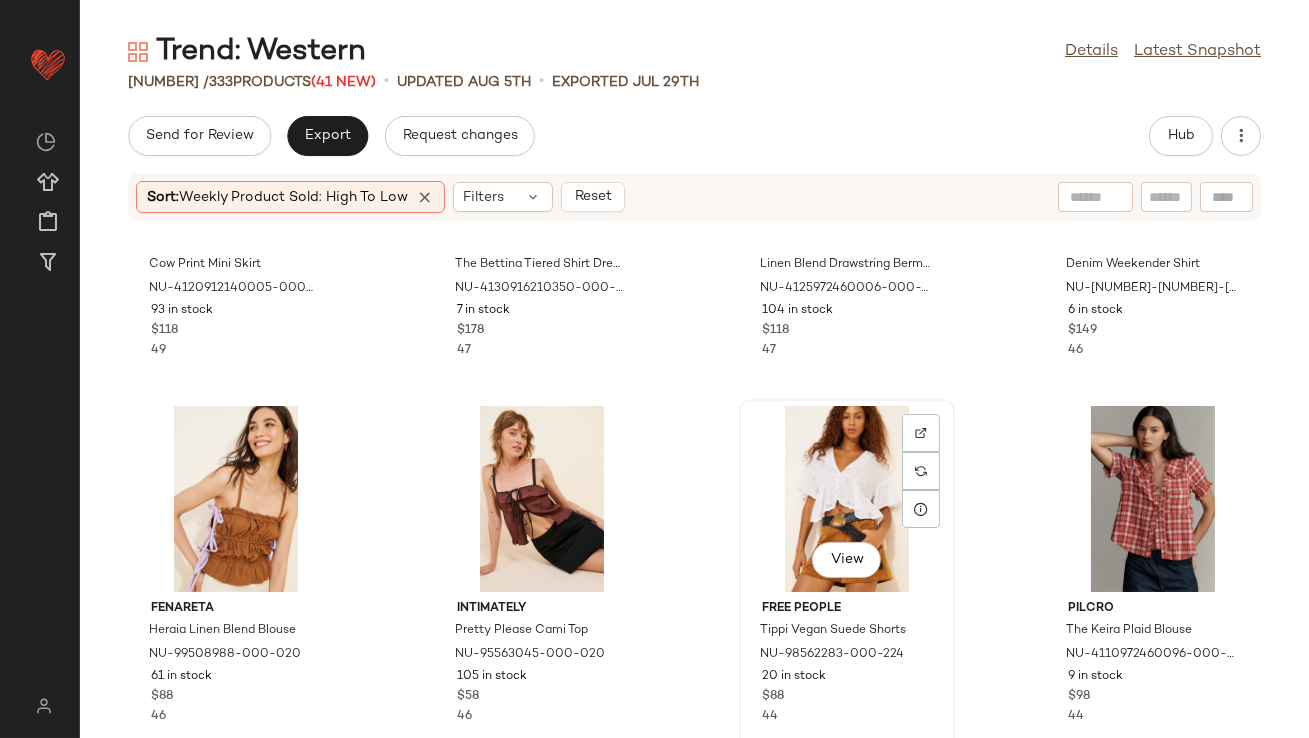click on "View" 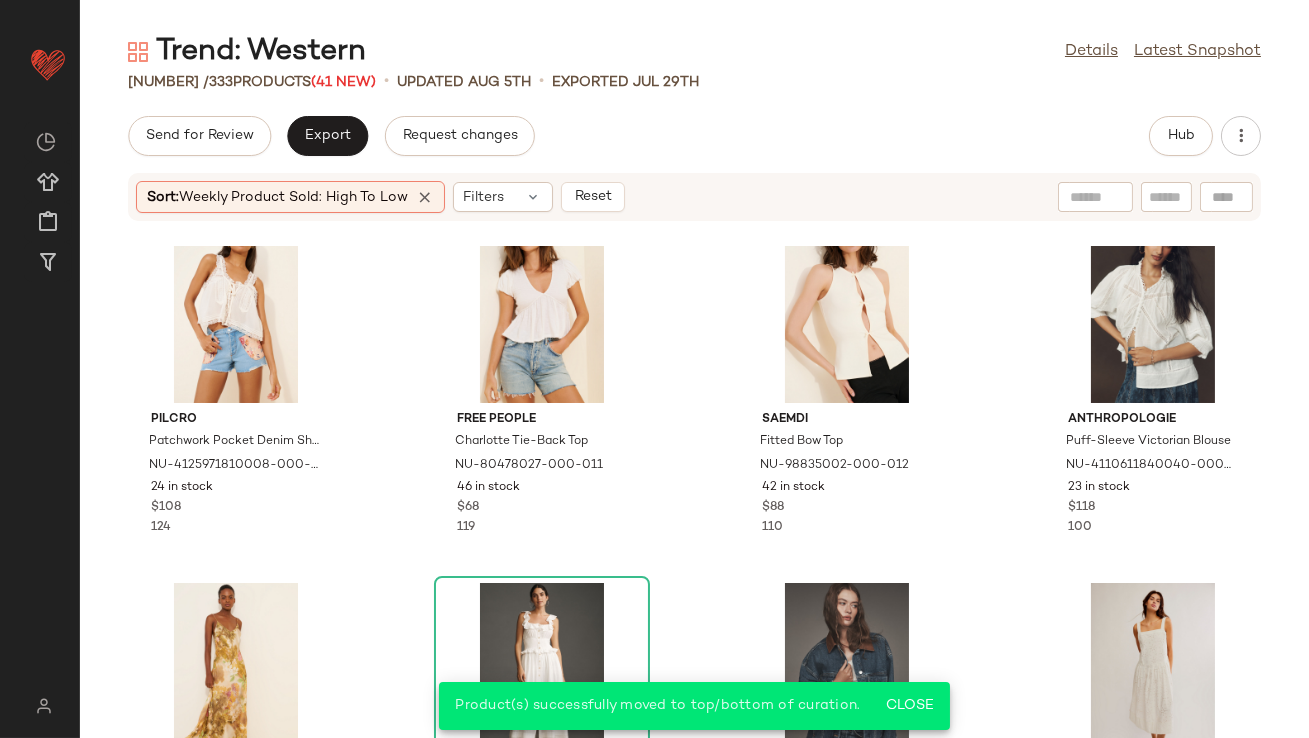 scroll, scrollTop: 395, scrollLeft: 0, axis: vertical 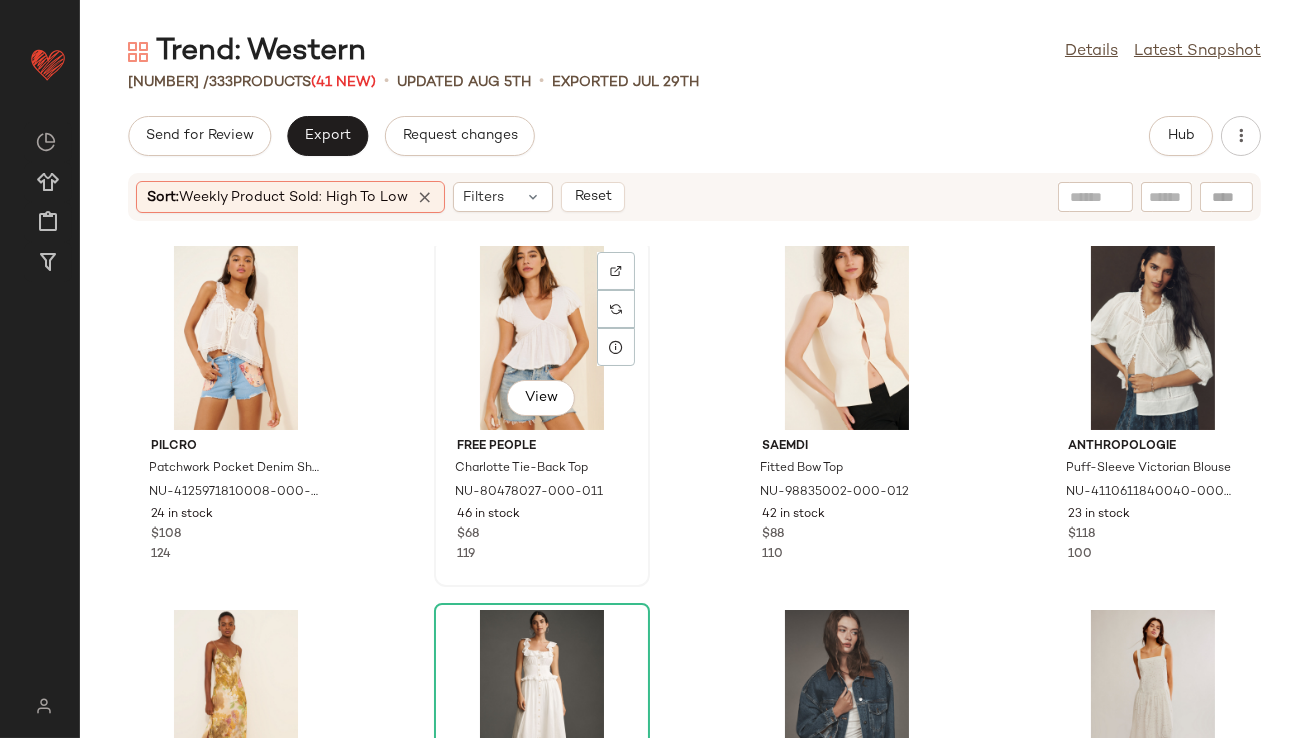 click on "View" 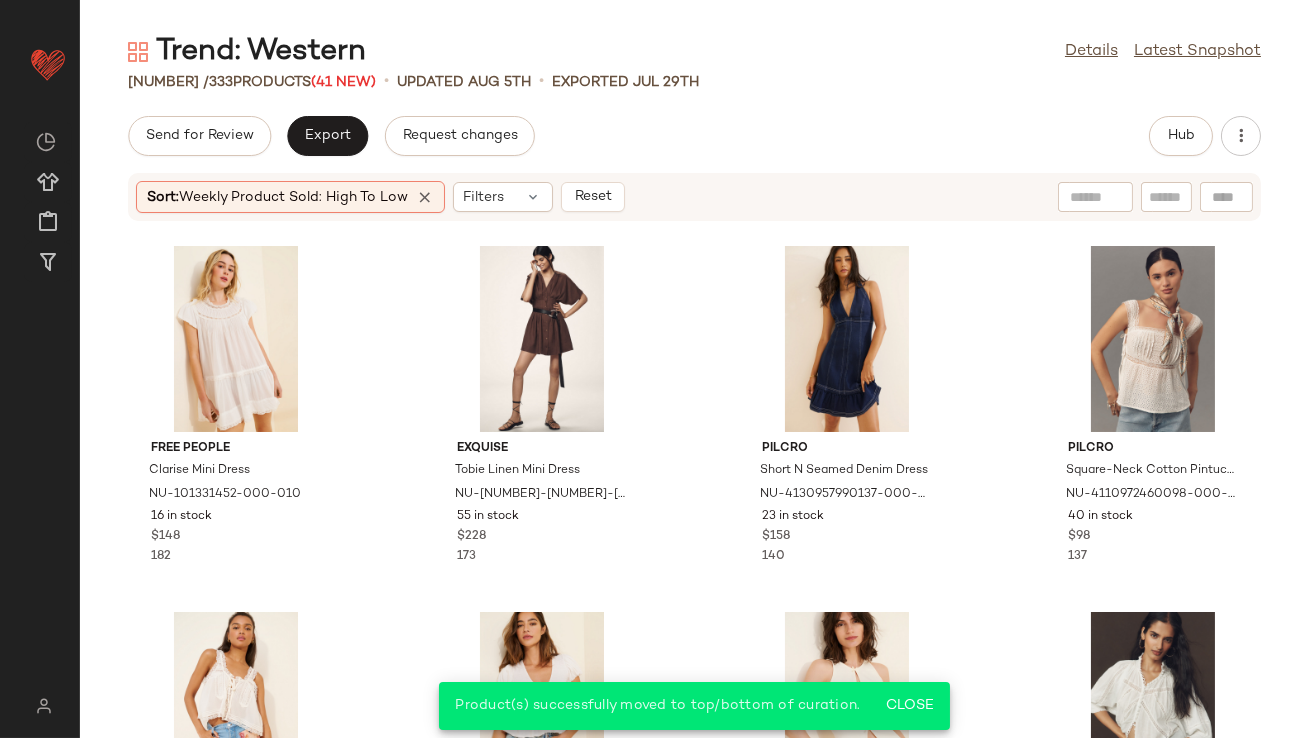 scroll, scrollTop: 0, scrollLeft: 0, axis: both 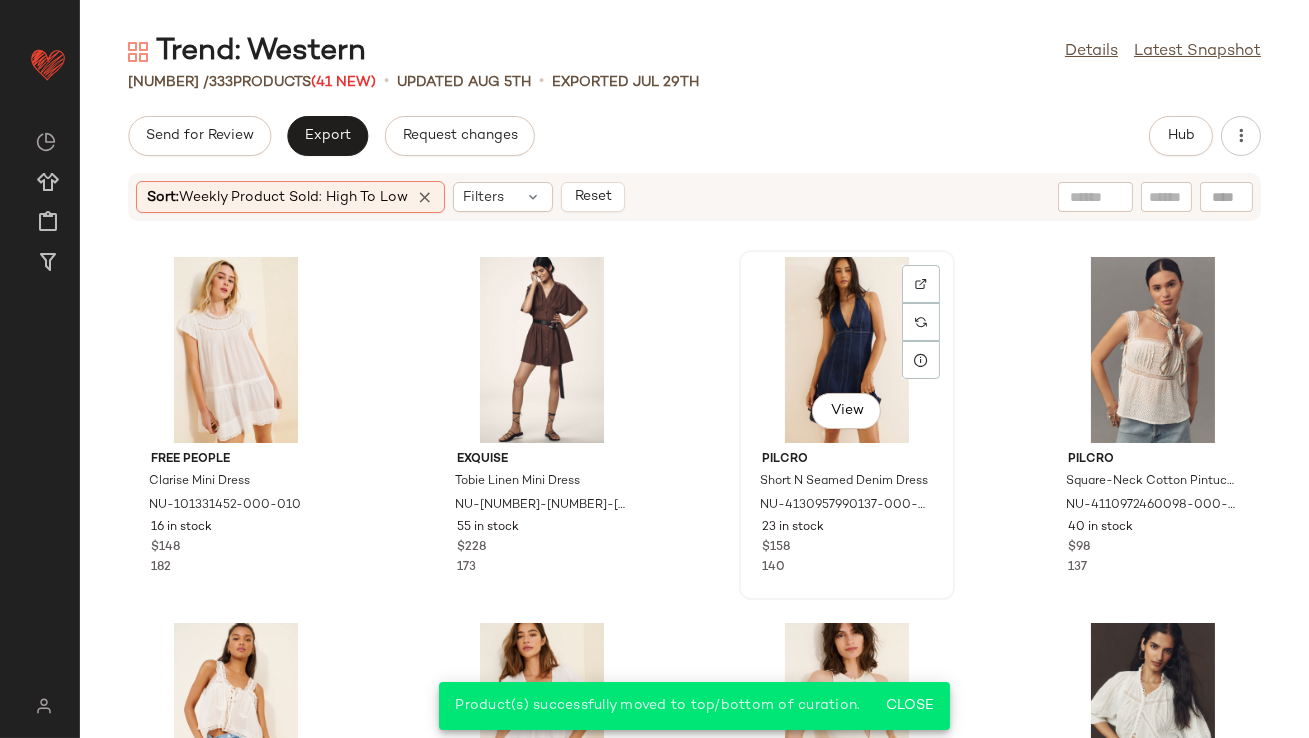 click on "View" 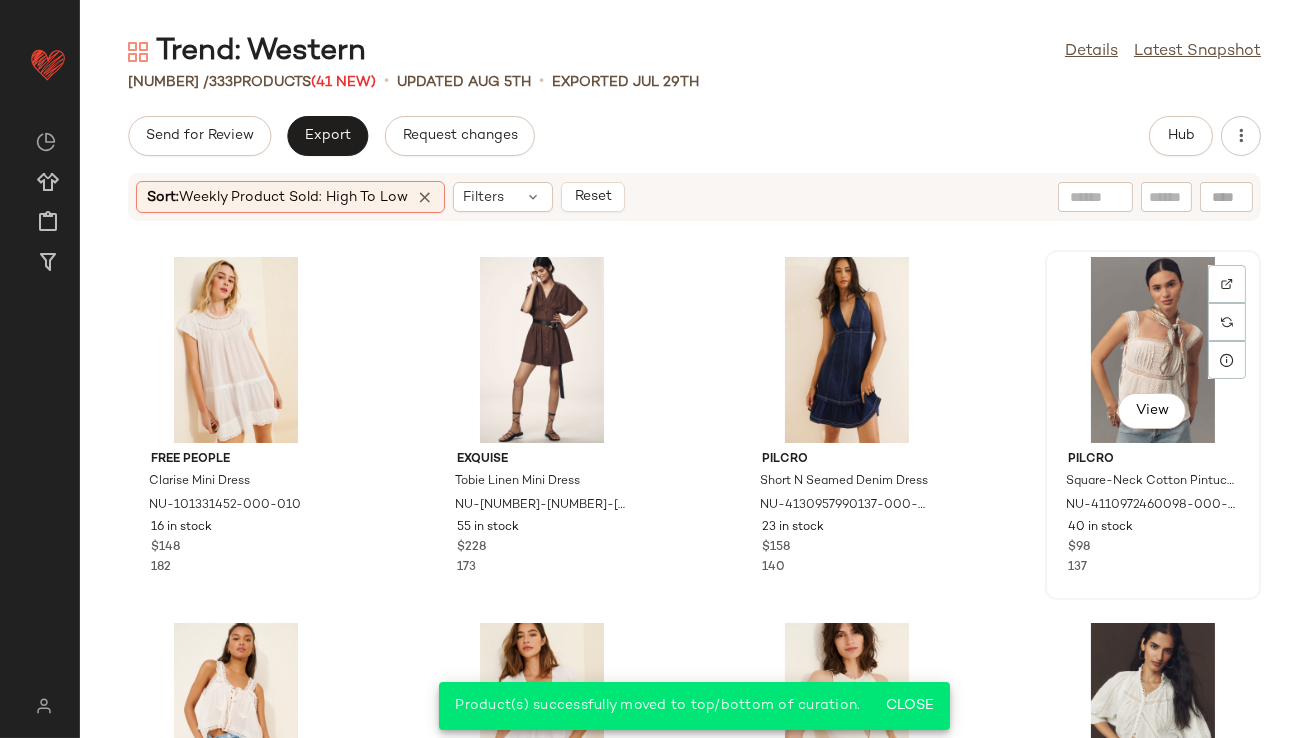 click on "View" 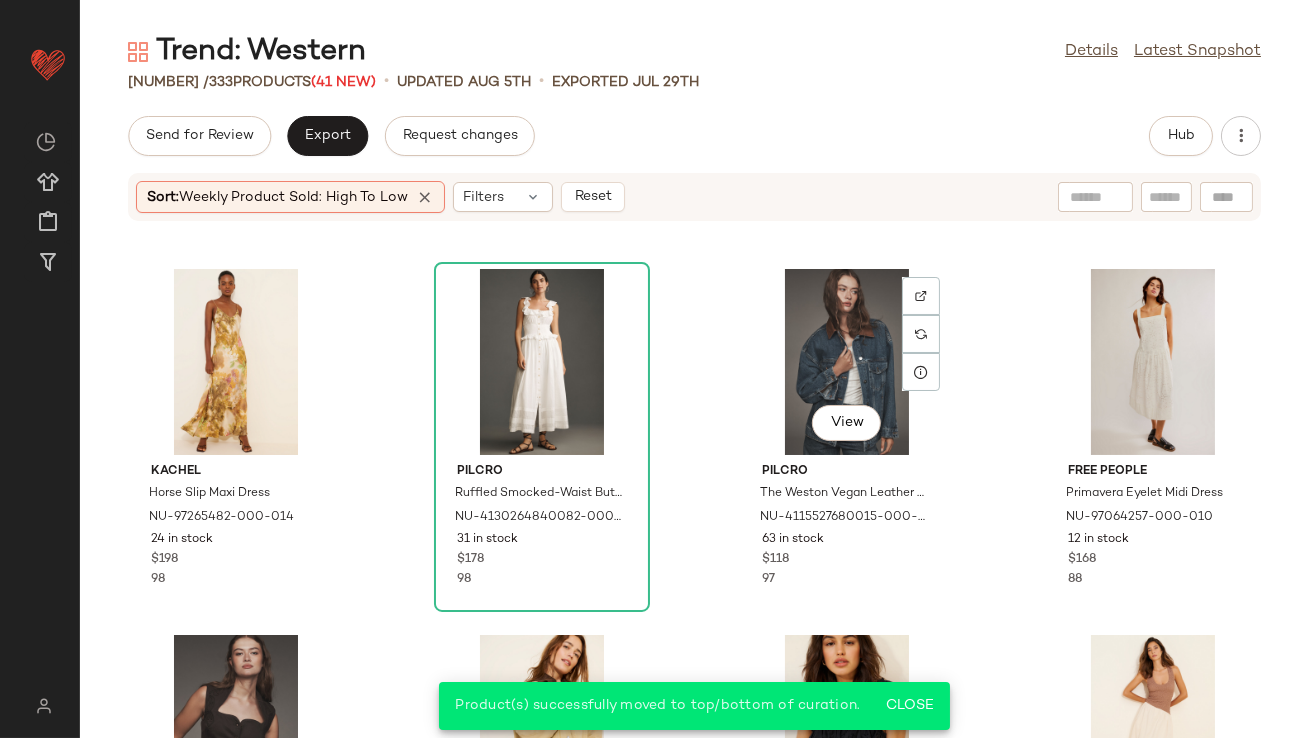 scroll, scrollTop: 742, scrollLeft: 0, axis: vertical 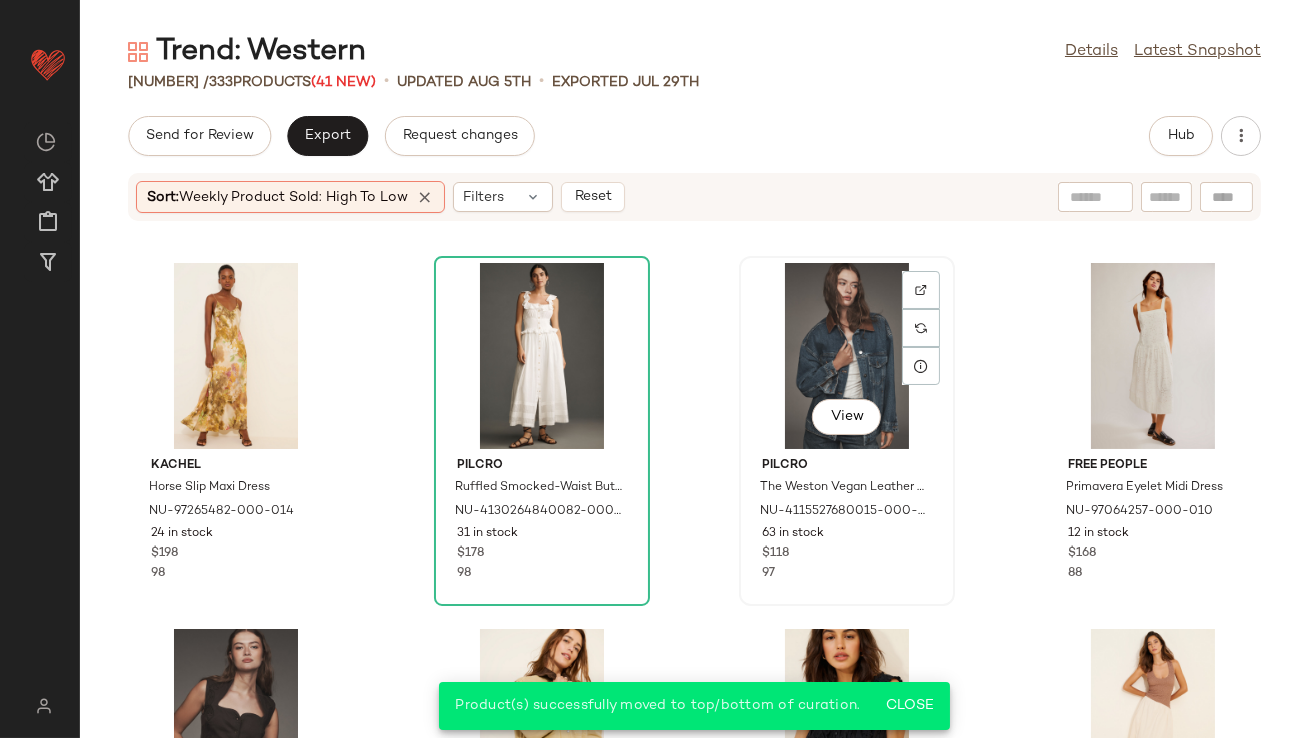 click on "View" 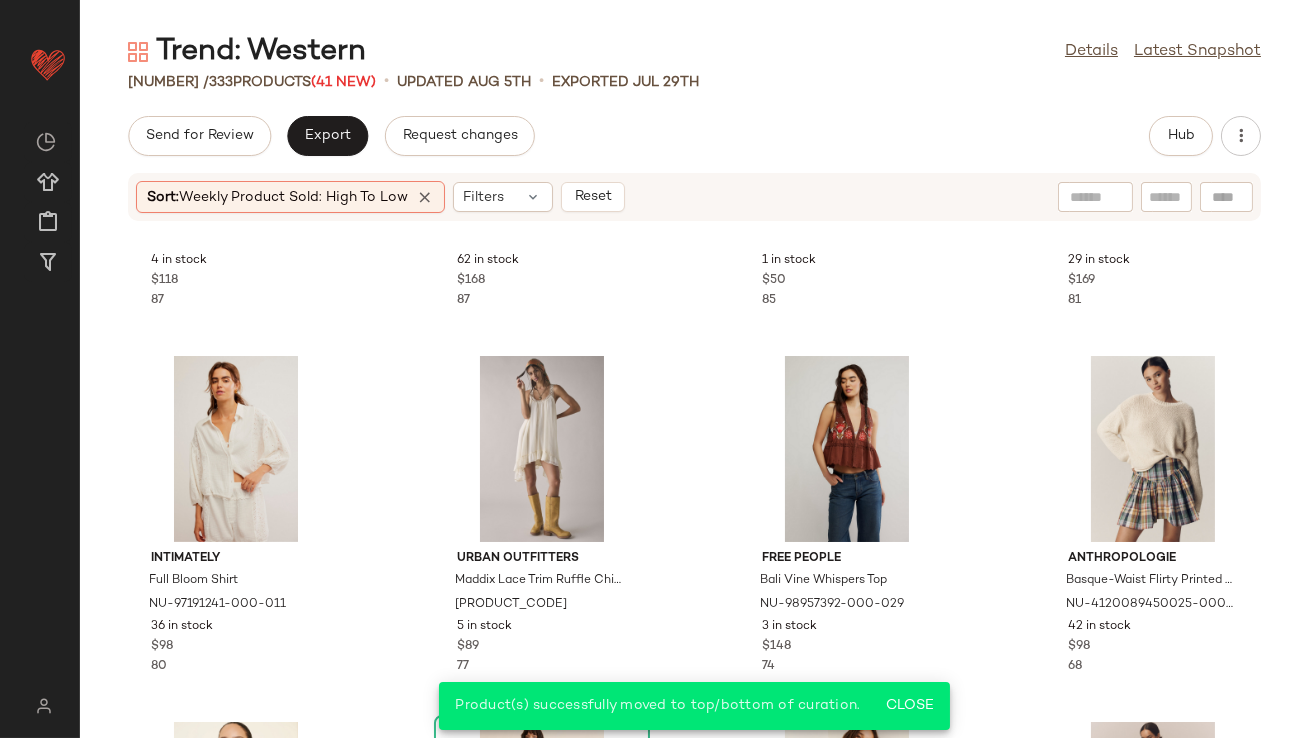 scroll, scrollTop: 1423, scrollLeft: 0, axis: vertical 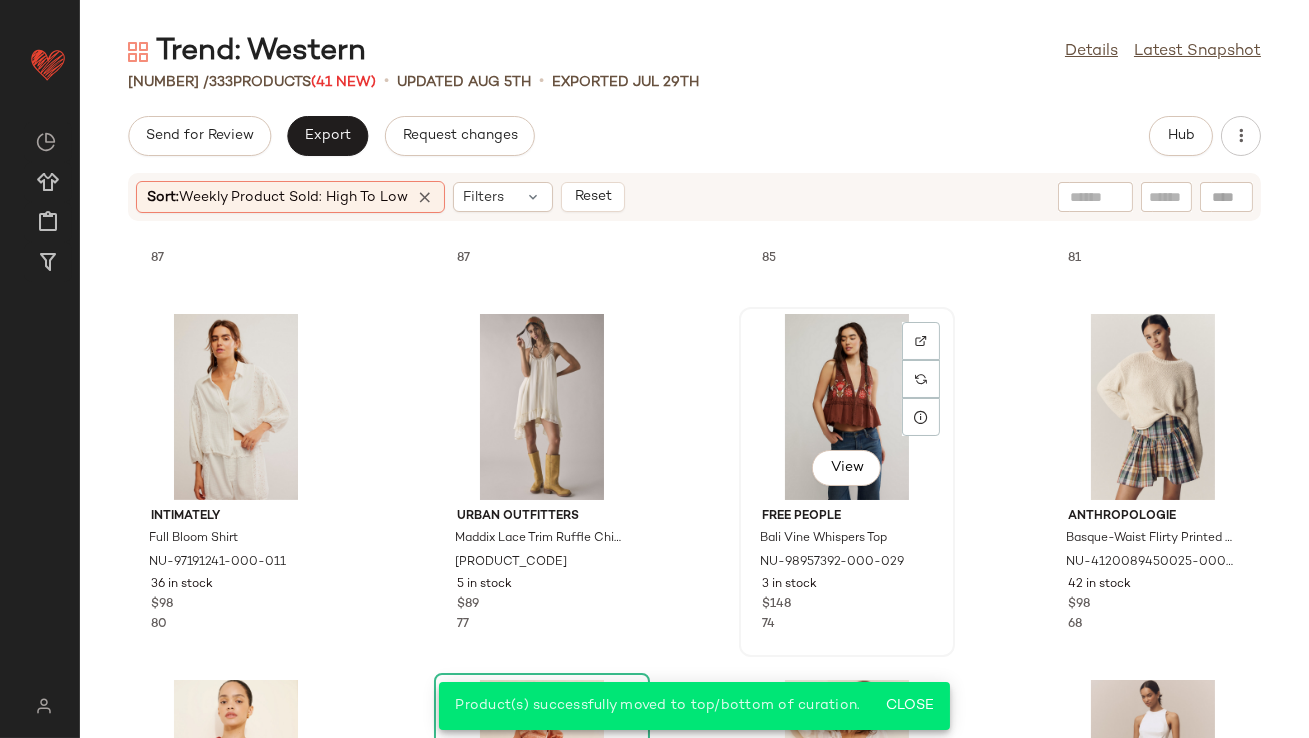 click on "View" 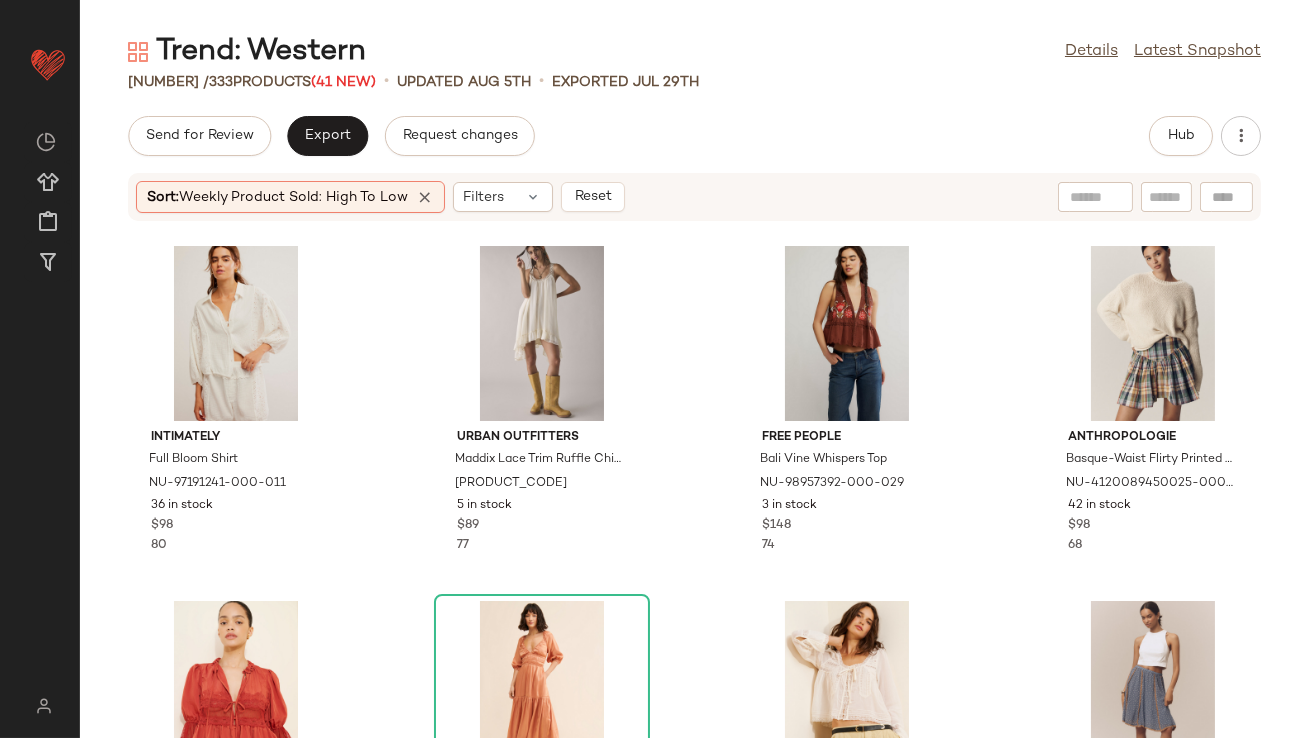 scroll, scrollTop: 1729, scrollLeft: 0, axis: vertical 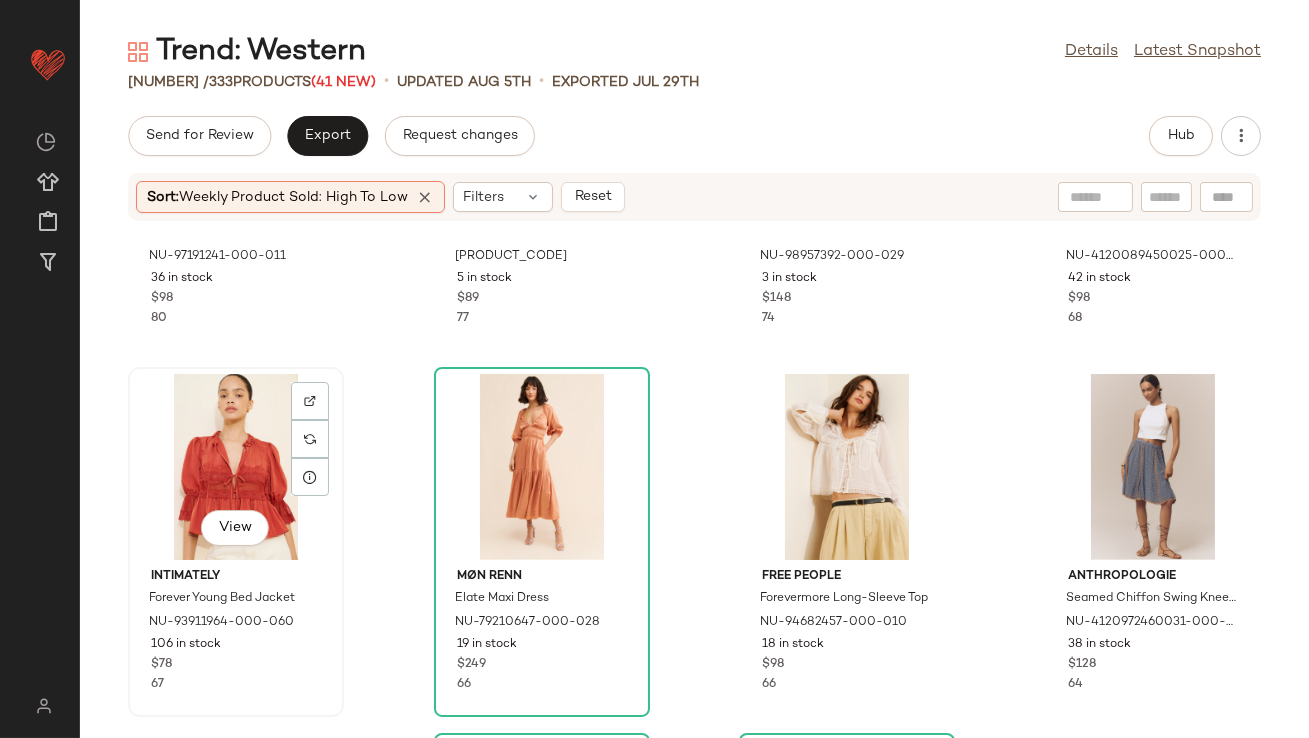 click on "View" 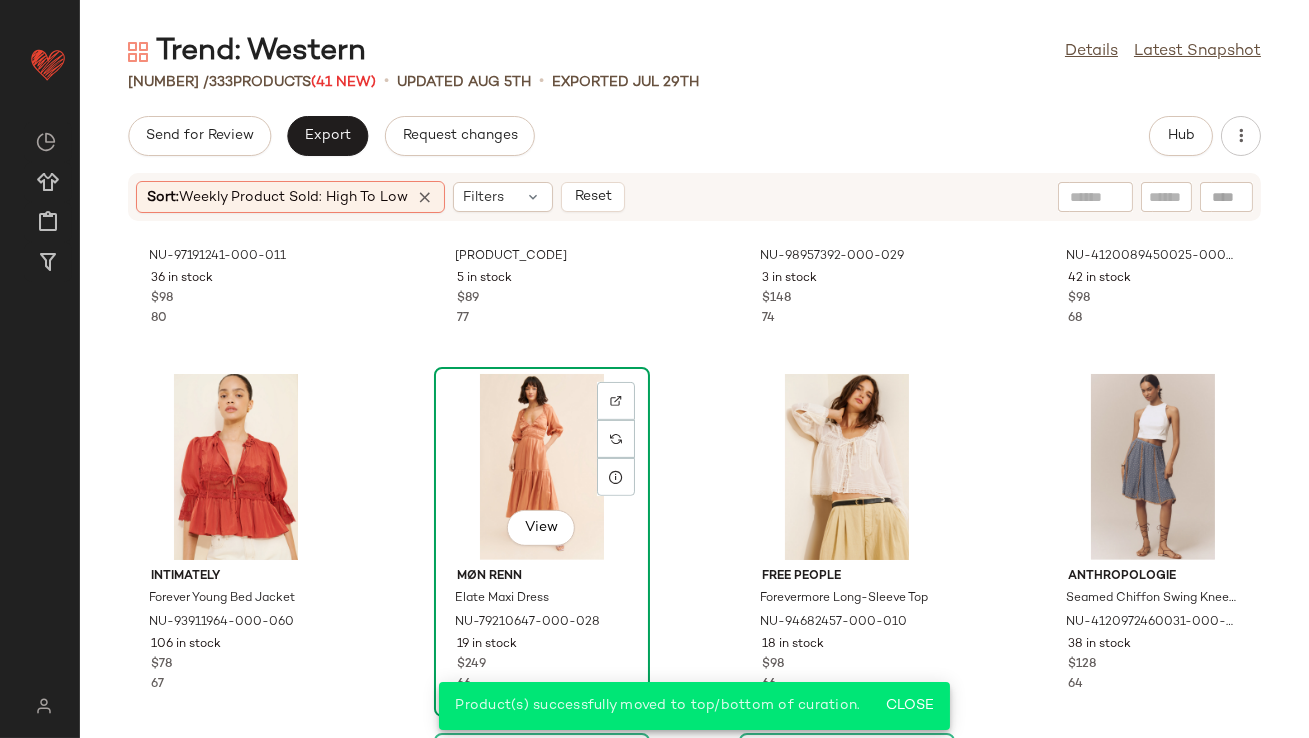 click on "View" 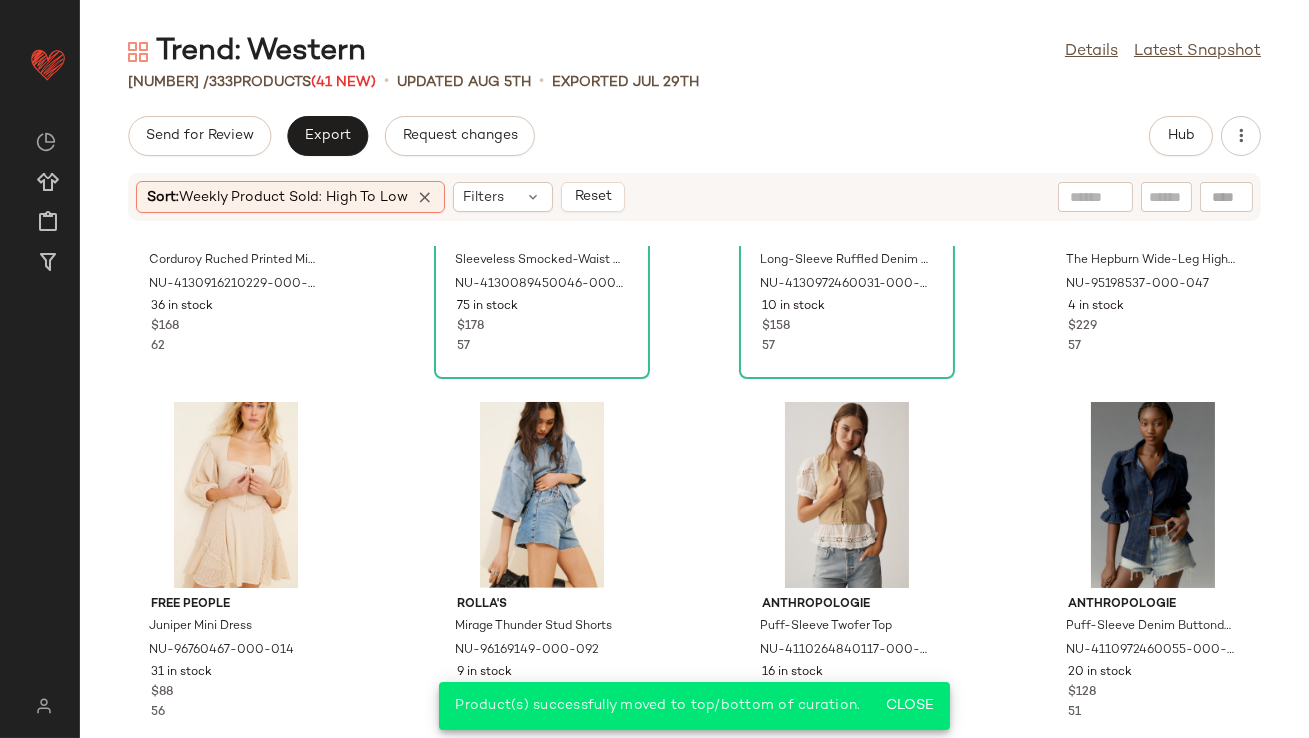 scroll, scrollTop: 2814, scrollLeft: 0, axis: vertical 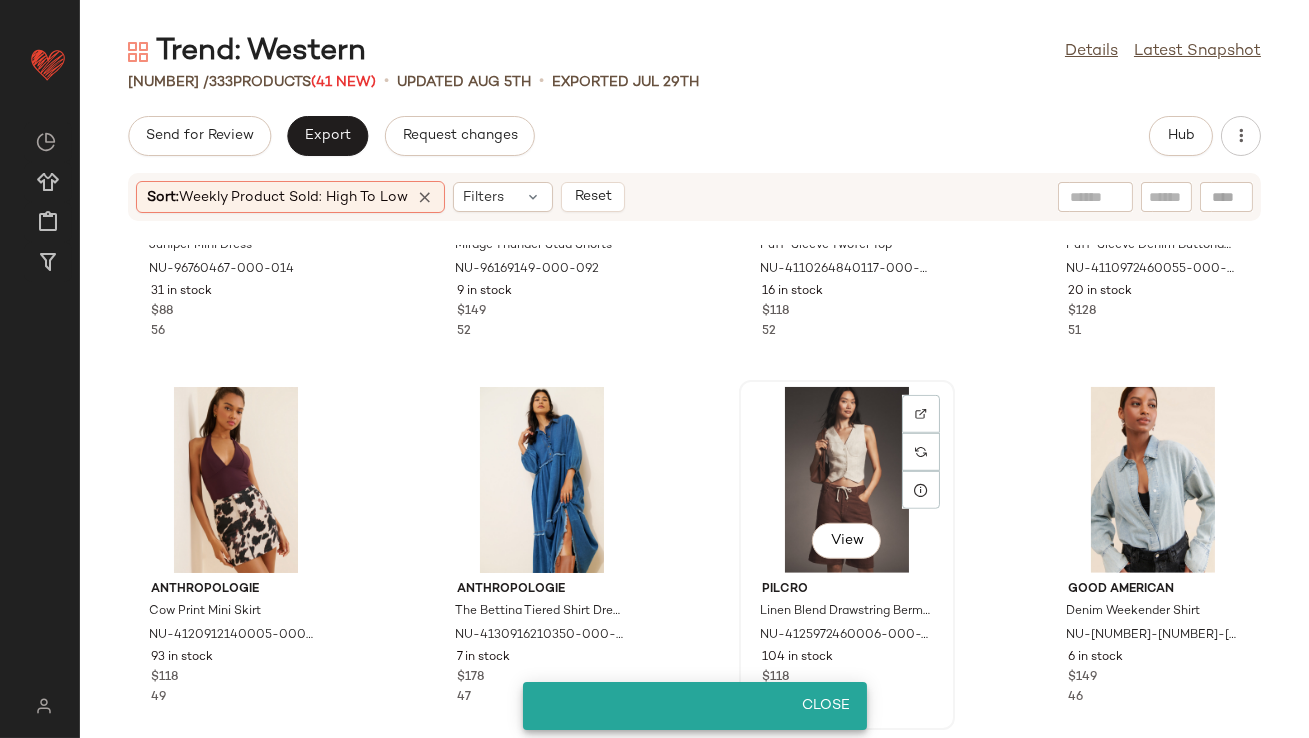 click on "View" 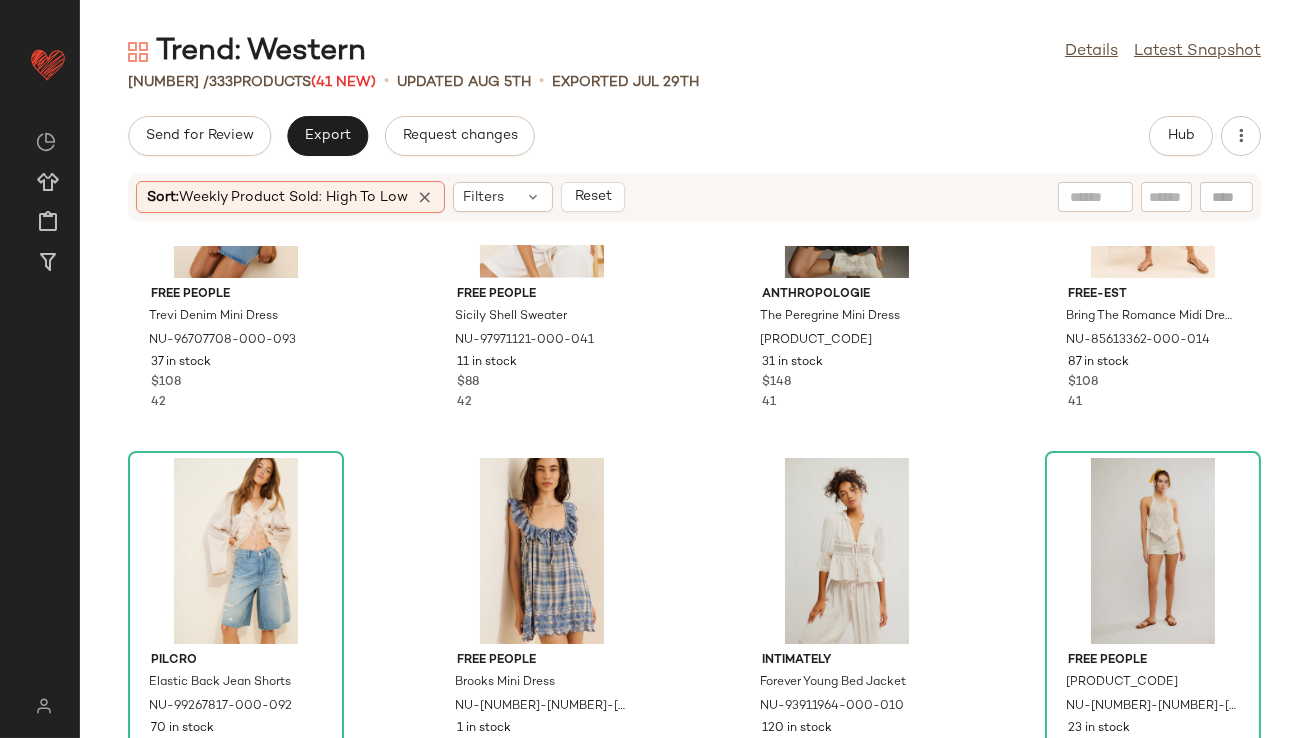 scroll, scrollTop: 4315, scrollLeft: 0, axis: vertical 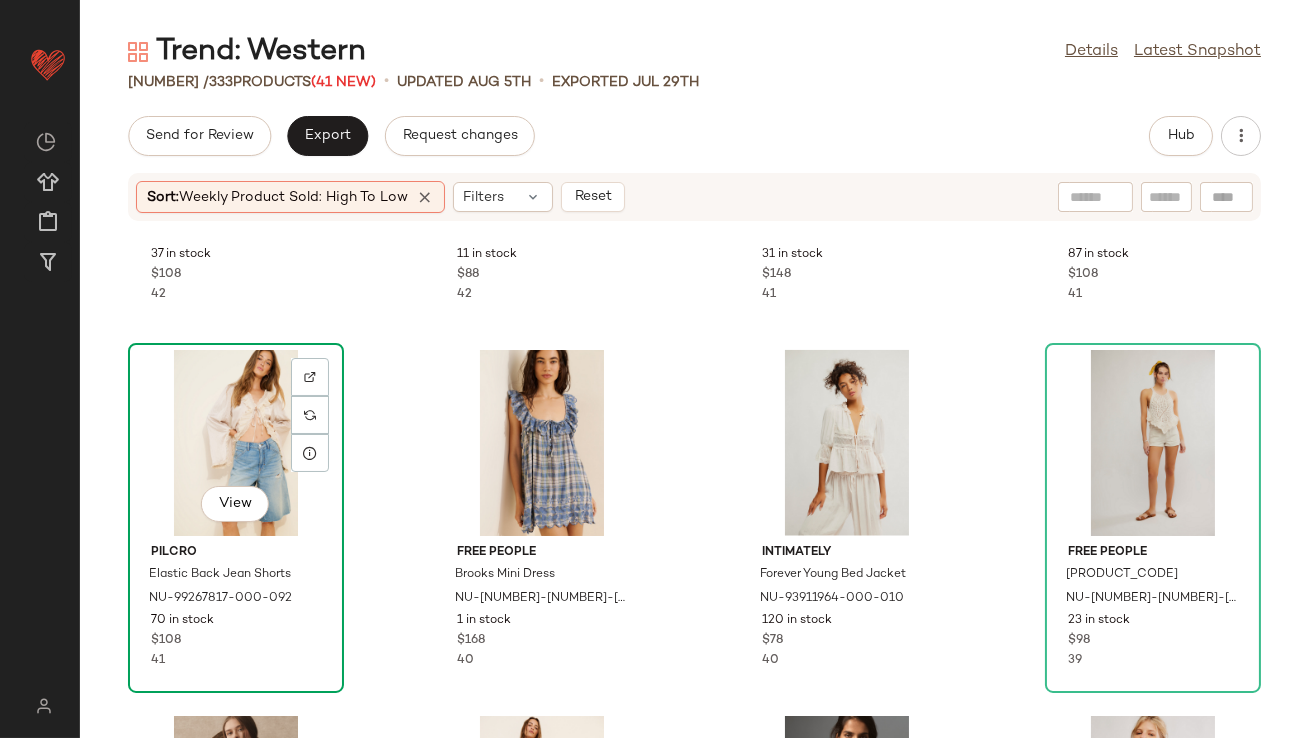 click on "View" 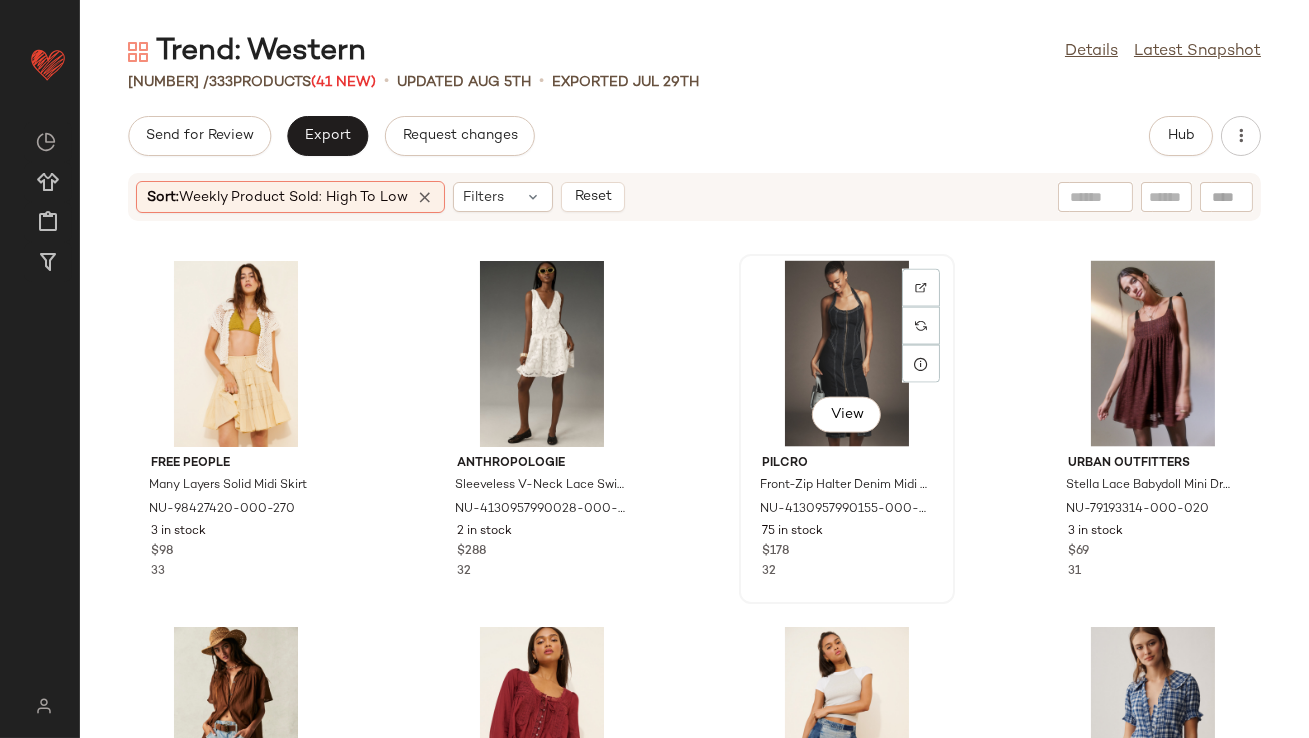scroll, scrollTop: 6115, scrollLeft: 0, axis: vertical 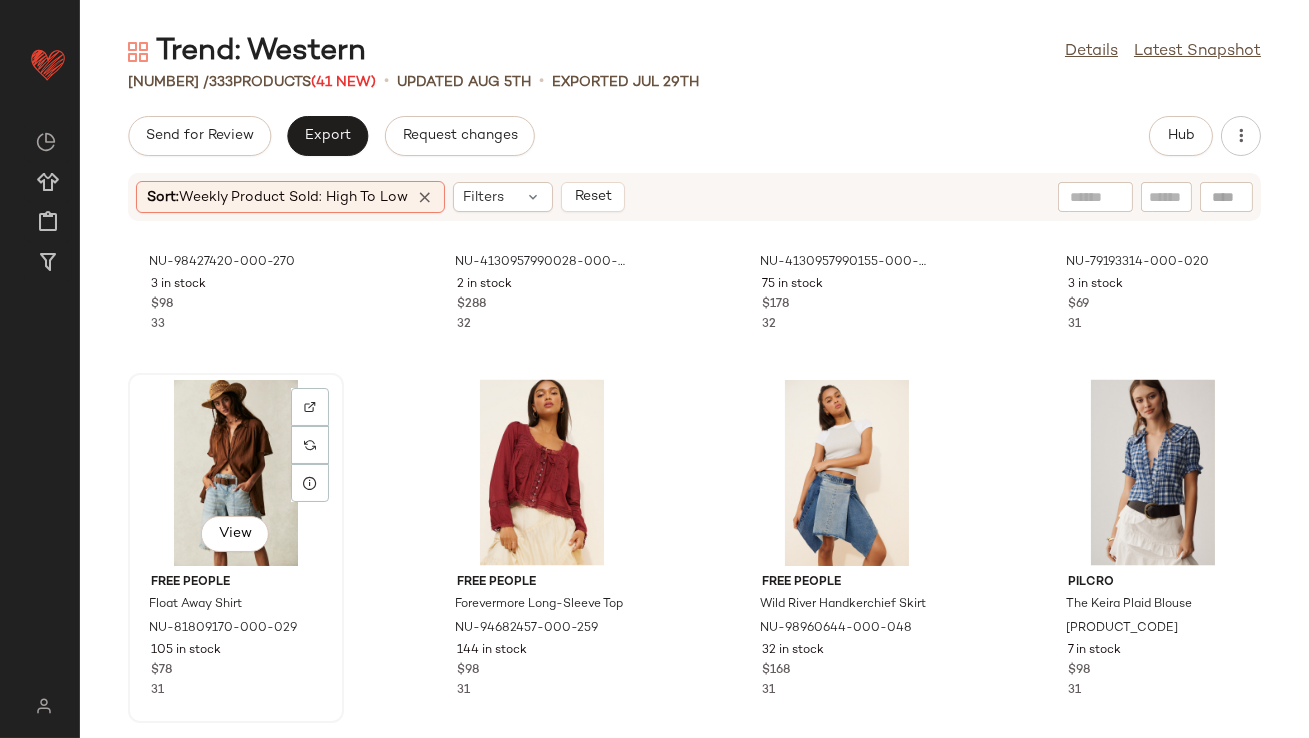 click on "View" 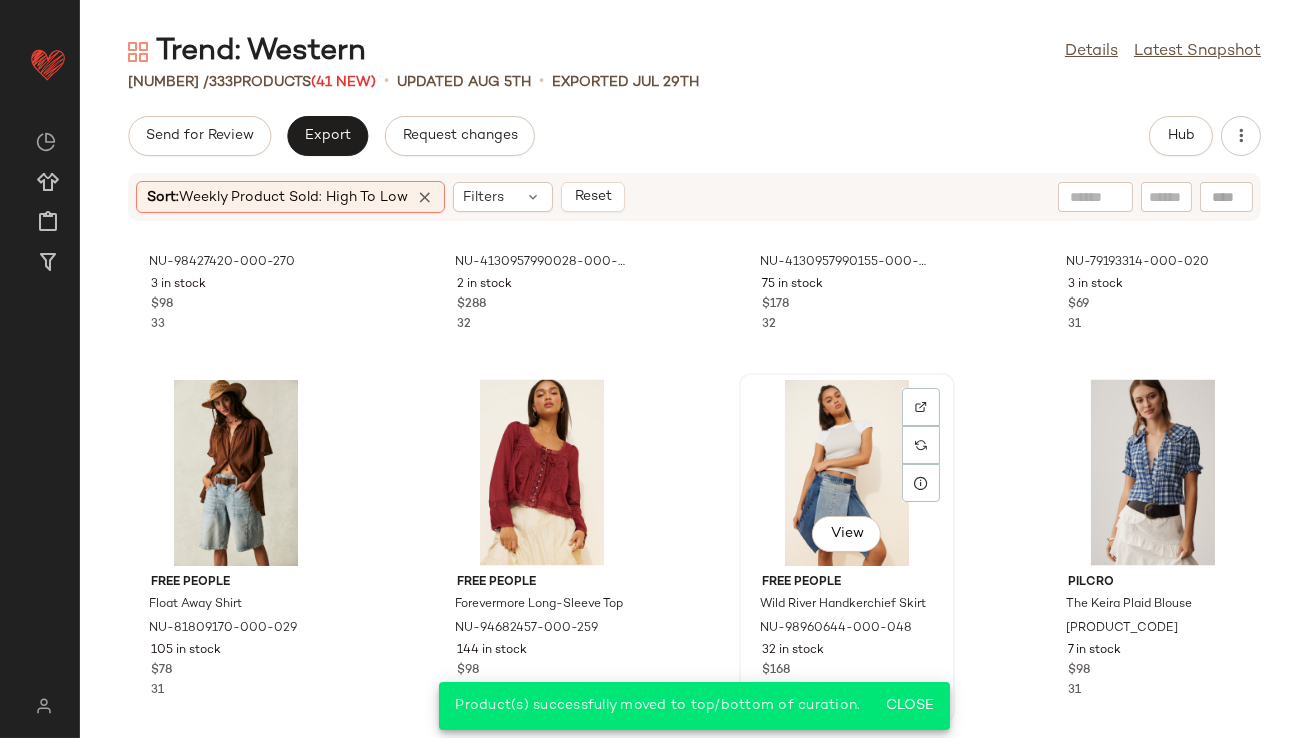 click on "View" 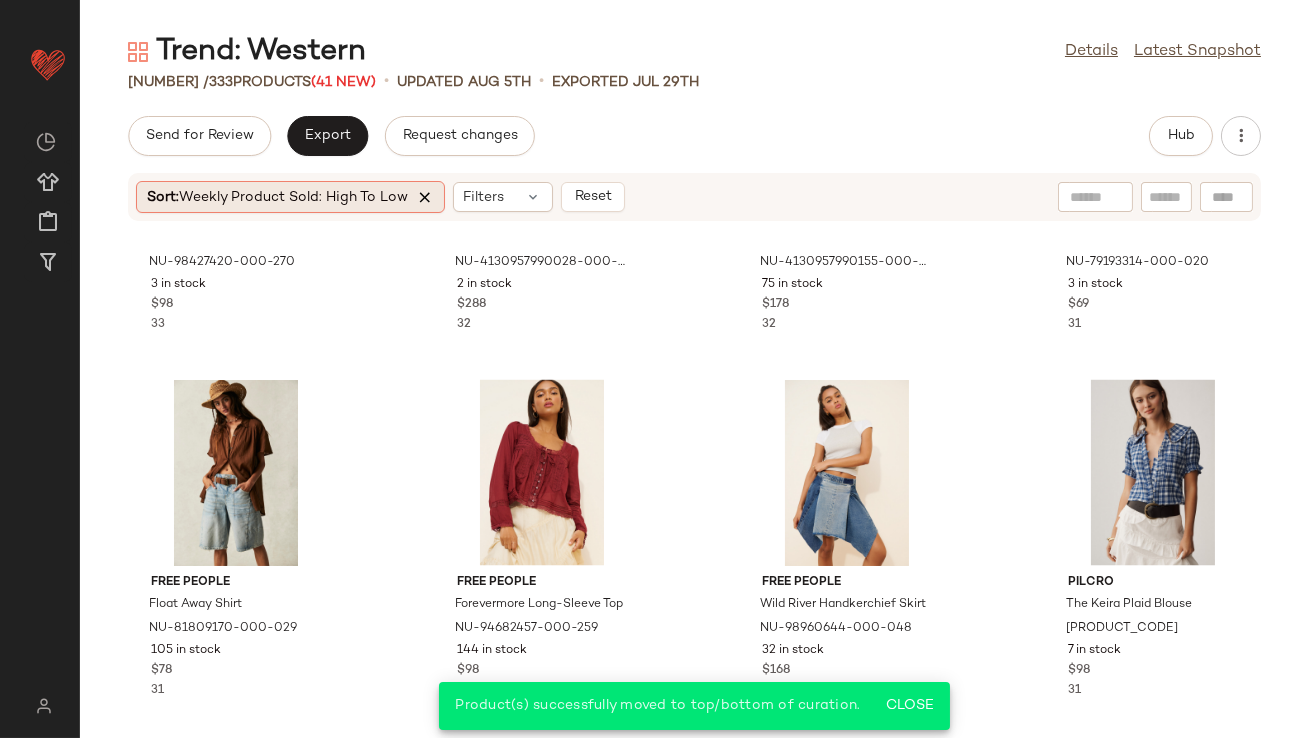 click at bounding box center [425, 197] 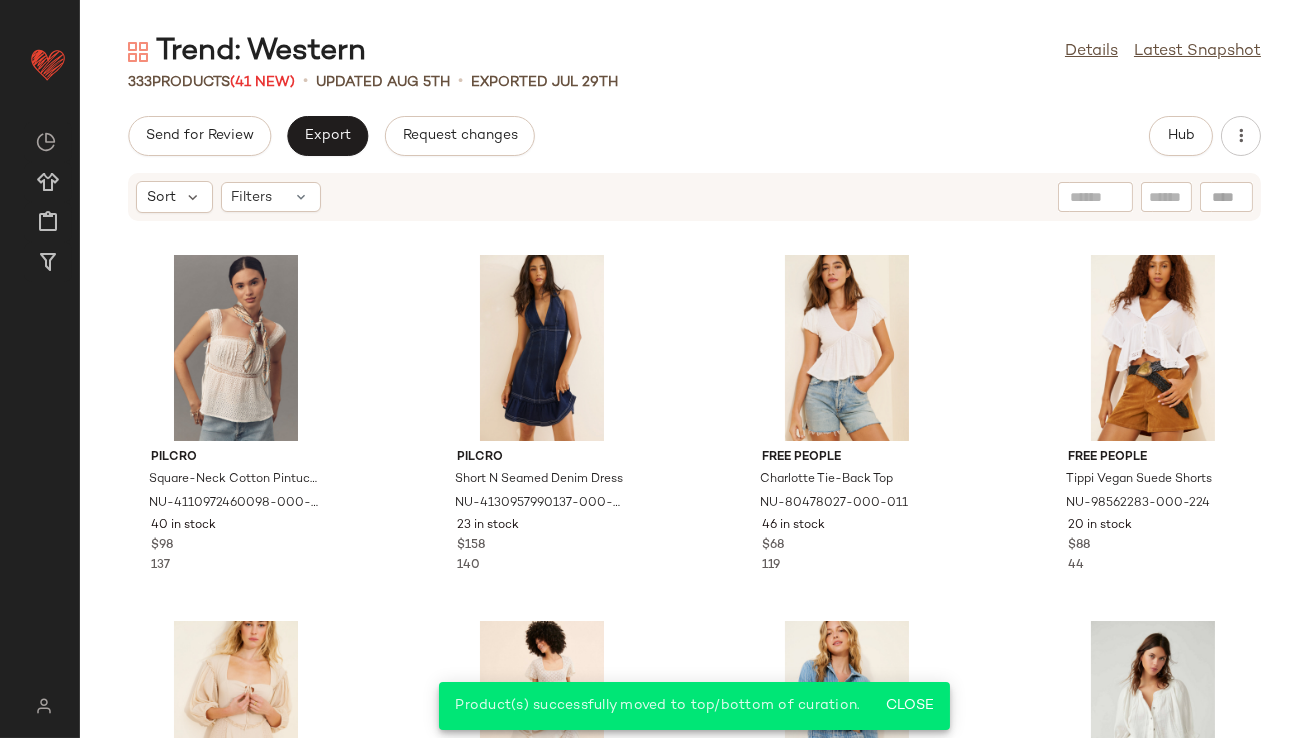 scroll, scrollTop: 735, scrollLeft: 0, axis: vertical 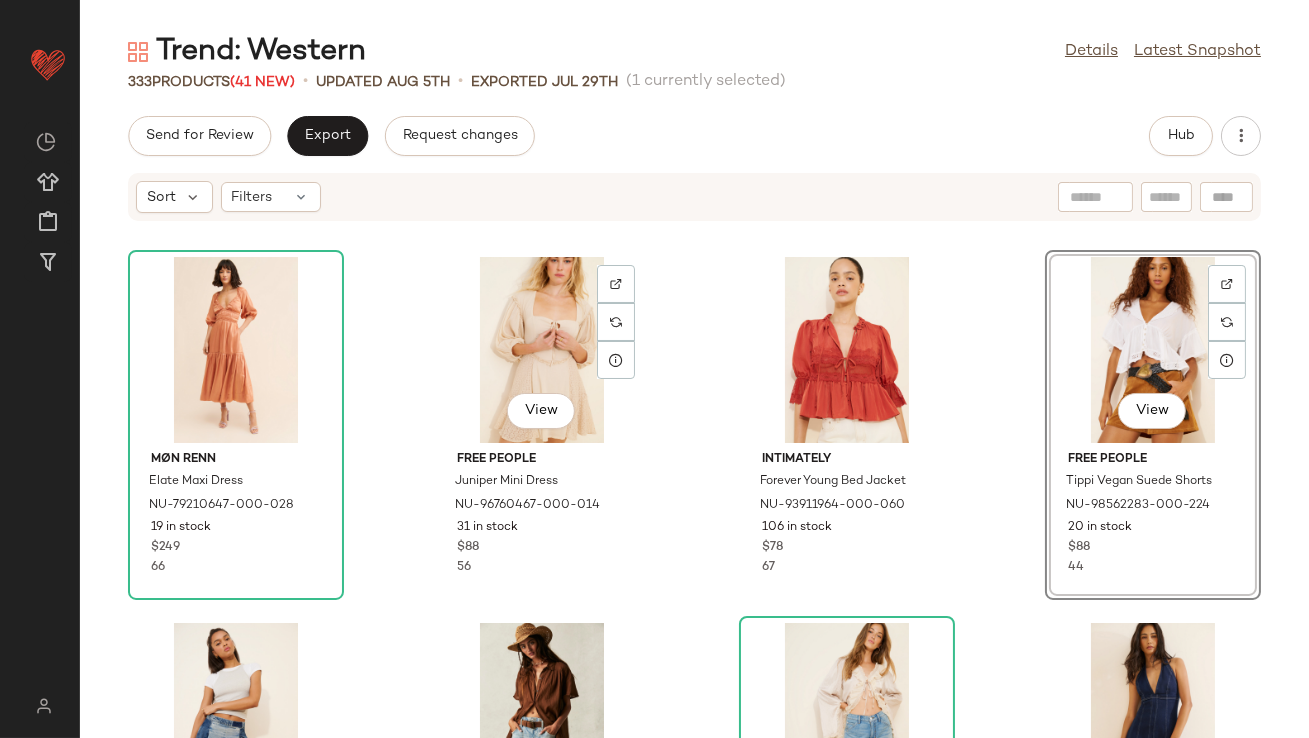 click on "Møn Renn Elate Maxi Dress NU-79210647-000-028 19 in stock $249 66  View  Free People Juniper Mini Dress NU-96760467-000-014 31 in stock $88 56 Intimately Forever Young Bed Jacket NU-93911964-000-060 106 in stock $78 67  View  Free People Tippi Vegan Suede Shorts NU-98562283-000-224 20 in stock $88 44 Free People Wild River Handkerchief Skirt NU-98960644-000-048 32 in stock $168 31 Free People Float Away Shirt NU-81809170-000-029 105 in stock $78 31 Pilcro Elastic Back Jean Shorts NU-99267817-000-092 70 in stock $108 41 Pilcro Short N Seamed Denim Dress NU-4130957990137-000-091 23 in stock $158 140 Pilcro Linen Blend Drawstring Bermuda Shorts NU-4125972460006-000-220 104 in stock $118 47 Free People Bali Vine Whispers Top NU-98957392-000-029 3 in stock $148 74 Pilcro The Weston Vegan Leather Collar Denim Jacket NU-4115527680015-000-093 63 in stock $118 97 Pilcro Square-Neck Cotton Pintuck Blouse NU-4110972460098-000-010 40 in stock $98 137 Free People Charlotte Tie-Back Top NU-80478027-000-011 46 in stock $68" 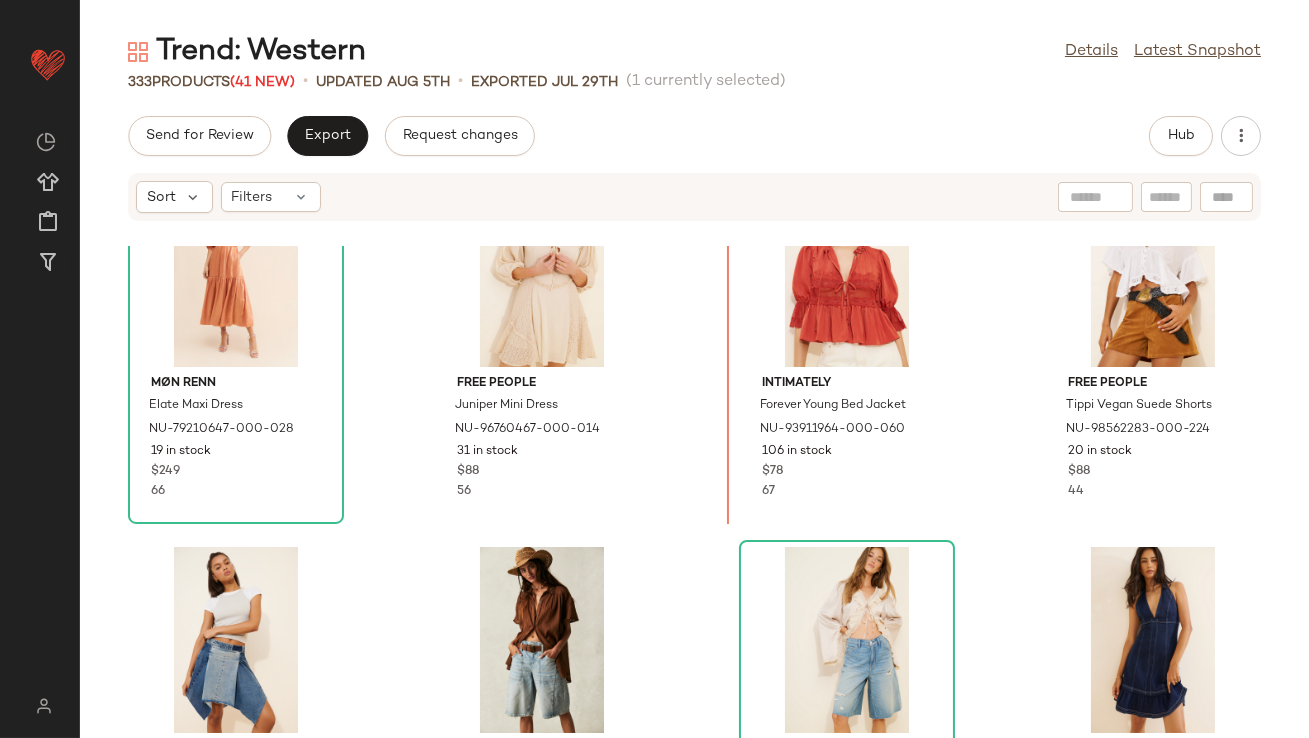 scroll, scrollTop: 0, scrollLeft: 0, axis: both 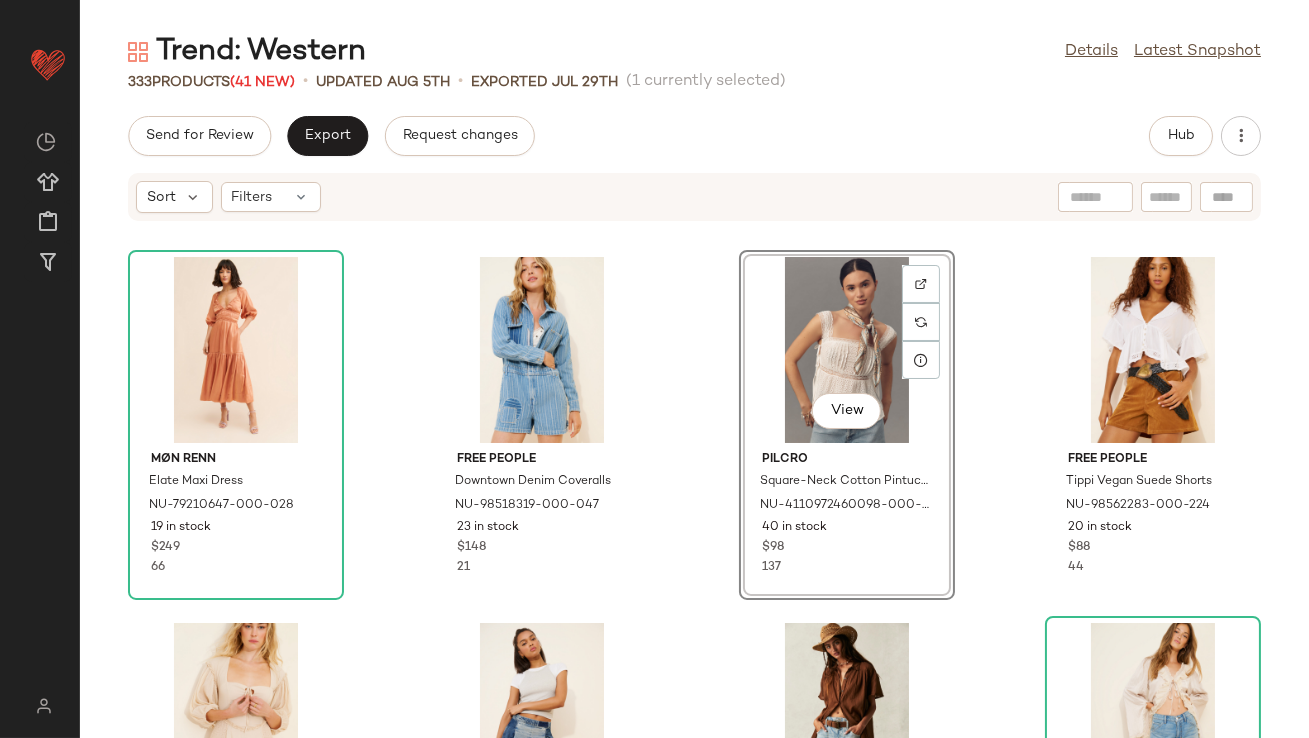 click on "Møn Renn Elate Maxi Dress NU-79210647-000-028 19 in stock $249 66 Free People Downtown Denim Coveralls NU-98518319-000-047 23 in stock $148 21  View  Pilcro Square-Neck Cotton Pintuck Blouse NU-4110972460098-000-010 40 in stock $98 137 Free People Tippi Vegan Suede Shorts NU-98562283-000-224 20 in stock $88 44 Free People Juniper Mini Dress NU-96760467-000-014 31 in stock $88 56 Free People Wild River Handkerchief Skirt NU-98960644-000-048 32 in stock $168 31 Free People Float Away Shirt NU-81809170-000-029 105 in stock $78 31 Pilcro Elastic Back Jean Shorts NU-99267817-000-092 70 in stock $108 41 Pilcro Short N Seamed Denim Dress NU-4130957990137-000-091 23 in stock $158 140 Pilcro Linen Blend Drawstring Bermuda Shorts NU-4125972460006-000-220 104 in stock $118 47 Free People Bali Vine Whispers Top NU-98957392-000-029 3 in stock $148 74 Pilcro The Weston Vegan Leather Collar Denim Jacket NU-4115527680015-000-093 63 in stock $118 97 Free People Charlotte Tie-Back Top NU-80478027-000-011 46 in stock $68 119" 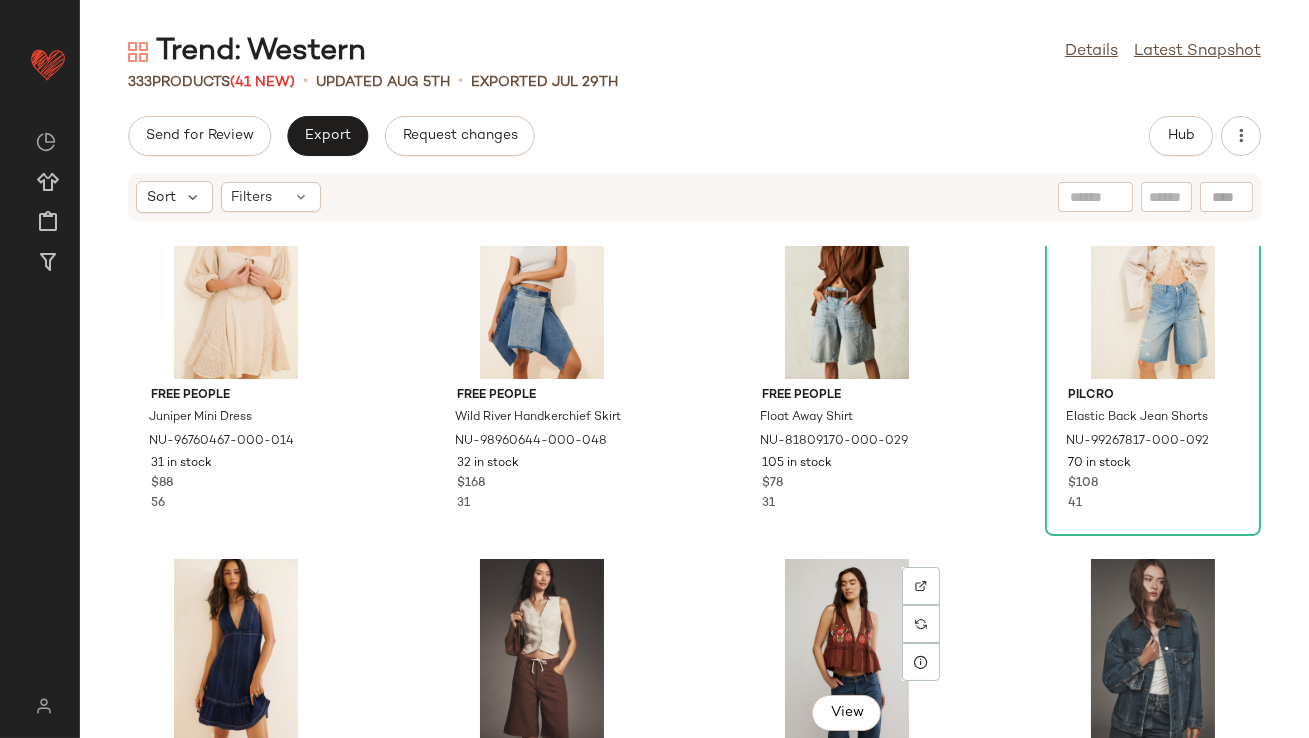scroll, scrollTop: 466, scrollLeft: 0, axis: vertical 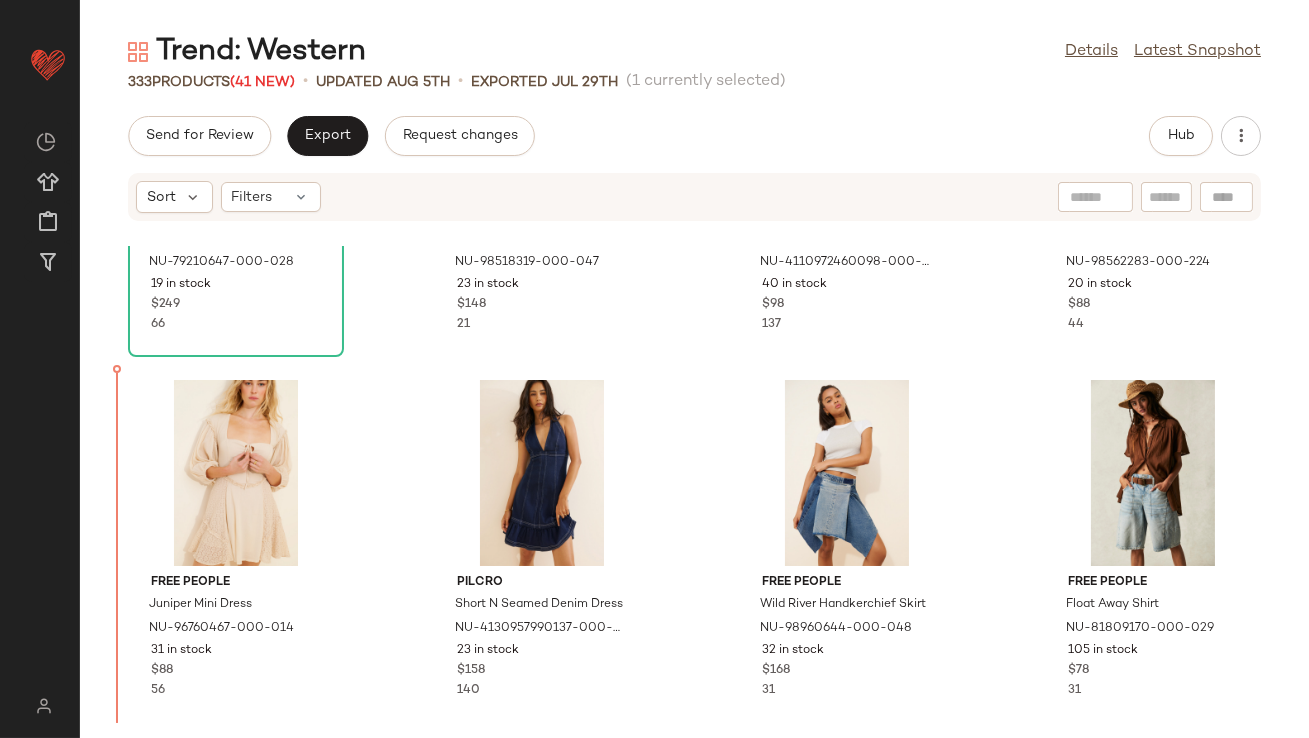 drag, startPoint x: 217, startPoint y: 600, endPoint x: 105, endPoint y: 446, distance: 190.4206 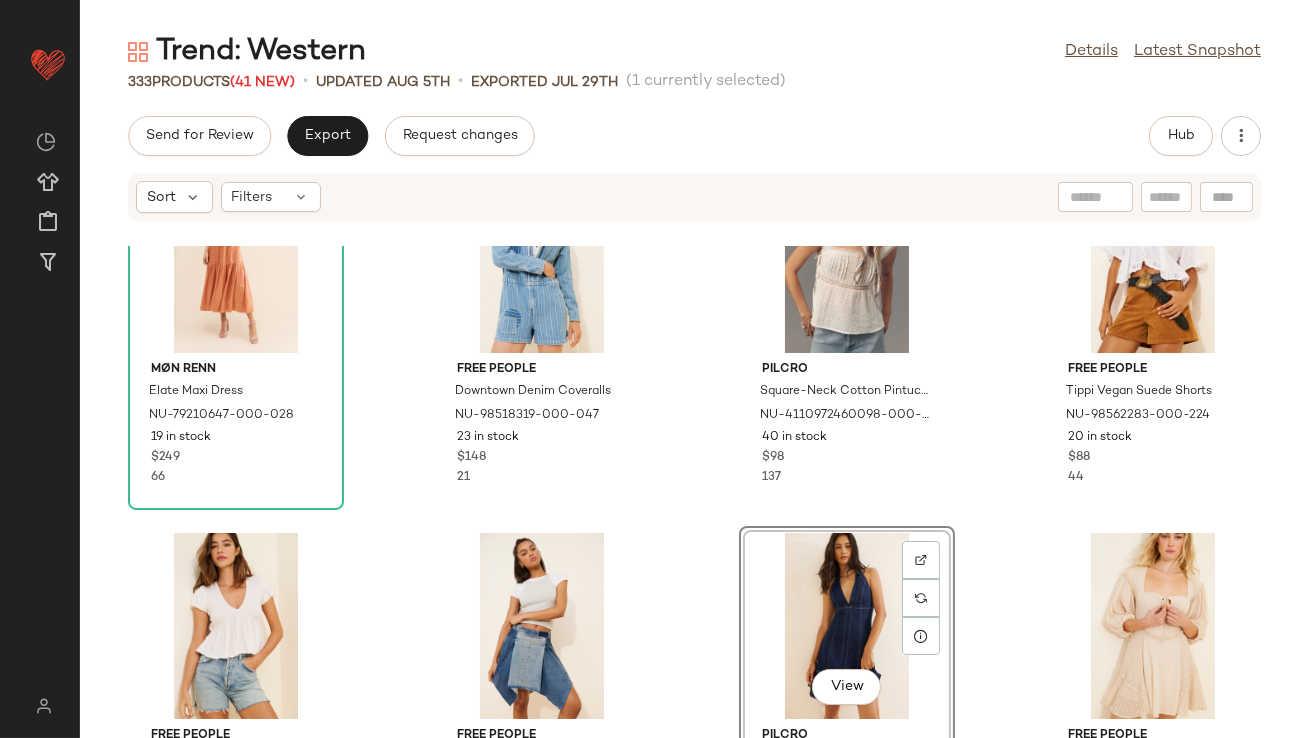 scroll, scrollTop: 0, scrollLeft: 0, axis: both 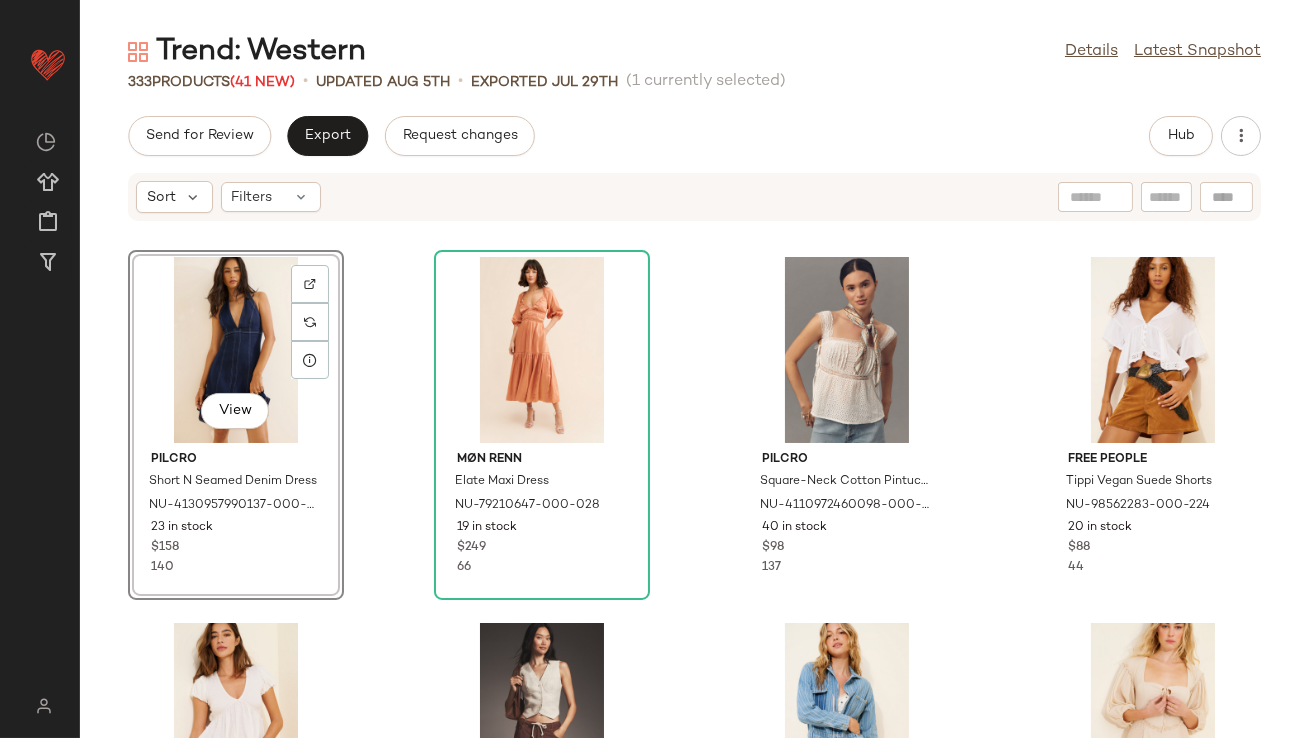 click on "View  Pilcro Short N Seamed Denim Dress NU-4130957990137-000-091 23 in stock $158 140 Møn Renn Elate Maxi Dress NU-79210647-000-028 19 in stock $249 66 Pilcro Square-Neck Cotton Pintuck Blouse NU-4110972460098-000-010 40 in stock $98 137 Free People Tippi Vegan Suede Shorts NU-98562283-000-224 20 in stock $88 44 Free People Charlotte Tie-Back Top NU-80478027-000-011 46 in stock $68 119 Pilcro Linen Blend Drawstring Bermuda Shorts NU-4125972460006-000-220 104 in stock $118 47 Free People Downtown Denim Coveralls NU-98518319-000-047 23 in stock $148 21 Free People Juniper Mini Dress NU-96760467-000-014 31 in stock $88 56 Free People Float Away Shirt NU-81809170-000-029 105 in stock $78 31 Pilcro Elastic Back Jean Shorts NU-99267817-000-092 70 in stock $108 41 Free People Wild River Handkerchief Skirt NU-98960644-000-048 32 in stock $168 31 Free People Bali Vine Whispers Top NU-98957392-000-029 3 in stock $148 74 Pilcro The Weston Vegan Leather Collar Denim Jacket NU-4115527680015-000-093 63 in stock $118 97" 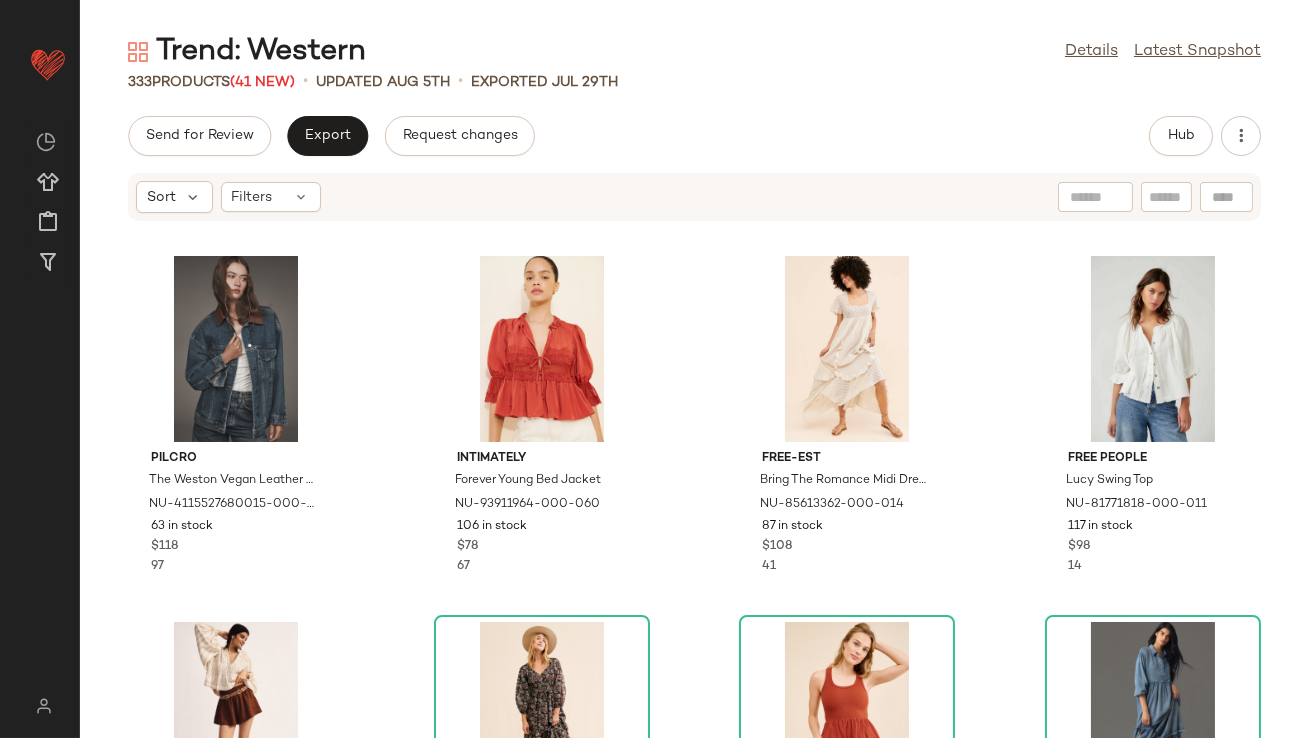 scroll, scrollTop: 1116, scrollLeft: 0, axis: vertical 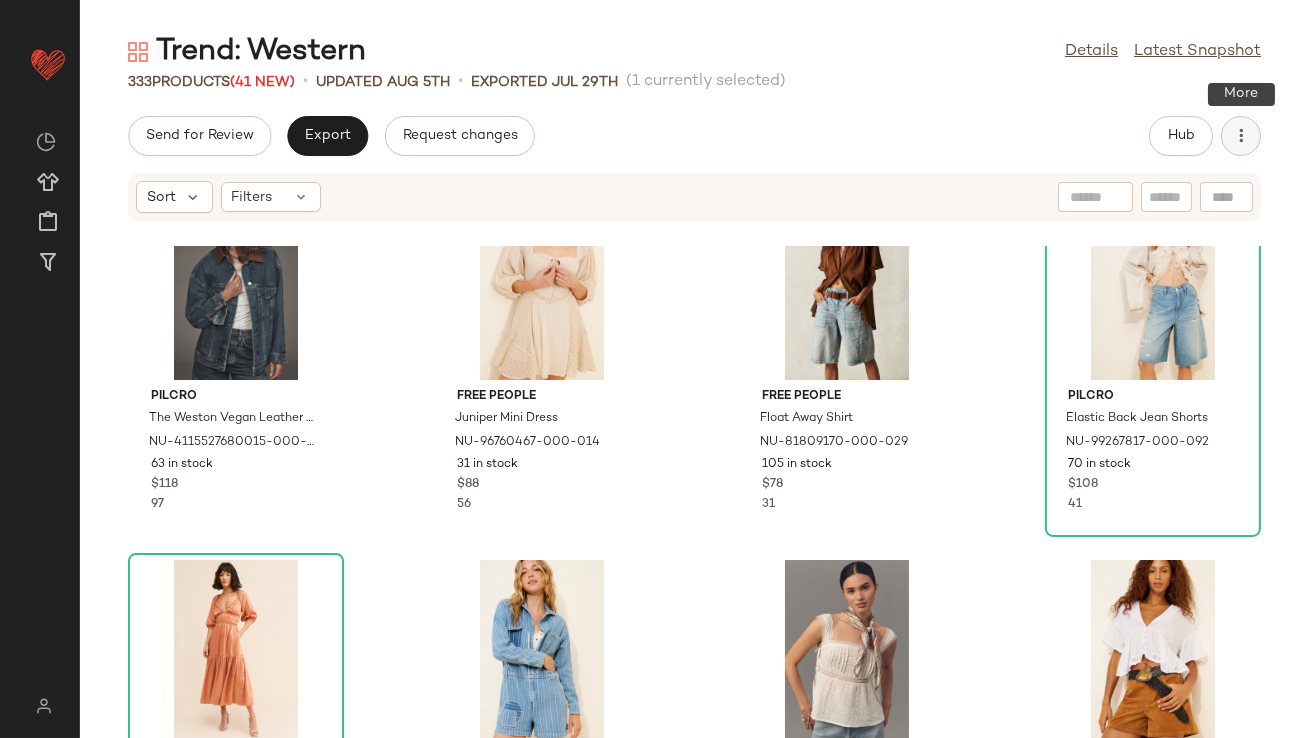 click 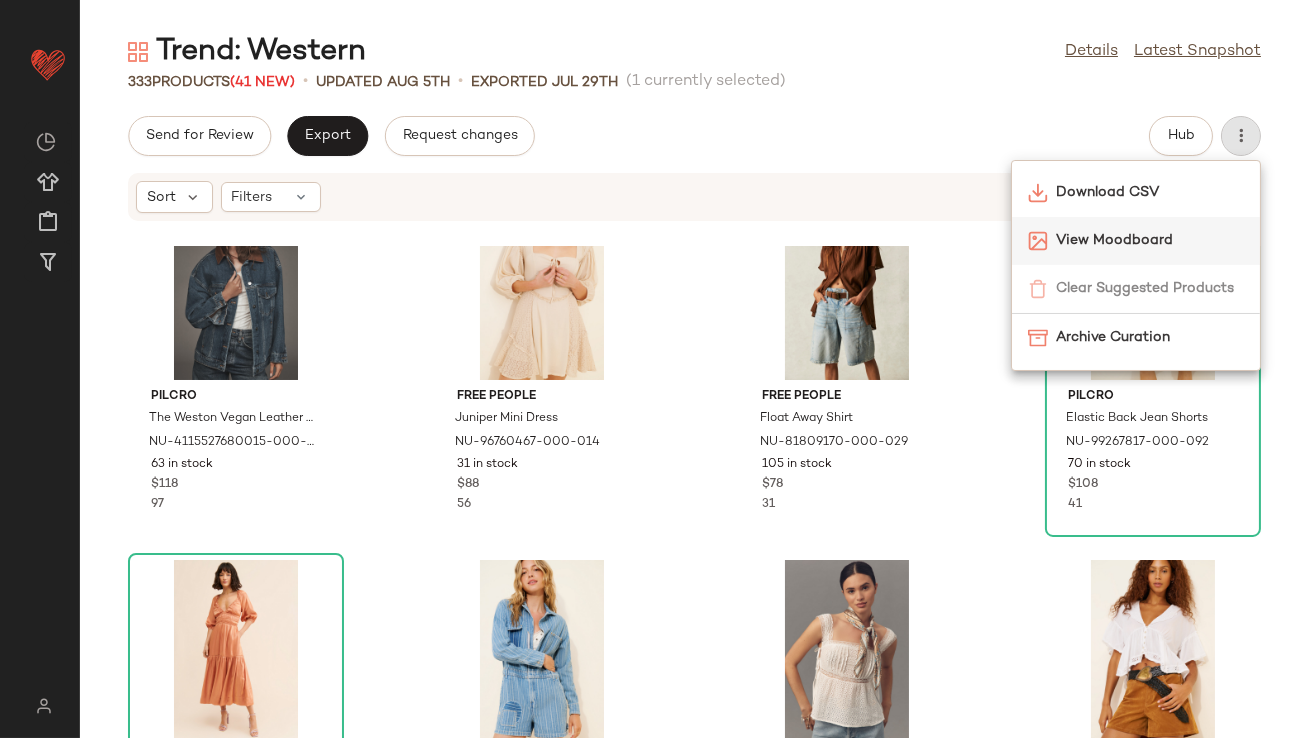 click on "View Moodboard" at bounding box center [1150, 240] 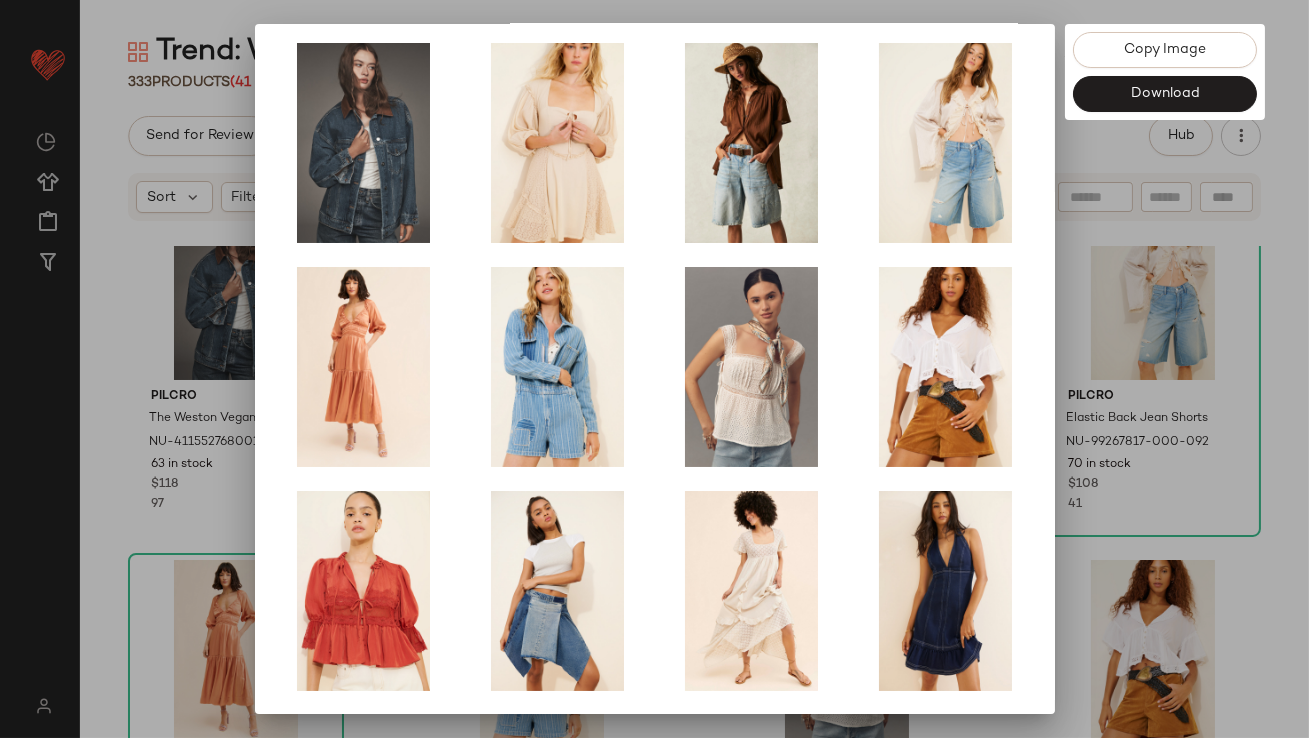 click at bounding box center (654, 369) 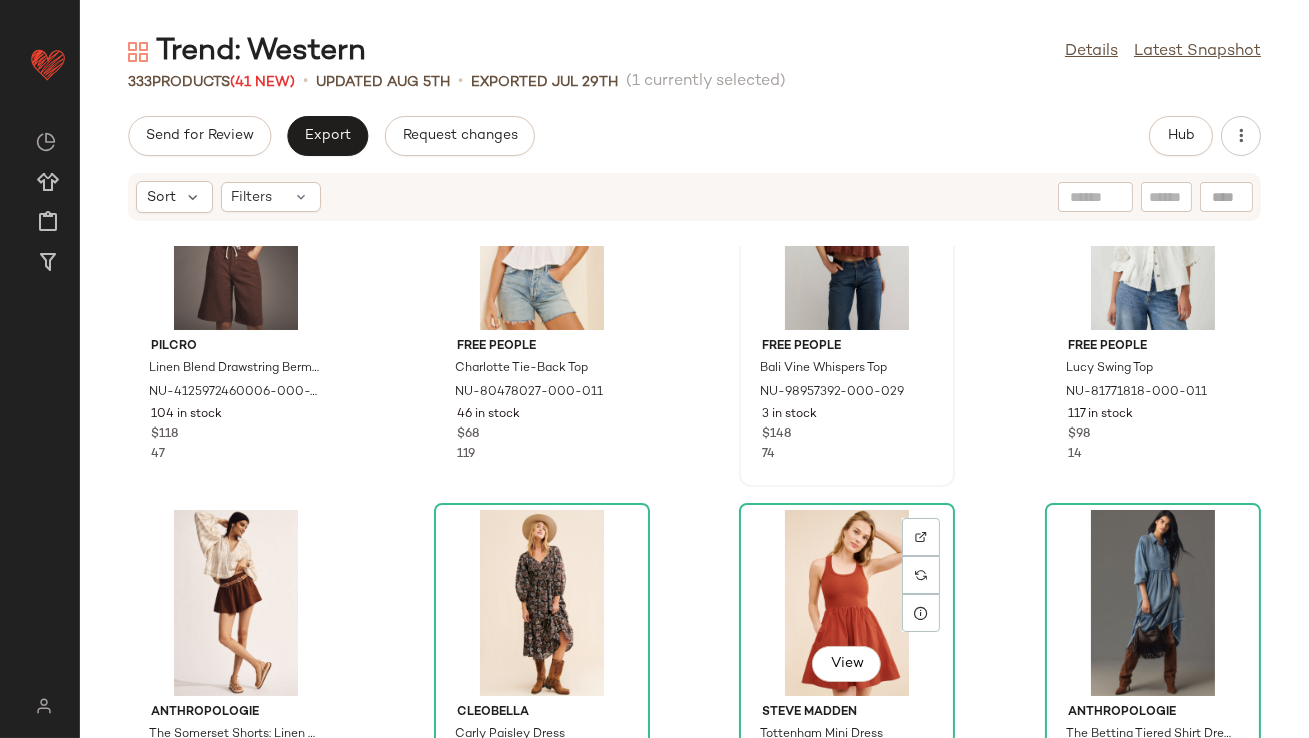 scroll, scrollTop: 1381, scrollLeft: 0, axis: vertical 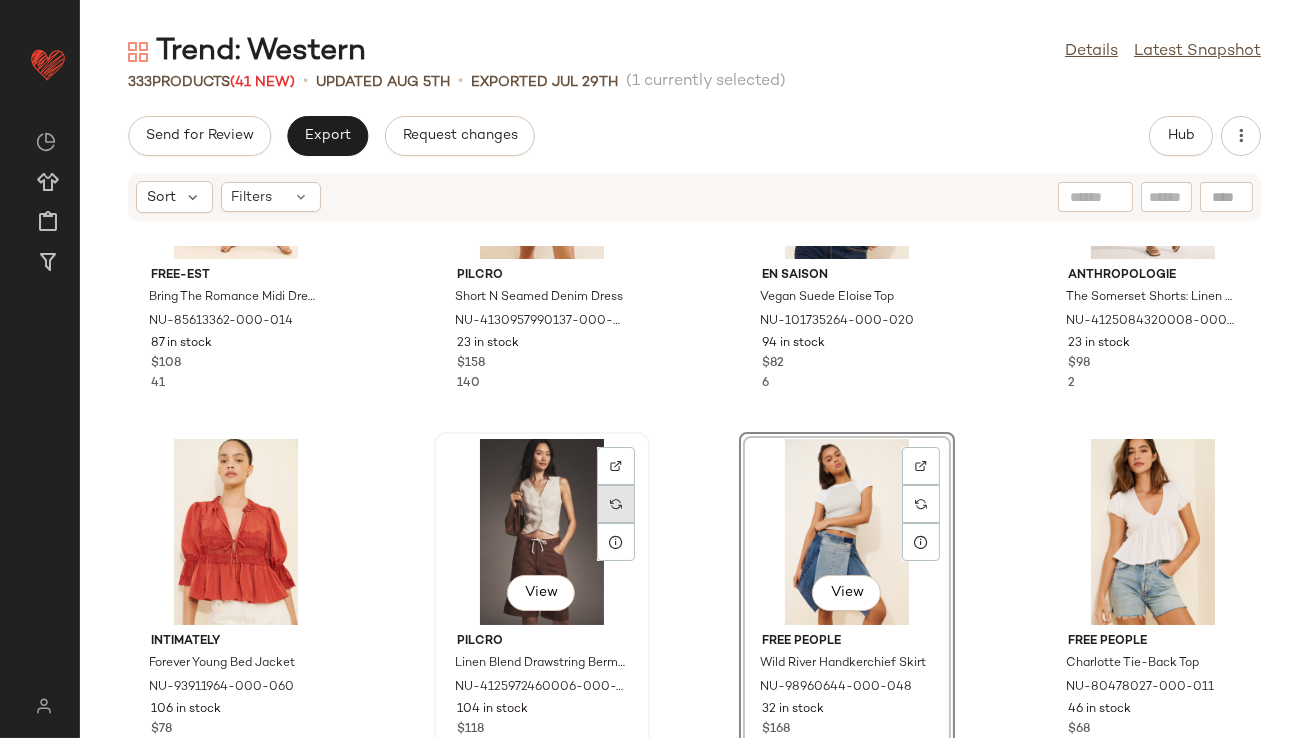 drag, startPoint x: 558, startPoint y: 495, endPoint x: 604, endPoint y: 491, distance: 46.173584 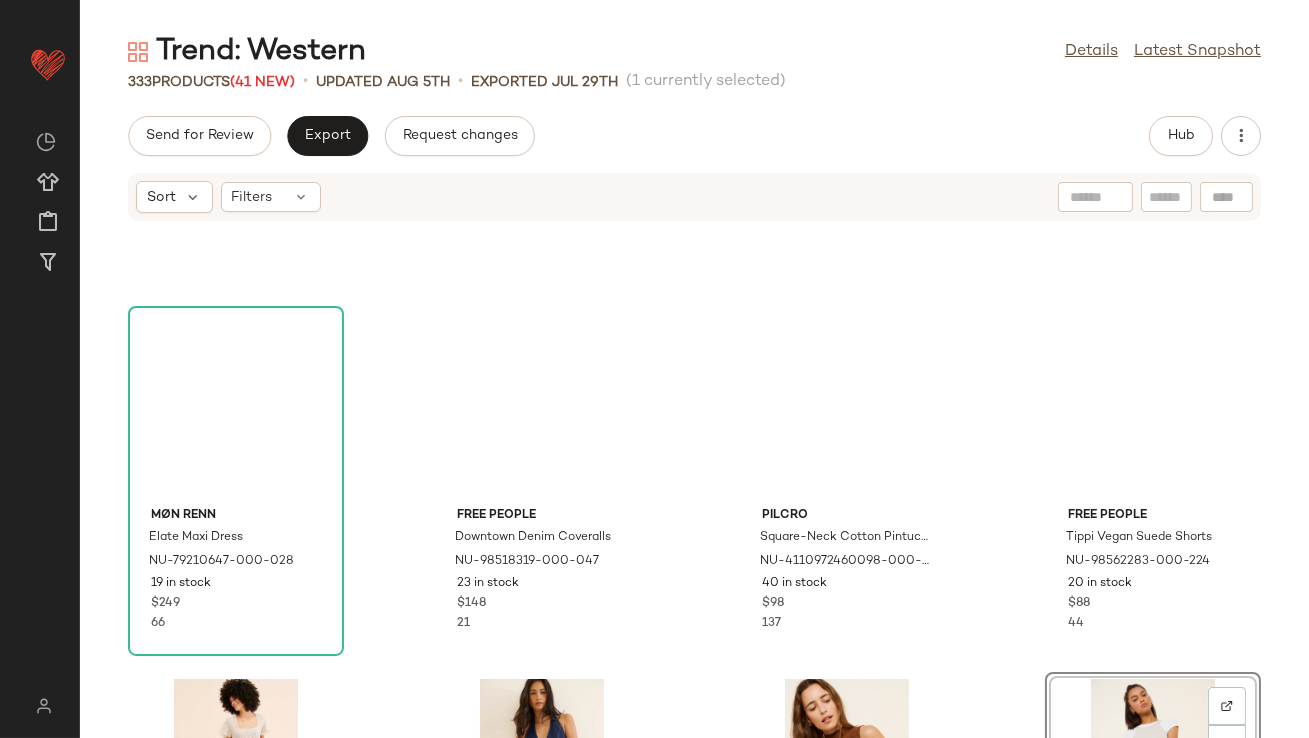 scroll, scrollTop: 77, scrollLeft: 0, axis: vertical 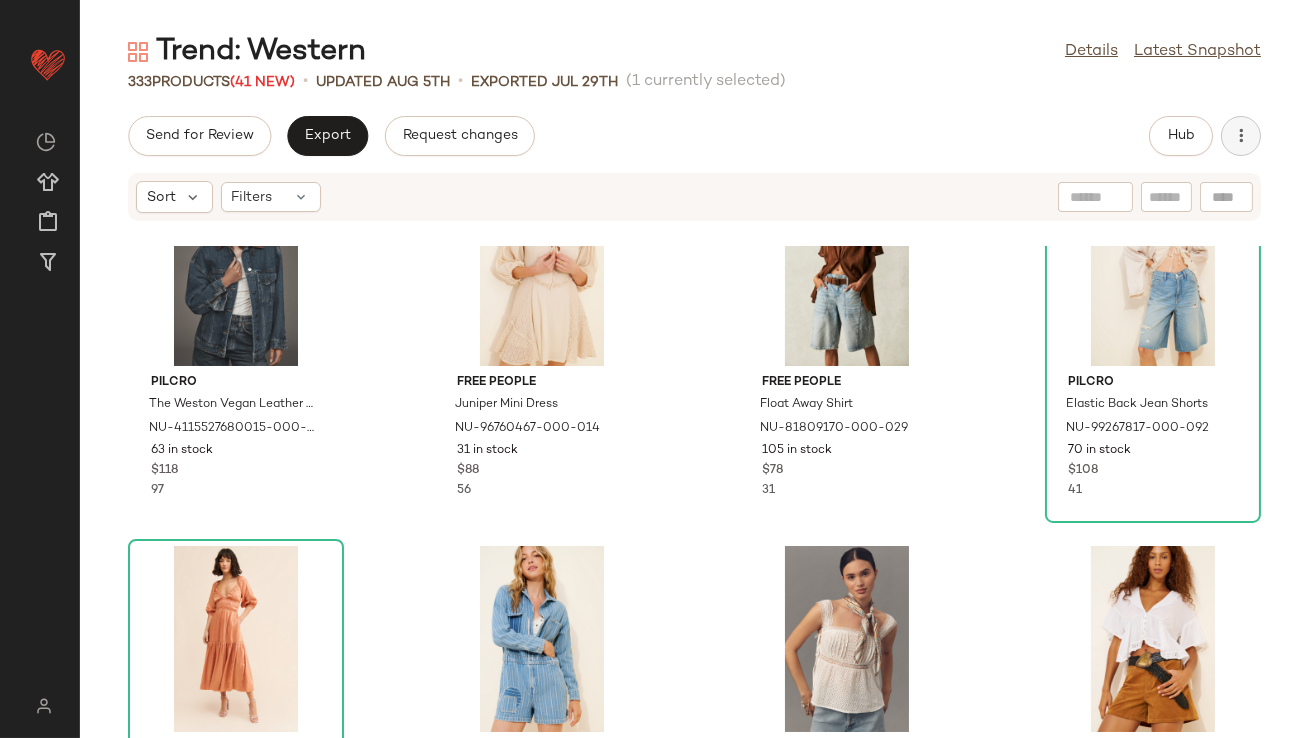click 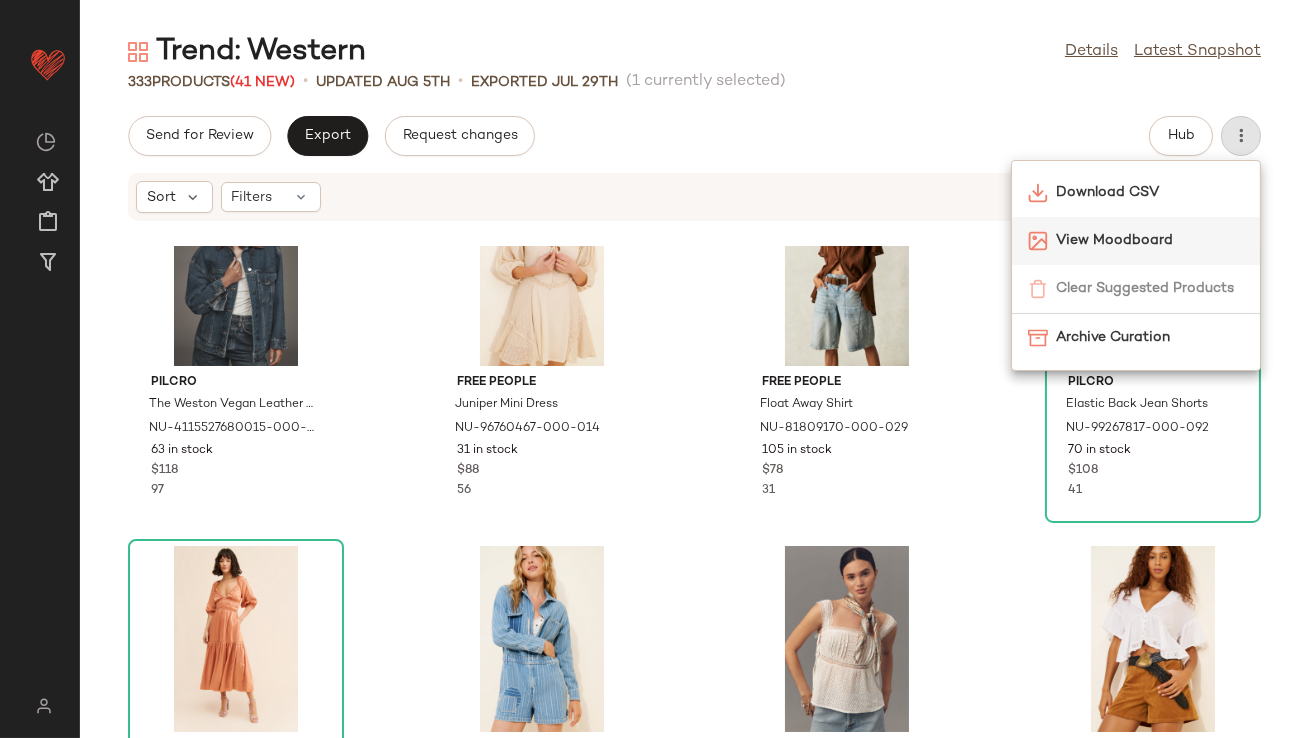 click on "View Moodboard" at bounding box center [1150, 240] 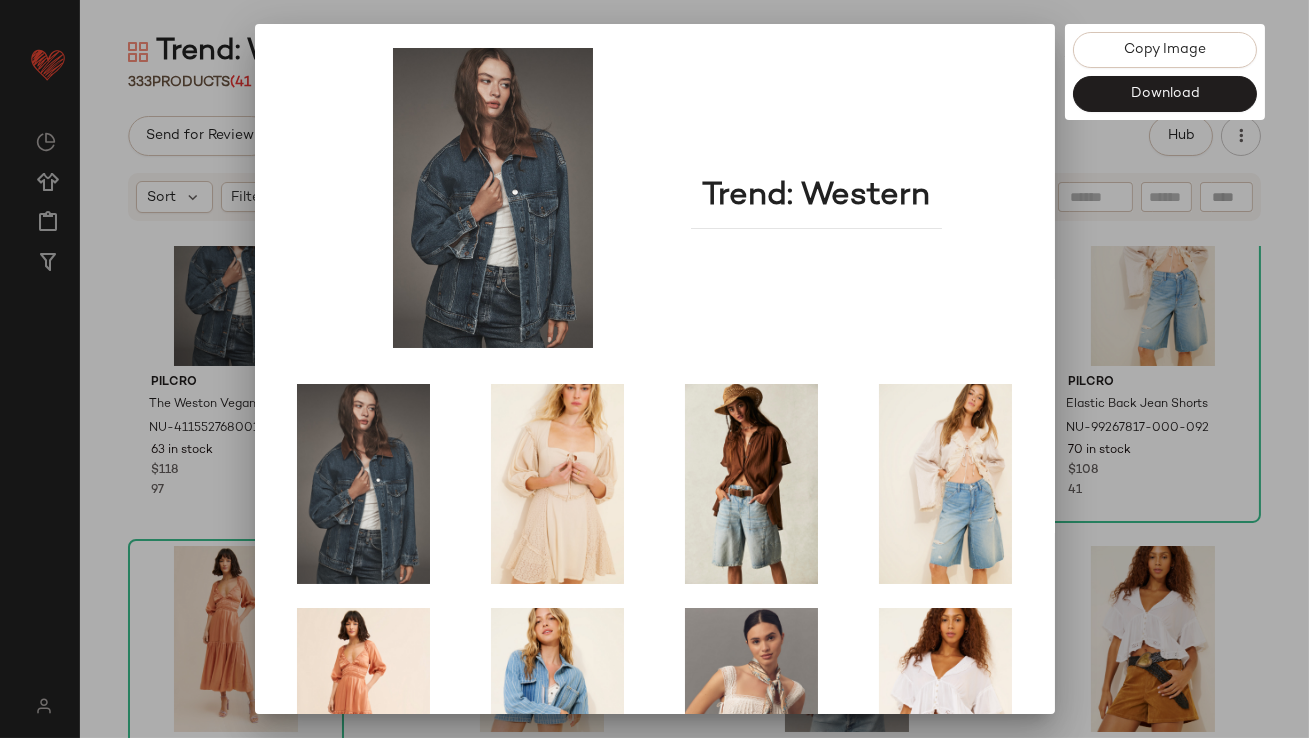 scroll, scrollTop: 341, scrollLeft: 0, axis: vertical 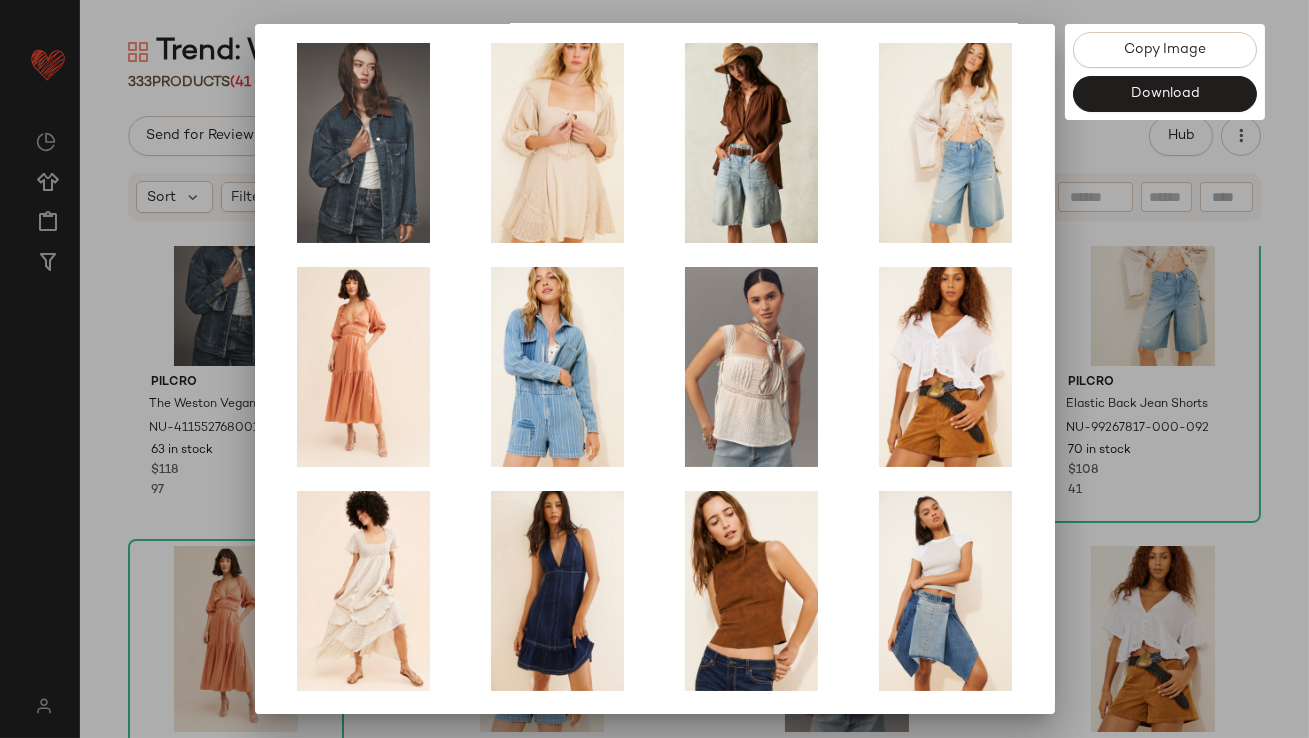 click at bounding box center [654, 369] 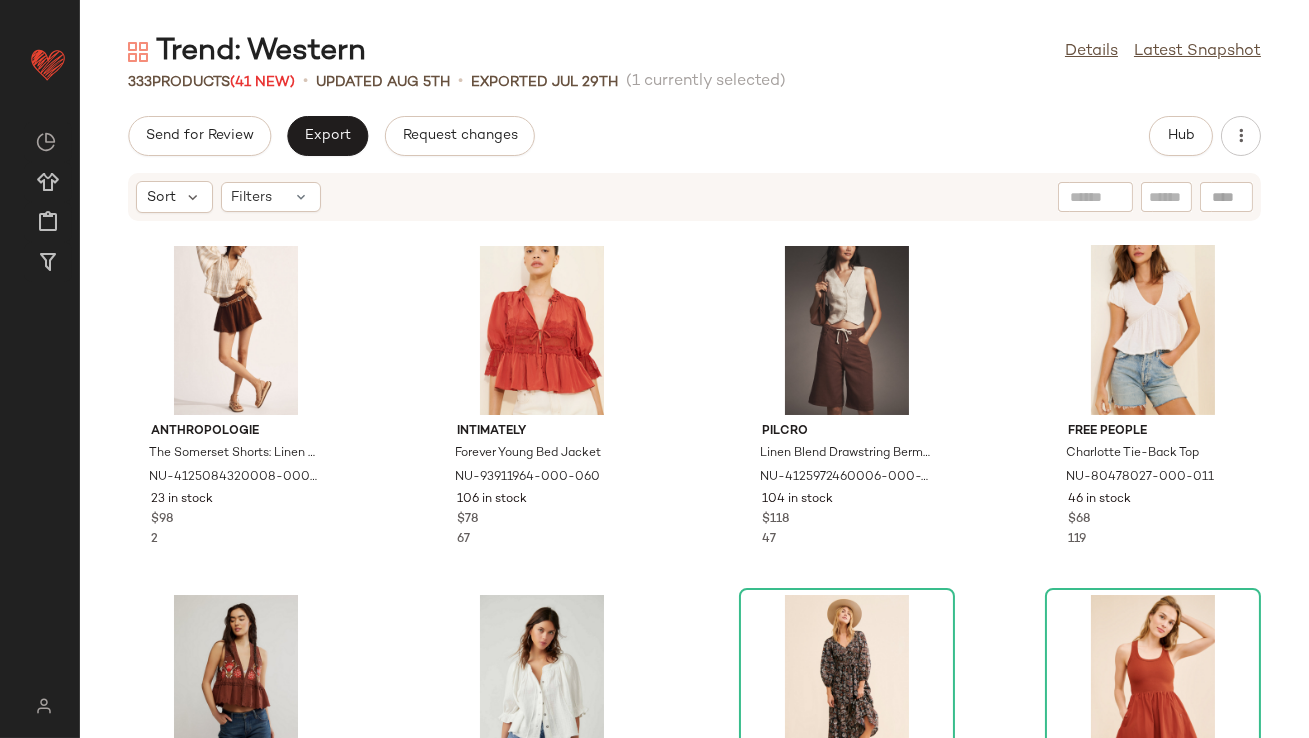 scroll, scrollTop: 1138, scrollLeft: 0, axis: vertical 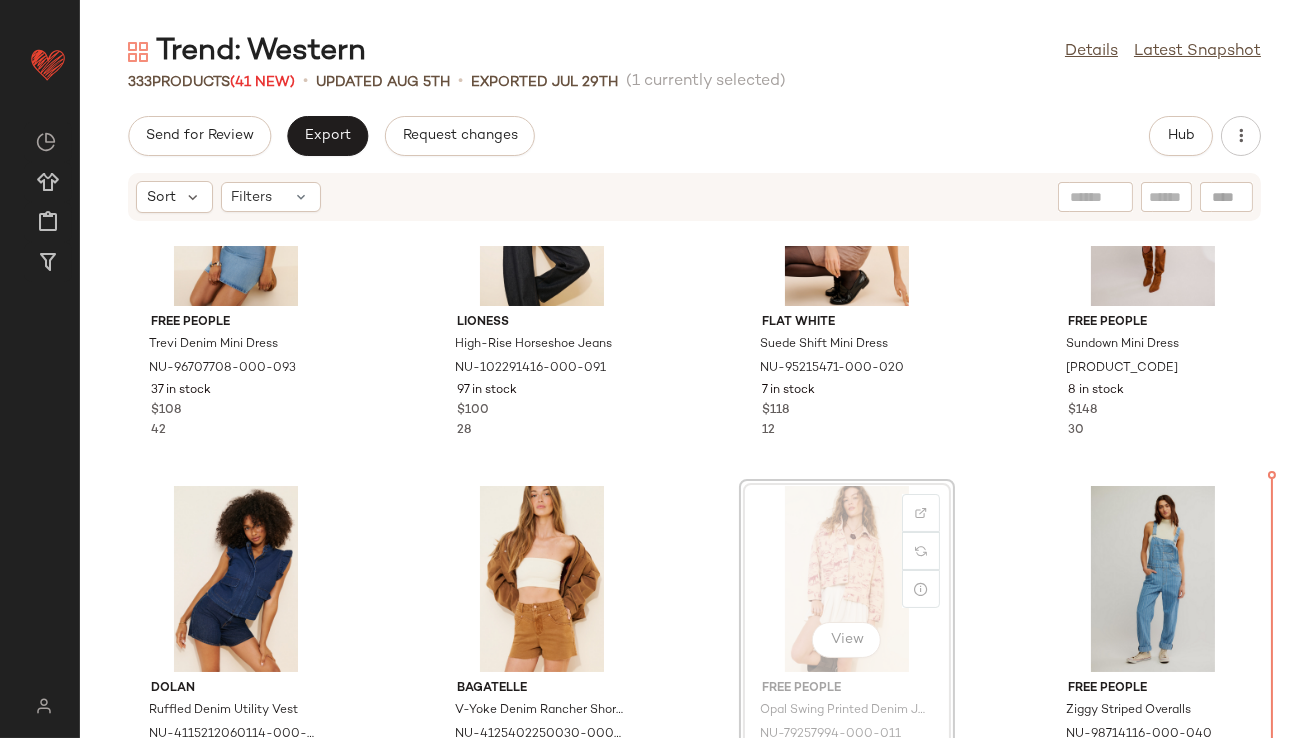 drag, startPoint x: 824, startPoint y: 564, endPoint x: 835, endPoint y: 564, distance: 11 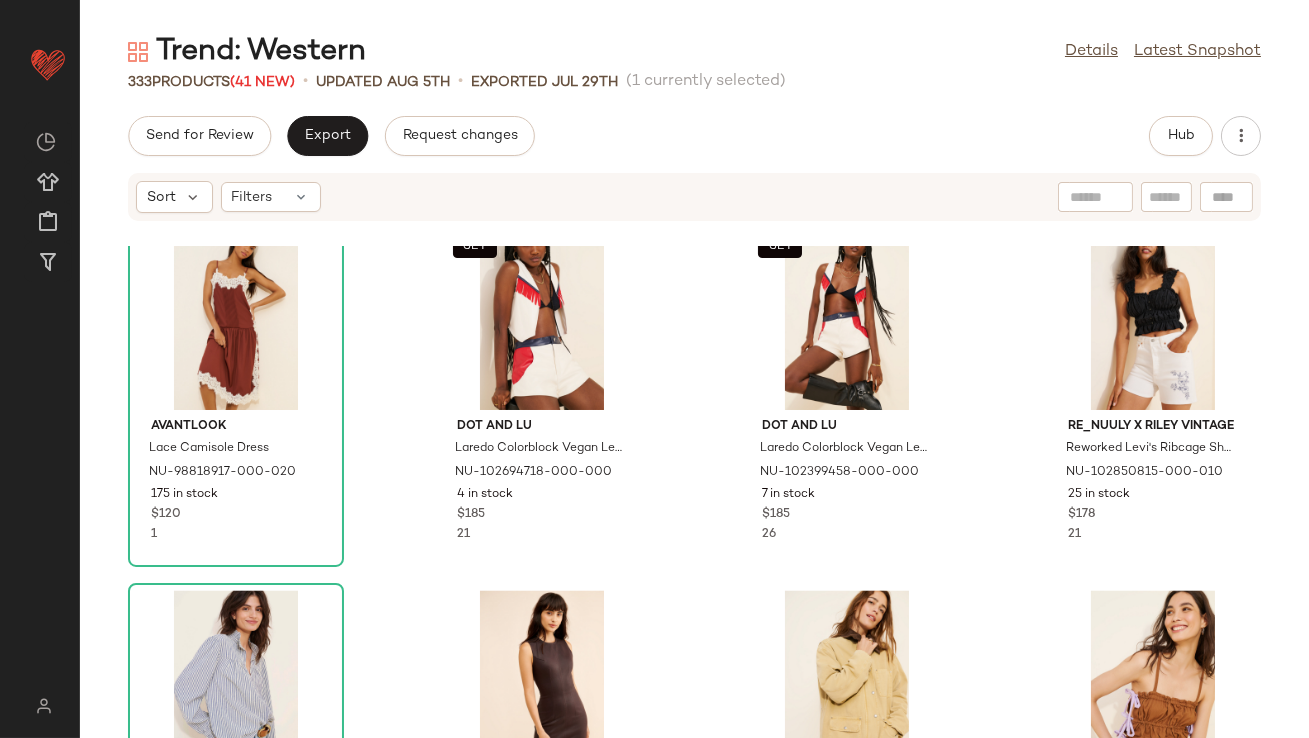 scroll, scrollTop: 7964, scrollLeft: 0, axis: vertical 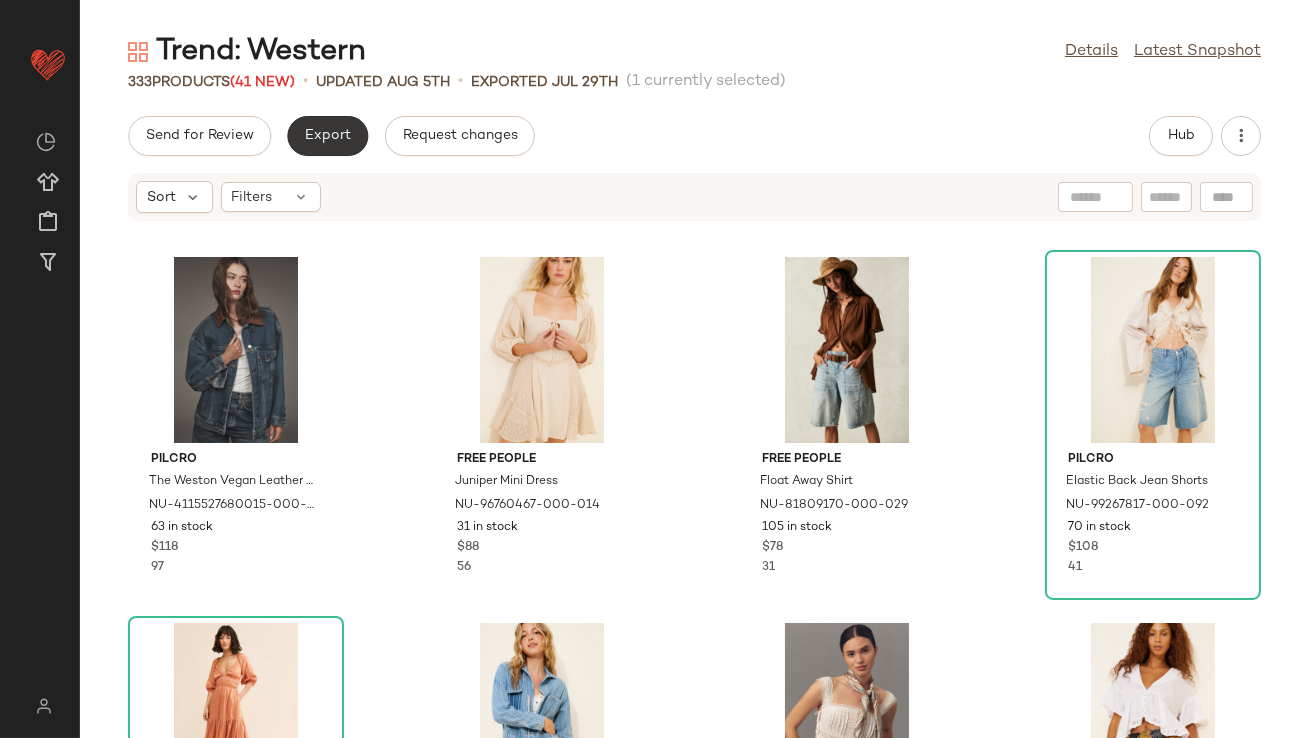 click on "Export" at bounding box center [327, 136] 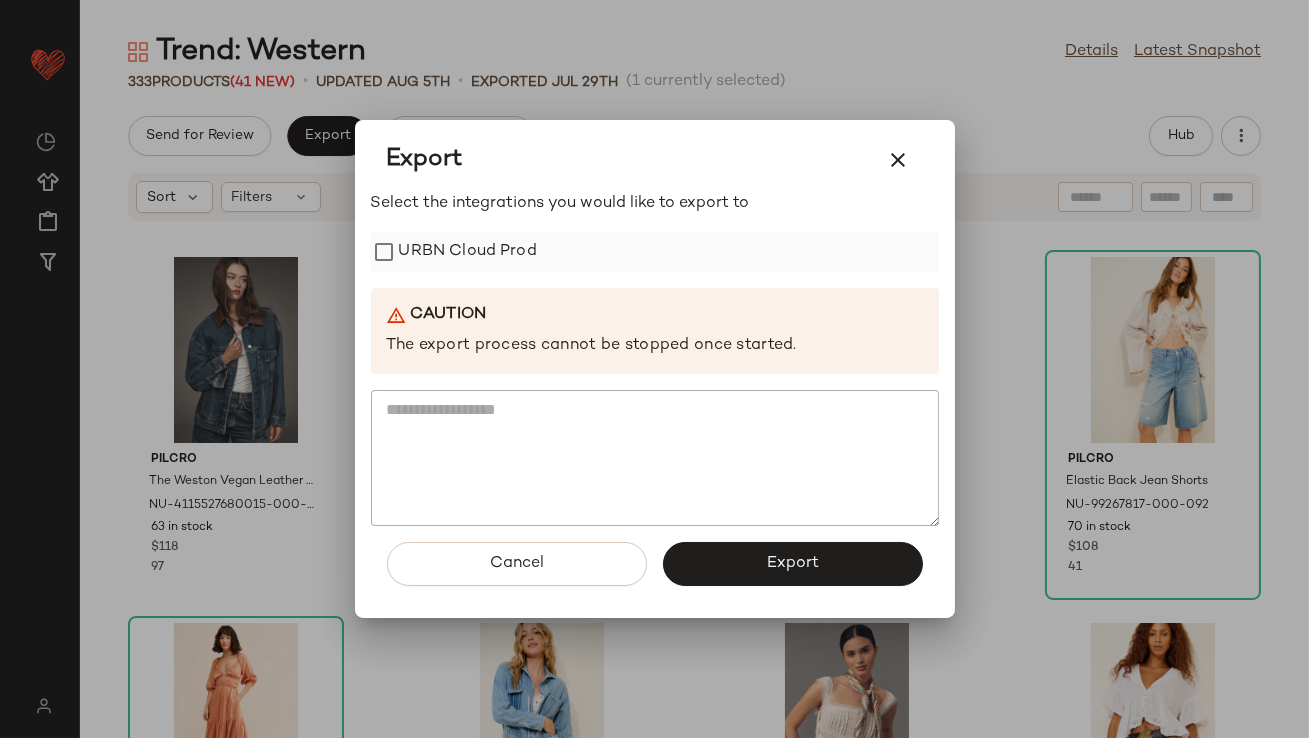 click on "URBN Cloud Prod" at bounding box center [468, 252] 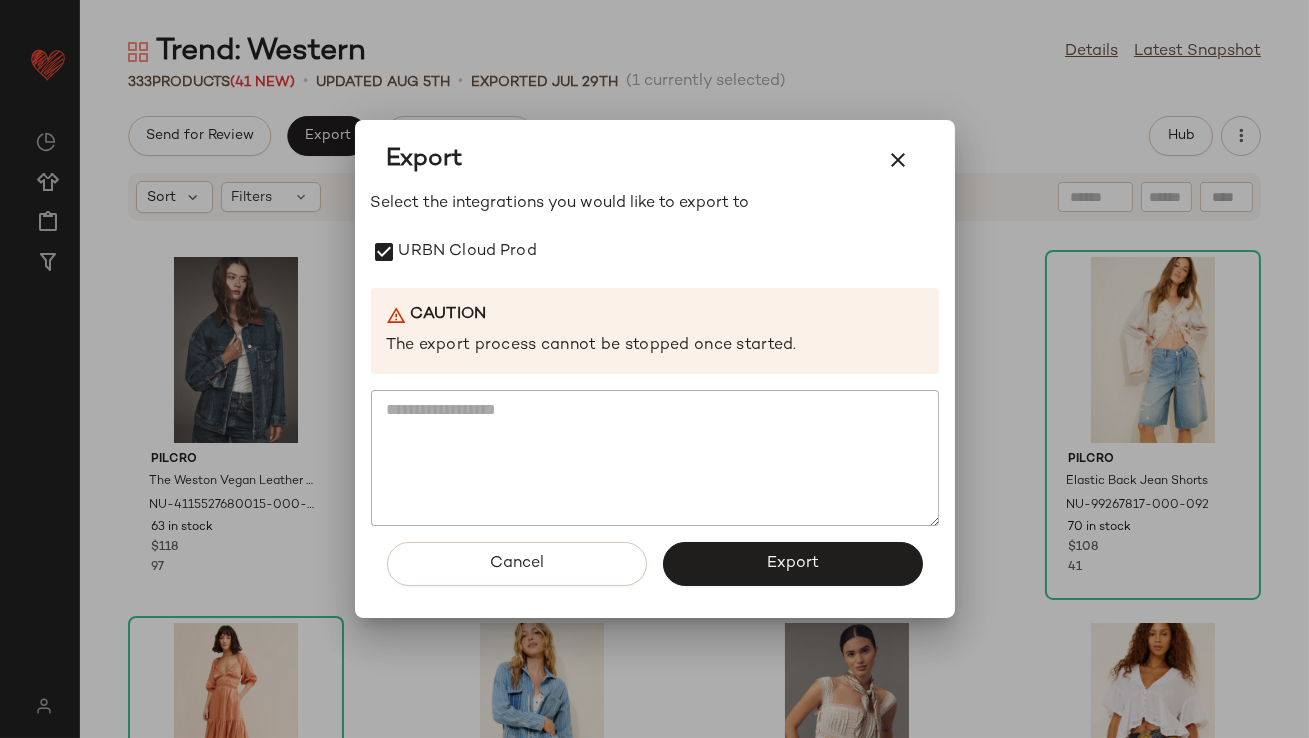 click on "Cancel   Export" at bounding box center [655, 572] 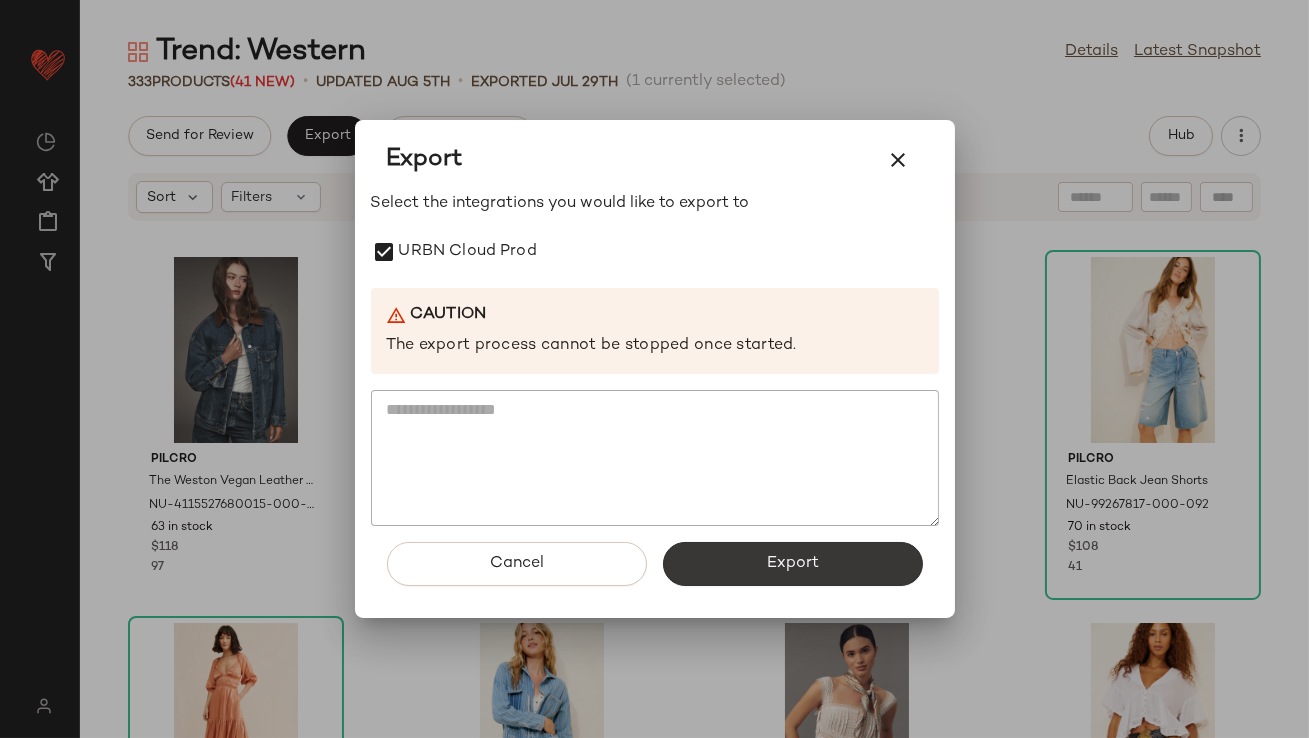 click on "Export" 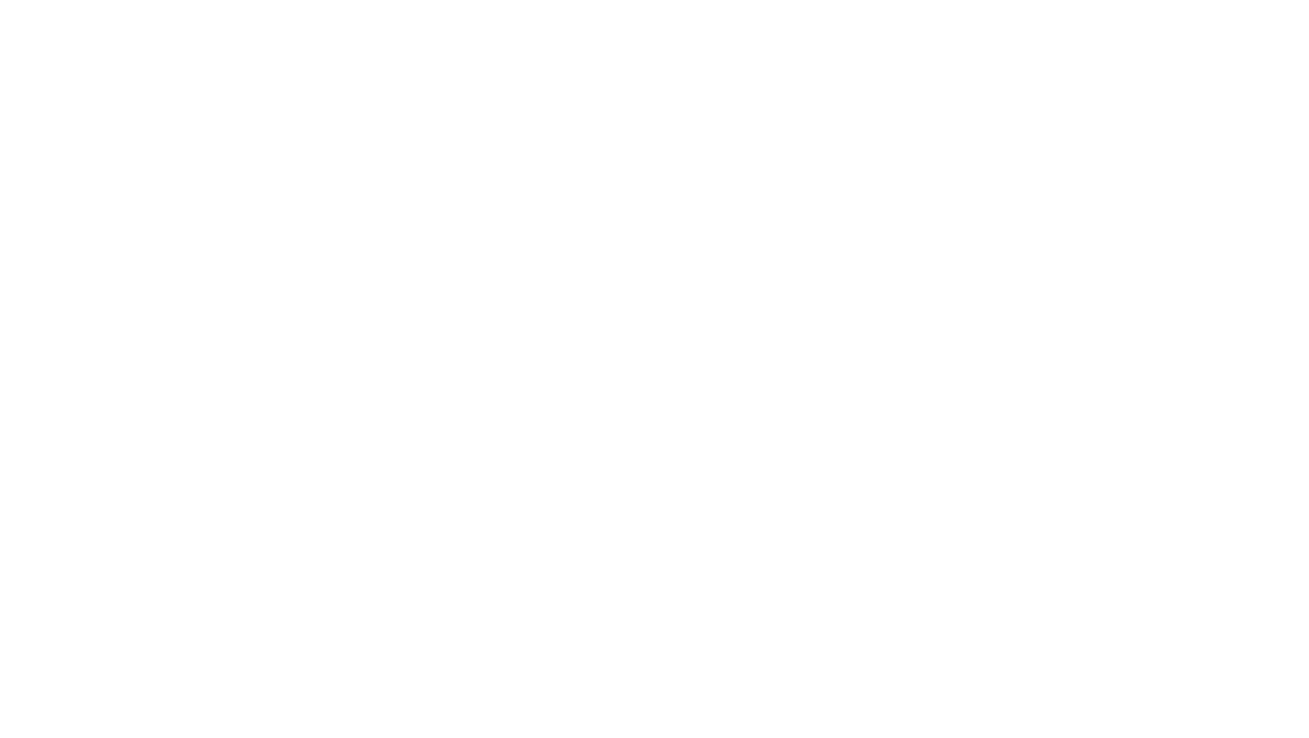 scroll, scrollTop: 0, scrollLeft: 0, axis: both 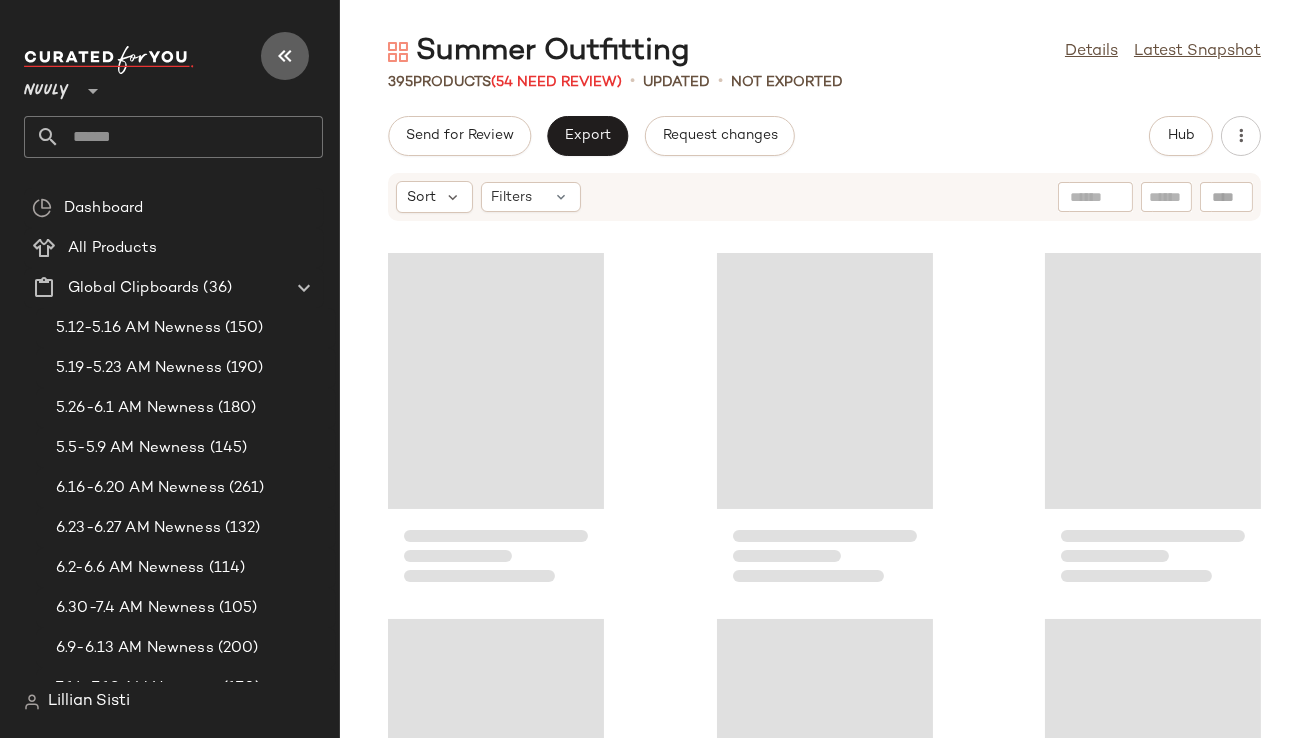 click at bounding box center [285, 56] 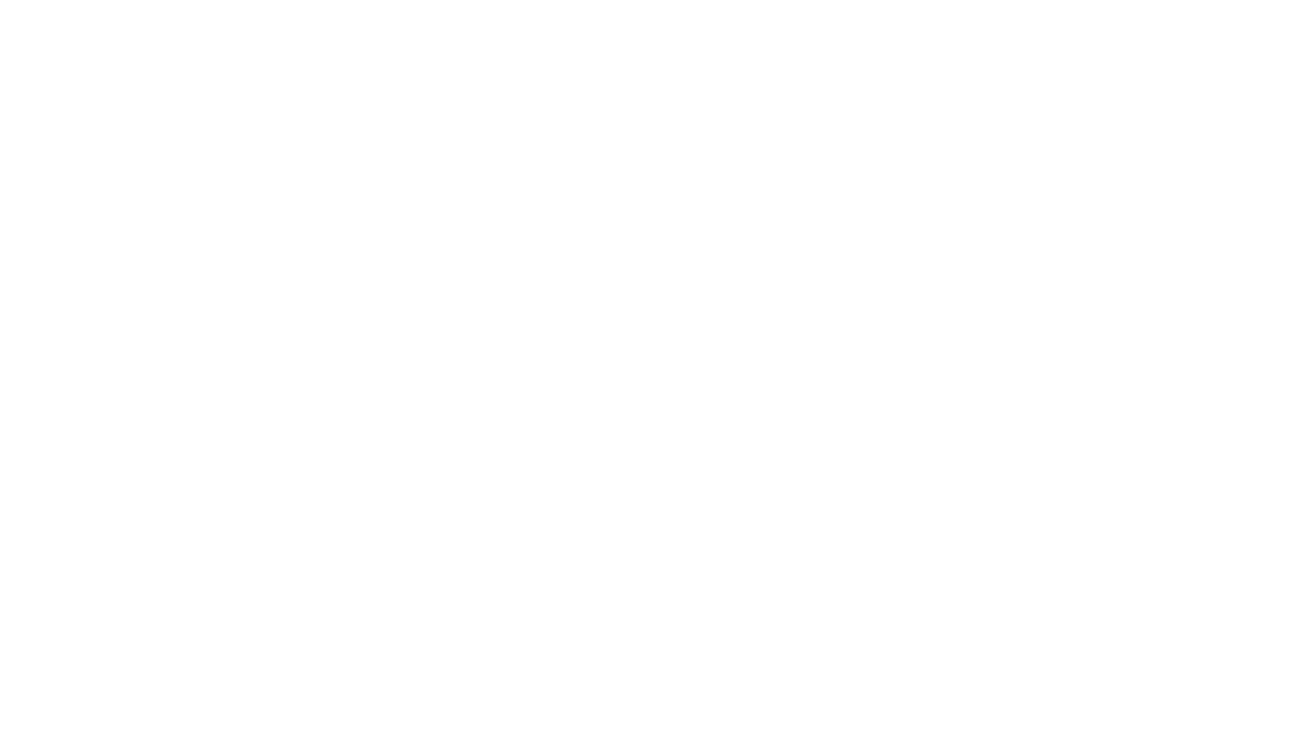 scroll, scrollTop: 0, scrollLeft: 0, axis: both 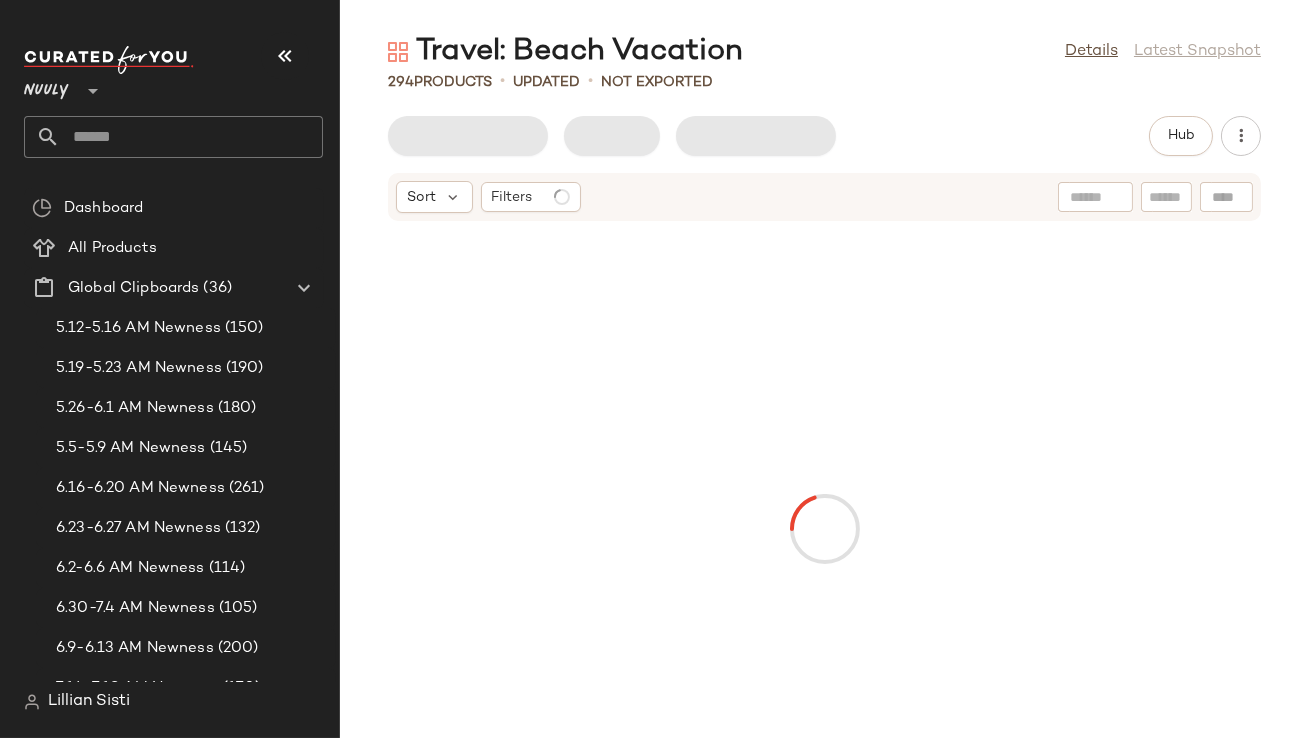 click at bounding box center (285, 56) 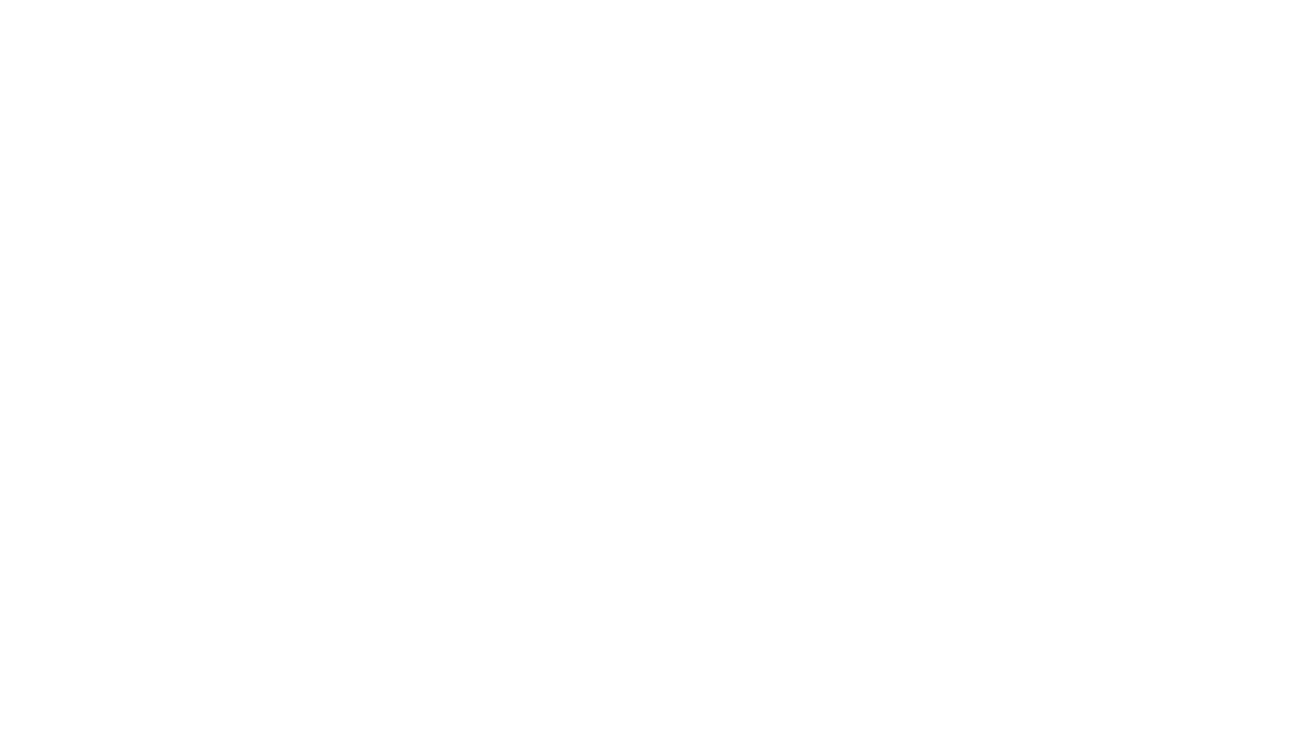 scroll, scrollTop: 0, scrollLeft: 0, axis: both 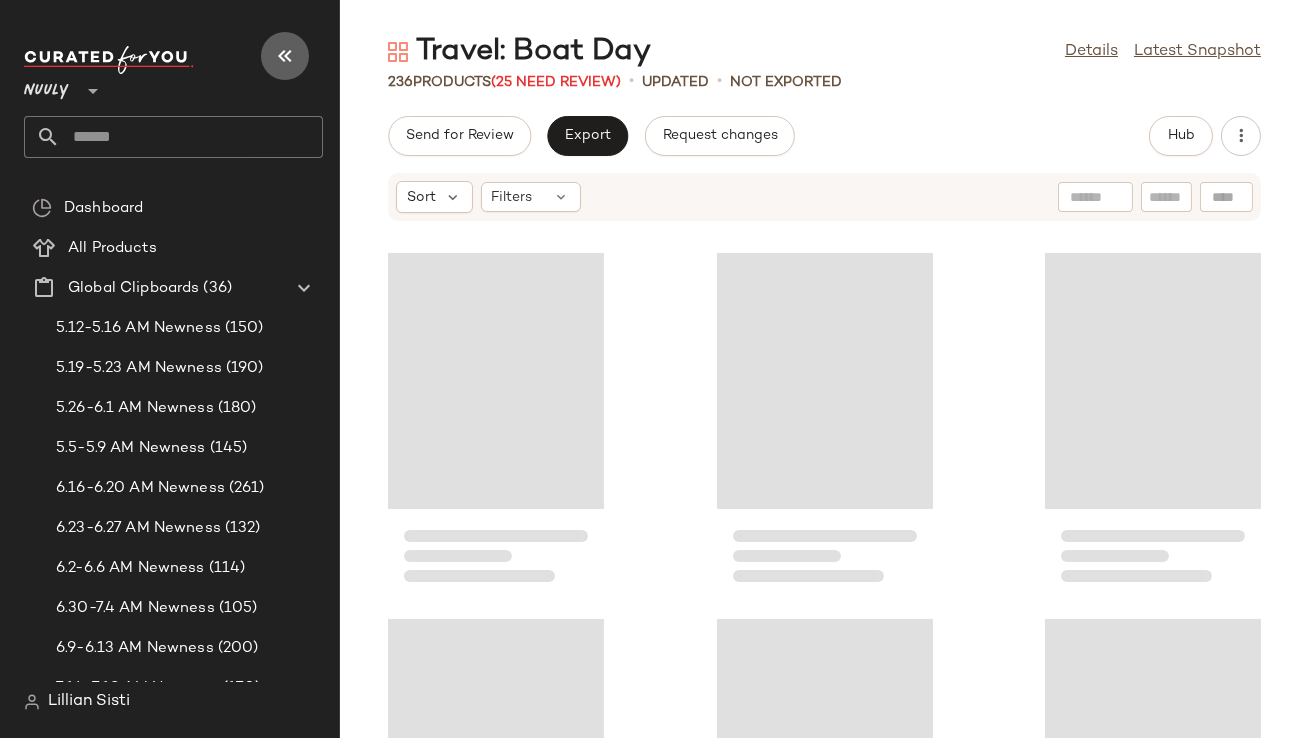 click at bounding box center (285, 56) 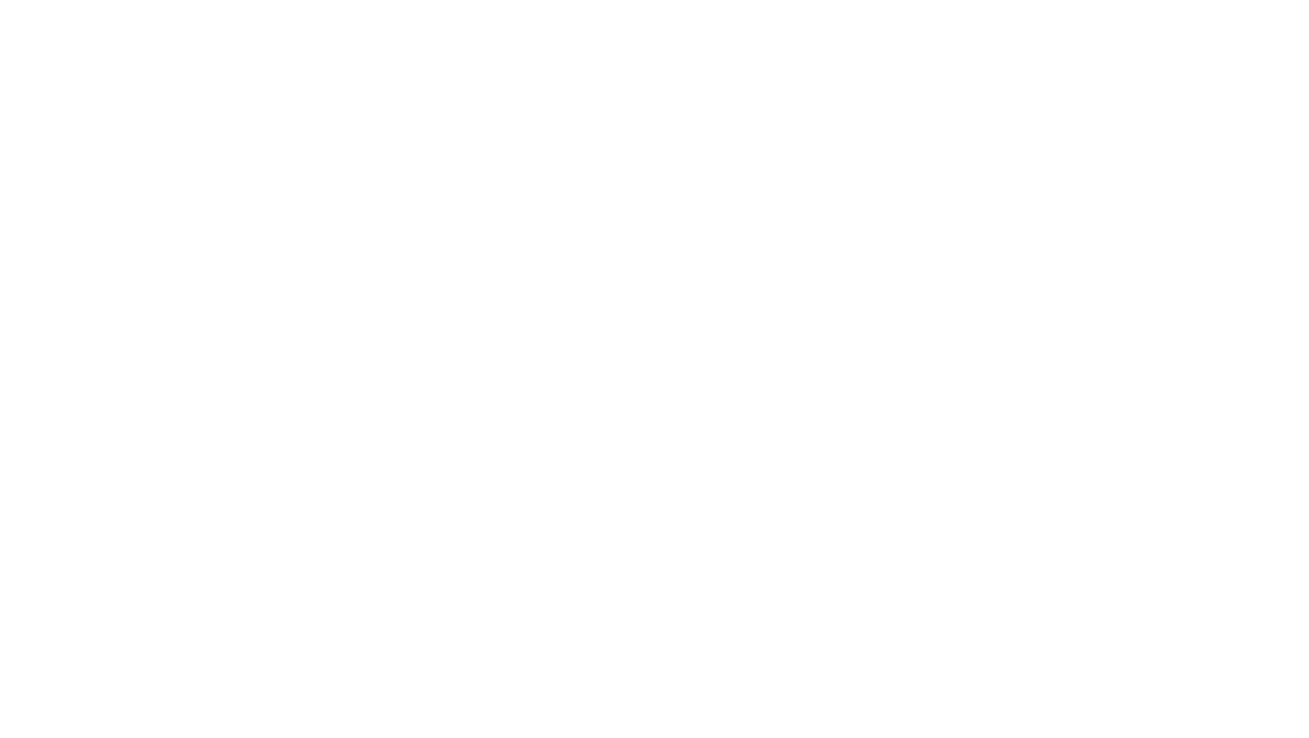 scroll, scrollTop: 0, scrollLeft: 0, axis: both 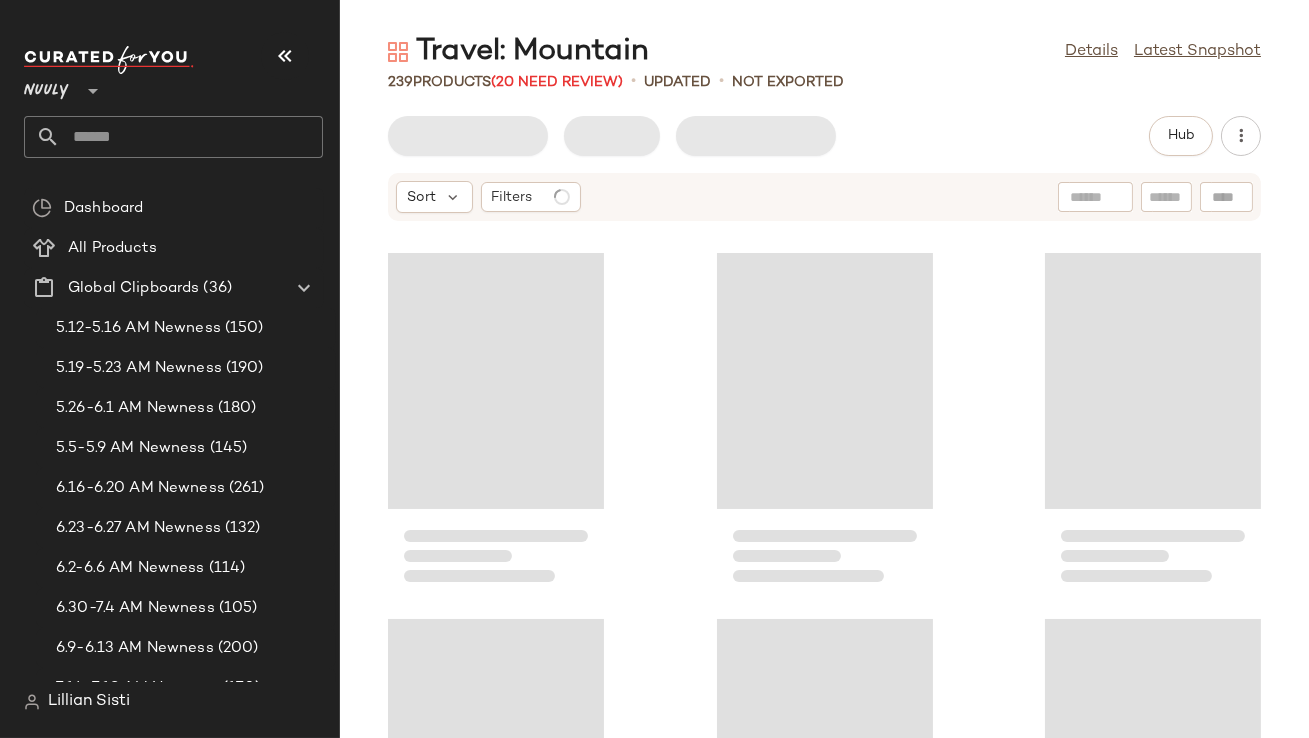 click at bounding box center (285, 56) 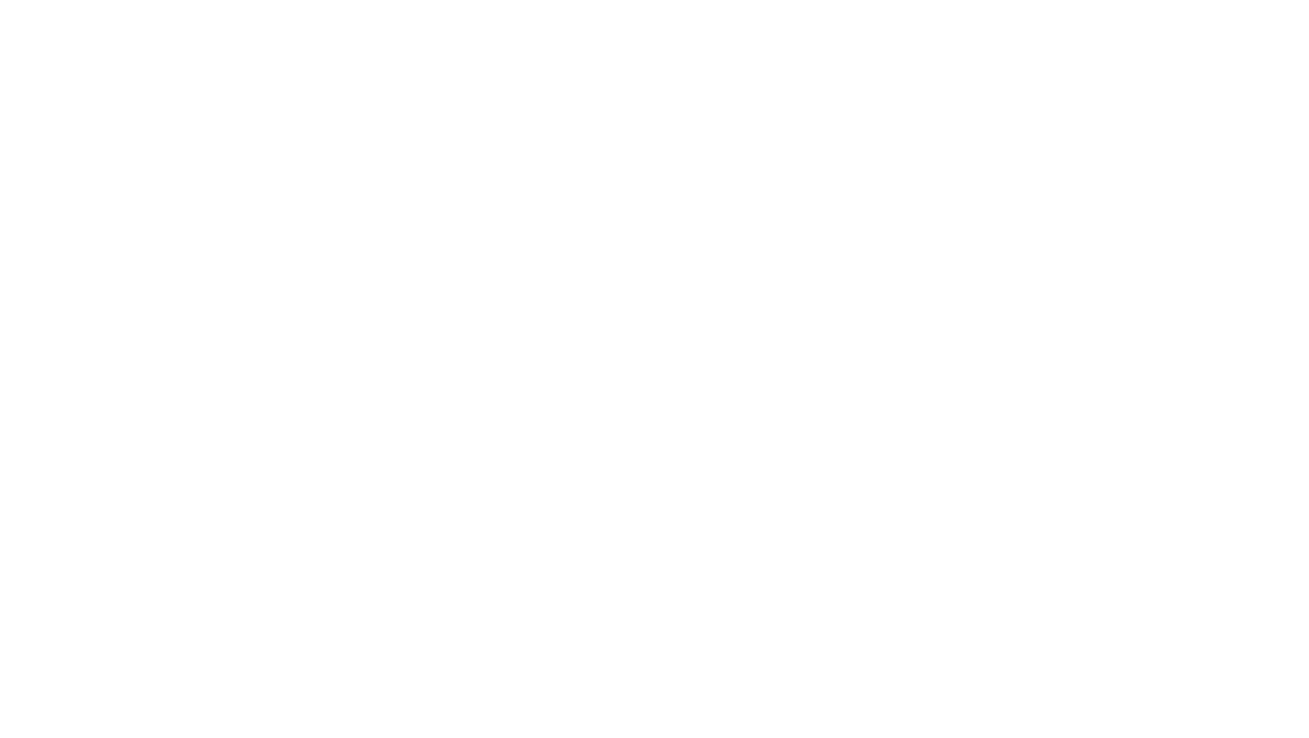 scroll, scrollTop: 0, scrollLeft: 0, axis: both 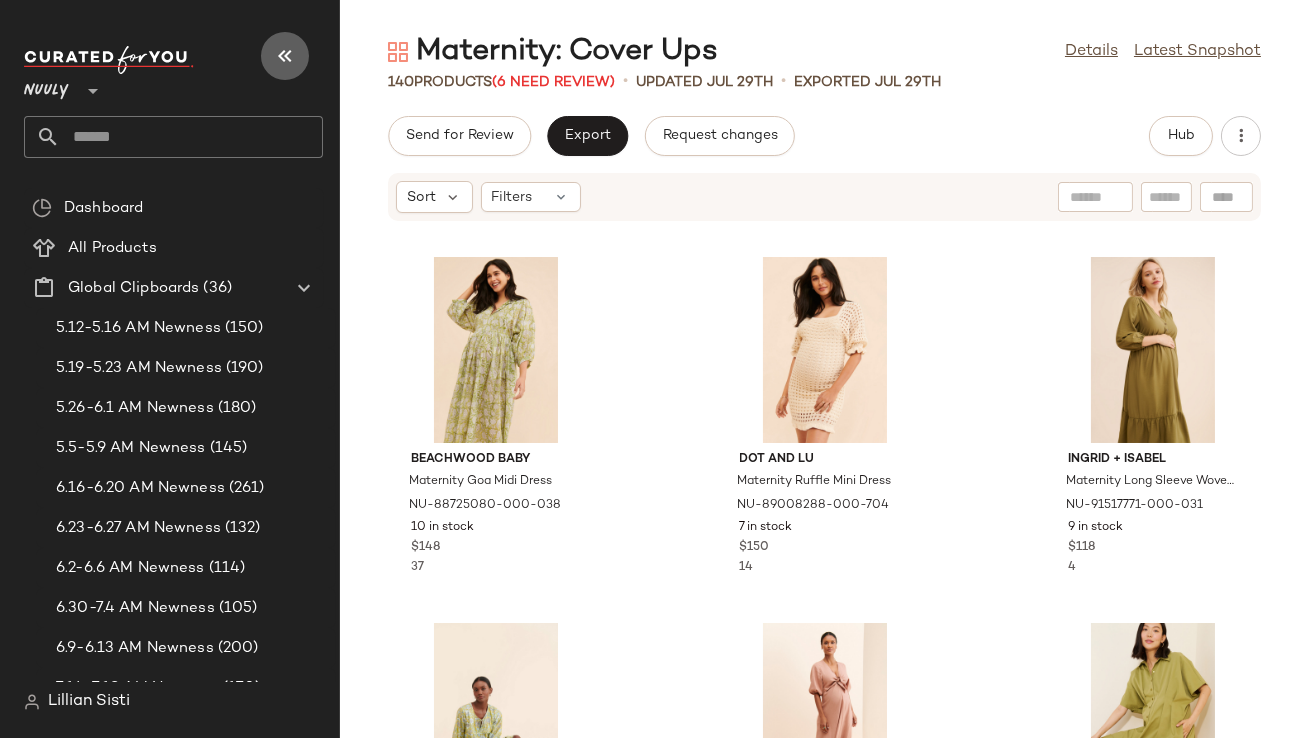 click at bounding box center [285, 56] 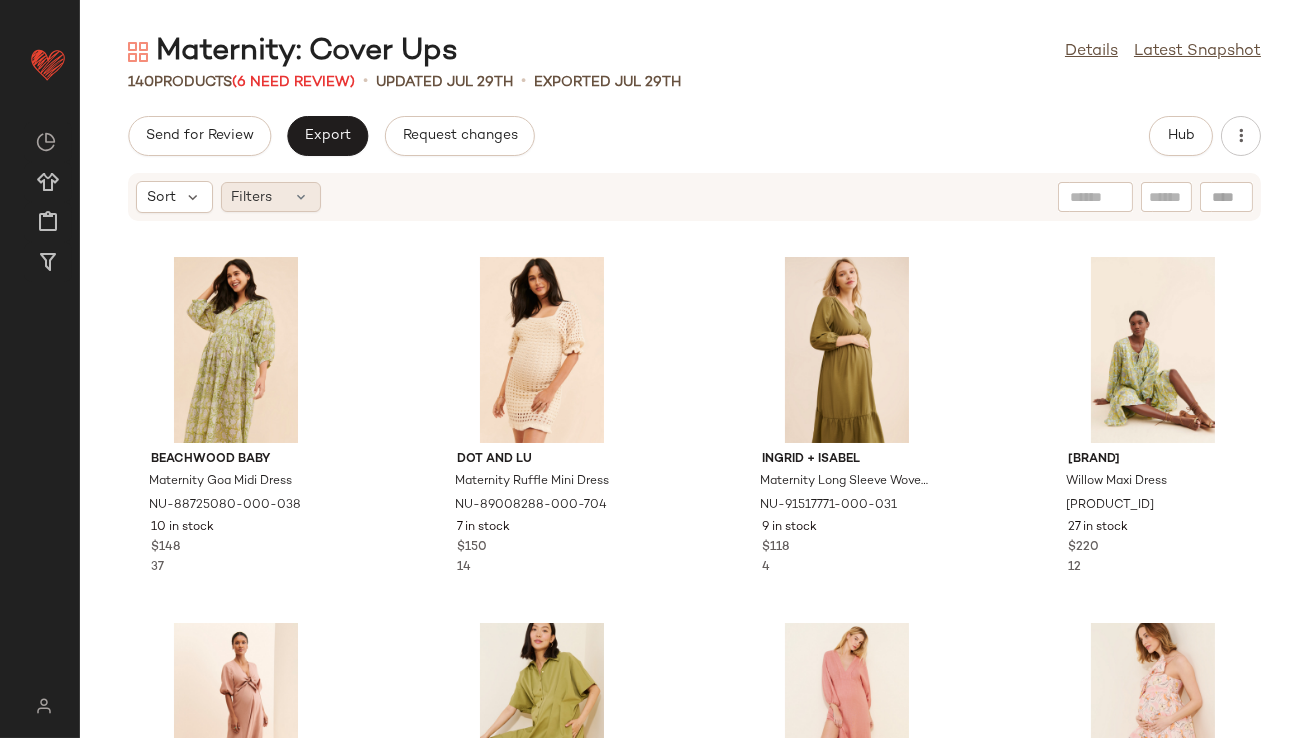 click on "Filters" 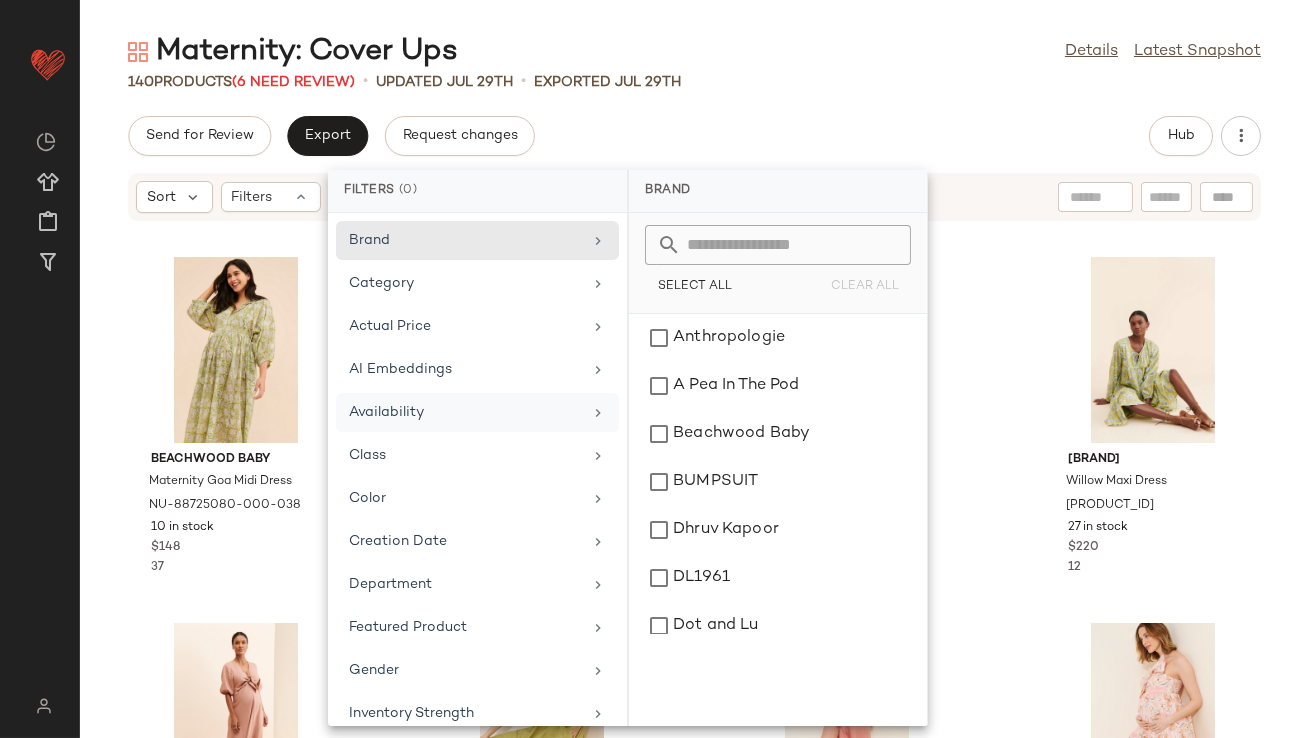 click on "Availability" at bounding box center [465, 412] 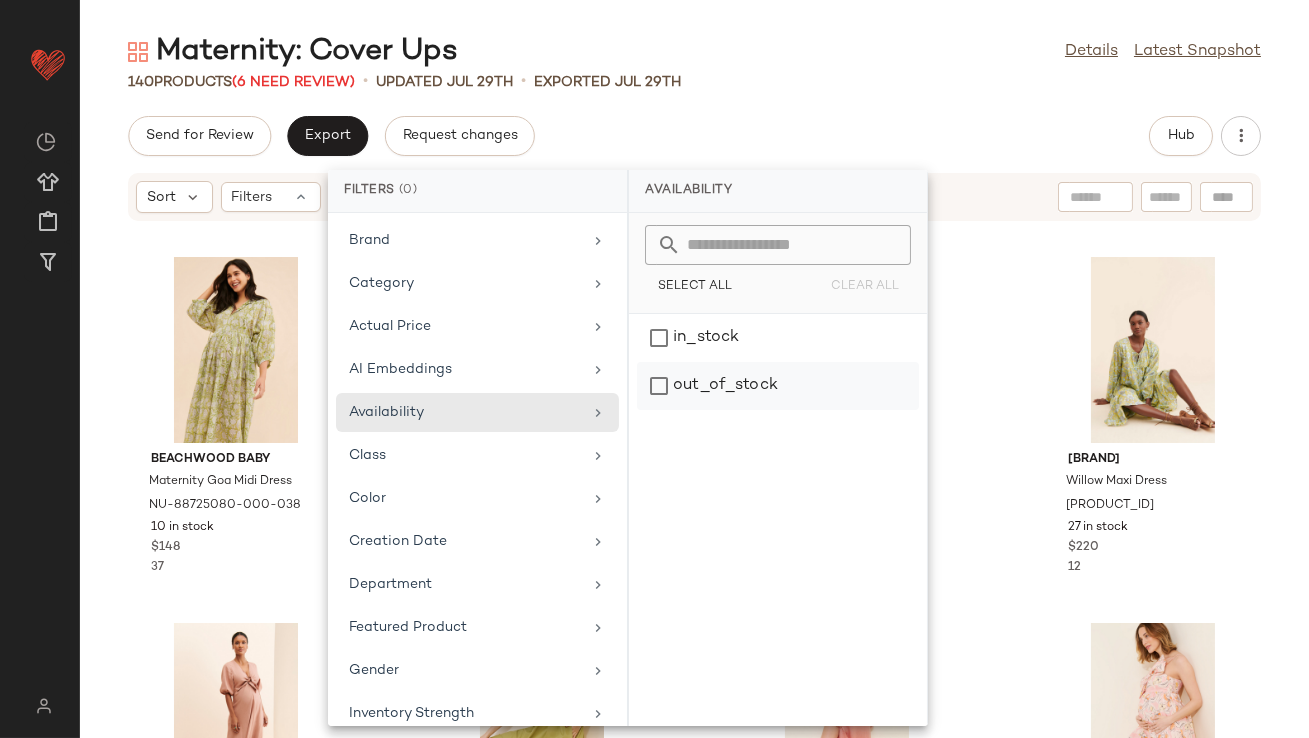 click on "out_of_stock" 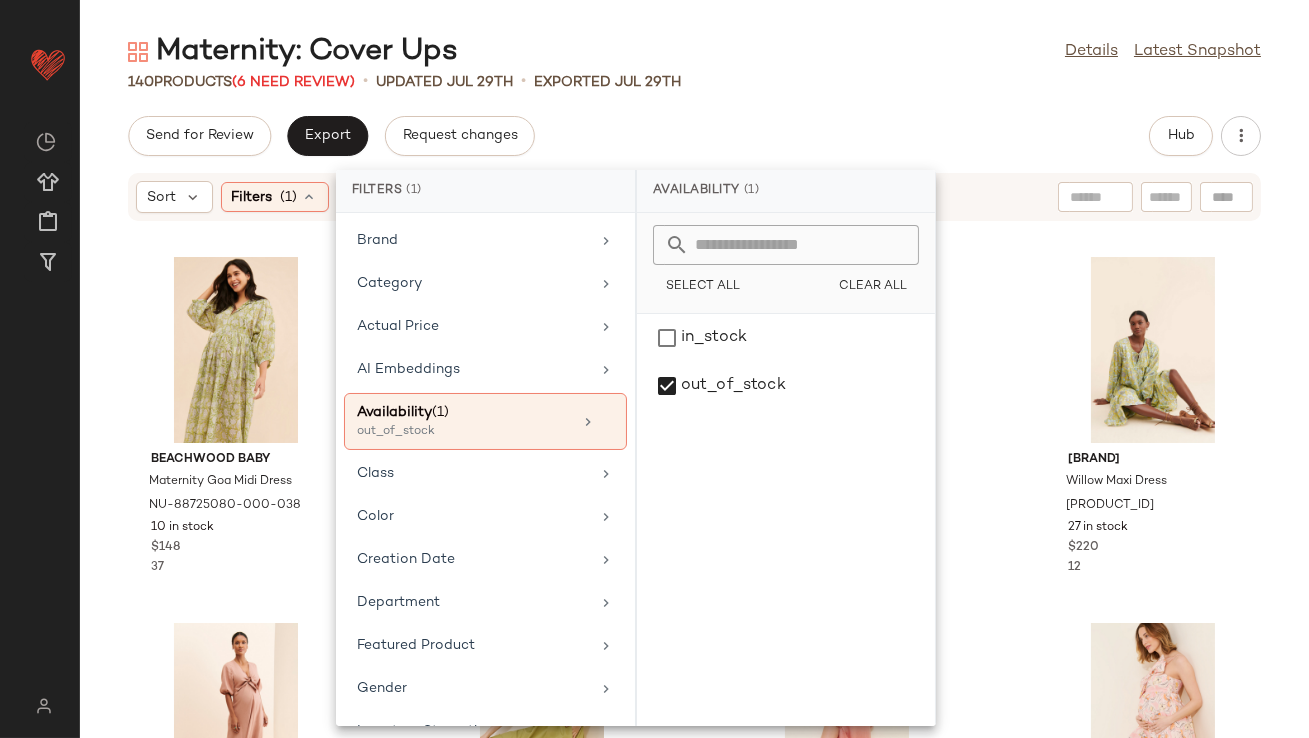 click on "Send for Review   Export   Request changes   Hub" 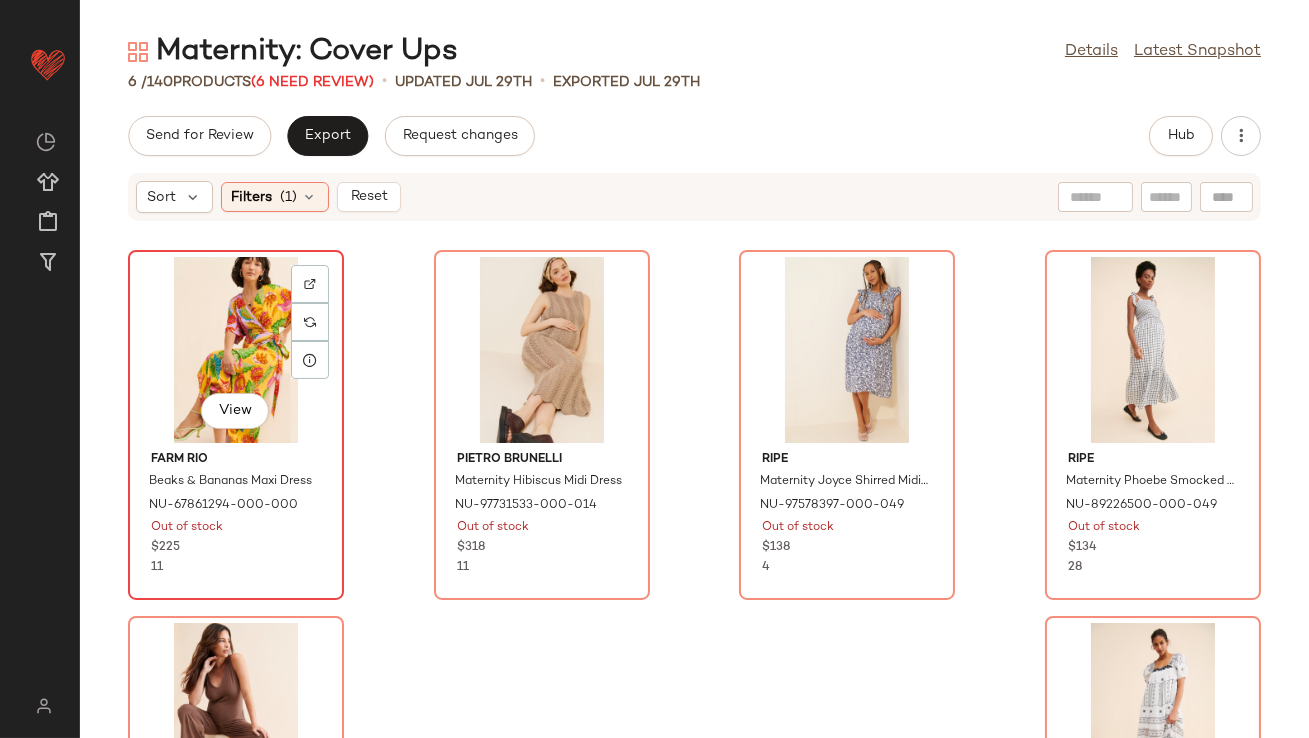click on "View" 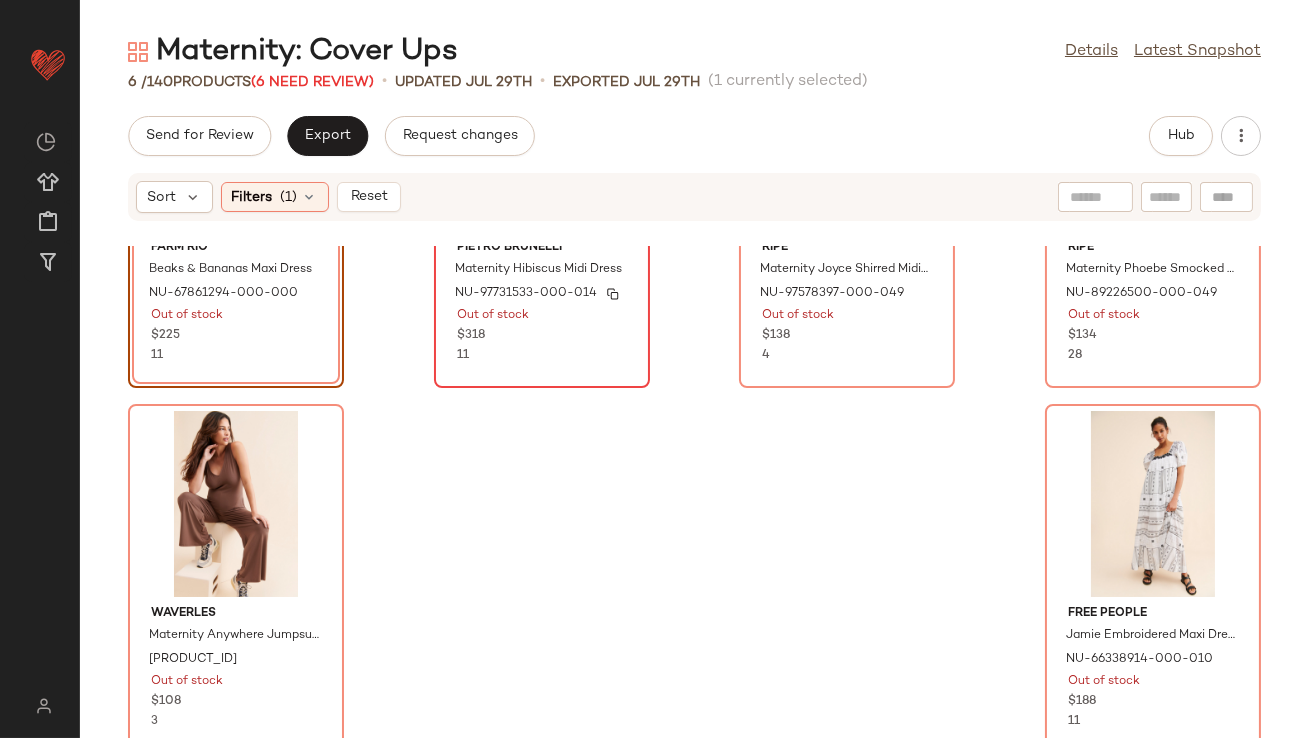 scroll, scrollTop: 227, scrollLeft: 0, axis: vertical 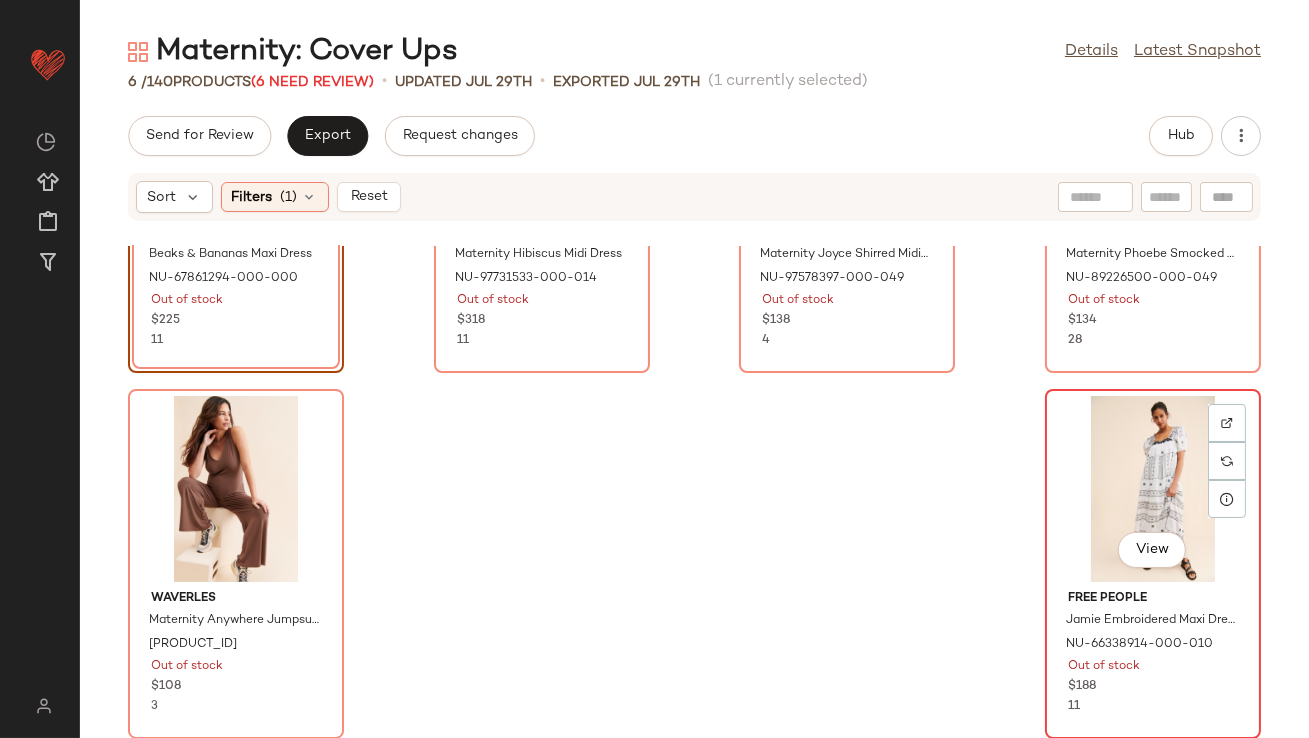 click on "View" 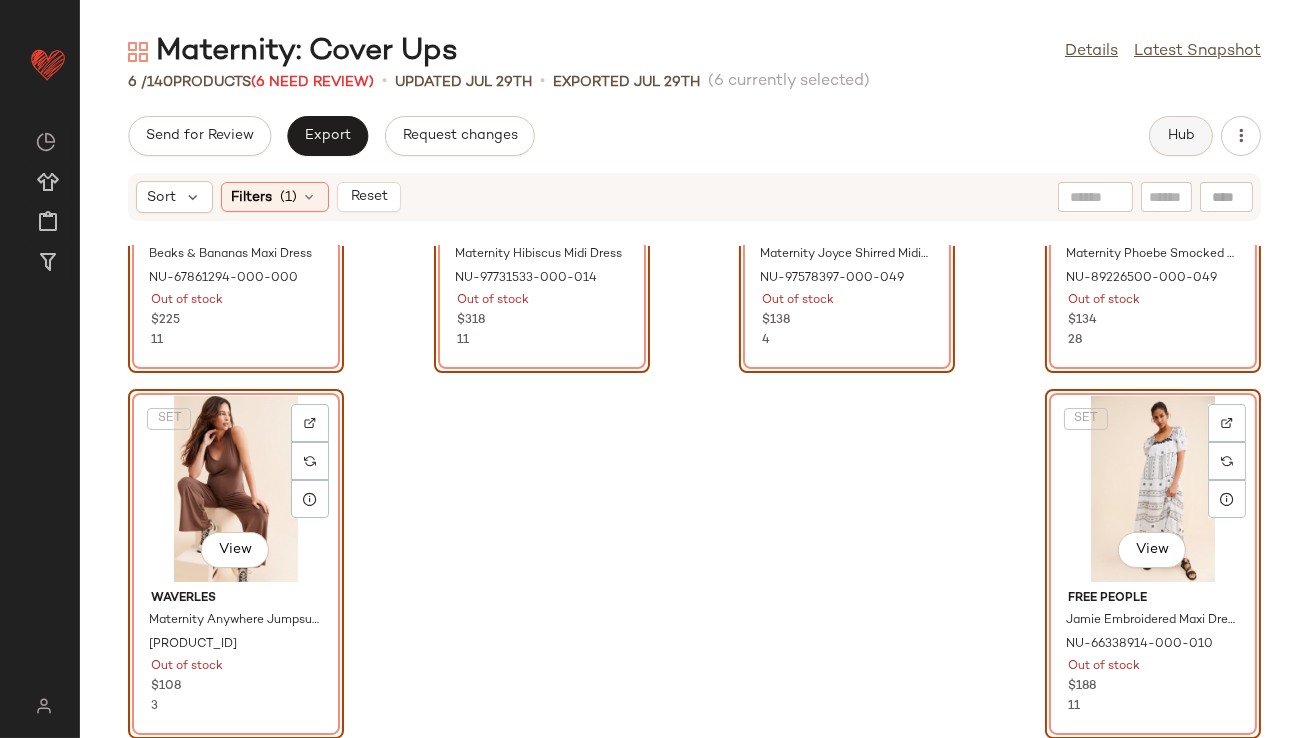 click on "Hub" 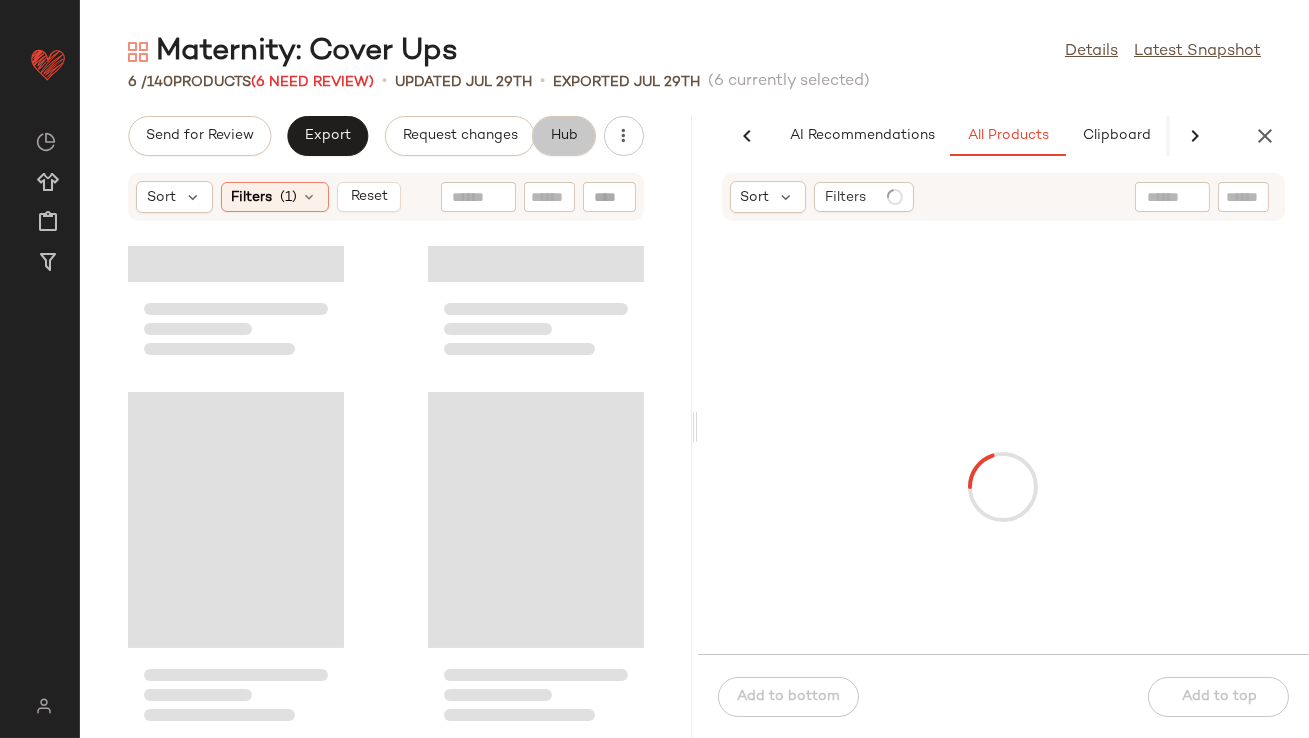 scroll, scrollTop: 0, scrollLeft: 112, axis: horizontal 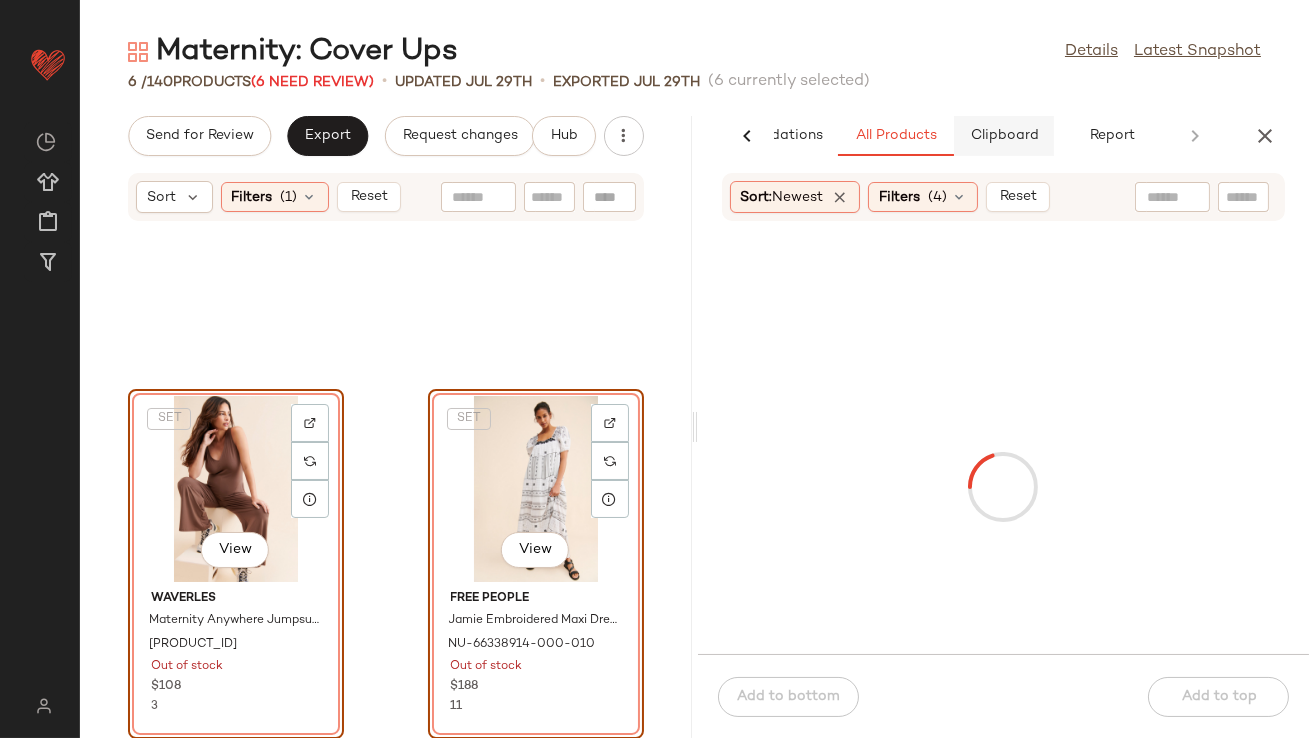 click on "Clipboard" 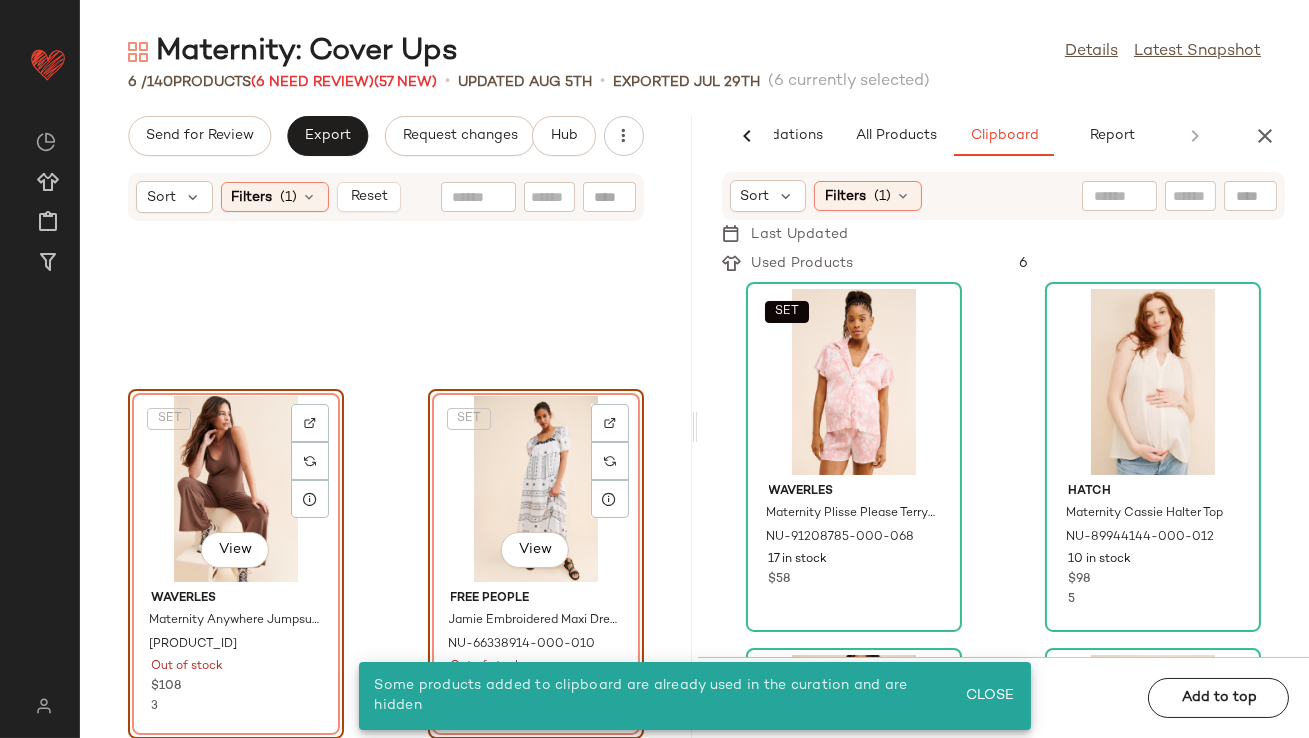 click on "SET   View" 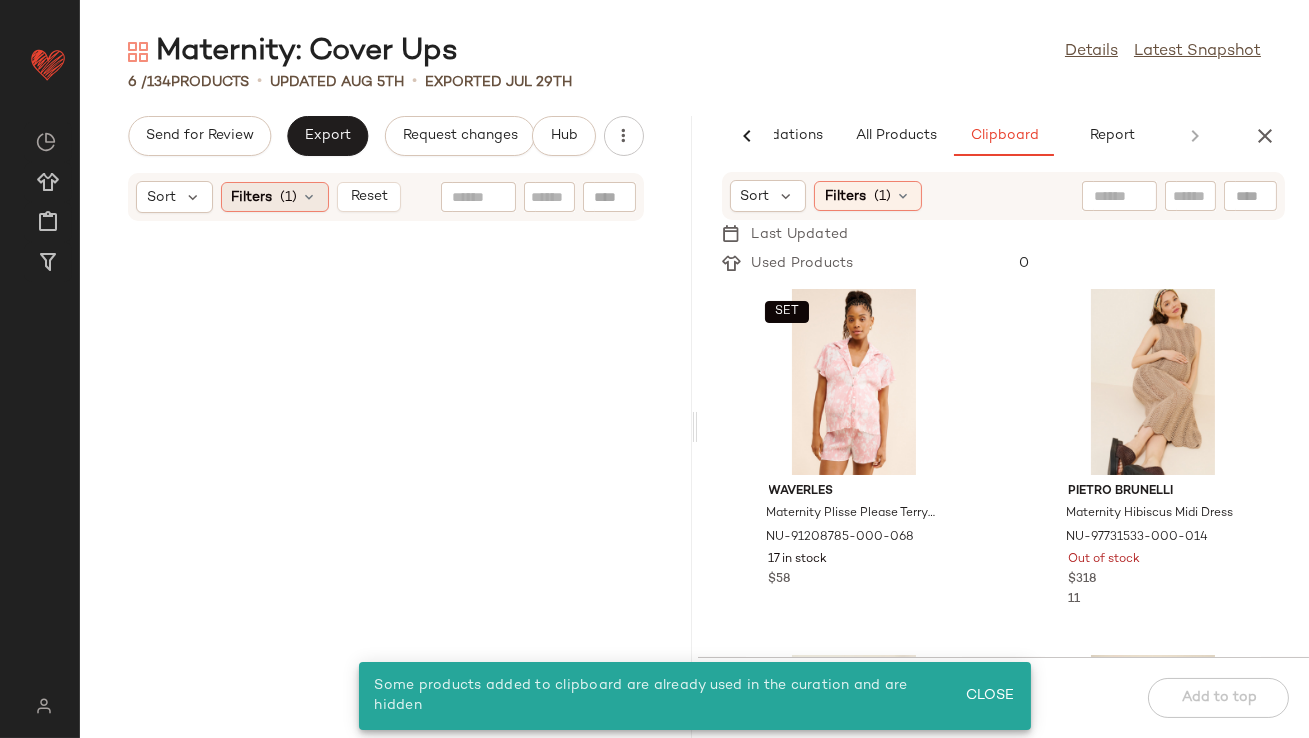 click at bounding box center [310, 197] 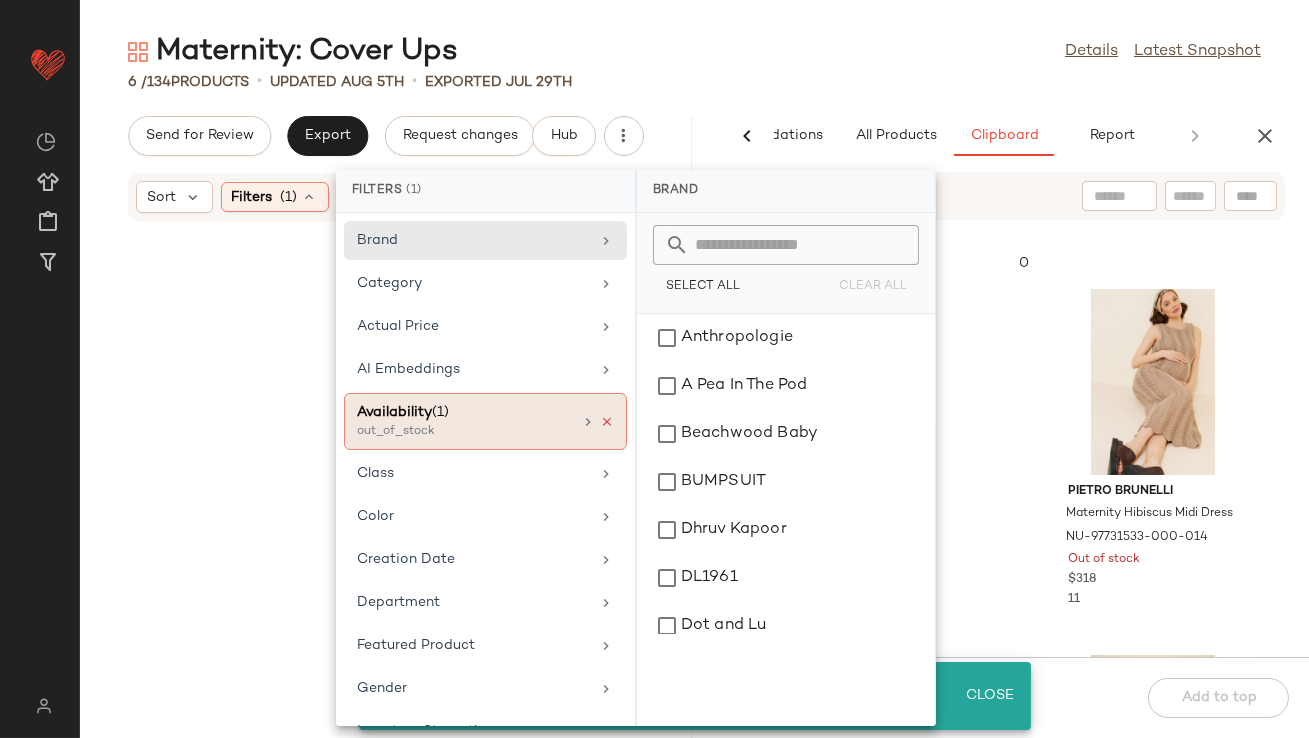 click at bounding box center [607, 422] 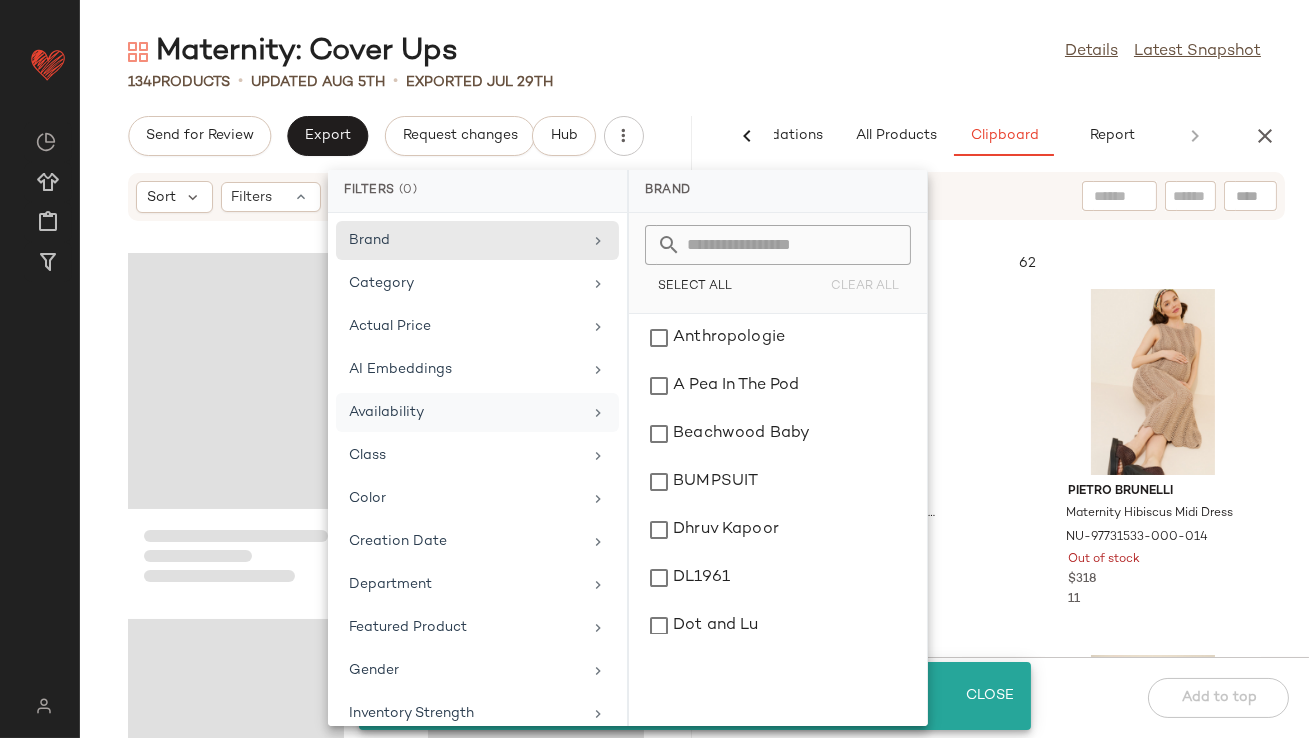 click on "134   Products   •   updated Aug 5th  •  Exported Jul 29th" 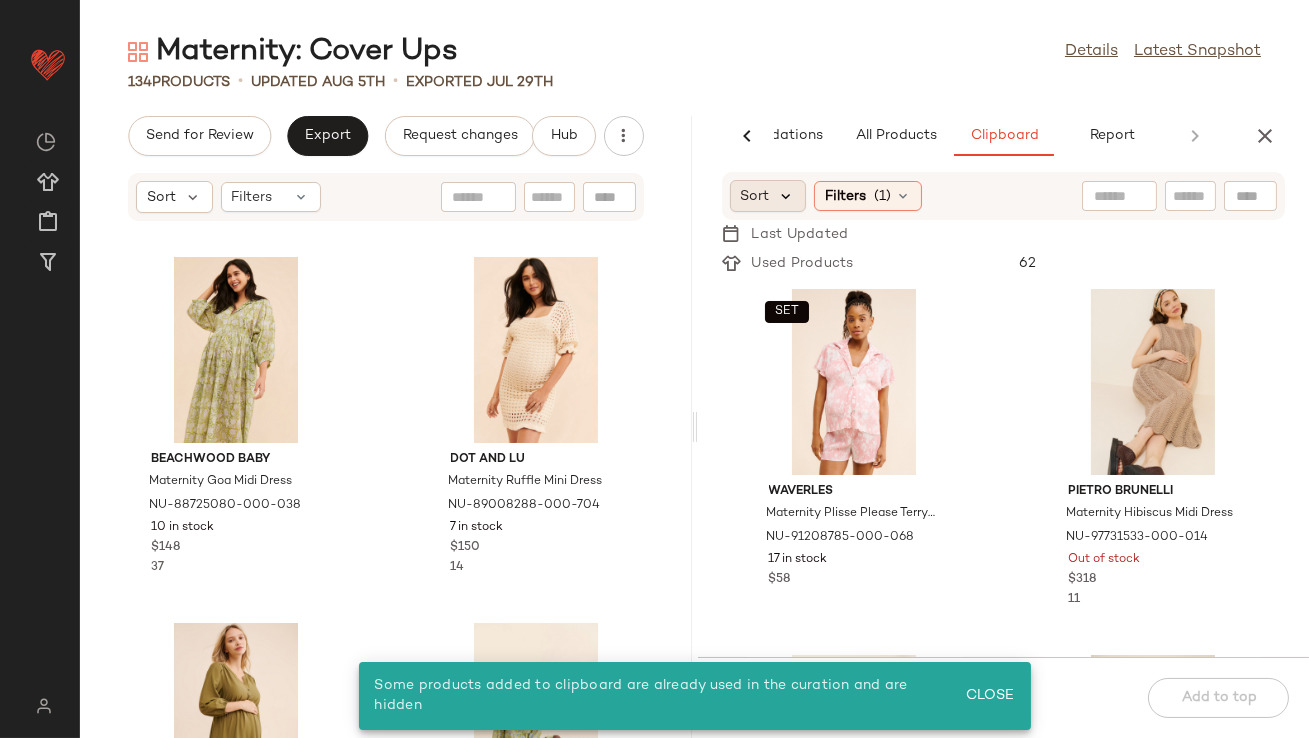click on "Sort" 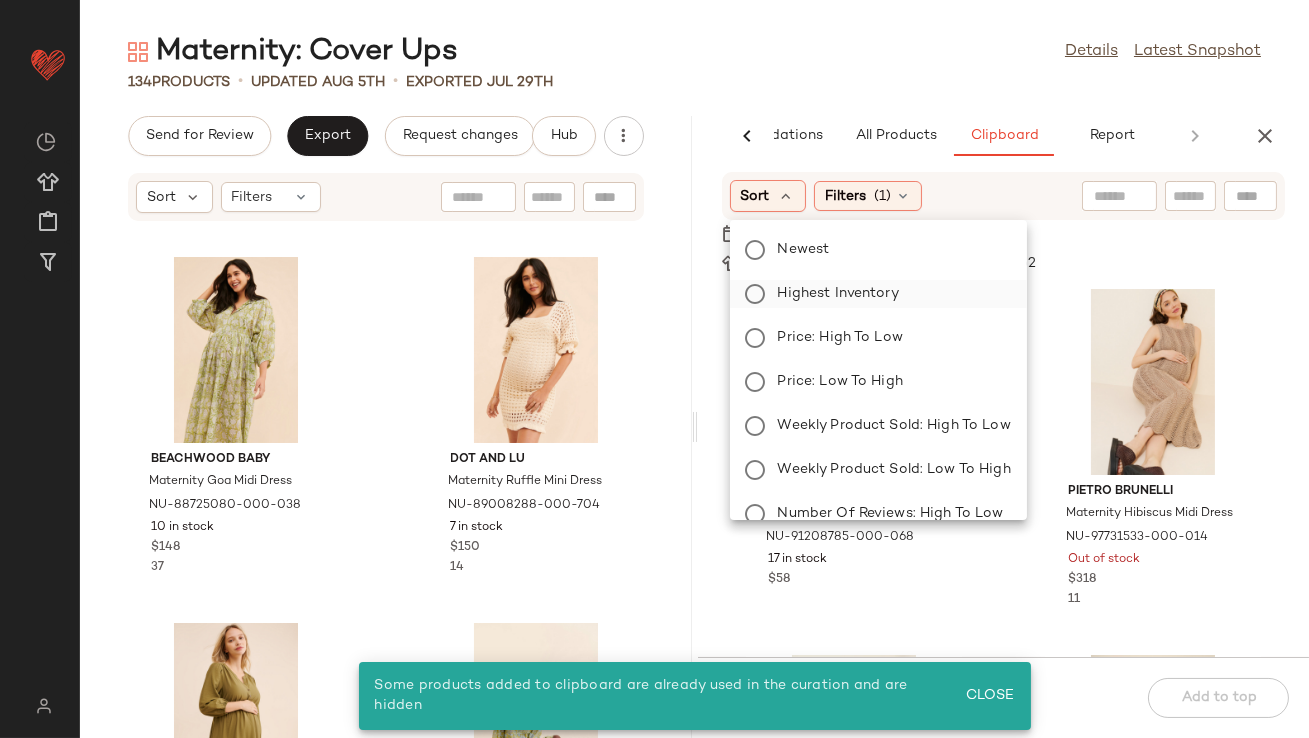 click on "Highest Inventory" 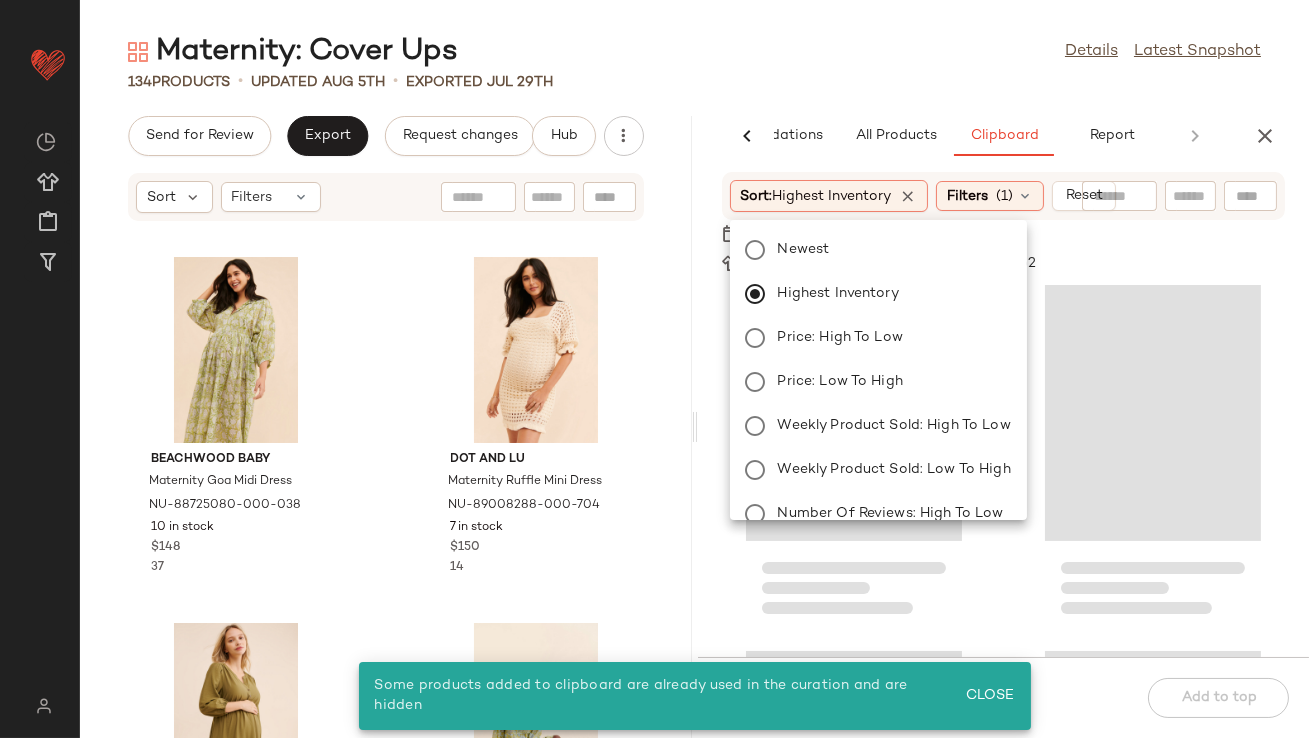click on "Maternity: Cover Ups  Details   Latest Snapshot  134   Products   •   updated Aug 5th  •  Exported Jul 29th  Send for Review   Export   Request changes   Hub  Sort  Filters Beachwood Baby Maternity Goa Midi Dress NU-88725080-000-038 10 in stock $148 37 Dot and Lu Maternity Ruffle Mini Dress NU-89008288-000-704 7 in stock $150 14 Ingrid + Isabel Maternity Long Sleeve Woven Dress NU-91517771-000-031 9 in stock $118 4 Maelu Designs Willow Maxi Dress NU-82067067-000-000 27 in stock $220 12 ripe Maternity Camille Tie-Front Dress NU-80896079-000-066 189 in stock $160 23 Exquise Maternity Tobie Button-Front Pleated Shirt Dress NU-100642800-000-030 58 in stock $198 38 Beachwood Baby Maternity Siena Linen Maxi Dress NU-97387336-000-066 20 in stock $188 10 Hutch Maternity Printed Bow Jumpsuit NU-97767453-000-266 81 in stock $198 9  AI Recommendations   All Products   Clipboard   Report  Sort:   Newest Filters  (4)   Reset  Ingrid + Isabel Maternity Elbow Sleeve Smocked Midi Dress NU-98599772-000-266 30 in stock" at bounding box center [694, 385] 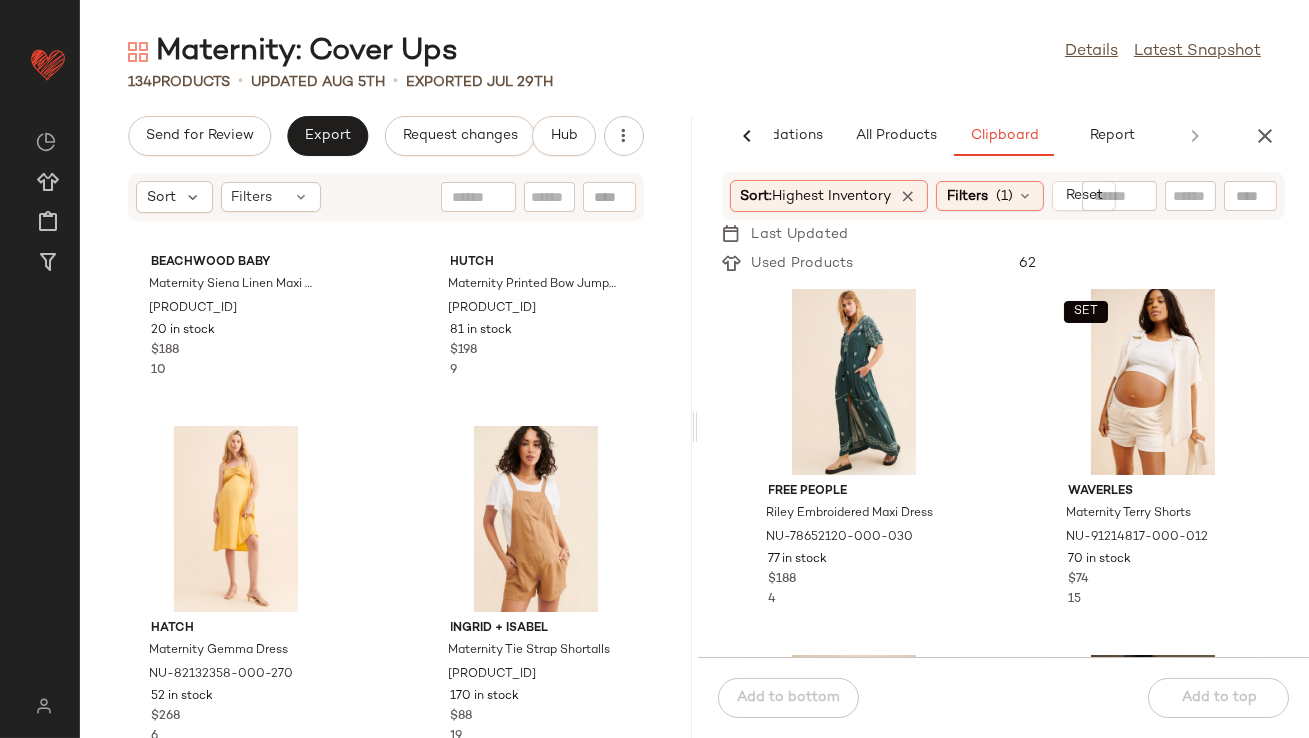scroll, scrollTop: 1329, scrollLeft: 0, axis: vertical 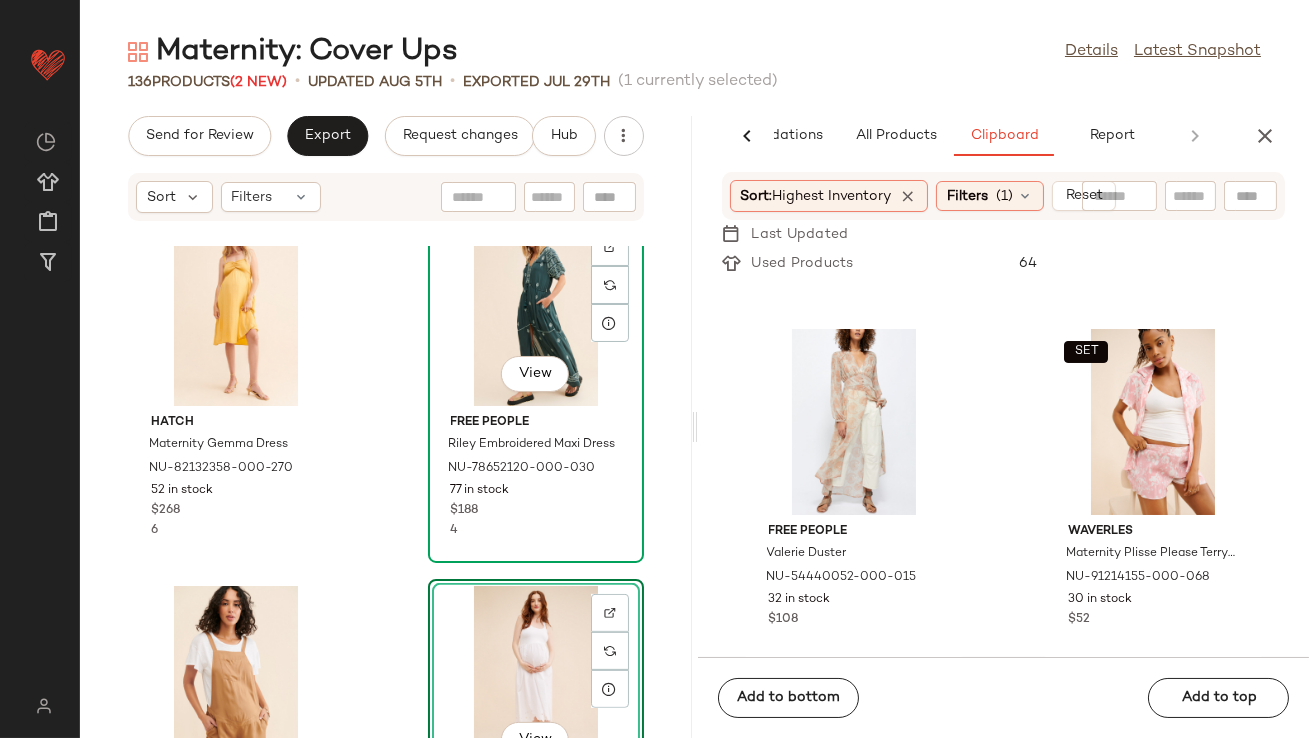 click on "View" 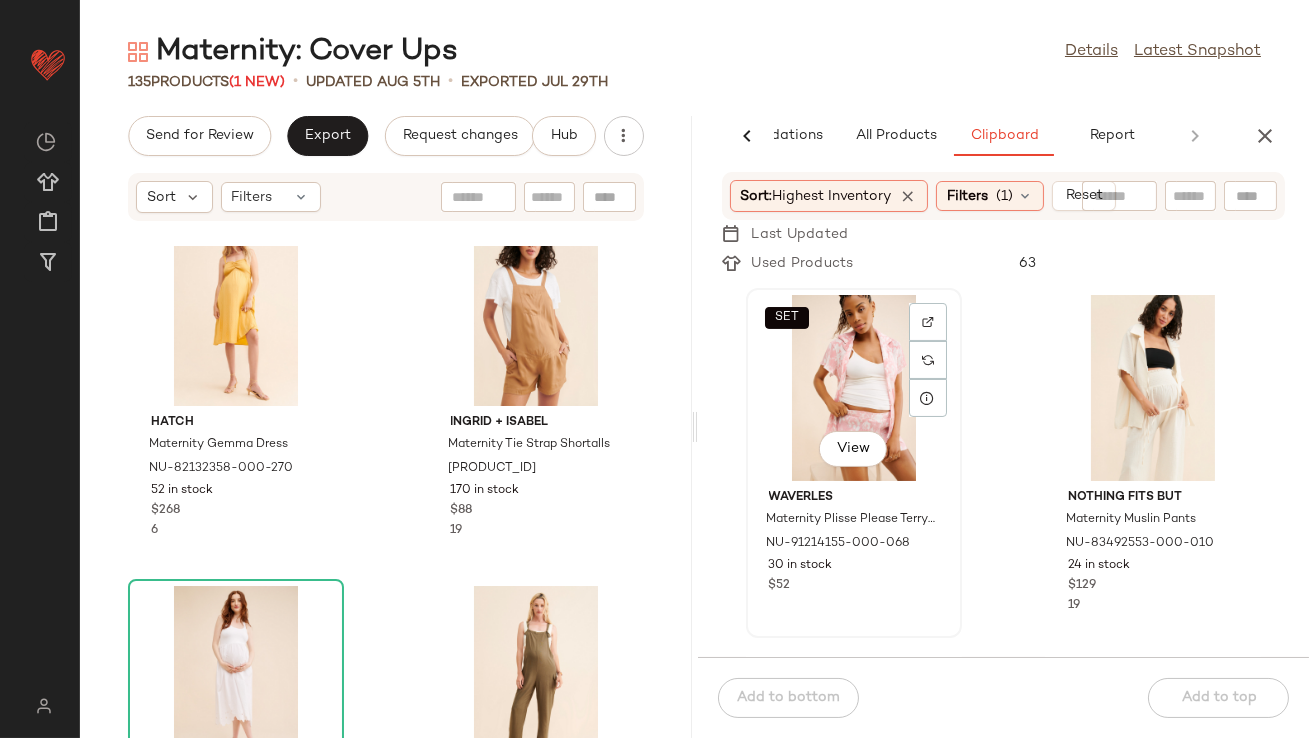 scroll, scrollTop: 744, scrollLeft: 0, axis: vertical 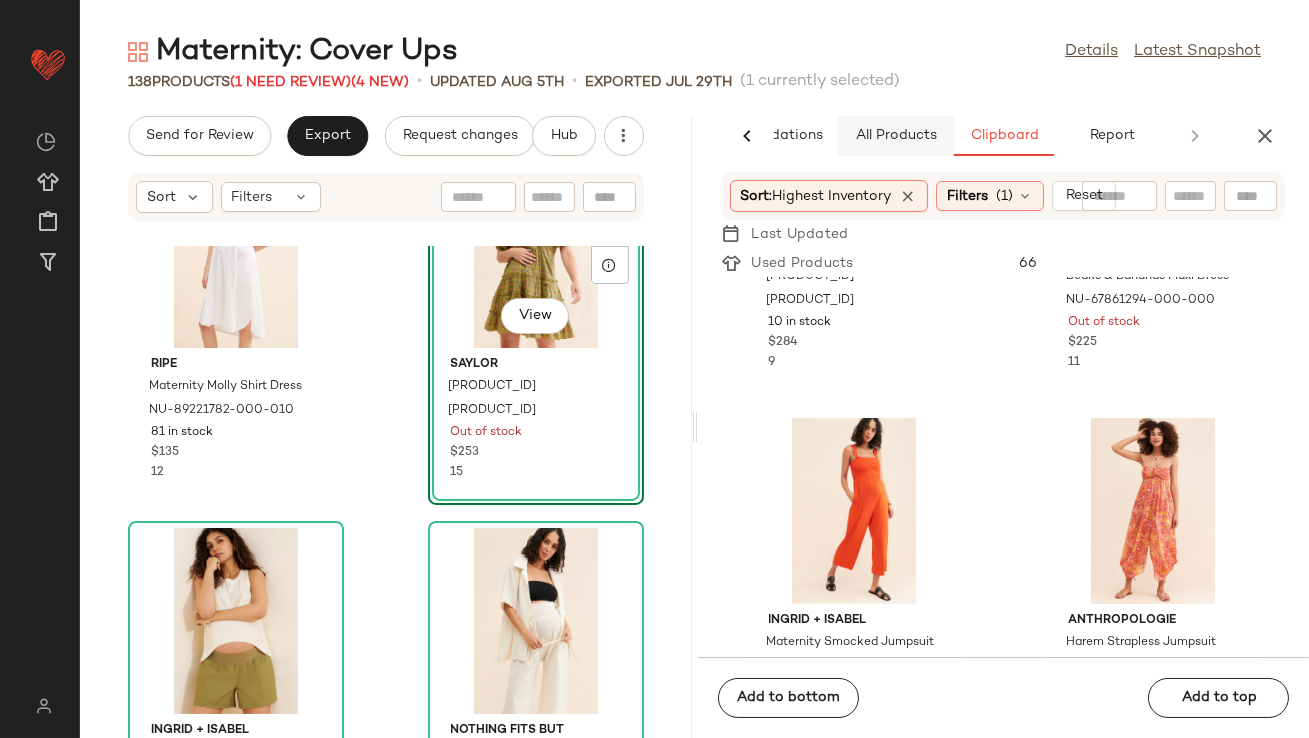 click on "All Products" 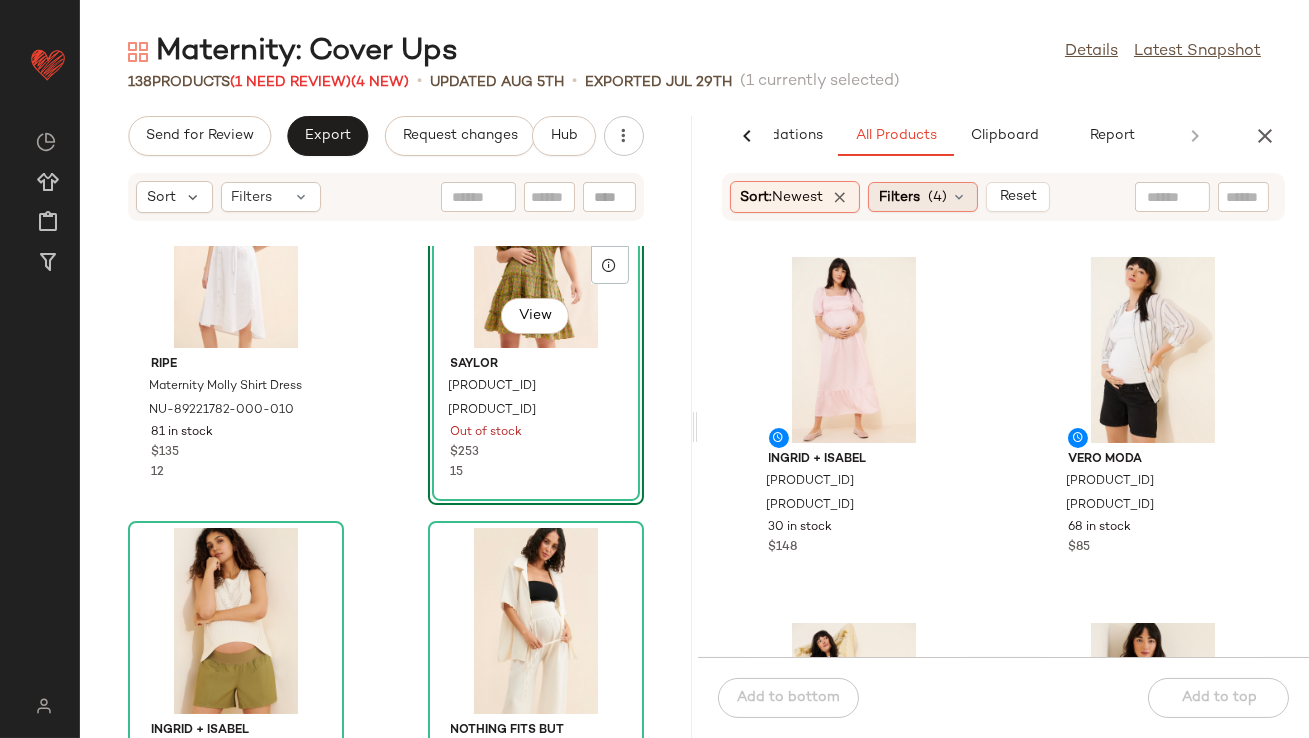 click on "Filters" at bounding box center [899, 197] 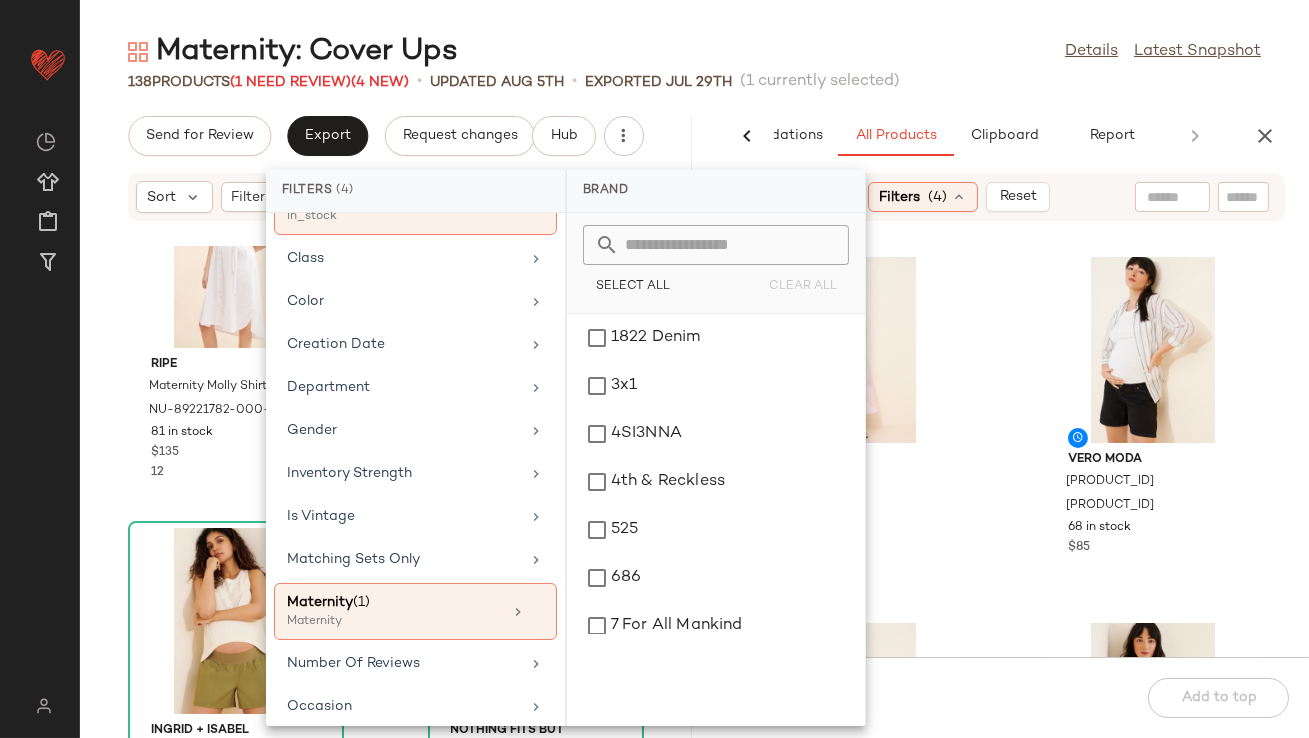 scroll, scrollTop: 516, scrollLeft: 0, axis: vertical 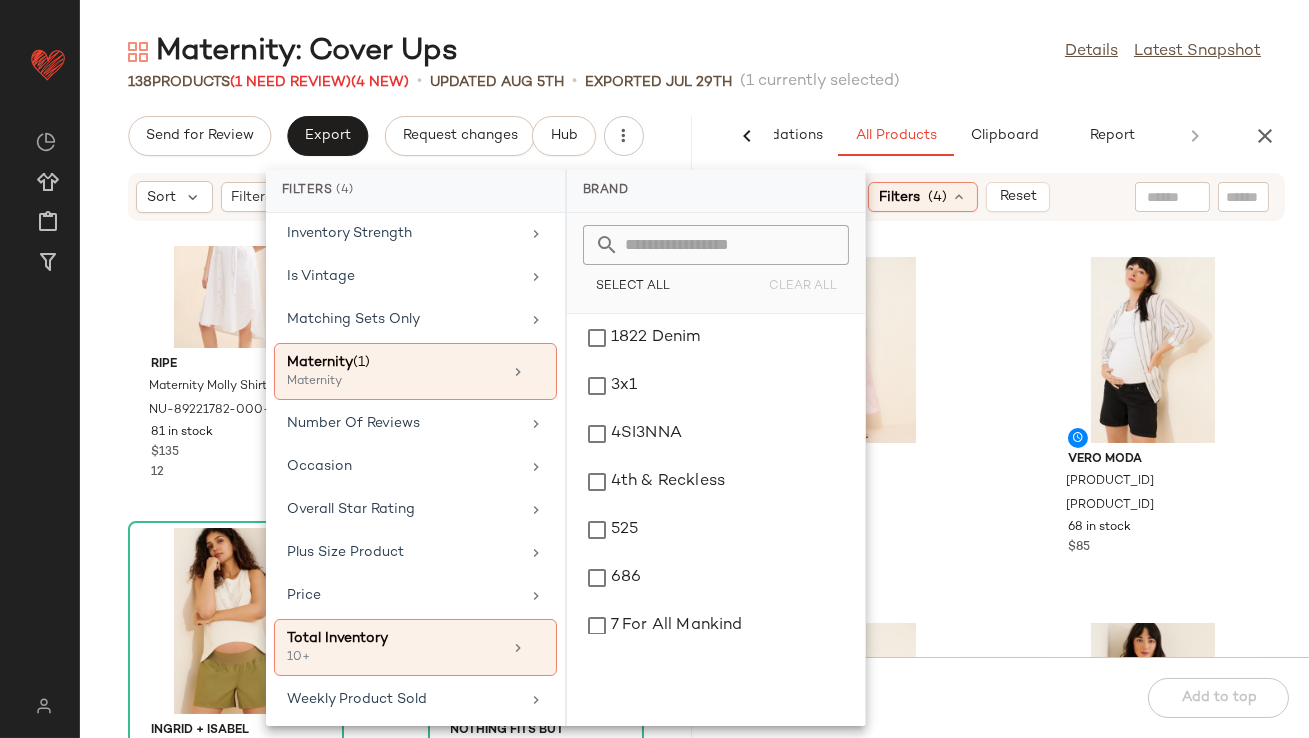 click on "Maternity: Cover Ups  Details   Latest Snapshot" 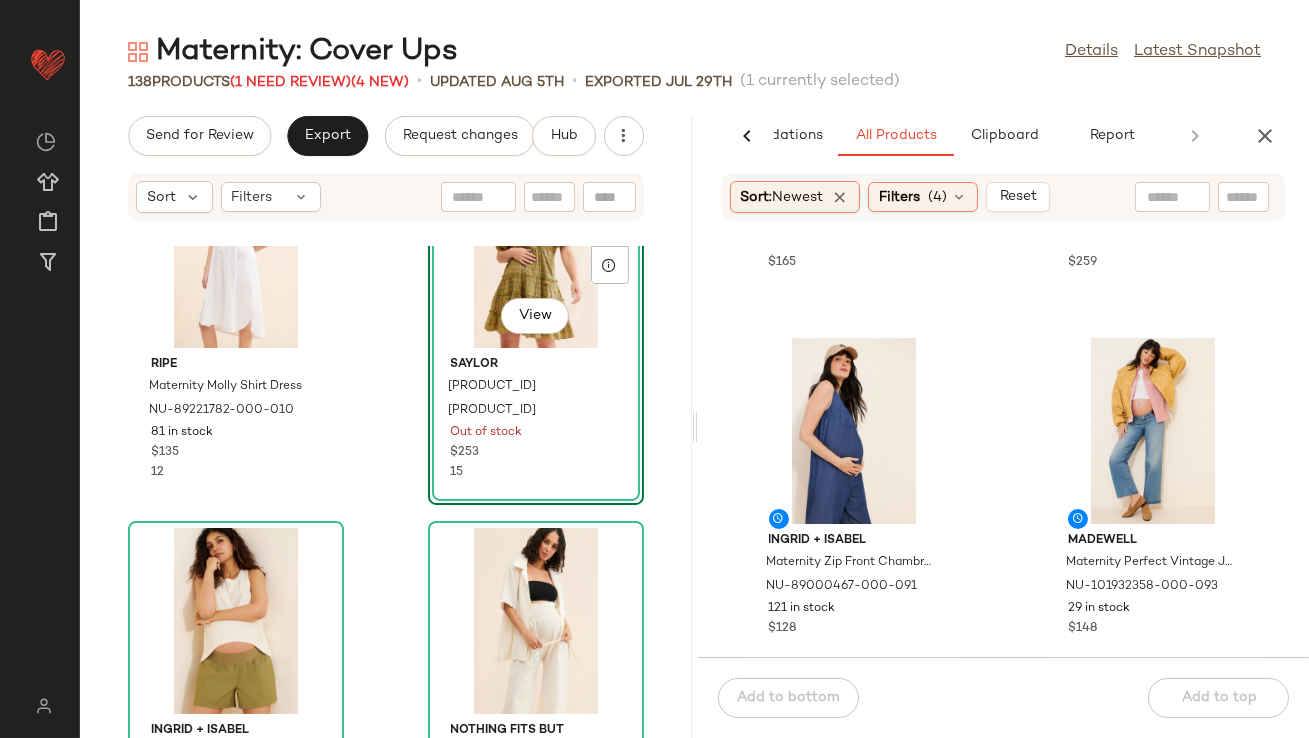 scroll, scrollTop: 1791, scrollLeft: 0, axis: vertical 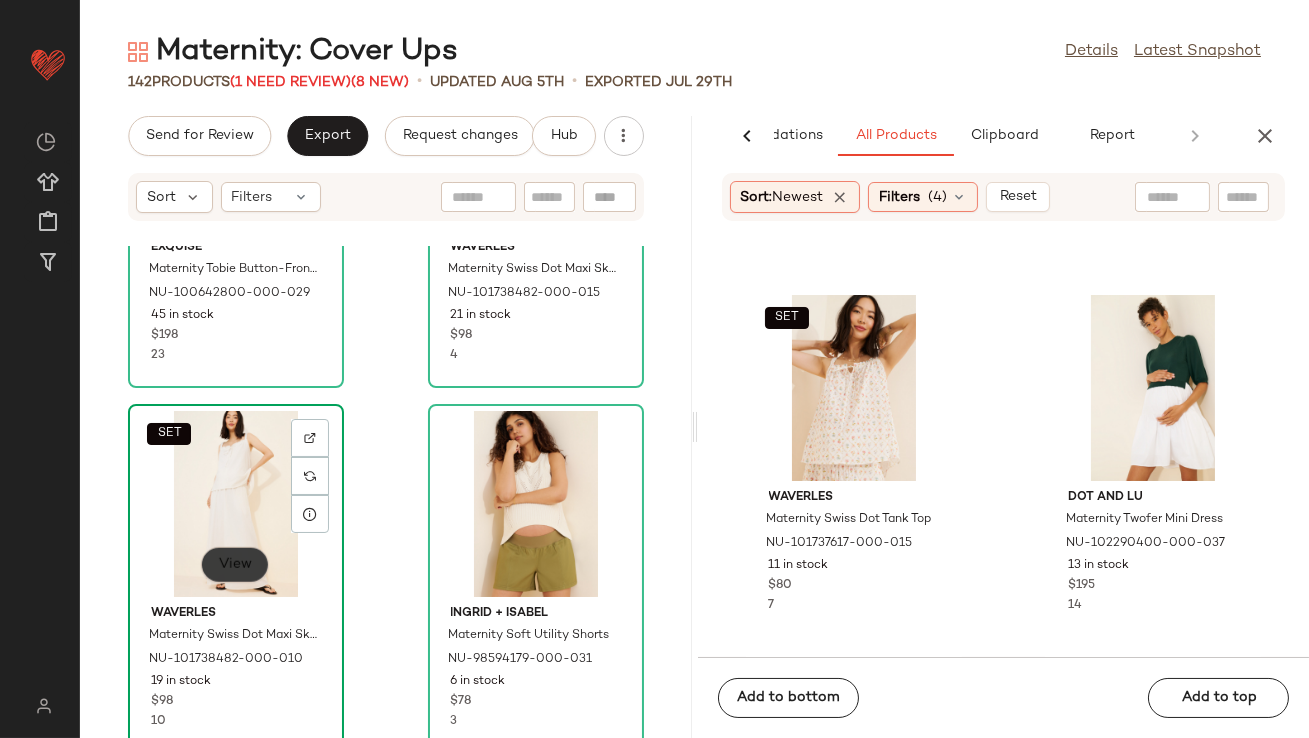 click on "View" at bounding box center (235, 565) 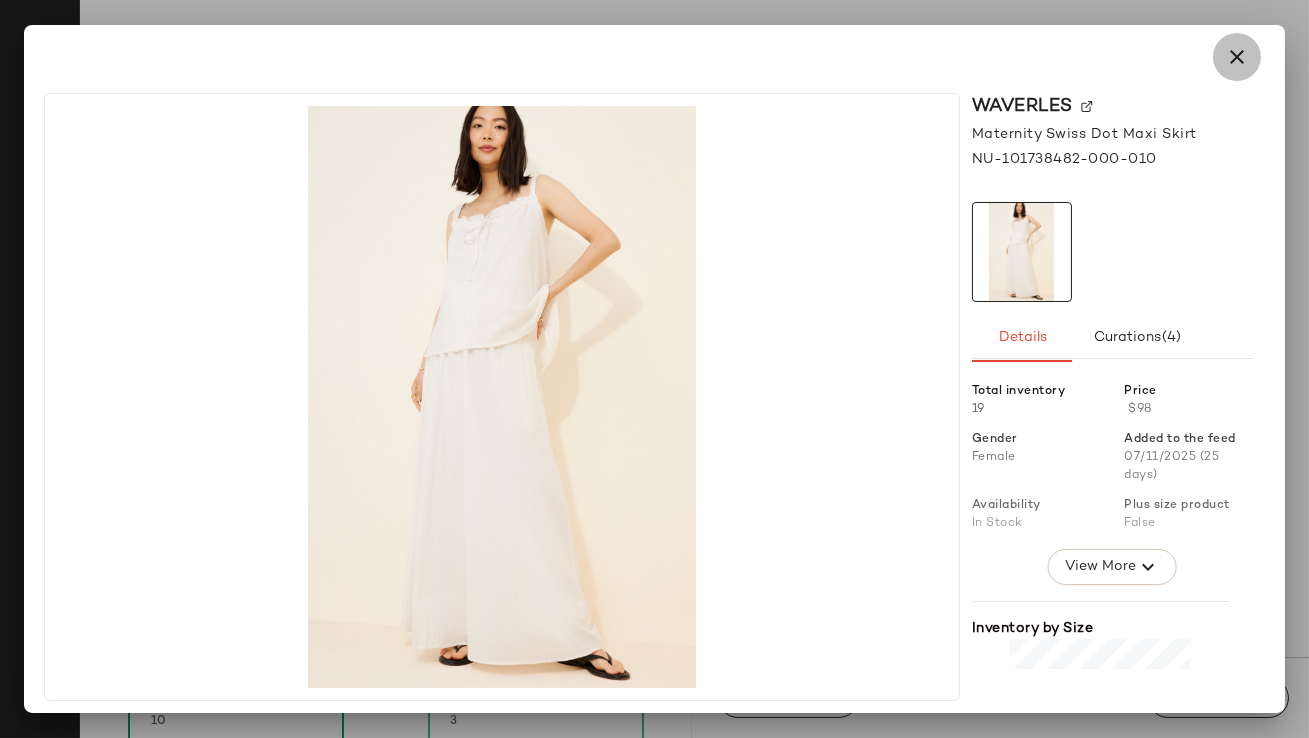click at bounding box center [1237, 57] 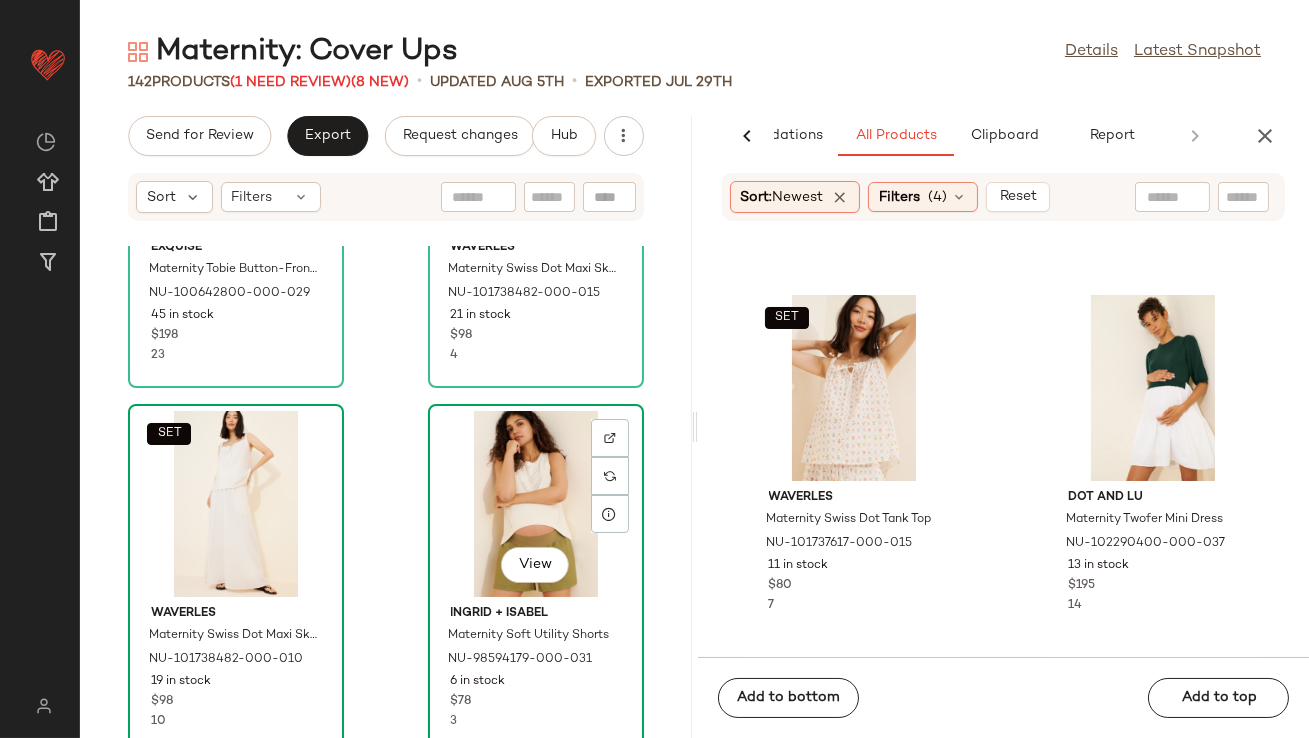 scroll, scrollTop: 3717, scrollLeft: 0, axis: vertical 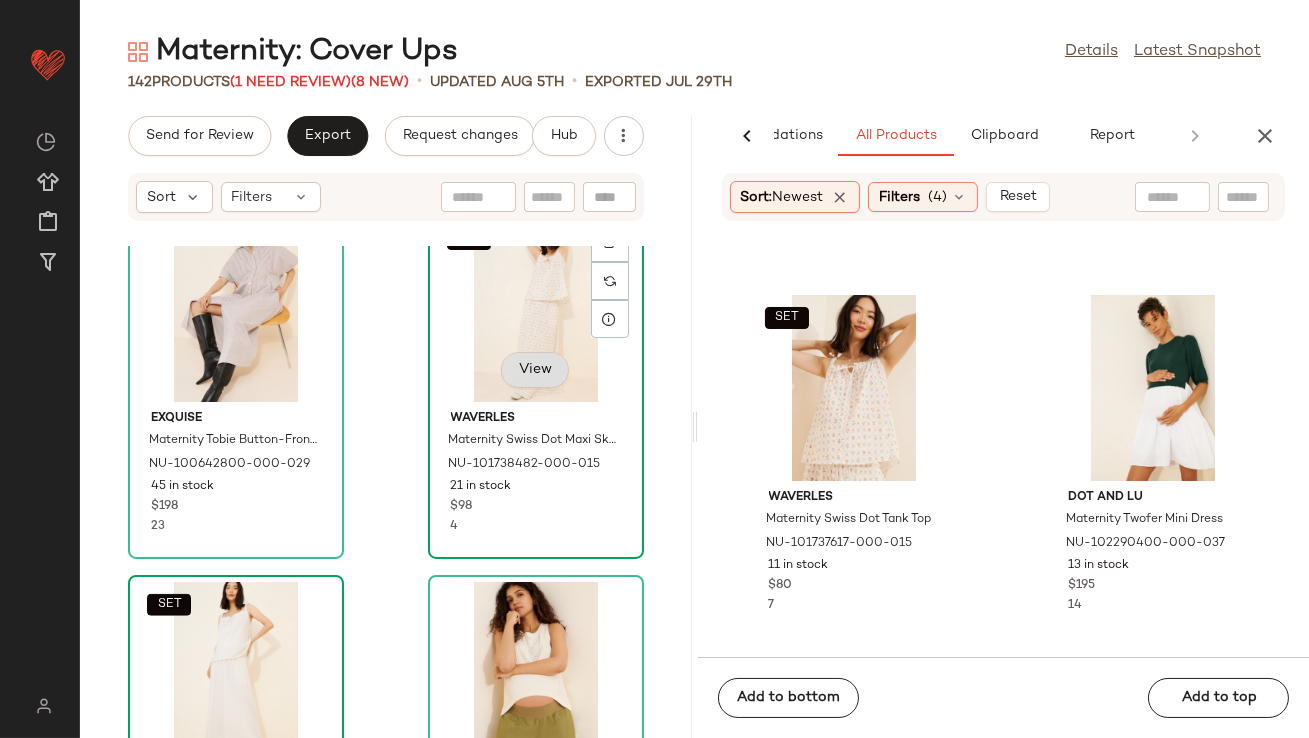 click on "View" 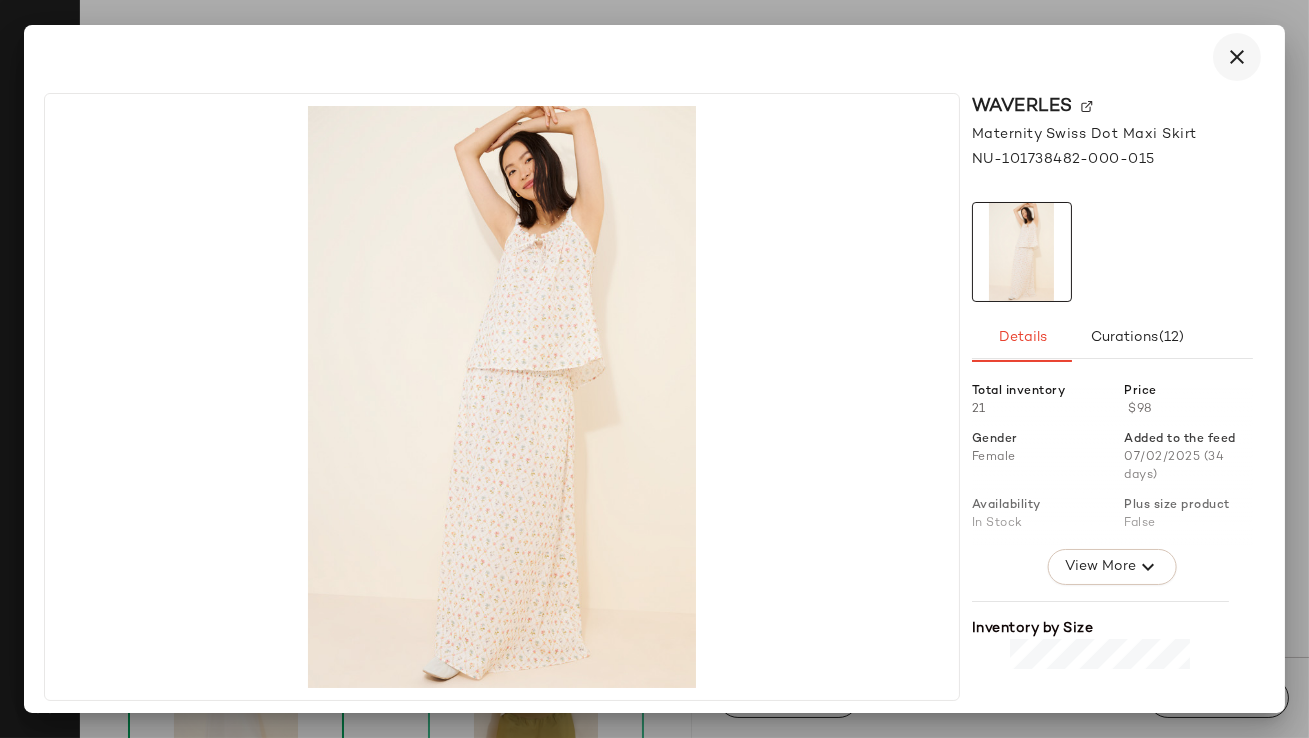 click at bounding box center (1237, 57) 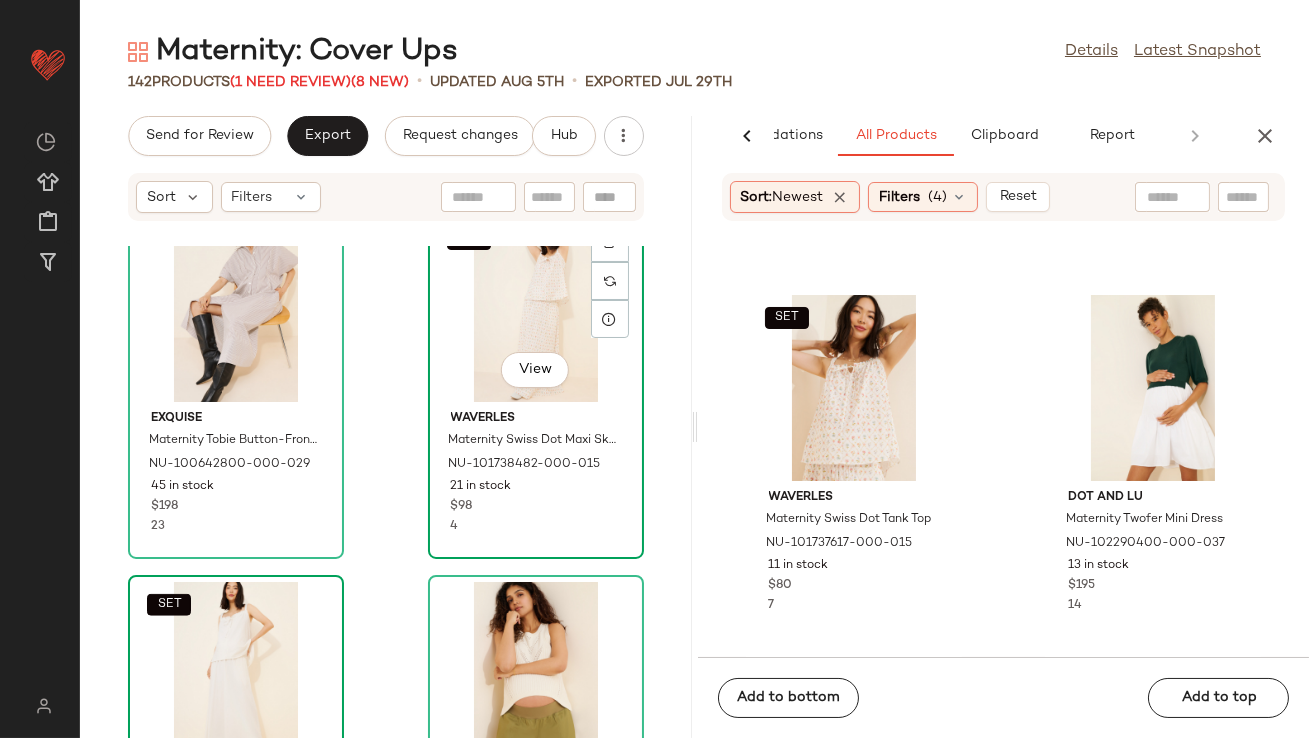 click on "SET   View" 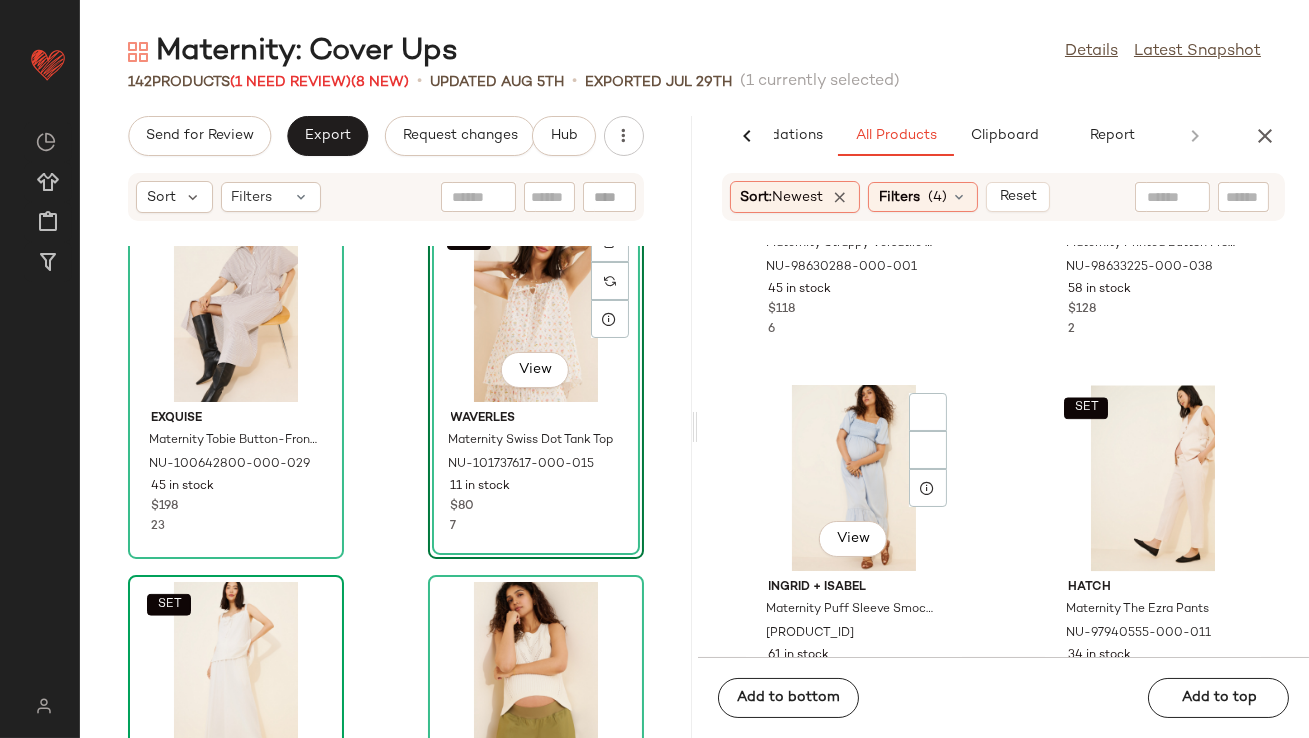 scroll, scrollTop: 9548, scrollLeft: 0, axis: vertical 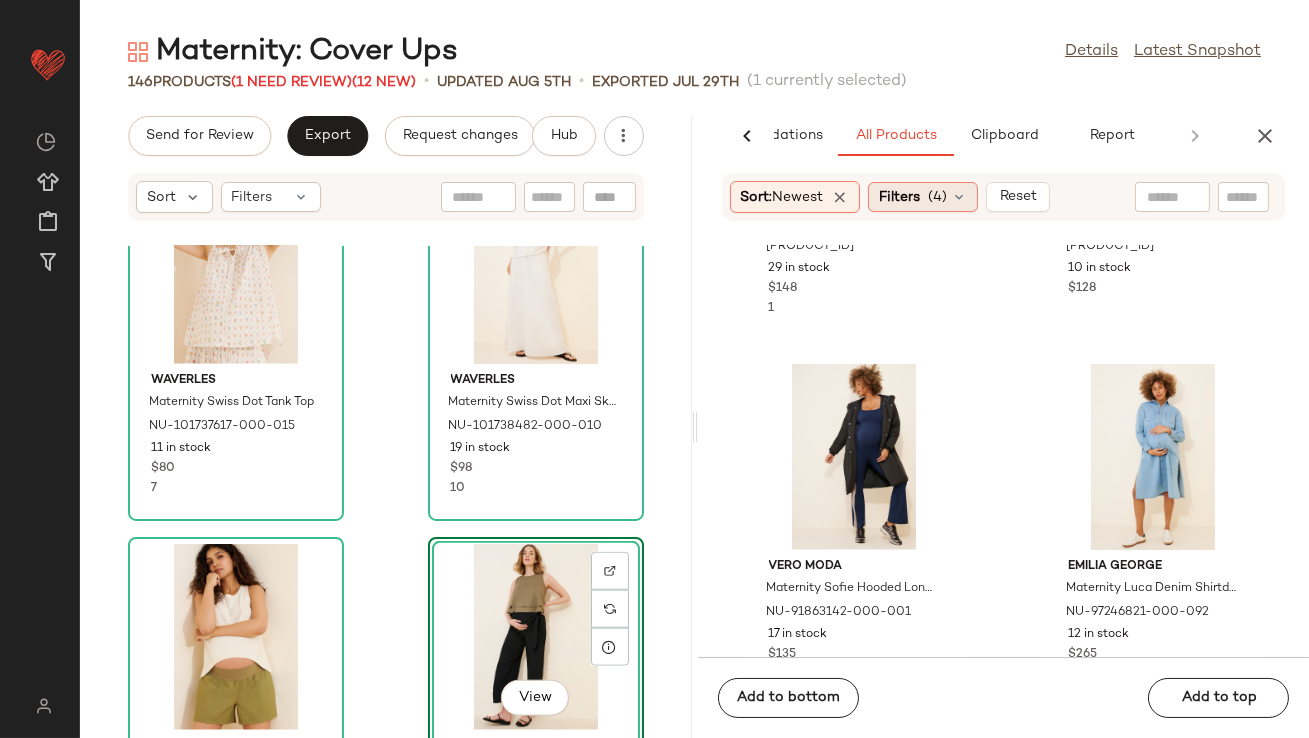 click on "Filters  (4)" 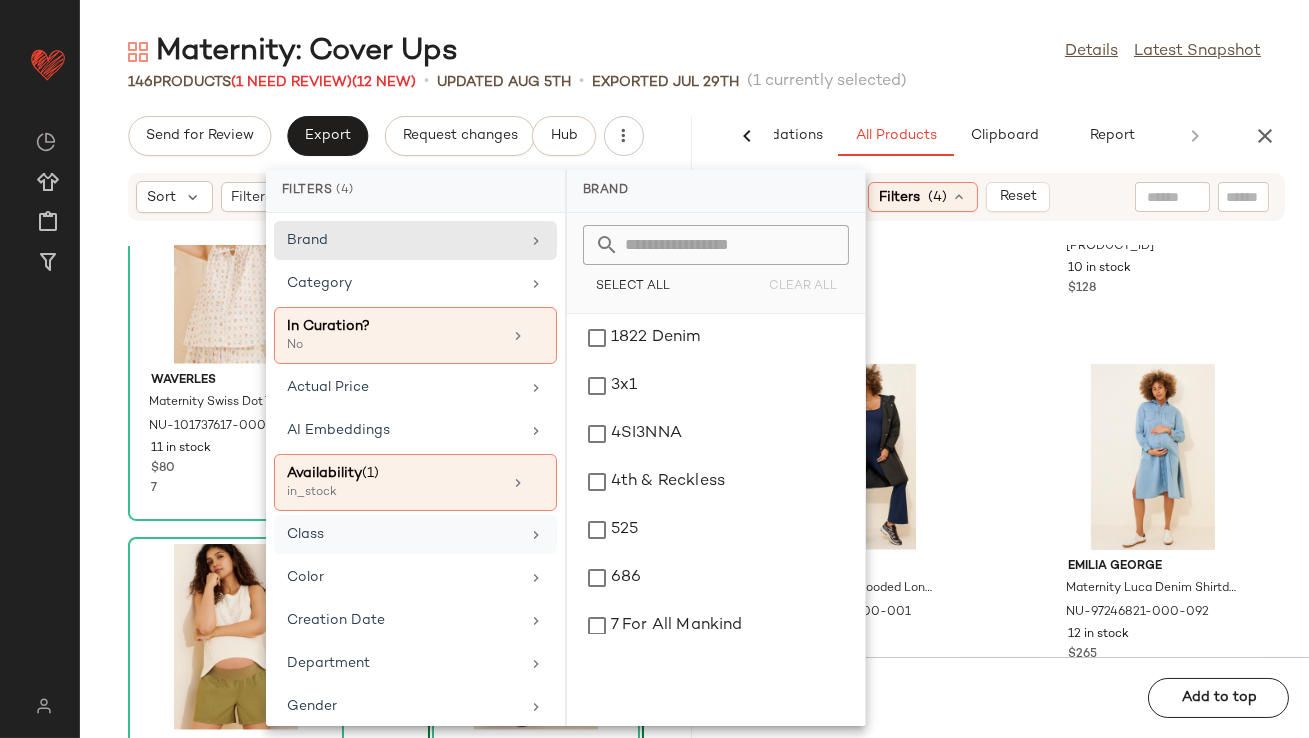 click on "Class" at bounding box center [403, 534] 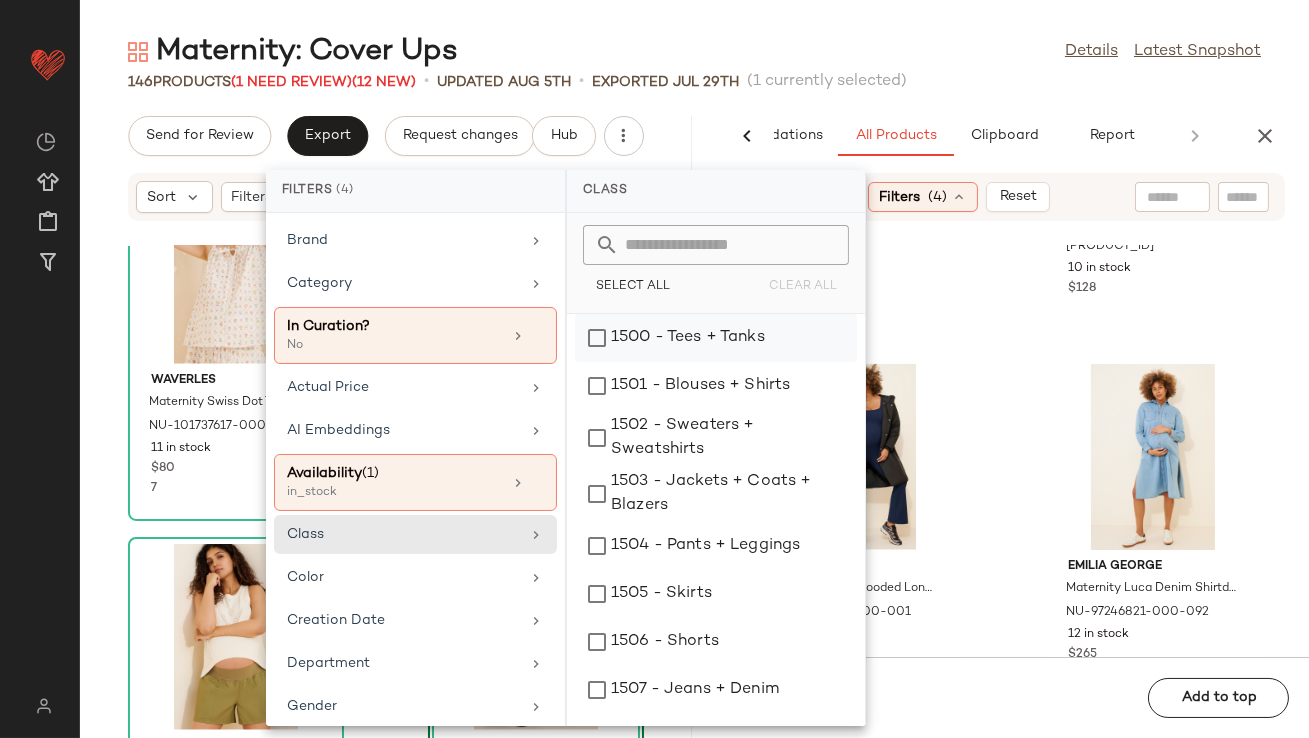 click on "1500 - Tees + Tanks" 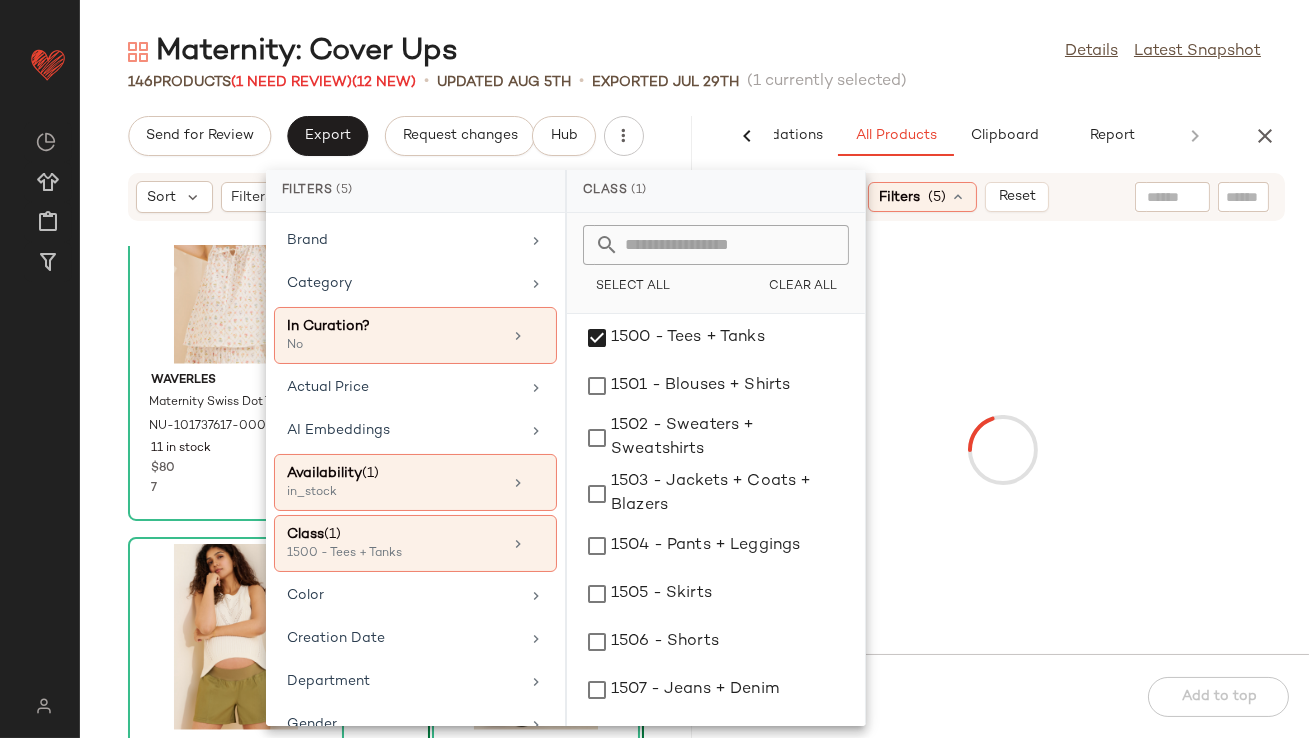 click on "146   Products   (1 Need Review)  (12 New)  •   updated Aug 5th  •  Exported Jul 29th   (1 currently selected)" 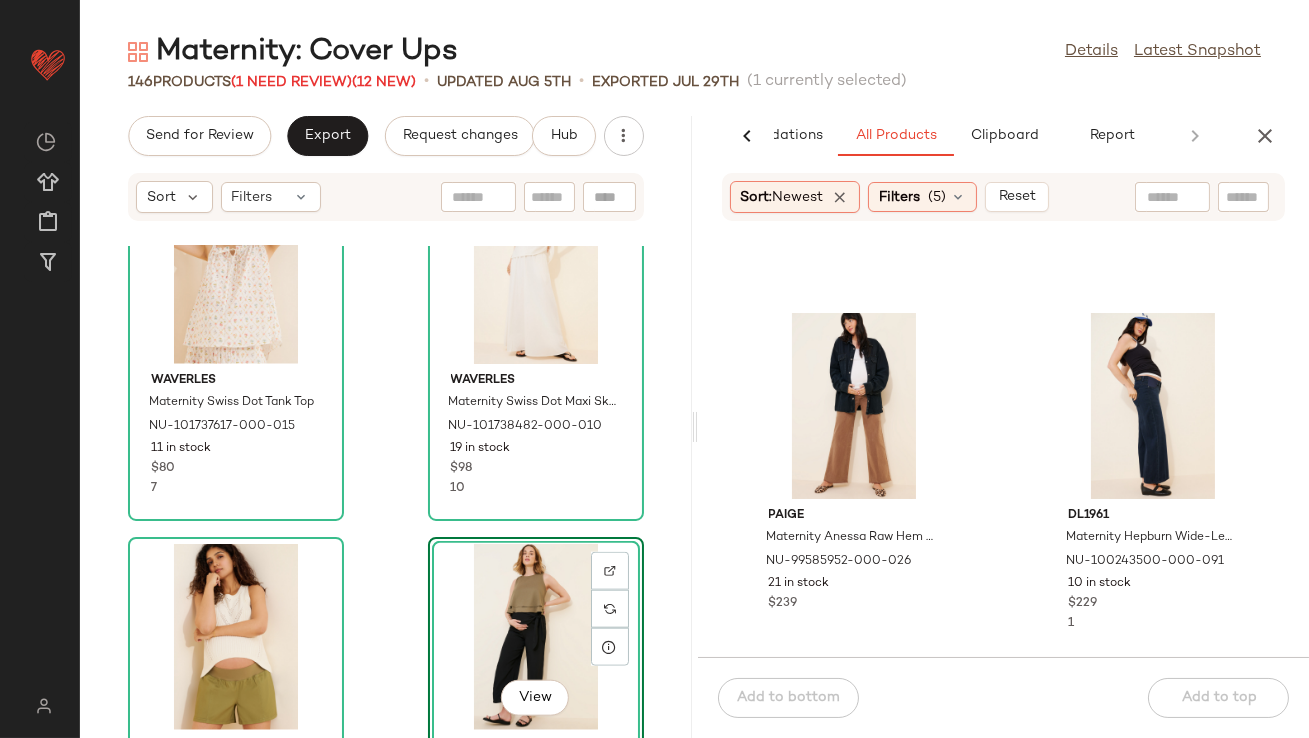 scroll, scrollTop: 2540, scrollLeft: 0, axis: vertical 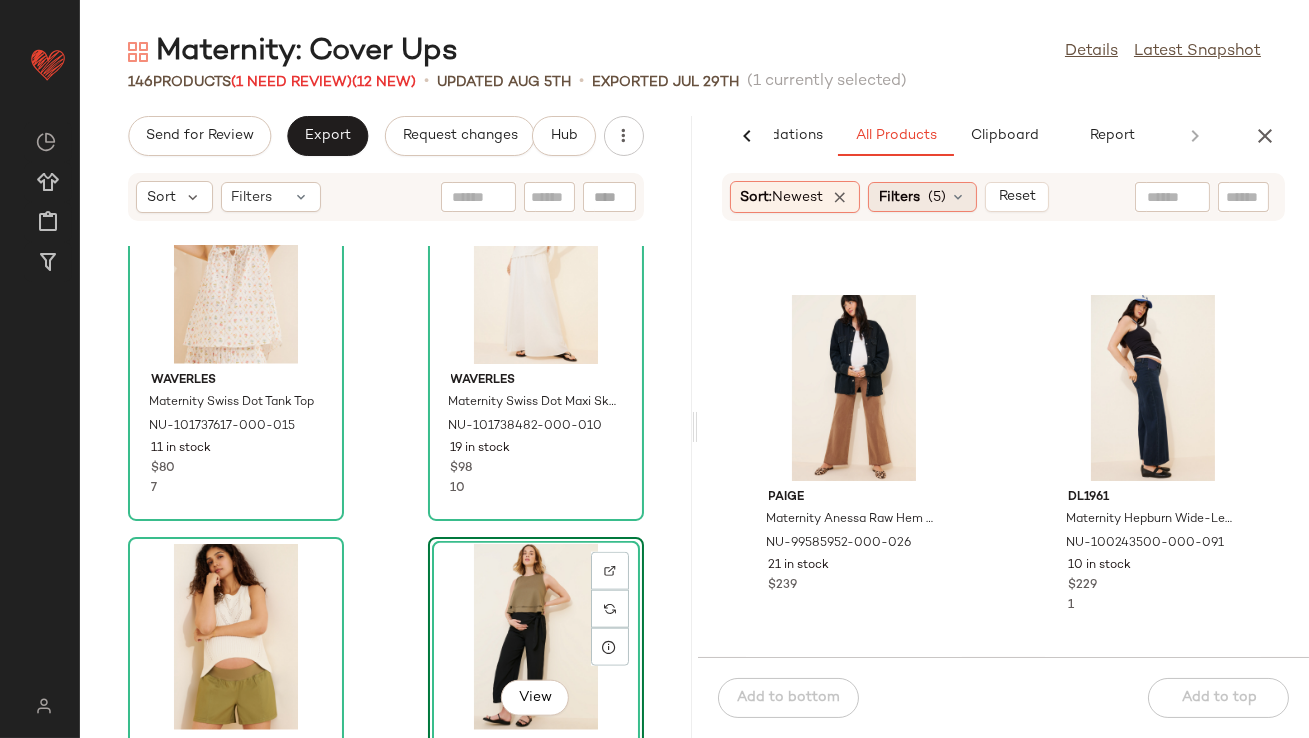 click on "(5)" at bounding box center (937, 197) 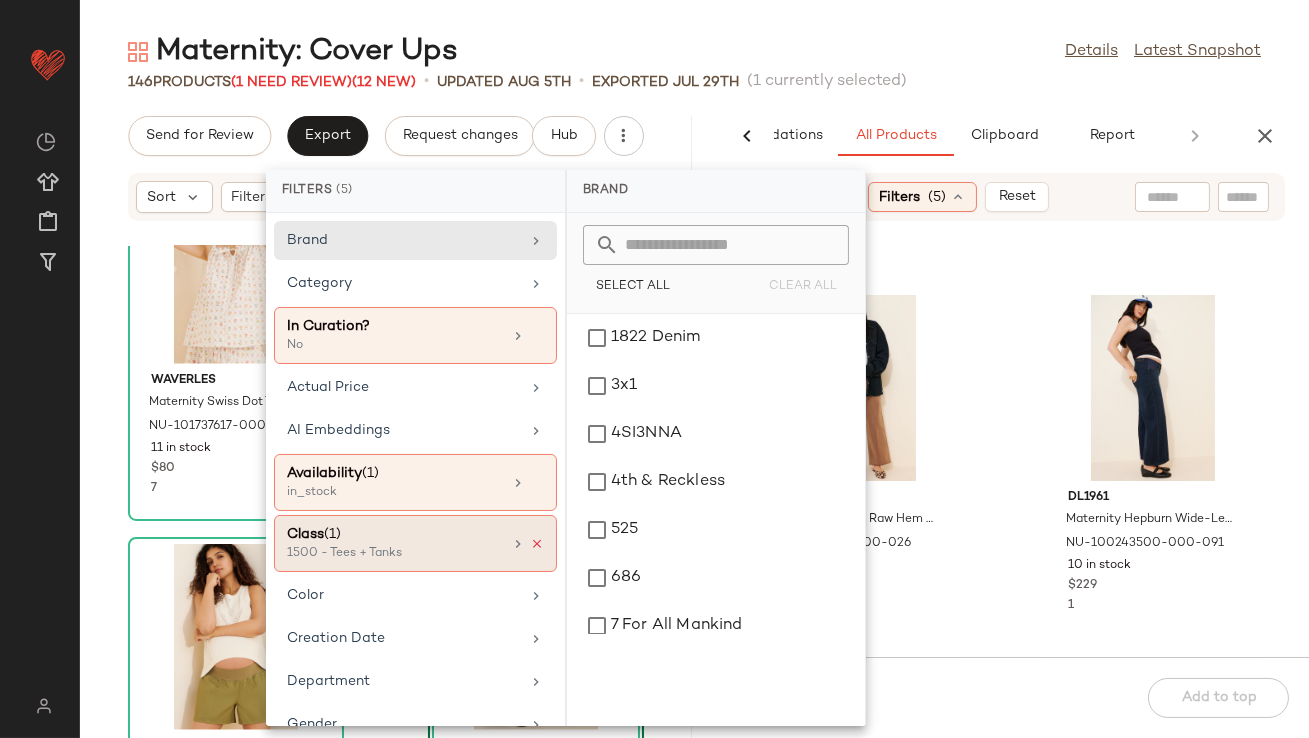 click at bounding box center [537, 544] 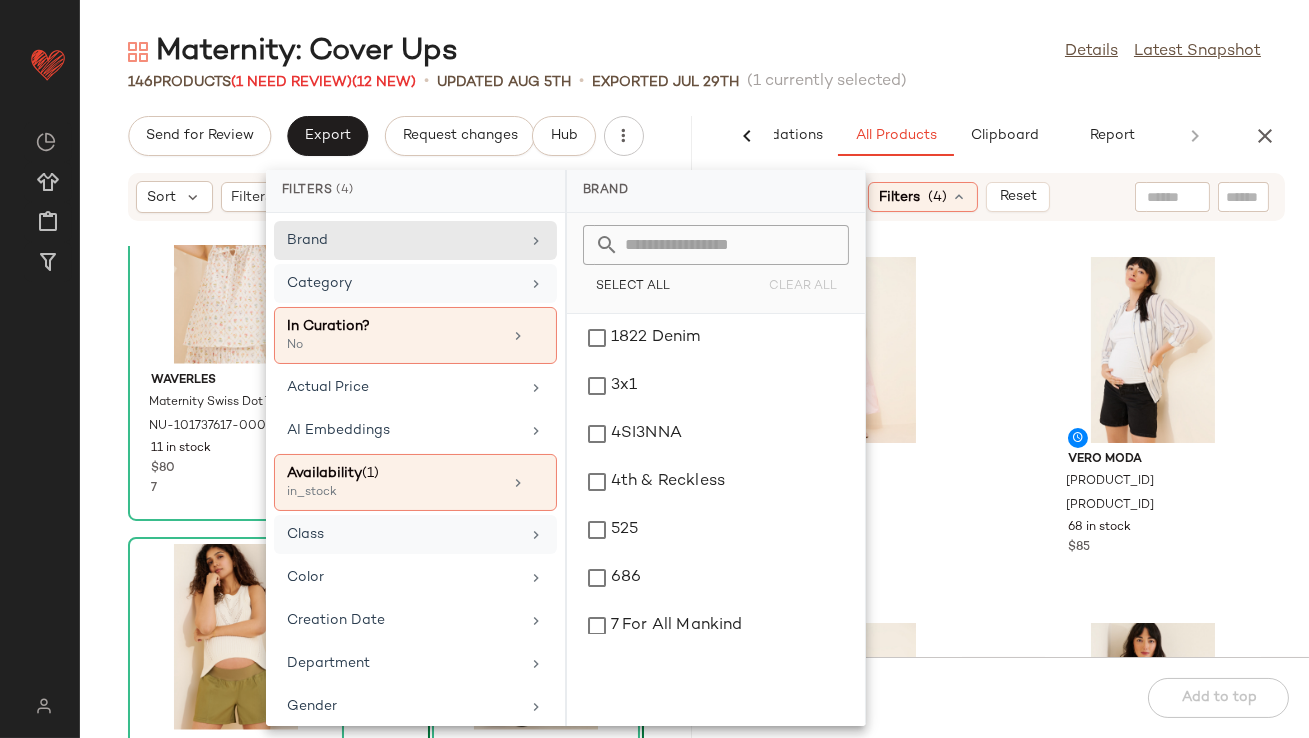 click on "Category" at bounding box center [403, 283] 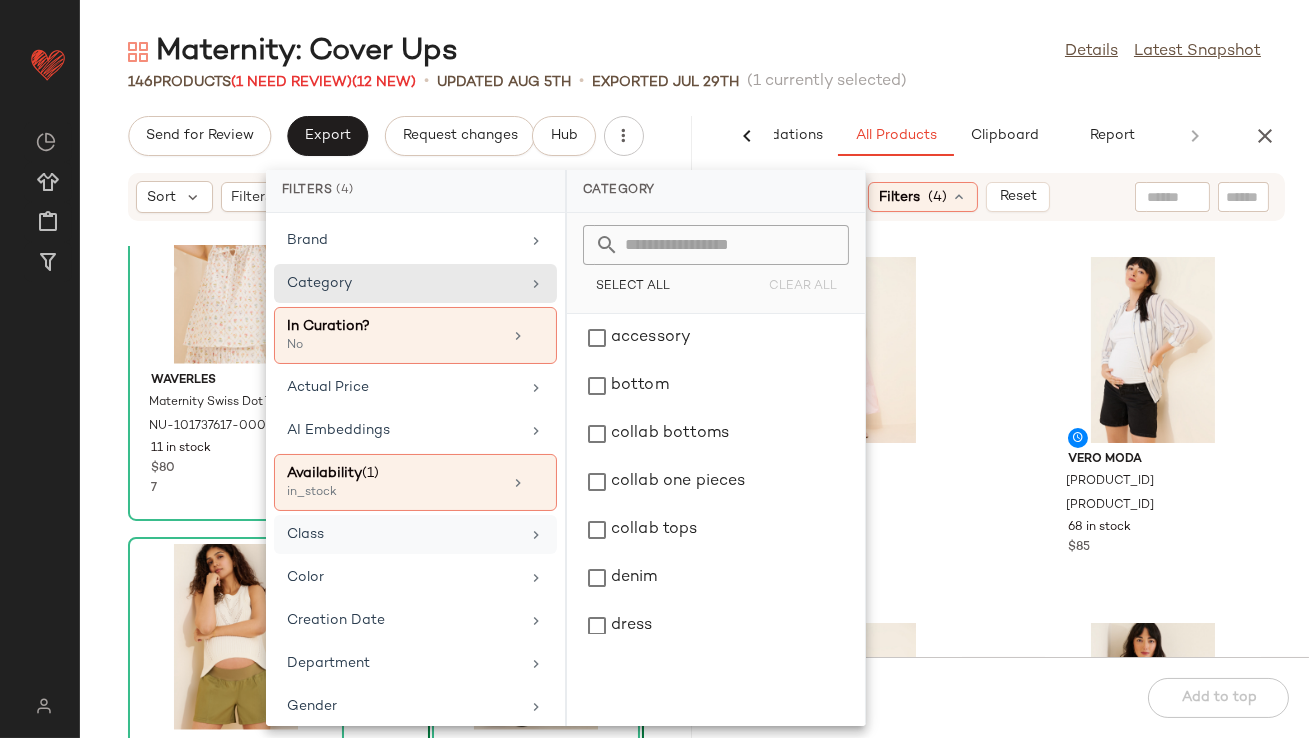 click on "Class" at bounding box center (403, 534) 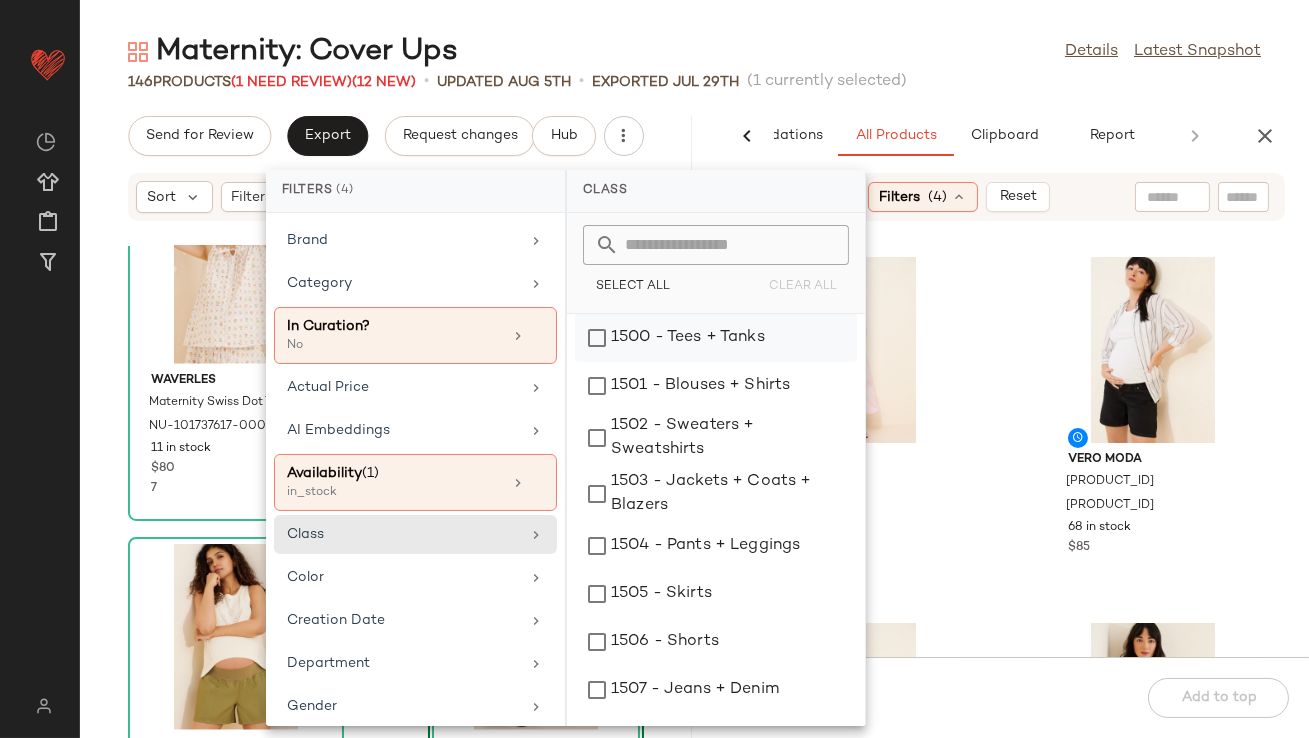 click on "1500 - Tees + Tanks" 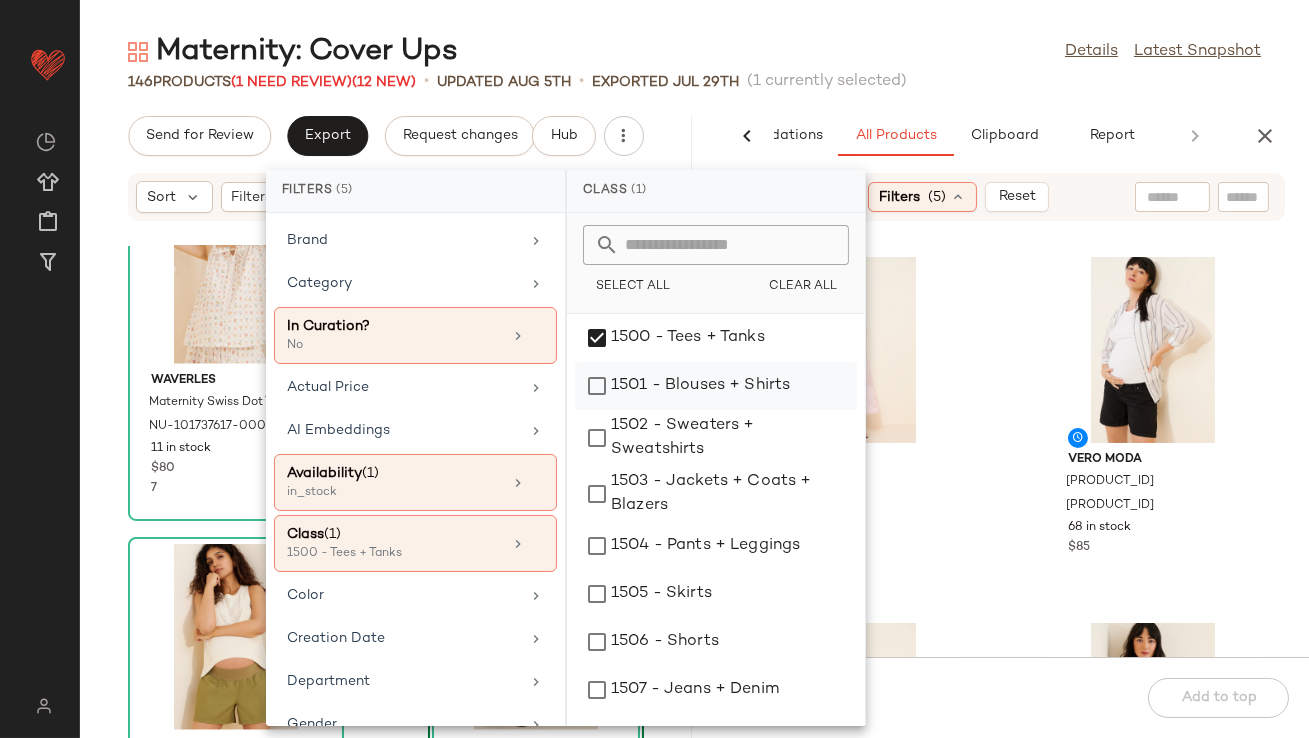 click on "1501 - Blouses + Shirts" 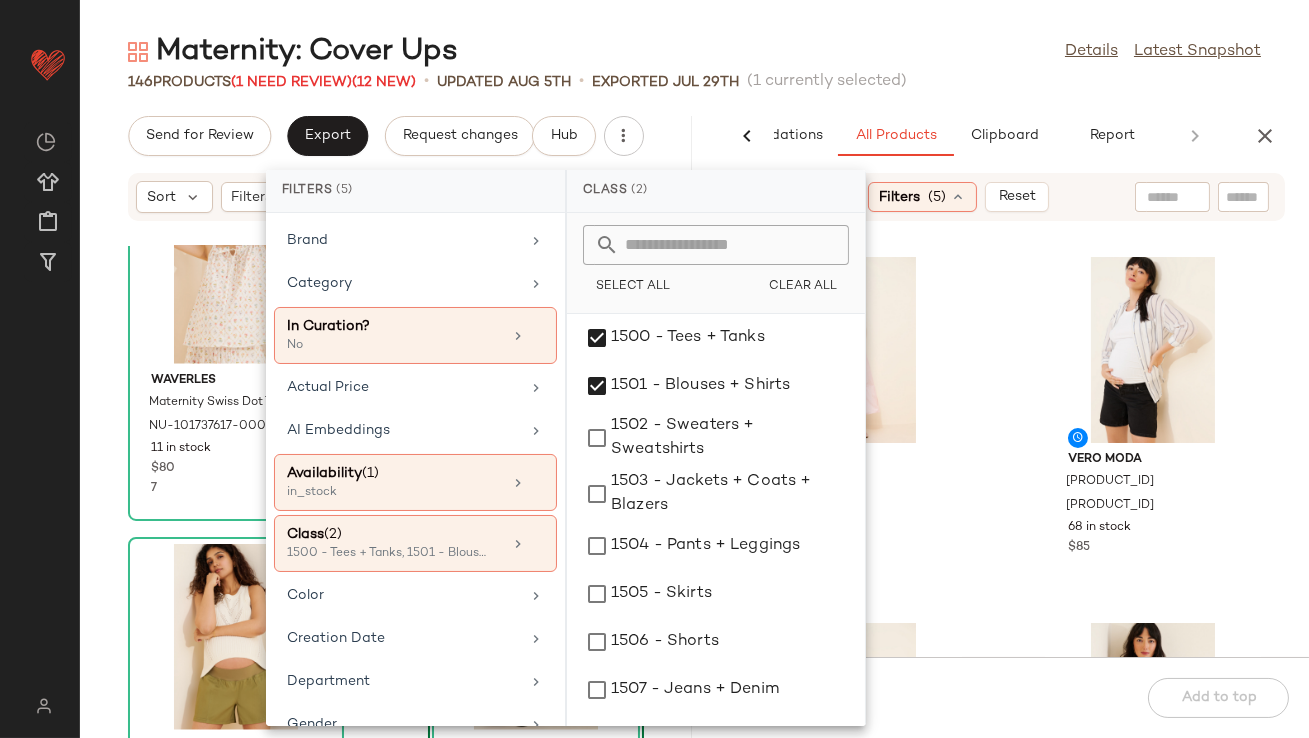 click on "Maternity: Cover Ups  Details   Latest Snapshot  146   Products   (1 Need Review)  (12 New)  •   updated Aug 5th  •  Exported Jul 29th   (1 currently selected)   Send for Review   Export   Request changes   Hub  Sort  Filters Ingrid + Isabel Maternity Puff Sleeve Smocked Maxi Dress NU-98826647-000-045 61 in stock $148 18 Hatch Maternity The Elliot Romper NU-97939375-000-001 14 in stock $198 1  SET  Waverles Maternity Swiss Dot Tank Top NU-101737617-000-015 11 in stock $80 7  SET  Waverles Maternity Swiss Dot Maxi Skirt NU-101738482-000-010 19 in stock $98 10 Ingrid + Isabel Maternity Soft Utility Shorts NU-98594179-000-031 6 in stock $78 3  View  nom Maternity Willow Wrap Pants NU-97261697-000-001 26 in stock $98 15 Ingrid + Isabel Maternity Zip Front Chambray Jumpsuit NU-89000467-000-091 121 in stock $128 Nothing Fits But Maternity Muslin Pants NU-83492553-000-010 24 in stock $129 19  AI Recommendations   All Products   Clipboard   Report  Sort:   Newest Filters  (5)   Reset  Ingrid + Isabel $148 $85" at bounding box center (694, 385) 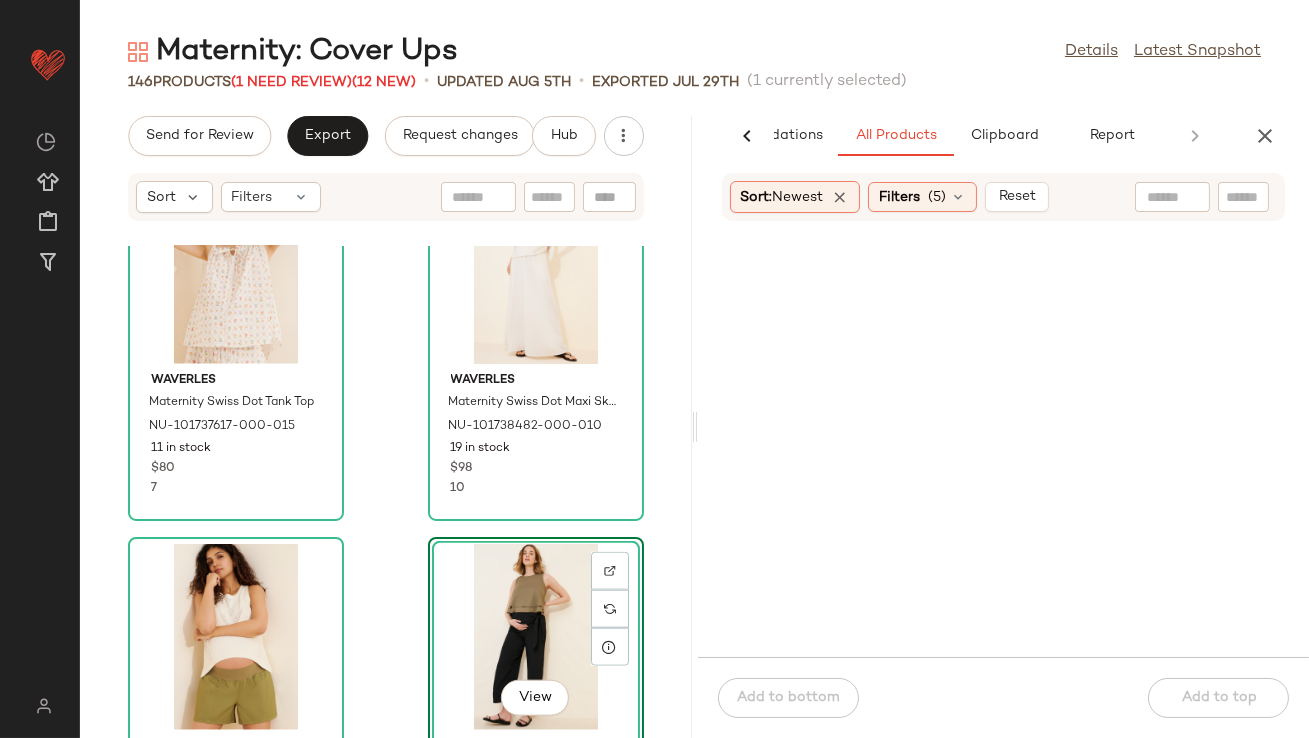 scroll, scrollTop: 1011, scrollLeft: 0, axis: vertical 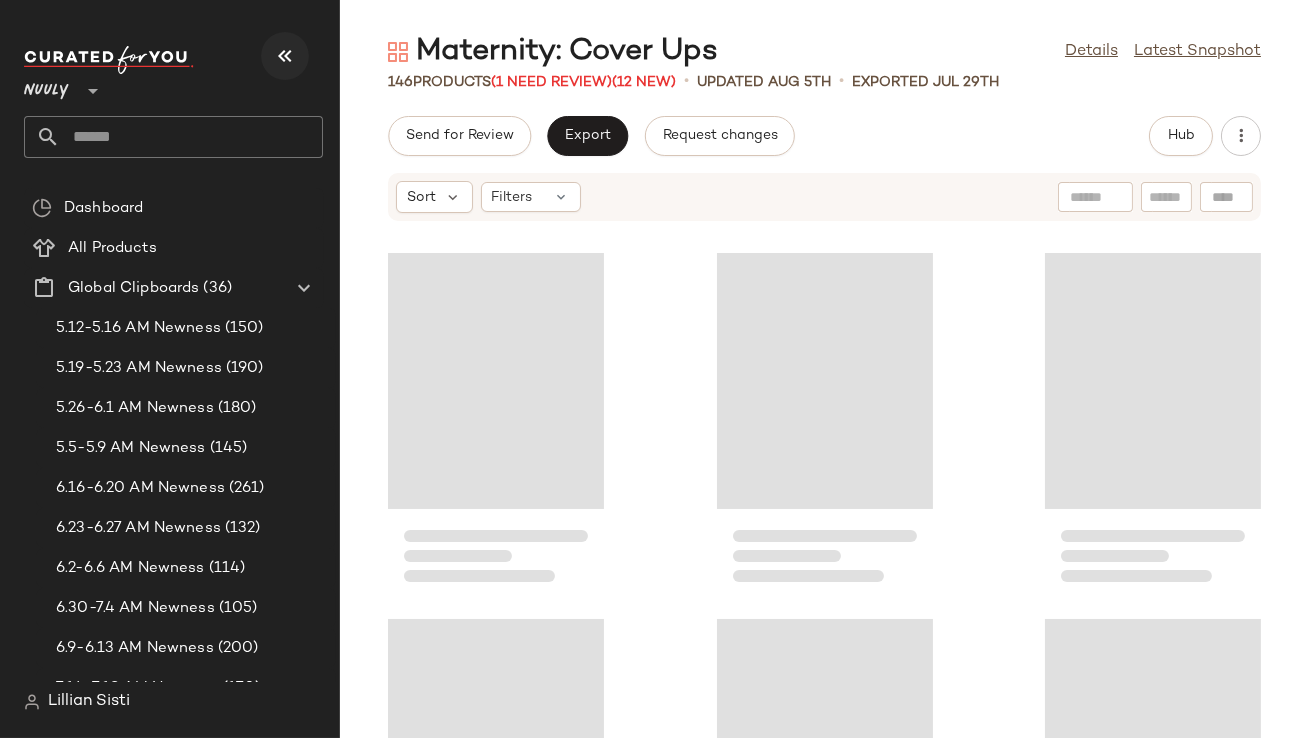 click at bounding box center [285, 56] 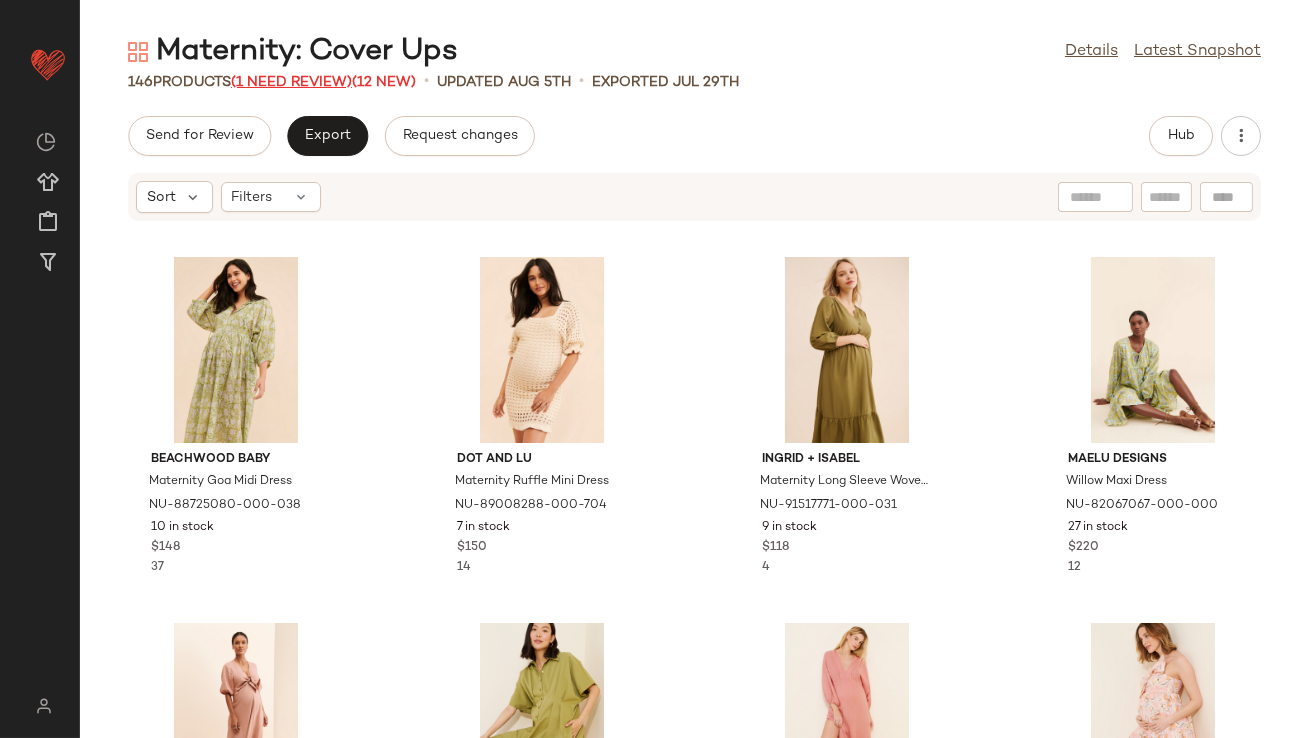 click on "(1 Need Review)" at bounding box center [291, 82] 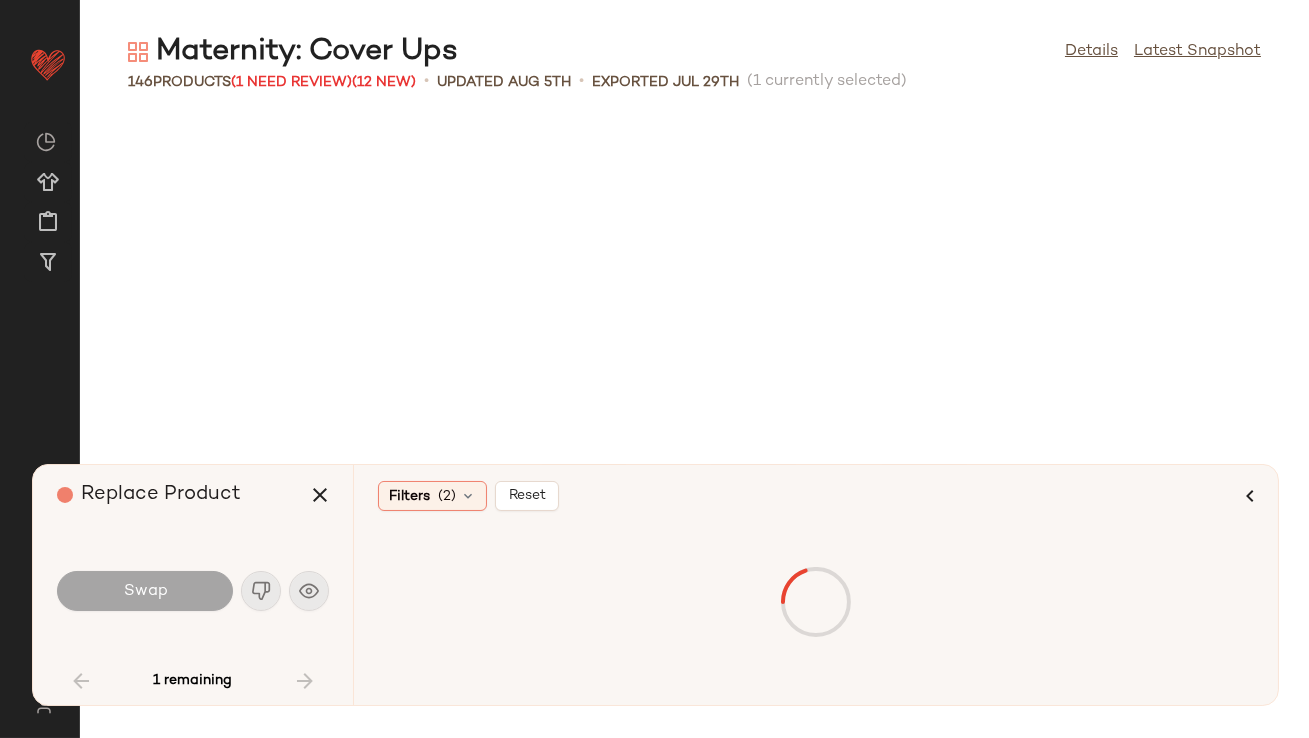 scroll, scrollTop: 1464, scrollLeft: 0, axis: vertical 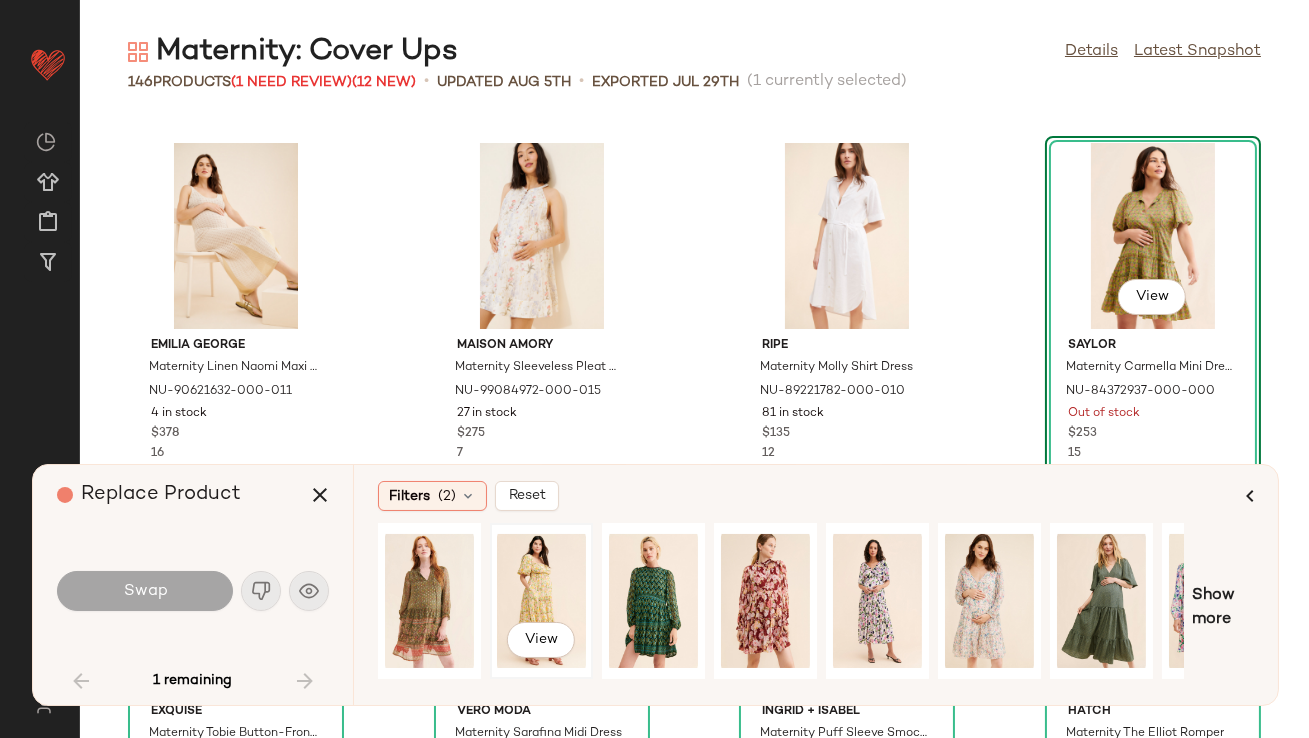 click on "View" 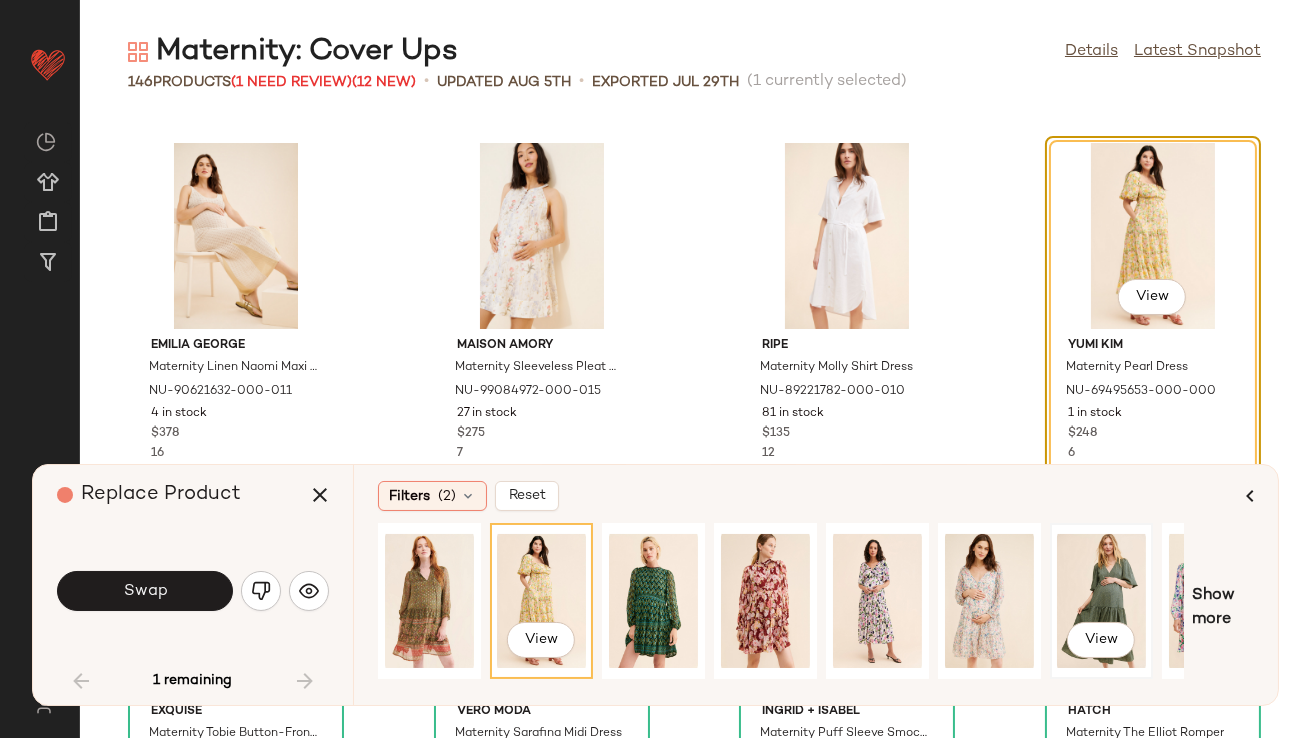 click on "View" 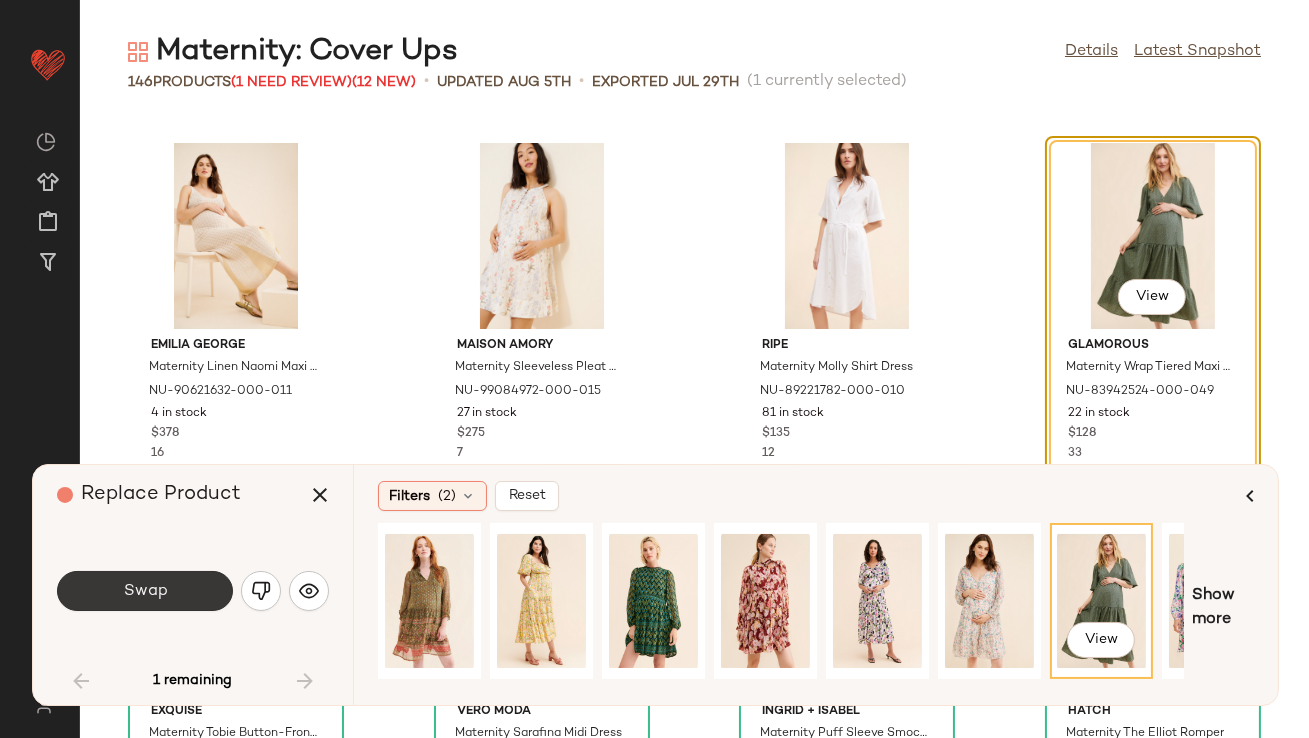 click on "Swap" at bounding box center [145, 591] 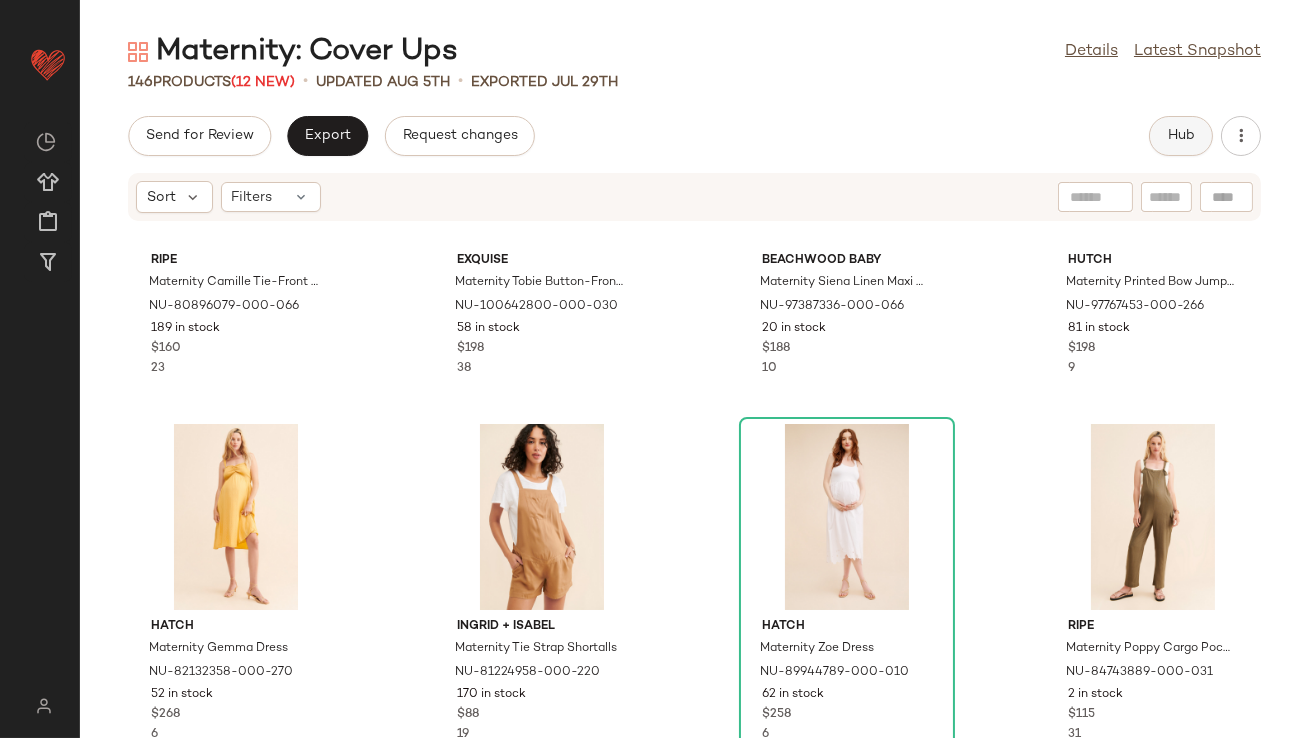 click on "Hub" at bounding box center [1181, 136] 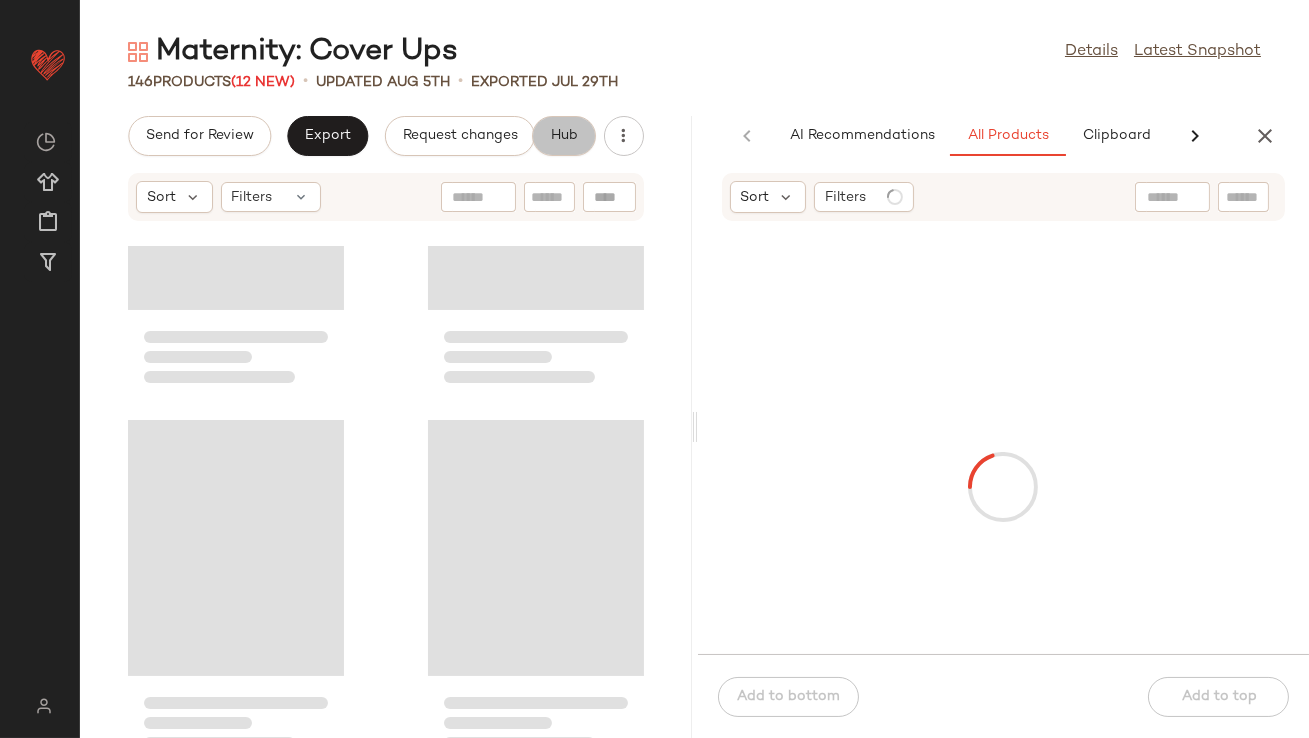 scroll, scrollTop: 947, scrollLeft: 0, axis: vertical 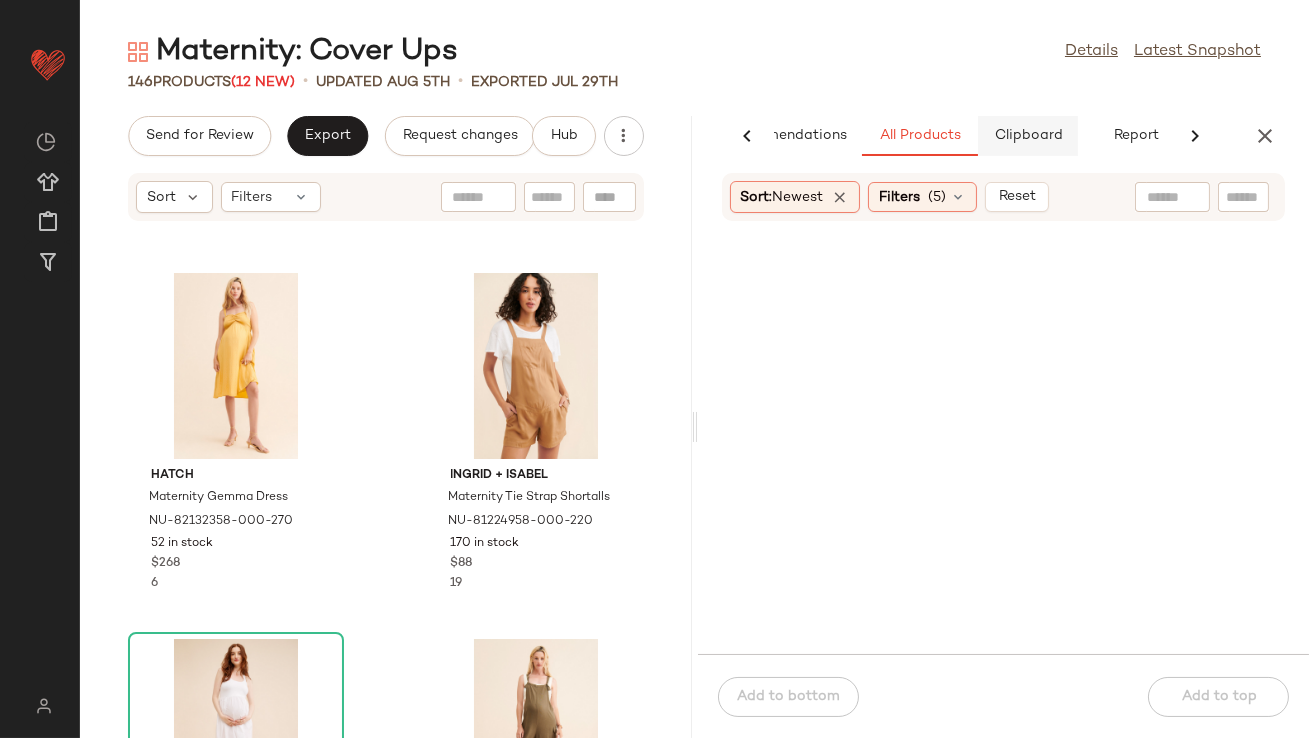 click on "Clipboard" at bounding box center [1028, 136] 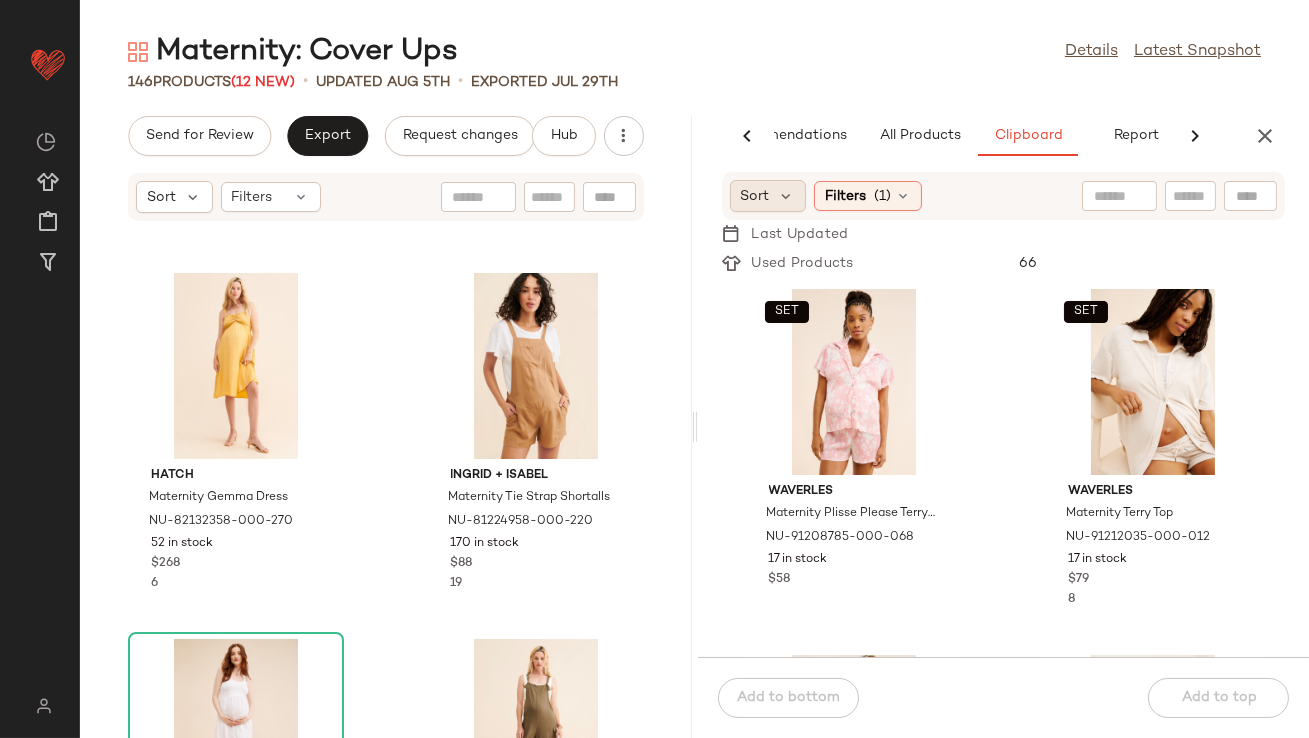 click on "Sort" 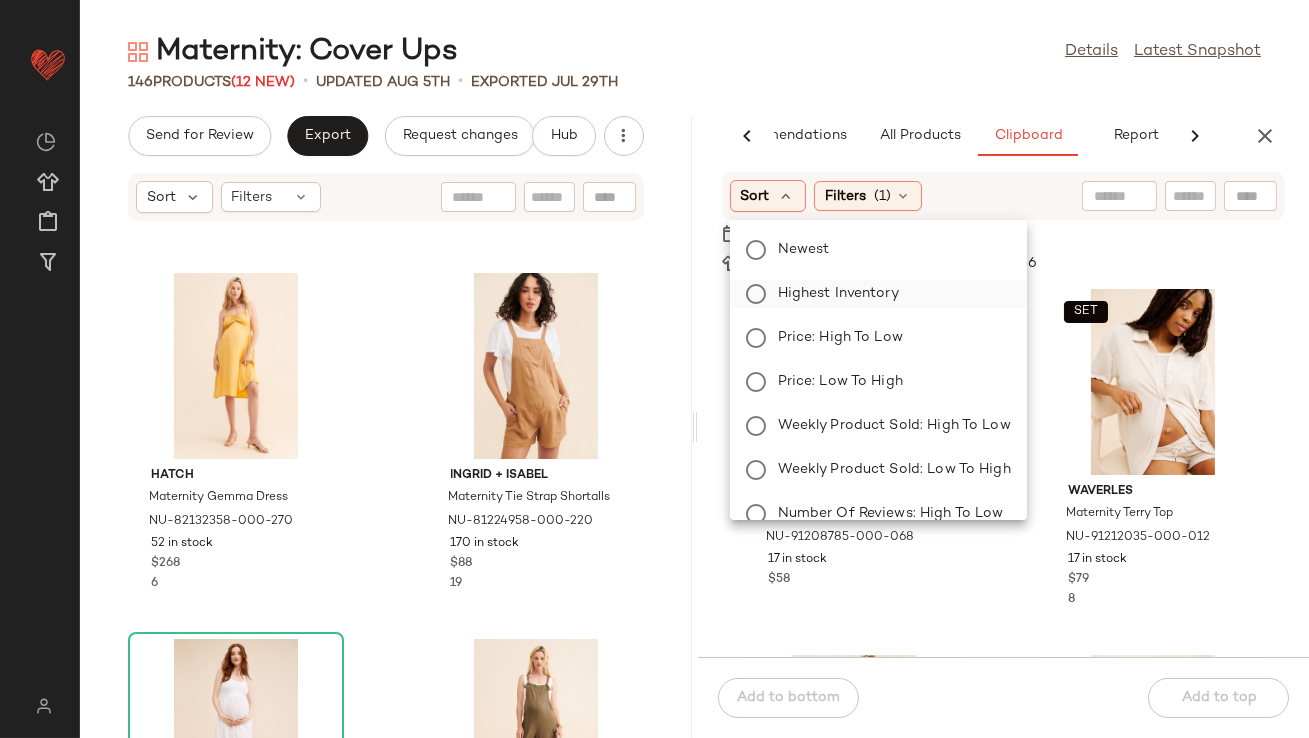 click on "Highest Inventory" 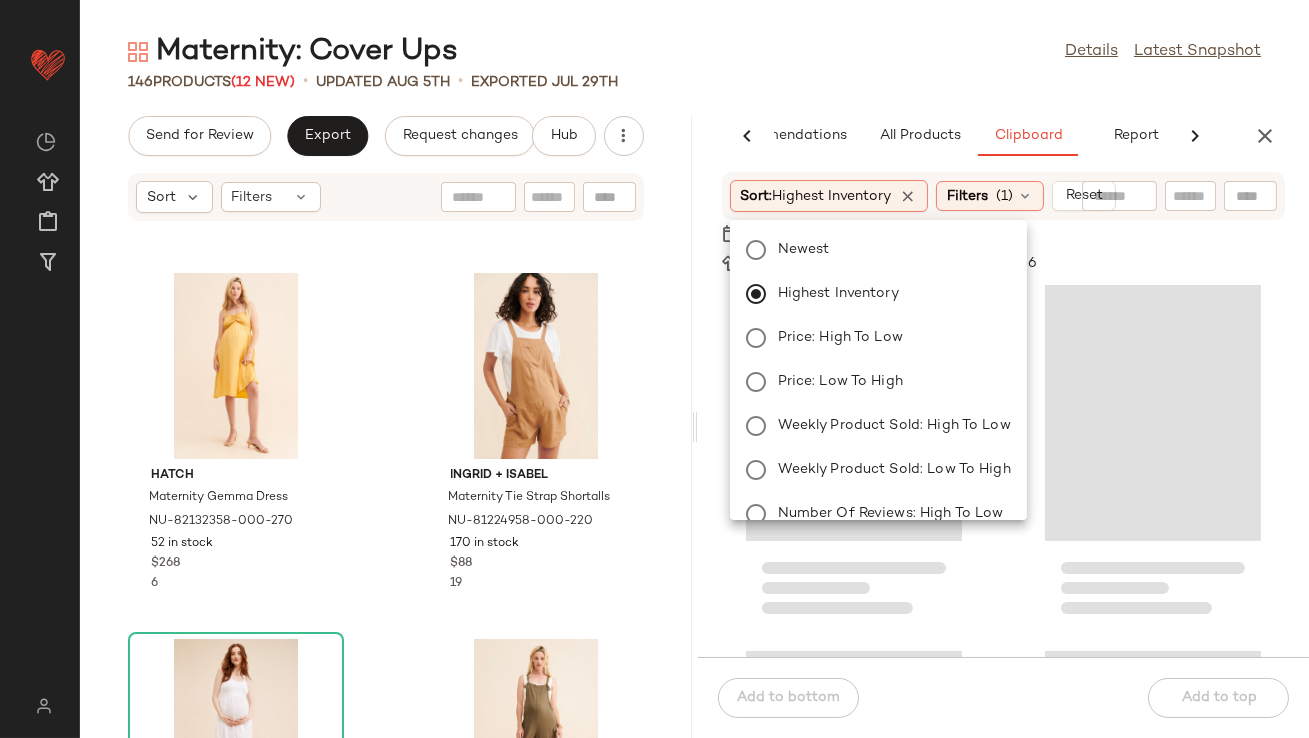 click on "[NUMBER]   Products  ([NUMBER] New)  •   updated [MONTH] [DAY]  •  Exported [MONTH] [DAY]" 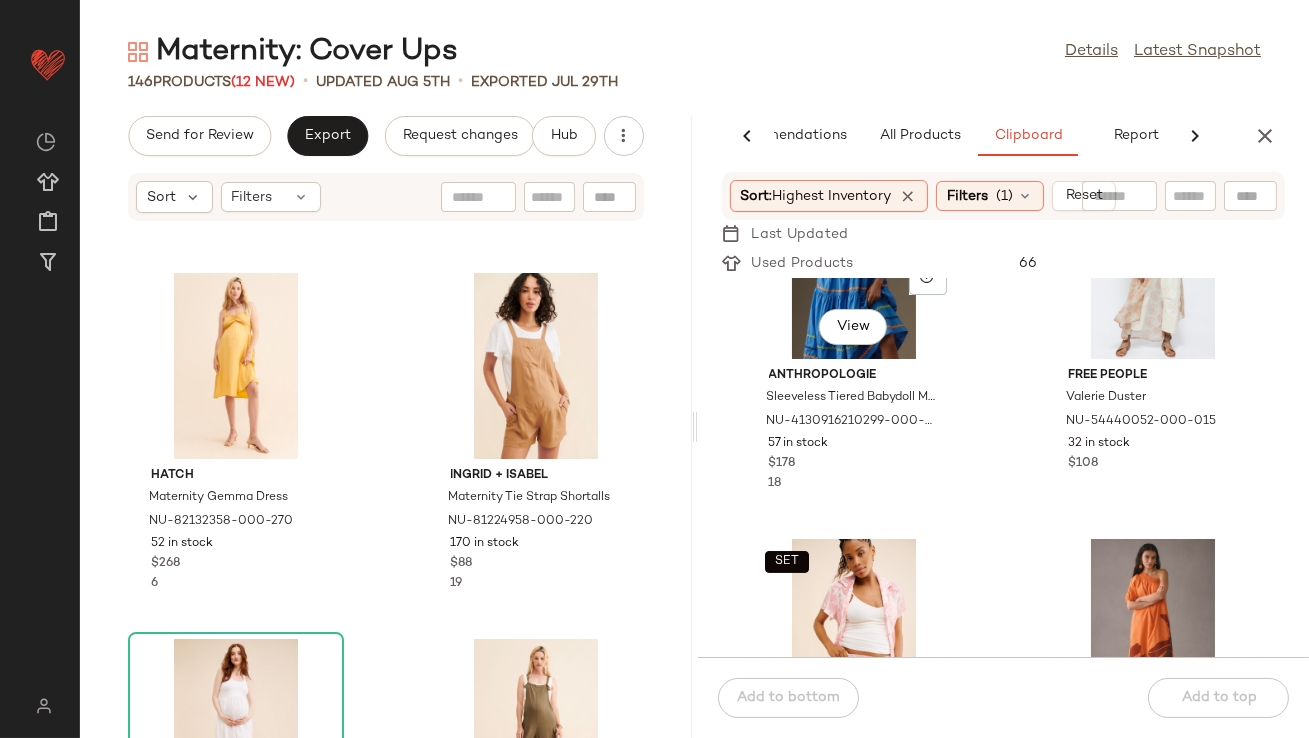 scroll, scrollTop: 739, scrollLeft: 0, axis: vertical 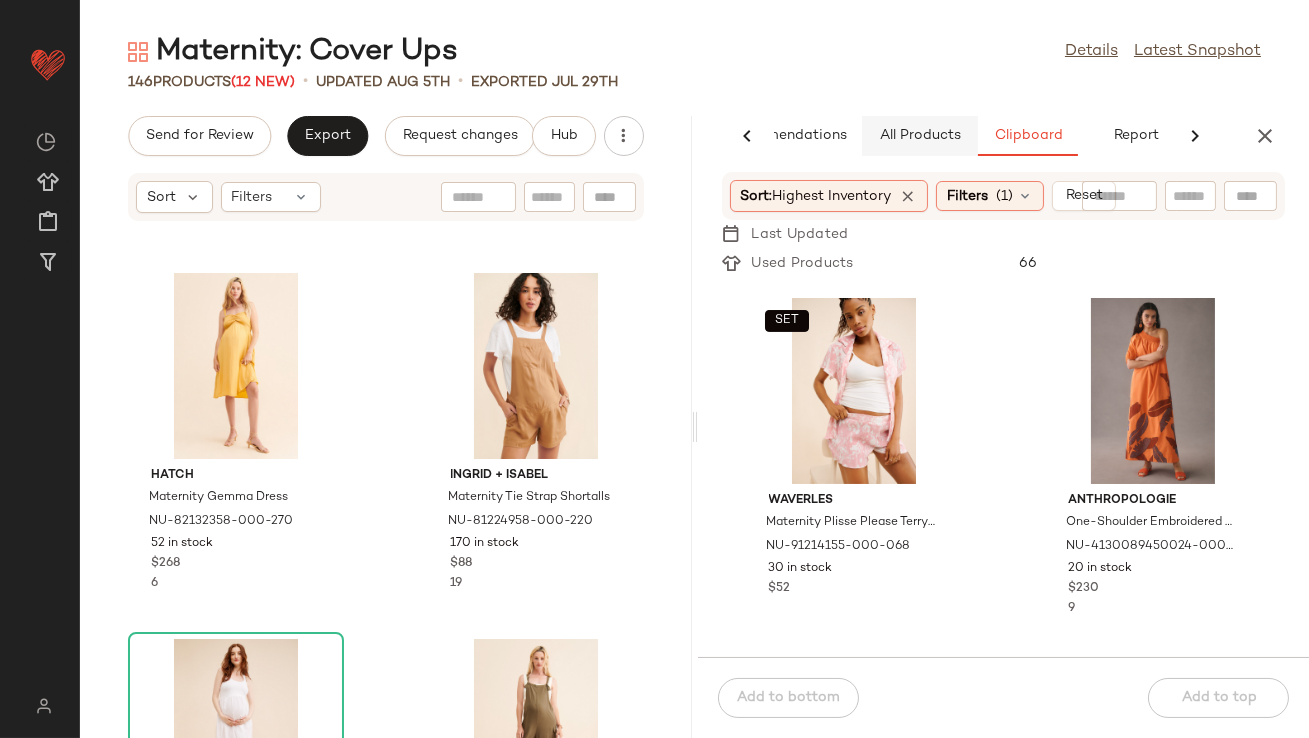 click on "All Products" 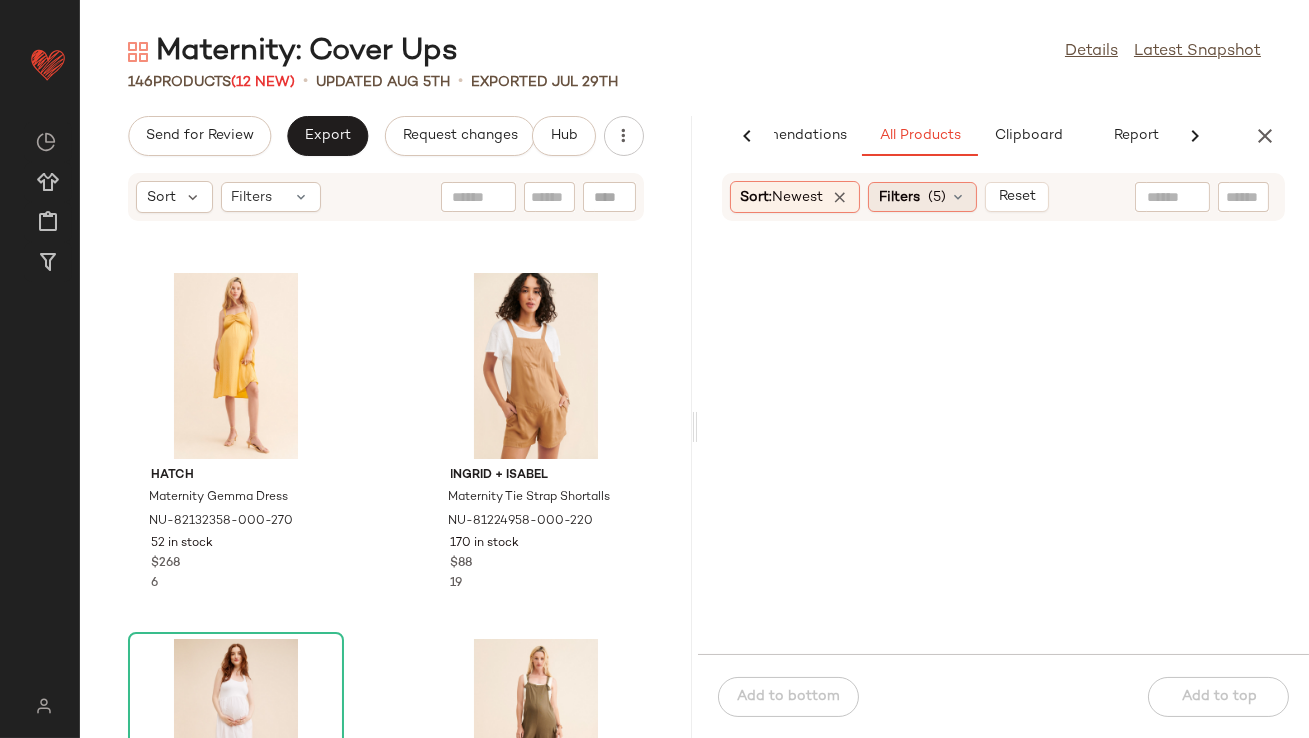 click on "Filters" at bounding box center [899, 197] 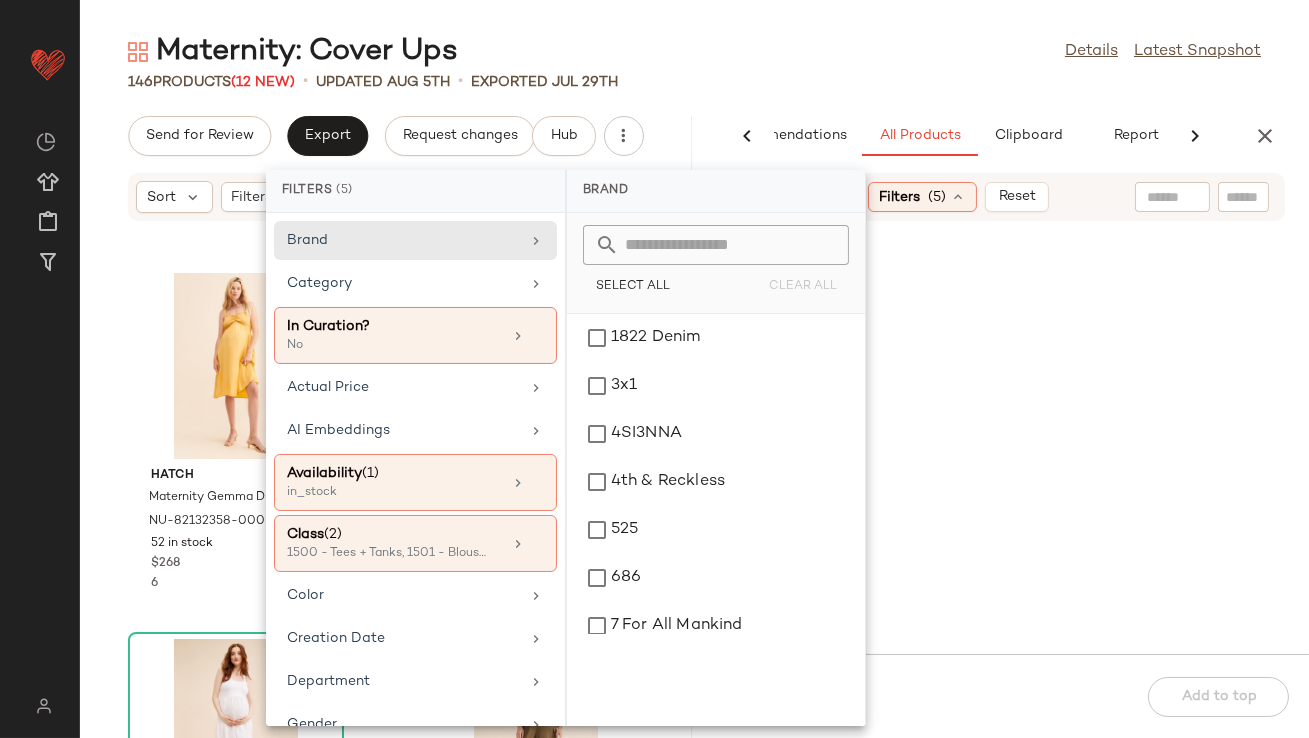 click on "Maternity: Cover Ups  Details   Latest Snapshot" 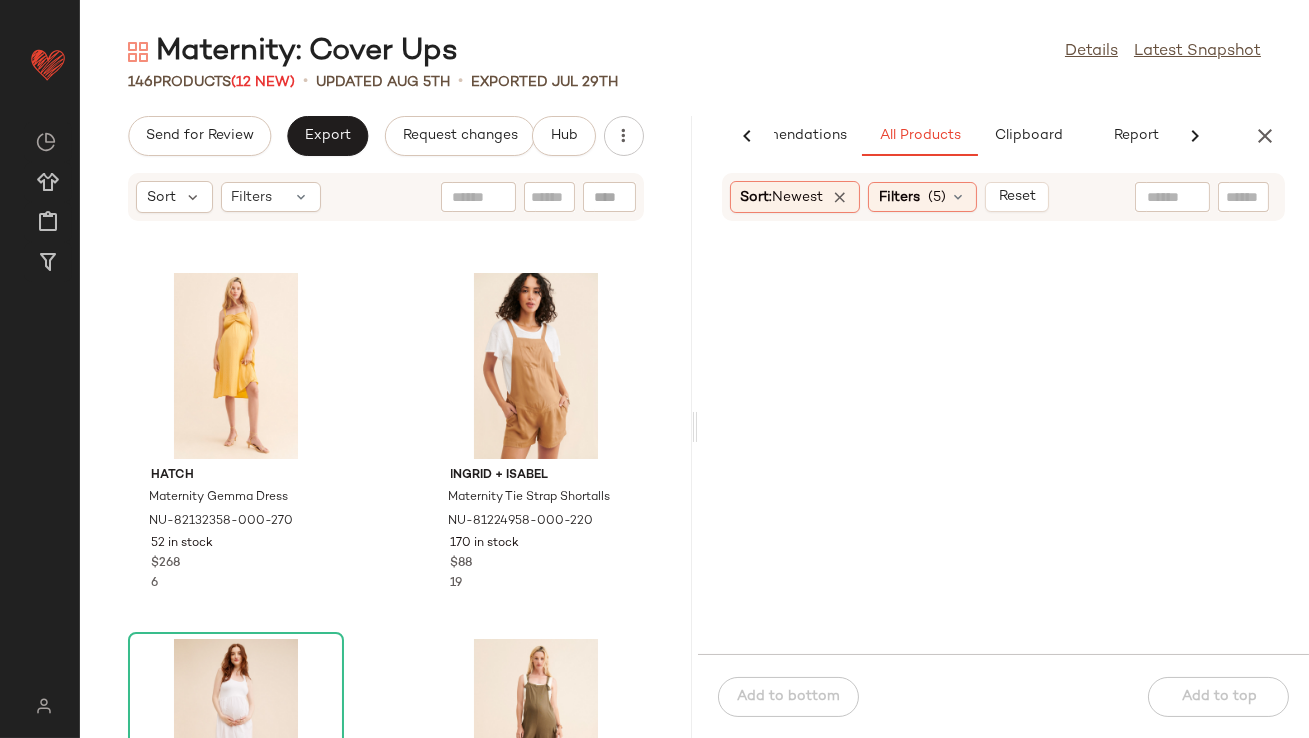 click on "Sort:   Newest Filters  (5)   Reset" at bounding box center (890, 197) 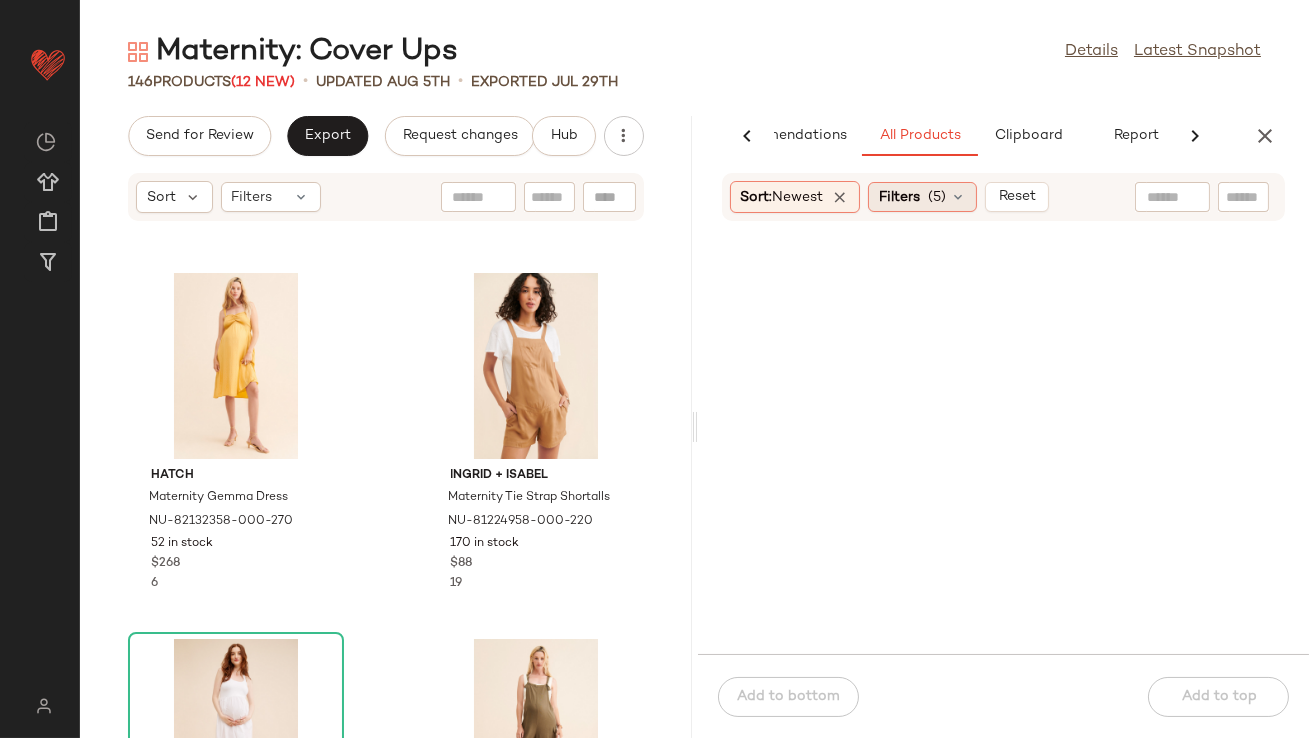 click on "(5)" at bounding box center (937, 197) 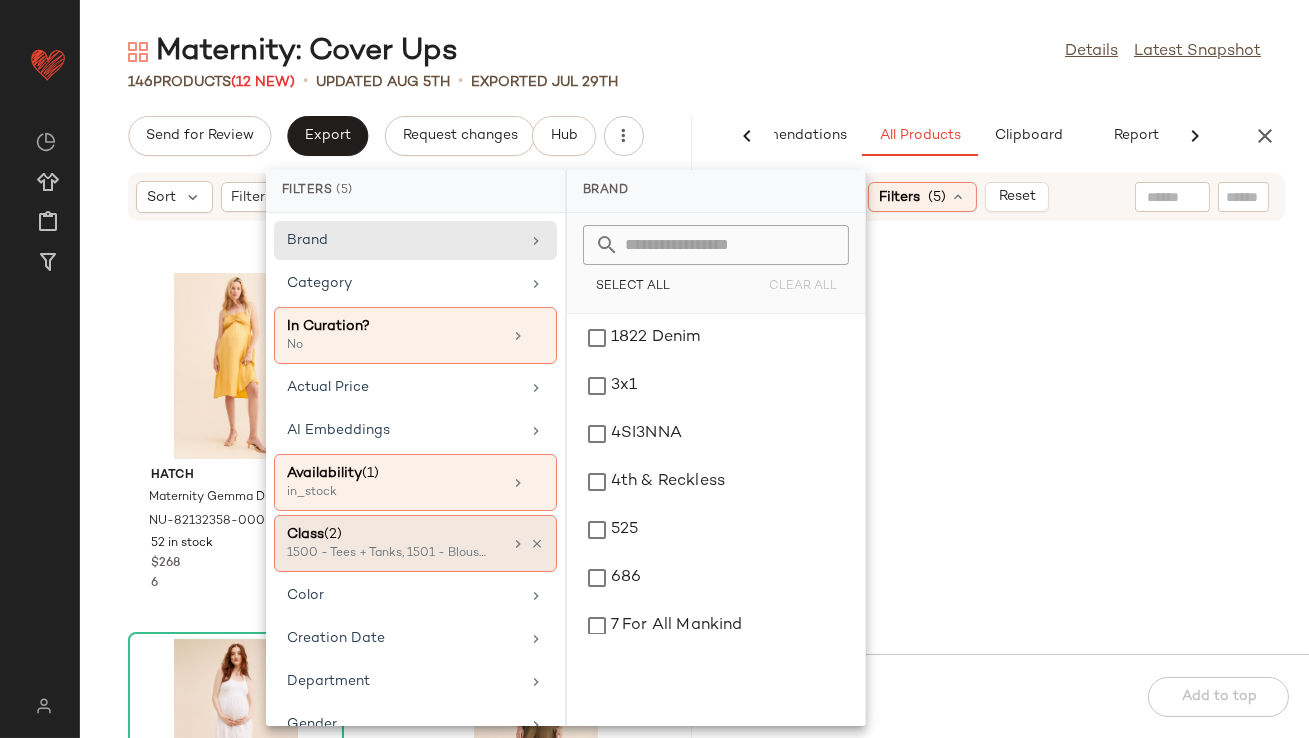 click at bounding box center [537, 544] 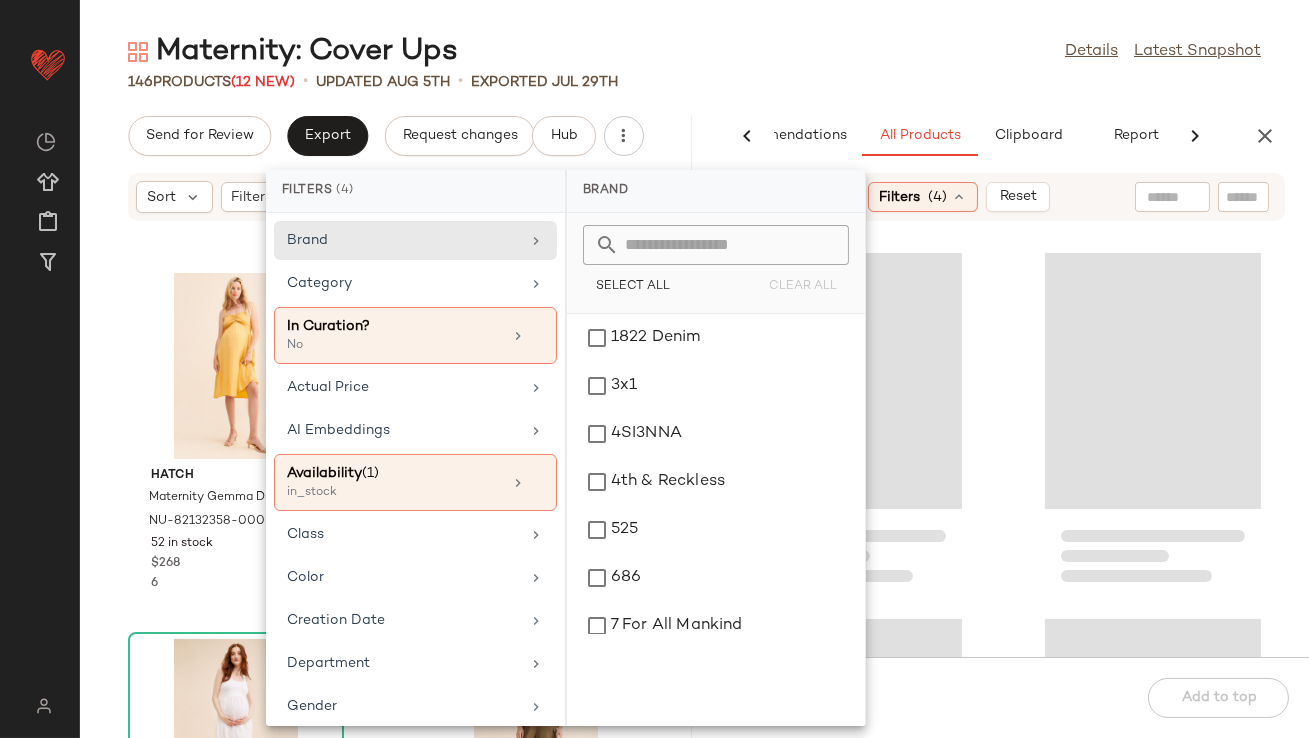 click on "Maternity: Cover Ups  Details   Latest Snapshot" 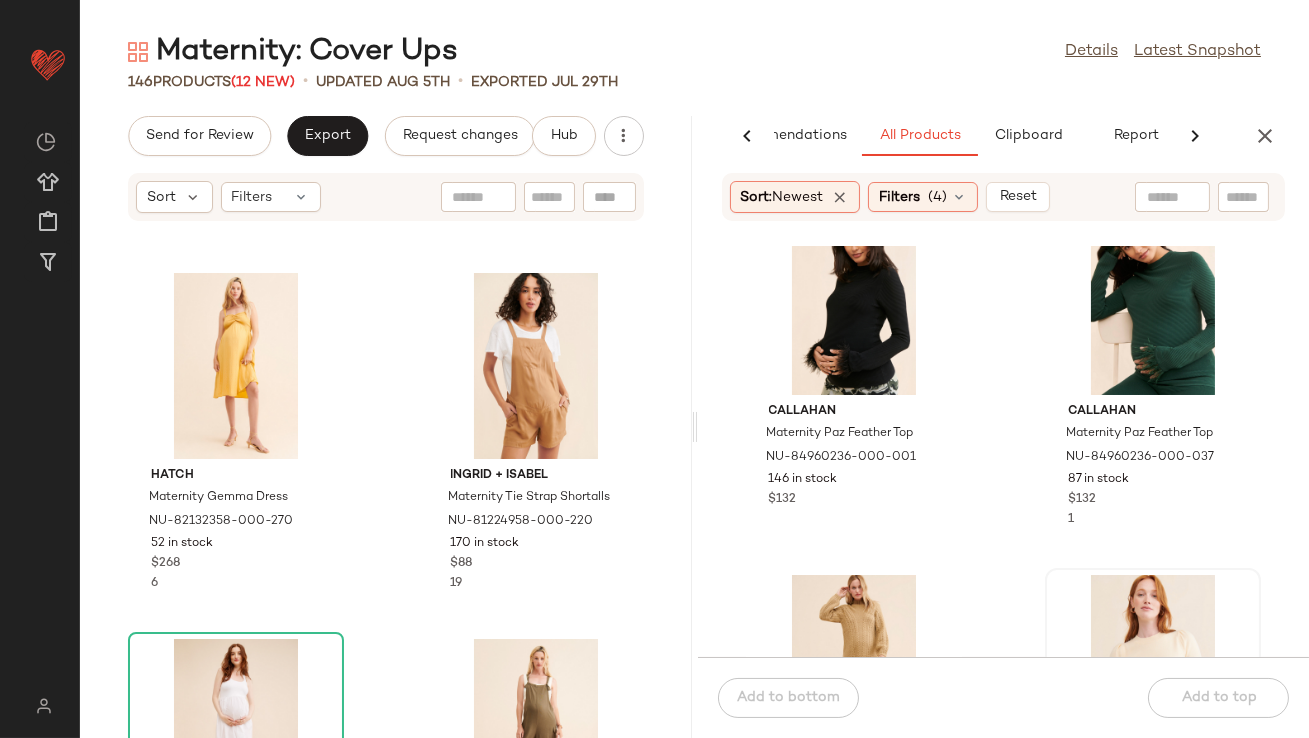 scroll, scrollTop: 101596, scrollLeft: 0, axis: vertical 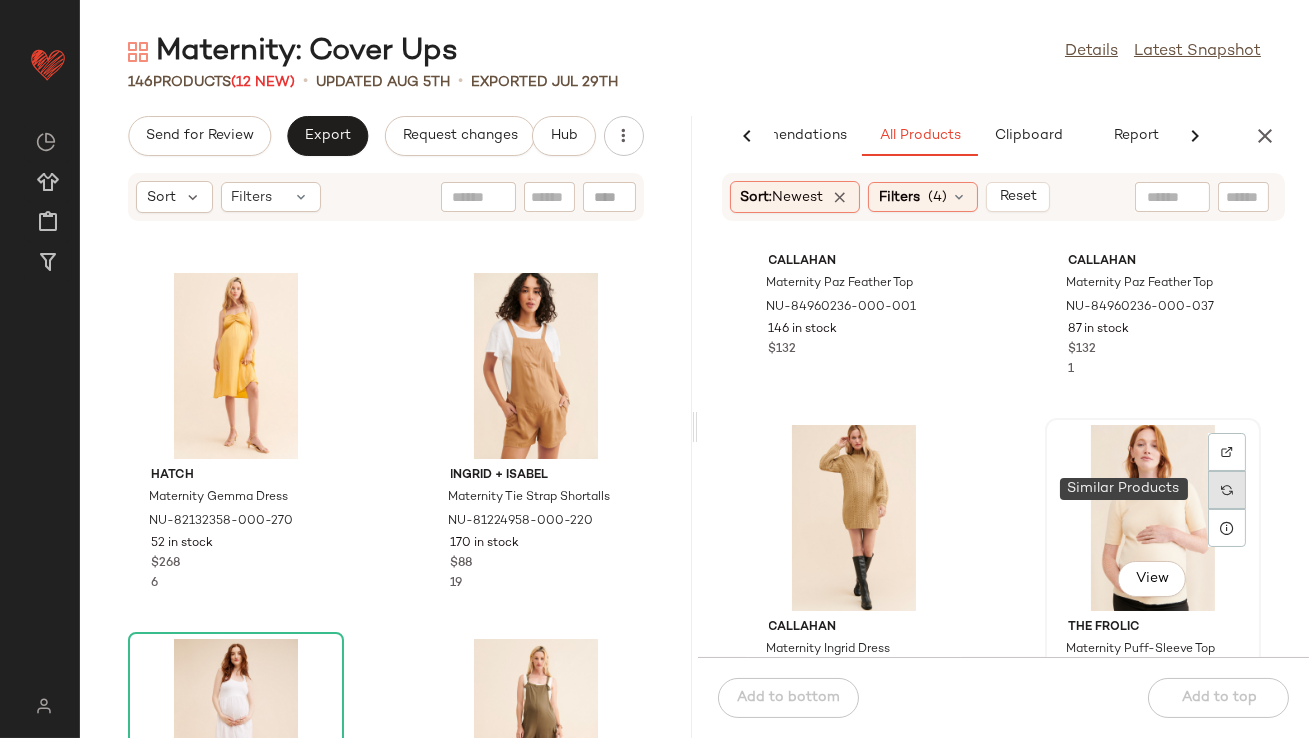 click 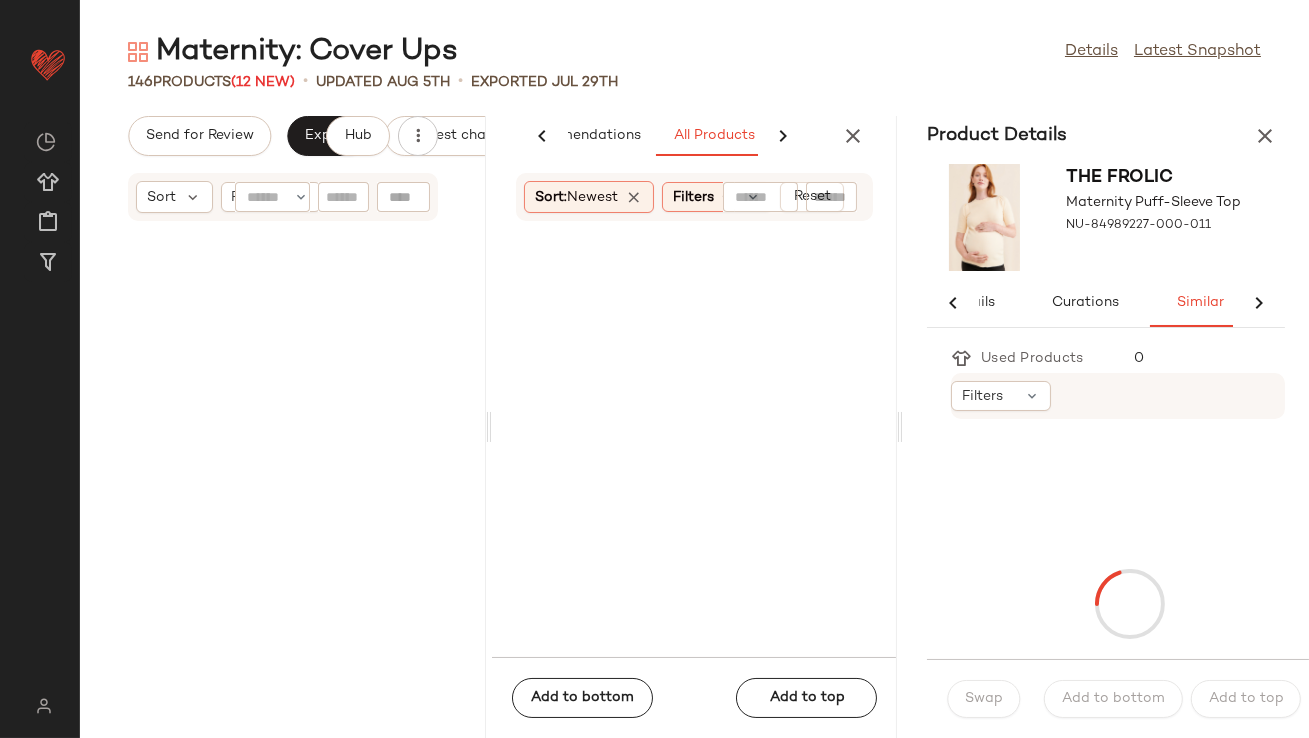 scroll, scrollTop: 0, scrollLeft: 70, axis: horizontal 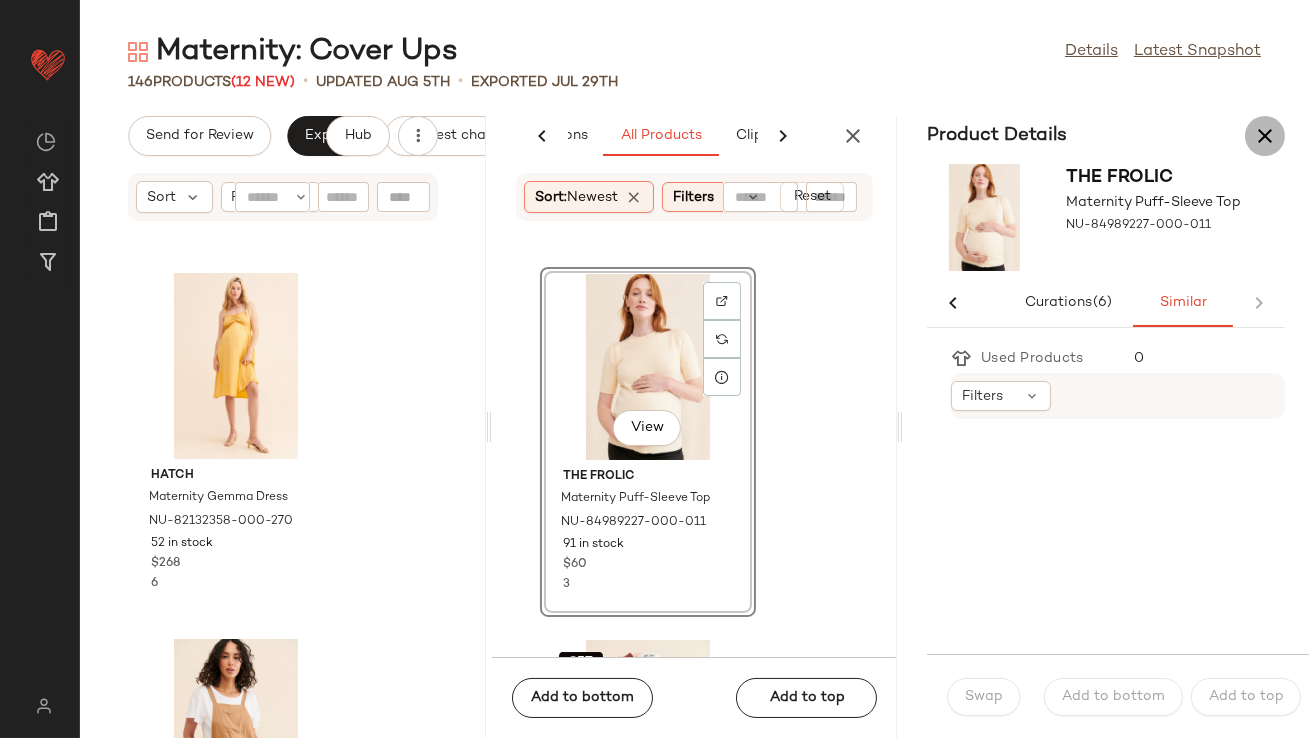 click at bounding box center [1265, 136] 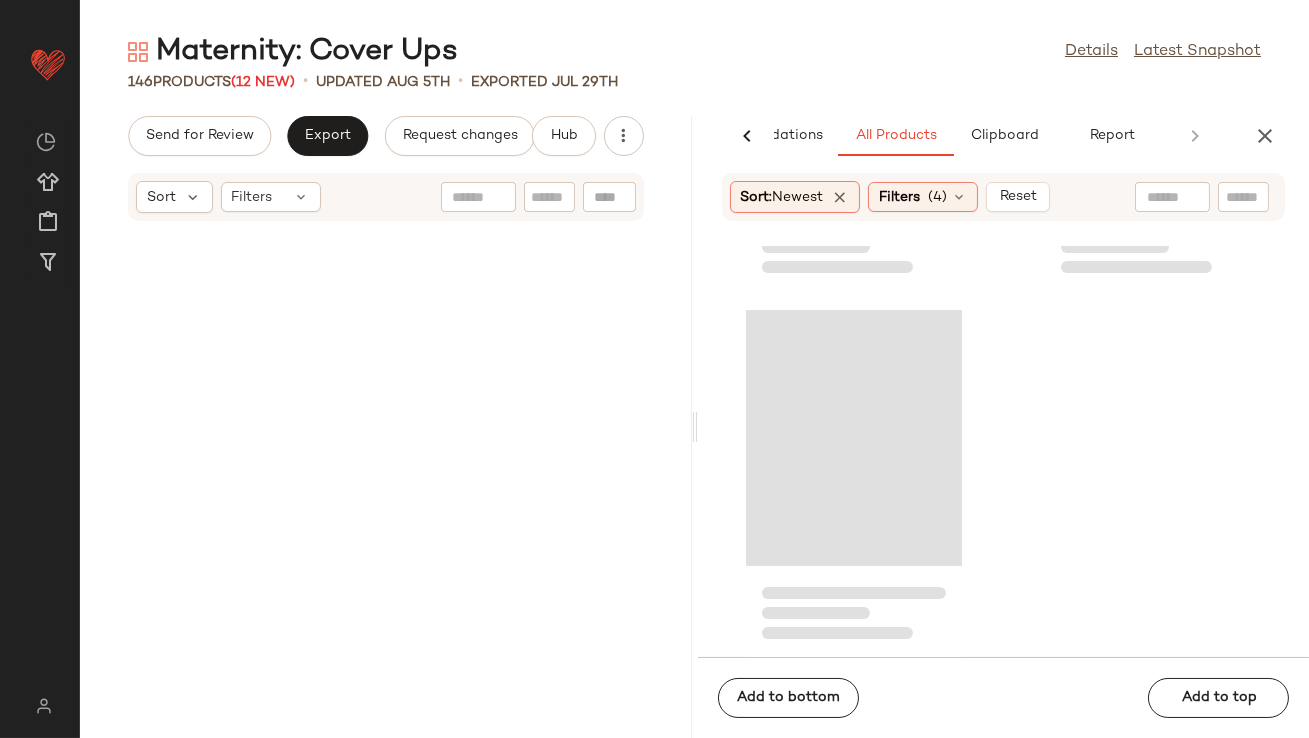 scroll, scrollTop: 122202, scrollLeft: 0, axis: vertical 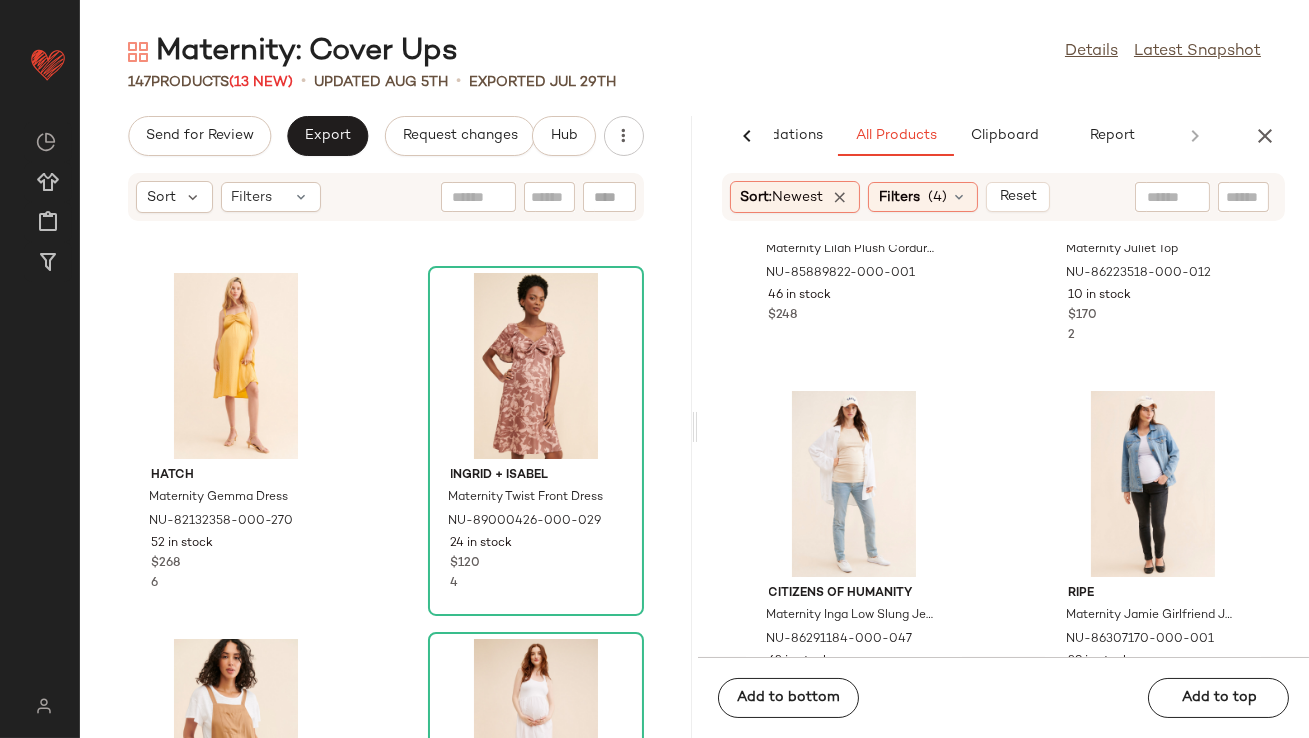 click on "AI Recommendations All Products Clipboard Report Sort: Newest Filters ([NUMBER]) Reset Citizens of Humanity Maternity Lilah Plush Corduroy Jeans NU-85889822-000-001 [NUMBER] in stock $[PRICE] OhSevenDays Maternity Juliet Top NU-86223518-000-012 [NUMBER] in stock $[PRICE] [NUMBER] Citizens of Humanity Maternity Inga Low Slung Jeans NU-86291184-000-047 [NUMBER] in stock $[PRICE] ripe Maternity Jamie Girlfriend Jeans NU-86307170-000-001 [NUMBER] in stock $[PRICE] Hatch Maternity Classic Buttondown Shirt NU-86332392-000-066 [NUMBER] in stock $[PRICE] [NUMBER] Hatch Maternity Long Sleeve Striped T-Shirt NU-86336211-000-066 [NUMBER] in stock $[PRICE] [NUMBER] Hatch Maternity Kit Denim Jogger Pant NU-86338035-000-091 [NUMBER] in stock $[PRICE] Madewell Maternity Slouchy Boy Jeans NU-86441425-000-092 [NUMBER] in stock $[PRICE] Sort: Highest Inventory Filters ([NUMBER]) Reset Last Updated Used Products [NUMBER] Anthropologie Sleeveless Tiered Babydoll Midi Dress NU-4130916210299-000-049 [NUMBER] in stock $[PRICE] [NUMBER] Free People Valerie Duster NU-54440052-000-015 [NUMBER] in stock $[PRICE] SET Waverles NU-91214155-000-068 $[PRICE] [NUMBER]" 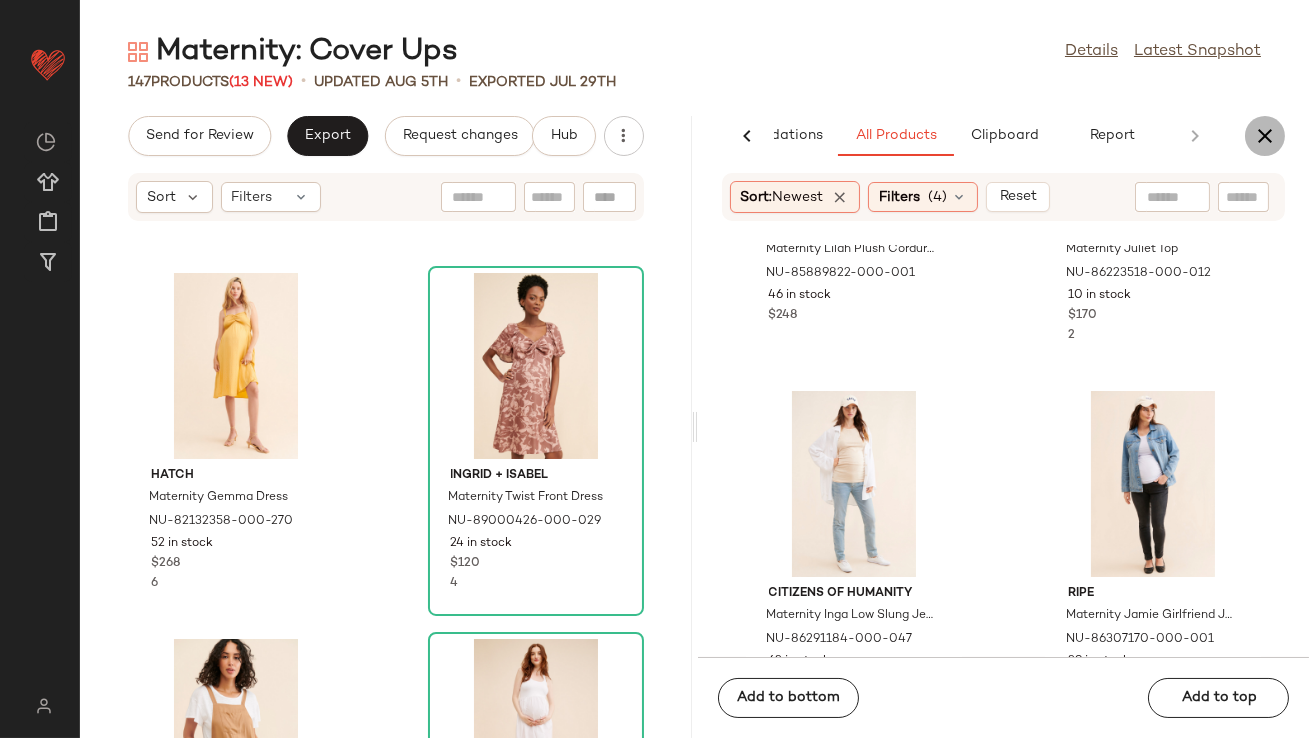 click 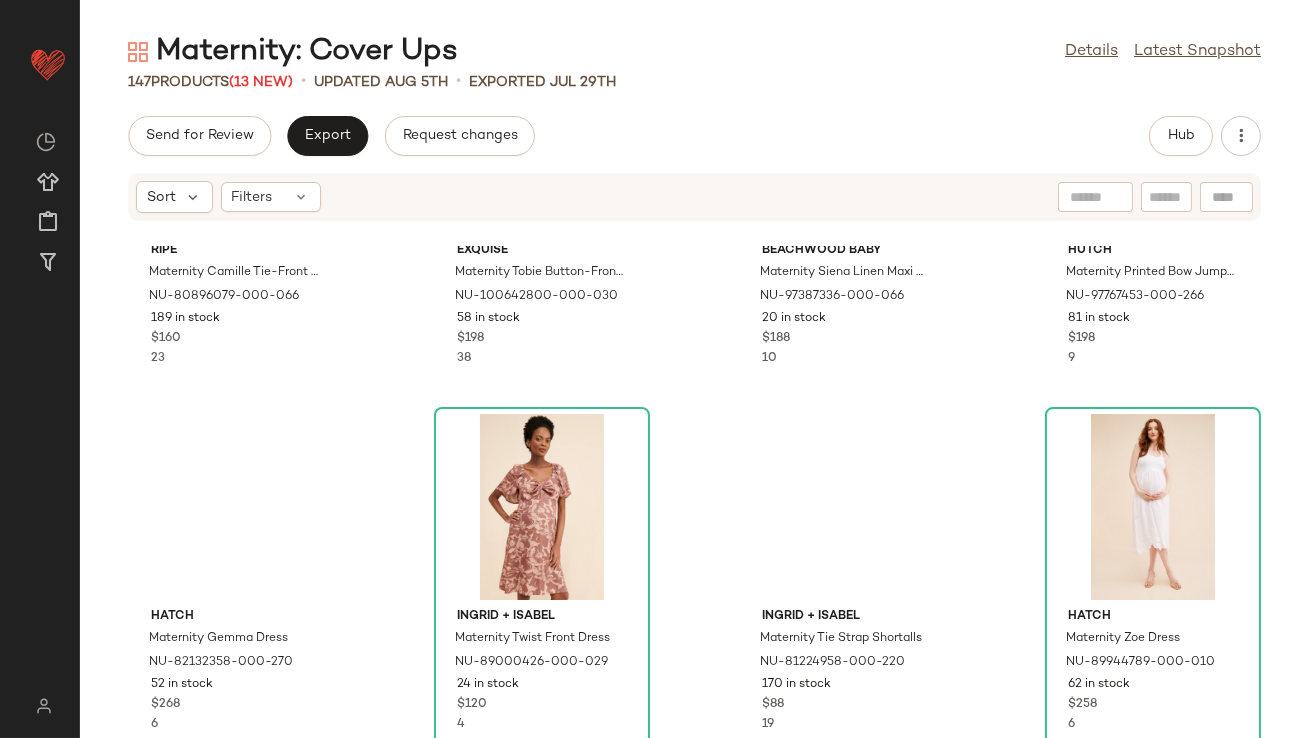 scroll, scrollTop: 0, scrollLeft: 0, axis: both 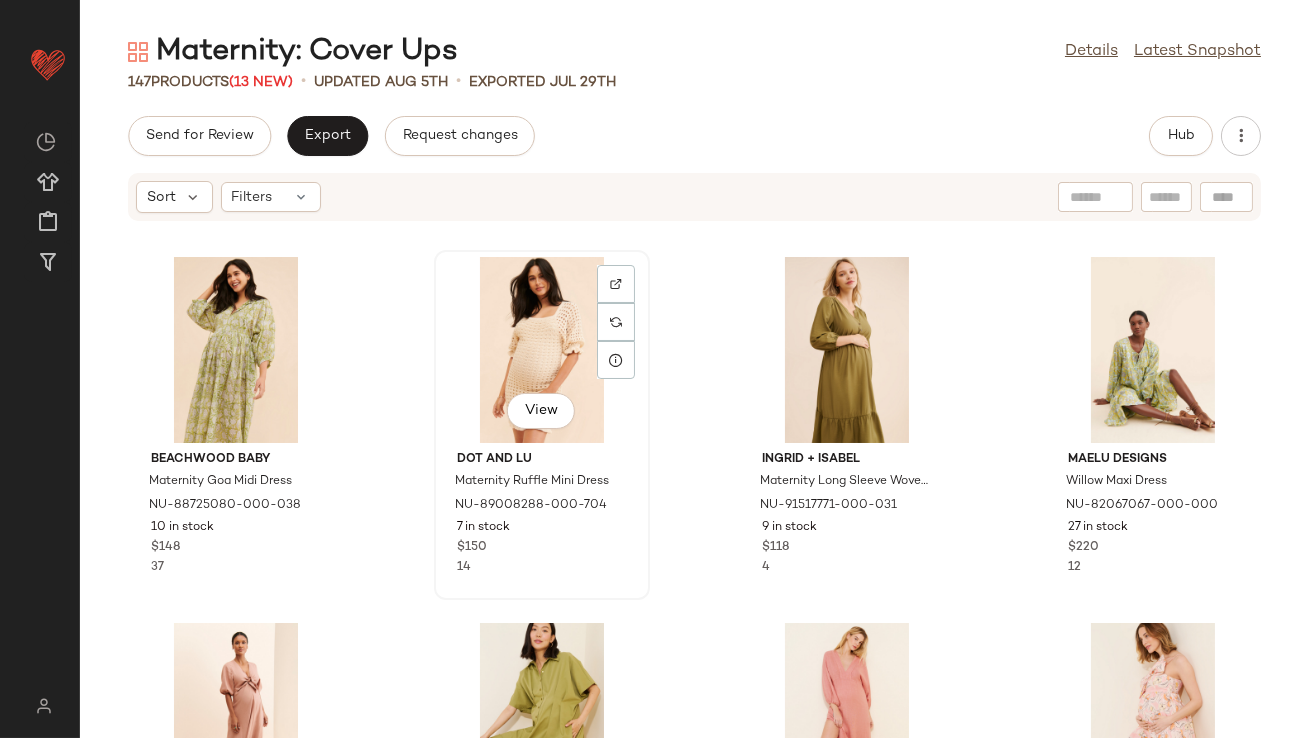 click on "View" 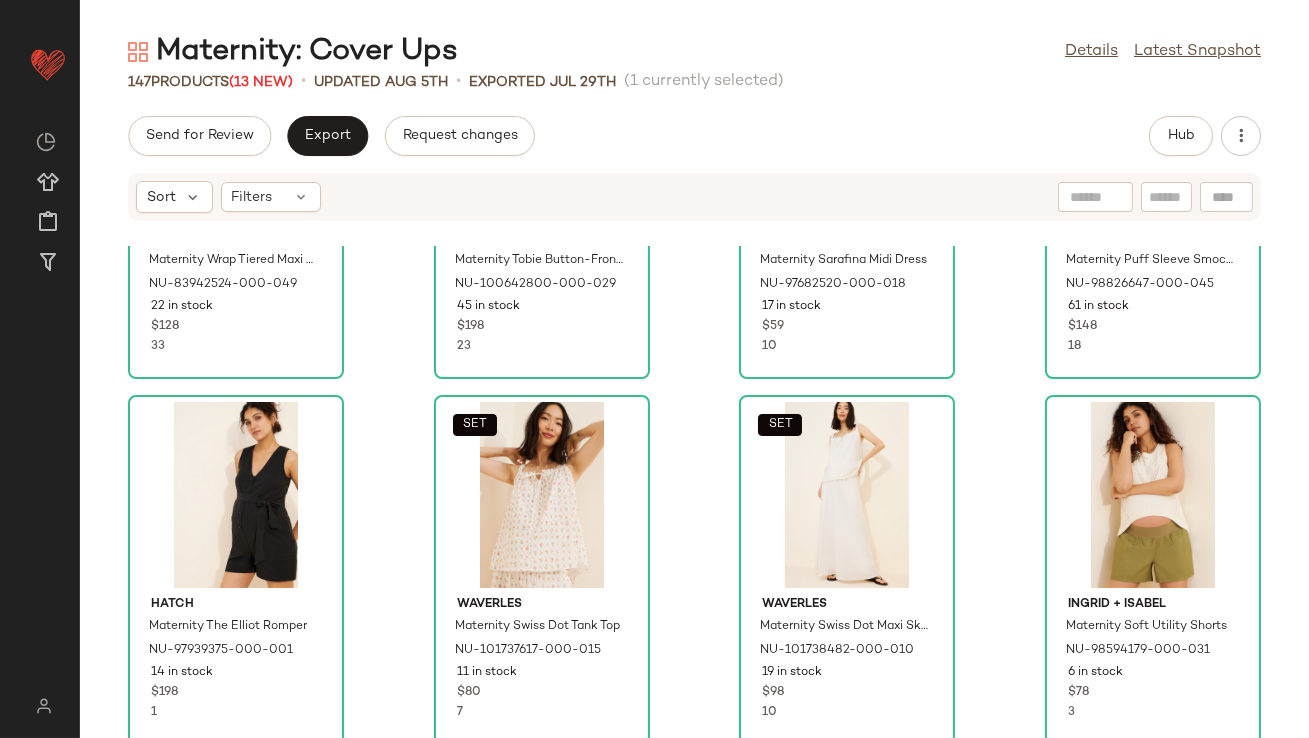 scroll, scrollTop: 2075, scrollLeft: 0, axis: vertical 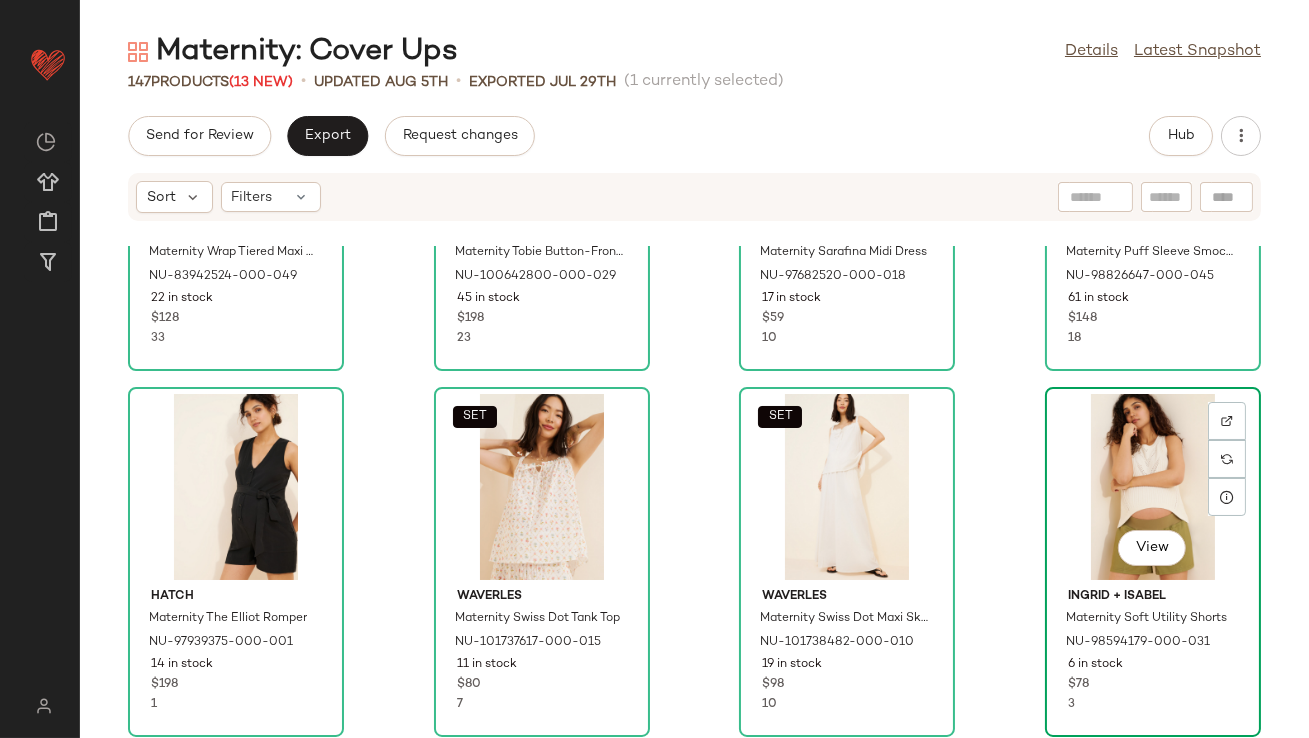 click on "View" 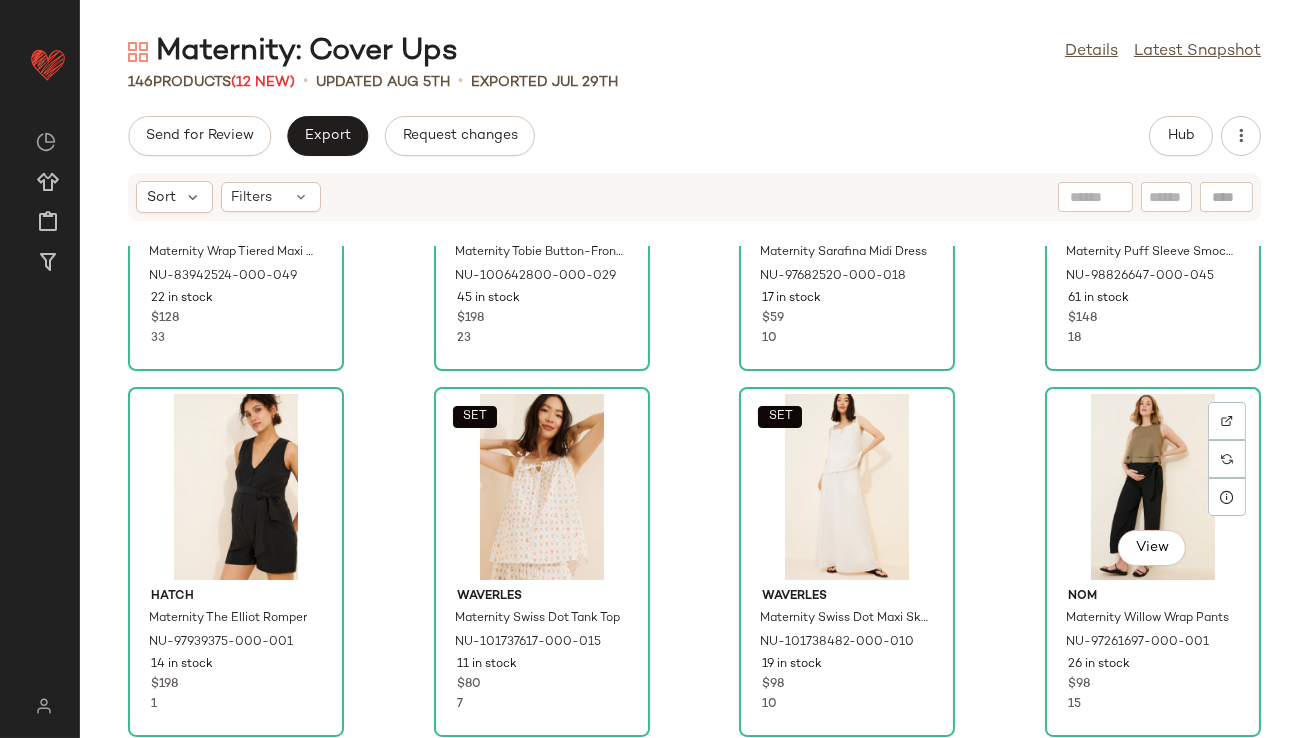 click on "View" 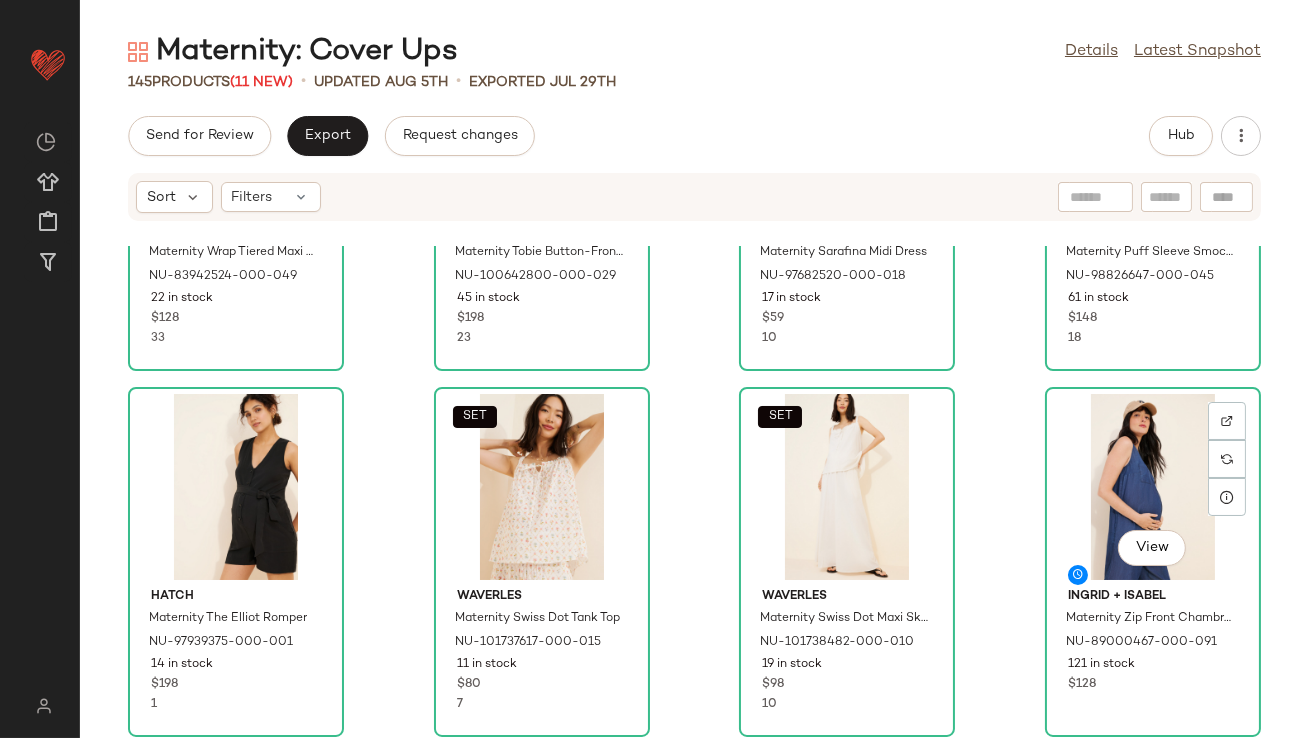 click on "View" 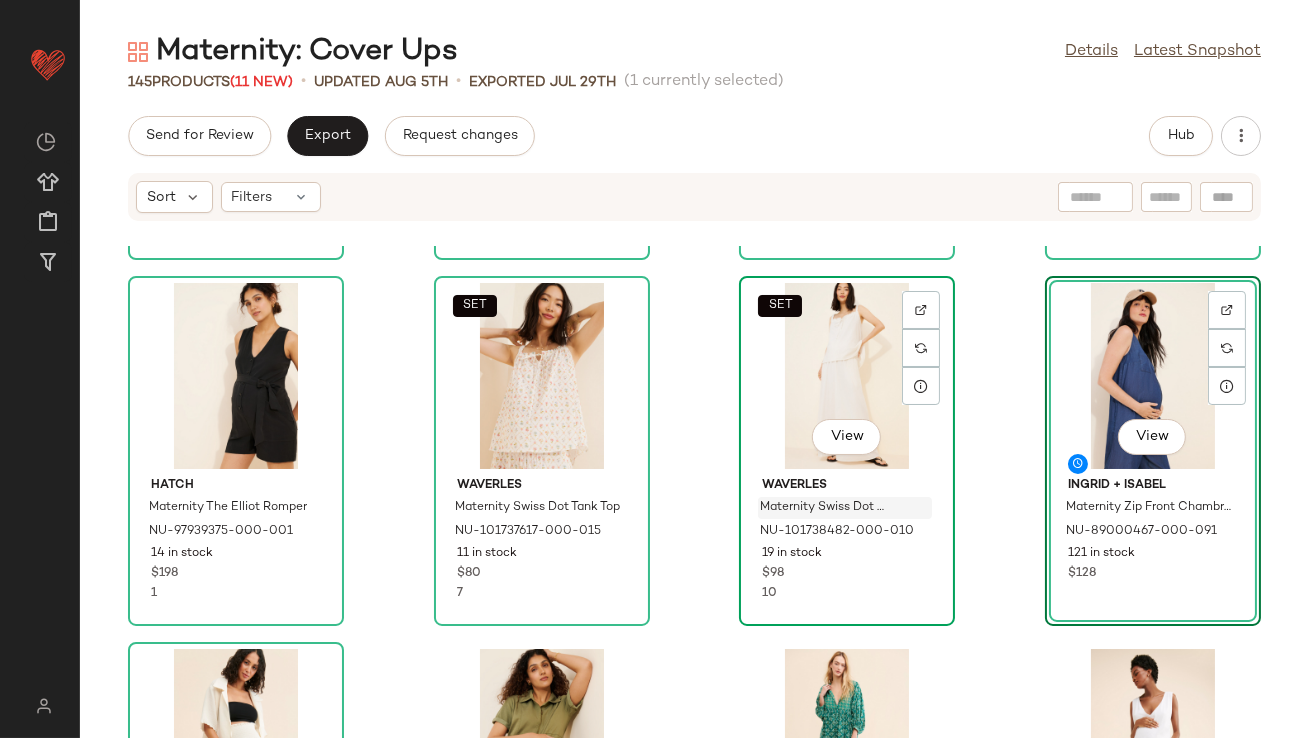 scroll, scrollTop: 2432, scrollLeft: 0, axis: vertical 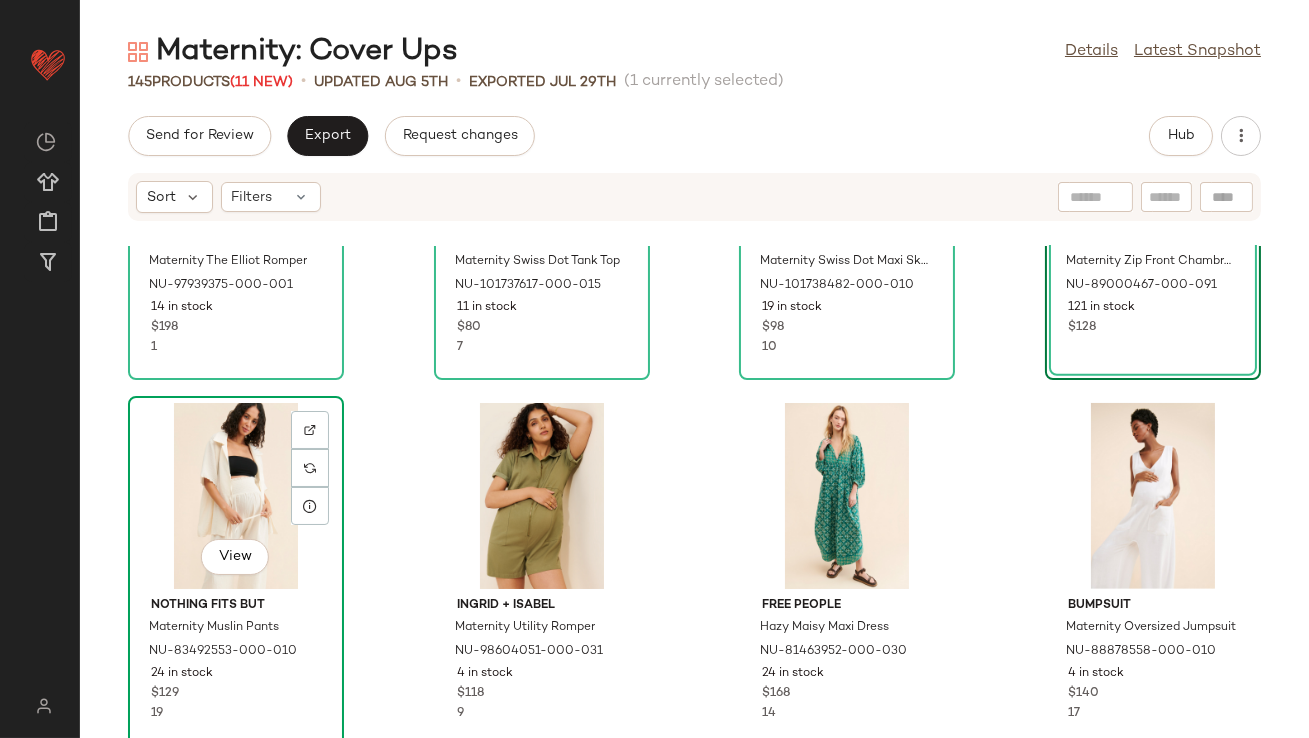 click on "View" 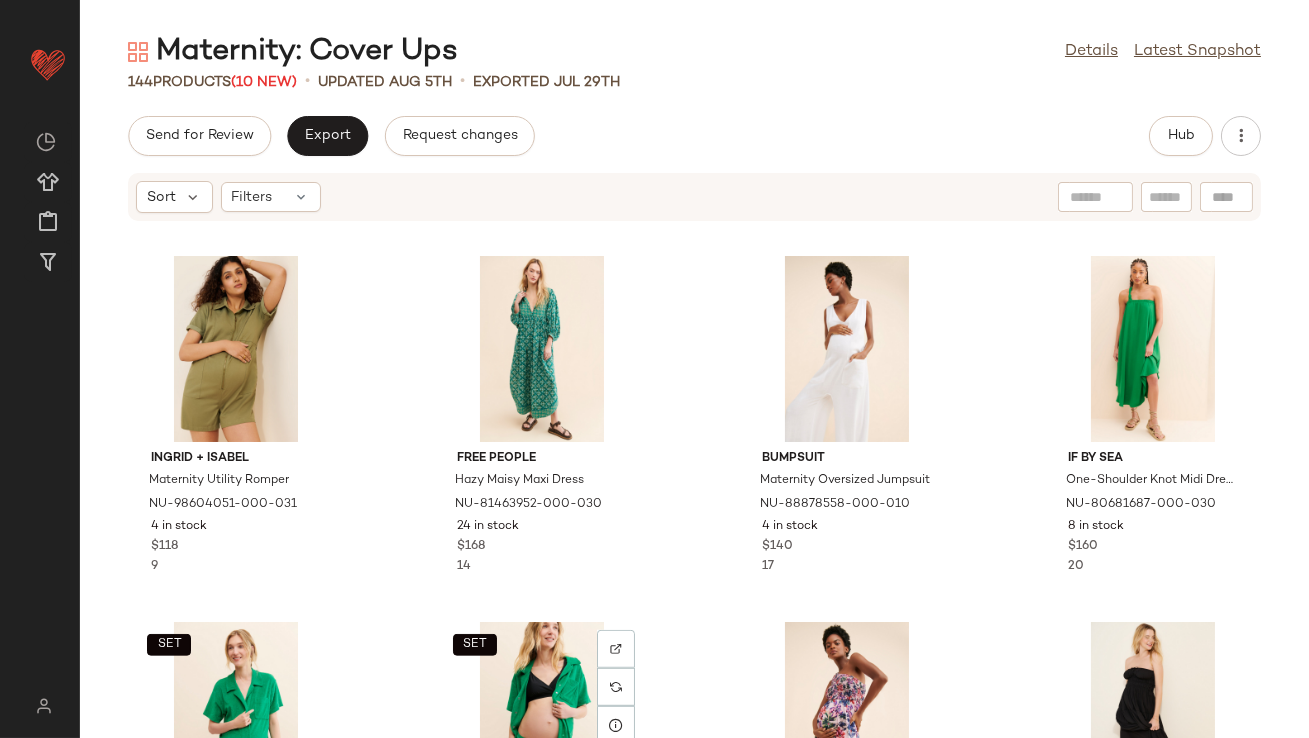 scroll, scrollTop: 2496, scrollLeft: 0, axis: vertical 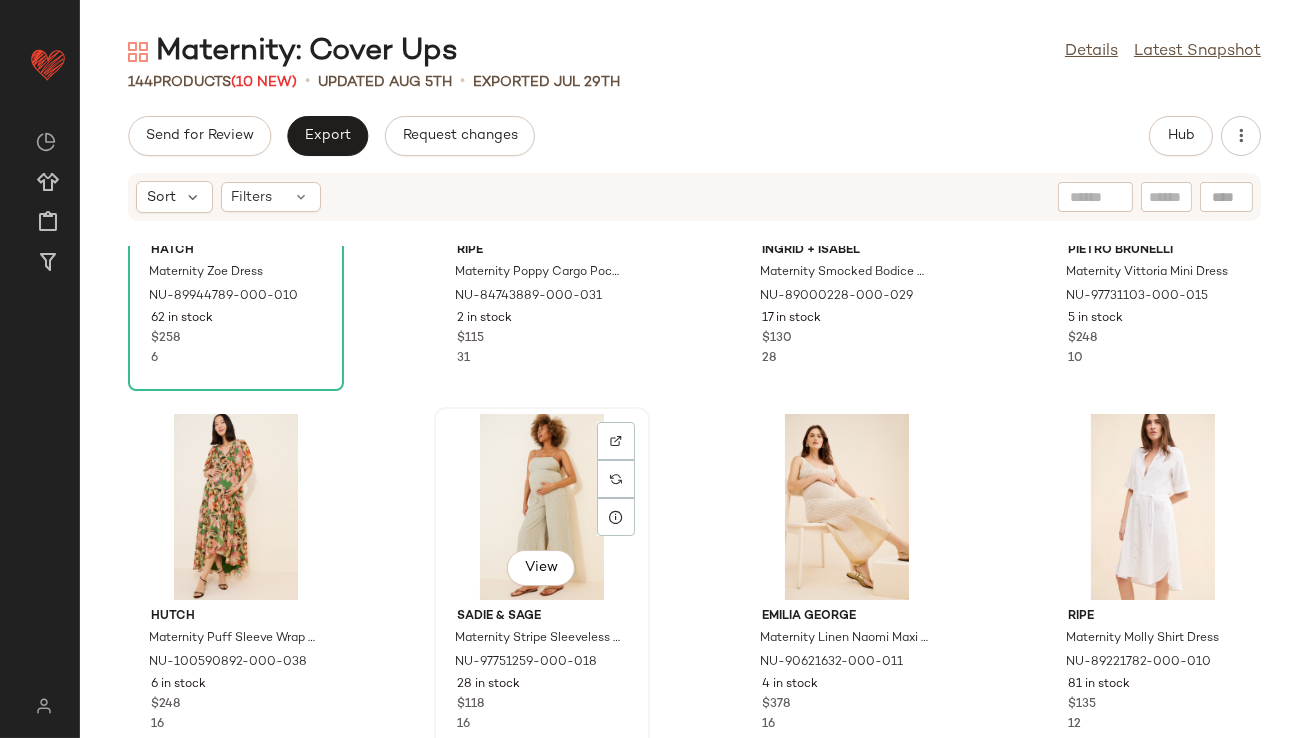 click on "View" 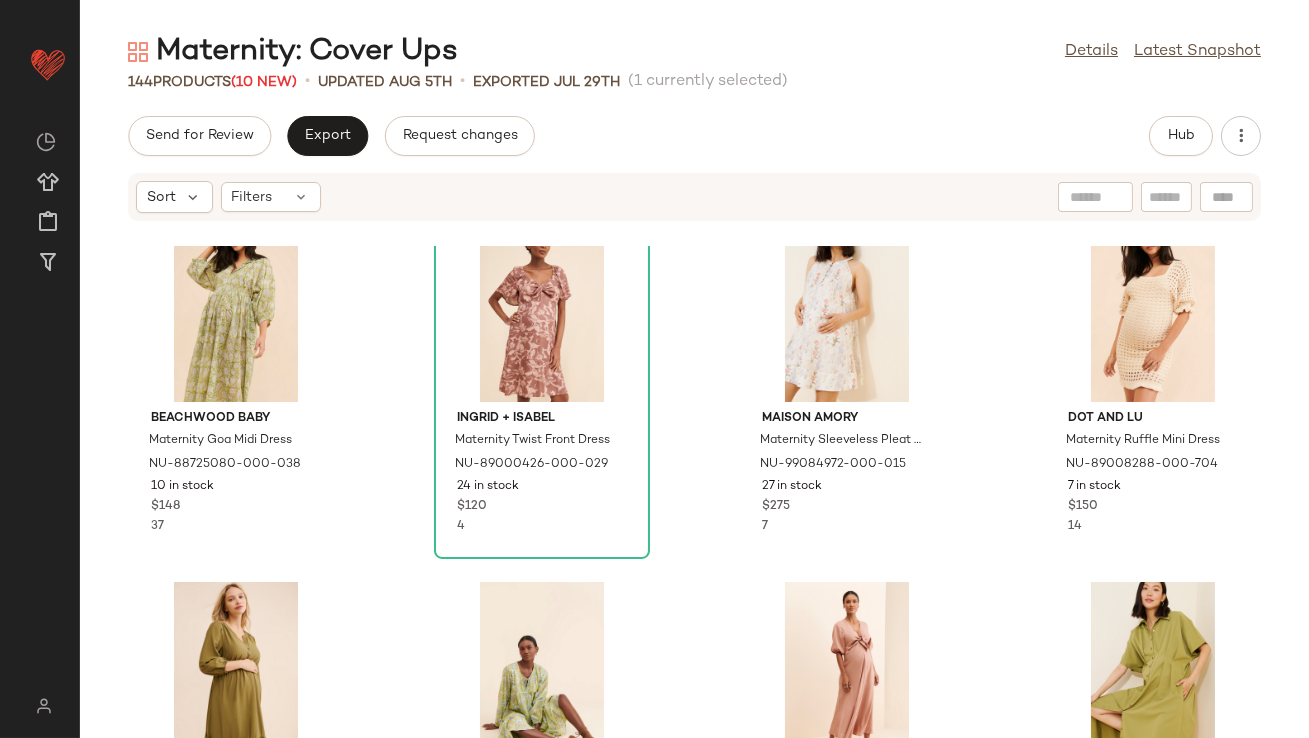 scroll, scrollTop: 0, scrollLeft: 0, axis: both 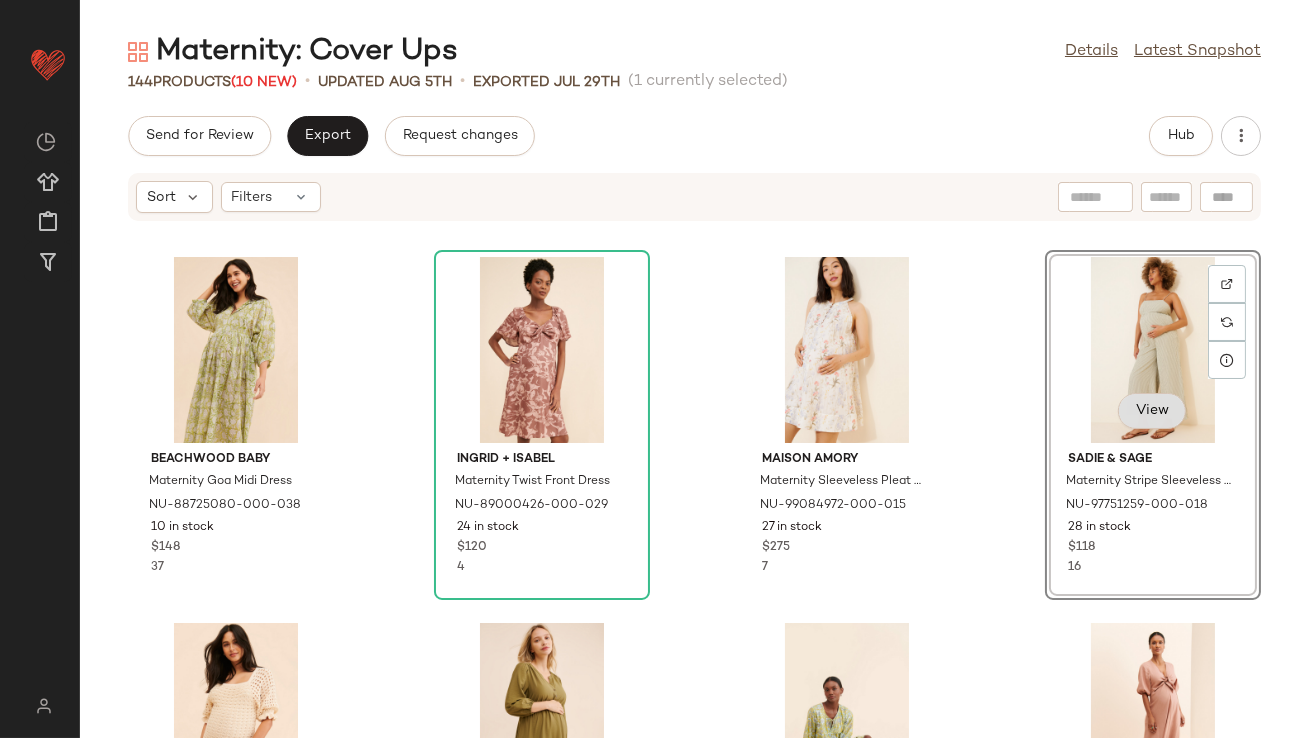 click on "View" 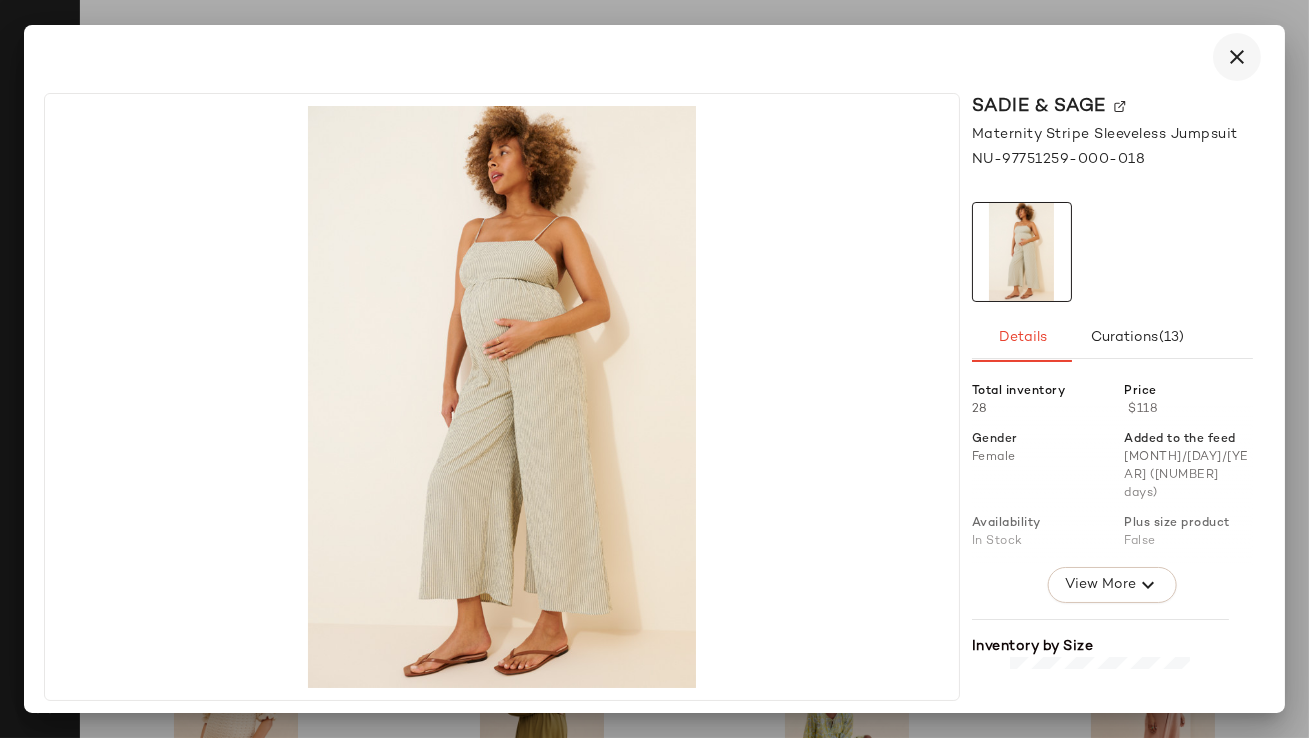 click at bounding box center [1237, 57] 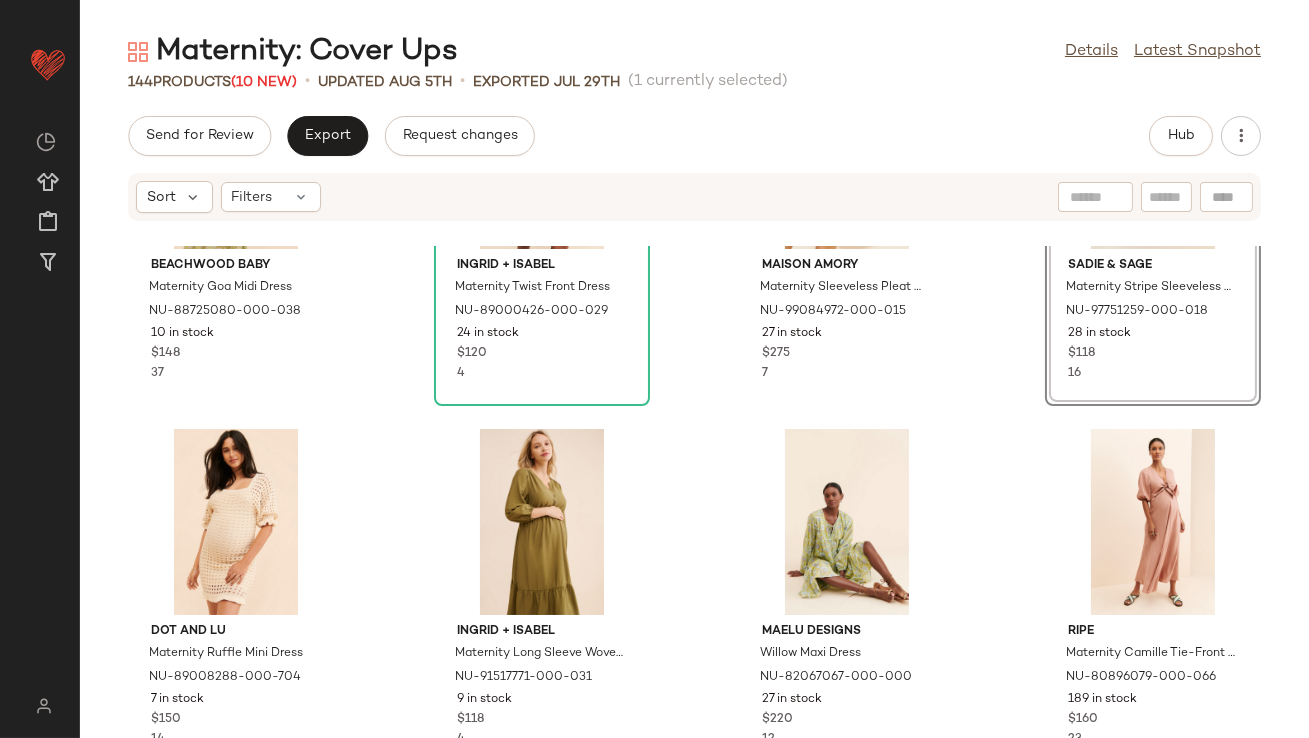 scroll, scrollTop: 244, scrollLeft: 0, axis: vertical 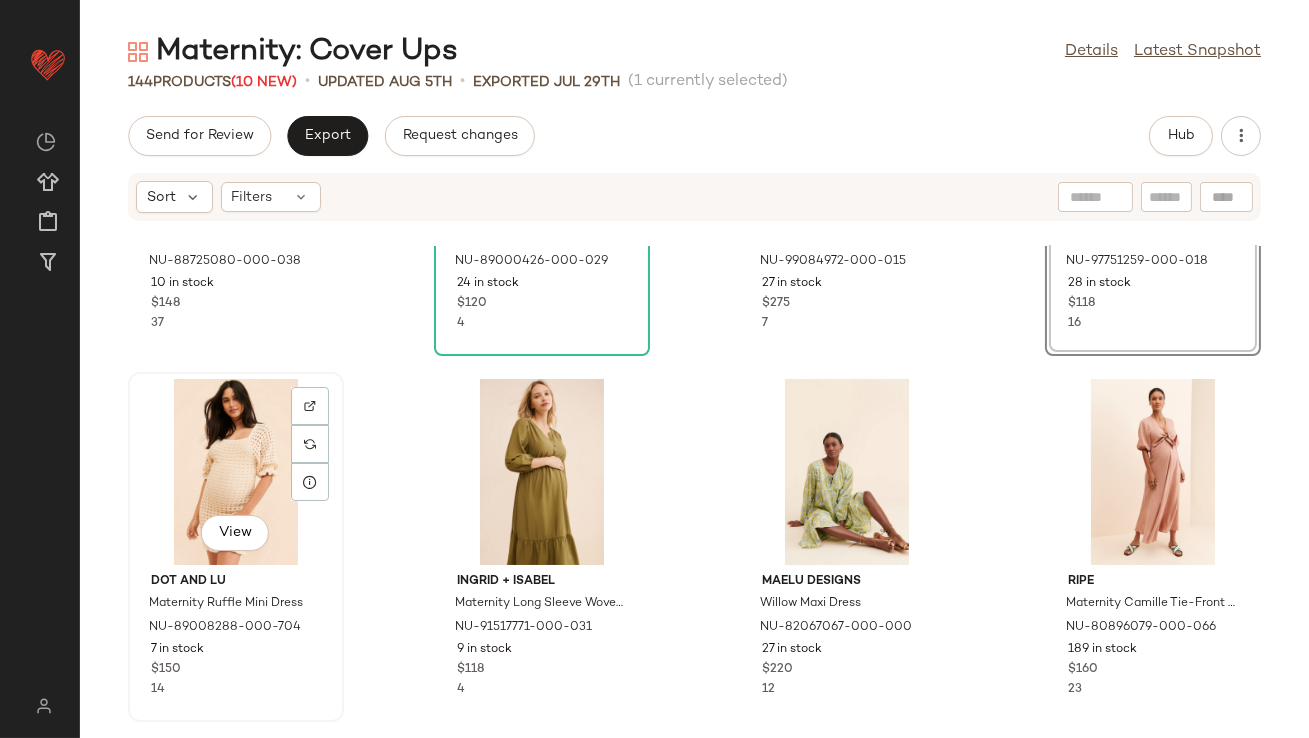 click on "View" 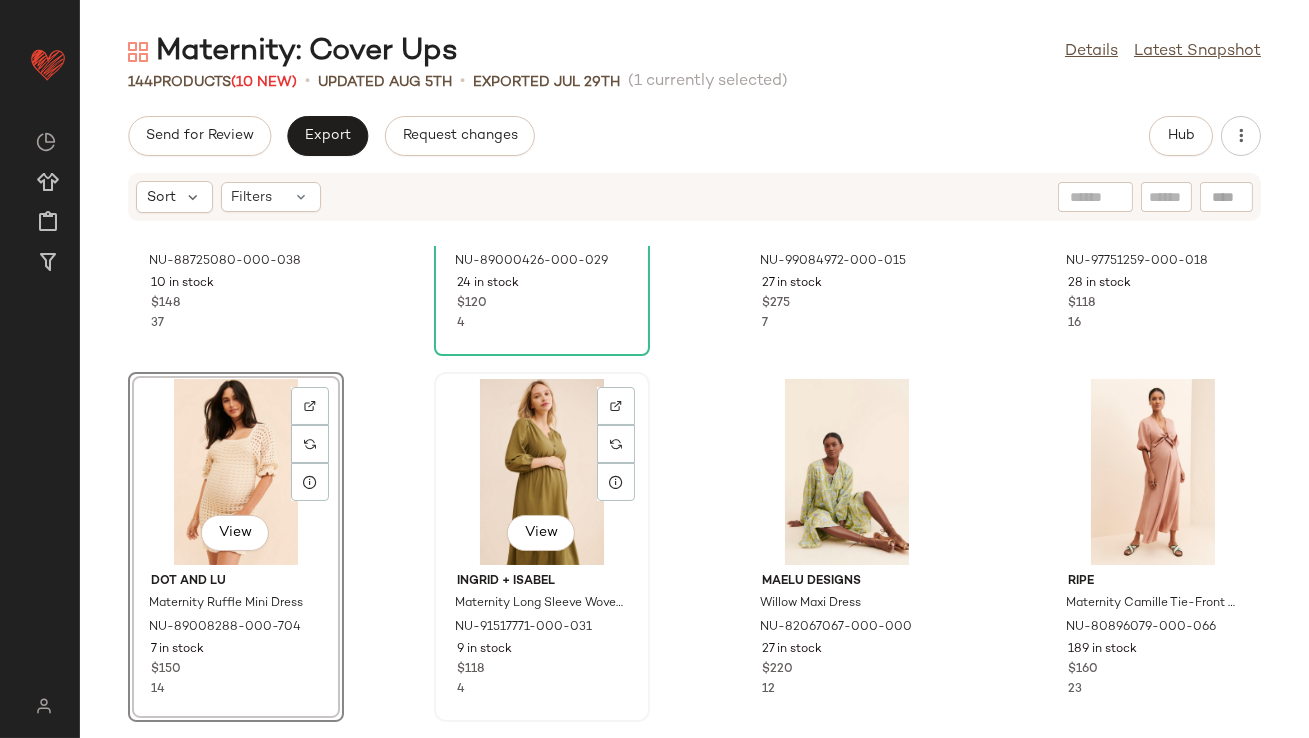 click on "View" 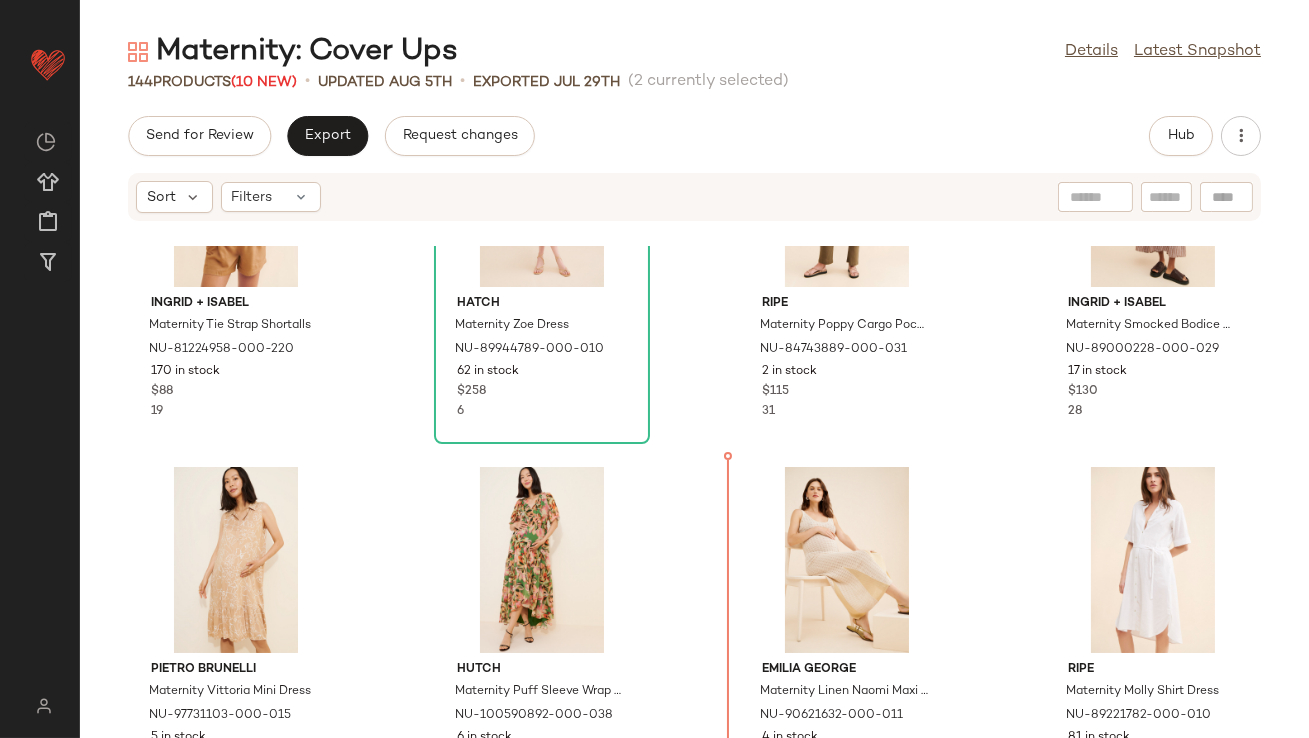 scroll, scrollTop: 1349, scrollLeft: 0, axis: vertical 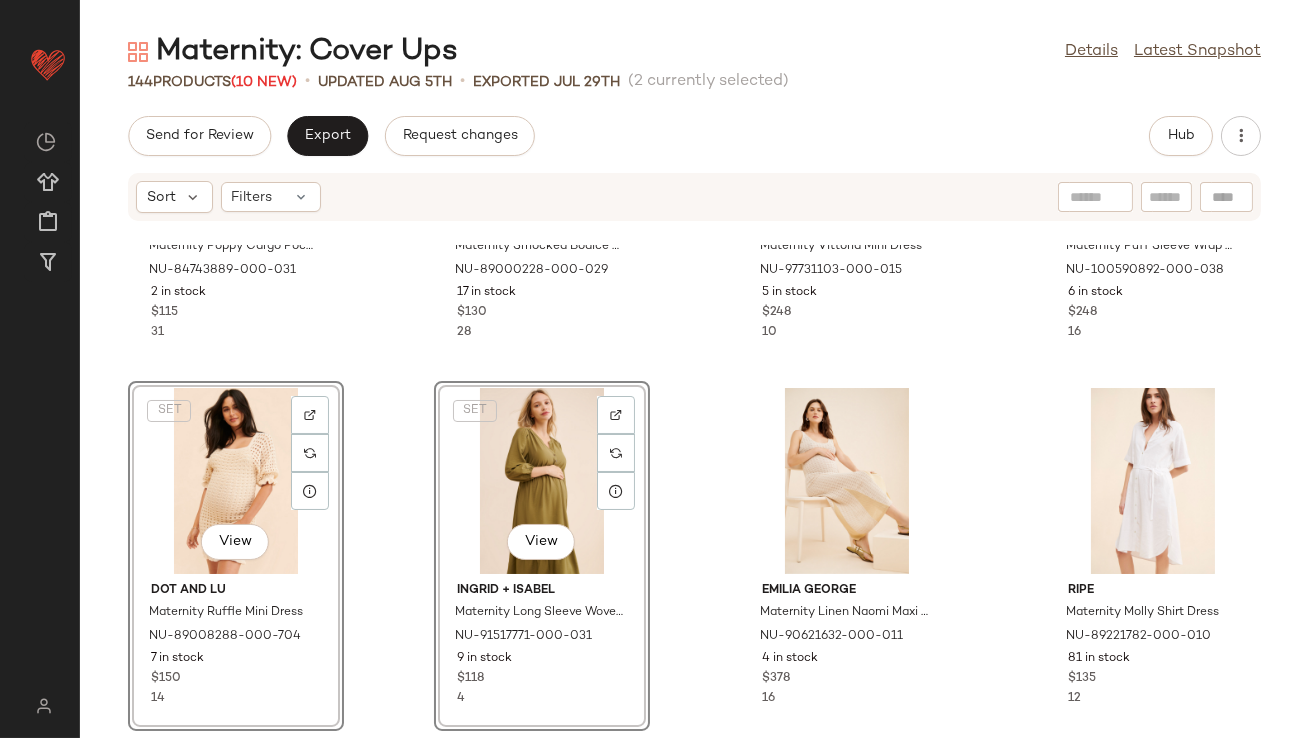 click on "ripe Maternity Poppy Cargo Pocket Jumpsuit NU-84743889-000-031 2 in stock $115 31 Ingrid + Isabel Maternity Smocked Bodice Maxi Dress NU-89000228-000-029 17 in stock $130 28 Pietro Brunelli Maternity Vittoria Mini Dress NU-97731103-000-015 5 in stock $248 10 Hutch Maternity Puff Sleeve Wrap Maxi Dress NU-100590892-000-038 6 in stock $248 16  SET   View  Dot and Lu Maternity Ruffle Mini Dress NU-89008288-000-704 7 in stock $150 14  SET   View  Ingrid + Isabel Maternity Long Sleeve Woven Dress NU-91517771-000-031 9 in stock $118 4 Emilia George Maternity Linen Naomi Maxi Dress NU-90621632-000-011 4 in stock $378 16 ripe Maternity Molly Shirt Dress NU-89221782-000-010 81 in stock $135 12 Glamorous Maternity Wrap Tiered Maxi Dress NU-83942524-000-049 22 in stock $128 33 Exquise Maternity Tobie Button-Front Pleated Shirt Dress NU-100642800-000-029 45 in stock $198 23 Vero Moda Maternity Sarafina Midi Dress NU-97682520-000-018 17 in stock $59 10 Ingrid + Isabel Maternity Puff Sleeve Smocked Maxi Dress 61 in stock 1" 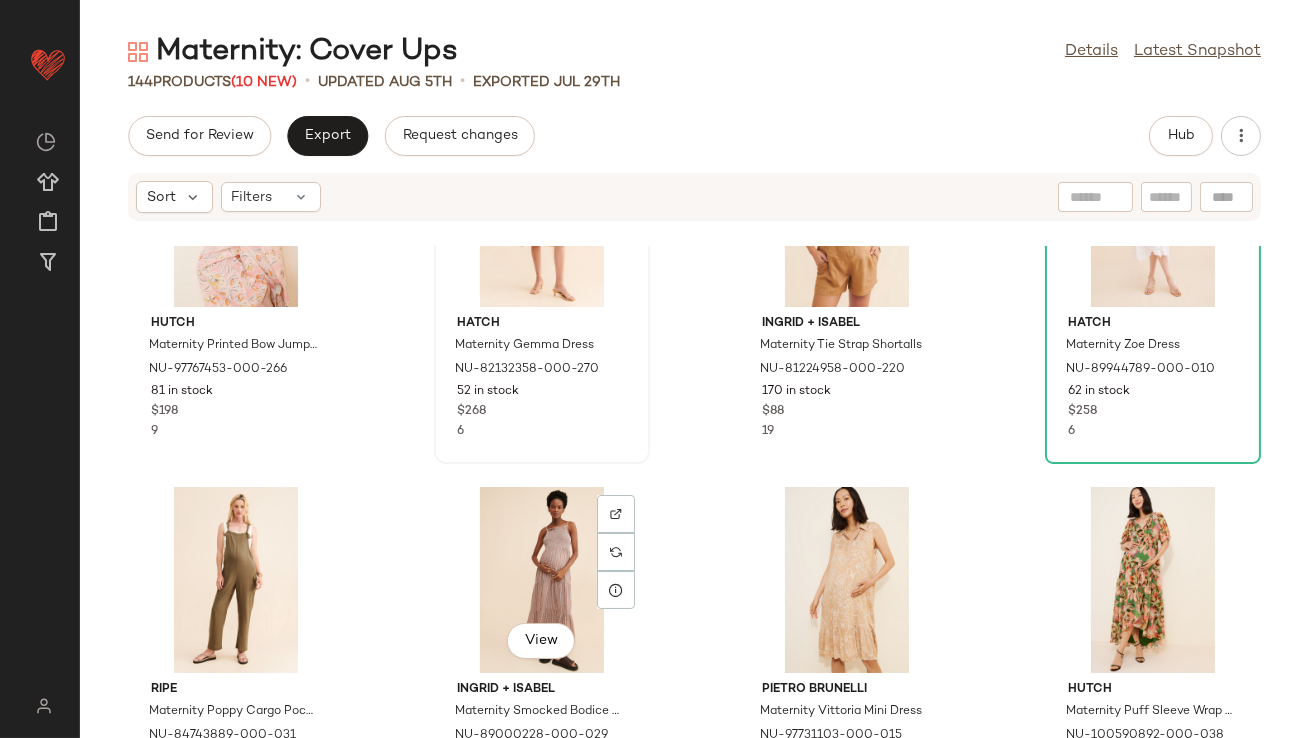 scroll, scrollTop: 800, scrollLeft: 0, axis: vertical 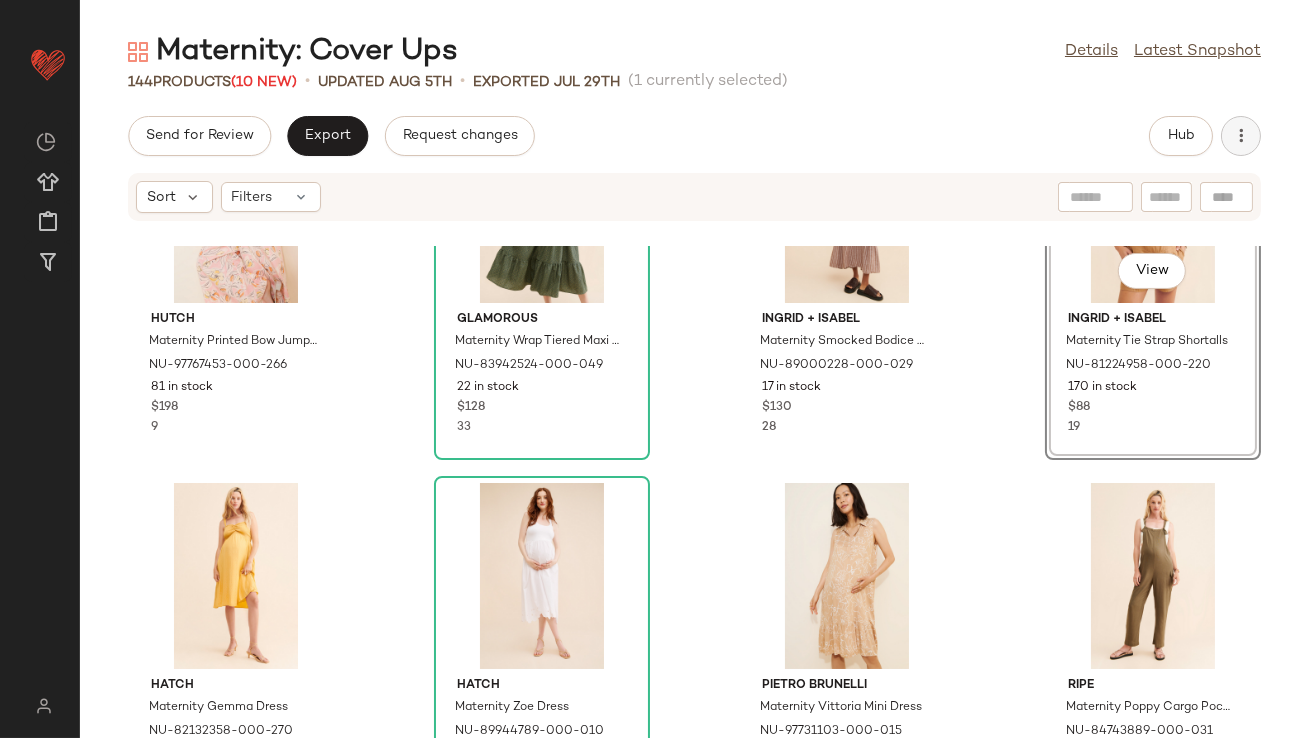 click 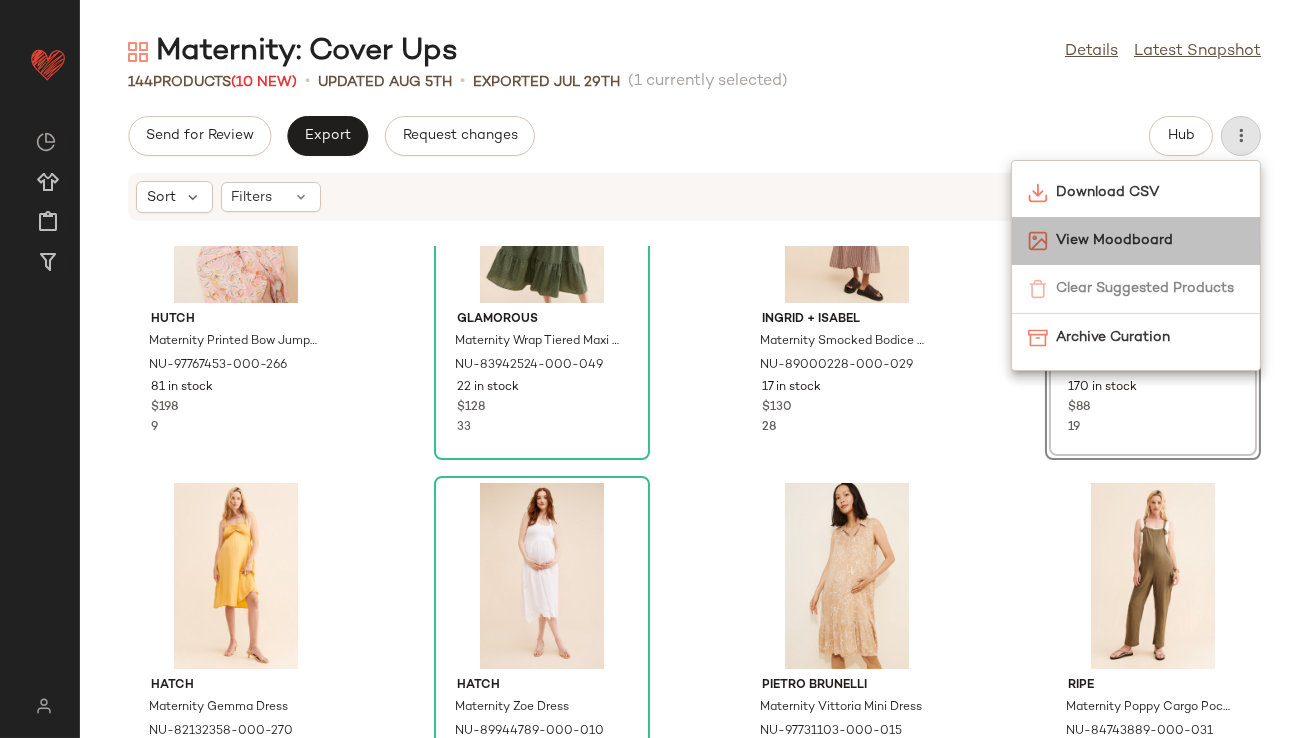 click on "View Moodboard" 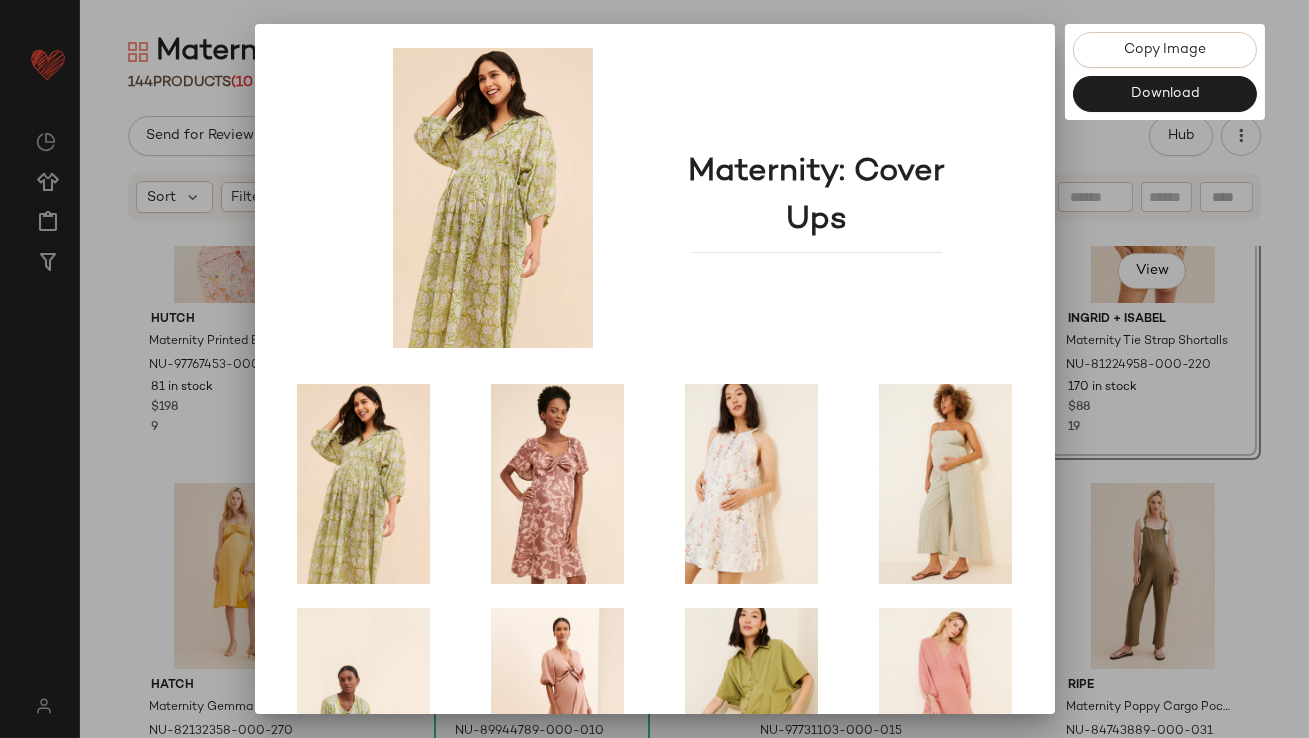 scroll, scrollTop: 341, scrollLeft: 0, axis: vertical 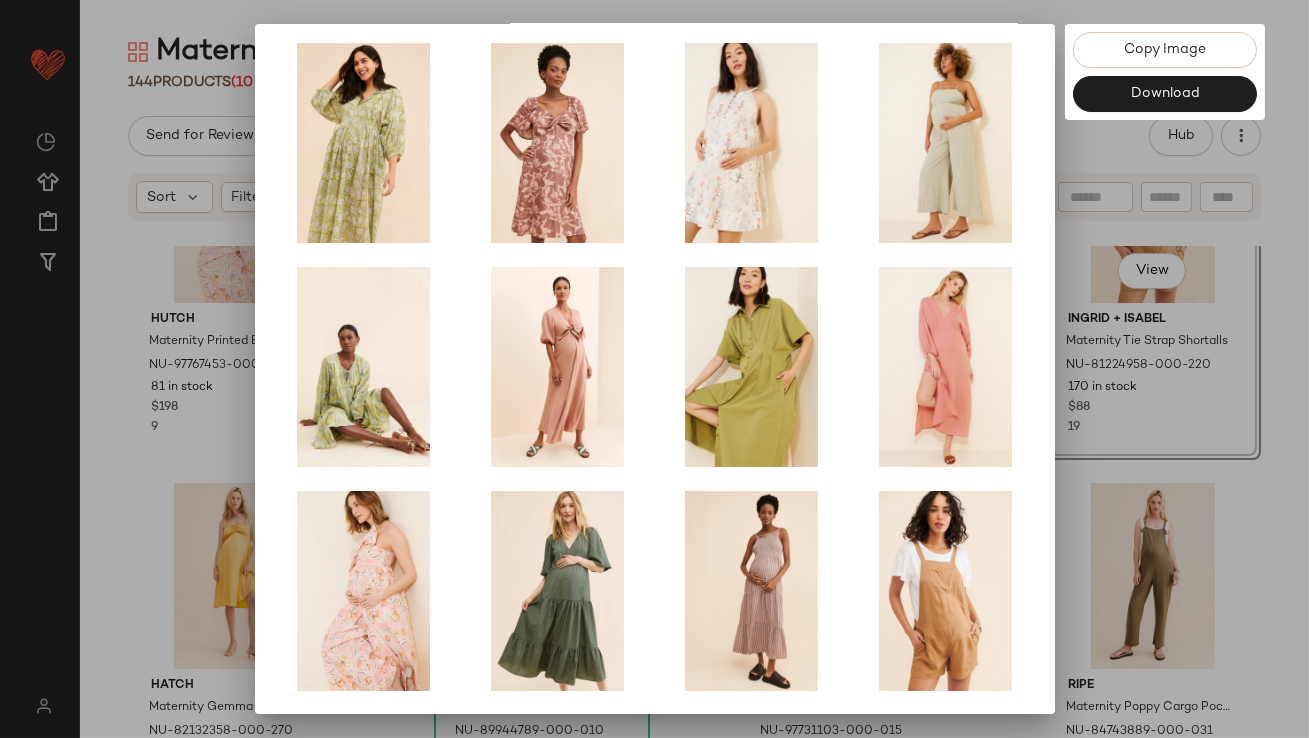 click at bounding box center [654, 369] 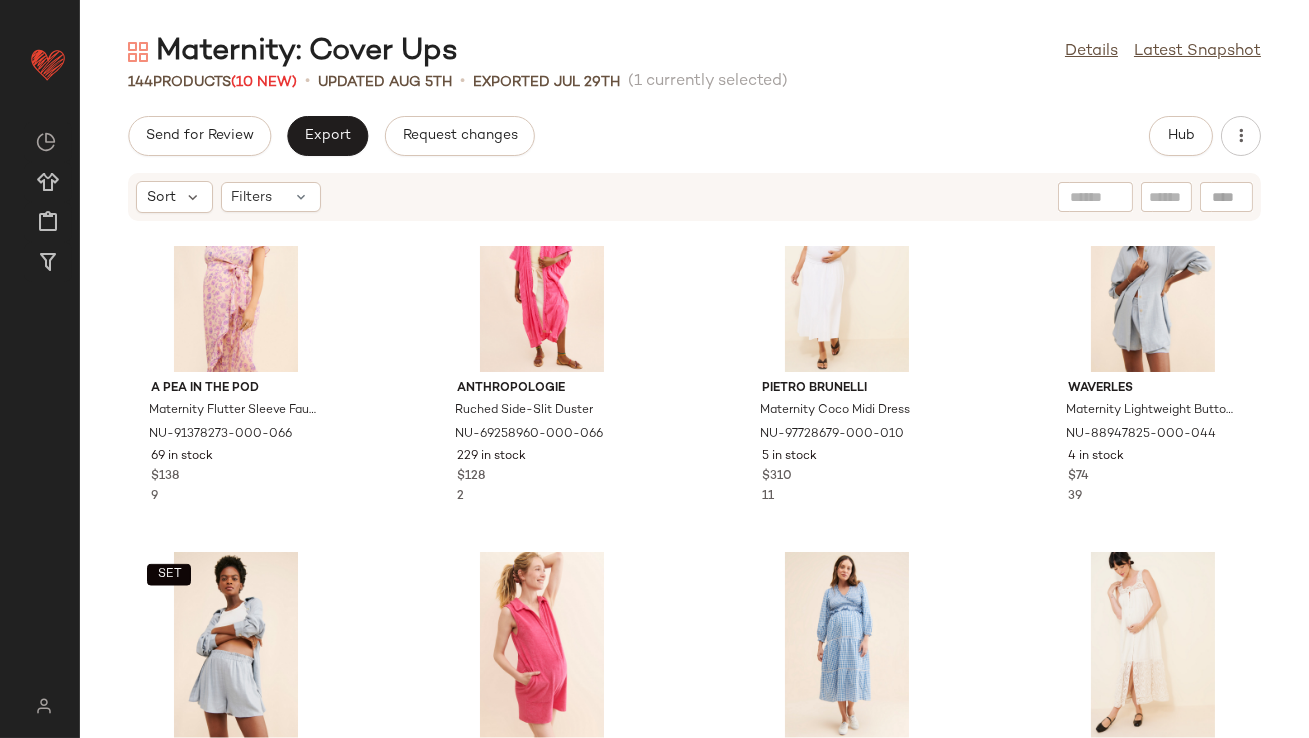 scroll, scrollTop: 4513, scrollLeft: 0, axis: vertical 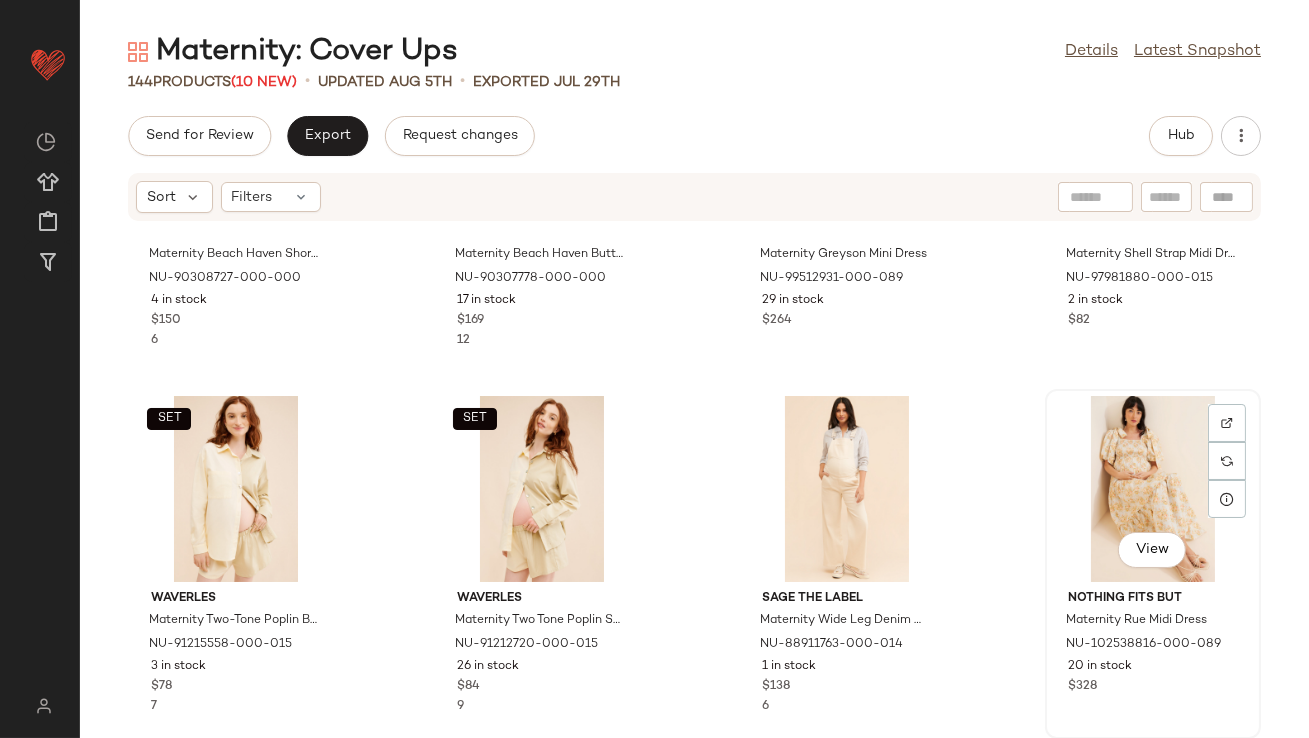 click on "View" 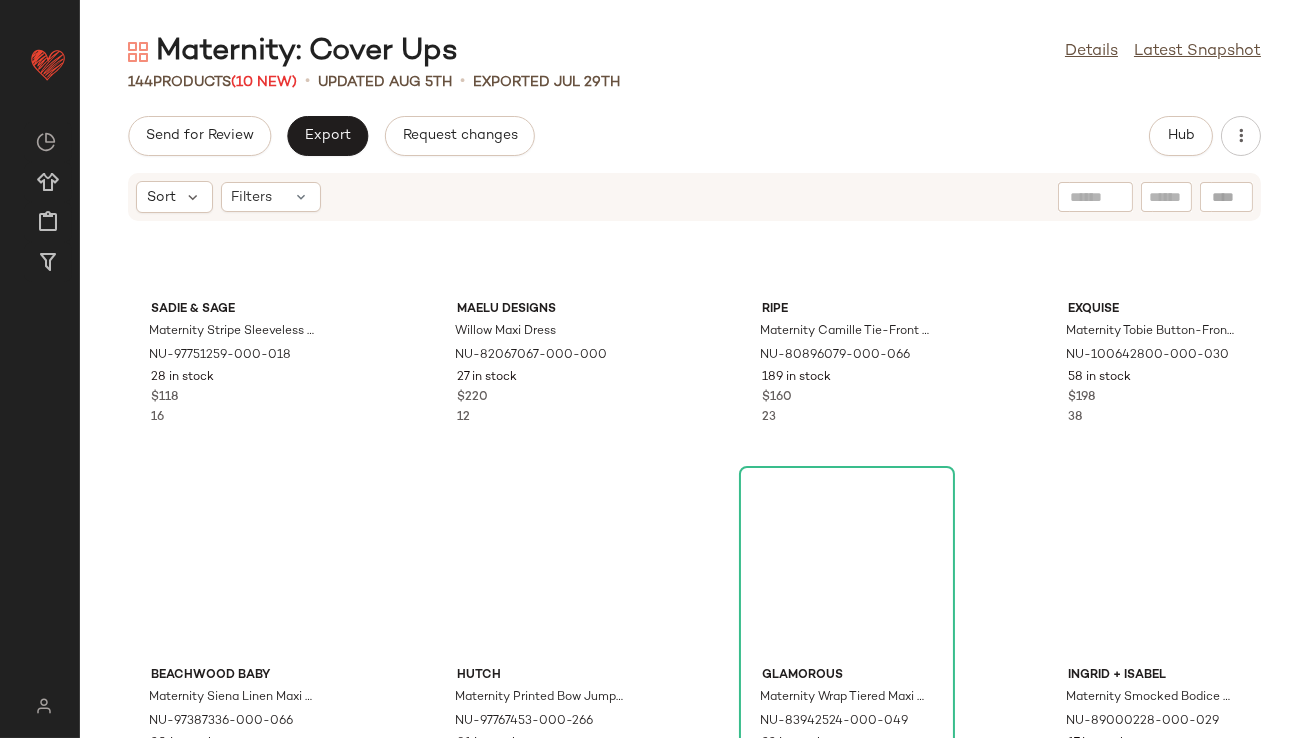 scroll, scrollTop: 0, scrollLeft: 0, axis: both 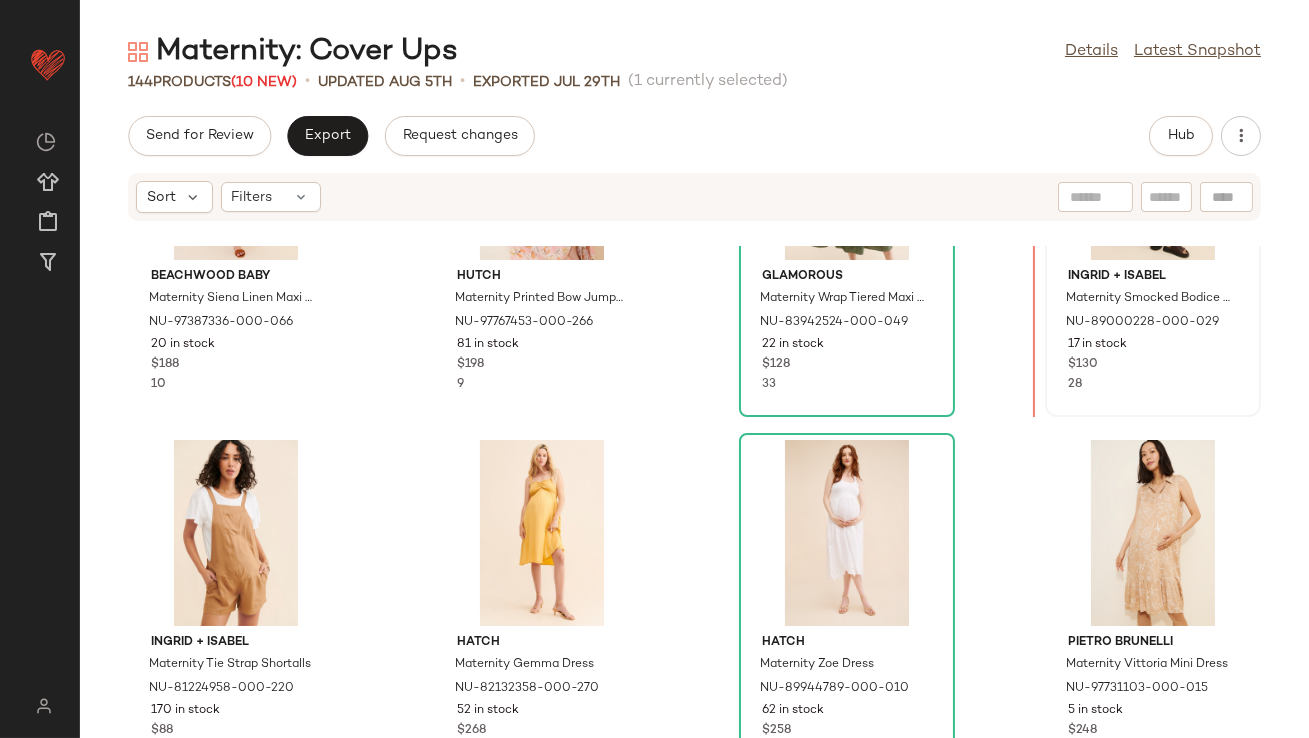 drag, startPoint x: 236, startPoint y: 348, endPoint x: 1065, endPoint y: 371, distance: 829.319 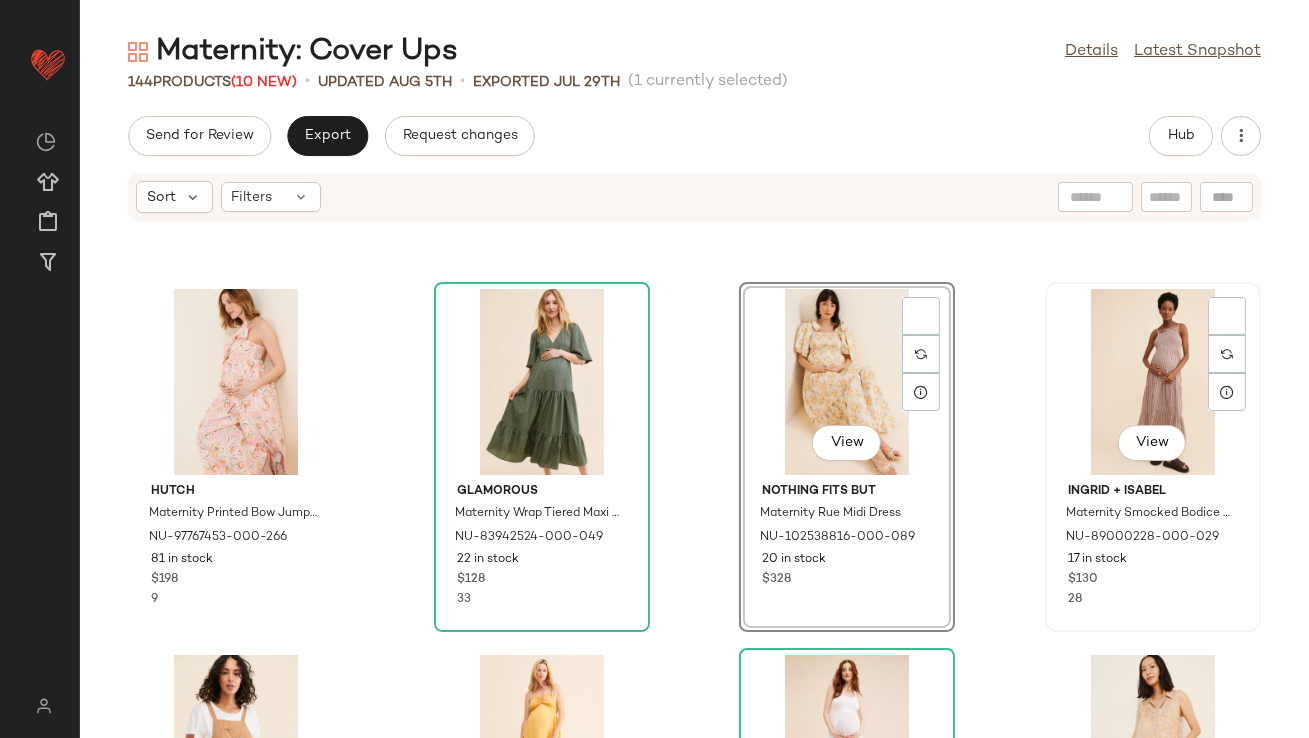 scroll, scrollTop: 663, scrollLeft: 0, axis: vertical 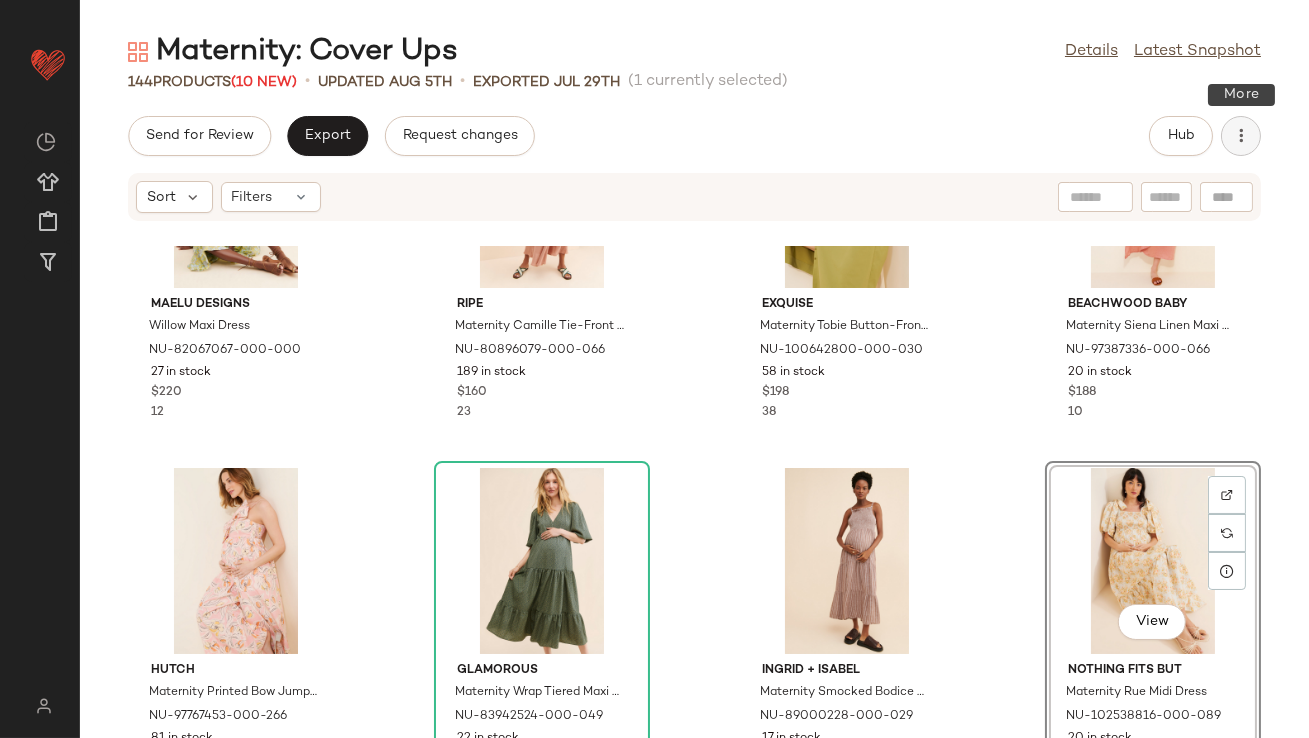 click 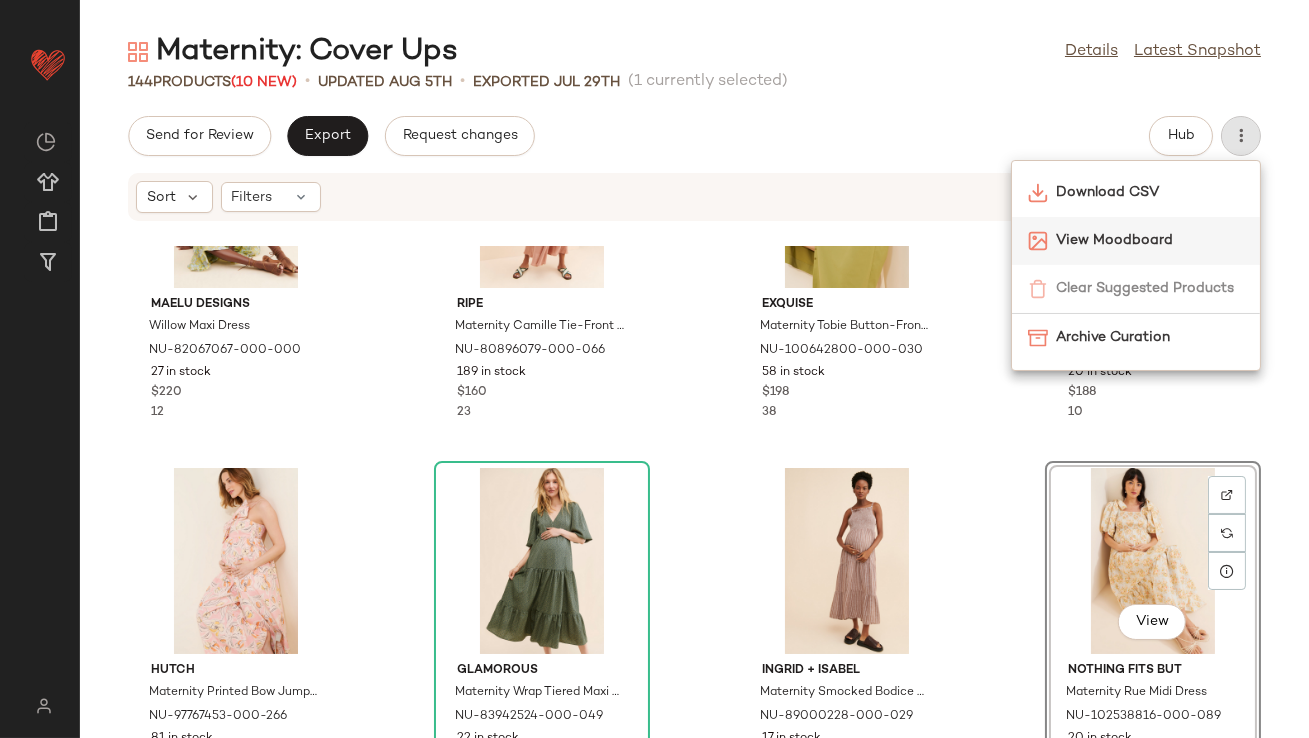 click on "View Moodboard" at bounding box center [1150, 240] 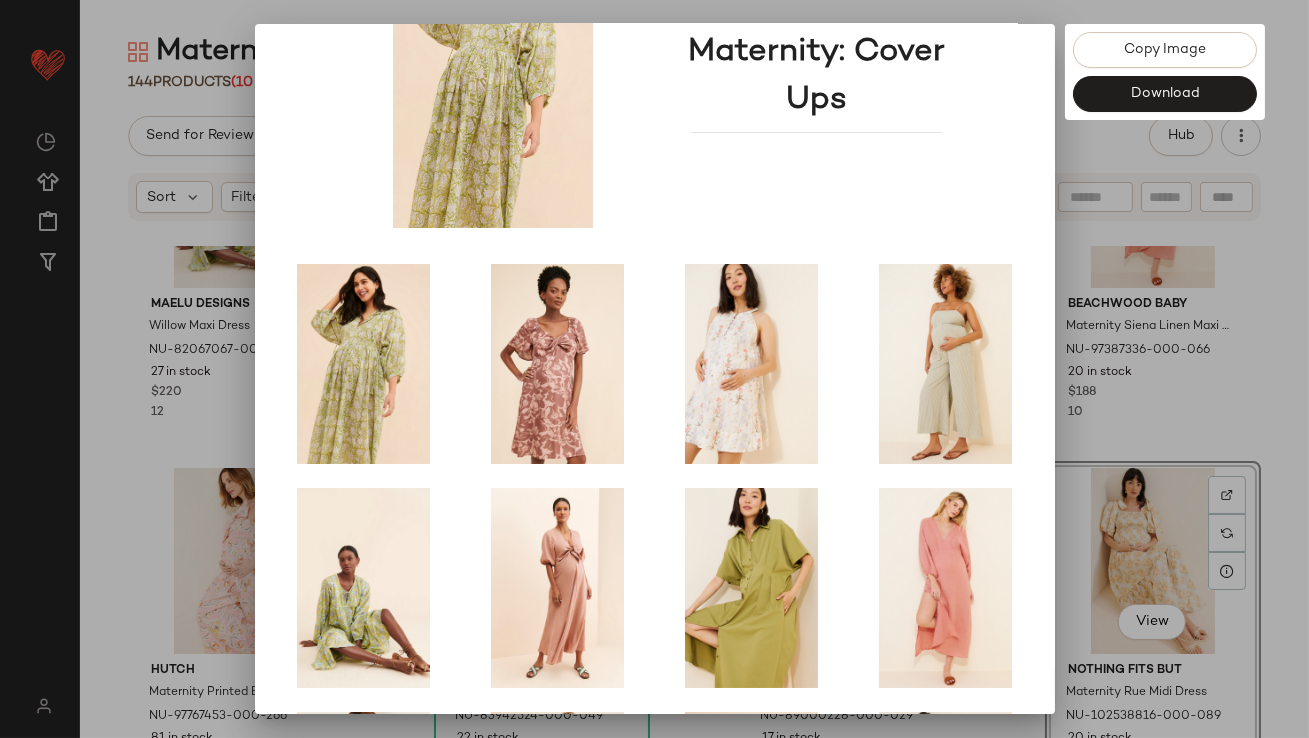 scroll, scrollTop: 341, scrollLeft: 0, axis: vertical 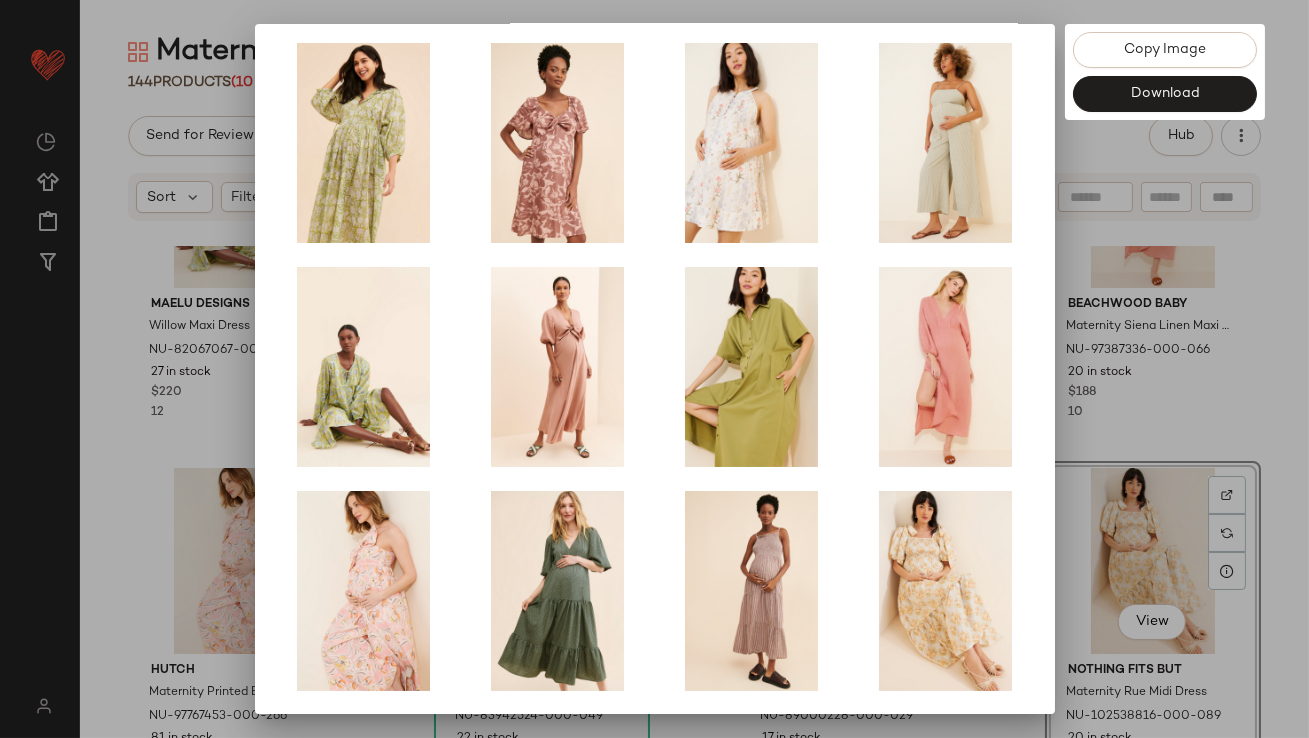click at bounding box center (654, 369) 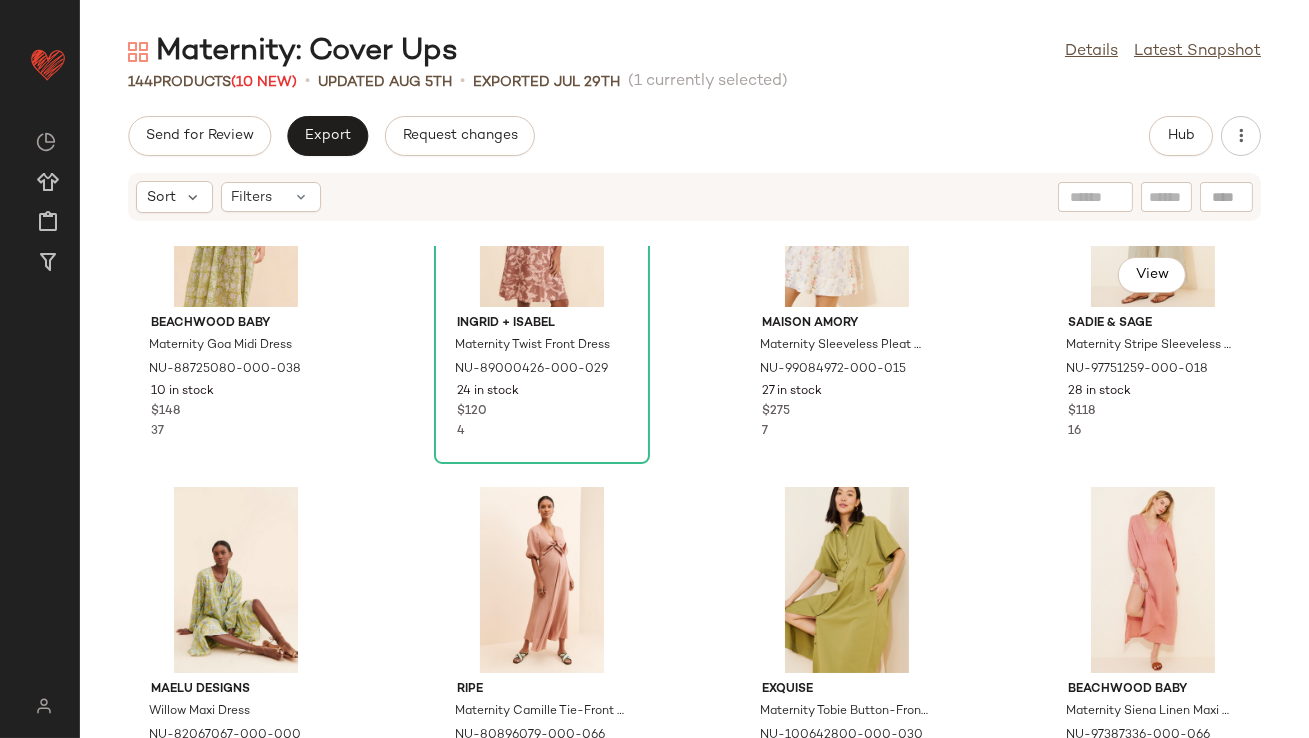 scroll, scrollTop: 147, scrollLeft: 0, axis: vertical 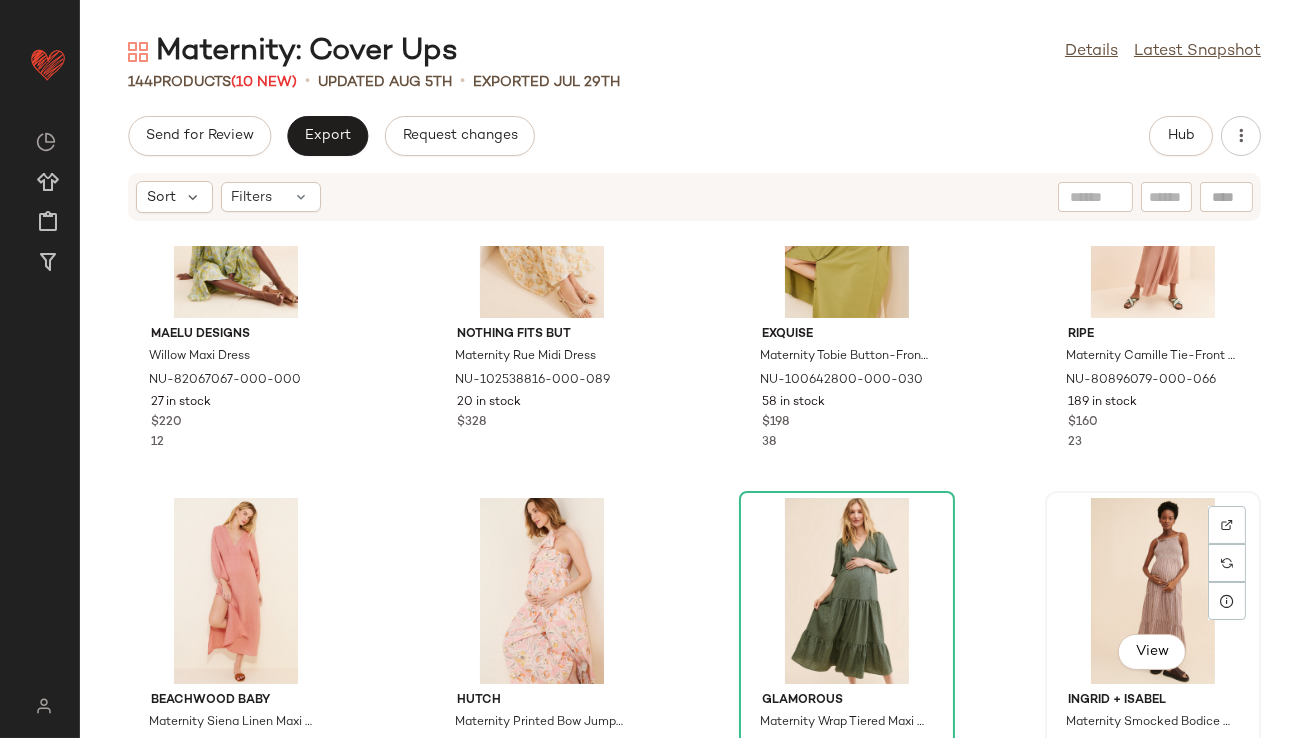 click on "View" 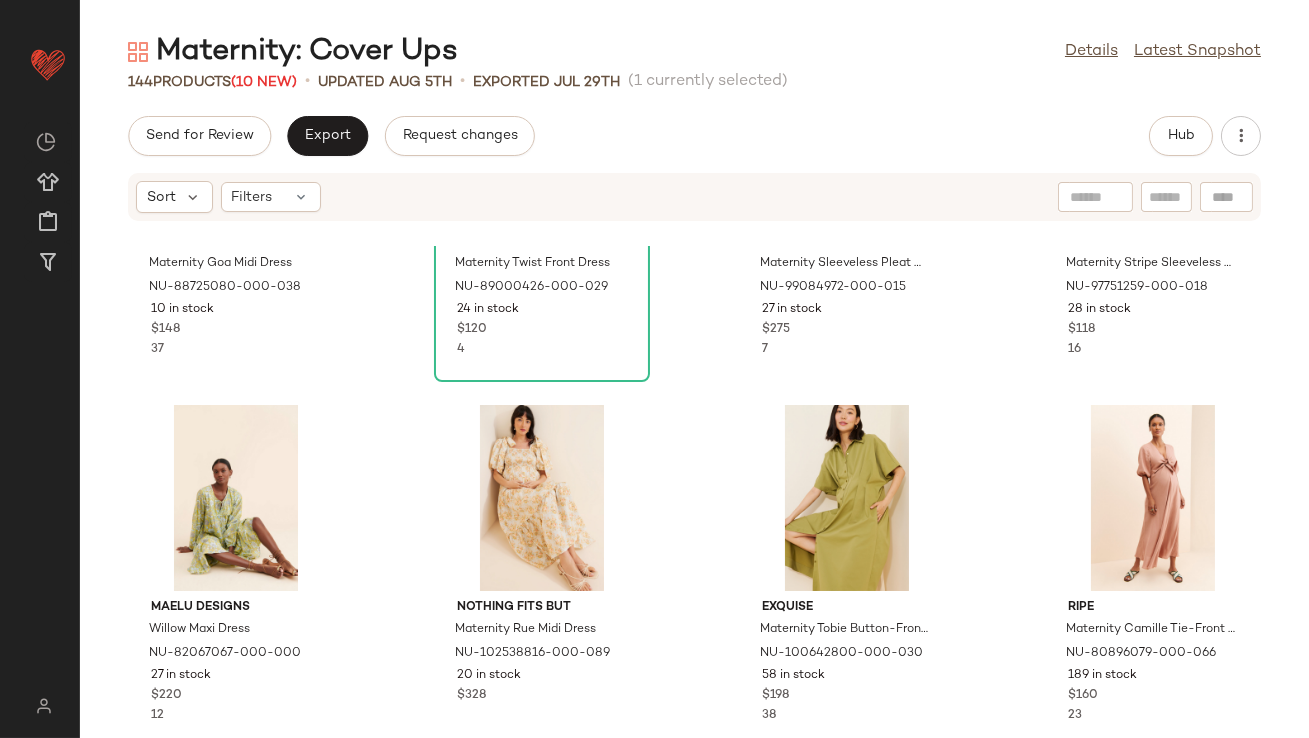 scroll, scrollTop: 0, scrollLeft: 0, axis: both 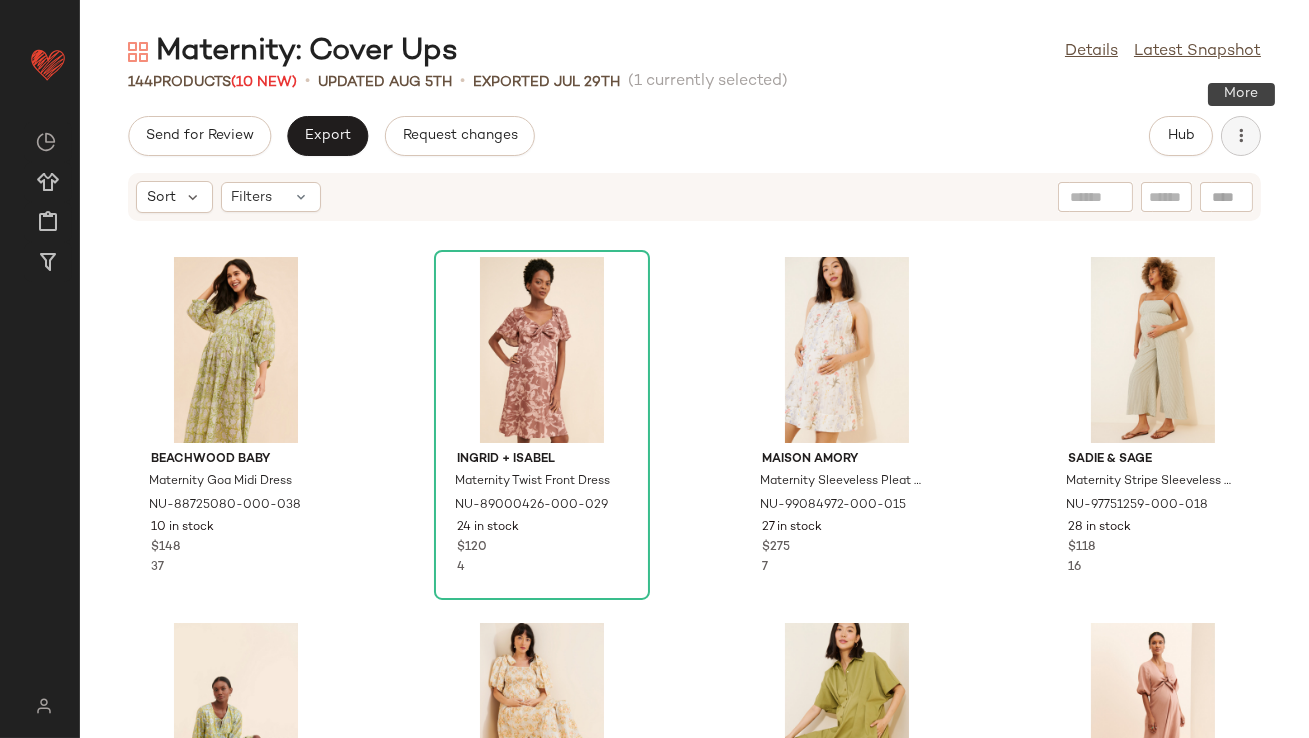 click 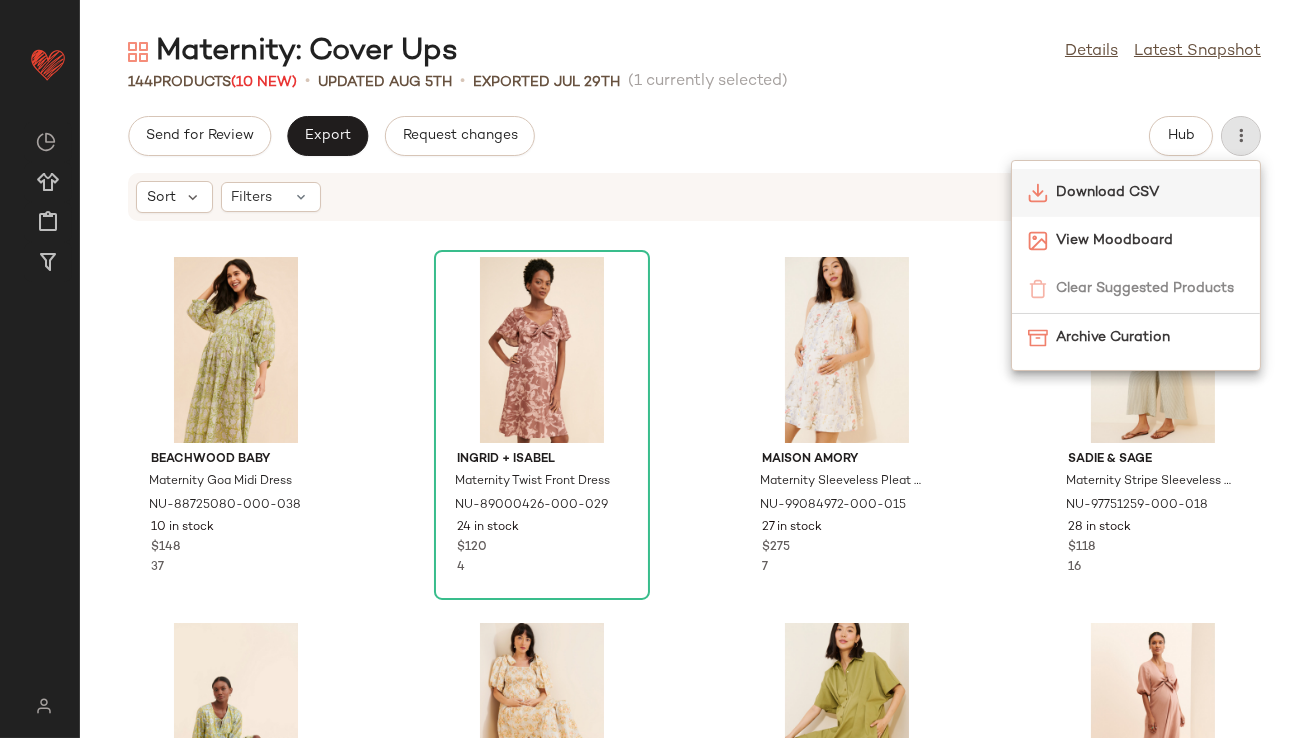 click on "Download CSV" 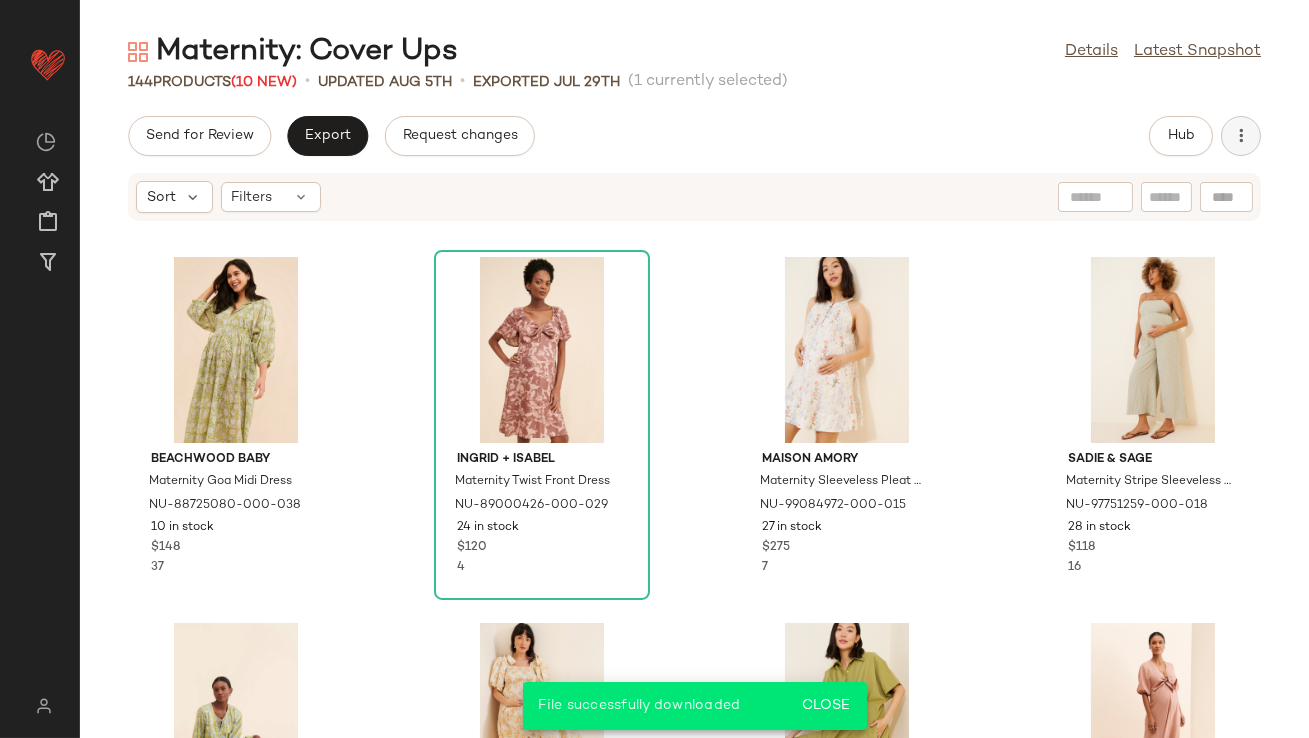 click 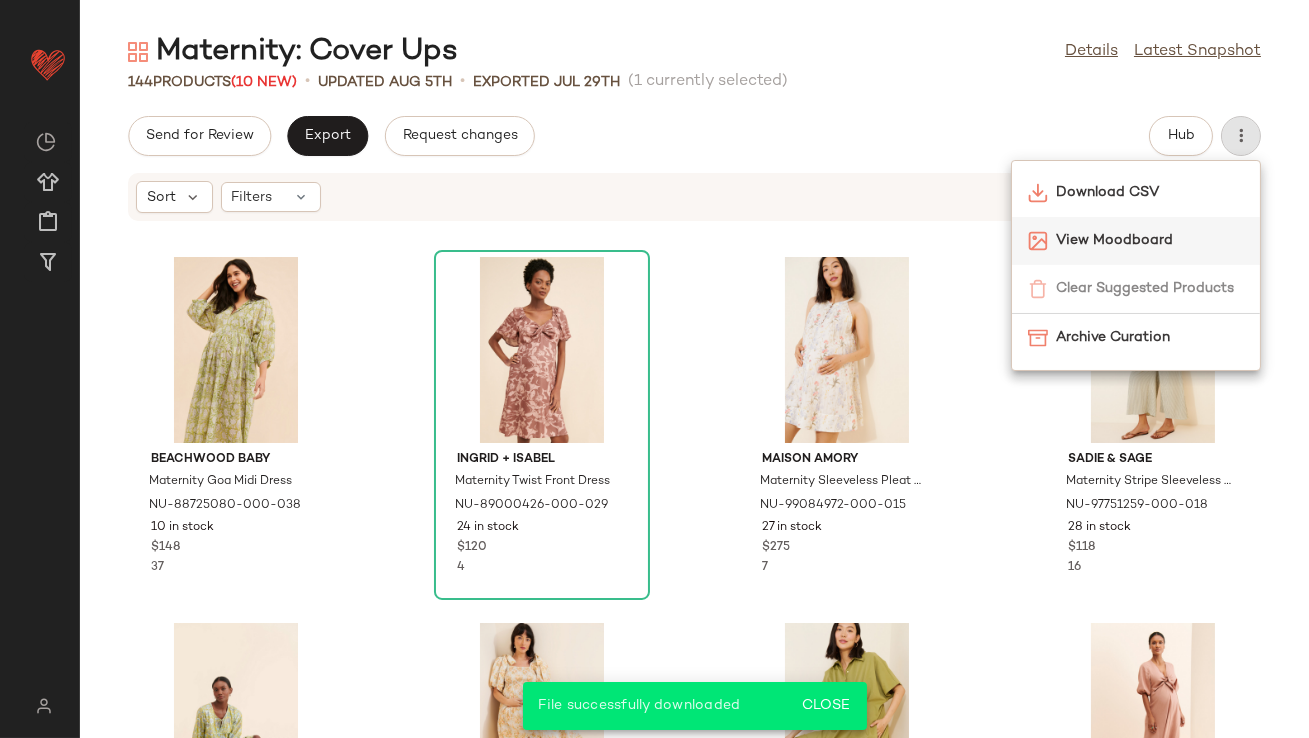 click on "View Moodboard" 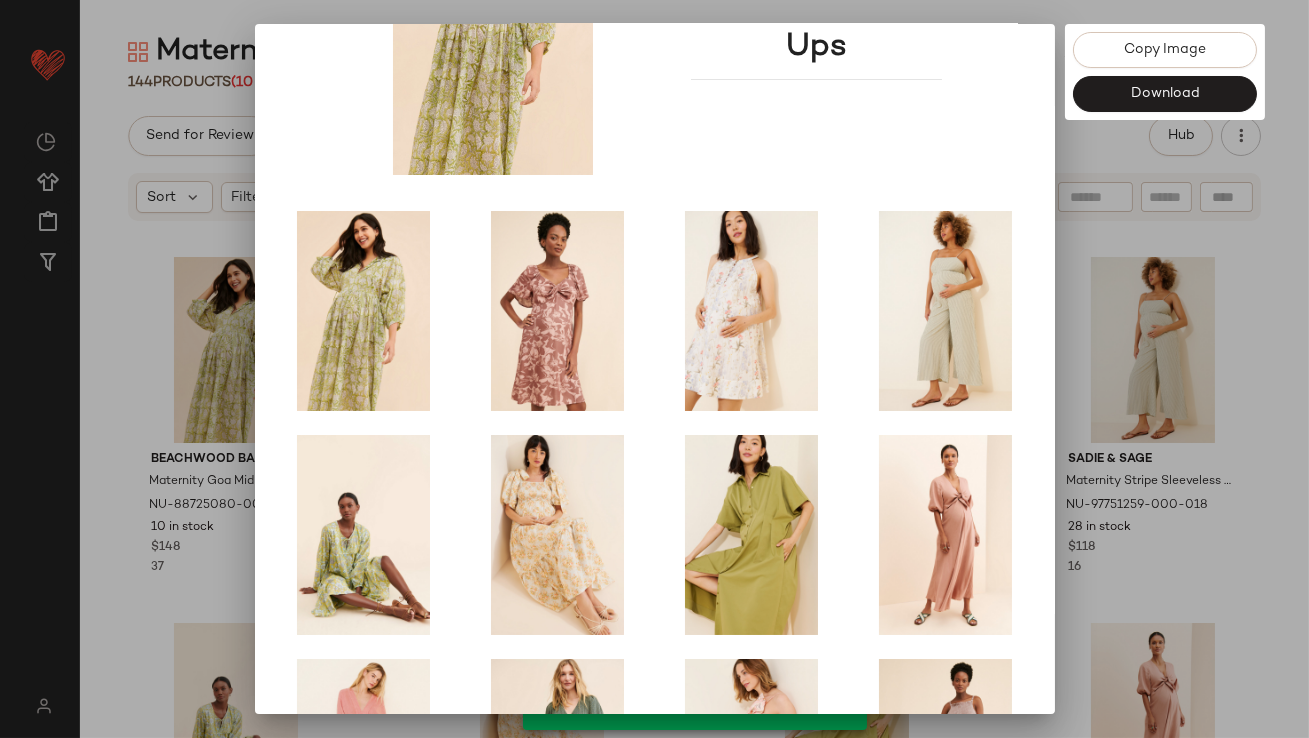 scroll, scrollTop: 341, scrollLeft: 0, axis: vertical 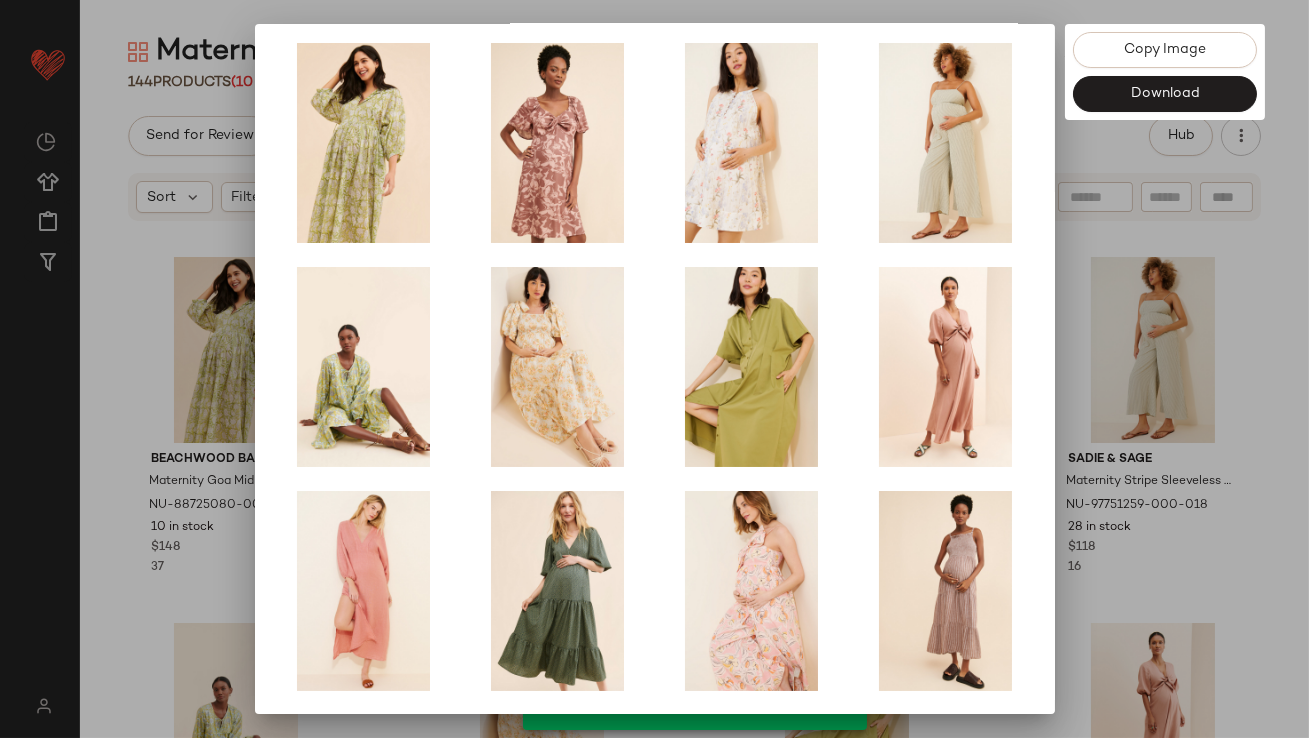 click at bounding box center (654, 369) 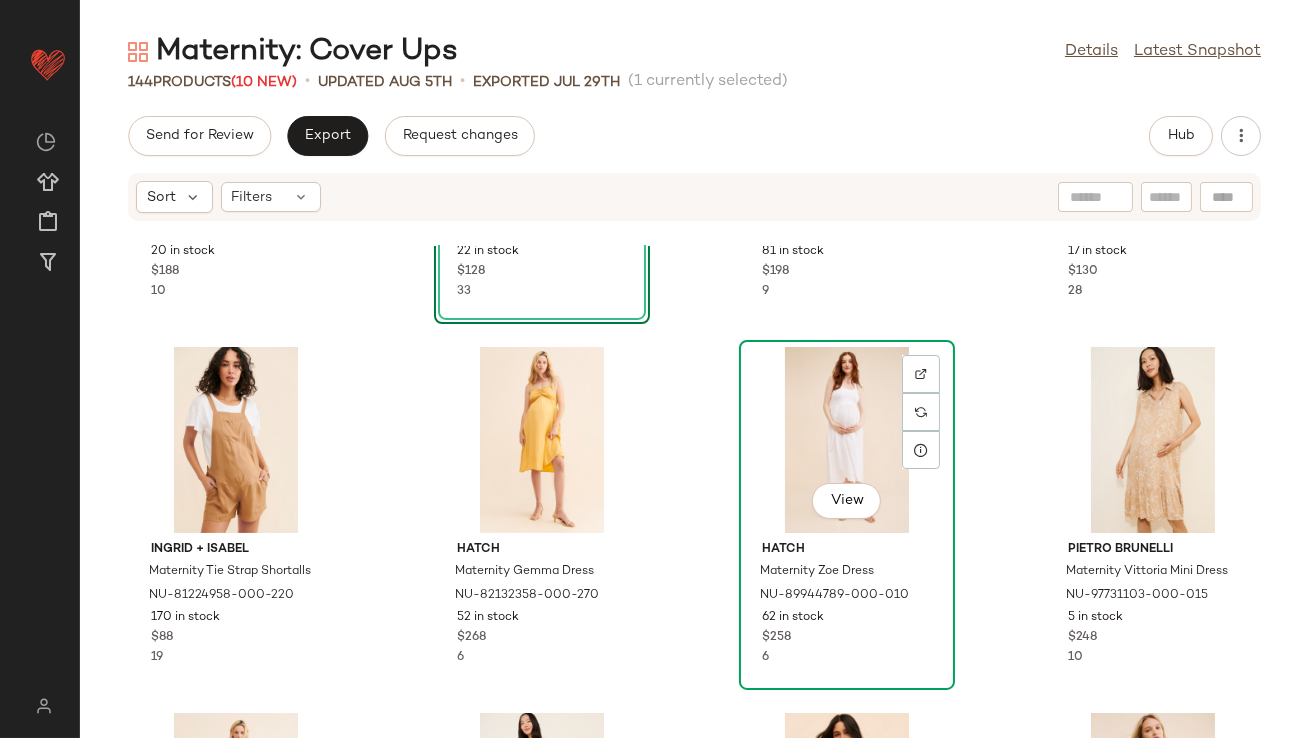 scroll, scrollTop: 1261, scrollLeft: 0, axis: vertical 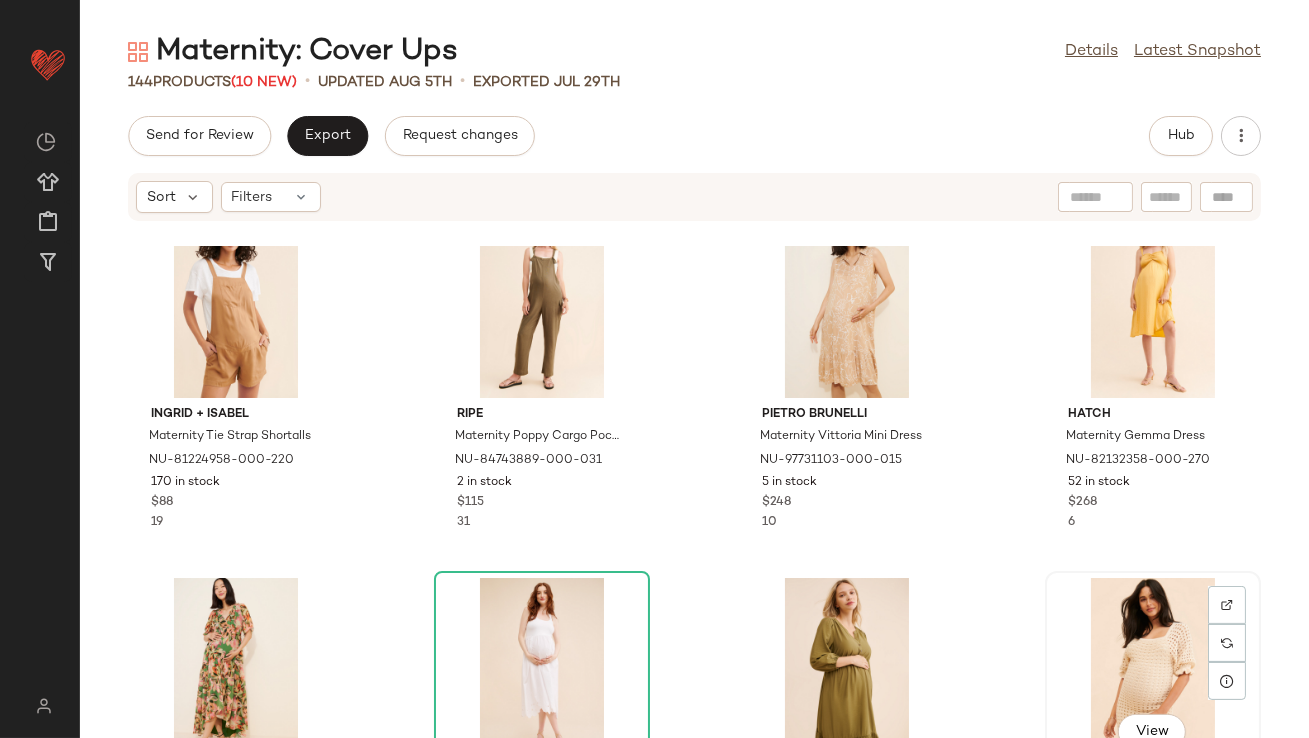 click on "View" 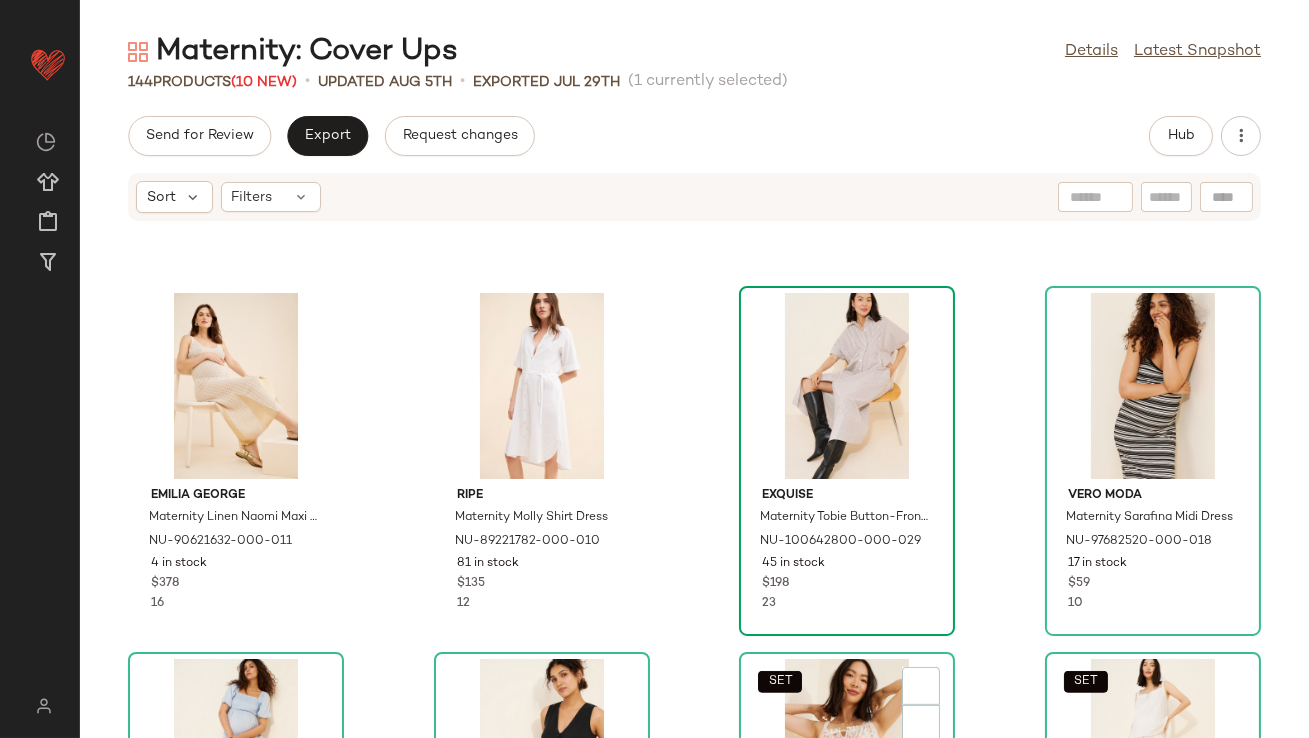 scroll, scrollTop: 1977, scrollLeft: 0, axis: vertical 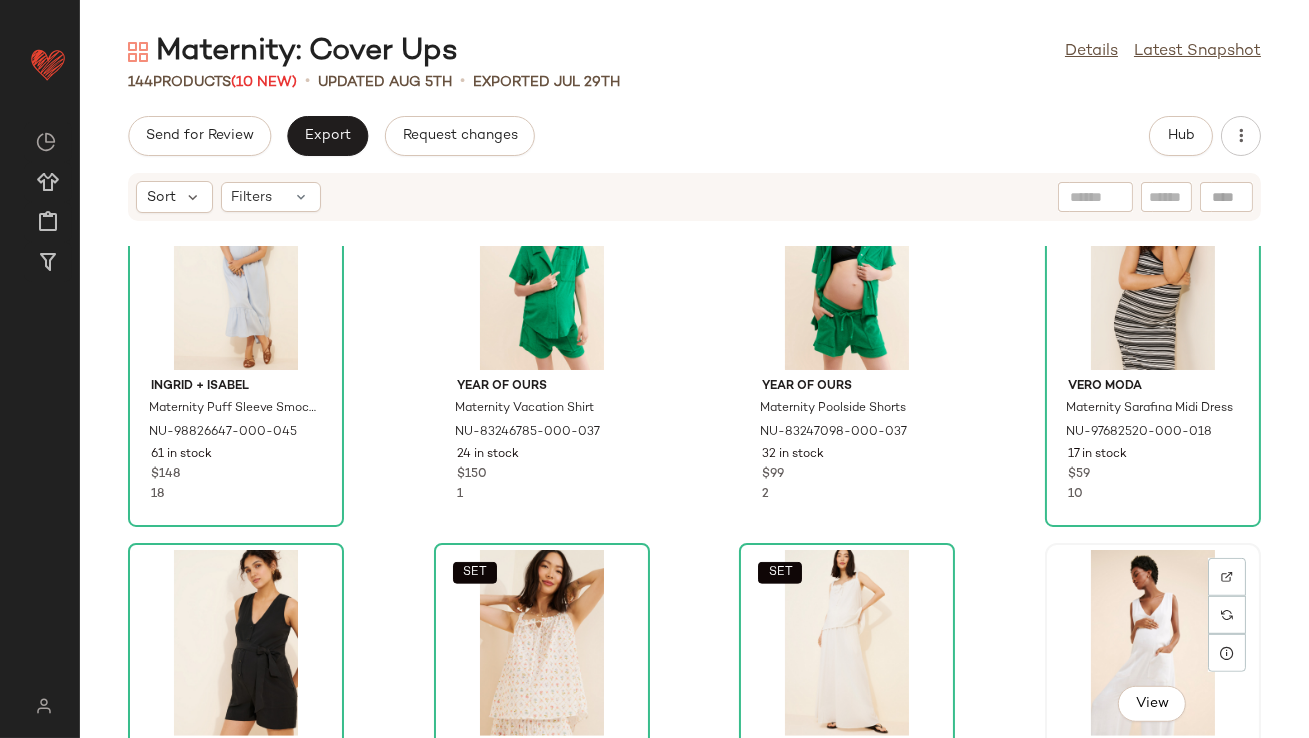 click on "View" 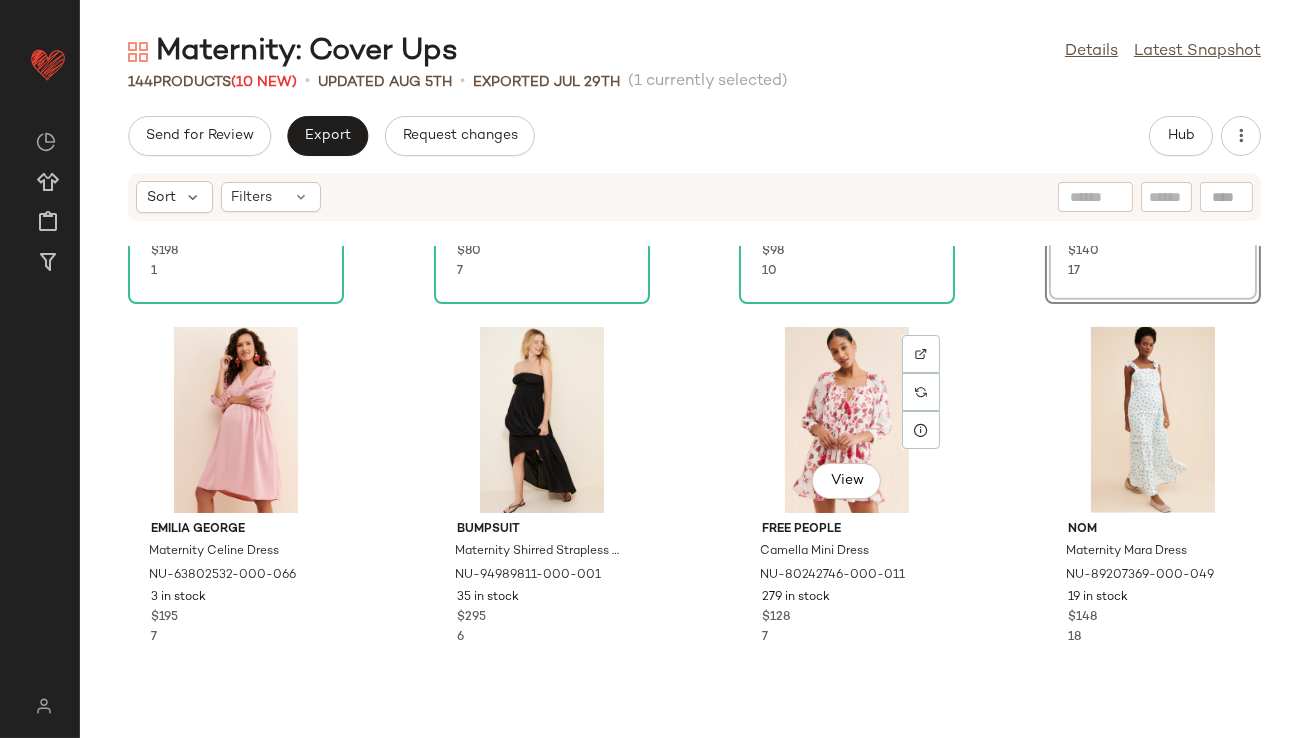scroll, scrollTop: 3273, scrollLeft: 0, axis: vertical 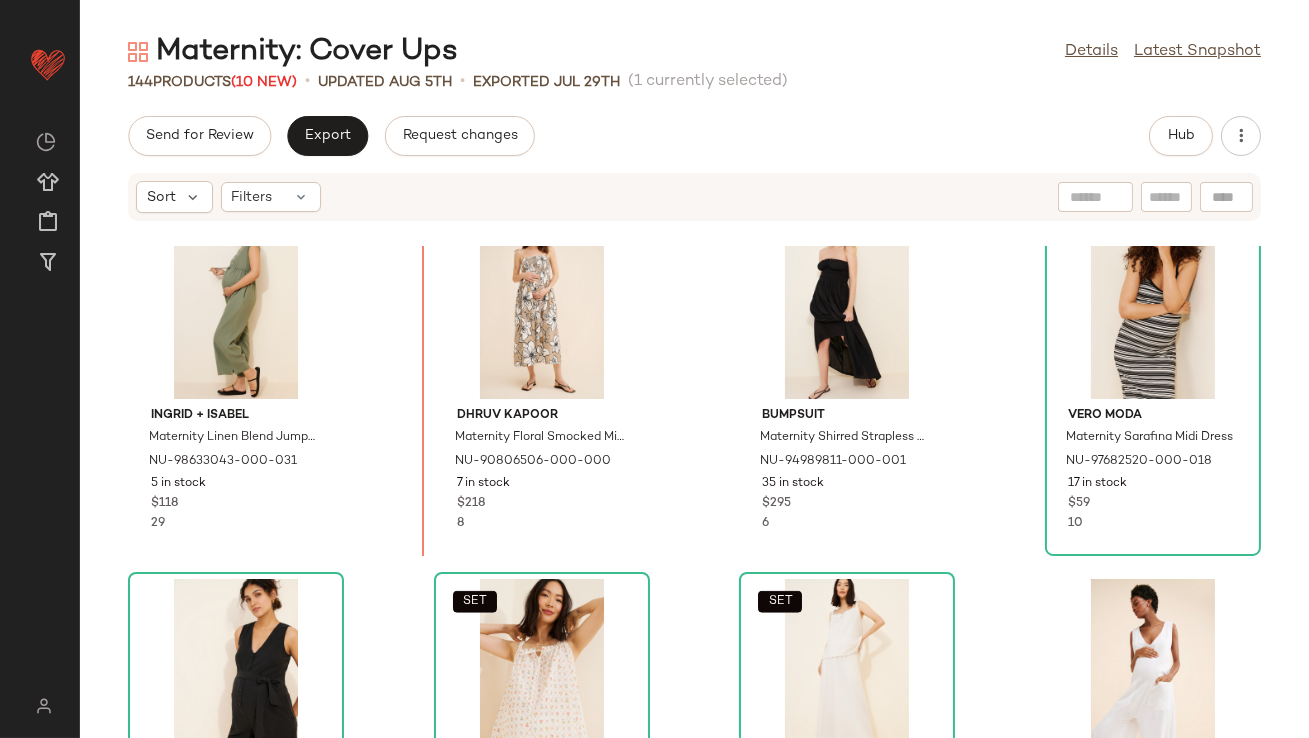 drag, startPoint x: 805, startPoint y: 459, endPoint x: 794, endPoint y: 457, distance: 11.18034 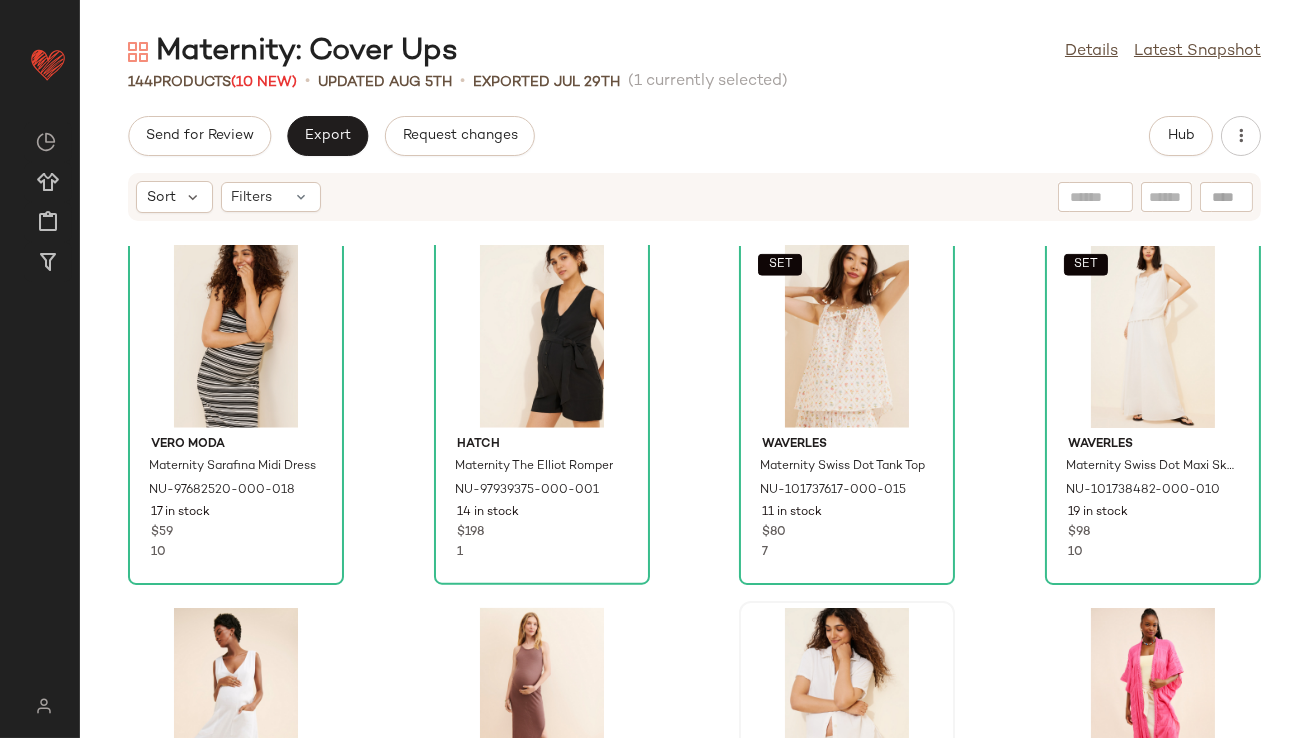 scroll, scrollTop: 4275, scrollLeft: 0, axis: vertical 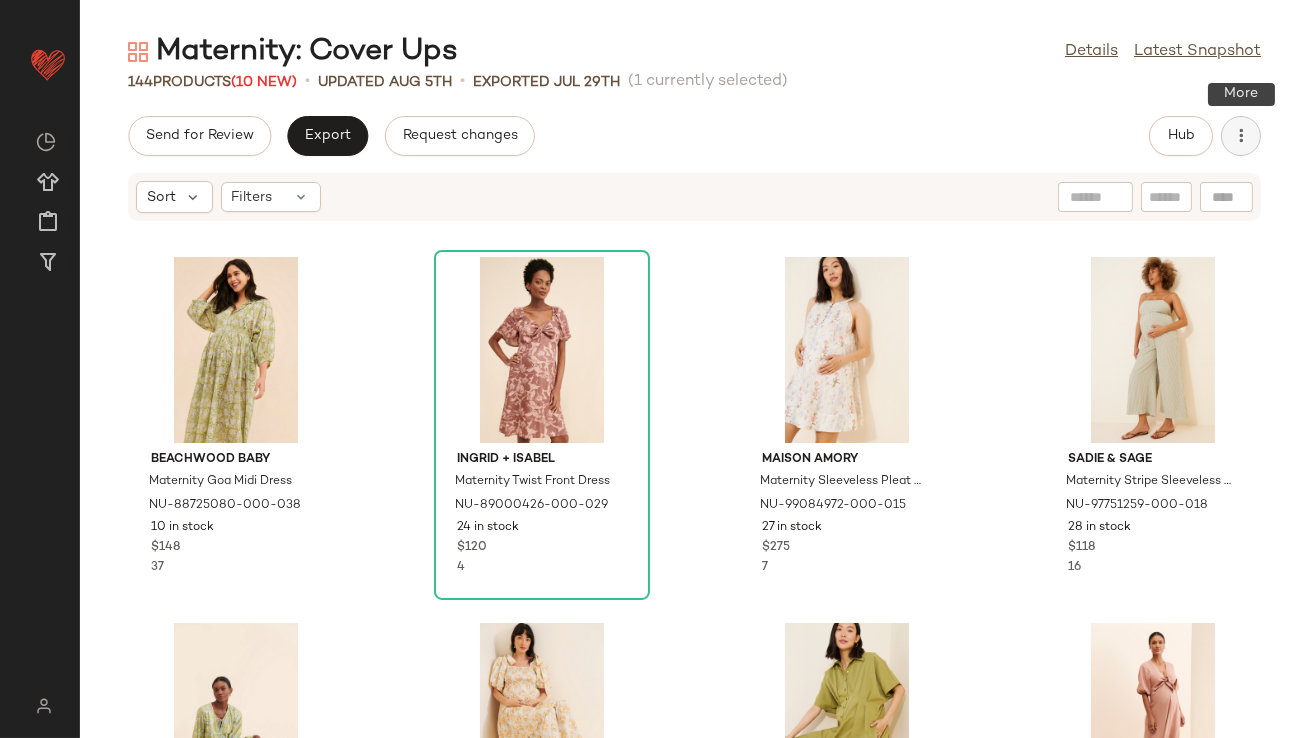 click 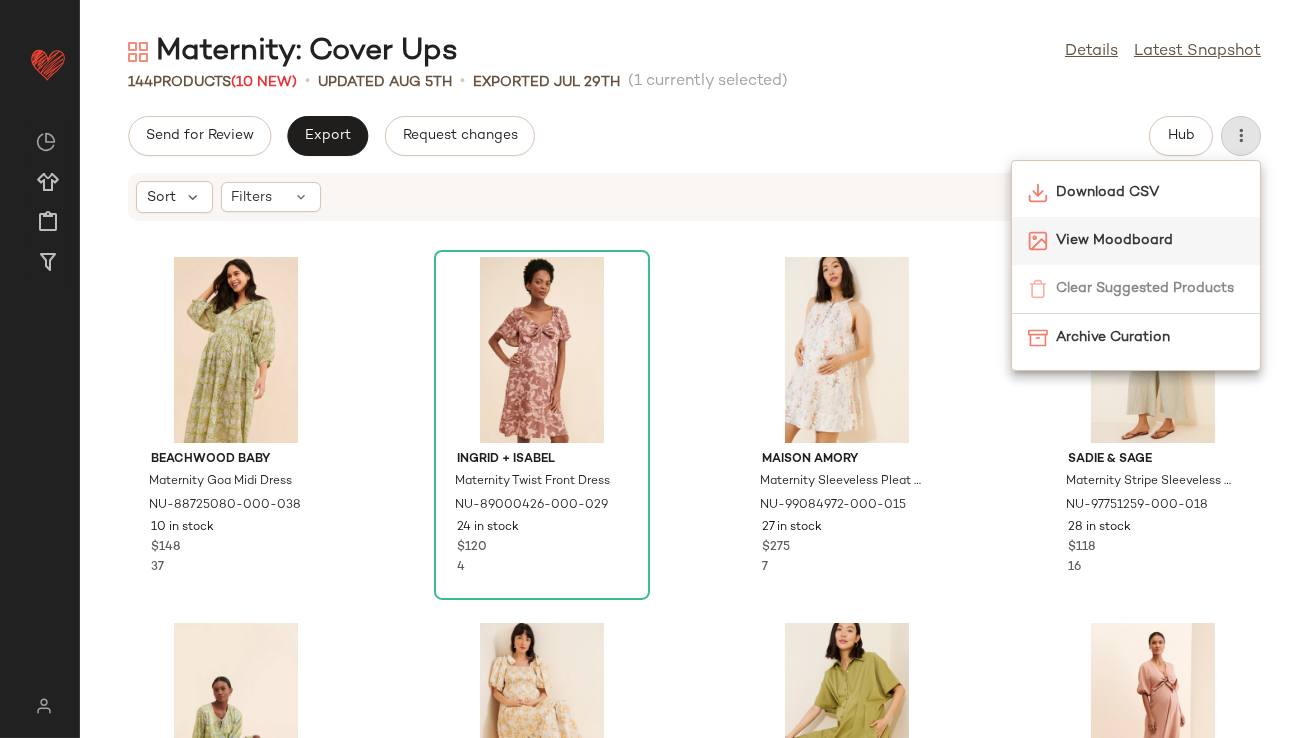 click on "View Moodboard" 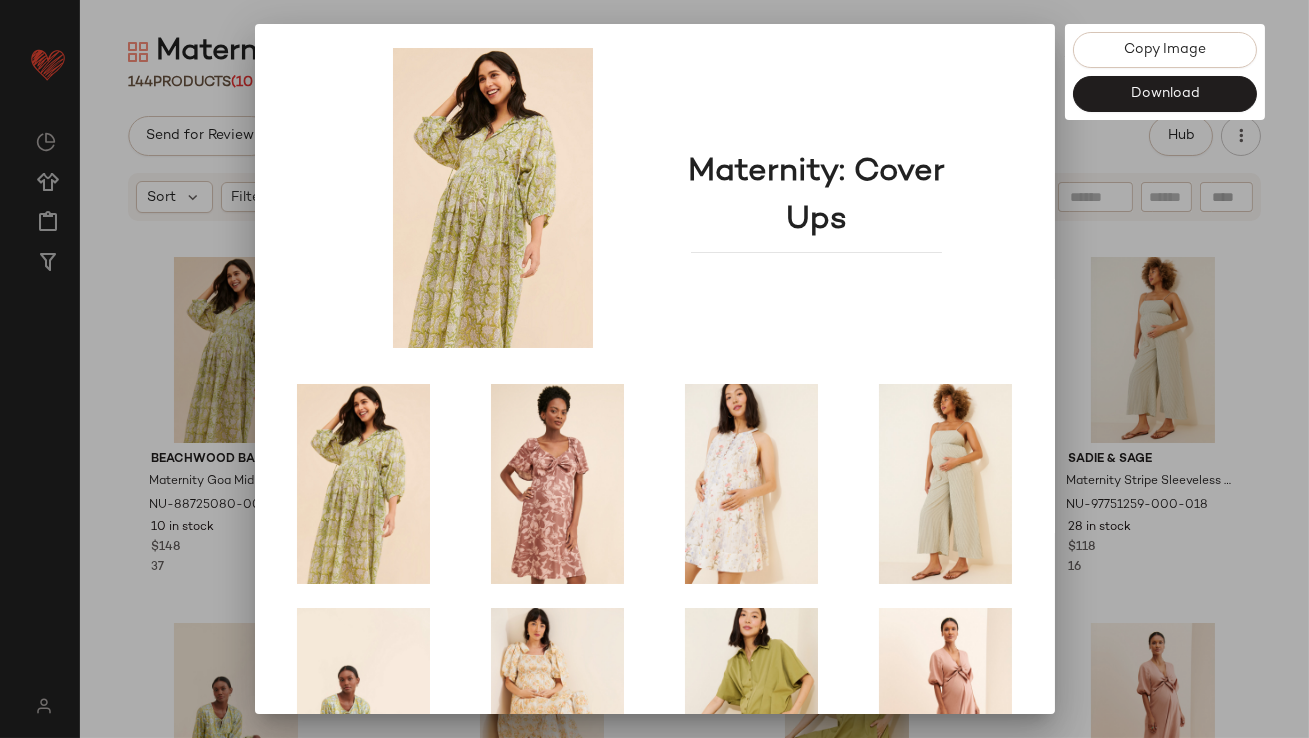 scroll, scrollTop: 341, scrollLeft: 0, axis: vertical 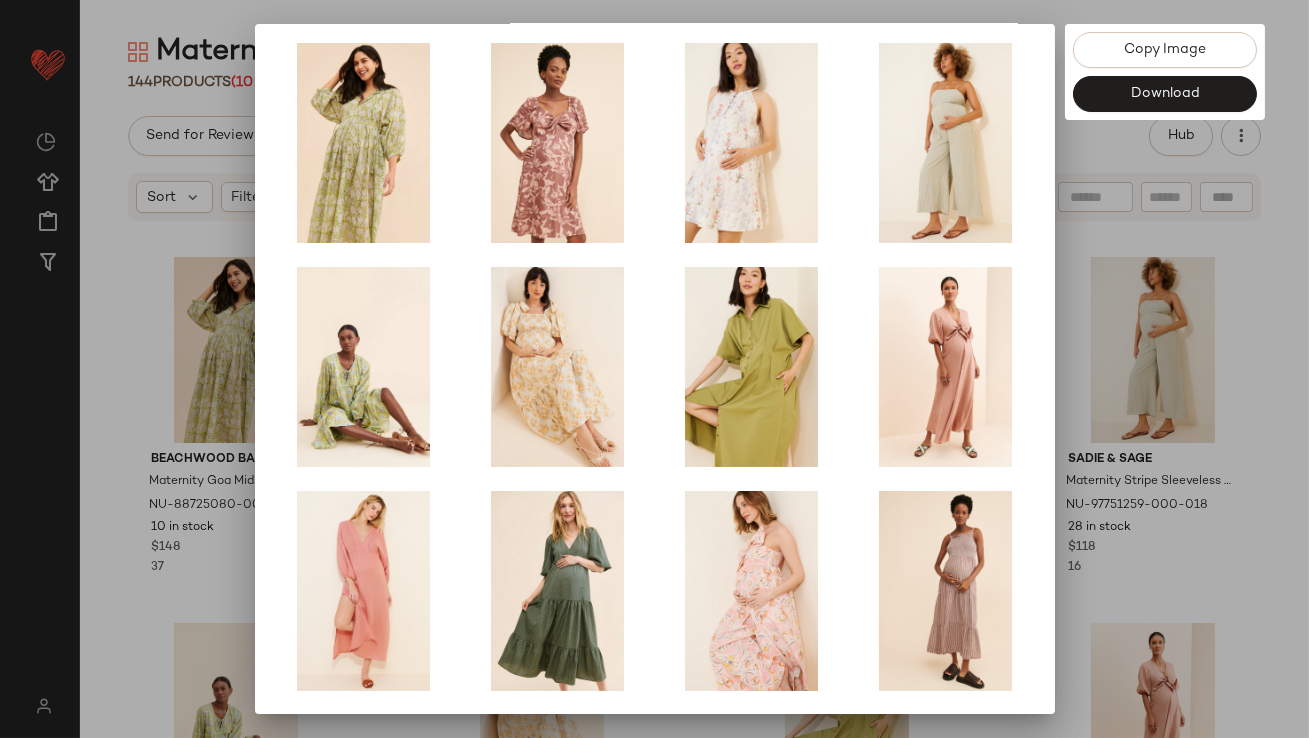 click at bounding box center (654, 369) 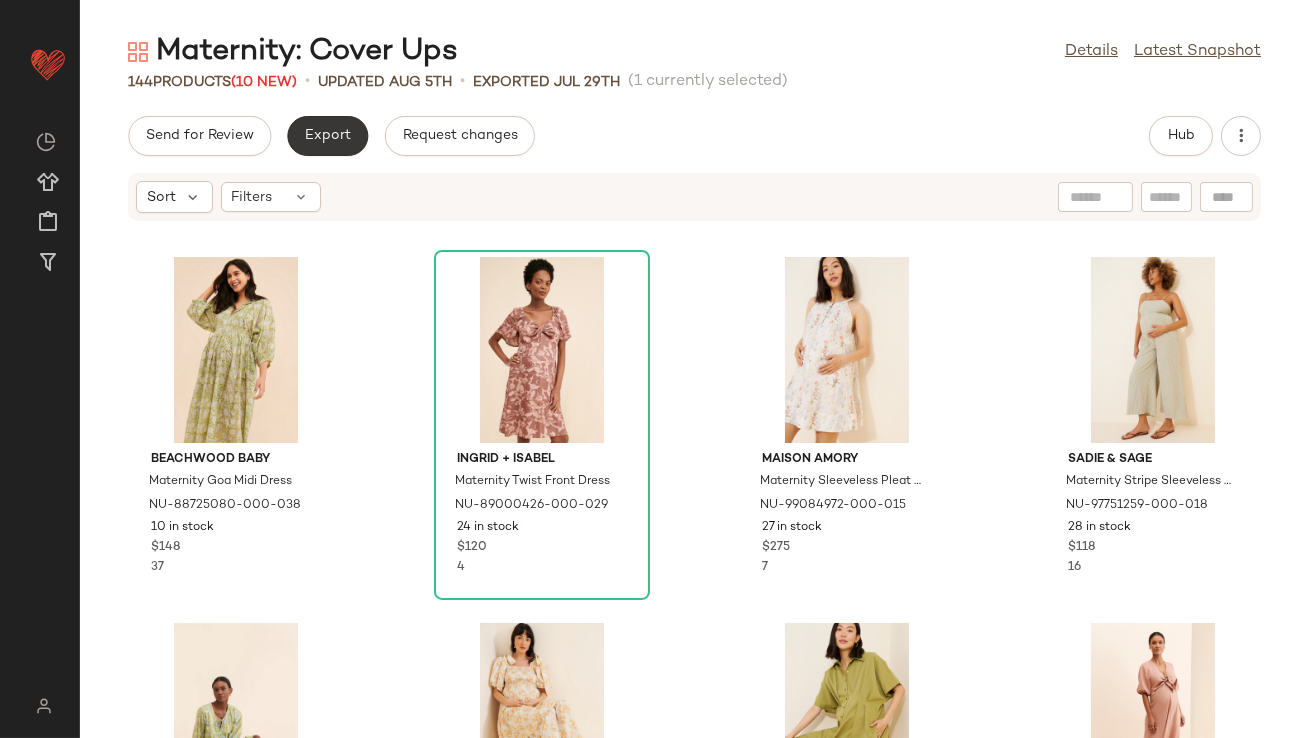 click on "Export" at bounding box center (327, 136) 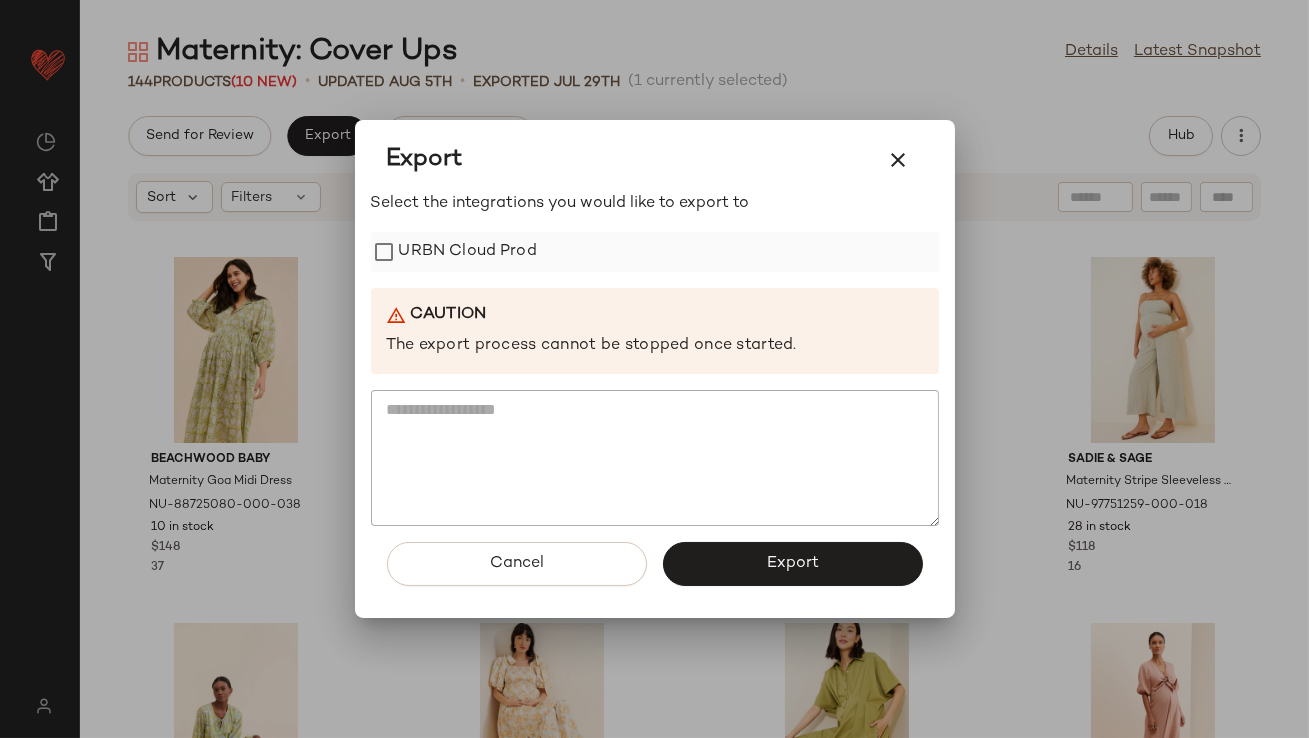 click on "URBN Cloud Prod" at bounding box center (468, 252) 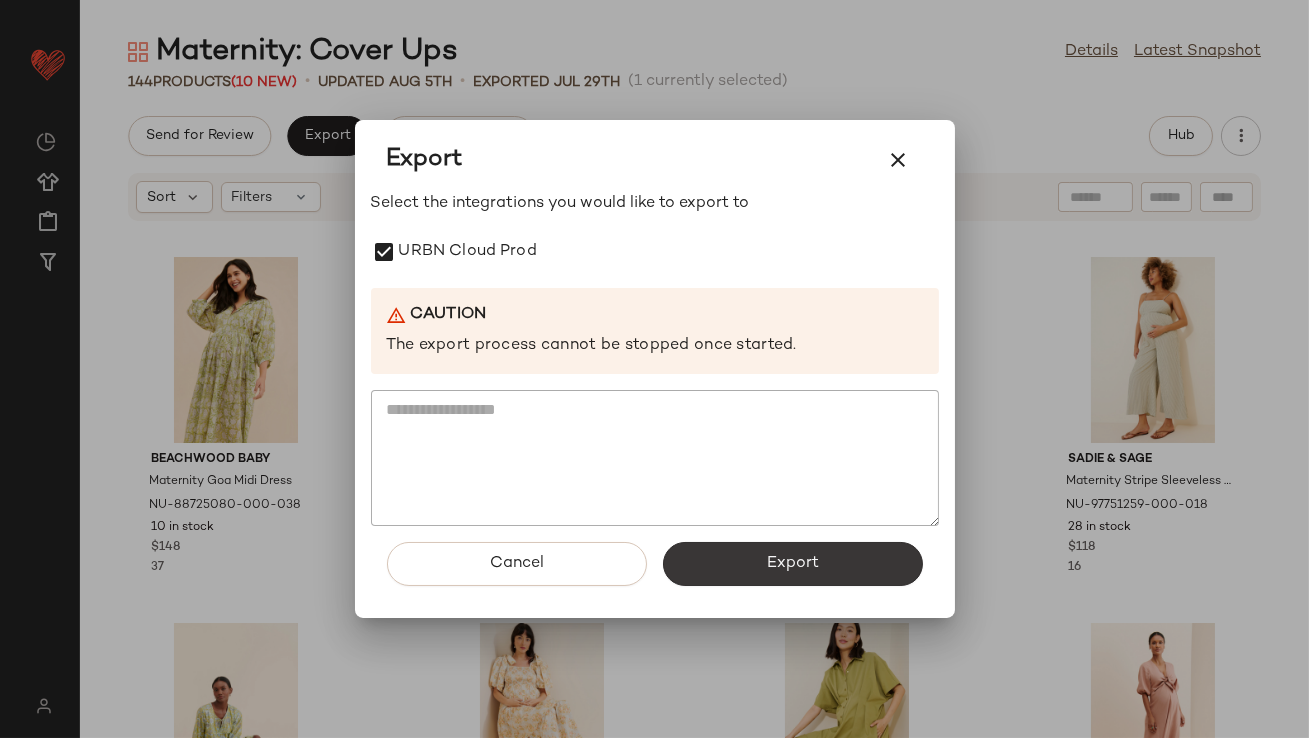 click on "Export" at bounding box center (793, 564) 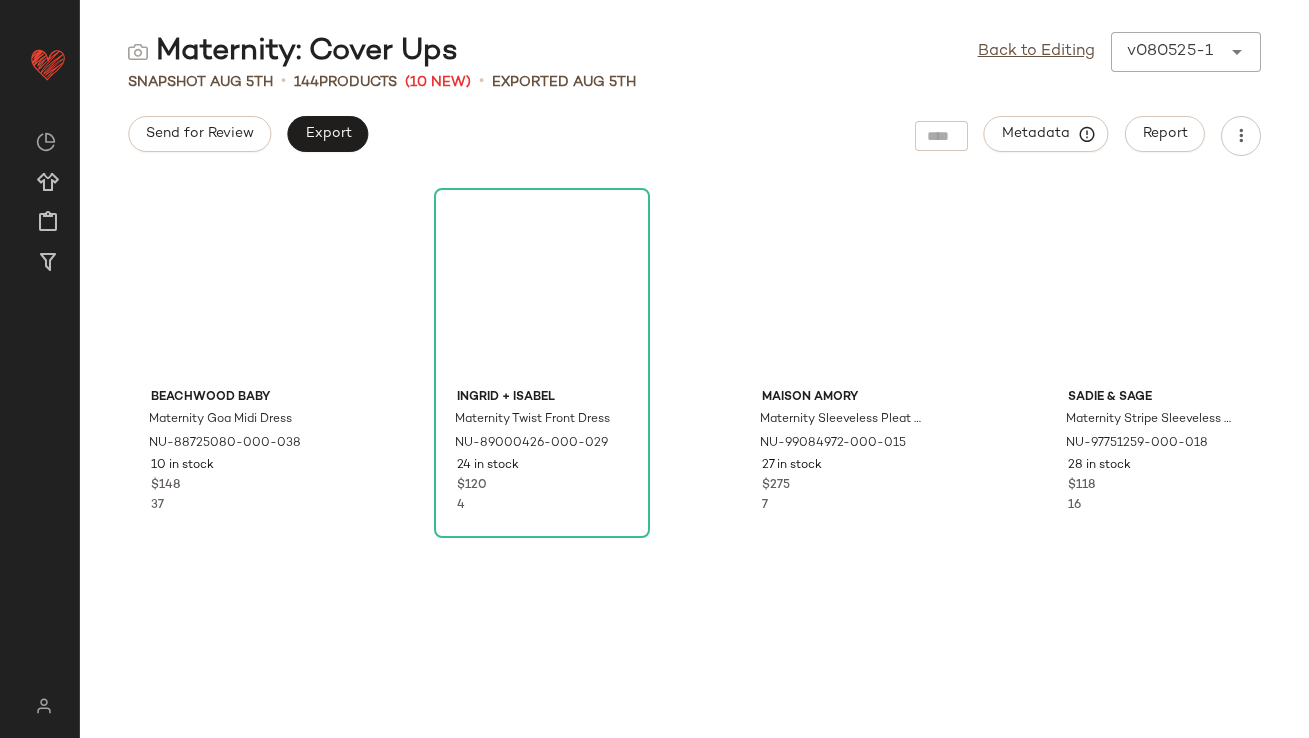 scroll, scrollTop: 0, scrollLeft: 0, axis: both 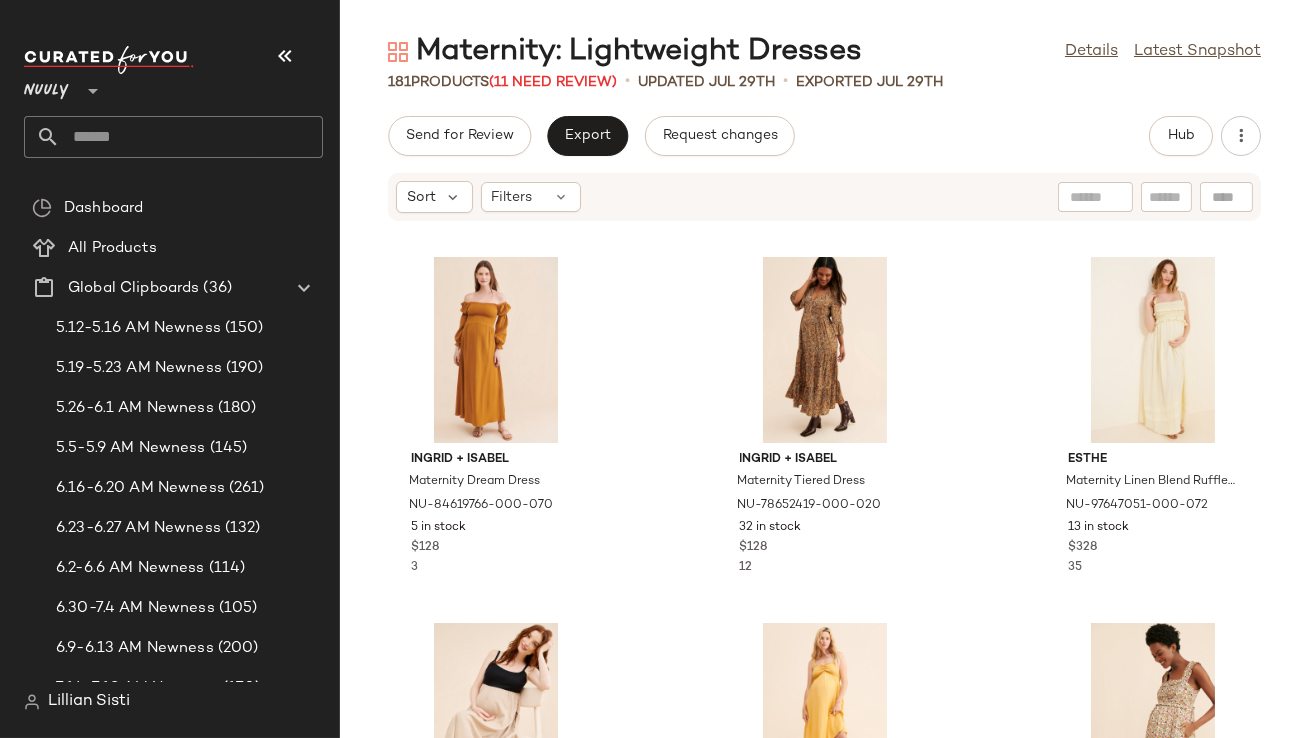 click at bounding box center (285, 56) 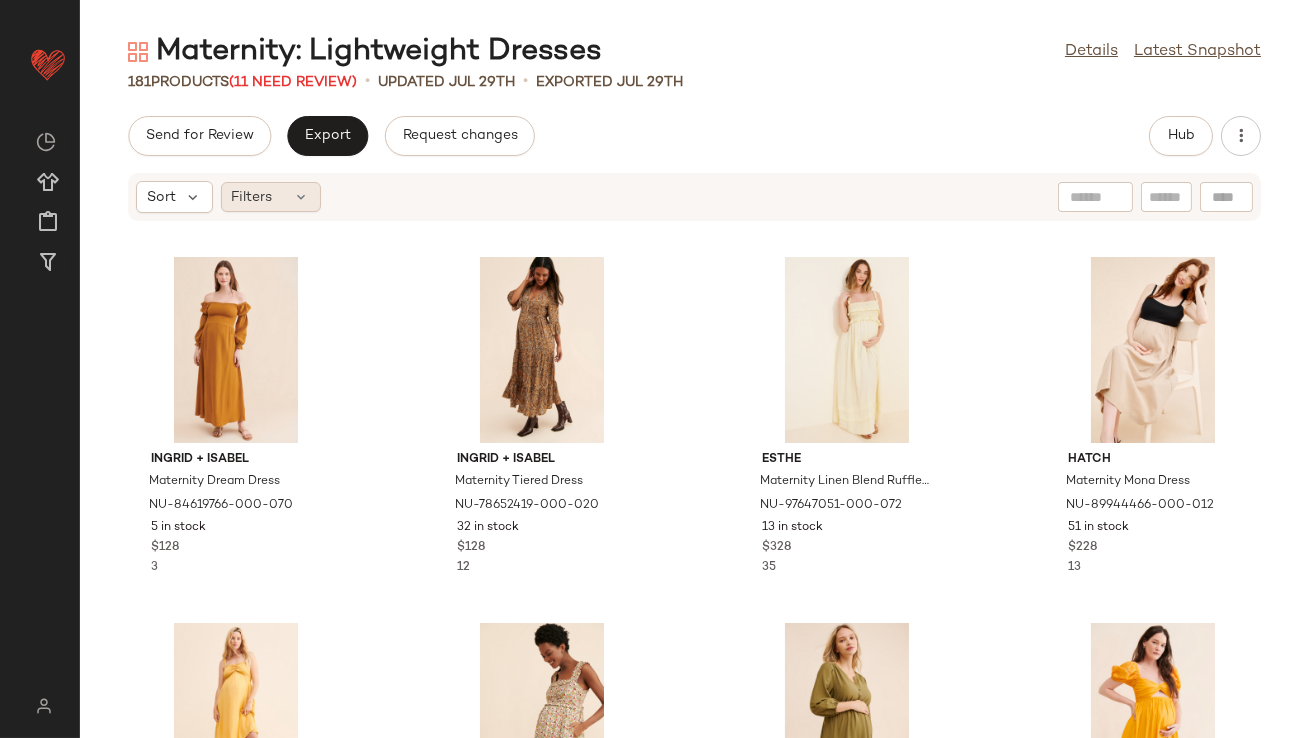 click at bounding box center (302, 197) 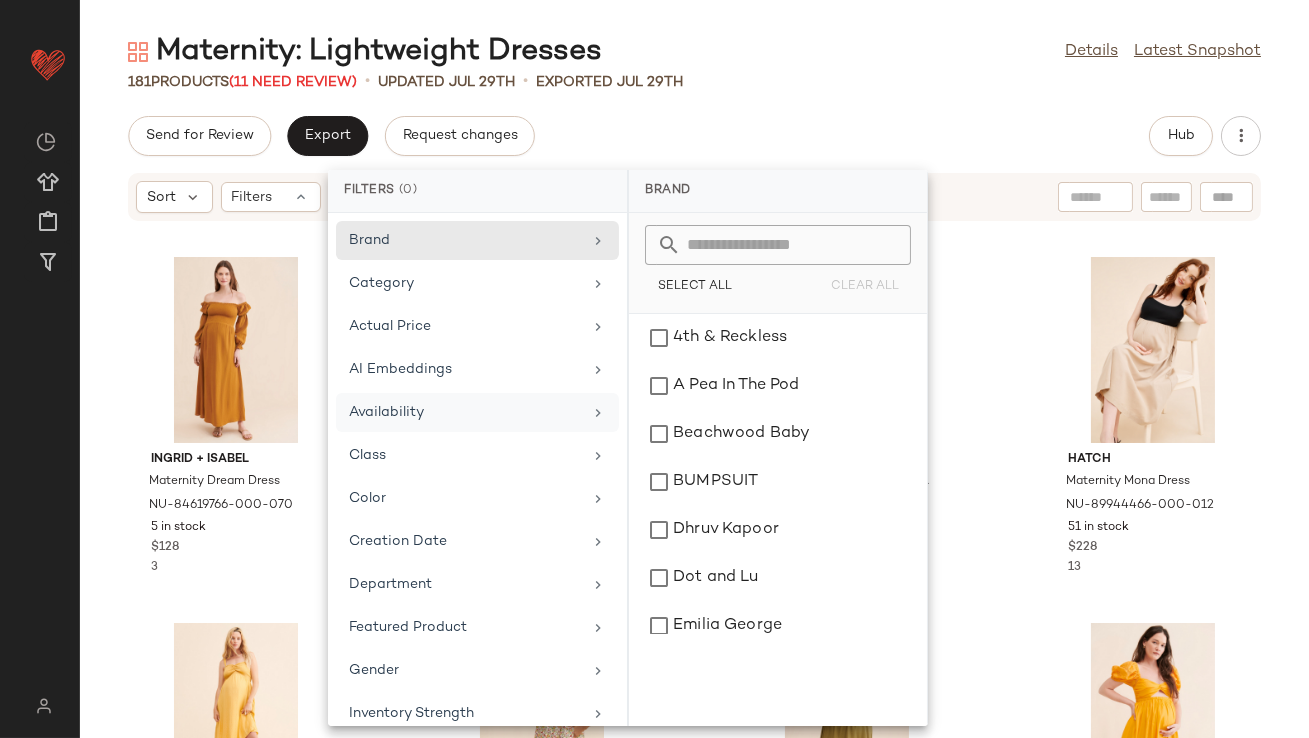 click on "Availability" at bounding box center (465, 412) 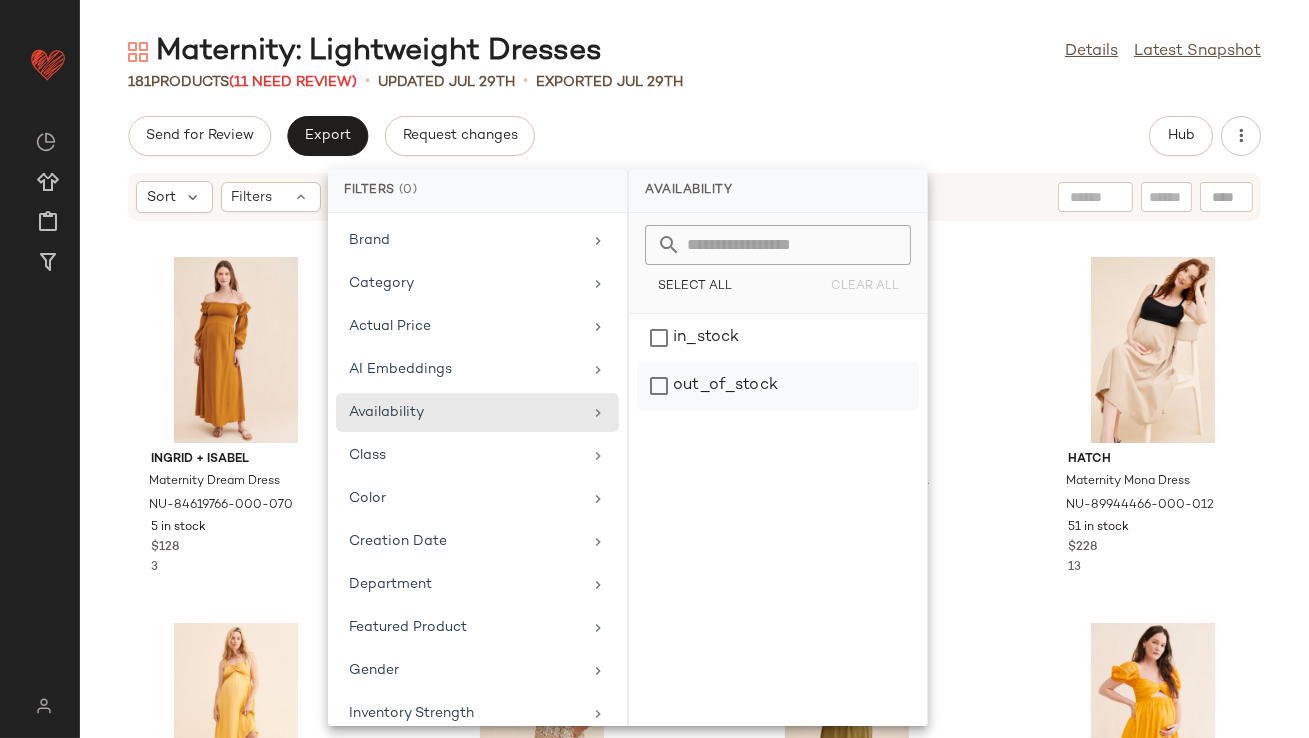 click on "out_of_stock" 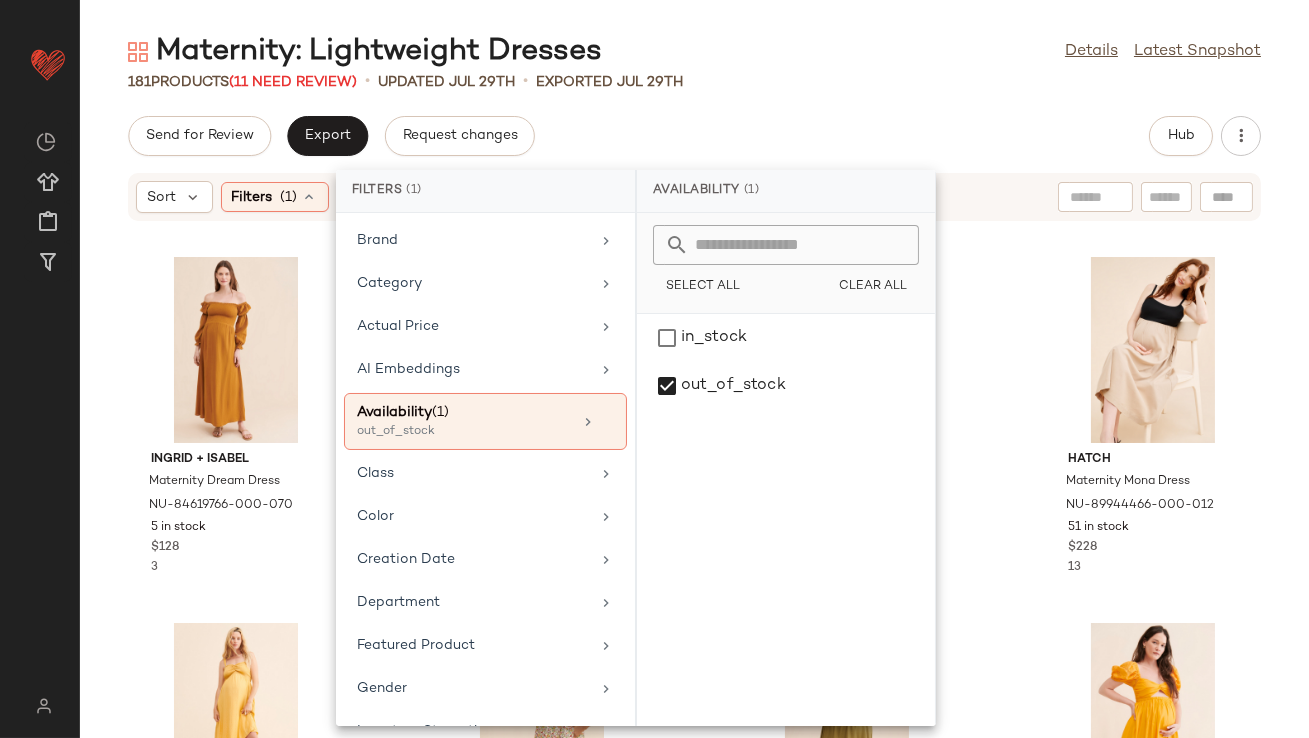 click on "181   Products   (11 Need Review)   •   updated Jul 29th  •  Exported Jul 29th" 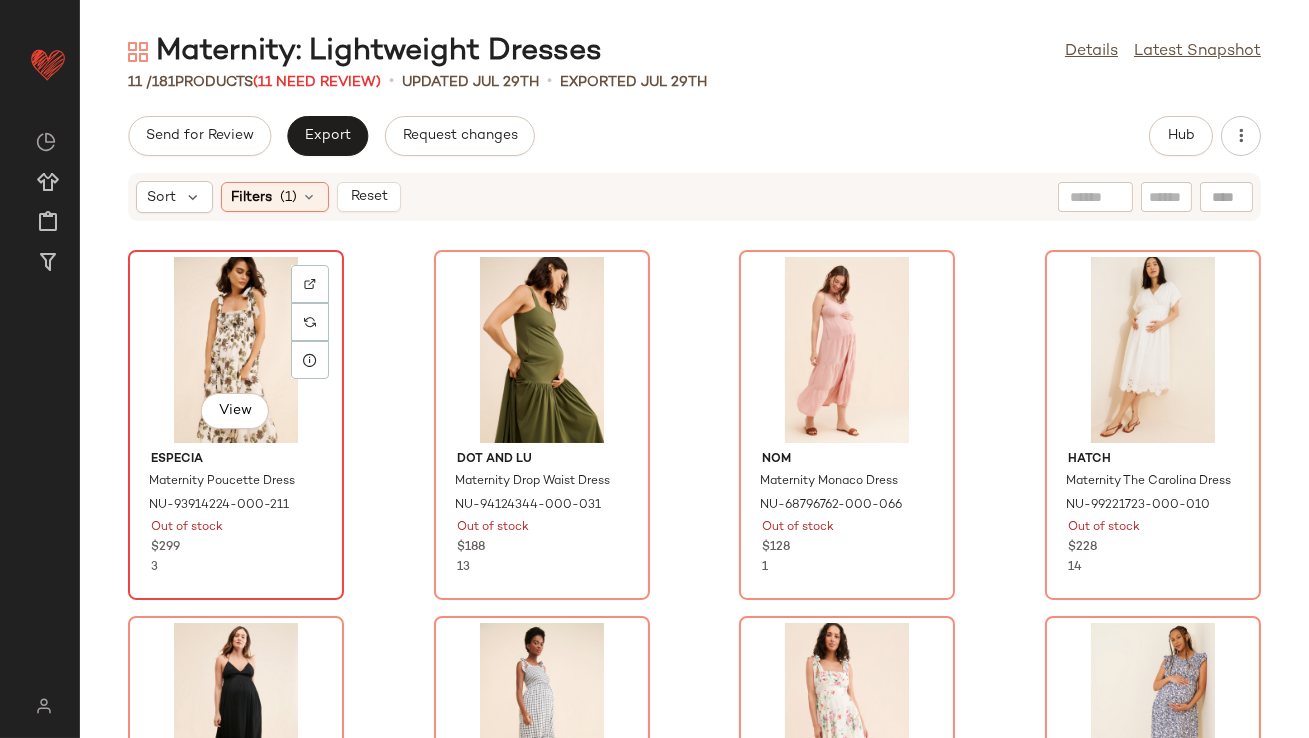 click on "View" 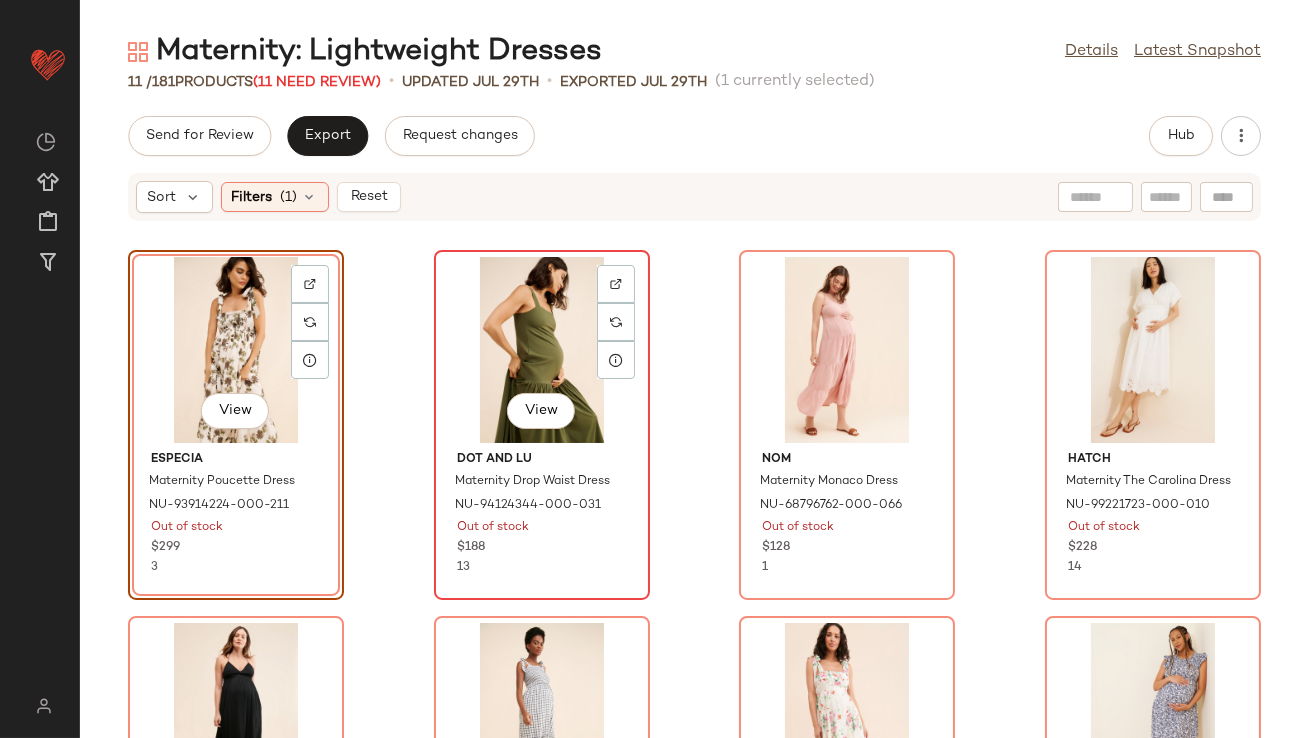 scroll, scrollTop: 609, scrollLeft: 0, axis: vertical 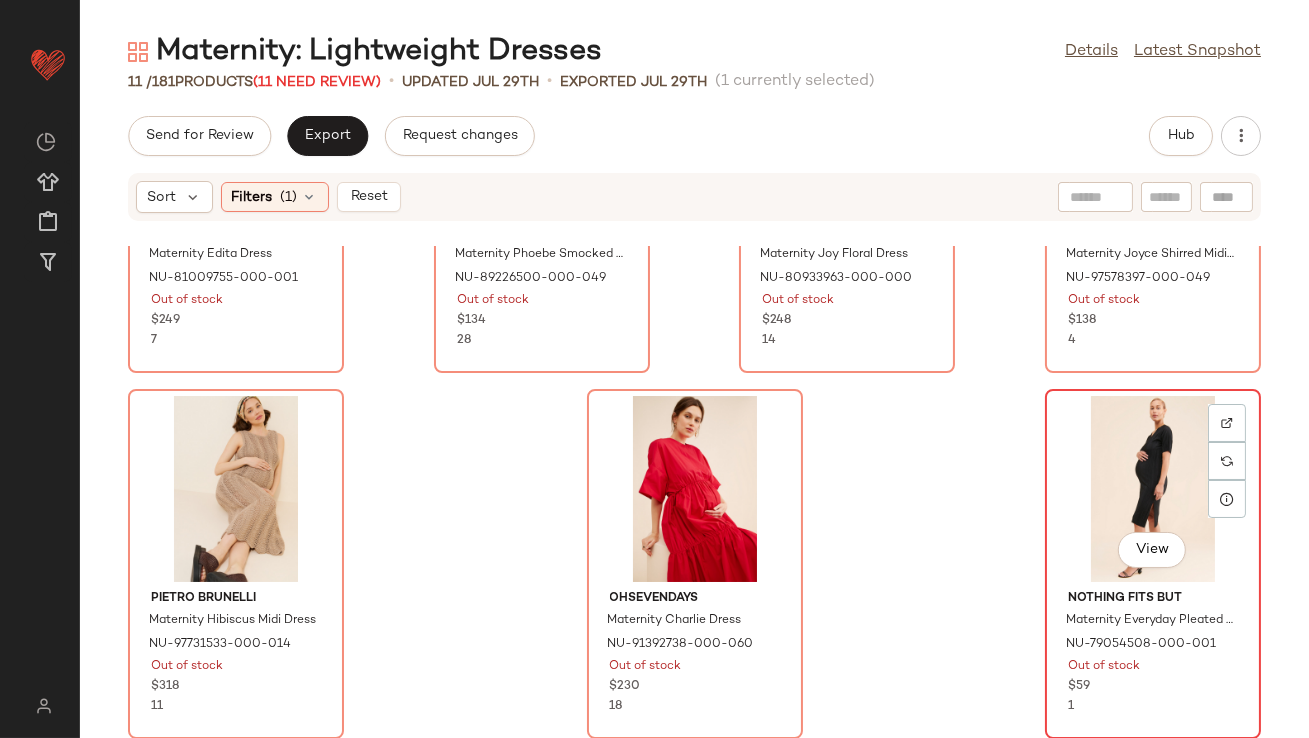 click on "View" 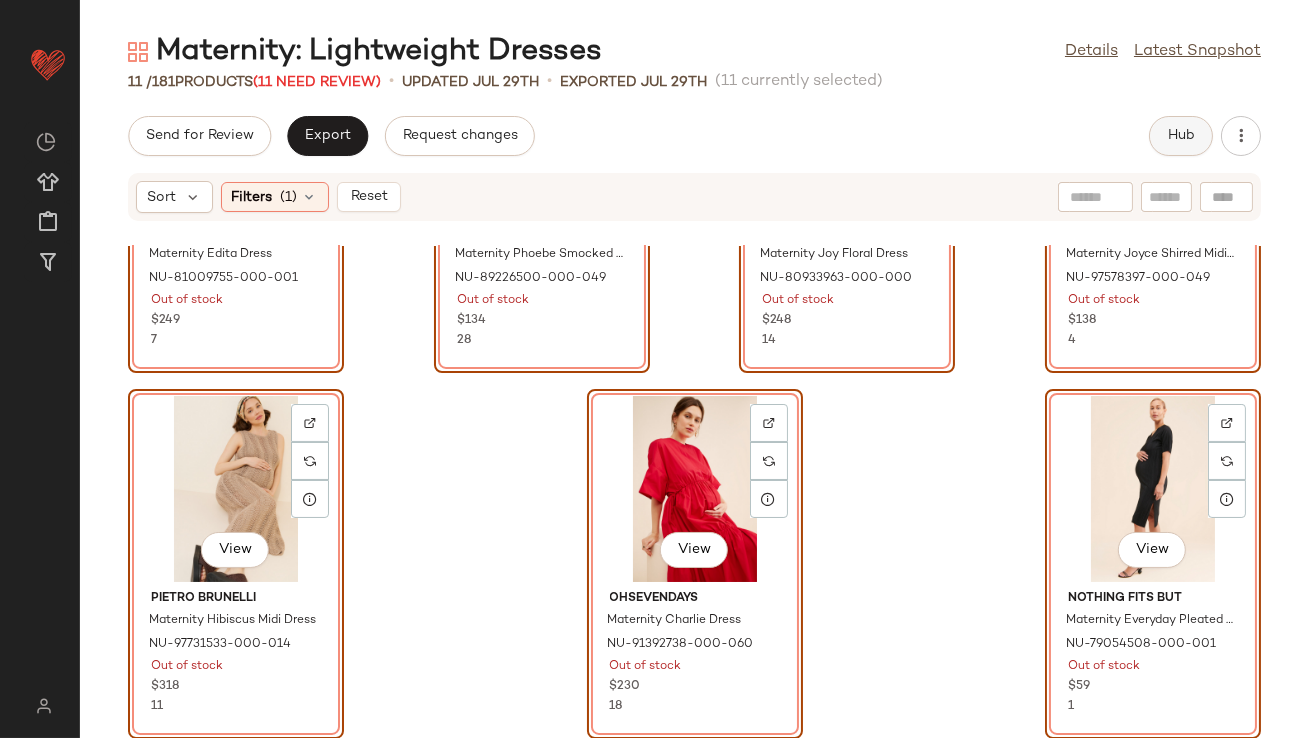 click on "Hub" 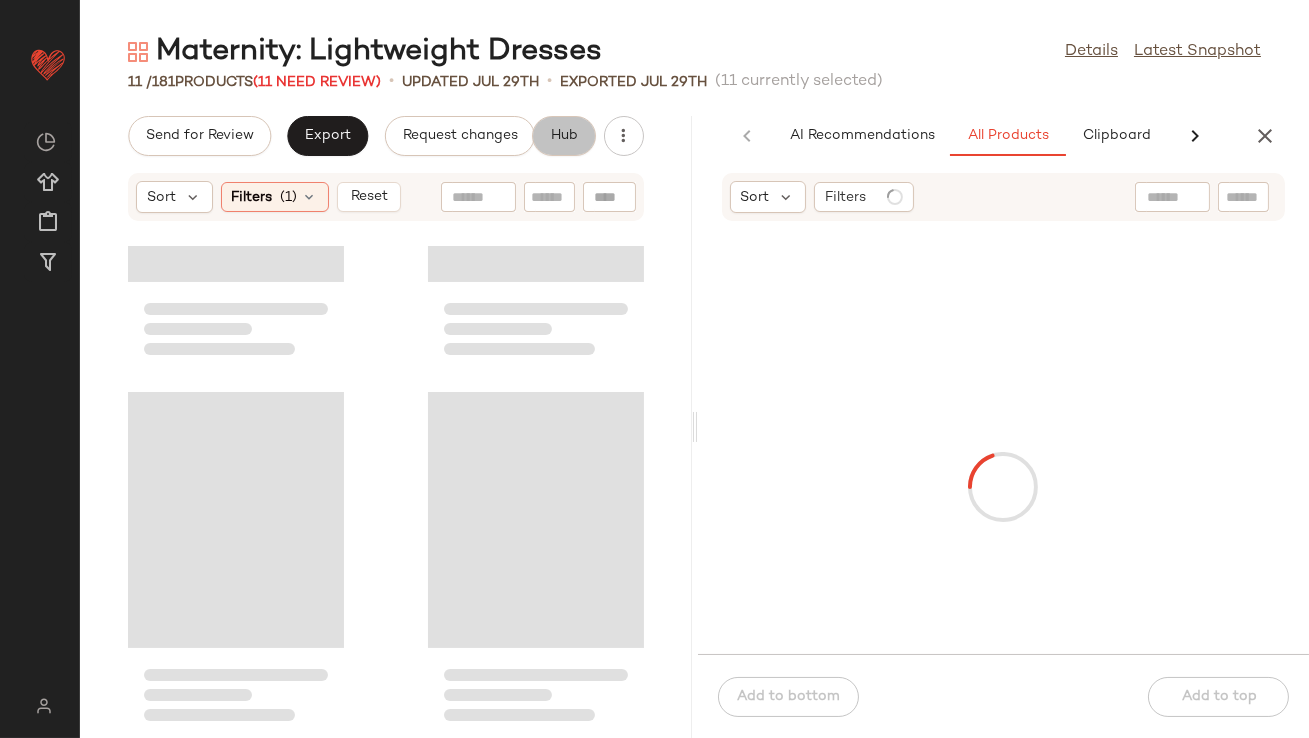 scroll, scrollTop: 975, scrollLeft: 0, axis: vertical 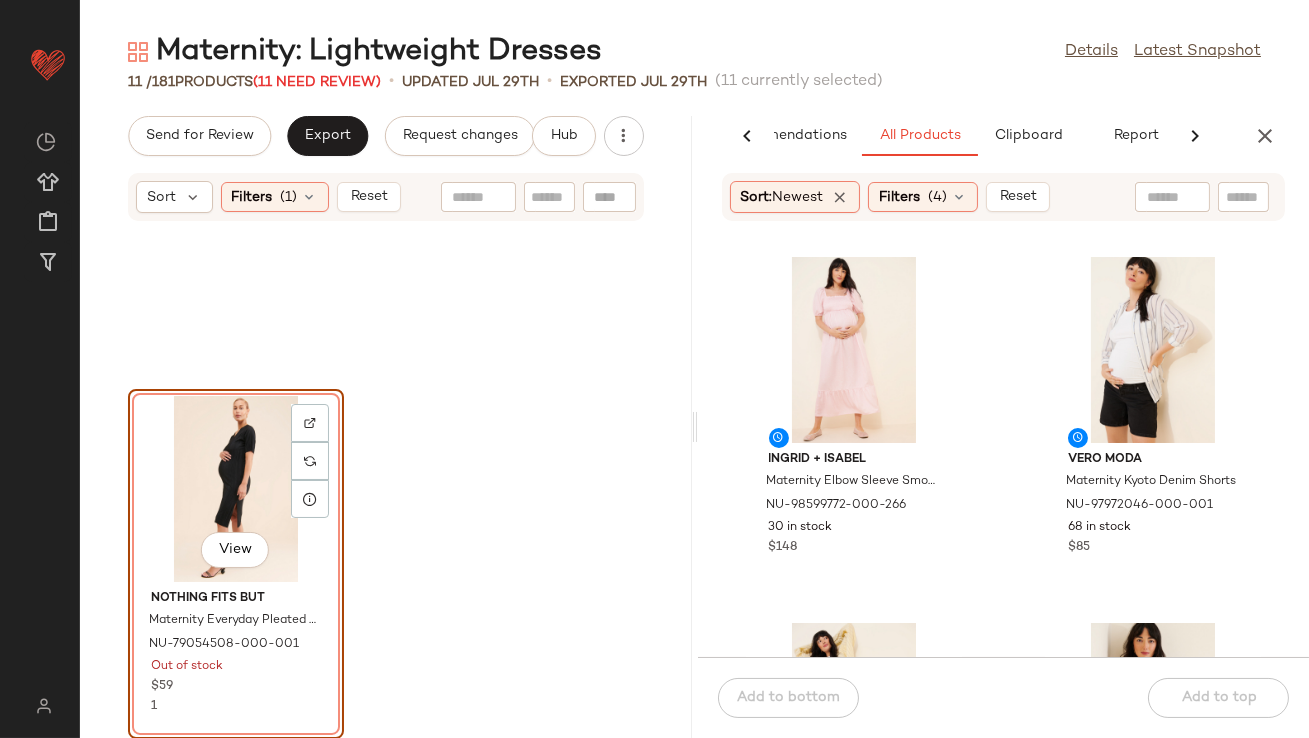 click on "View" 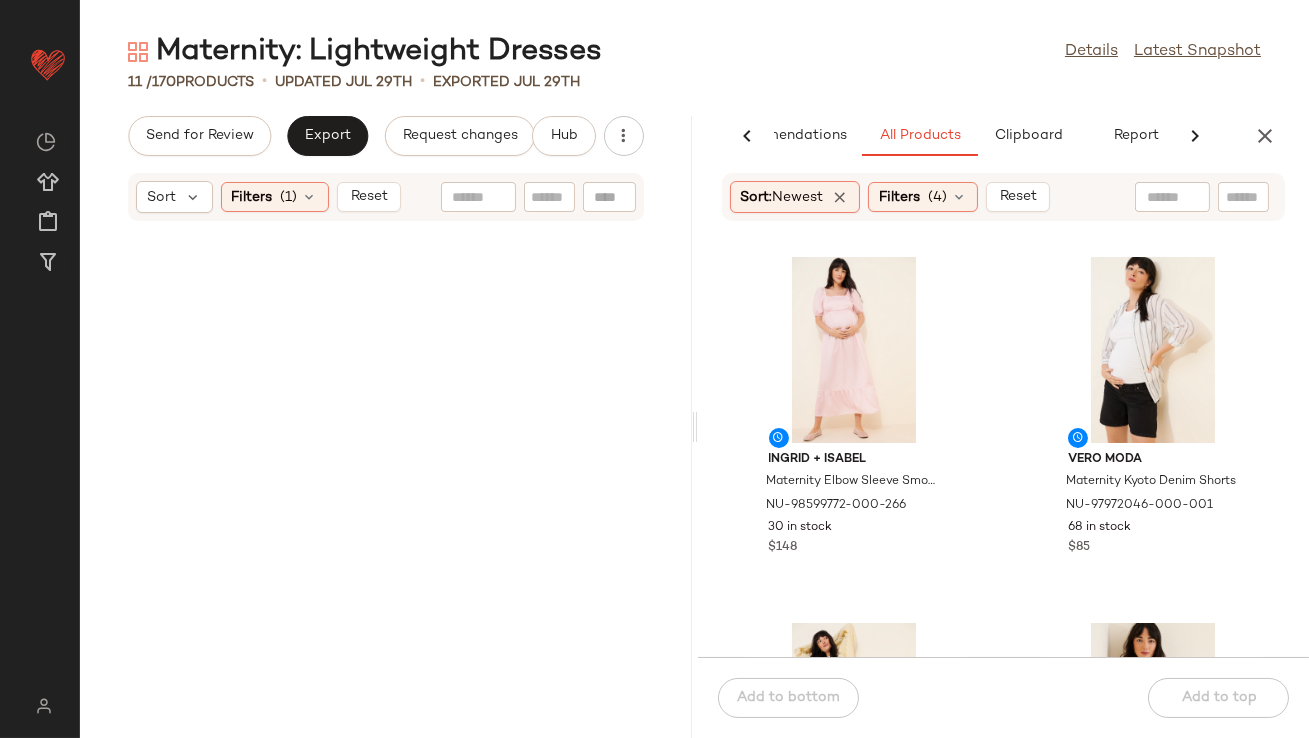 scroll, scrollTop: 0, scrollLeft: 0, axis: both 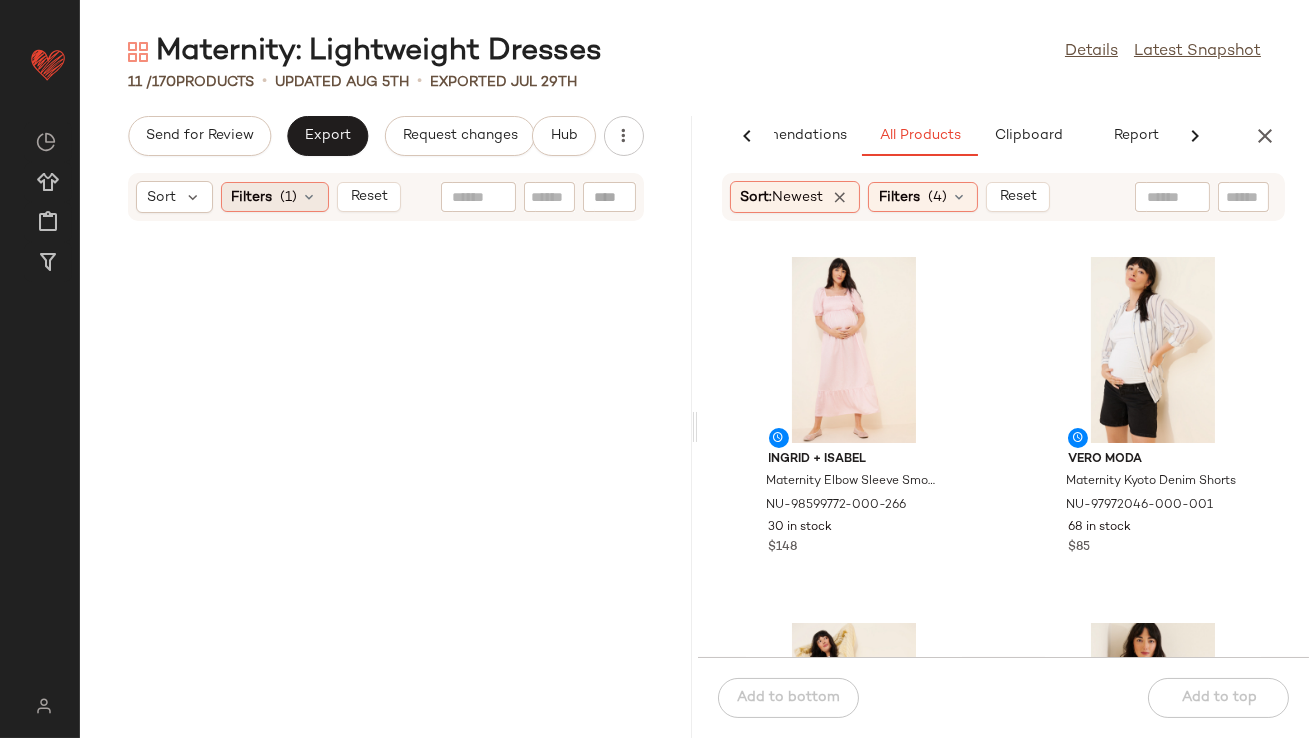 click on "Filters  (1)" 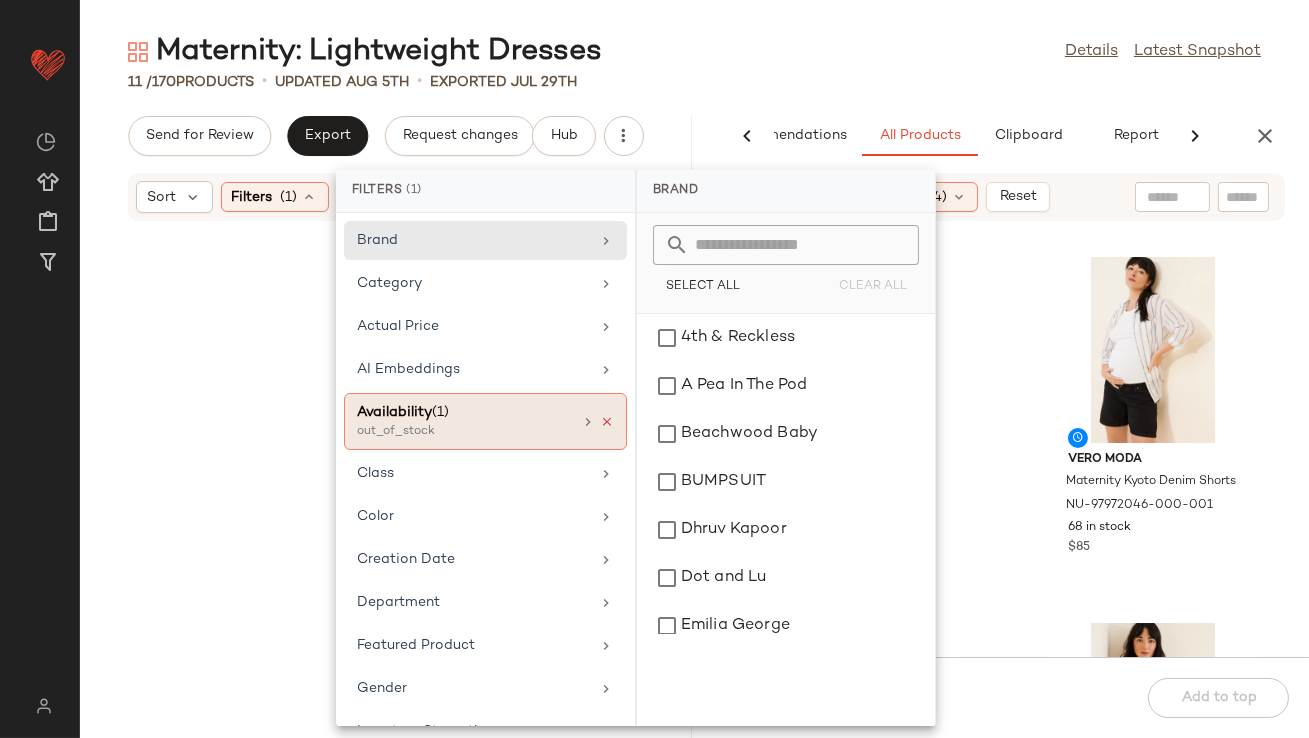 click at bounding box center [607, 422] 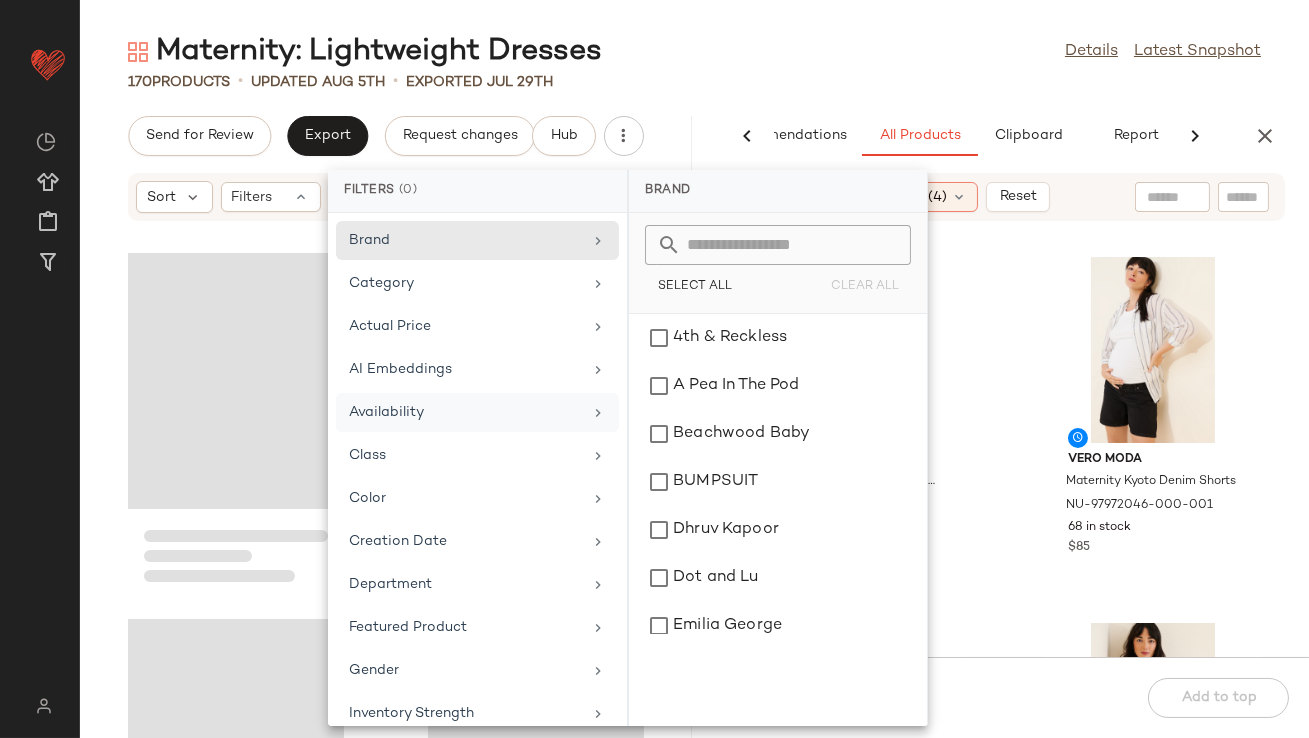 click on "Maternity: Lightweight Dresses  Details   Latest Snapshot" 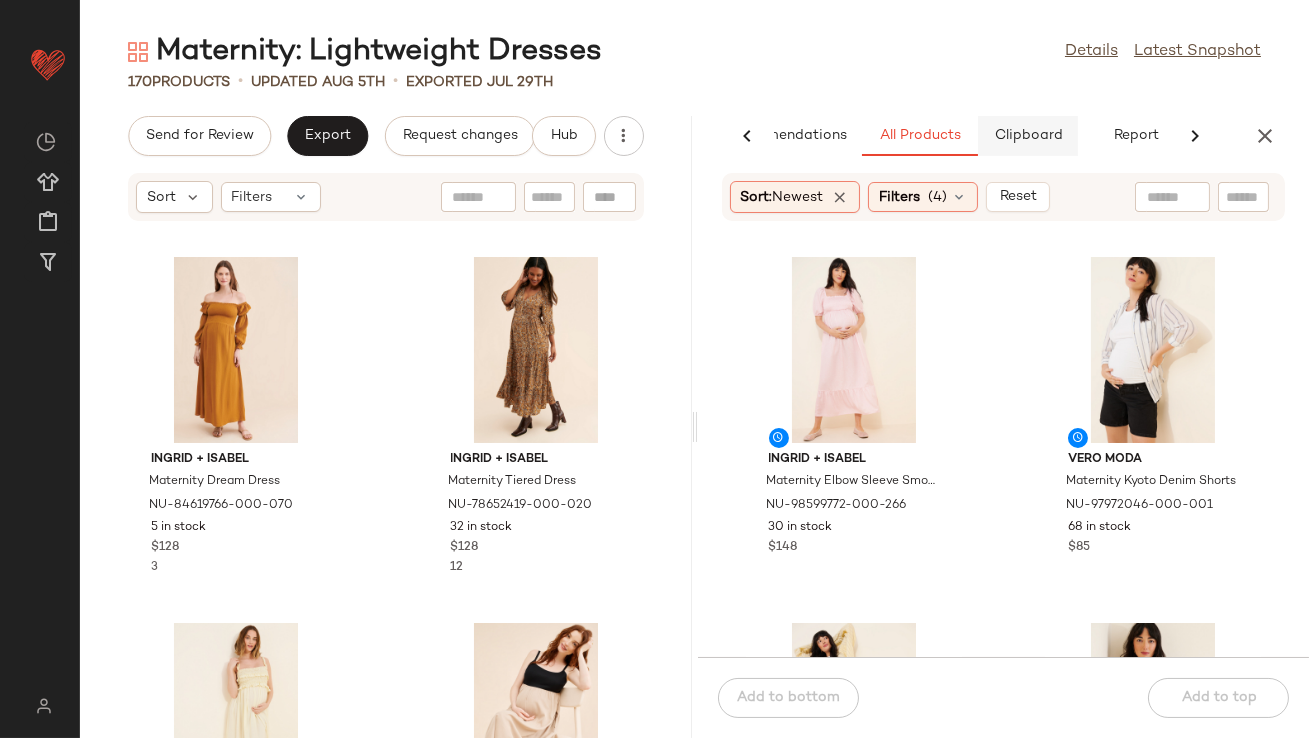 click on "Clipboard" 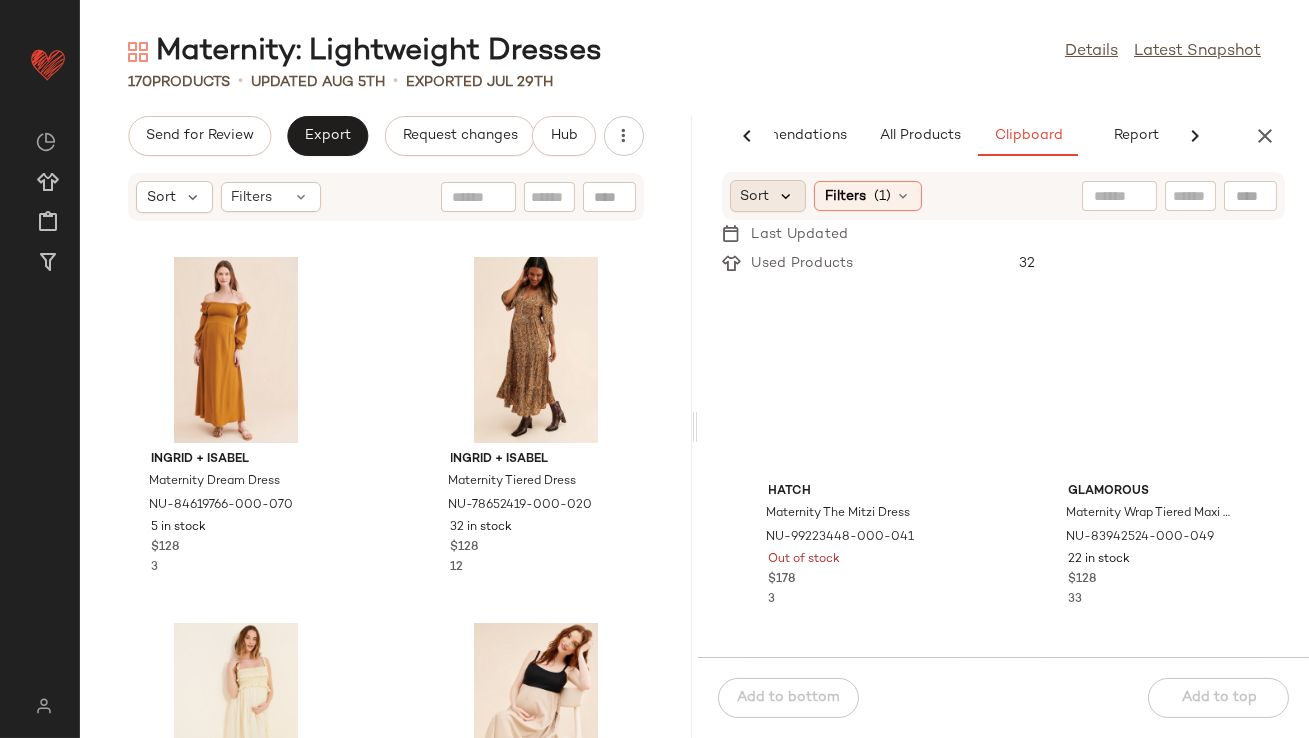 click at bounding box center [787, 196] 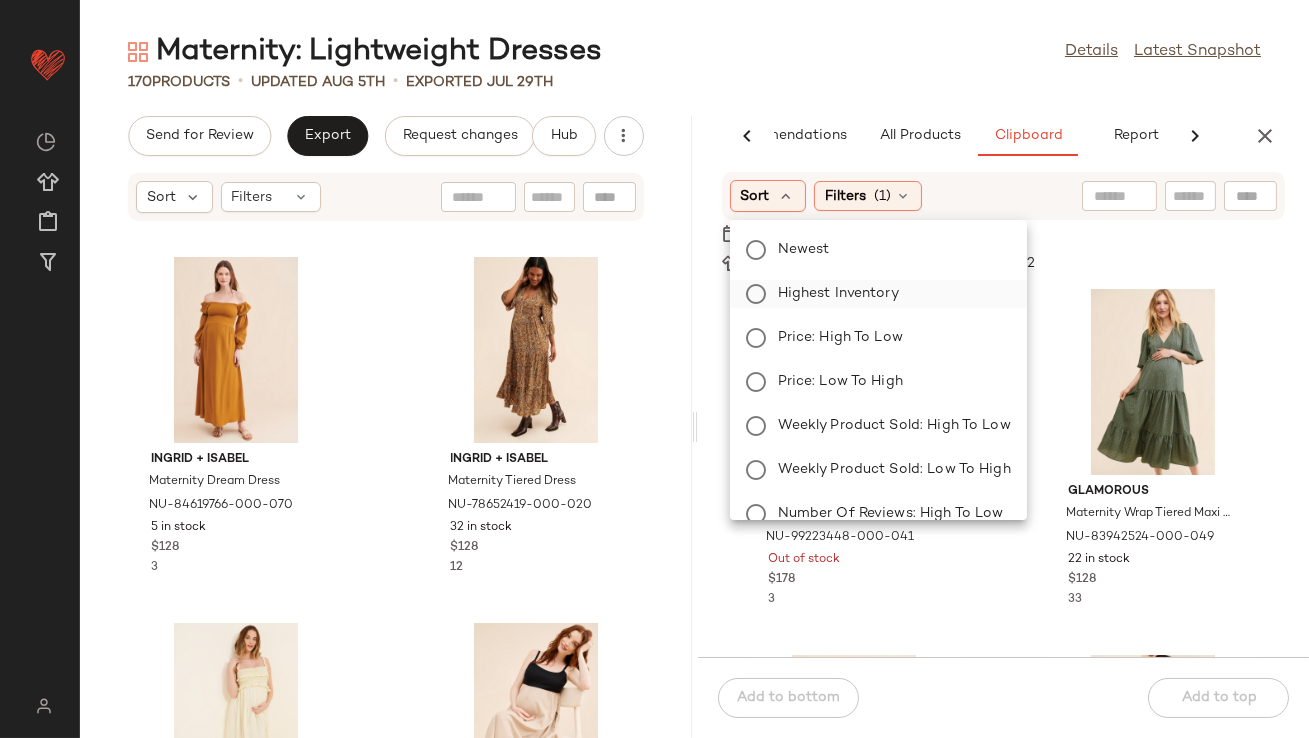 click on "Highest Inventory" 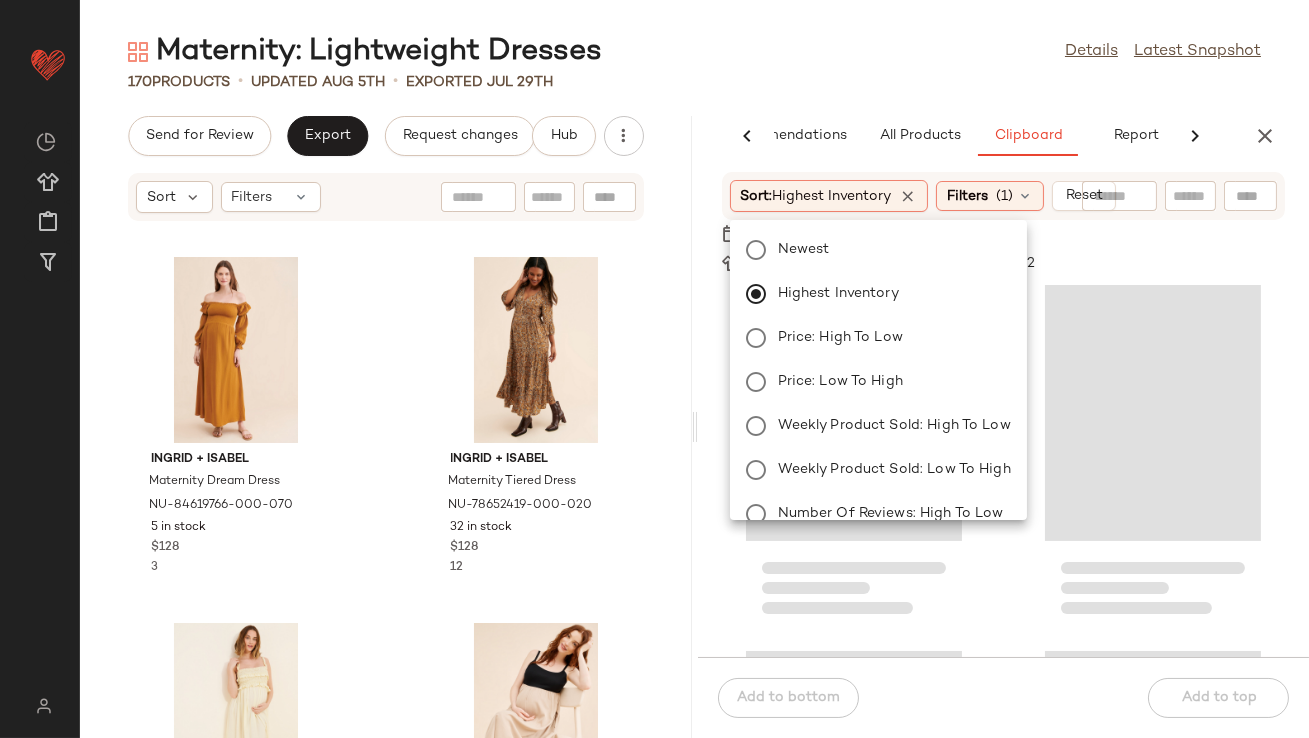 click on "Maternity: Lightweight Dresses  Details   Latest Snapshot  170   Products   •   updated Aug 5th  •  Exported Jul 29th  Send for Review   Export   Request changes   Hub  Sort  Filters Ingrid + Isabel Maternity Dream Dress NU-84619766-000-070 5 in stock $128 3 Ingrid + Isabel Maternity Tiered Dress NU-78652419-000-020 32 in stock $128 12 ESTHE Maternity Linen Blend Ruffle Maxi Sundress NU-97647051-000-072 13 in stock $328 35 Hatch Maternity Mona Dress NU-89944466-000-012 51 in stock $228 13 Hatch Maternity Gemma Dress NU-82132358-000-270 52 in stock $268 6 nom Maternity Emma Maxi Tank Dress NU-89206890-000-000 26 in stock $148 32 Ingrid + Isabel Maternity Long Sleeve Woven Dress NU-91517771-000-031 9 in stock $118 4 Emilia George Maternity Zosia Dress NU-83889675-000-080 30 in stock $230 15  AI Recommendations   All Products   Clipboard   Report  Sort:   Newest Filters  (4)   Reset  Ingrid + Isabel Maternity Elbow Sleeve Smocked Midi Dress NU-98599772-000-266 30 in stock $148 Vero Moda 68 in stock $85 32" at bounding box center [694, 385] 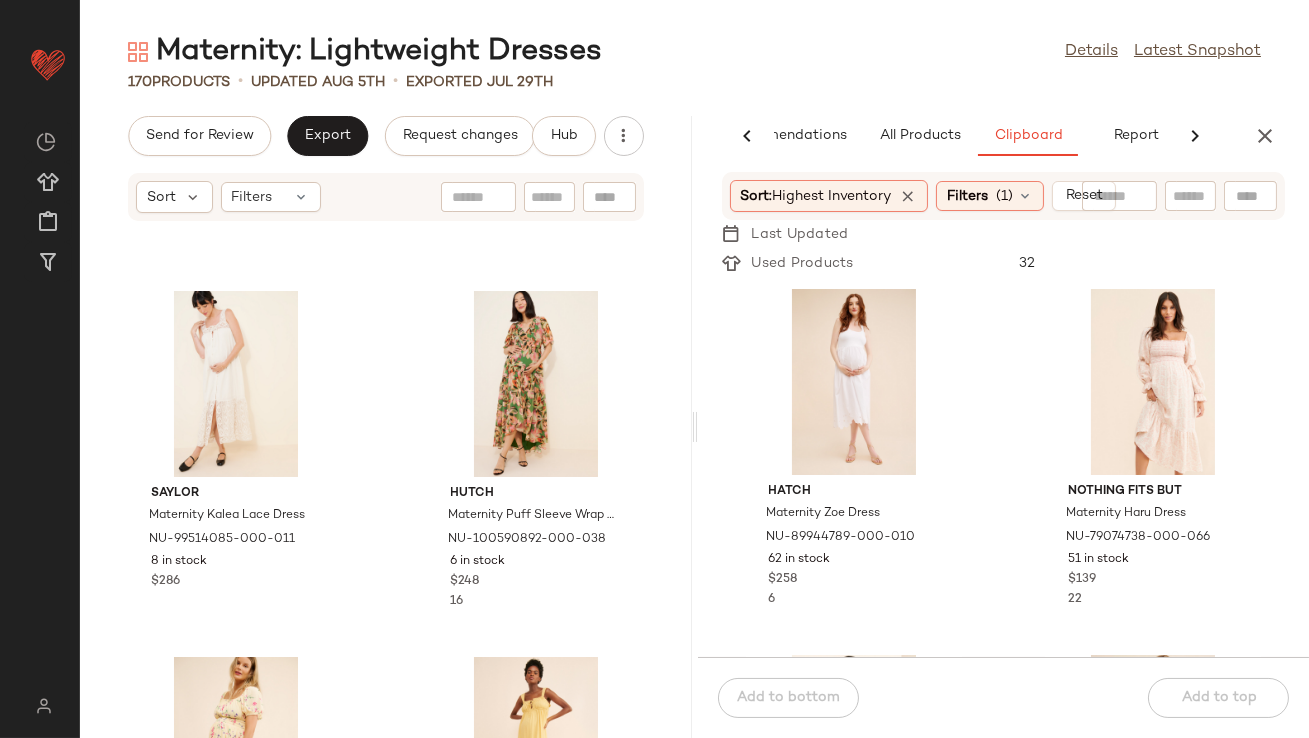 scroll, scrollTop: 3228, scrollLeft: 0, axis: vertical 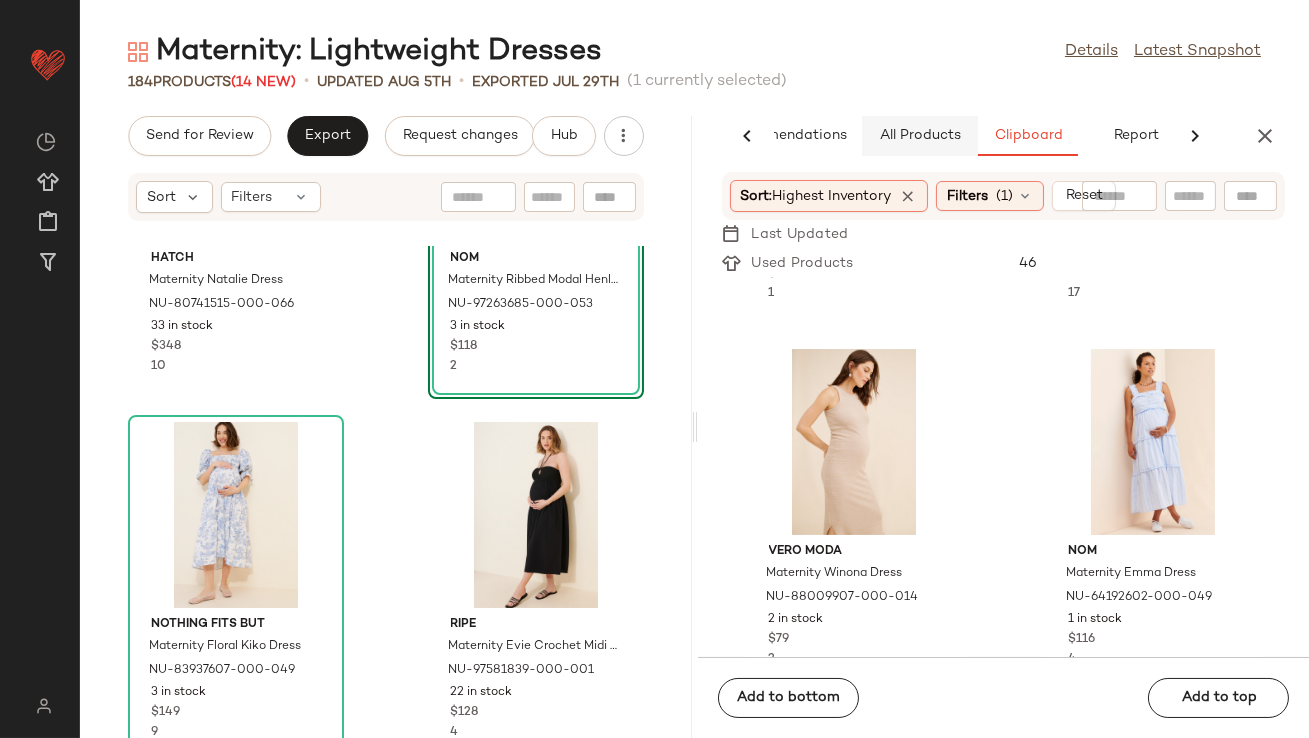 click on "All Products" 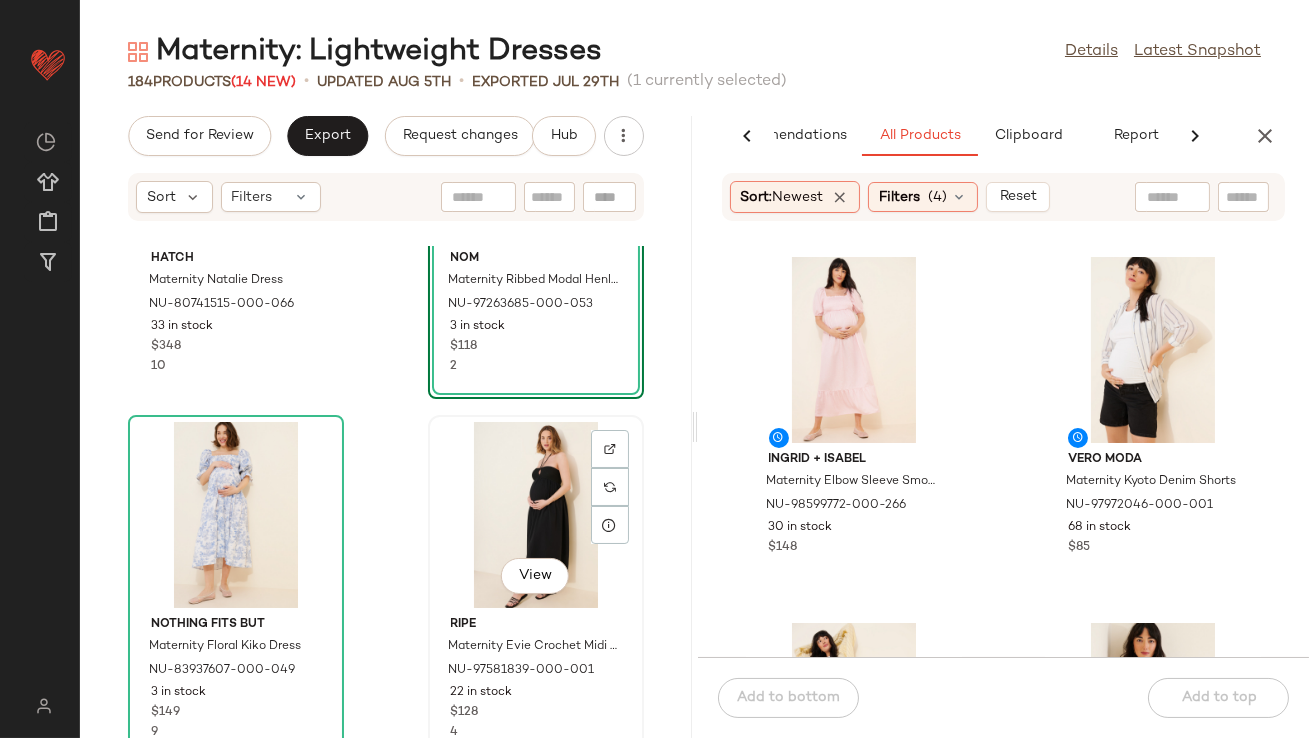 scroll, scrollTop: 15925, scrollLeft: 0, axis: vertical 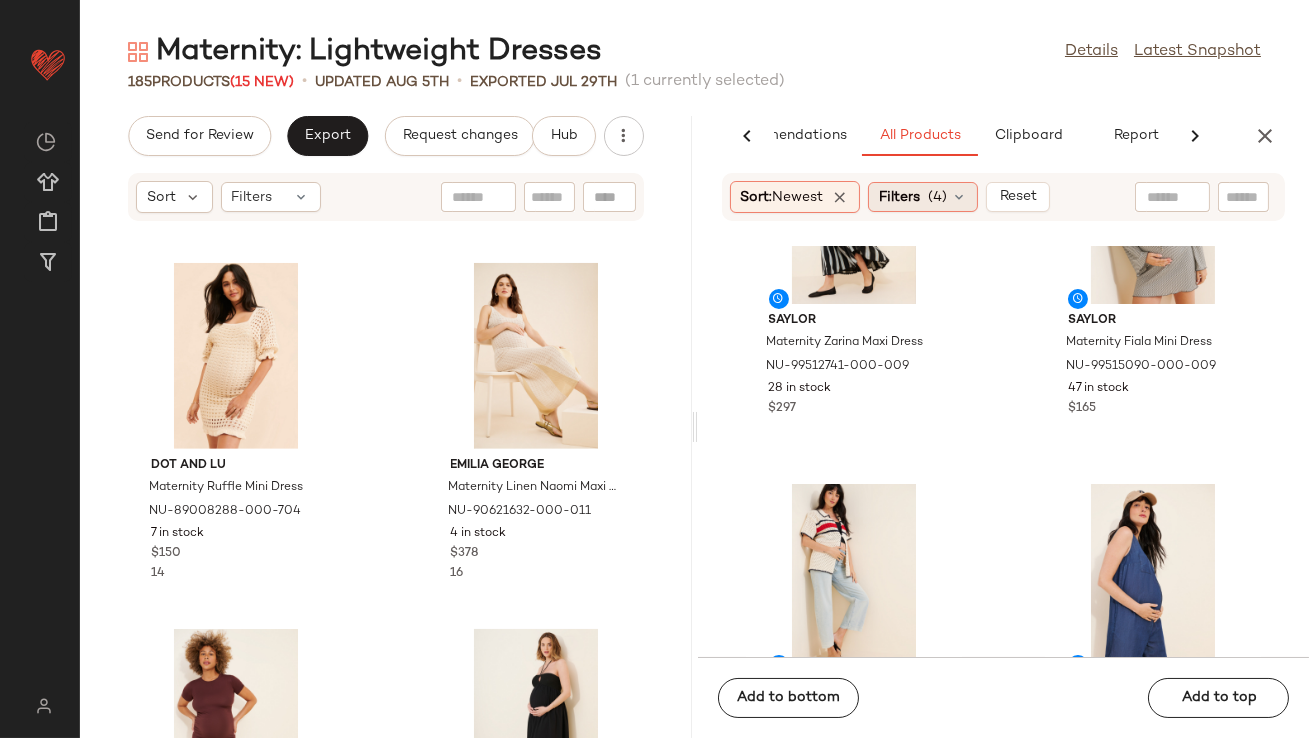 click on "(4)" at bounding box center [937, 197] 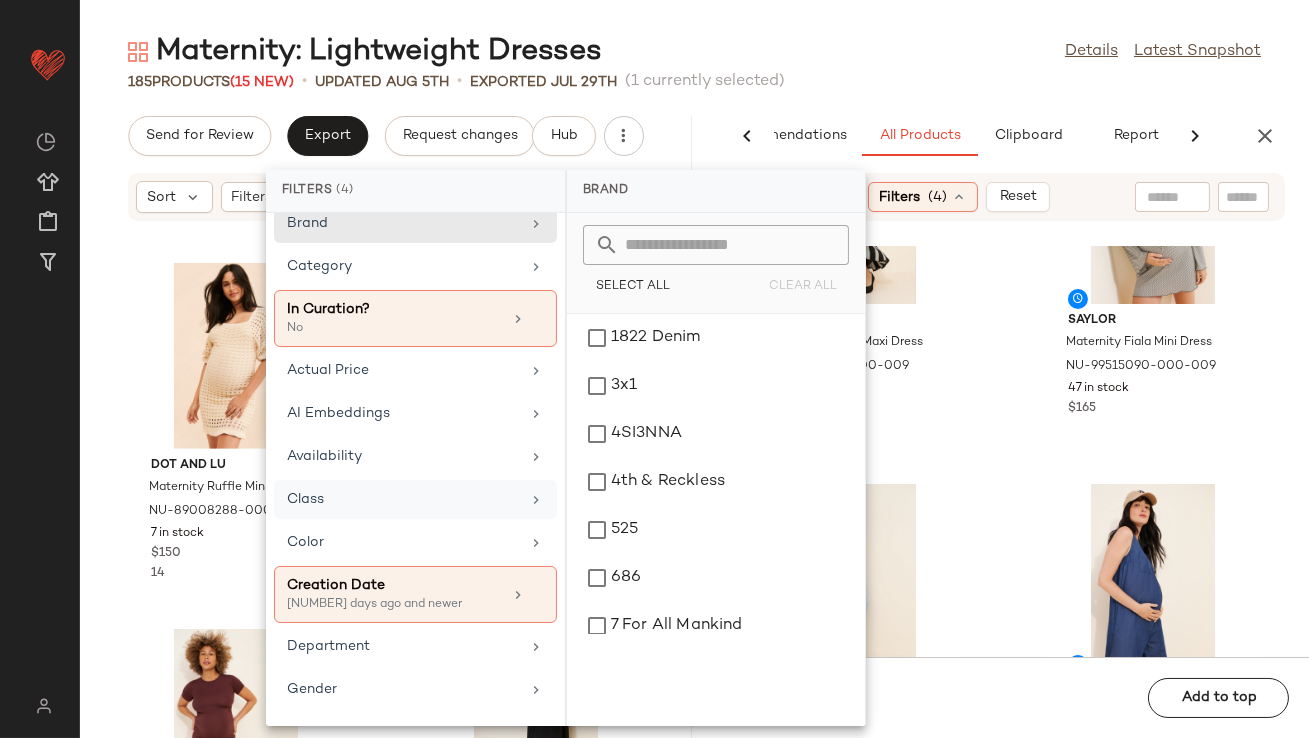 scroll, scrollTop: 0, scrollLeft: 0, axis: both 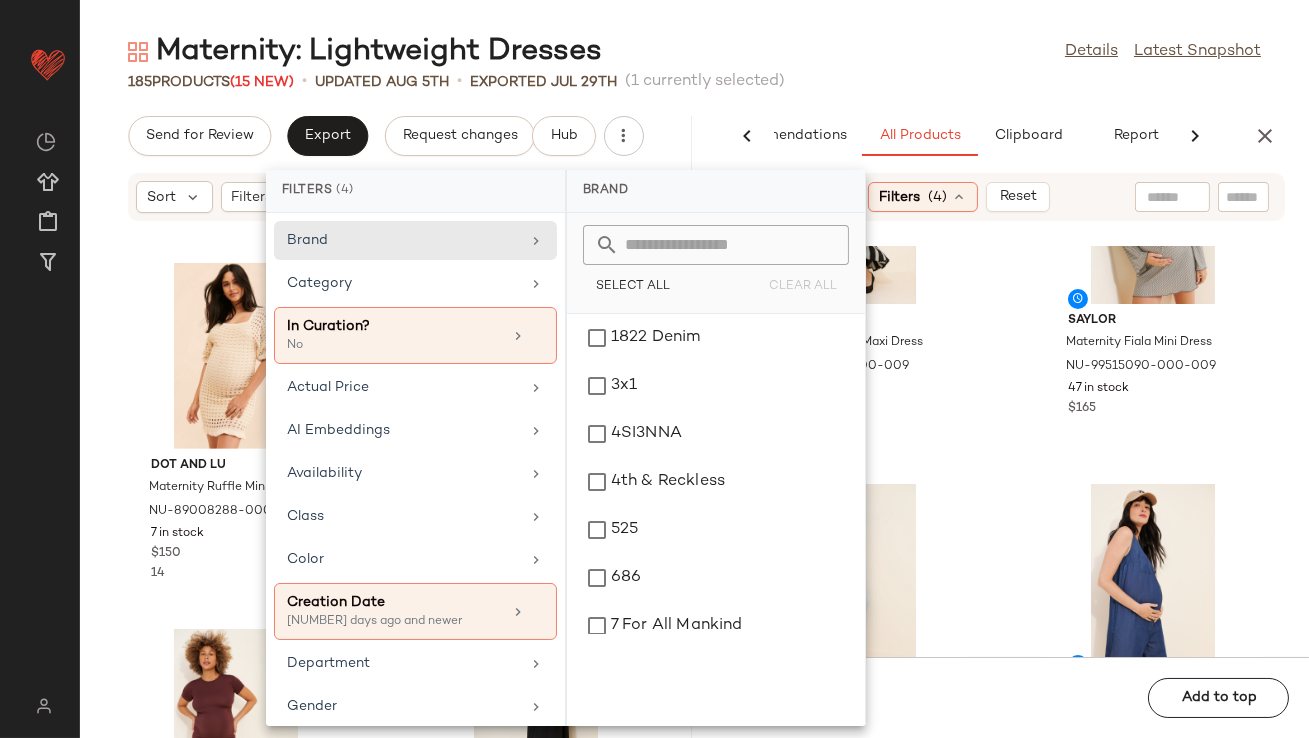 click on "Brand Category In Curation? No Actual Price AI Embeddings Availability Class Color Creation Date 10 days ago and newer Department Gender Inventory Strength Is Vintage Matching Sets Only Maternity  (1)  Maternity Number Of Reviews Occasion Overall Star Rating Plus Size Product Price Total Inventory 10+ Weekly Product Sold" at bounding box center (415, 469) 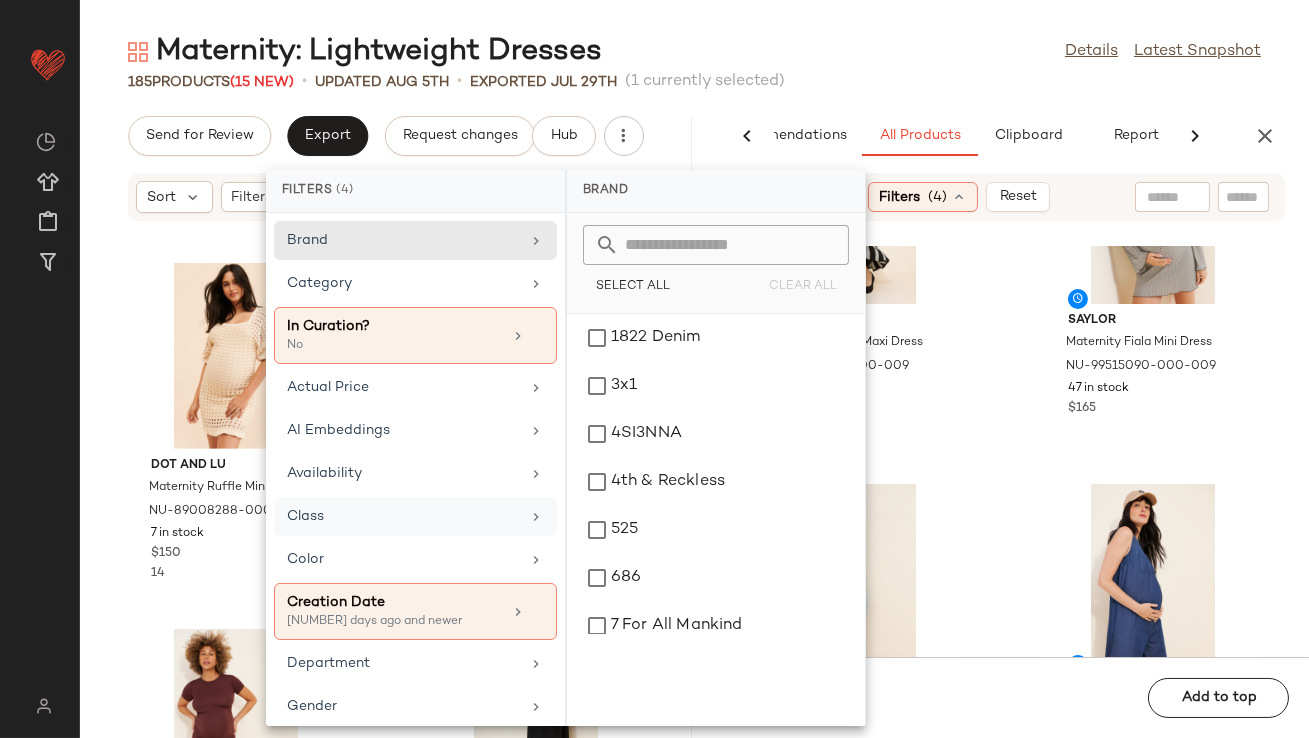 click on "Class" 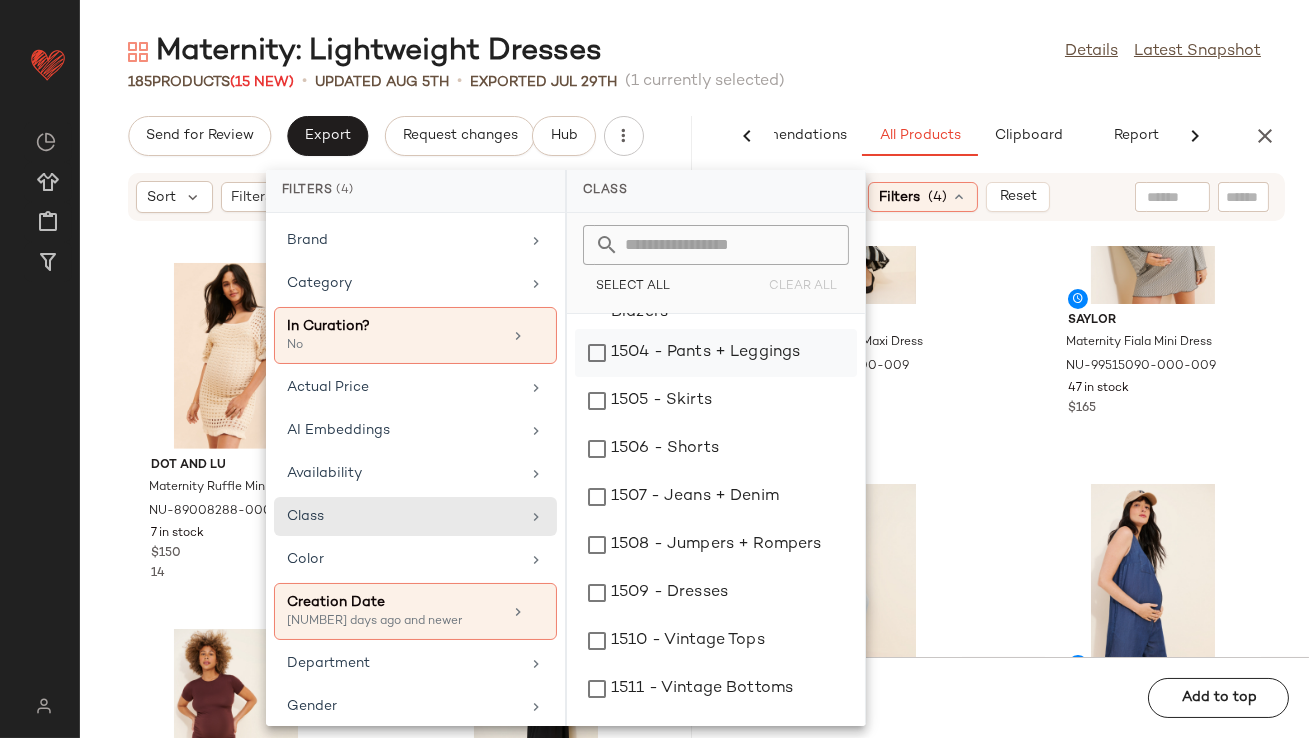 scroll, scrollTop: 206, scrollLeft: 0, axis: vertical 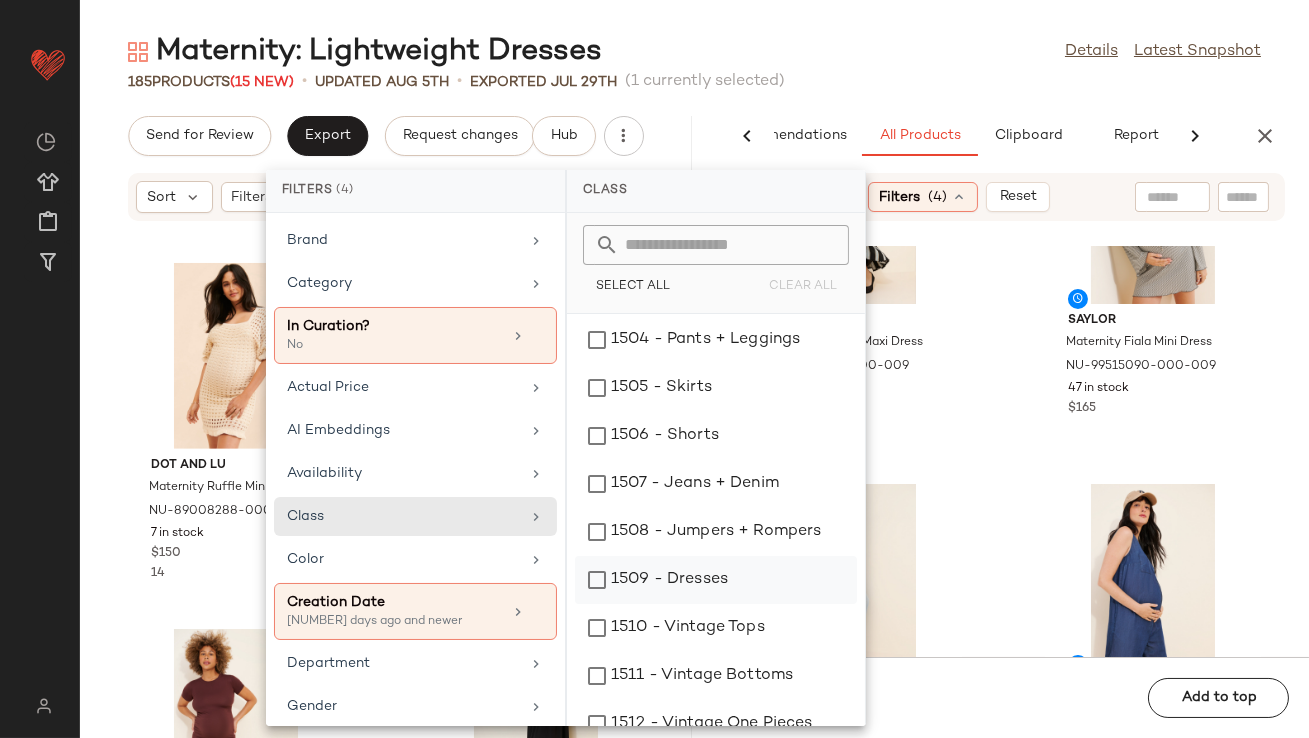 click on "1509 - Dresses" 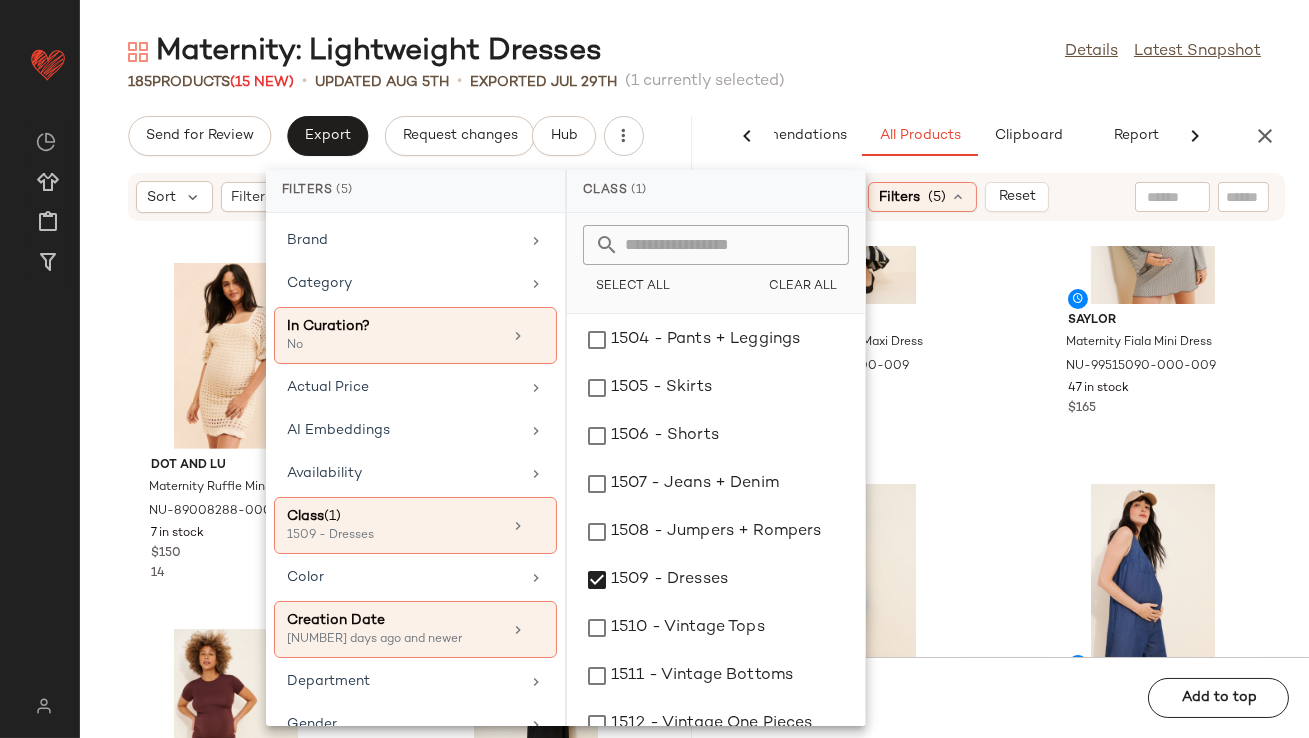 click on "185   Products  (15 New)  •   updated Aug 5th  •  Exported Jul 29th   (1 currently selected)" 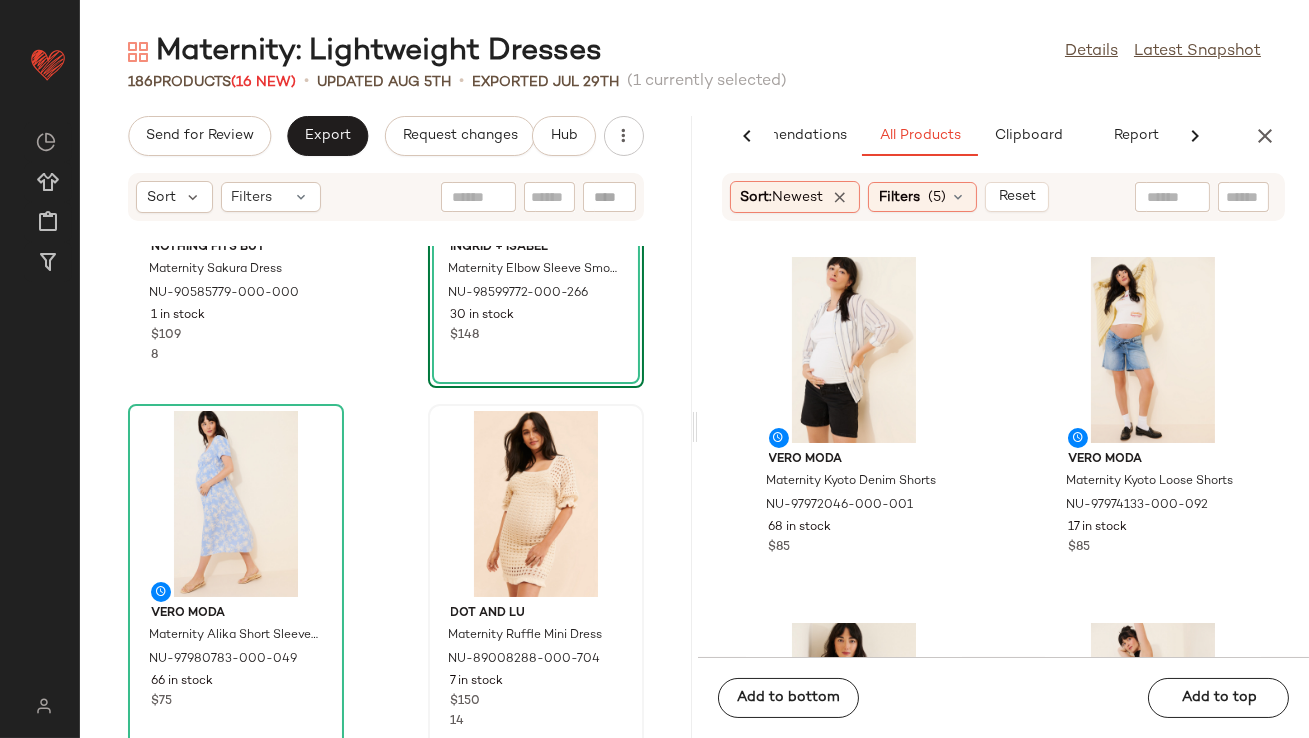 scroll, scrollTop: 16711, scrollLeft: 0, axis: vertical 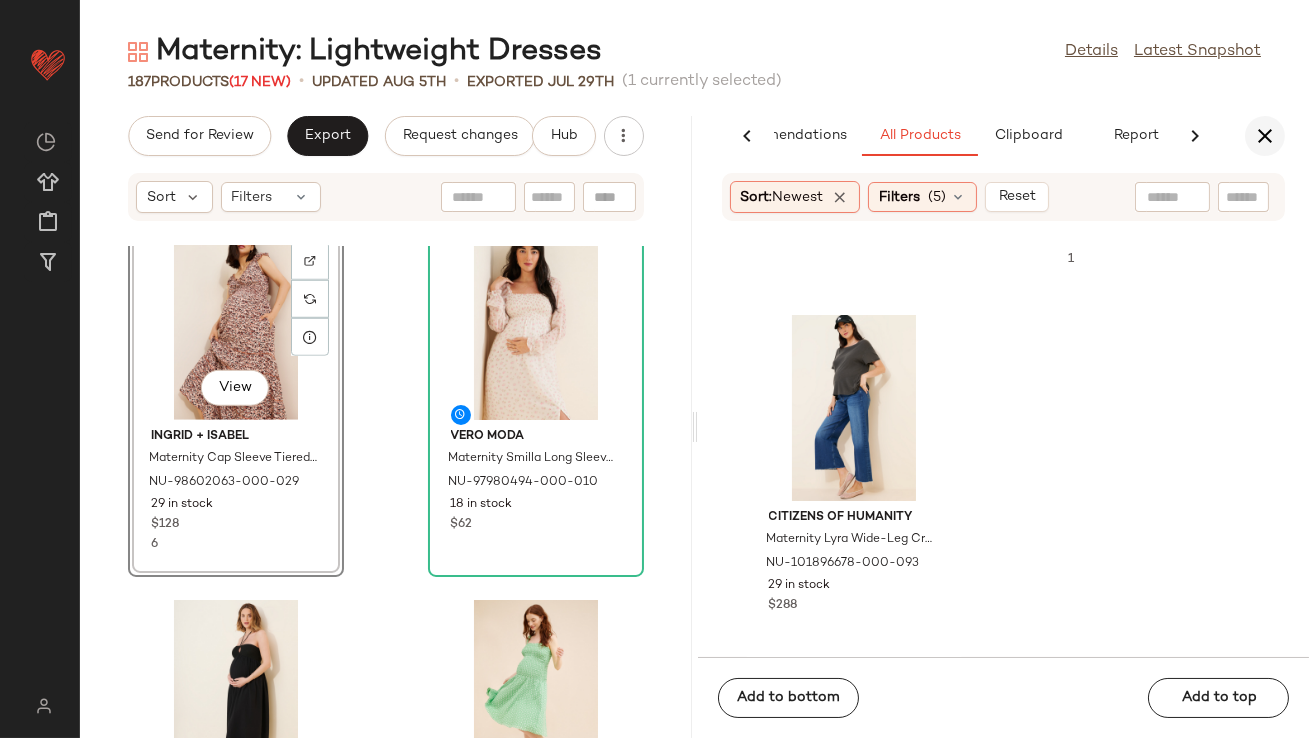 click at bounding box center (1265, 136) 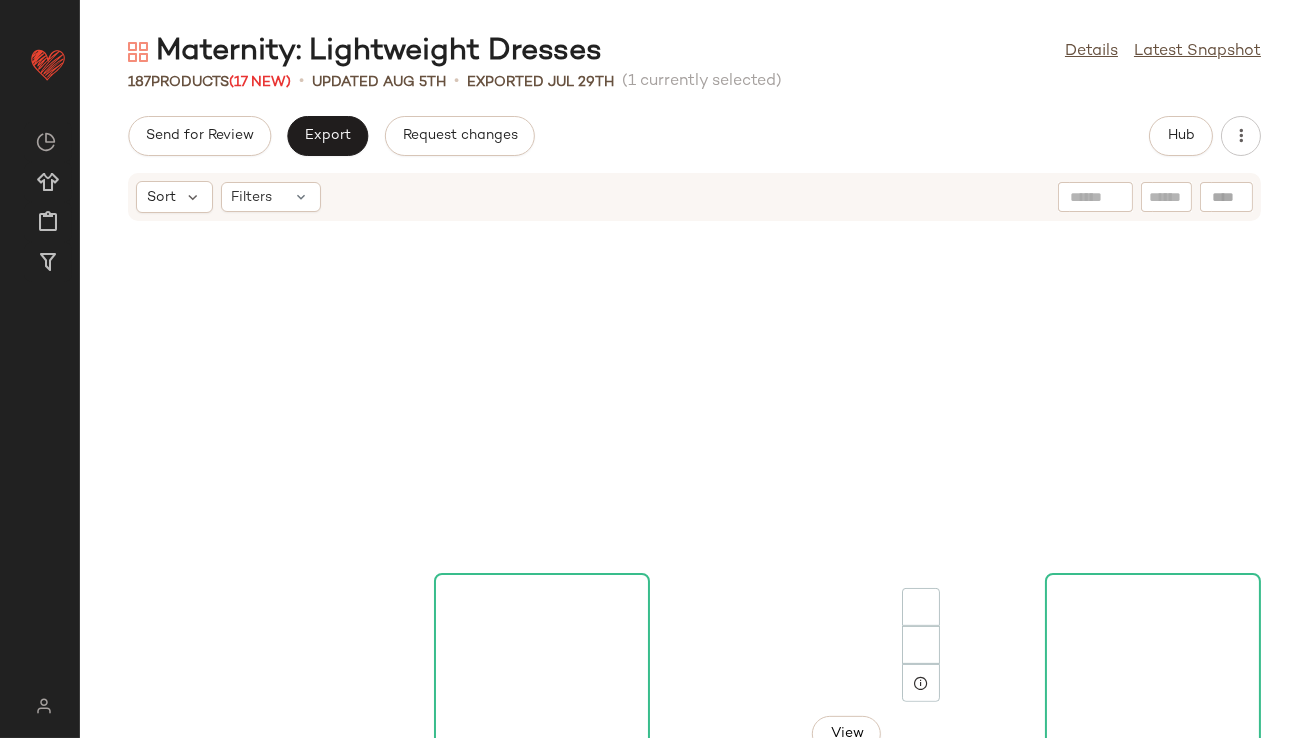 scroll, scrollTop: 0, scrollLeft: 0, axis: both 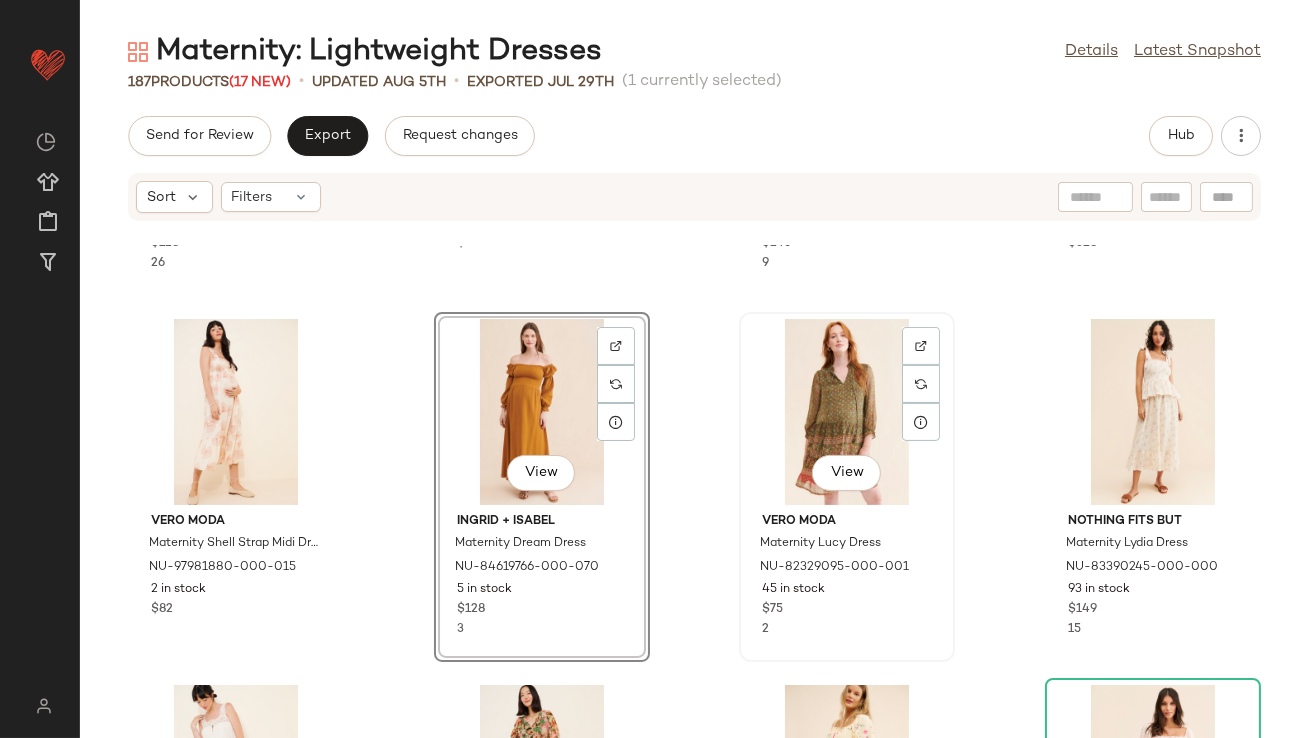 click on "View" 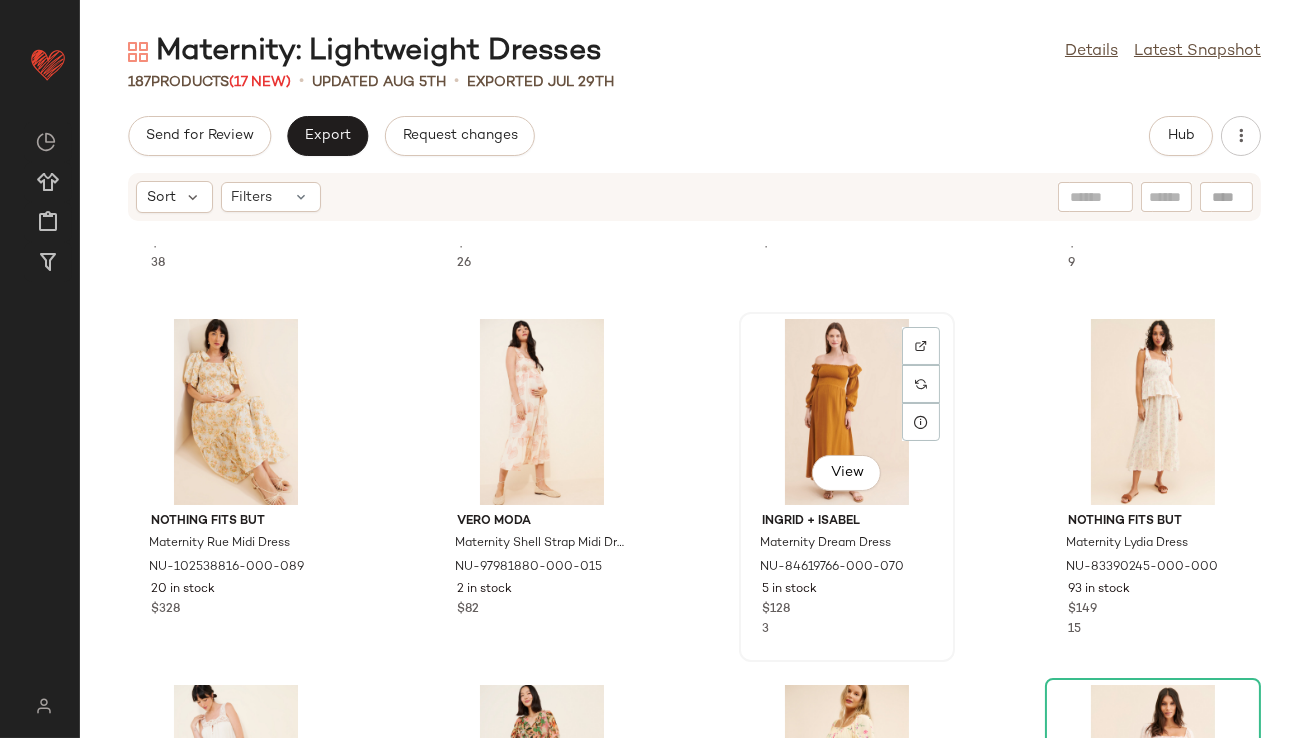 scroll, scrollTop: 0, scrollLeft: 0, axis: both 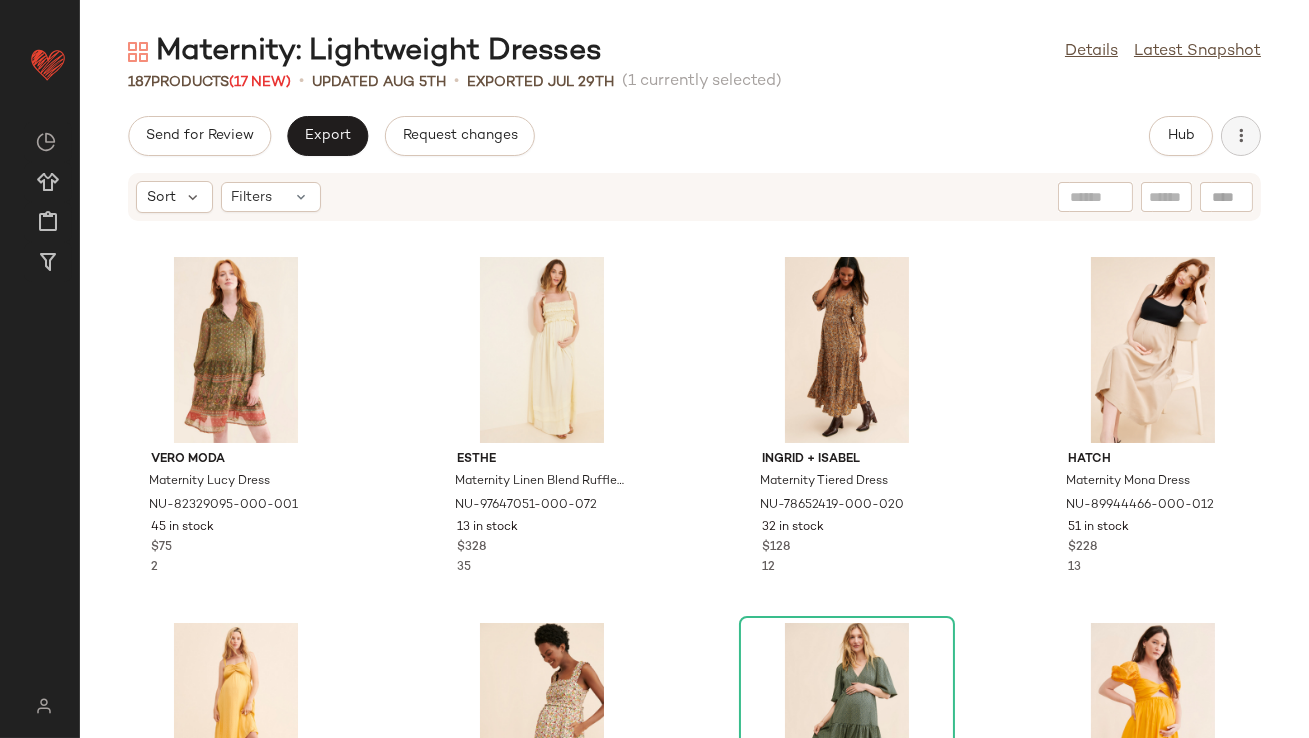click 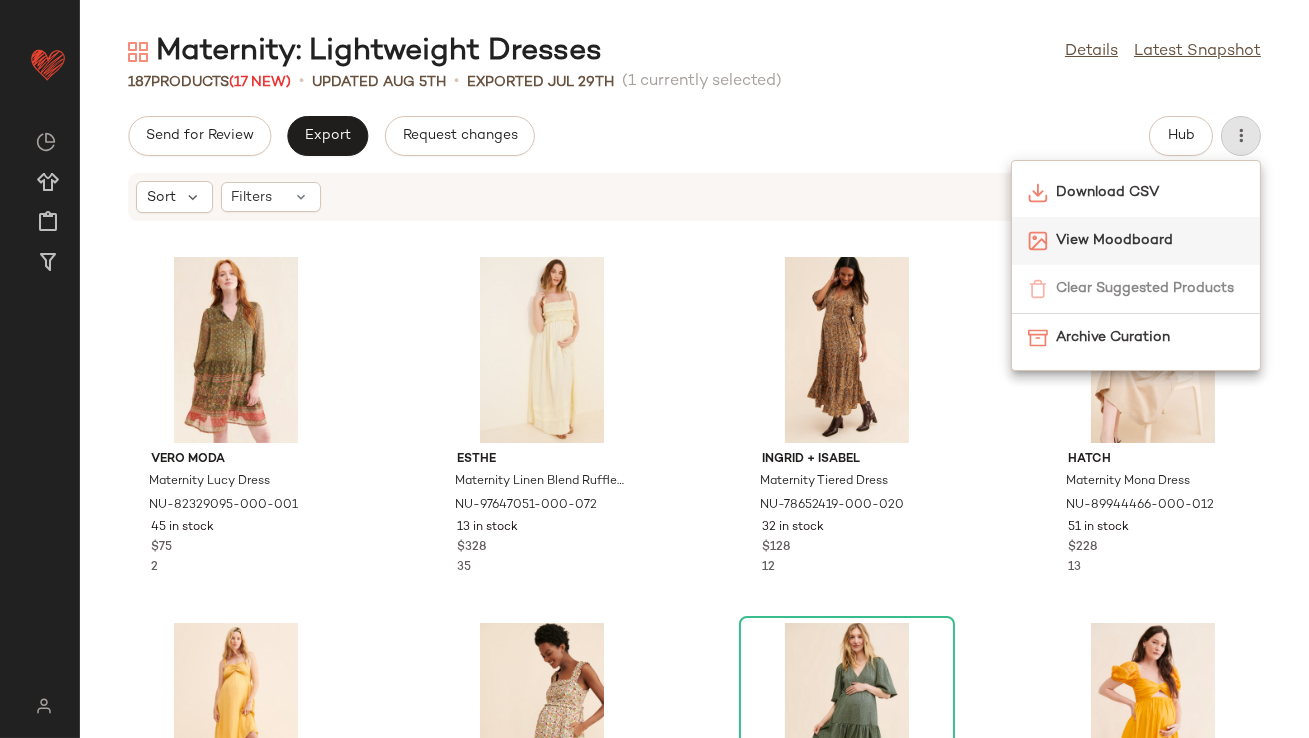 click on "View Moodboard" at bounding box center [1150, 240] 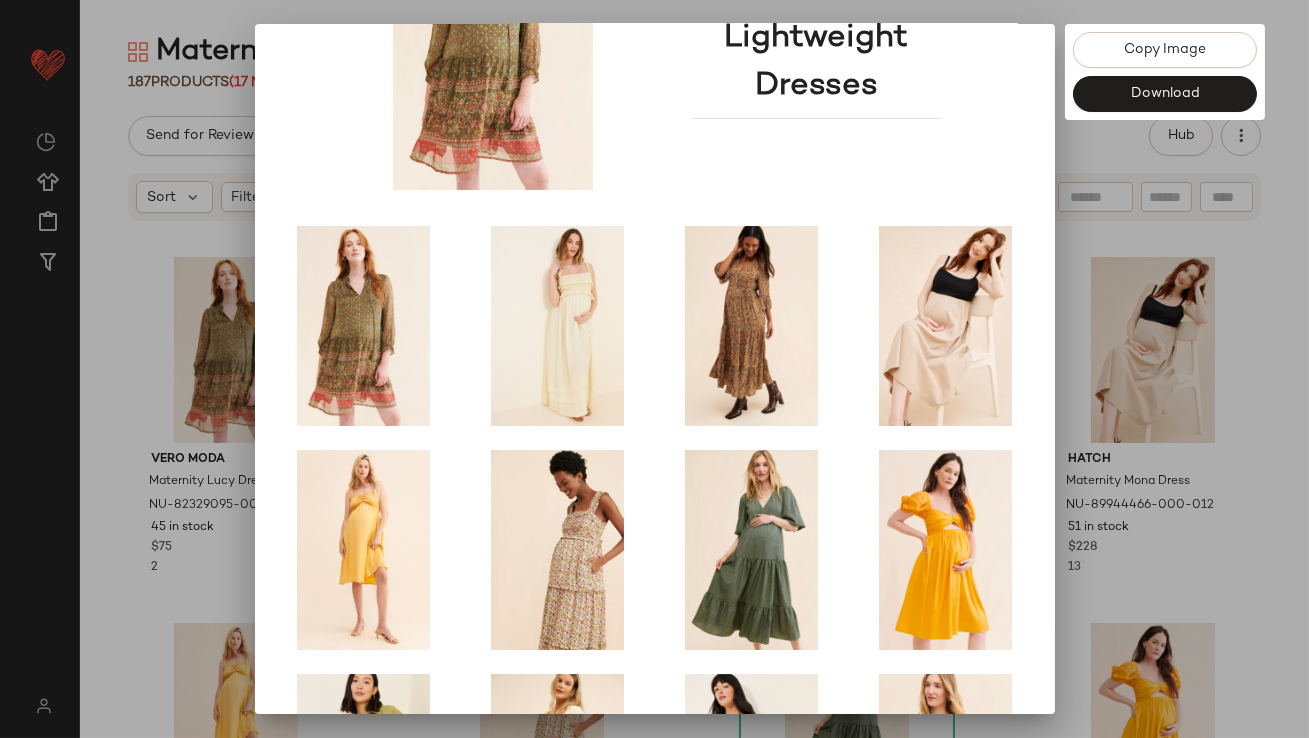 scroll, scrollTop: 341, scrollLeft: 0, axis: vertical 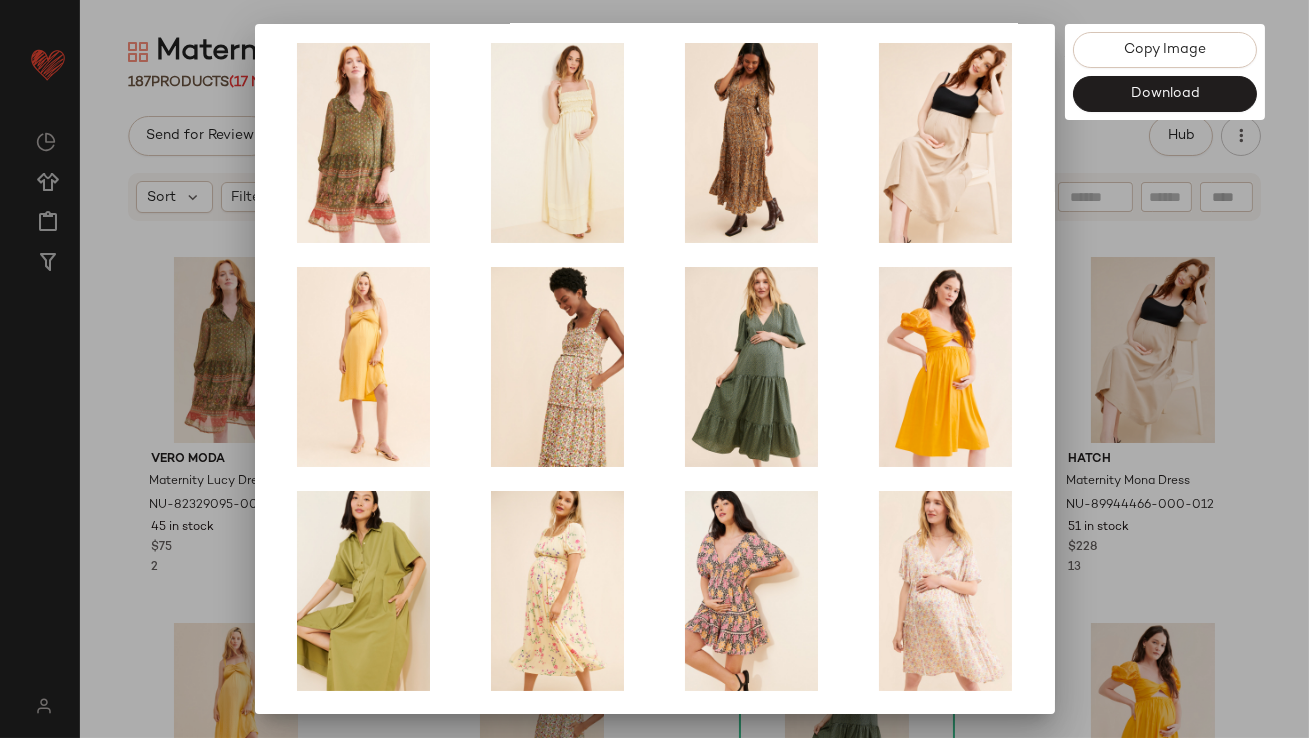 click at bounding box center [654, 369] 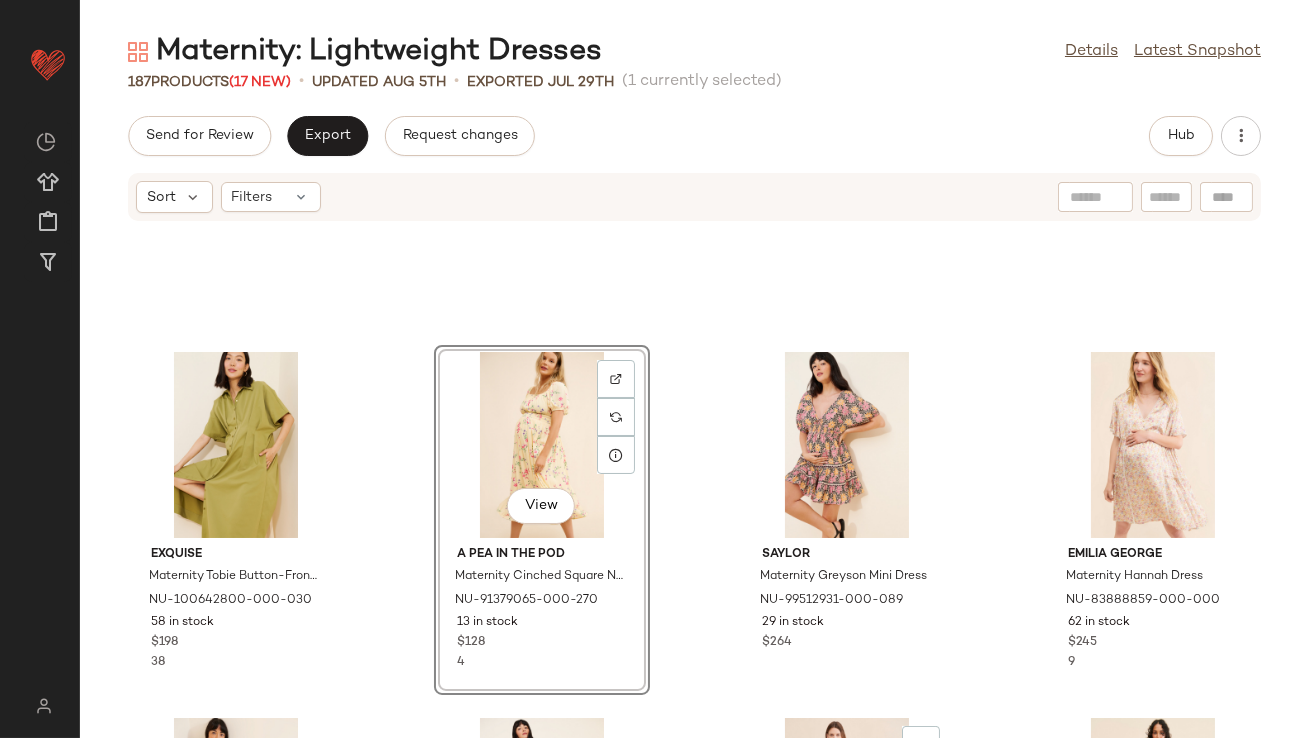 scroll, scrollTop: 1019, scrollLeft: 0, axis: vertical 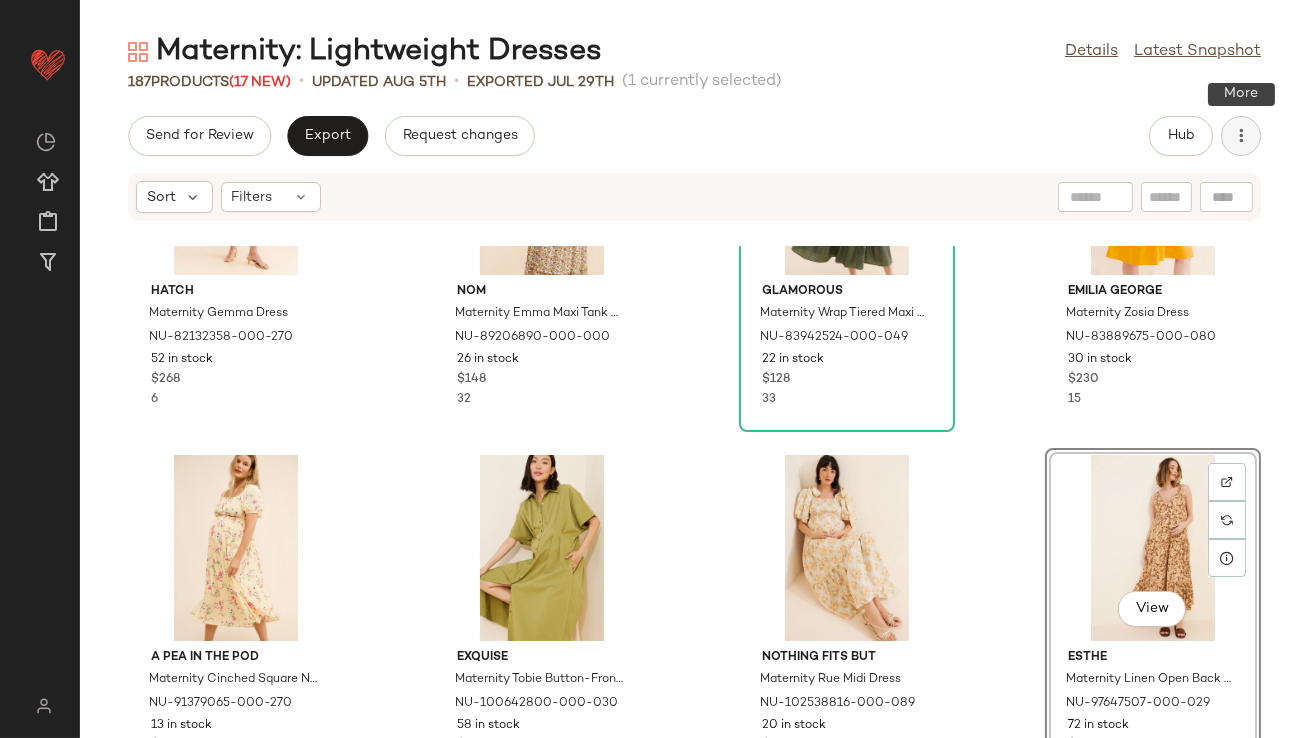 click 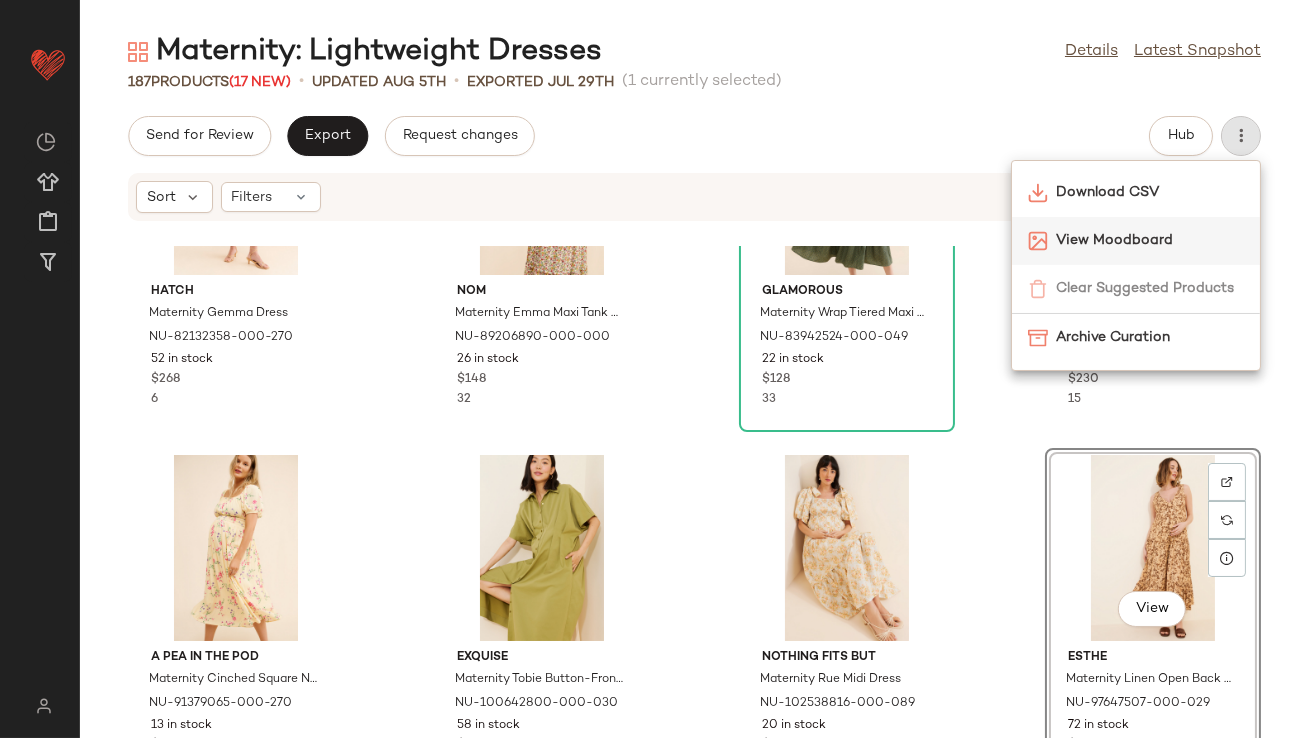 click on "View Moodboard" 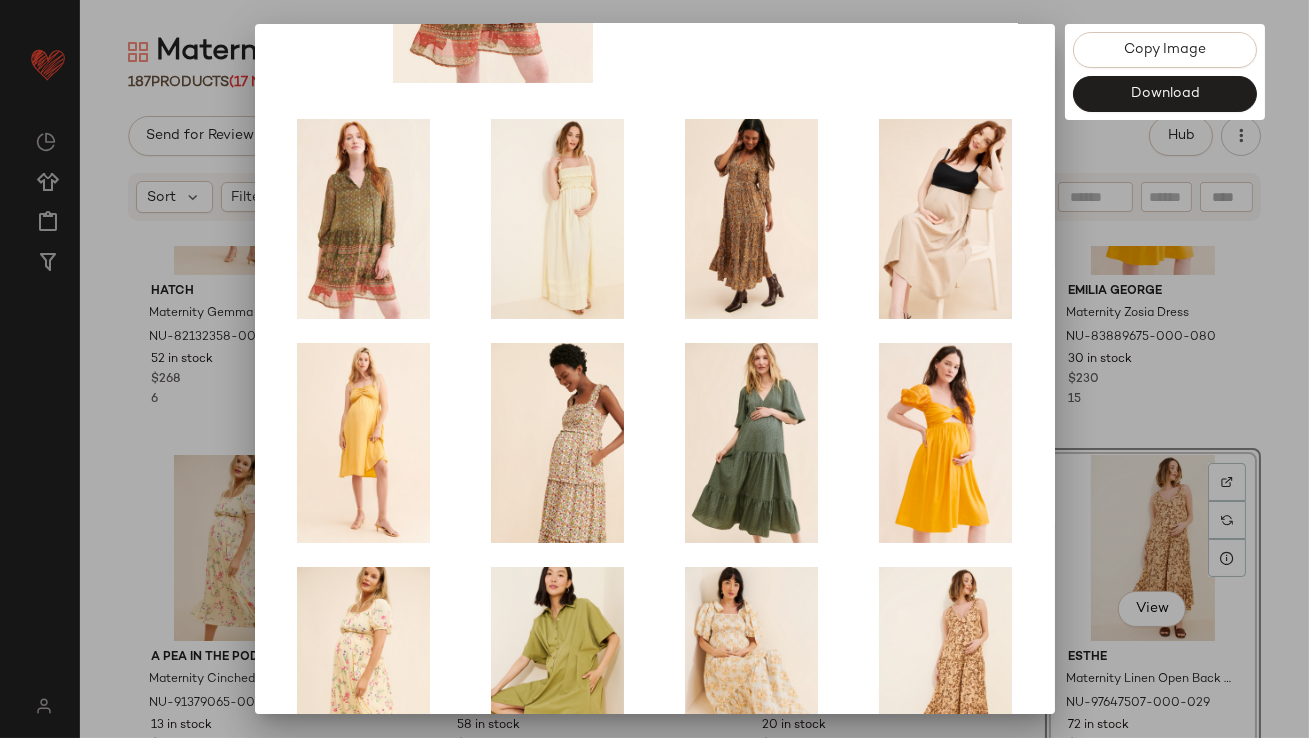 scroll, scrollTop: 341, scrollLeft: 0, axis: vertical 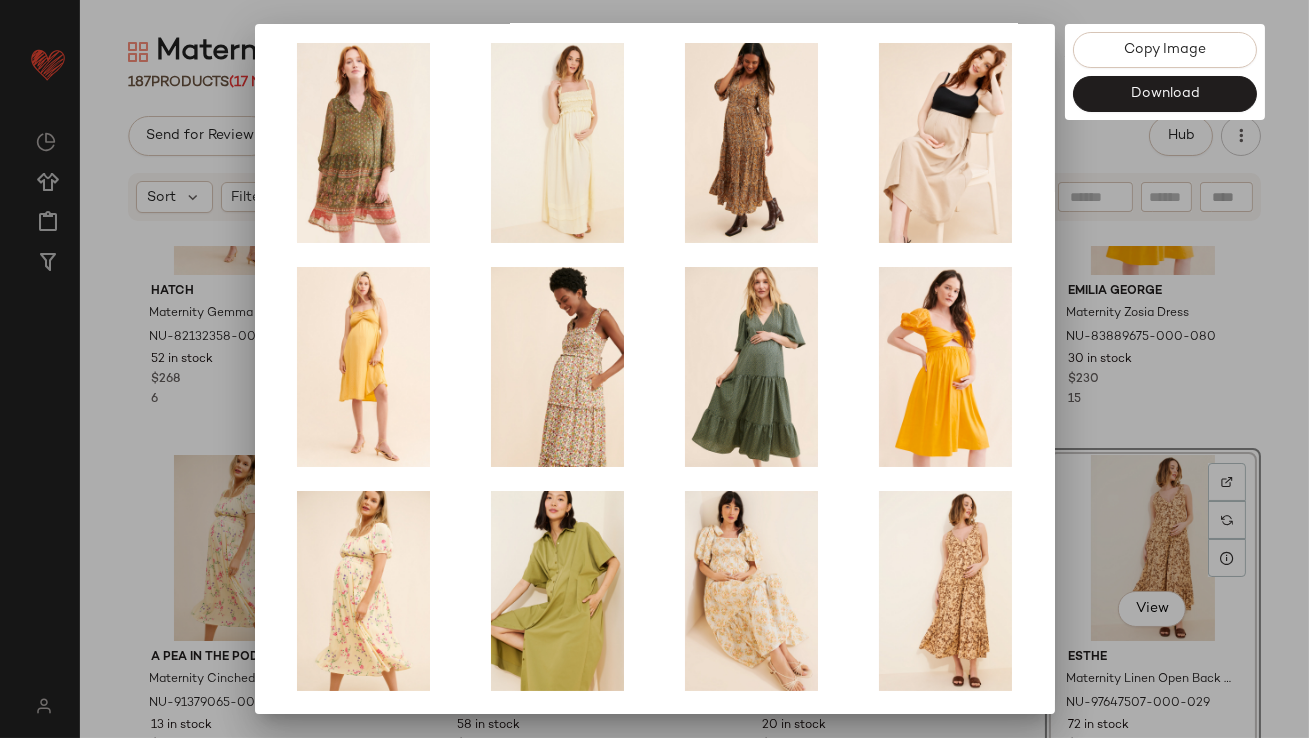 click at bounding box center [654, 369] 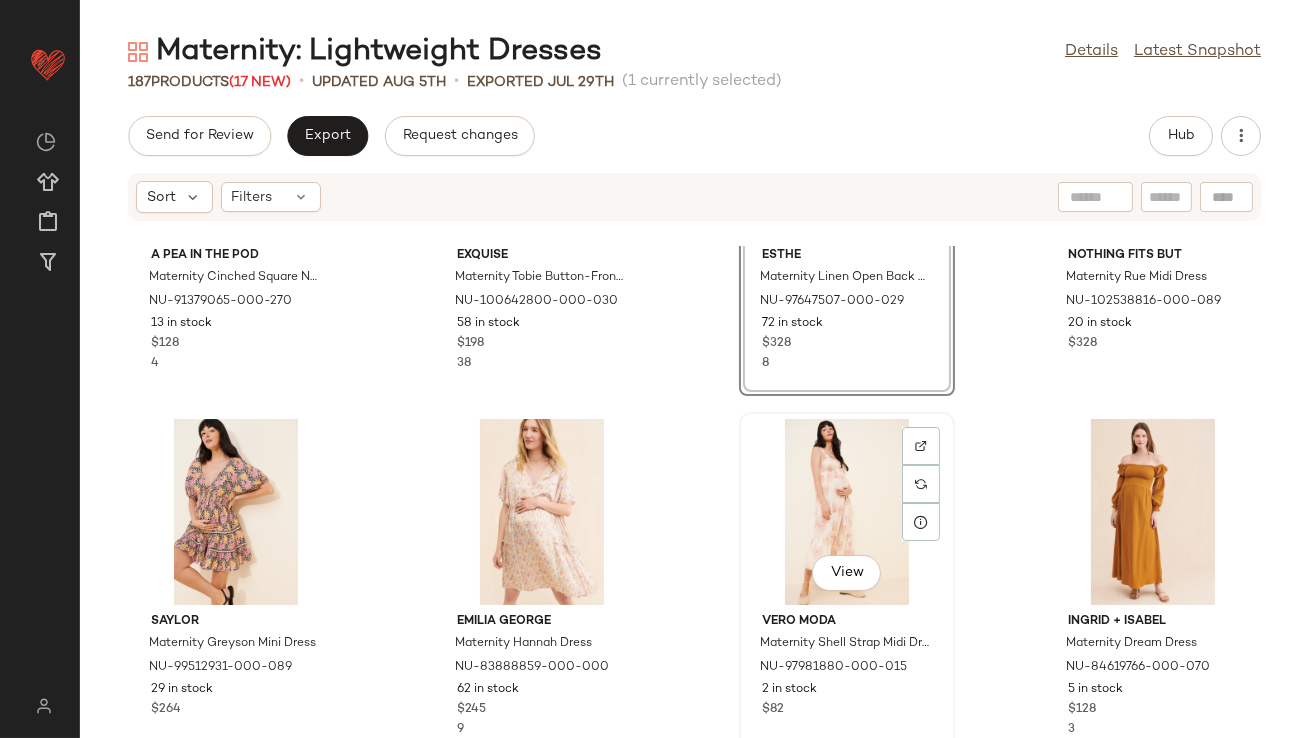 scroll, scrollTop: 953, scrollLeft: 0, axis: vertical 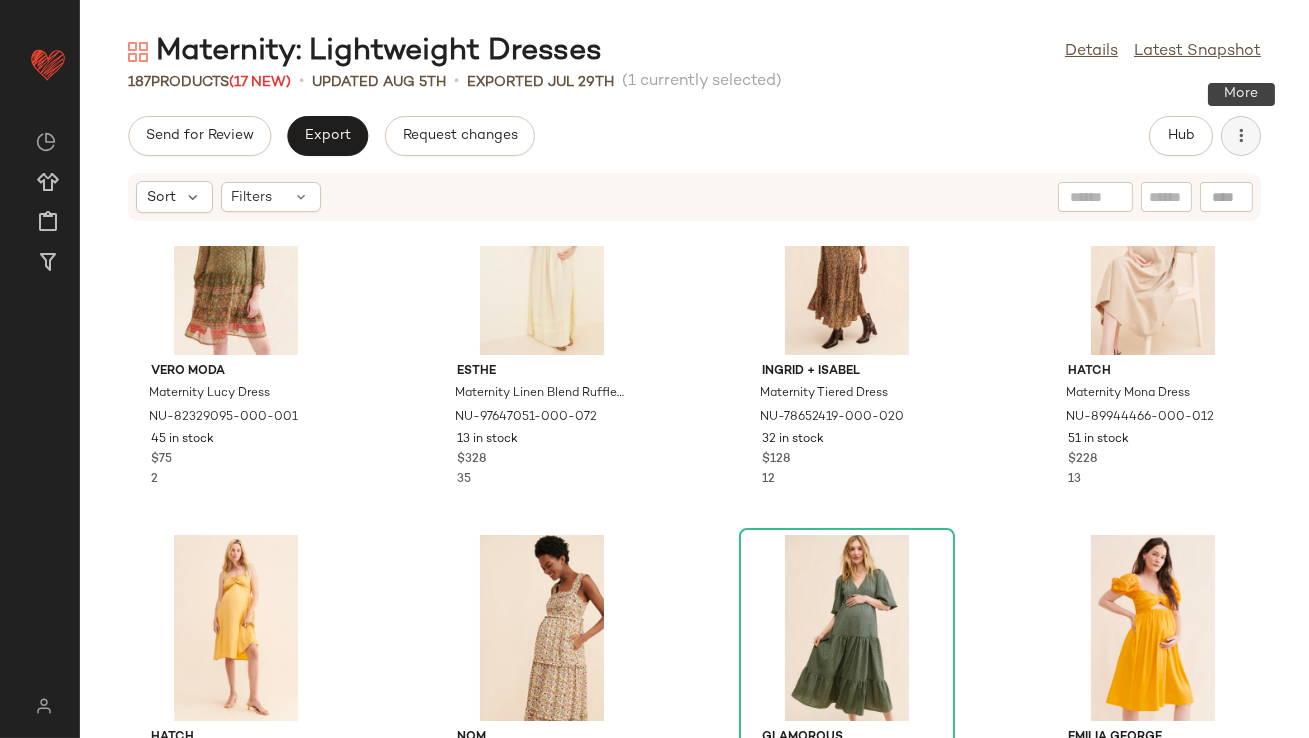 click 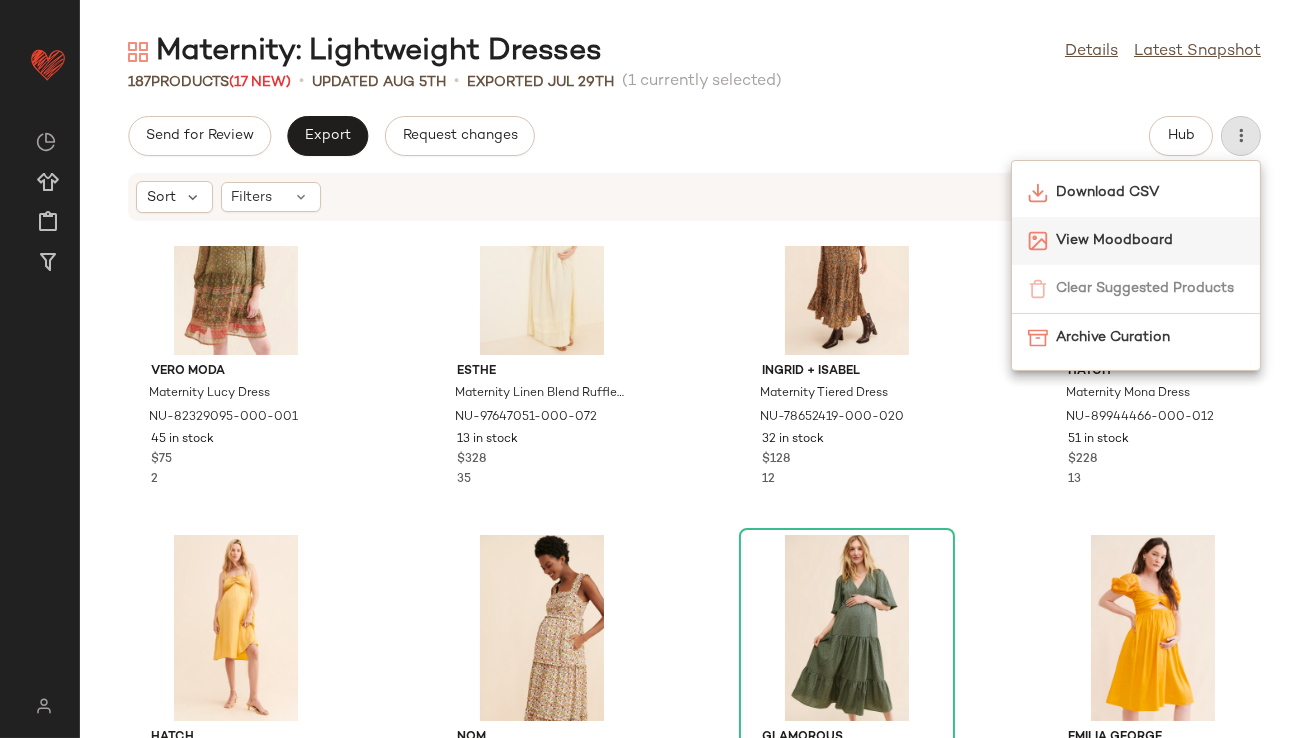 click on "View Moodboard" at bounding box center [1150, 240] 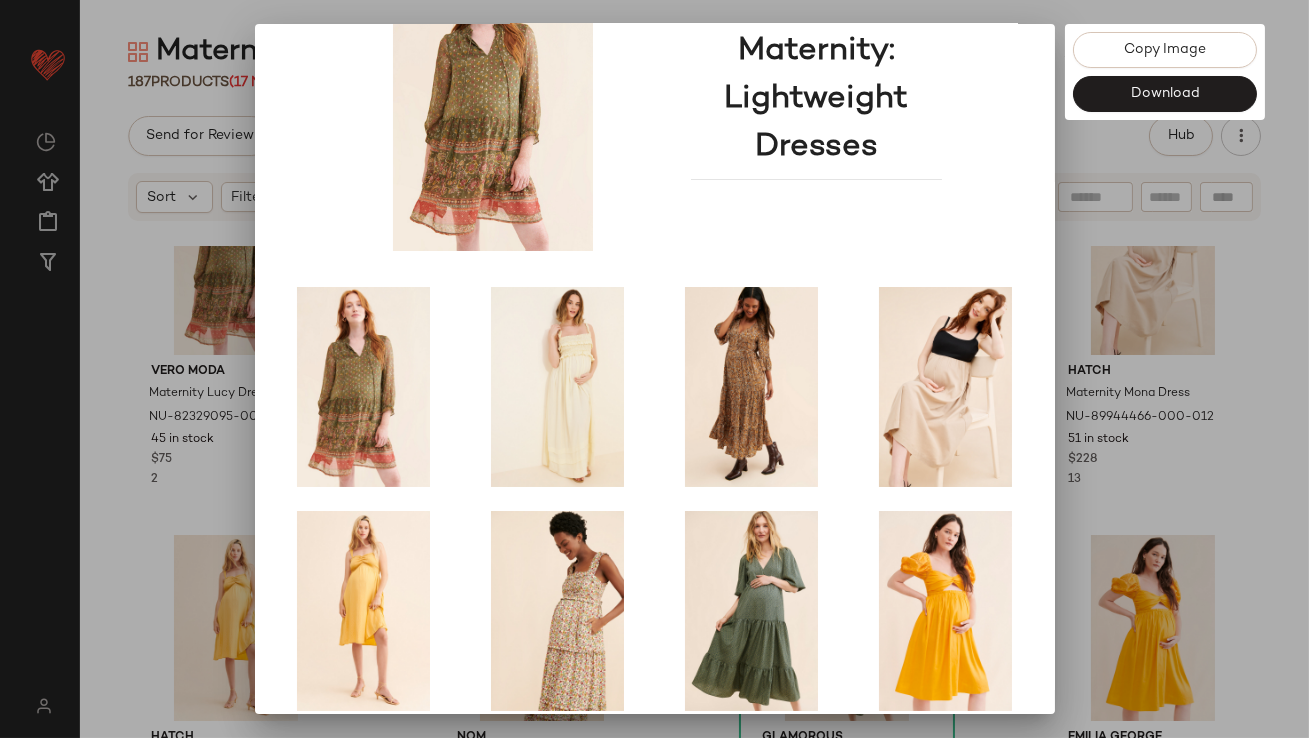 scroll, scrollTop: 341, scrollLeft: 0, axis: vertical 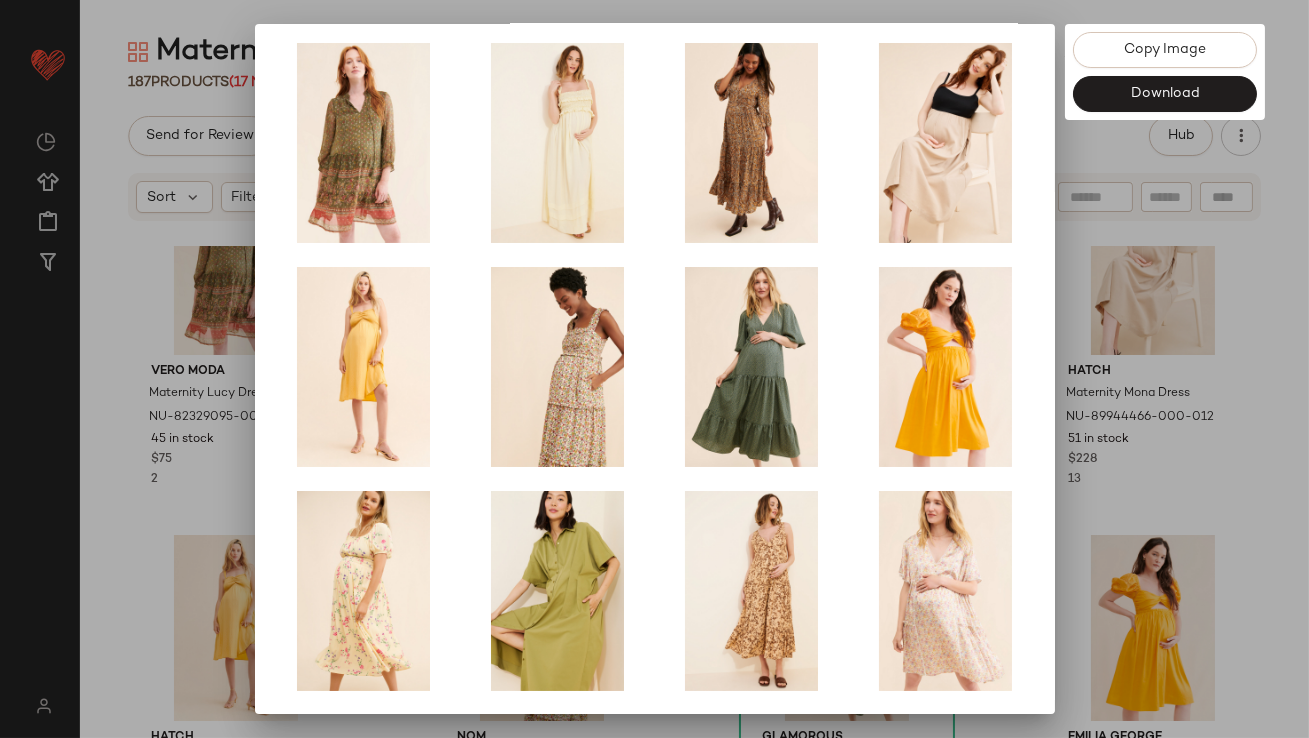 click at bounding box center [654, 369] 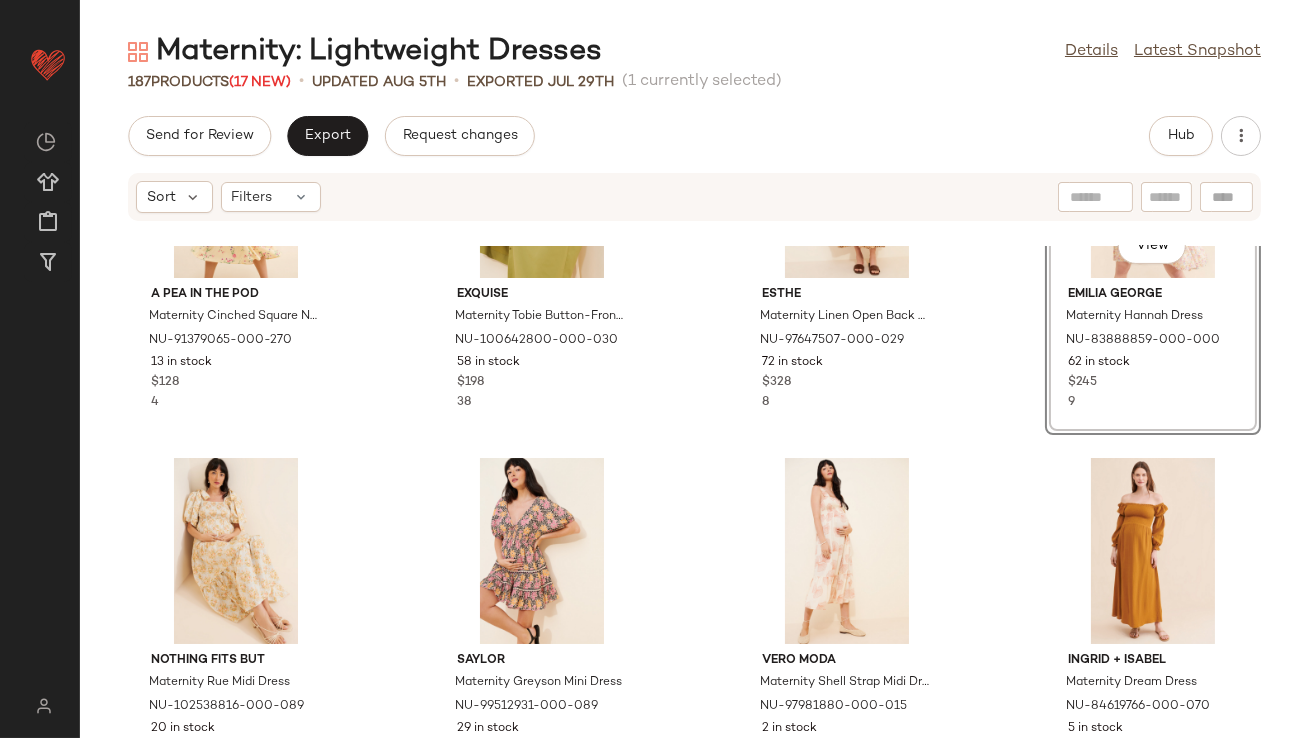 scroll, scrollTop: 1006, scrollLeft: 0, axis: vertical 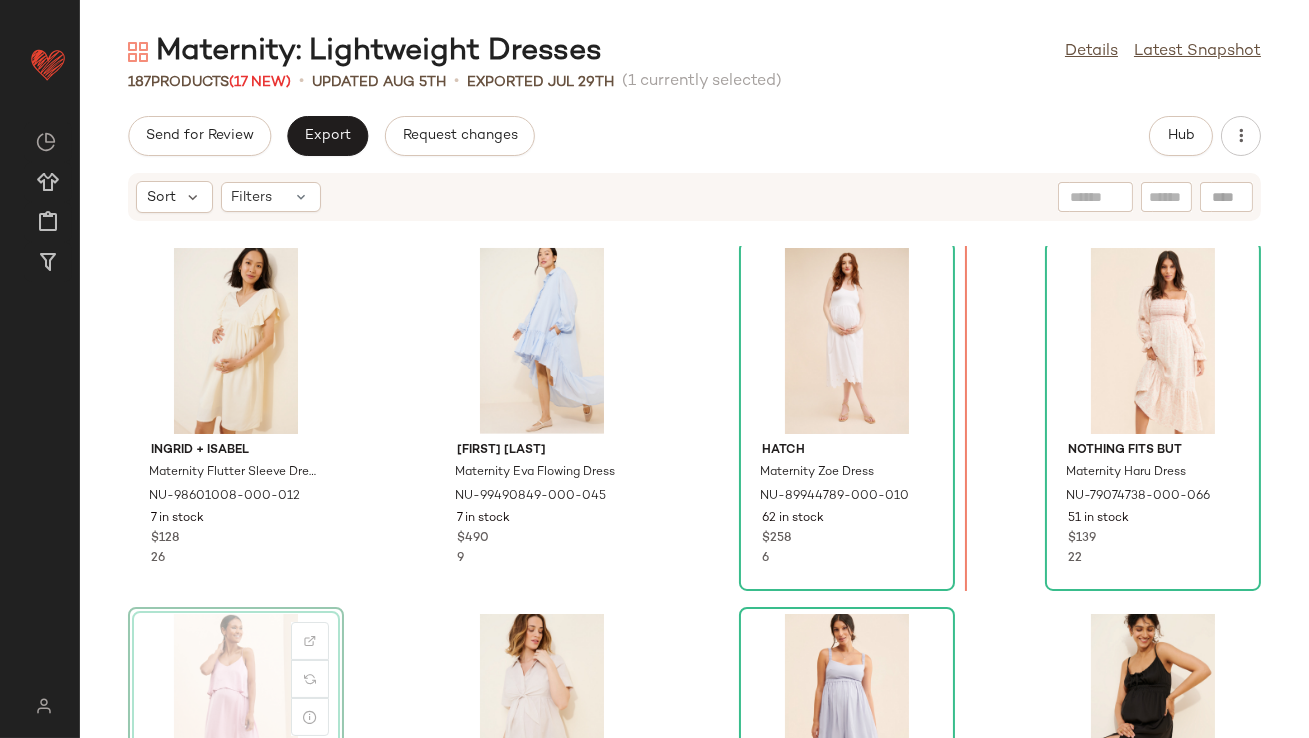 drag, startPoint x: 215, startPoint y: 669, endPoint x: 229, endPoint y: 663, distance: 15.231546 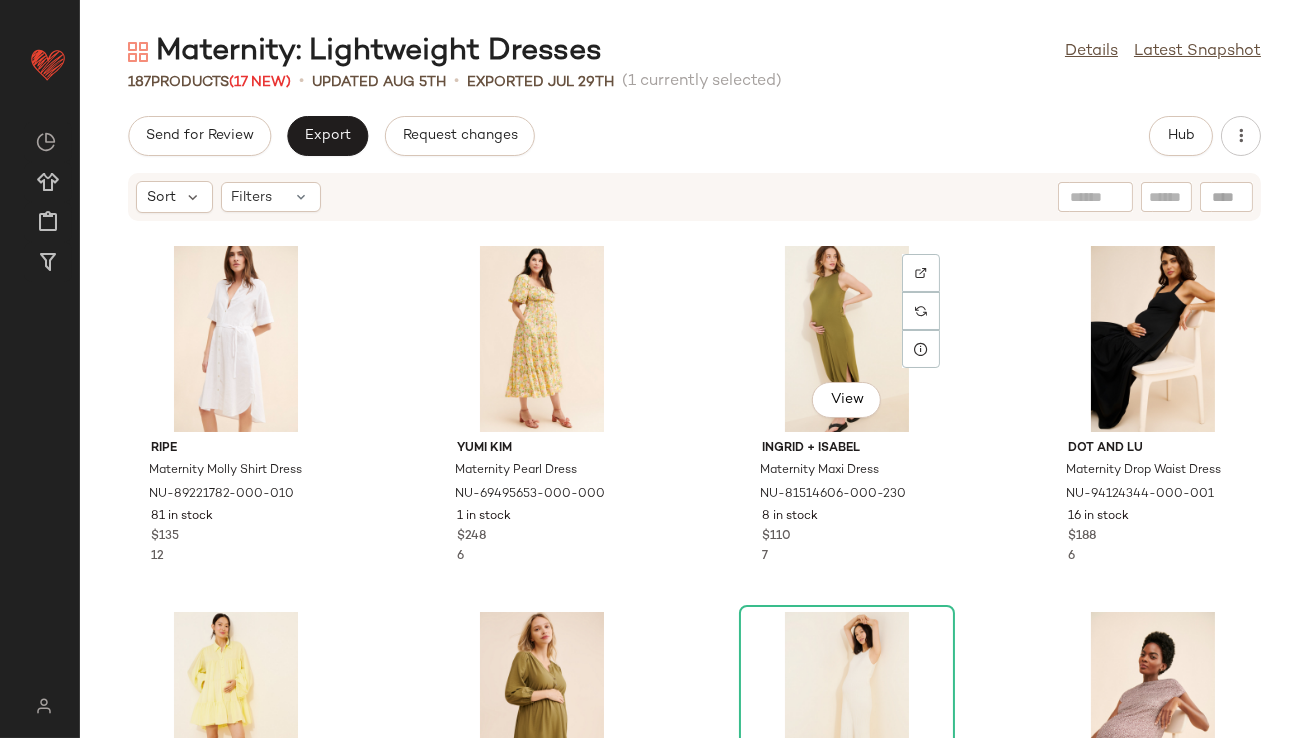 scroll, scrollTop: 2595, scrollLeft: 0, axis: vertical 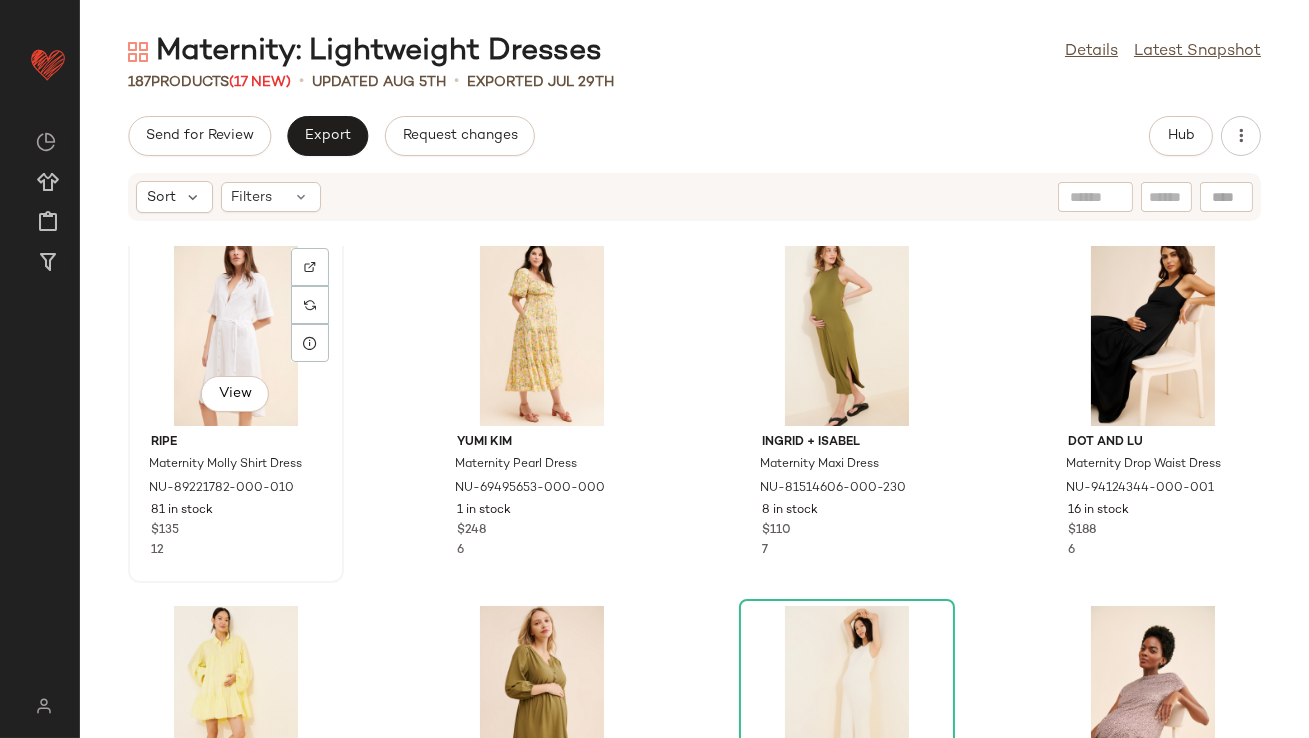 click on "View" 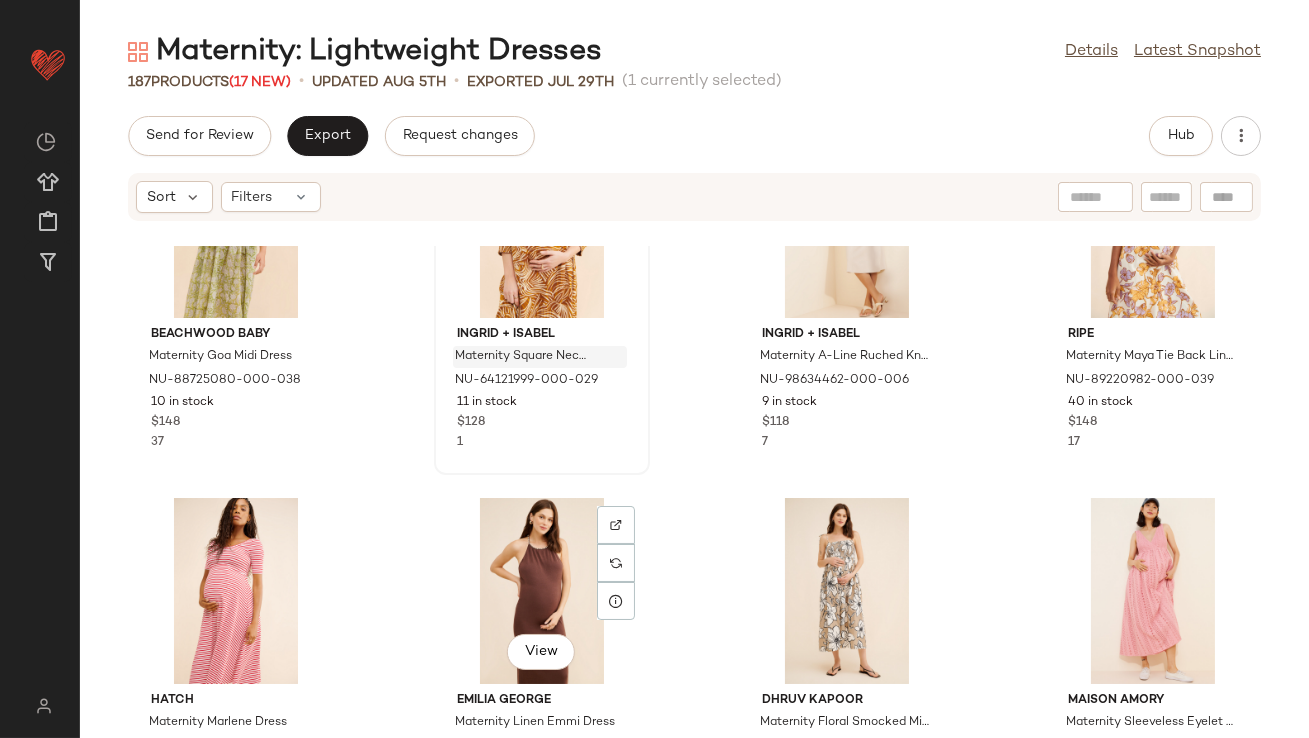 scroll, scrollTop: 3289, scrollLeft: 0, axis: vertical 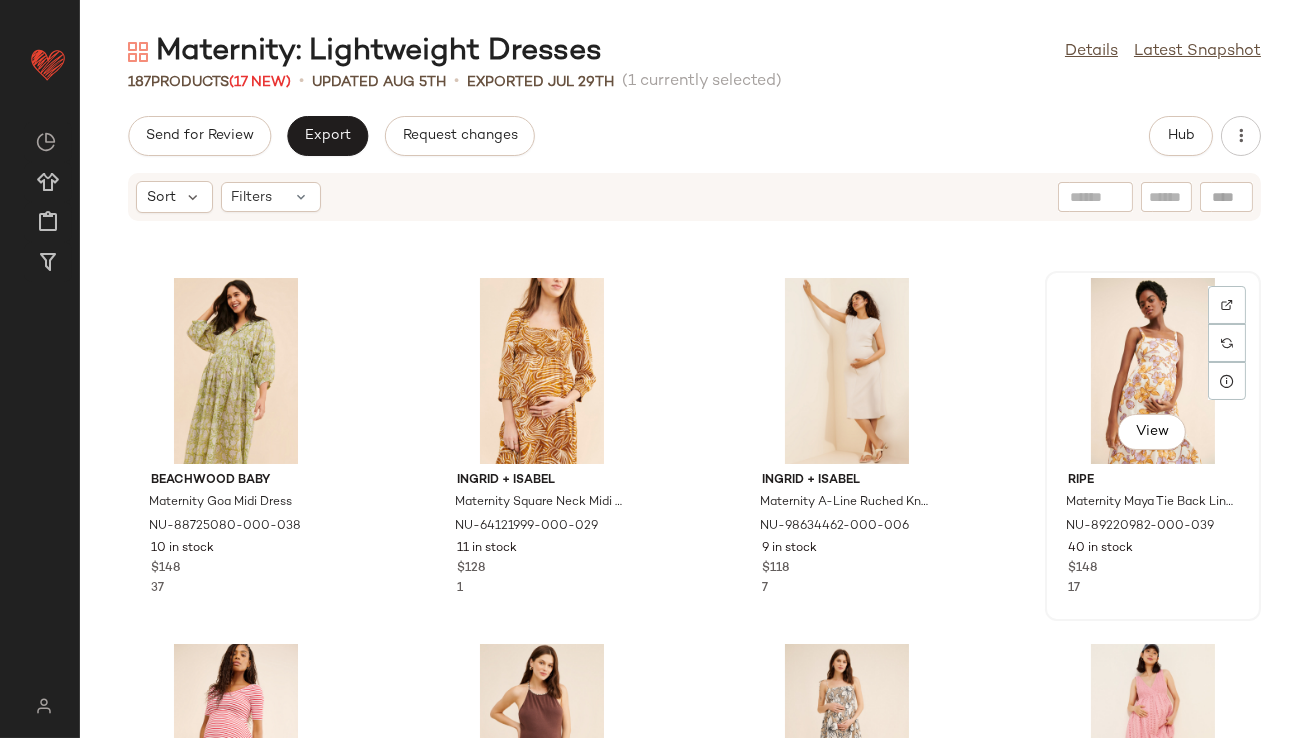 click on "View" 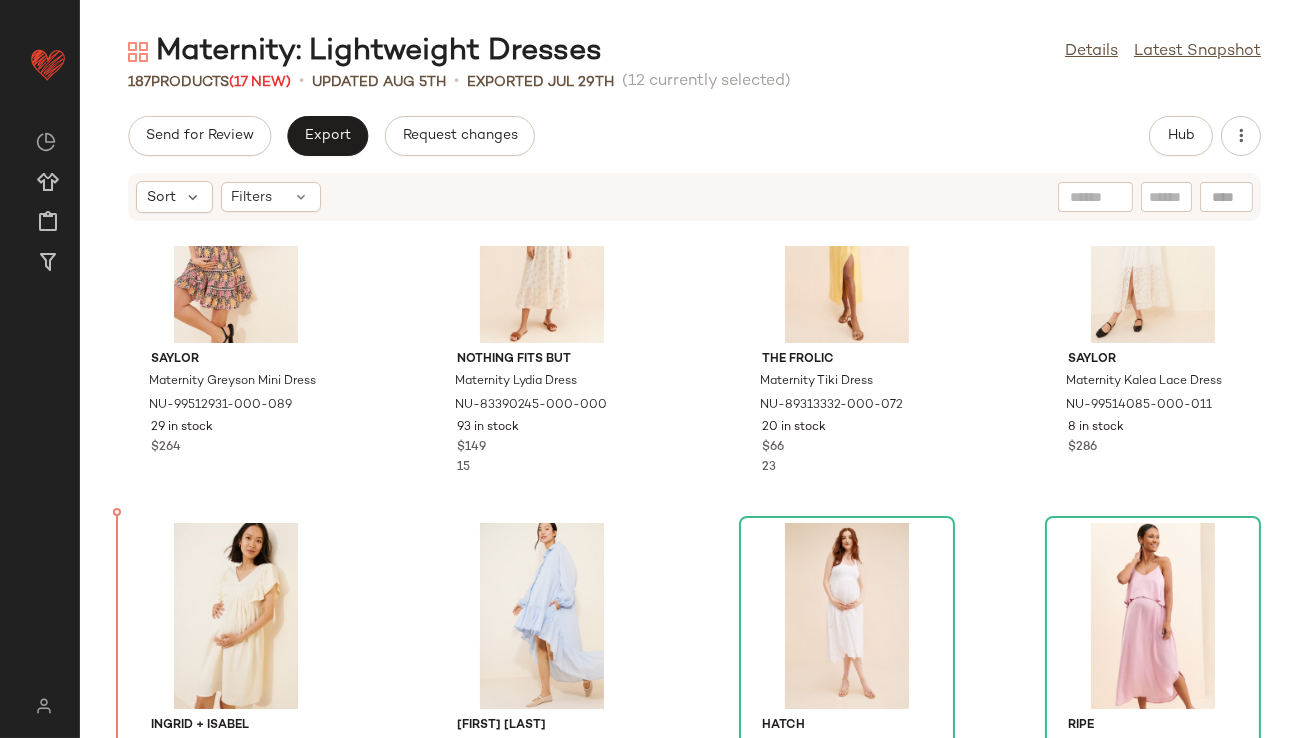 scroll, scrollTop: 1607, scrollLeft: 0, axis: vertical 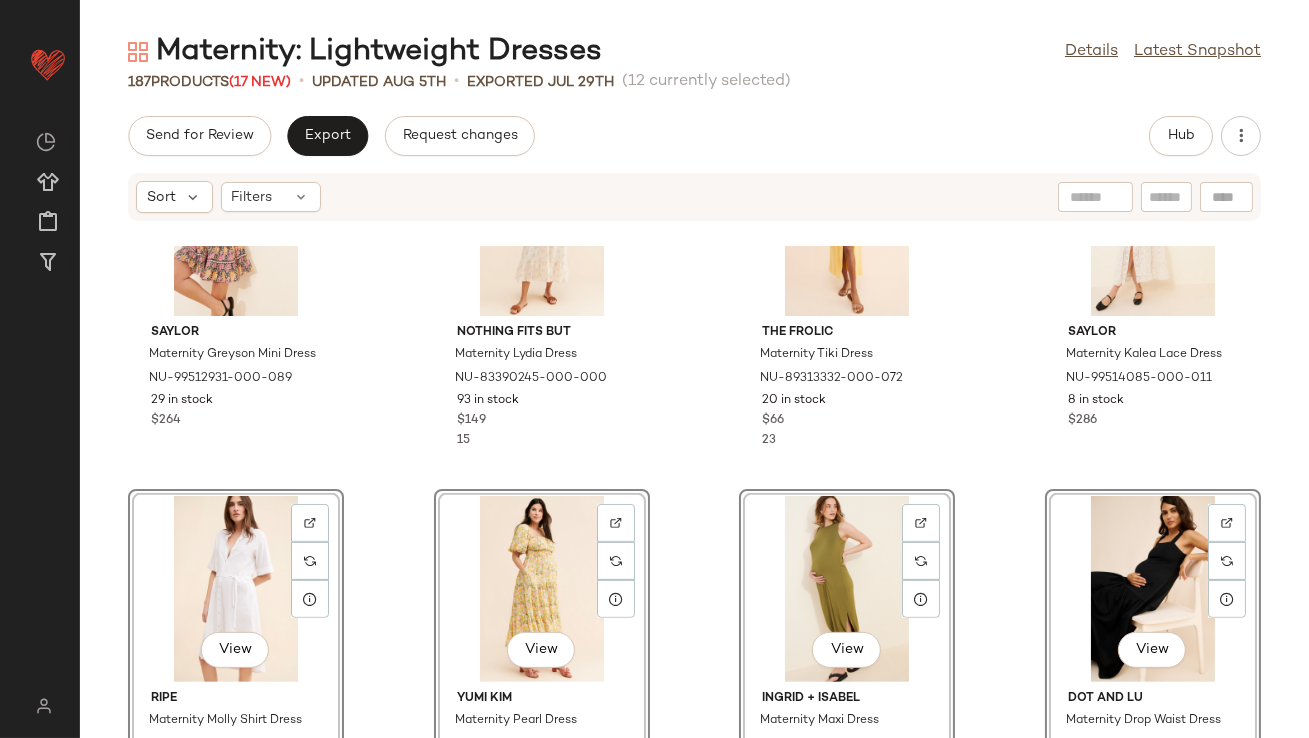 click on "Saylor Maternity Greyson Mini Dress NU-99512931-000-089 29 in stock $264 Nothing Fits But Maternity Lydia Dress NU-83390245-000-000 93 in stock $149 15 The Frolic Maternity Tiki Dress NU-89313332-000-072 20 in stock $66 23 Saylor Maternity Kalea Lace Dress NU-99514085-000-011 8 in stock $286  View  ripe Maternity Molly Shirt Dress NU-89221782-000-010 81 in stock $135 12  View  Yumi Kim Maternity Pearl Dress NU-69495653-000-000 1 in stock $248 6  View  Ingrid + Isabel Maternity Maxi Dress NU-81514606-000-230 8 in stock $110 7  View  Dot and Lu Maternity Drop Waist Dress NU-94124344-000-001 16 in stock $188 6  View  Erika Pena Maternity Anette Mini Dress NU-99491367-000-072 8 in stock $540 11  View  Ingrid + Isabel Maternity Long Sleeve Woven Dress NU-91517771-000-031 9 in stock $118 4  View  Ingrid + Isabel Maternity A-Line Sweater Knit Dress NU-98600539-000-011 14 in stock $168 21  View  The Frolic Maternity Freda Dress NU-88949300-000-015 54 in stock $78 9  View  Beachwood Baby Maternity Goa Midi Dress $148" 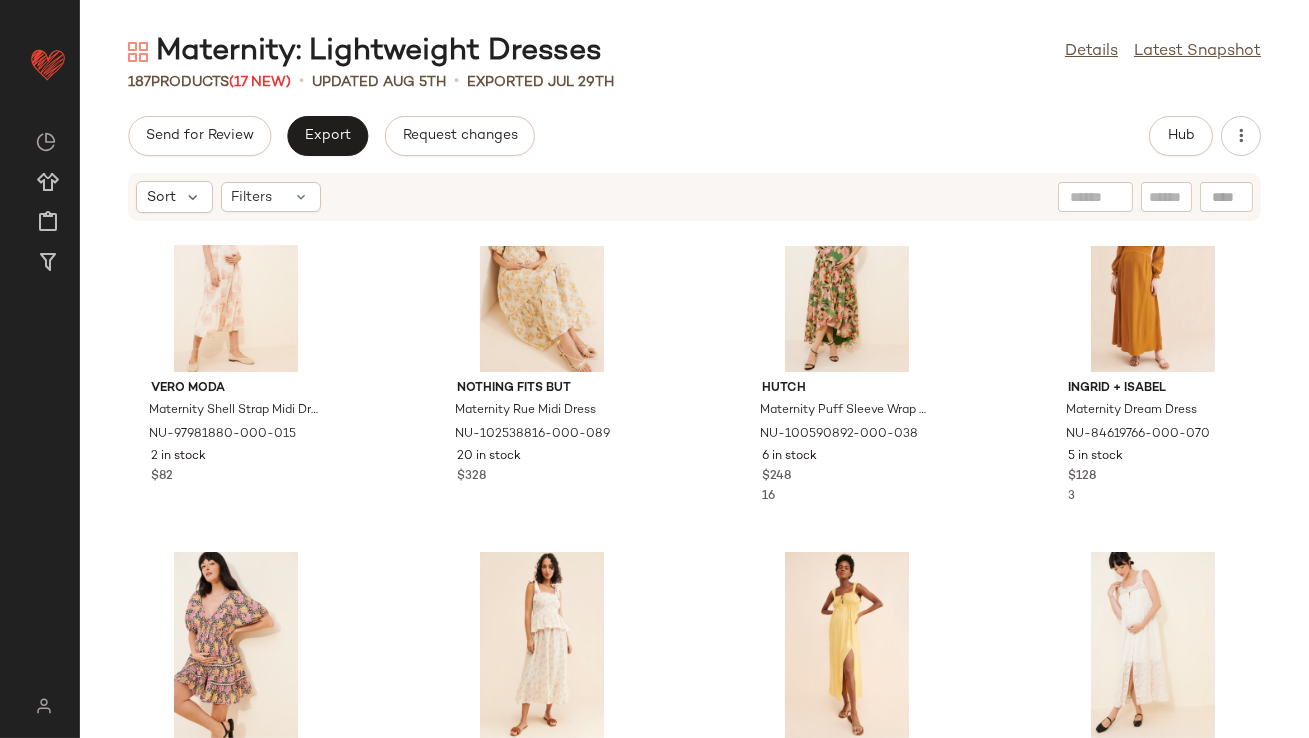 scroll, scrollTop: 1305, scrollLeft: 0, axis: vertical 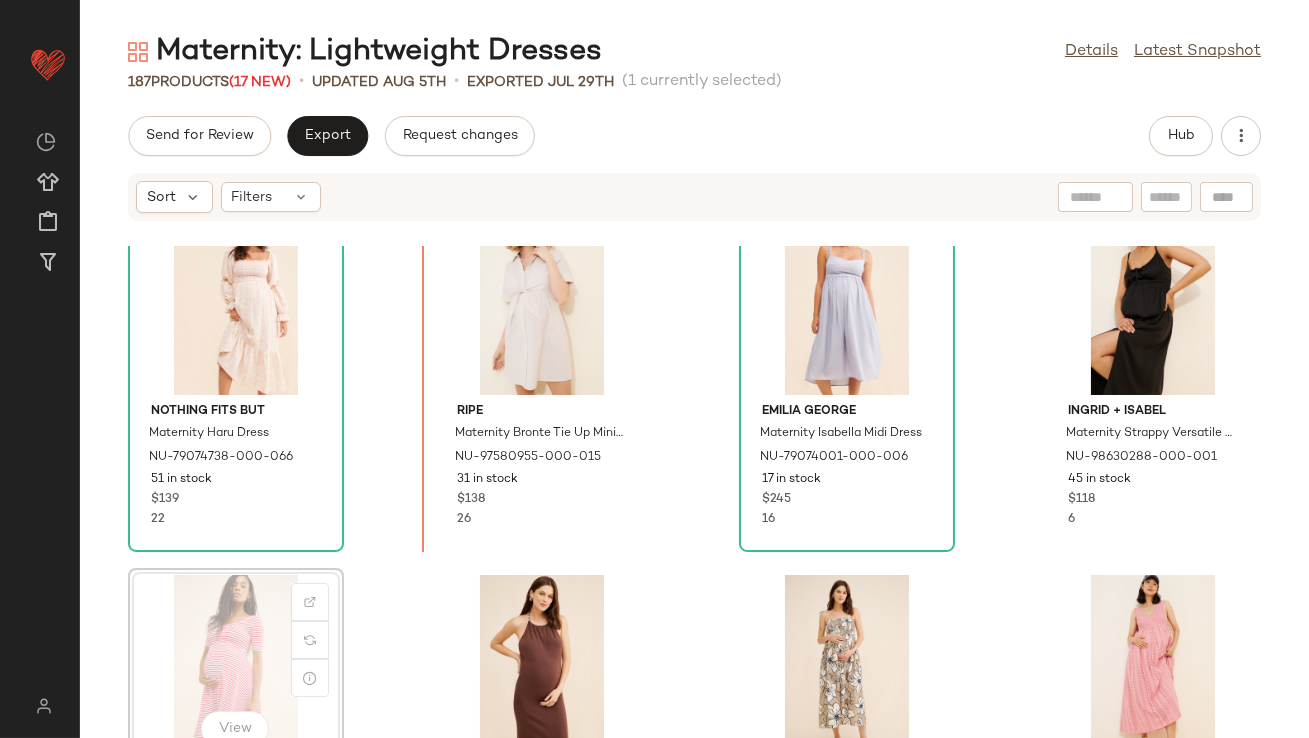 drag, startPoint x: 254, startPoint y: 494, endPoint x: 419, endPoint y: 419, distance: 181.2457 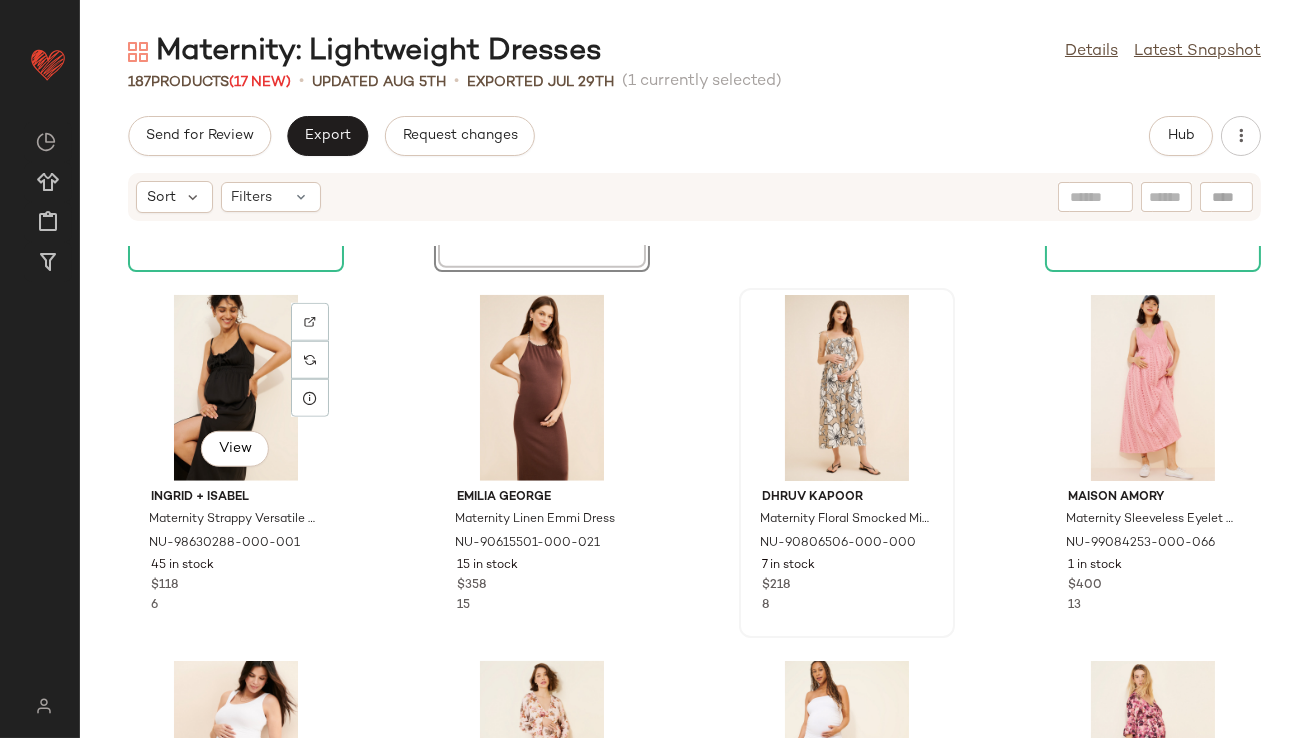 scroll, scrollTop: 3646, scrollLeft: 0, axis: vertical 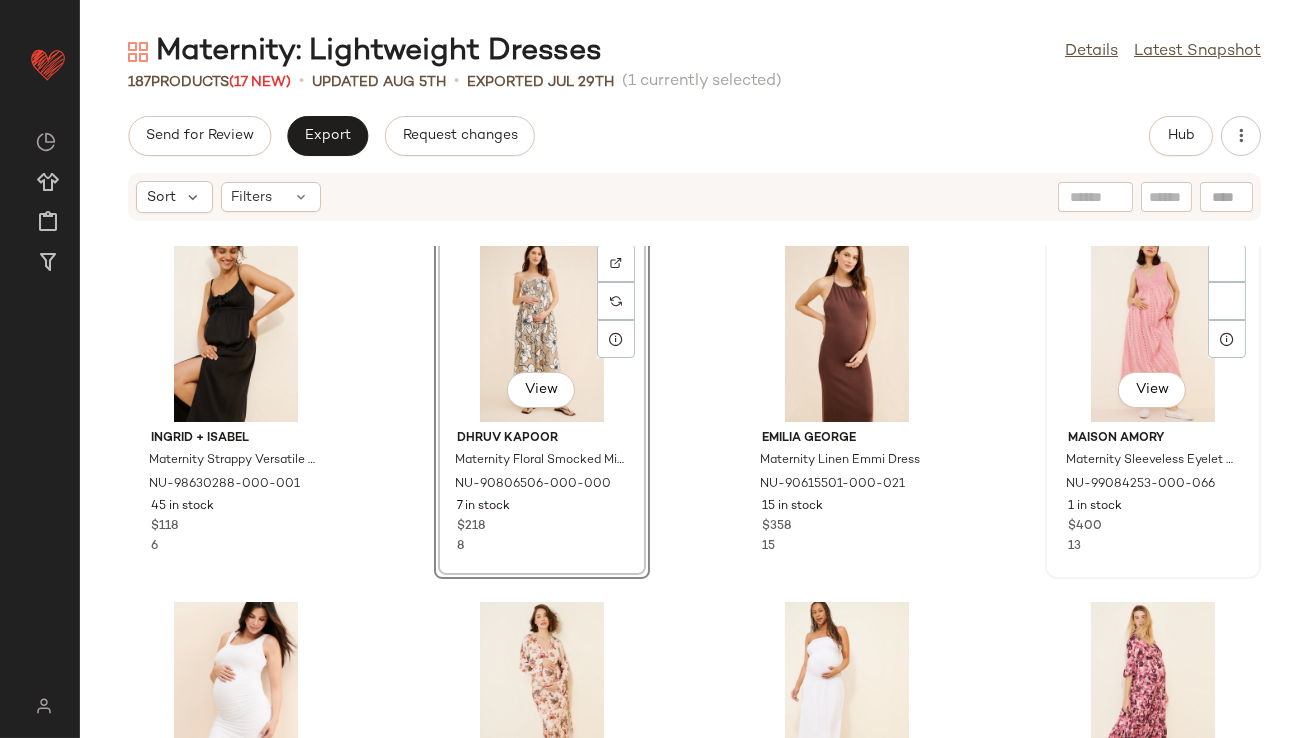drag, startPoint x: 1174, startPoint y: 242, endPoint x: 1166, endPoint y: 250, distance: 11.313708 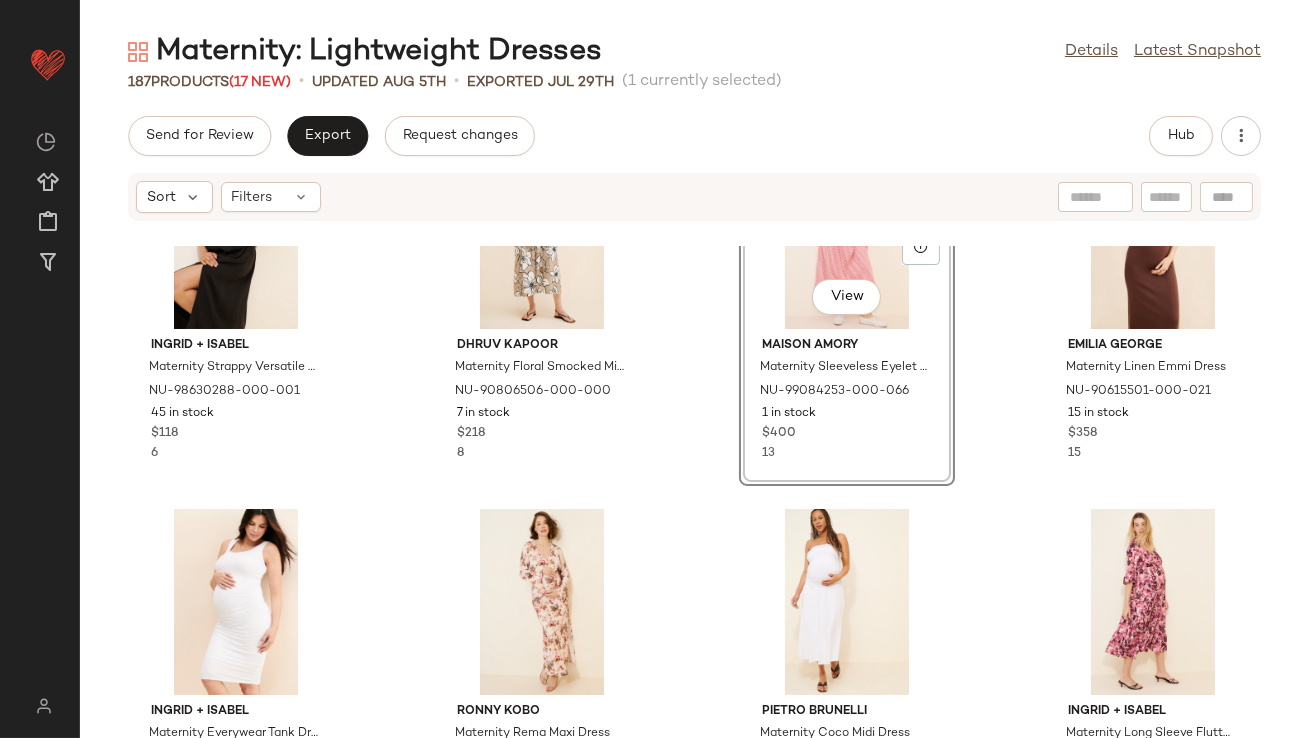 scroll, scrollTop: 3604, scrollLeft: 0, axis: vertical 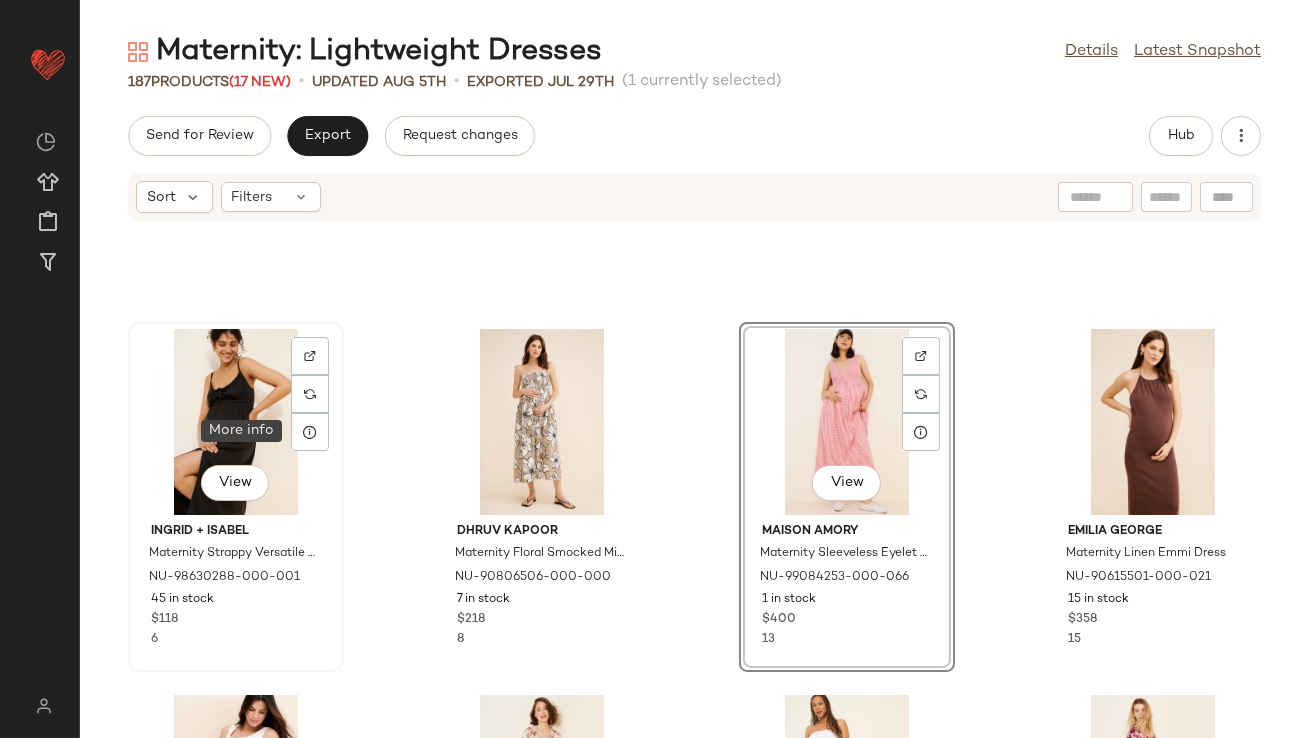 click on "View" 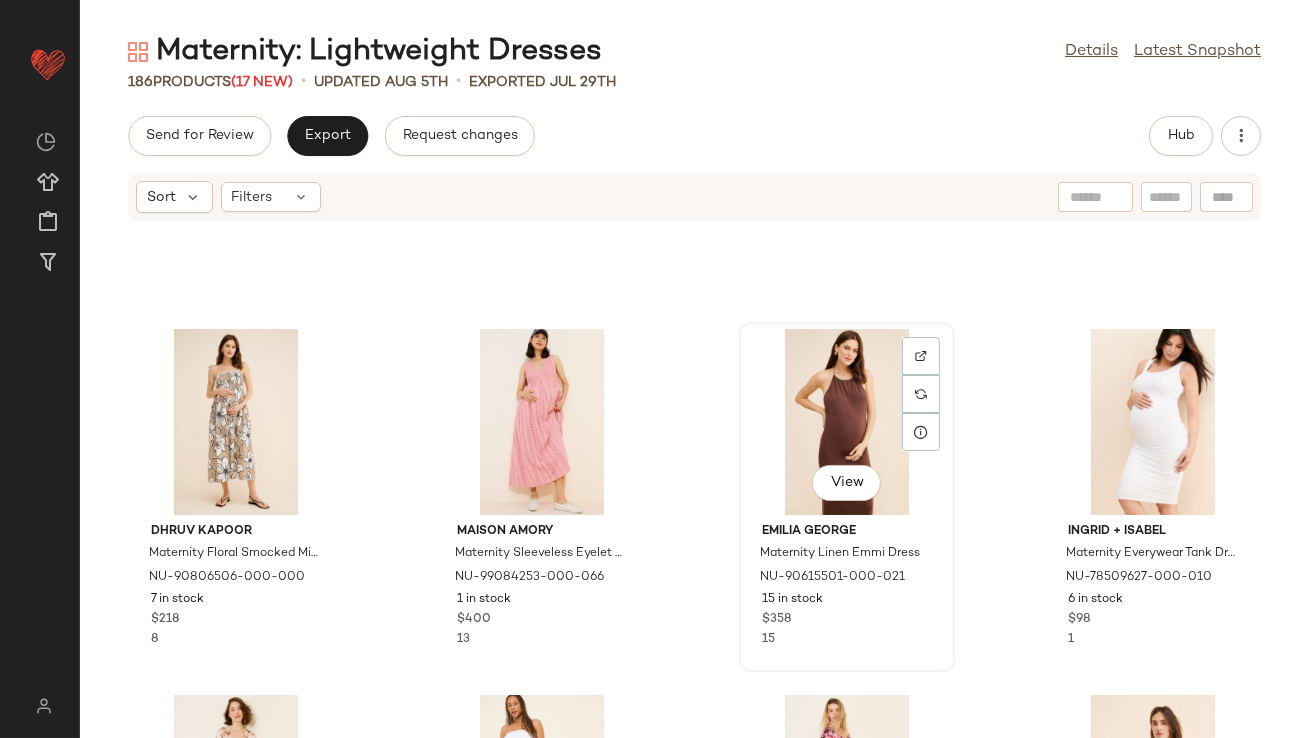 click on "View" 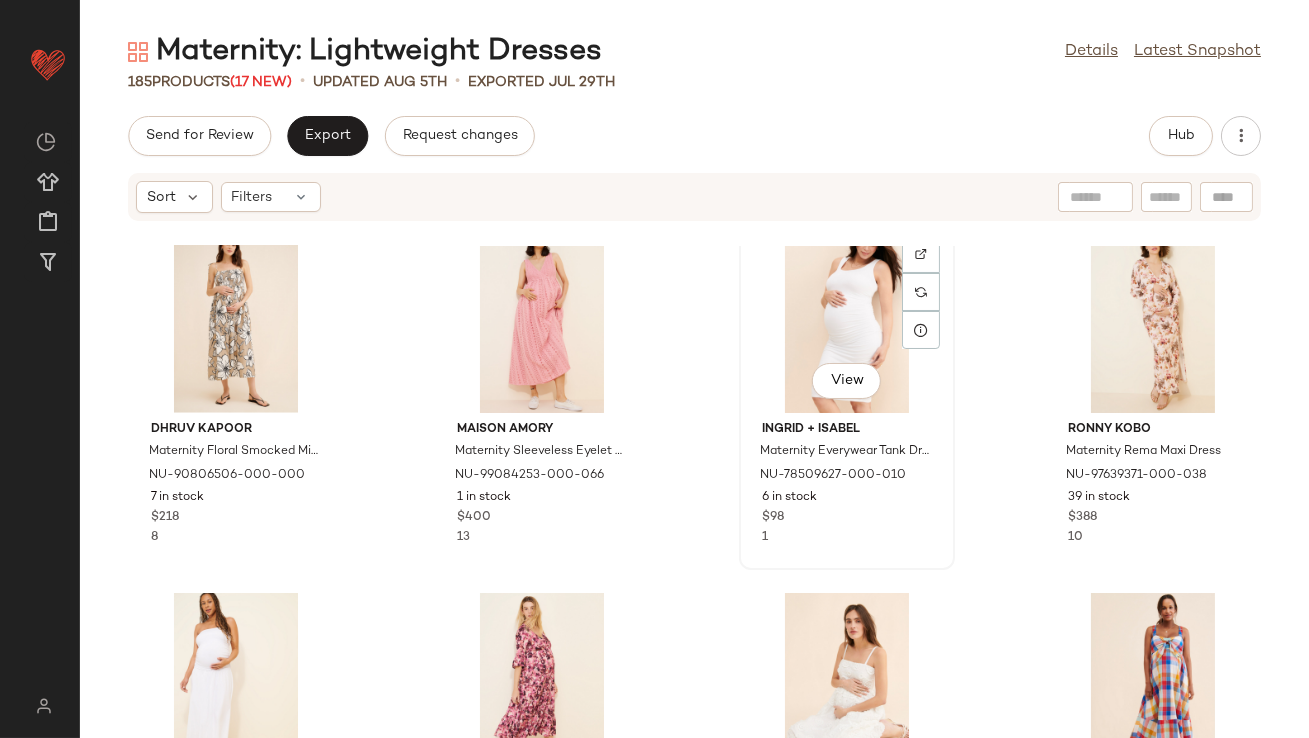 scroll, scrollTop: 3520, scrollLeft: 0, axis: vertical 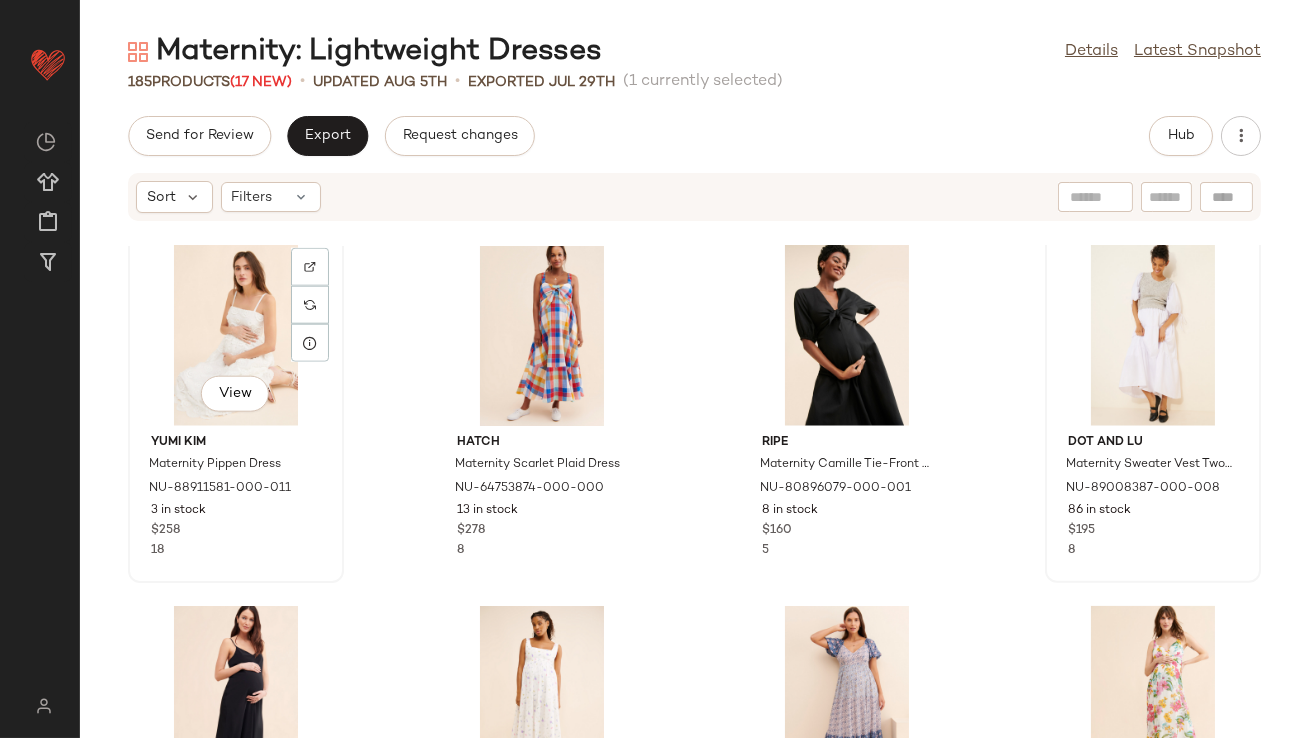 click on "View" 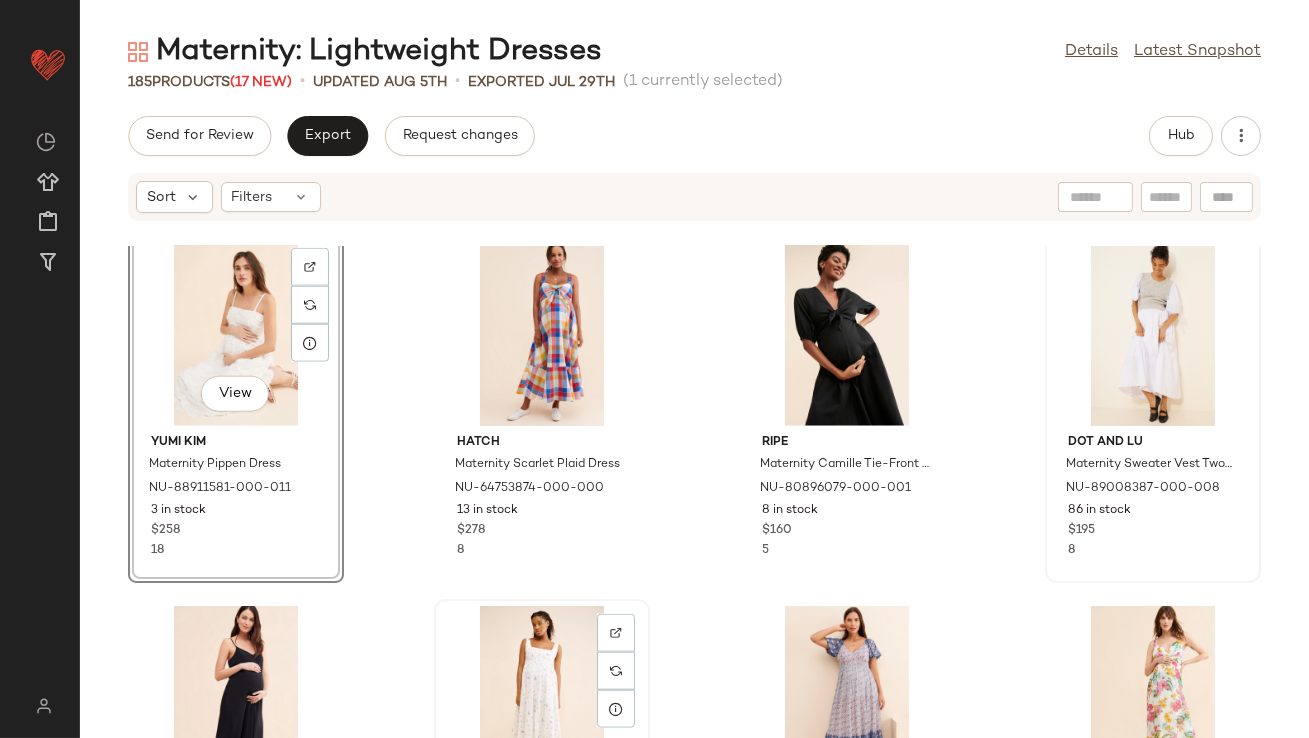 click on "View" 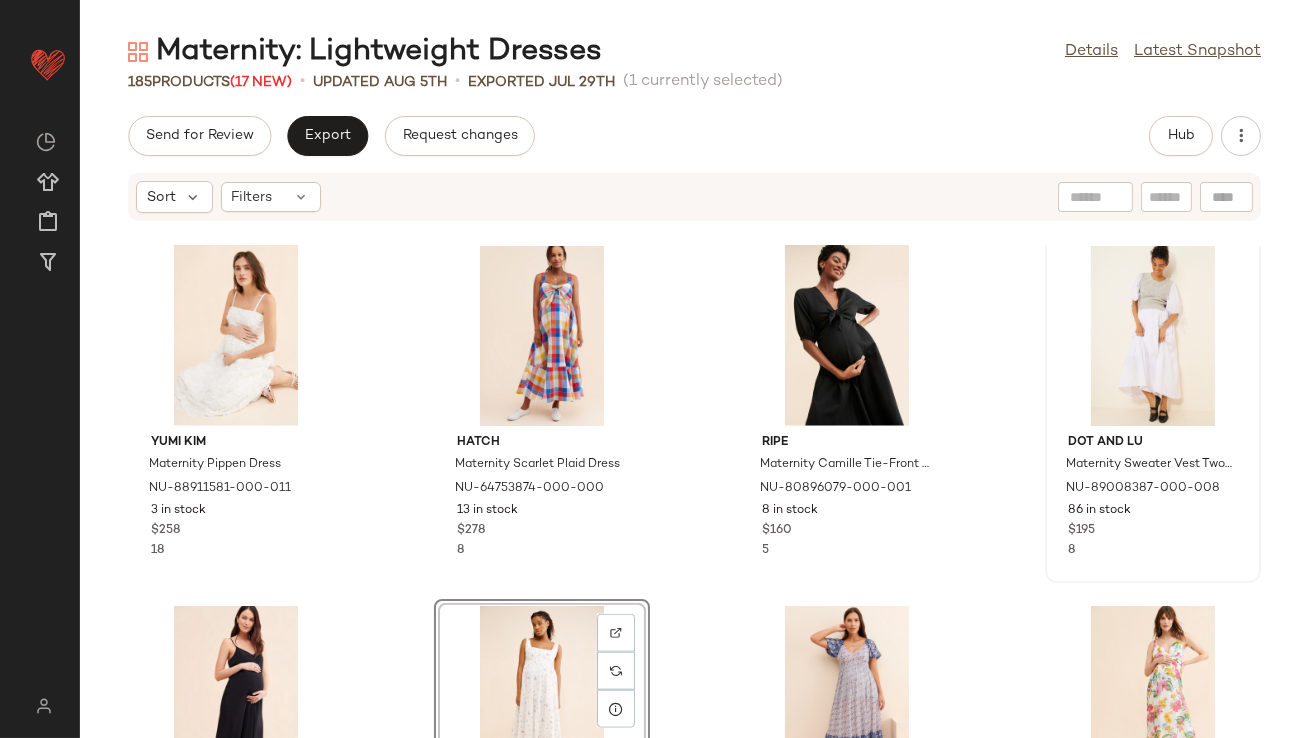 click on "View" 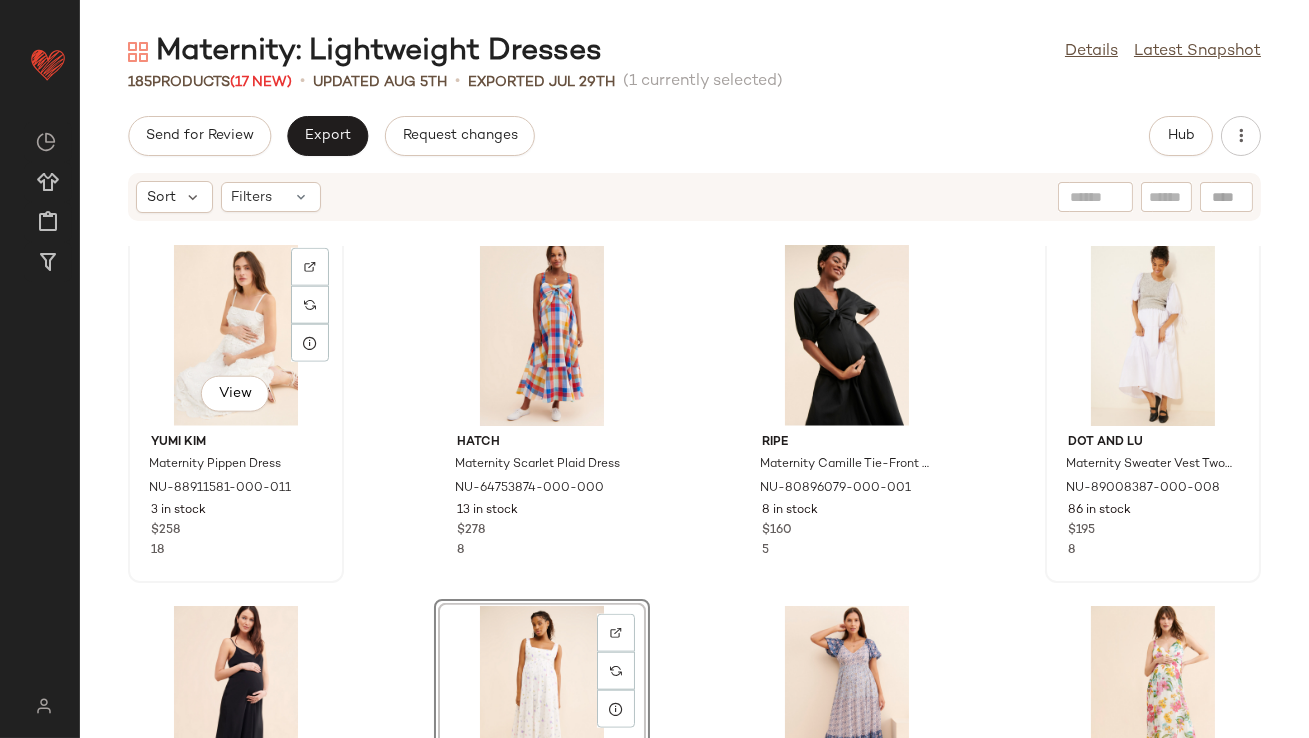 click on "View" 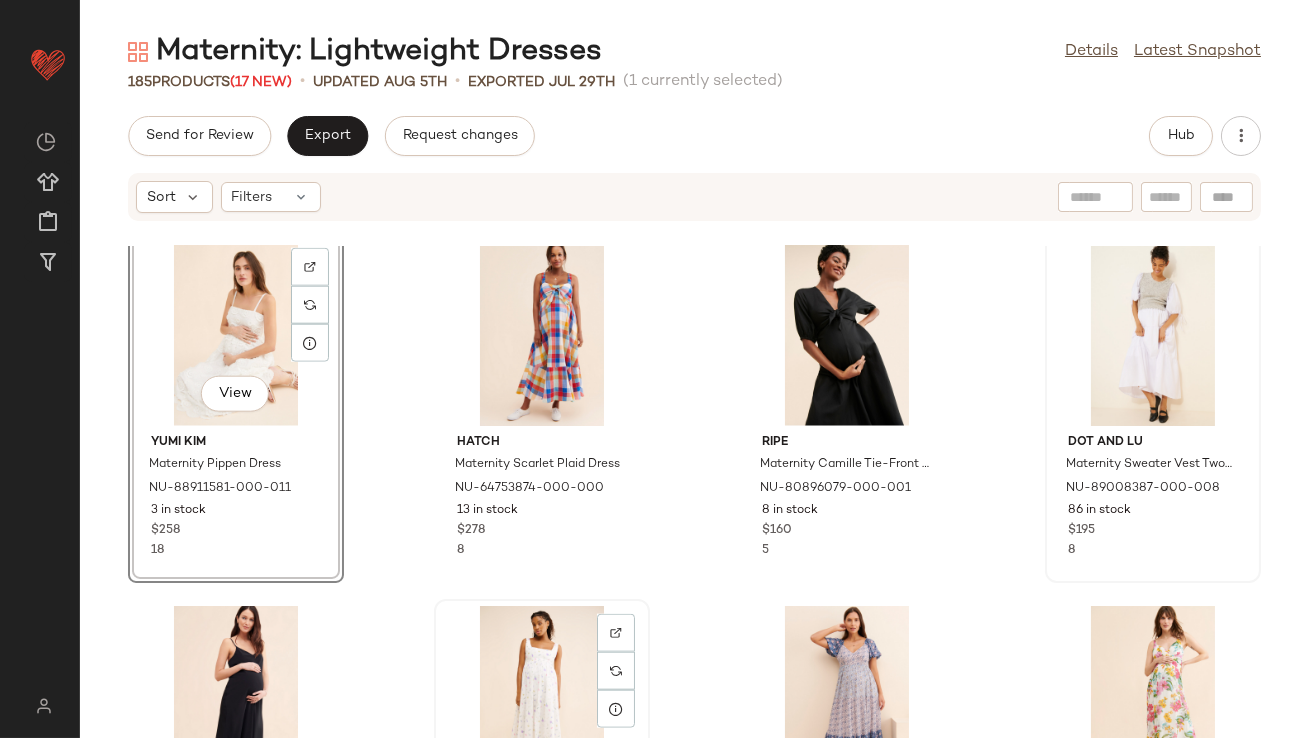 click on "View" 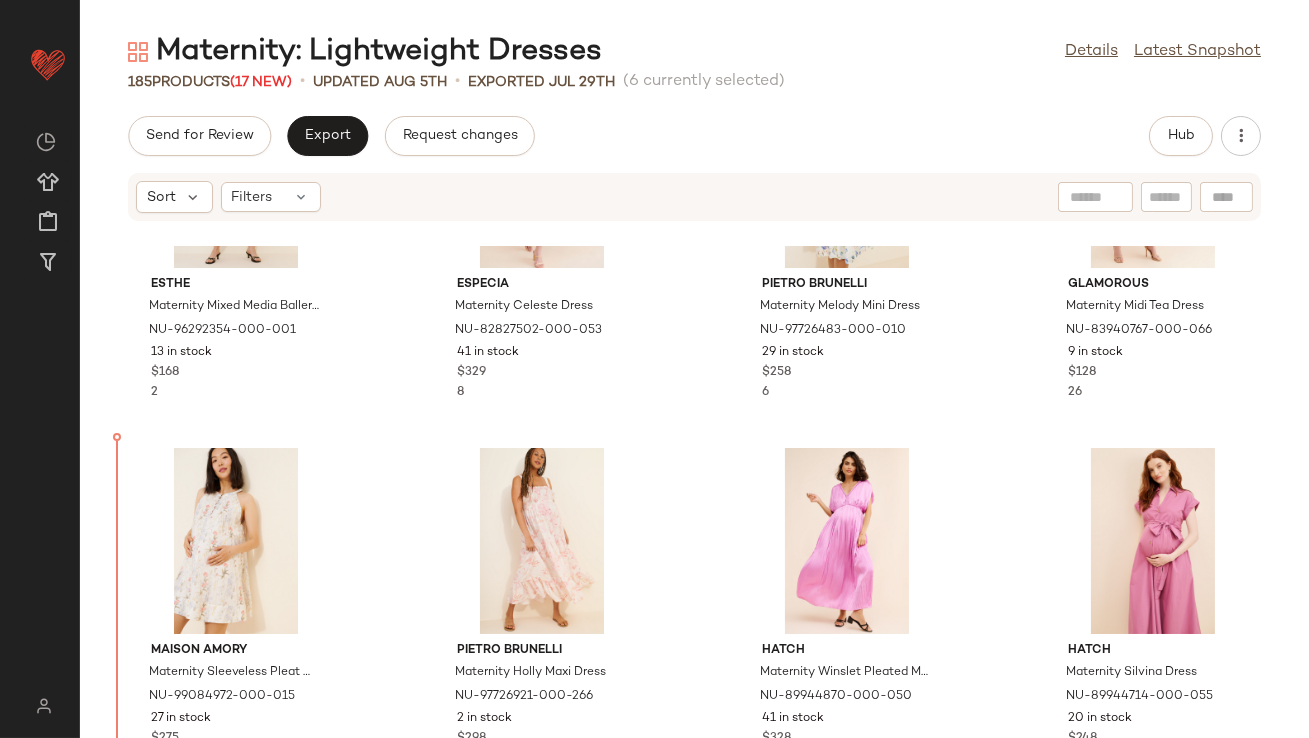 scroll, scrollTop: 9395, scrollLeft: 0, axis: vertical 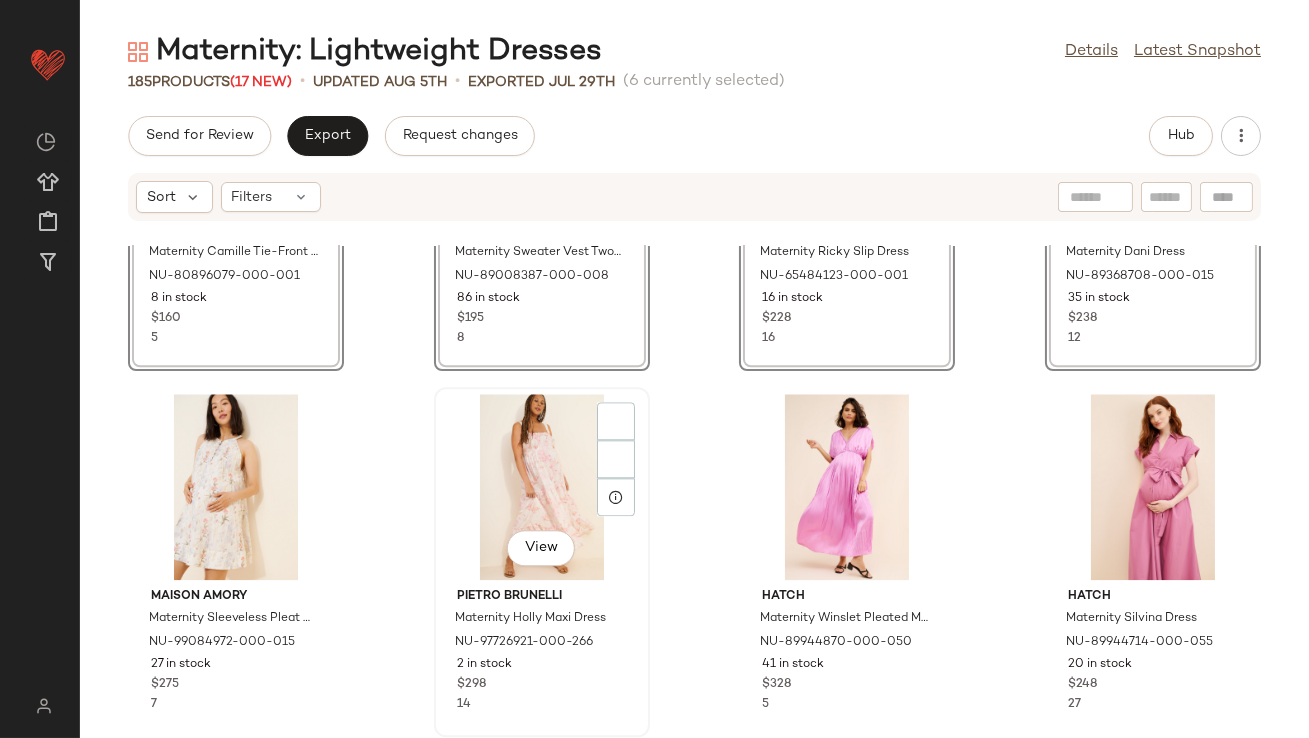 click on "View" 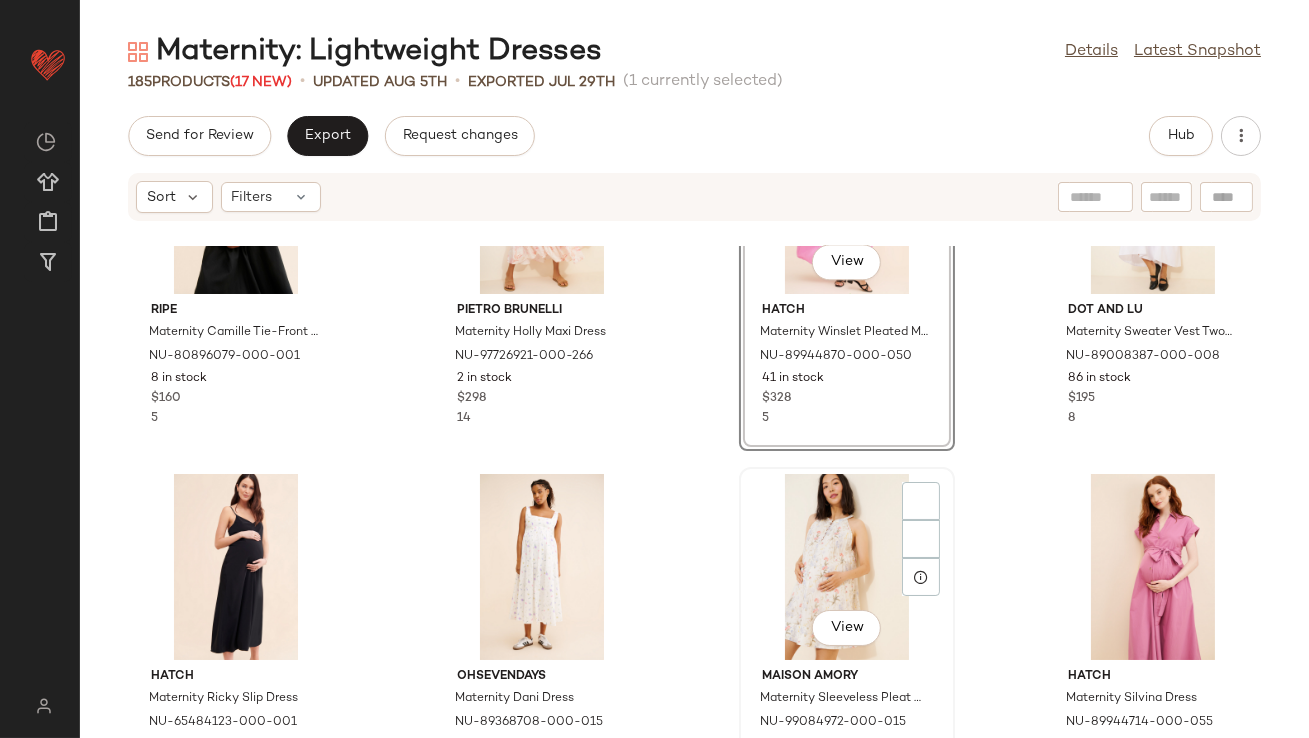 scroll, scrollTop: 9363, scrollLeft: 0, axis: vertical 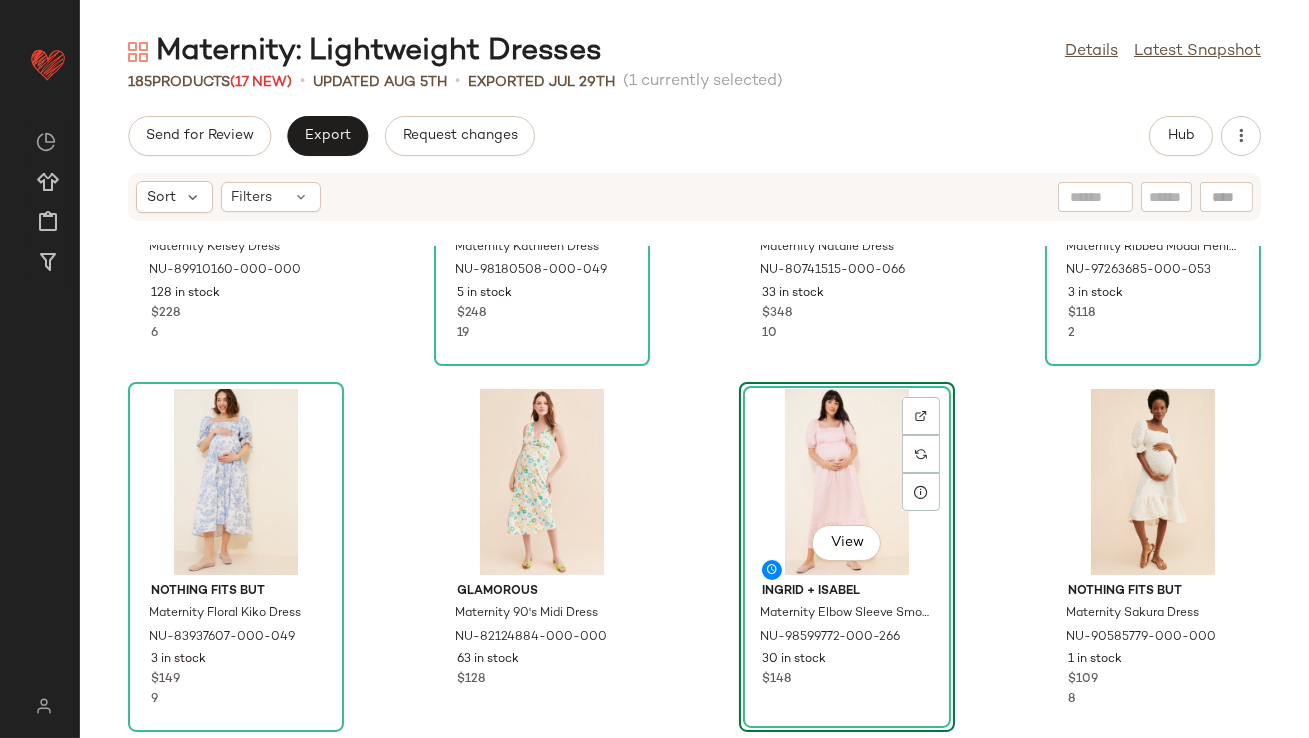 drag, startPoint x: 761, startPoint y: 488, endPoint x: 750, endPoint y: 488, distance: 11 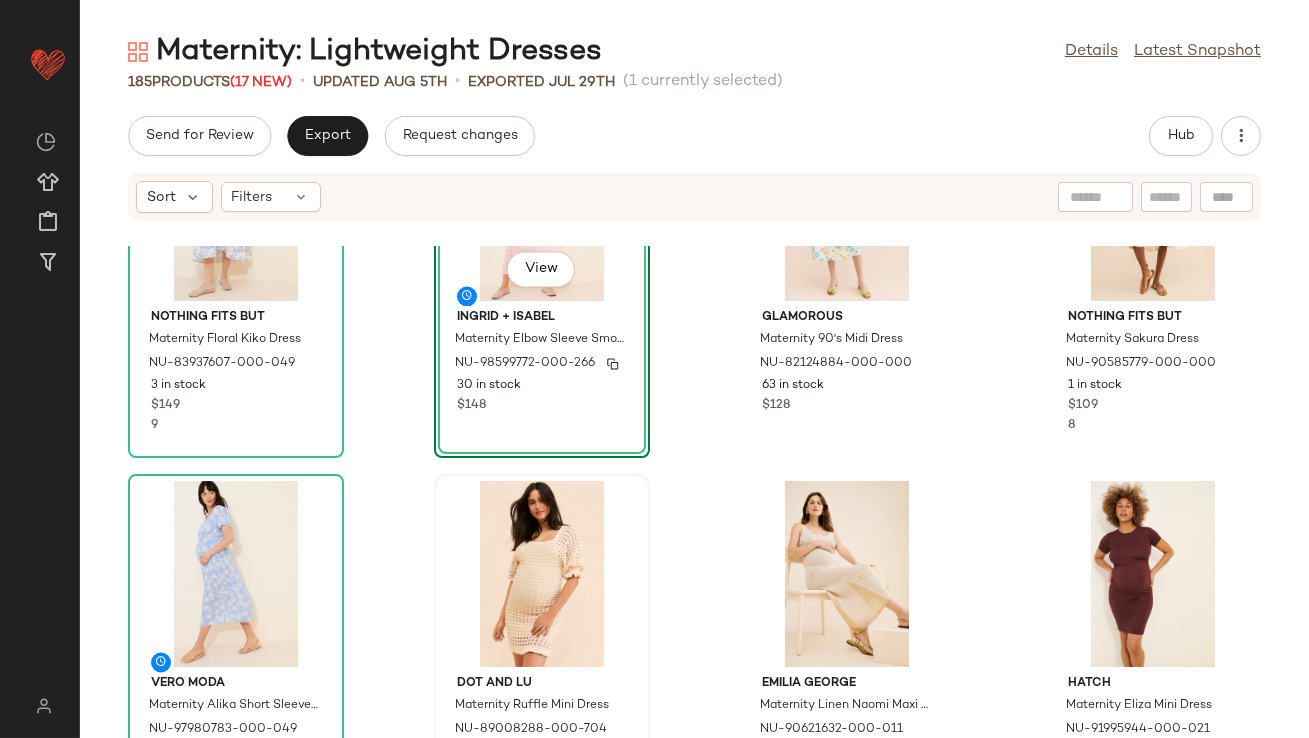scroll, scrollTop: 7519, scrollLeft: 0, axis: vertical 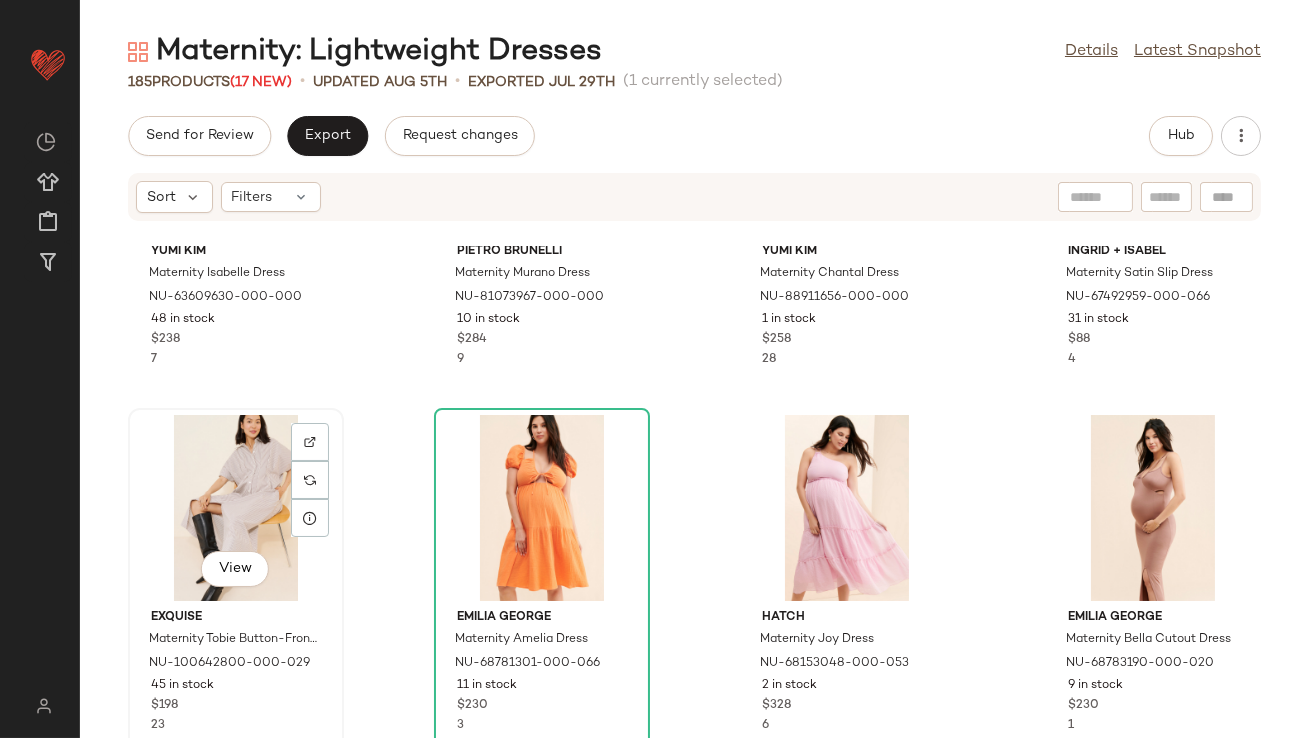 click on "View" 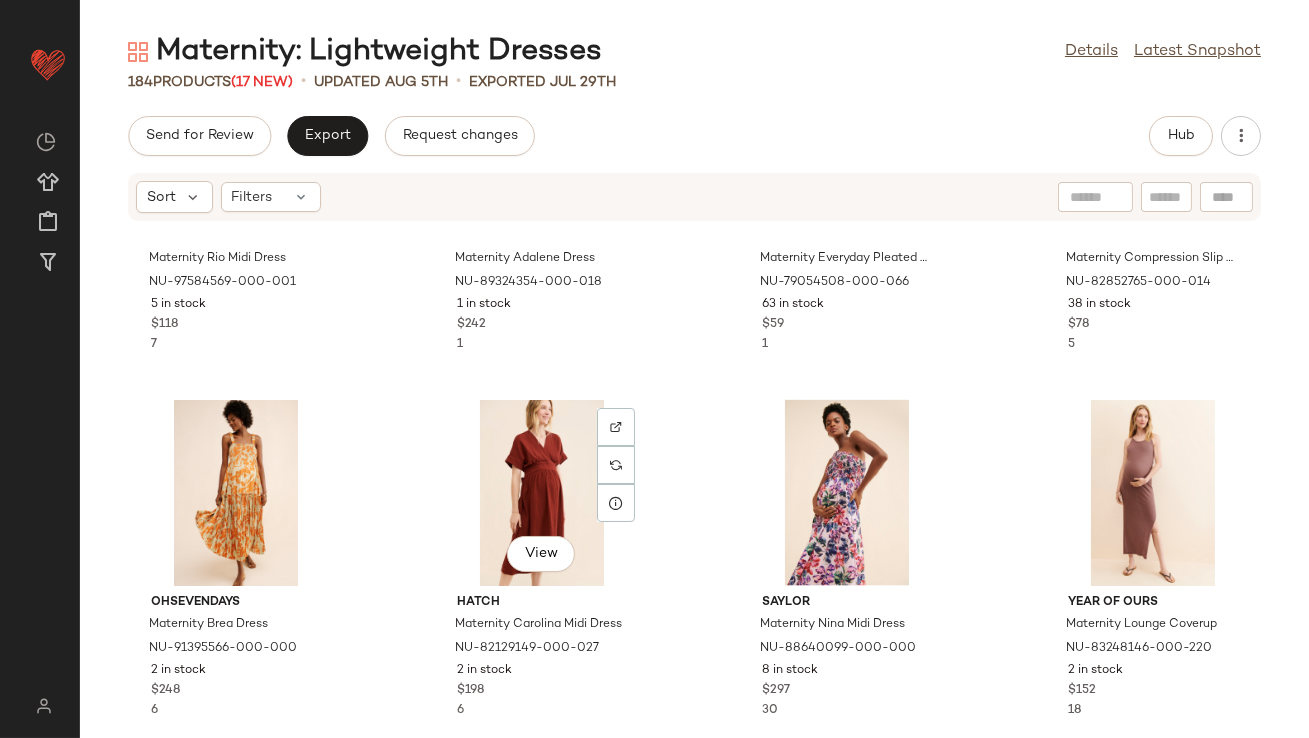 scroll, scrollTop: 5345, scrollLeft: 0, axis: vertical 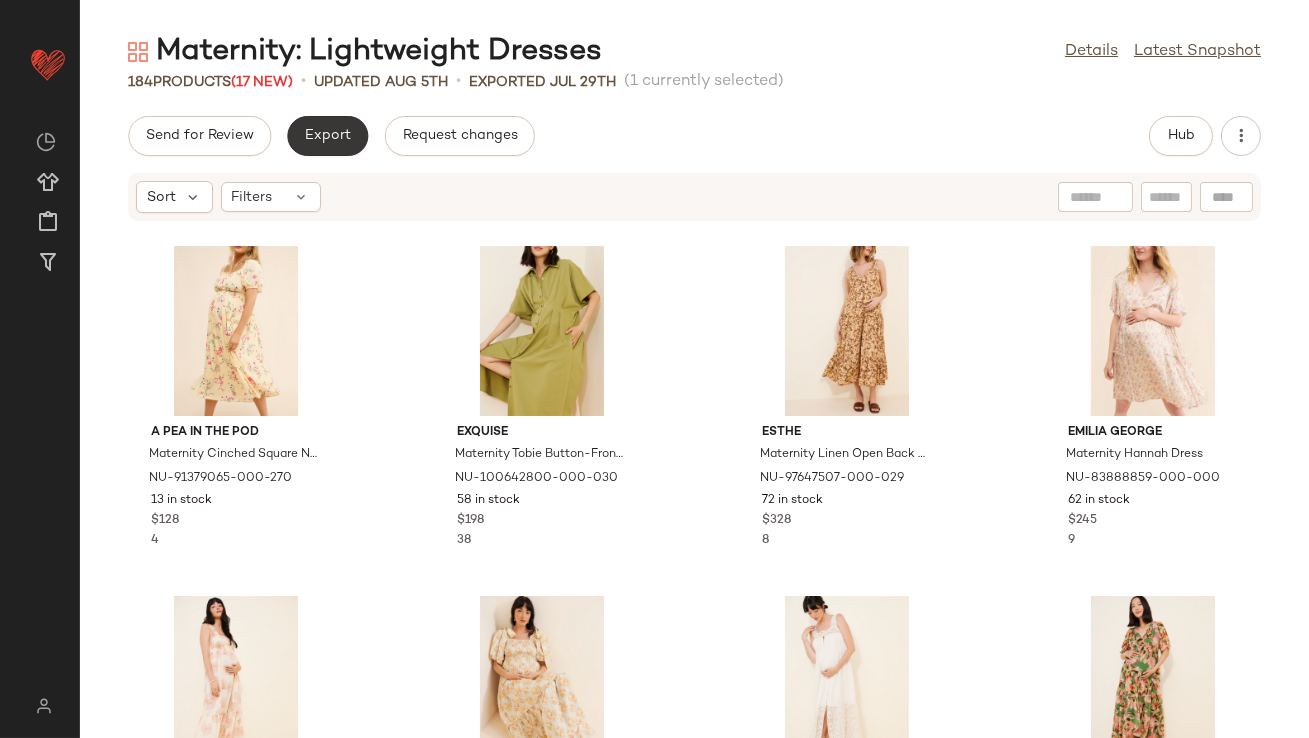 click on "Export" at bounding box center [327, 136] 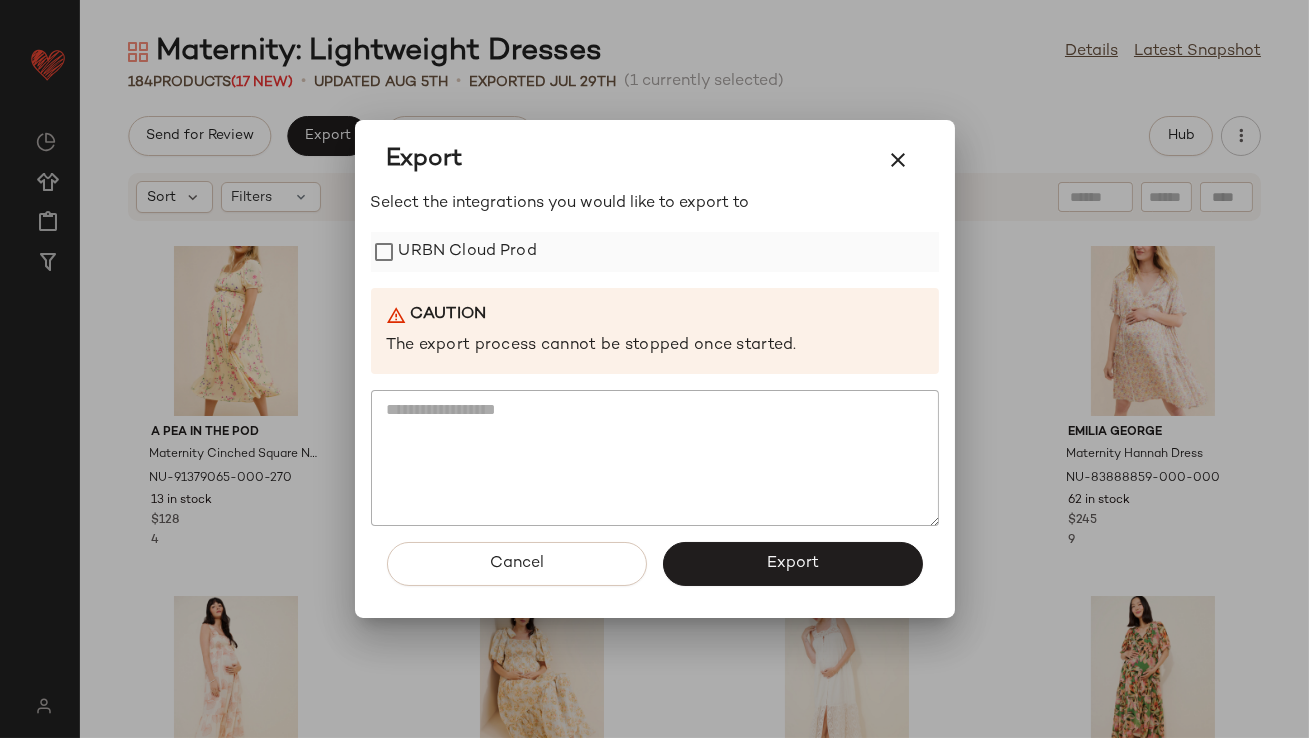 click on "URBN Cloud Prod" at bounding box center (468, 252) 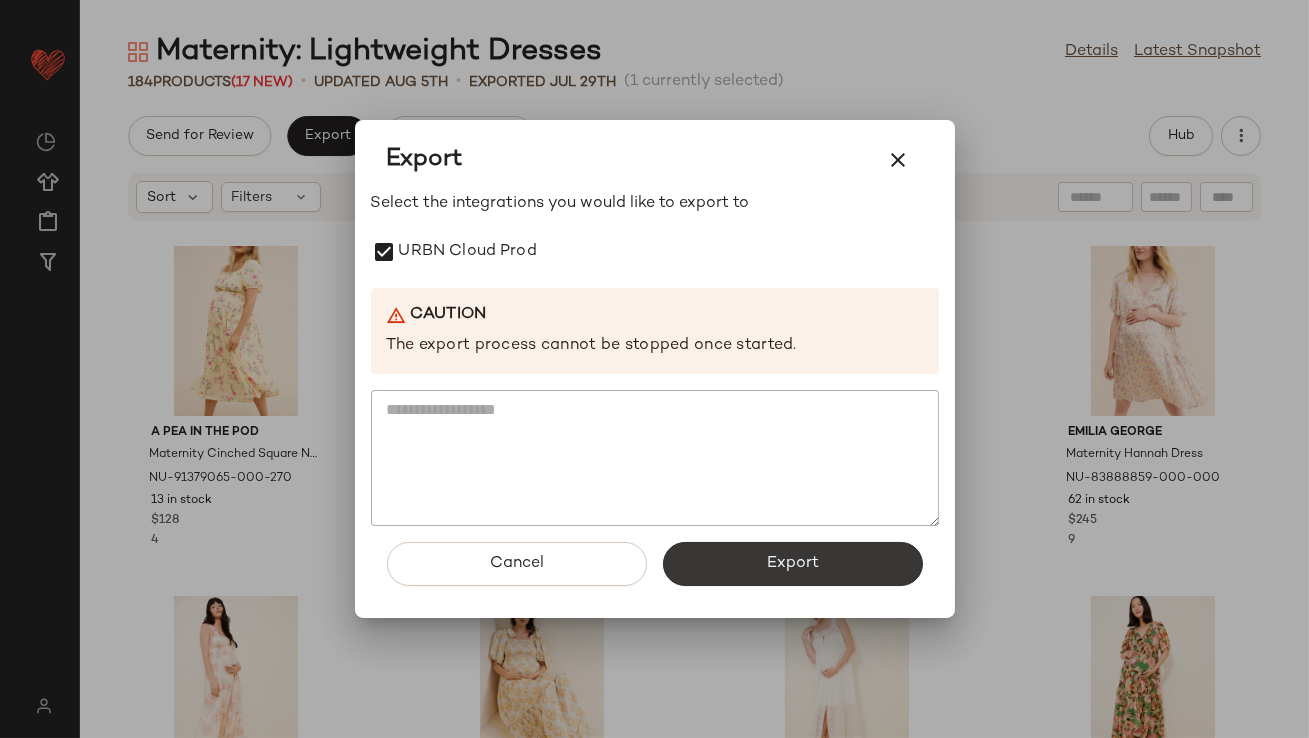 click on "Export" at bounding box center [793, 564] 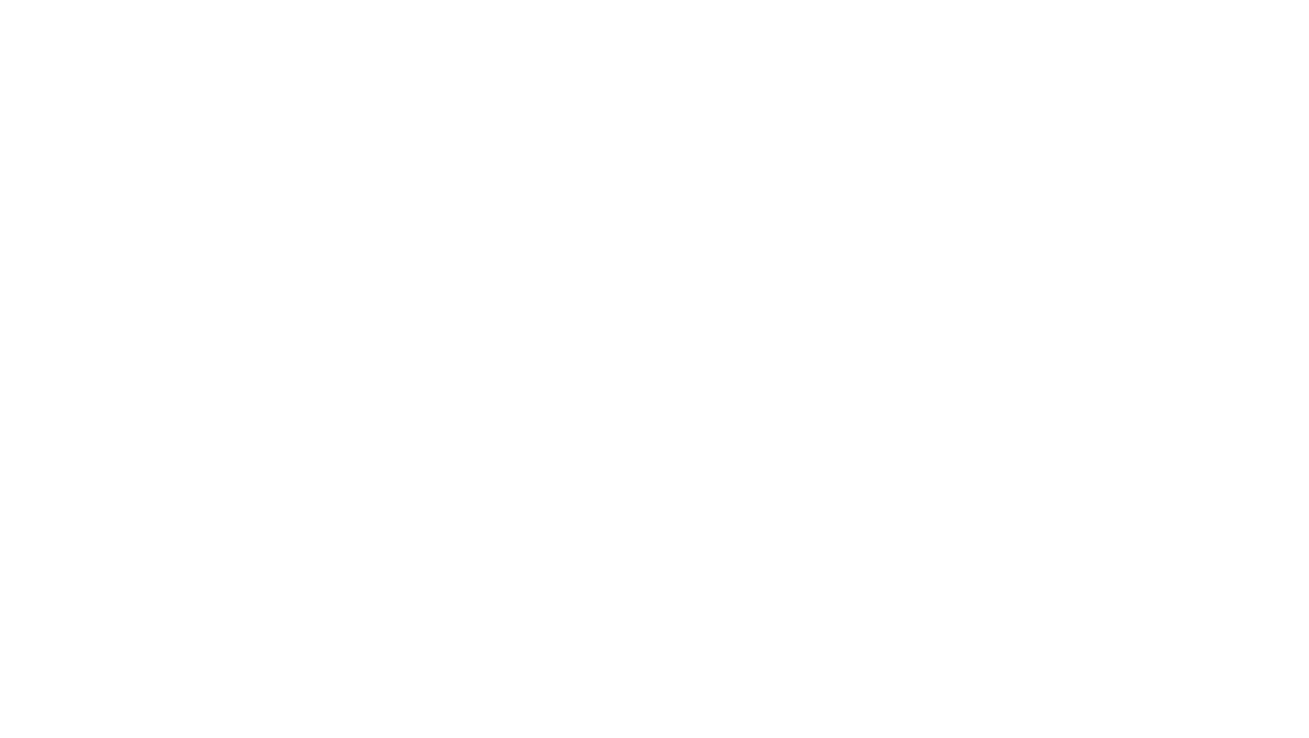 scroll, scrollTop: 0, scrollLeft: 0, axis: both 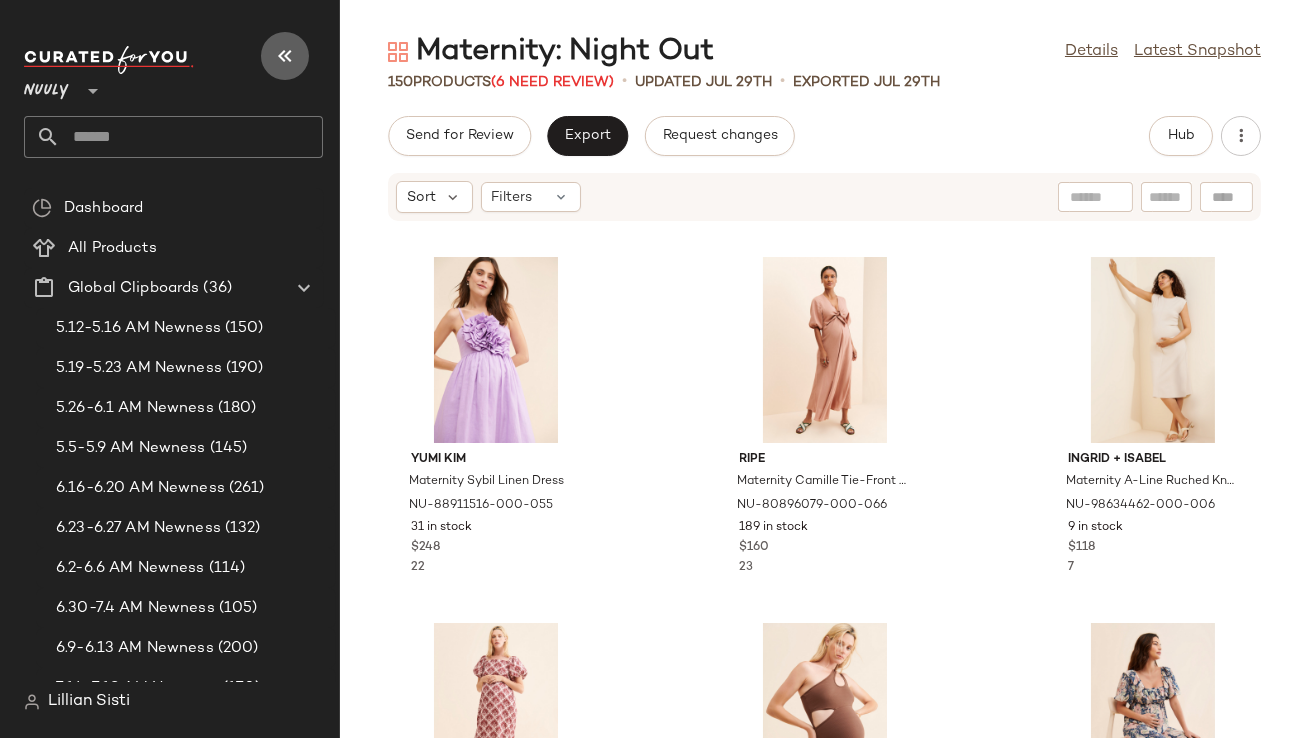 click at bounding box center [285, 56] 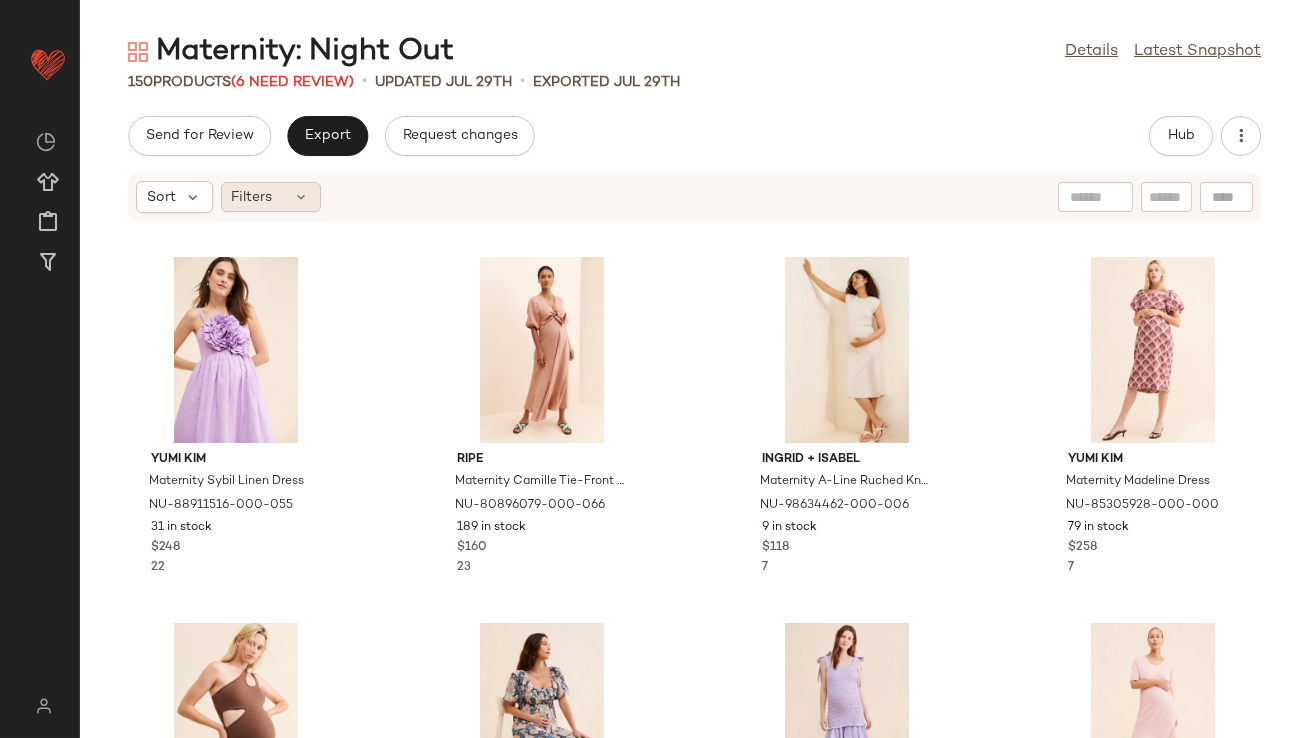 click at bounding box center [302, 197] 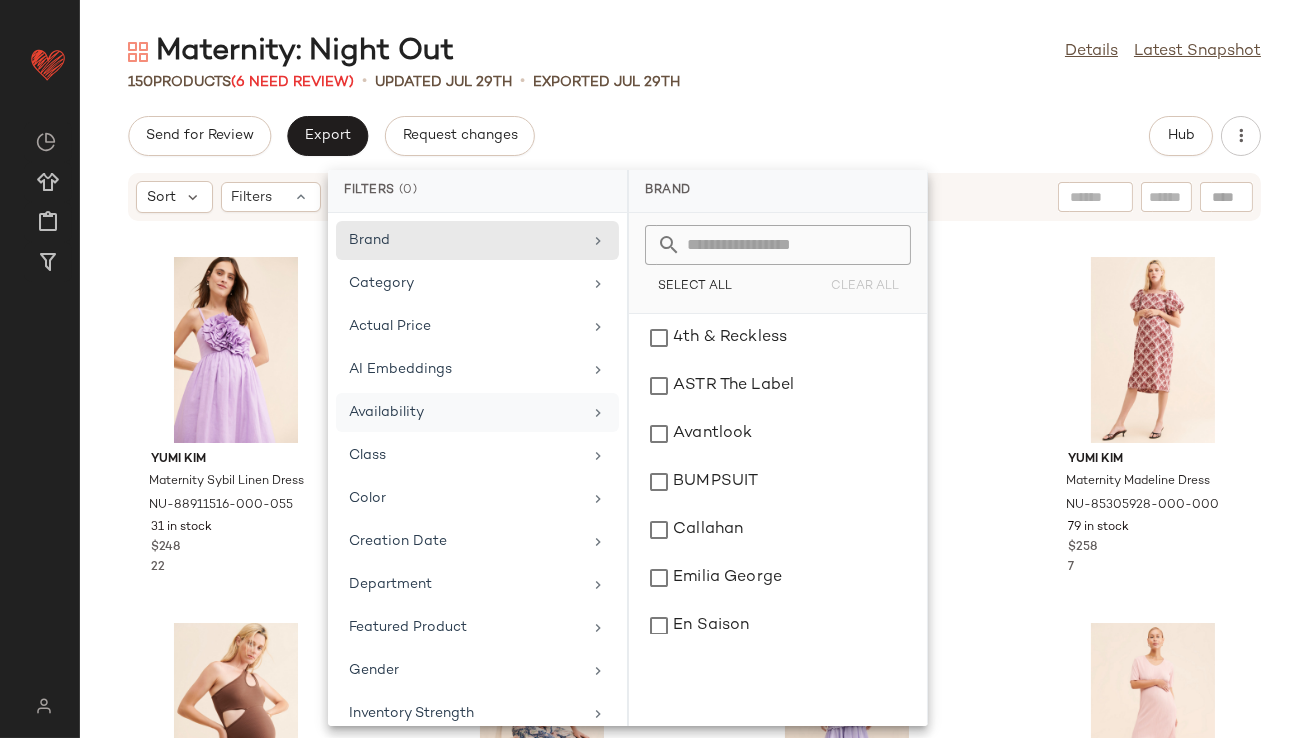 click on "Availability" at bounding box center (465, 412) 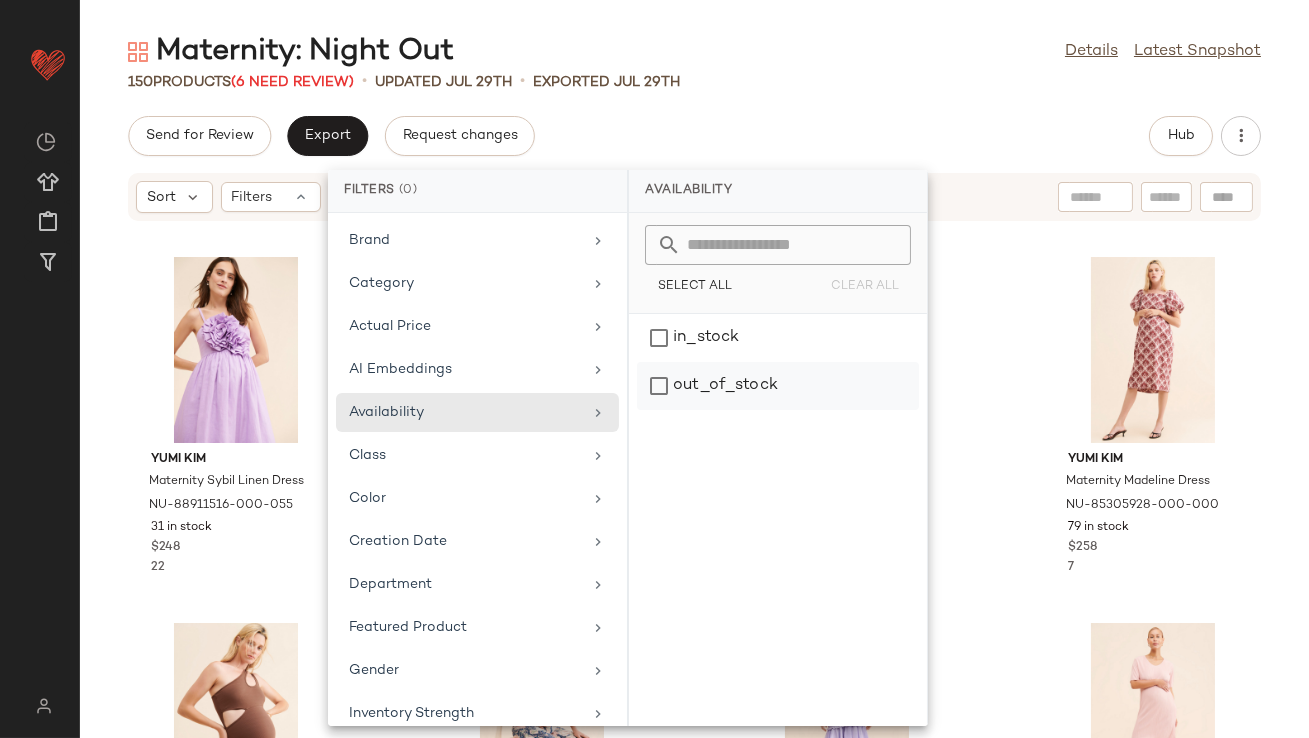 click on "out_of_stock" 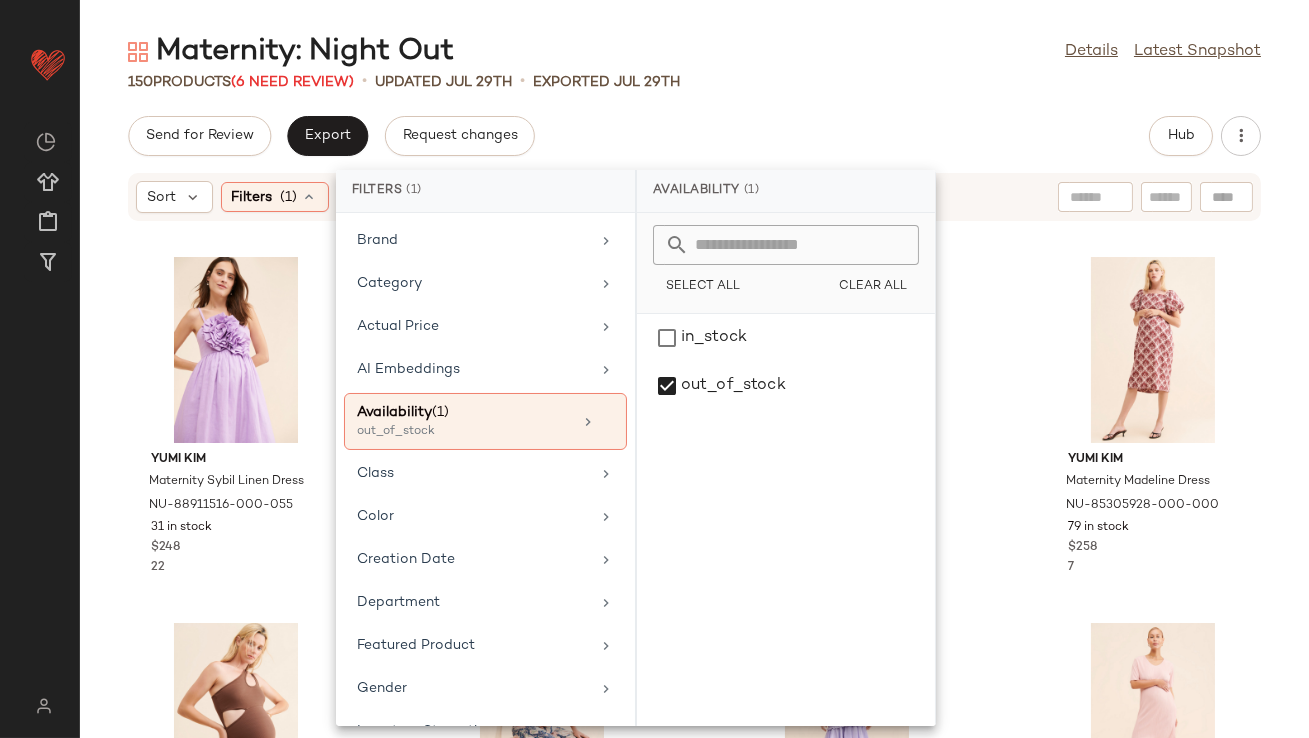 click on "Send for Review   Export   Request changes   Hub" 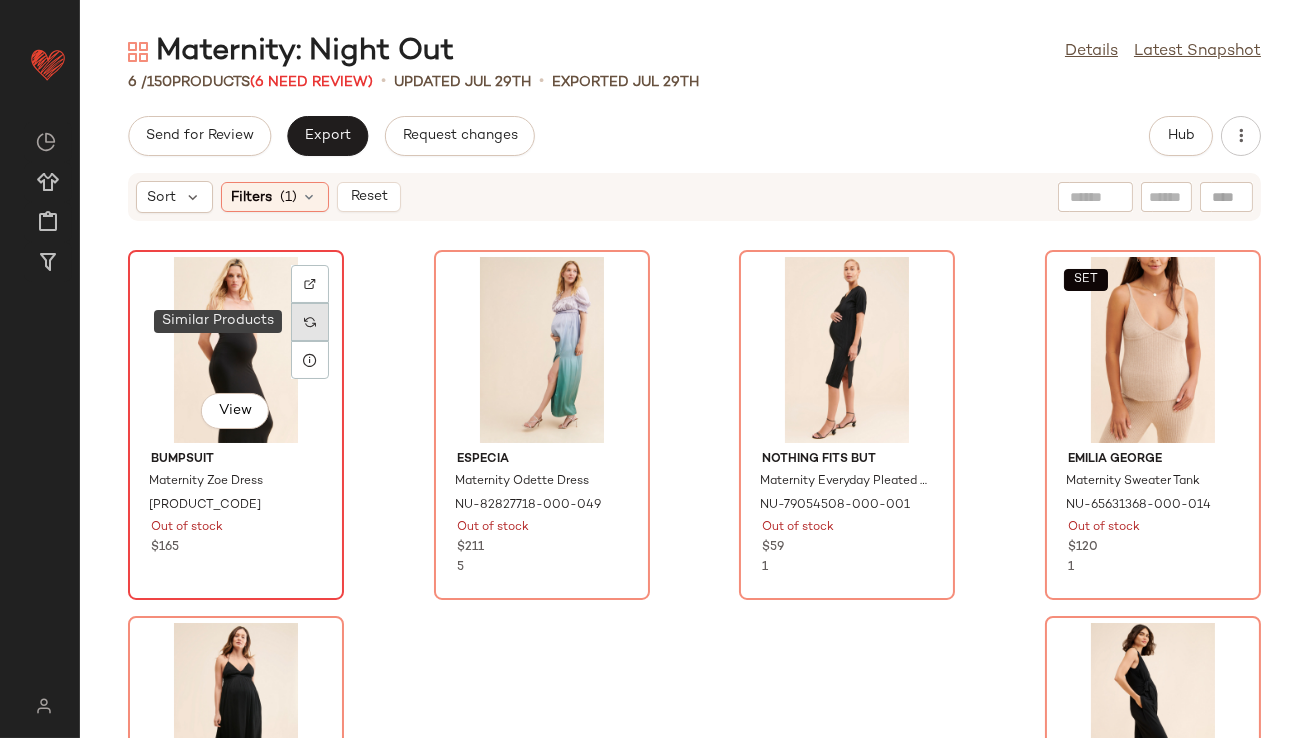 click 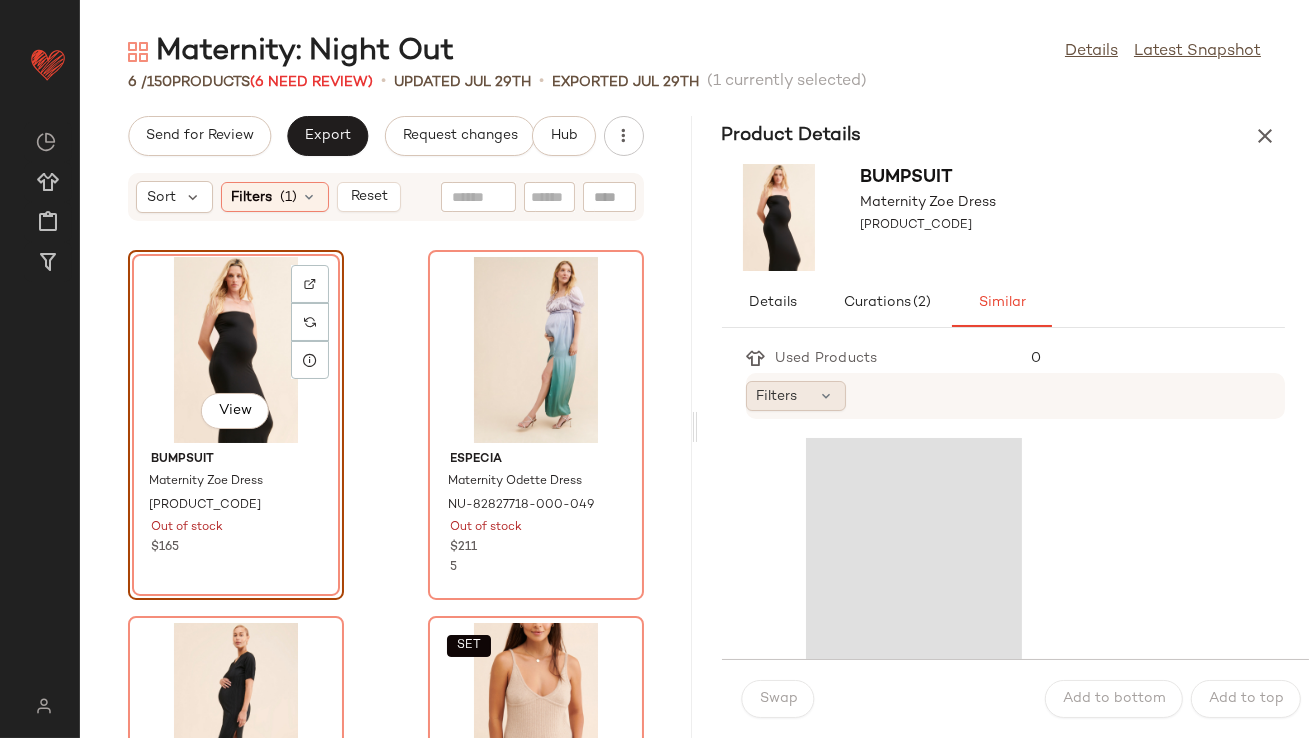click on "Filters" 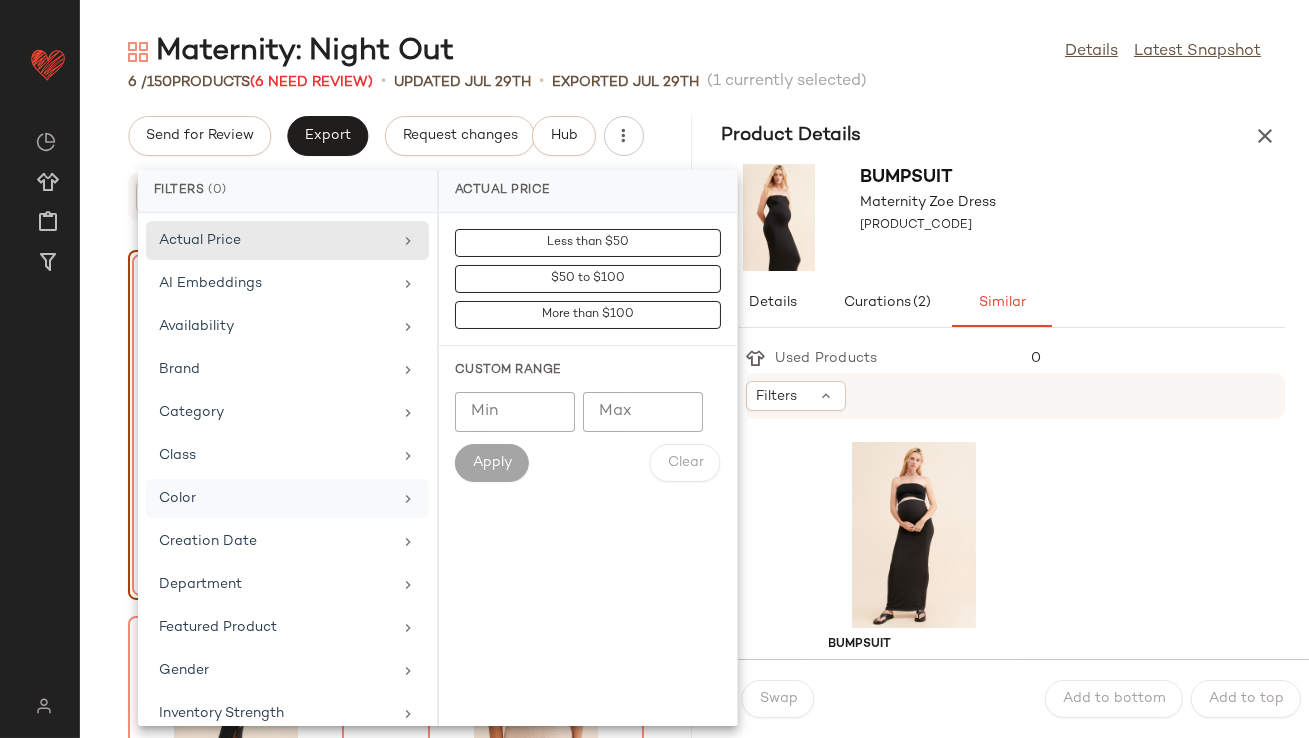 scroll, scrollTop: 444, scrollLeft: 0, axis: vertical 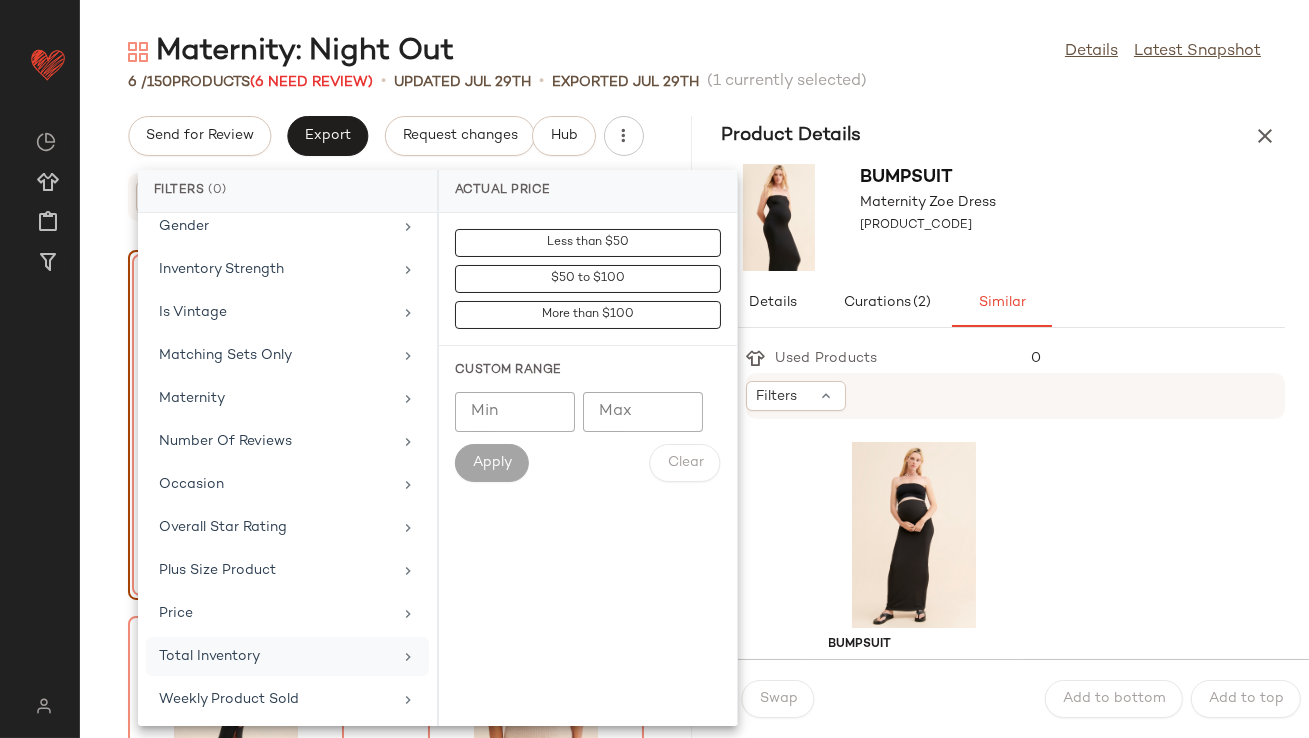 click on "Total Inventory" at bounding box center (275, 656) 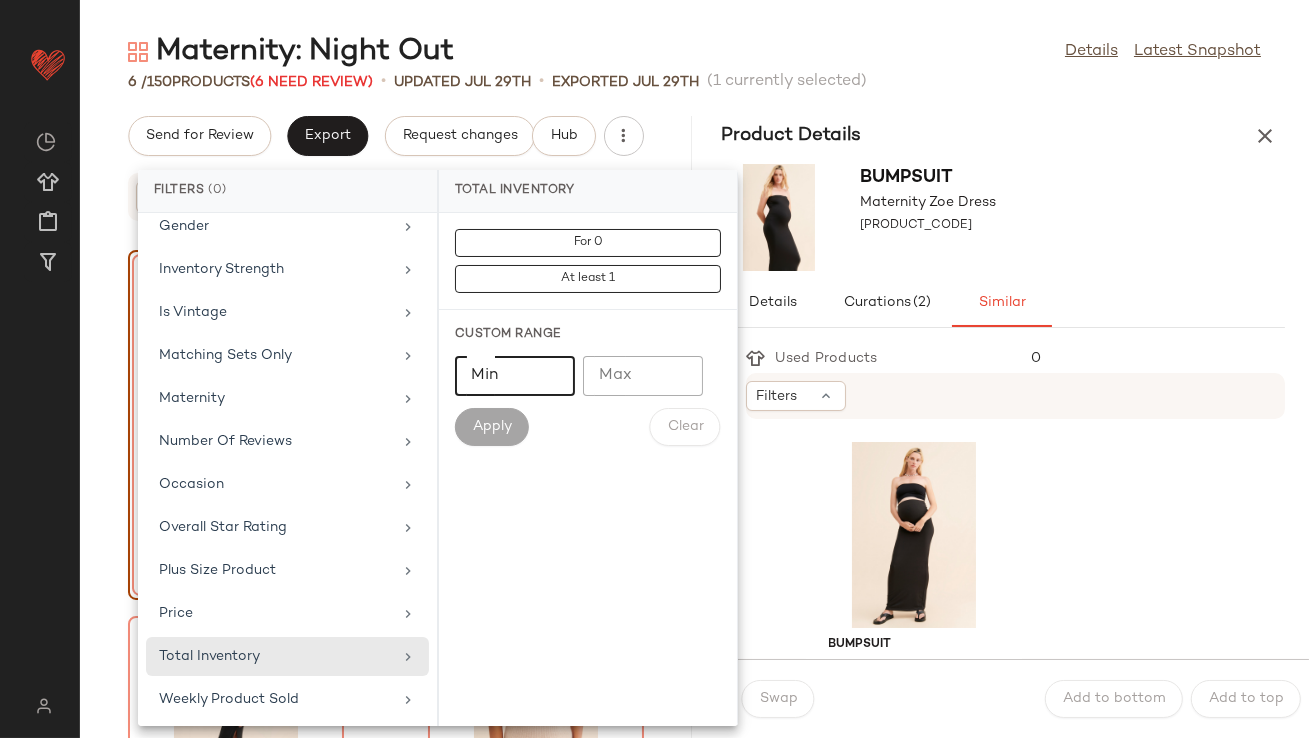 click on "Min" 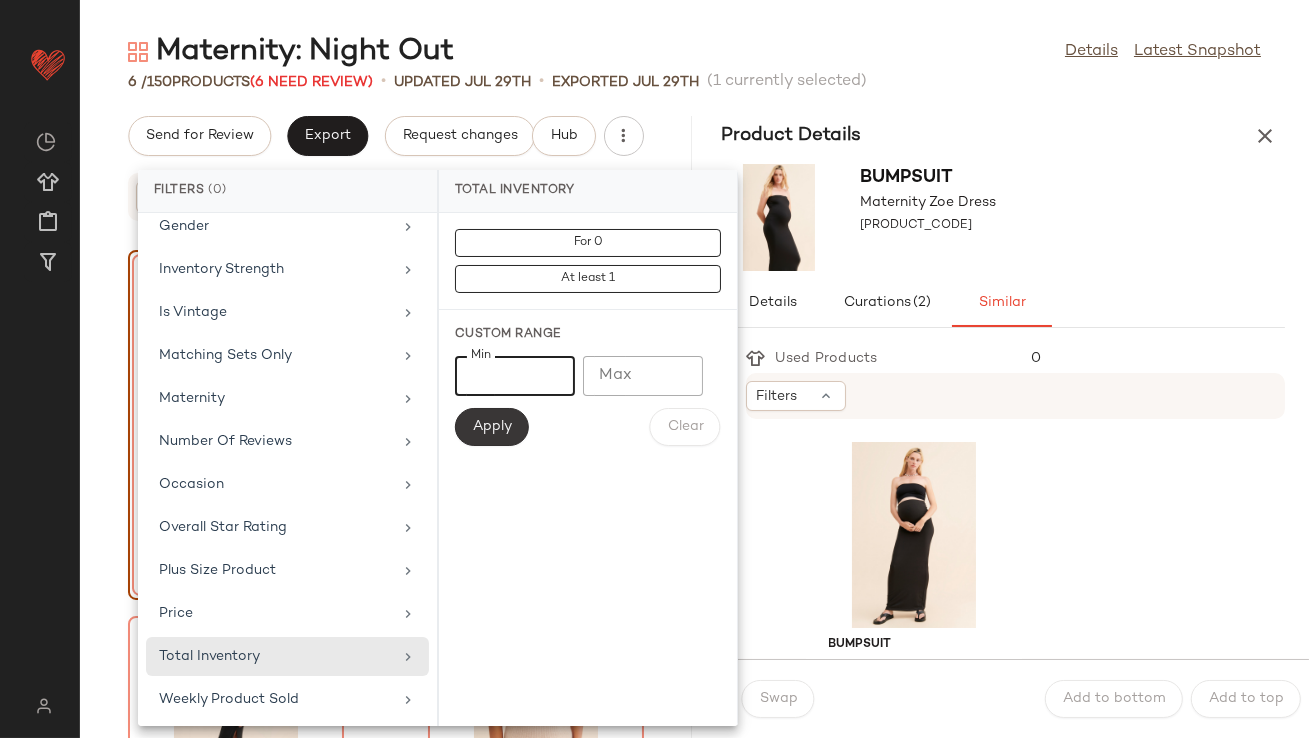 type on "**" 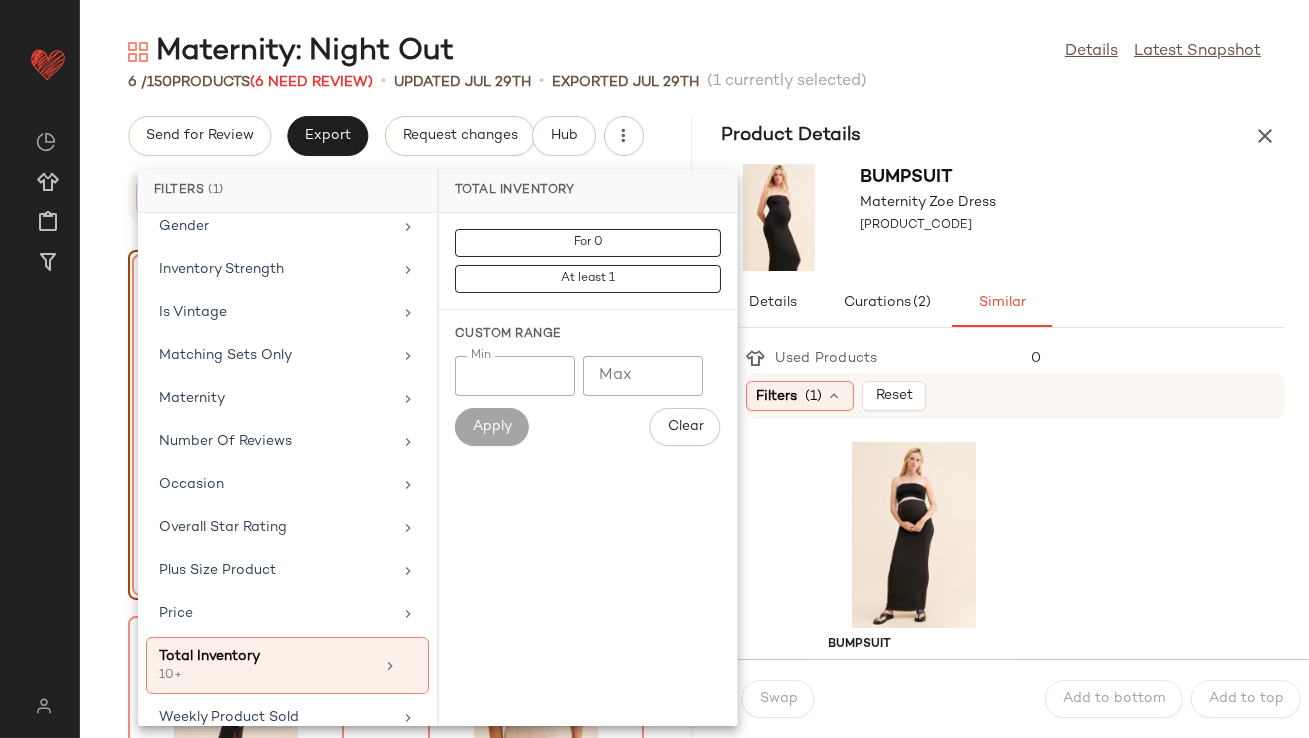 click on "BUMPSUIT Maternity Zoe Dress [PRODUCT_CODE]" at bounding box center [1004, 217] 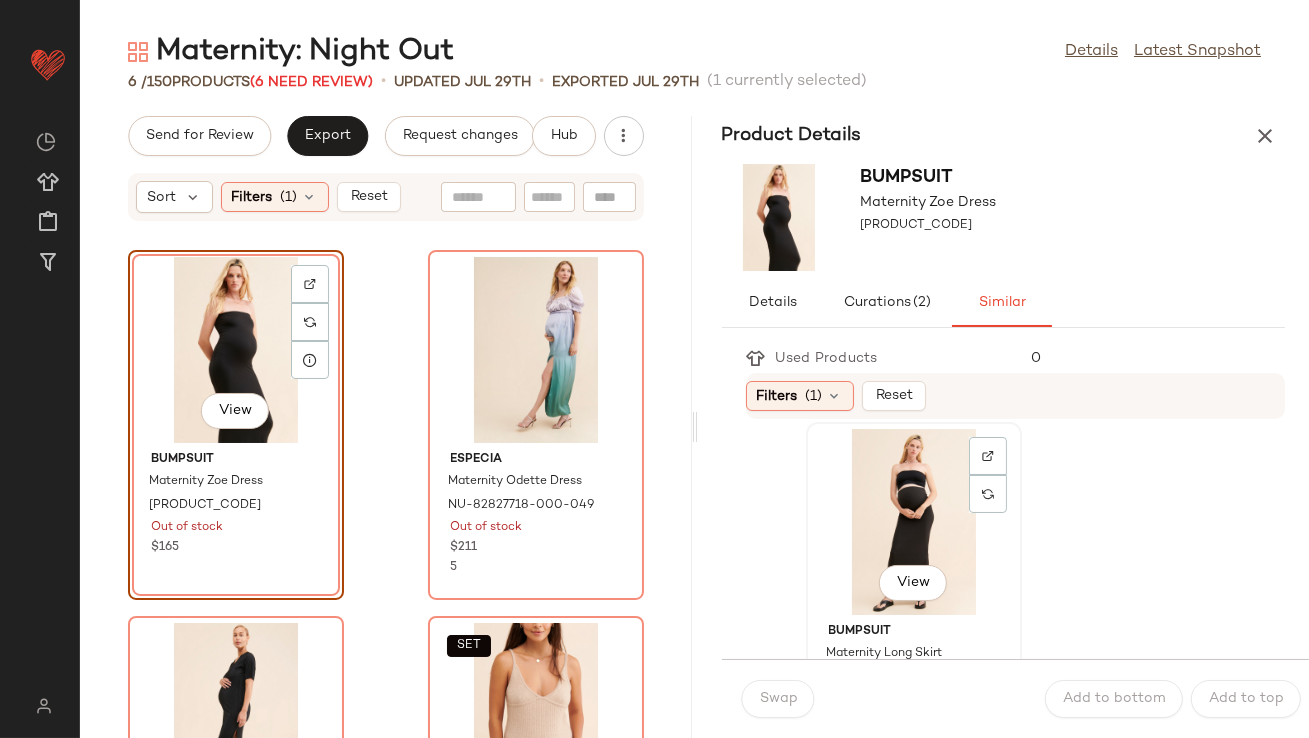 scroll, scrollTop: 16, scrollLeft: 0, axis: vertical 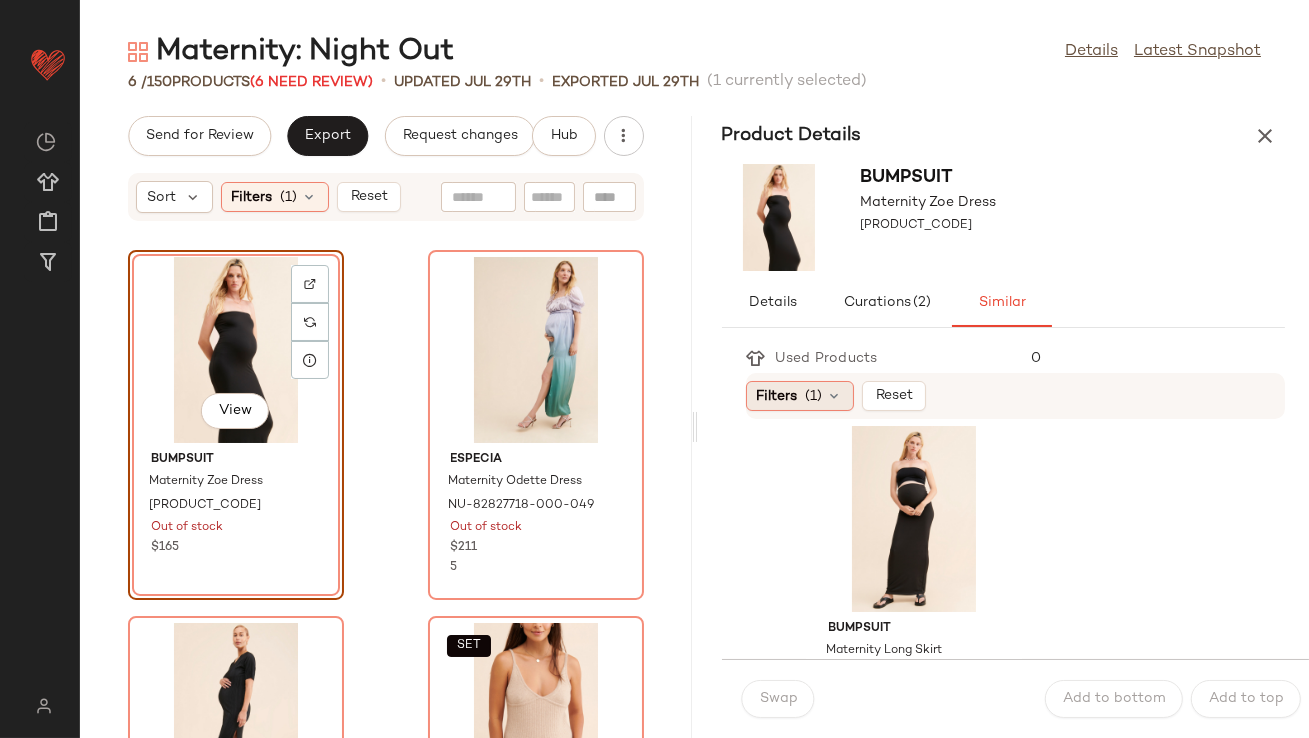 click on "Filters  (1)" 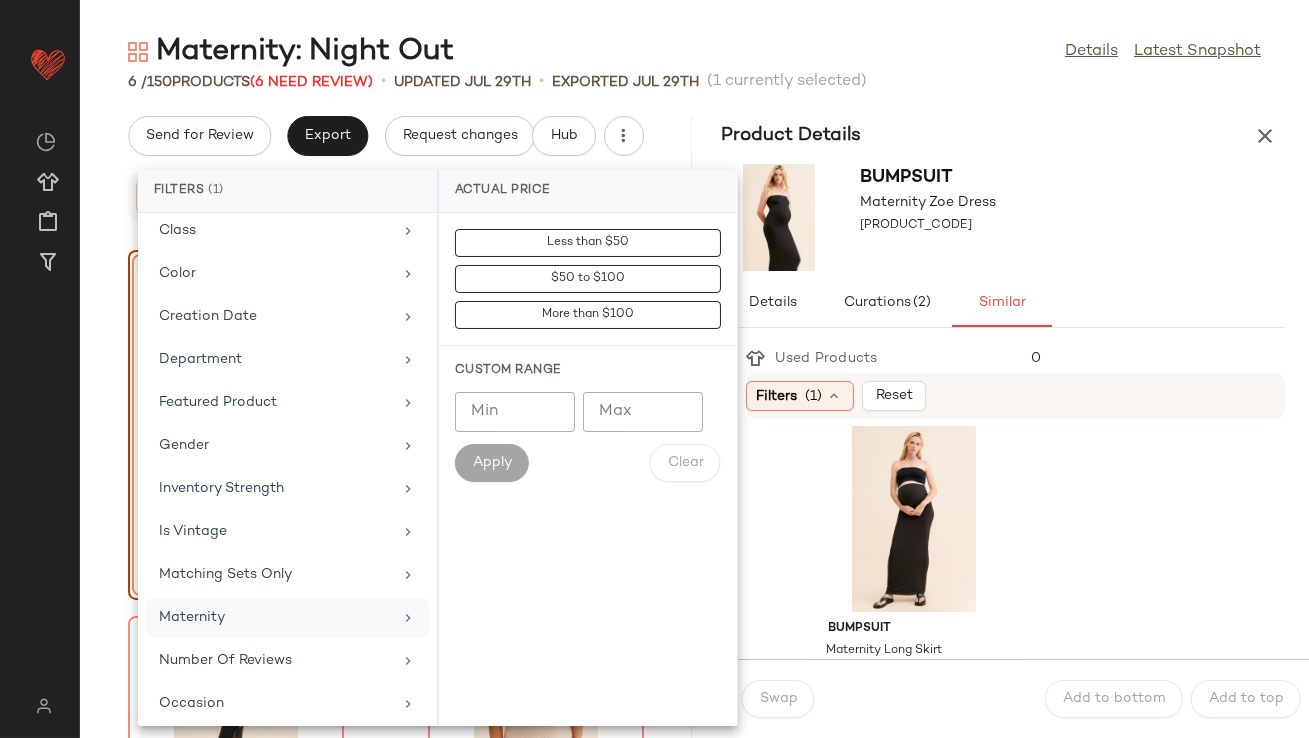 scroll, scrollTop: 244, scrollLeft: 0, axis: vertical 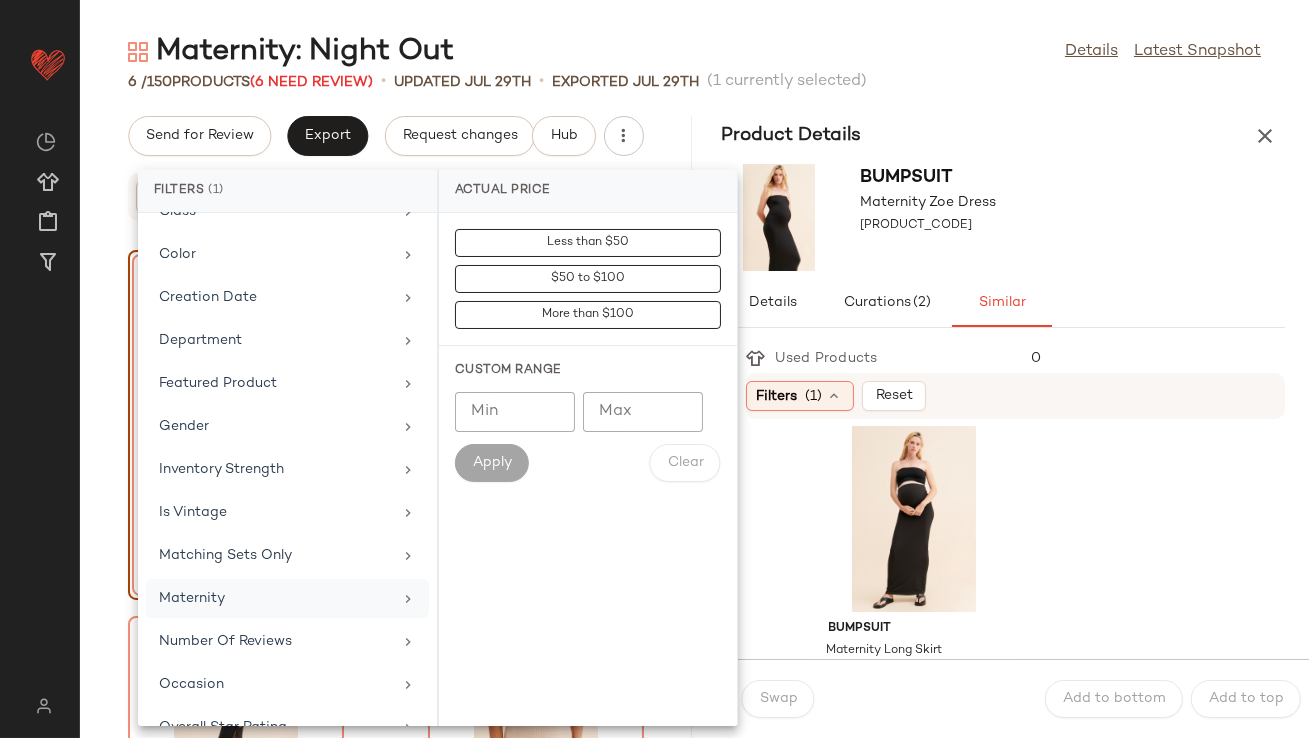 click on "Maternity" 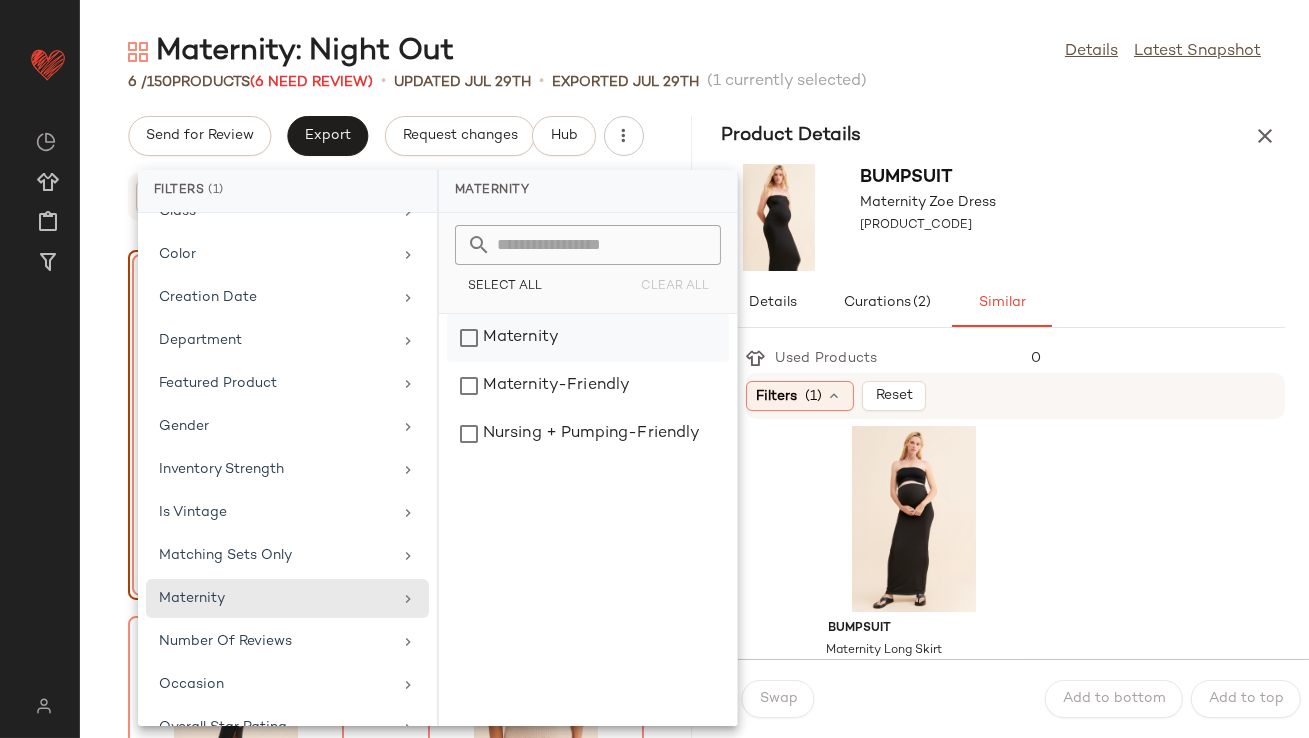 click on "Maternity" 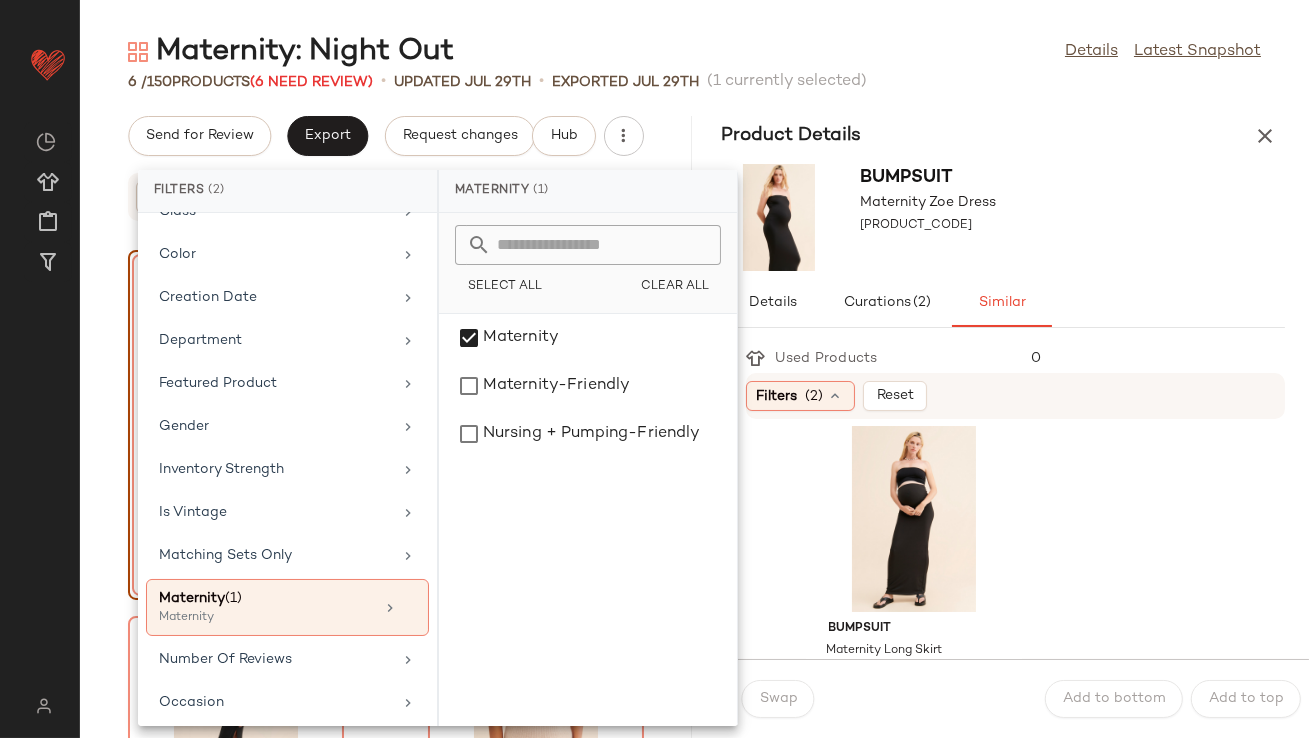 click on "BUMPSUIT Maternity Zoe Dress [PRODUCT_CODE]" at bounding box center [1004, 217] 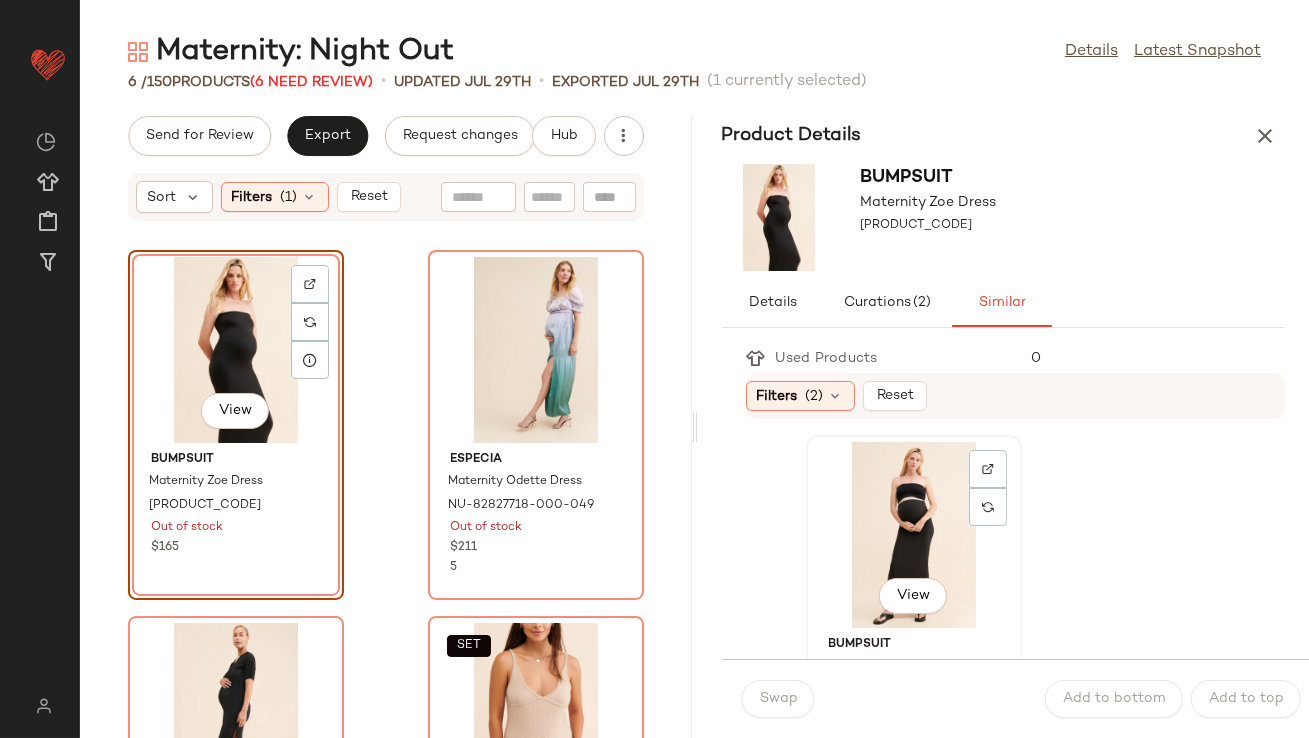 click on "View" 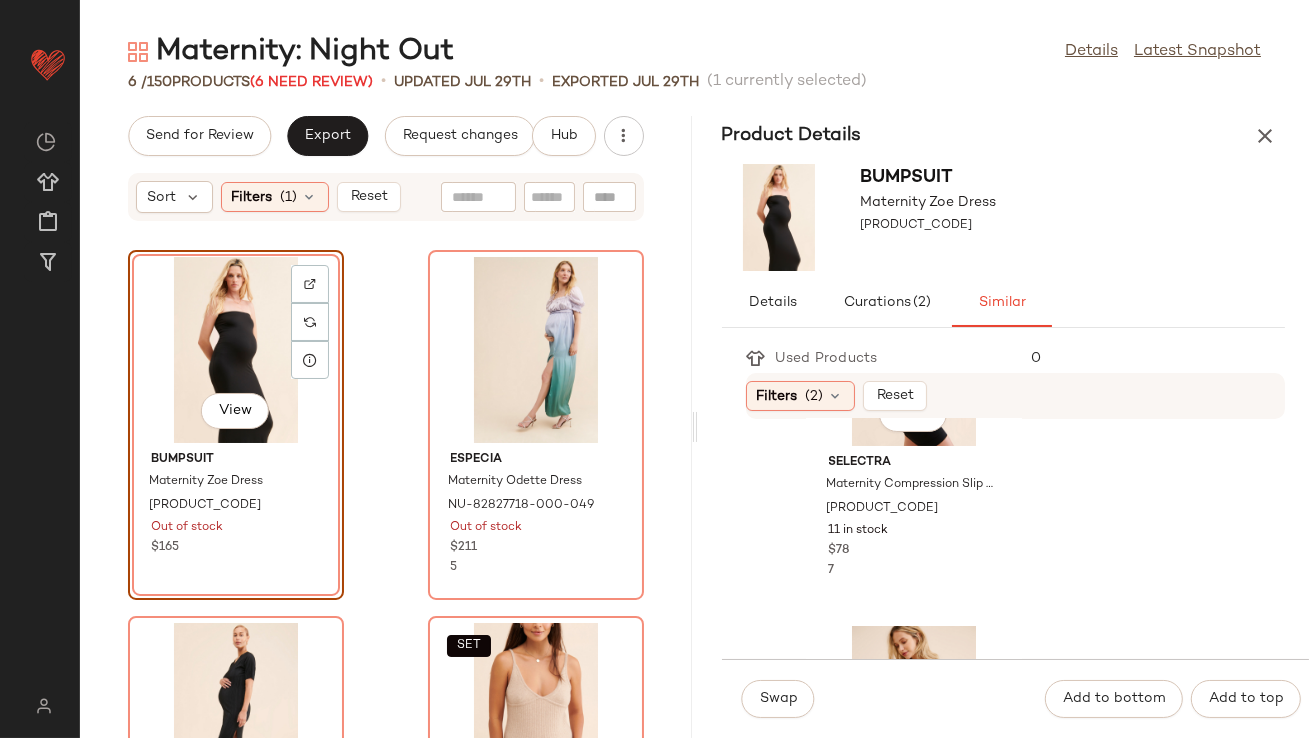 scroll, scrollTop: 420, scrollLeft: 0, axis: vertical 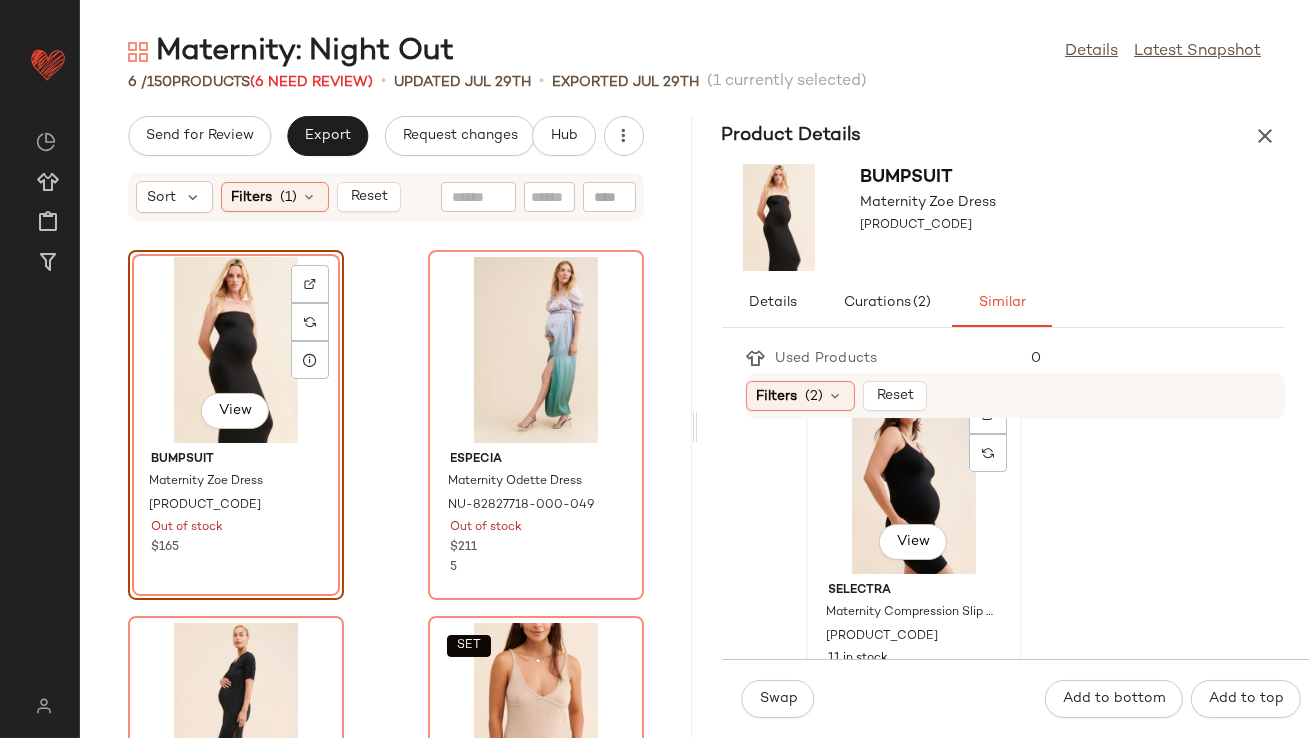 click on "View" 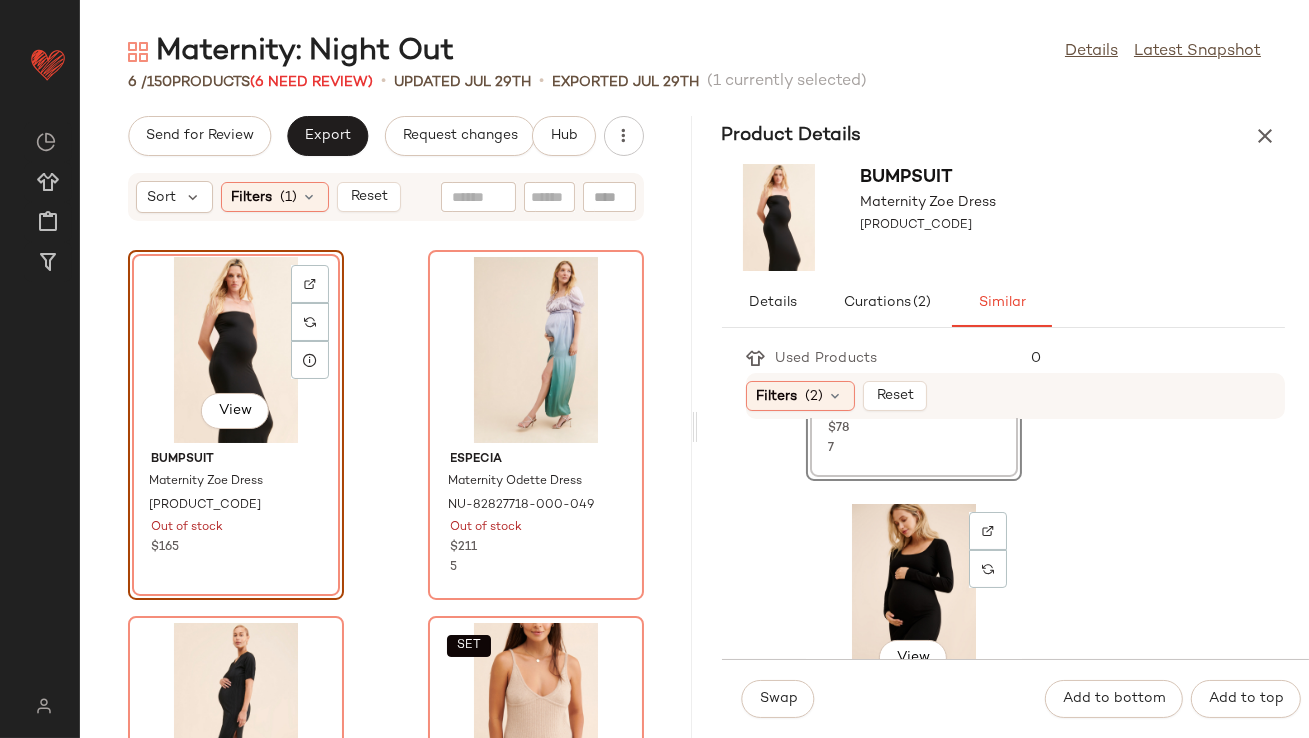 scroll, scrollTop: 773, scrollLeft: 0, axis: vertical 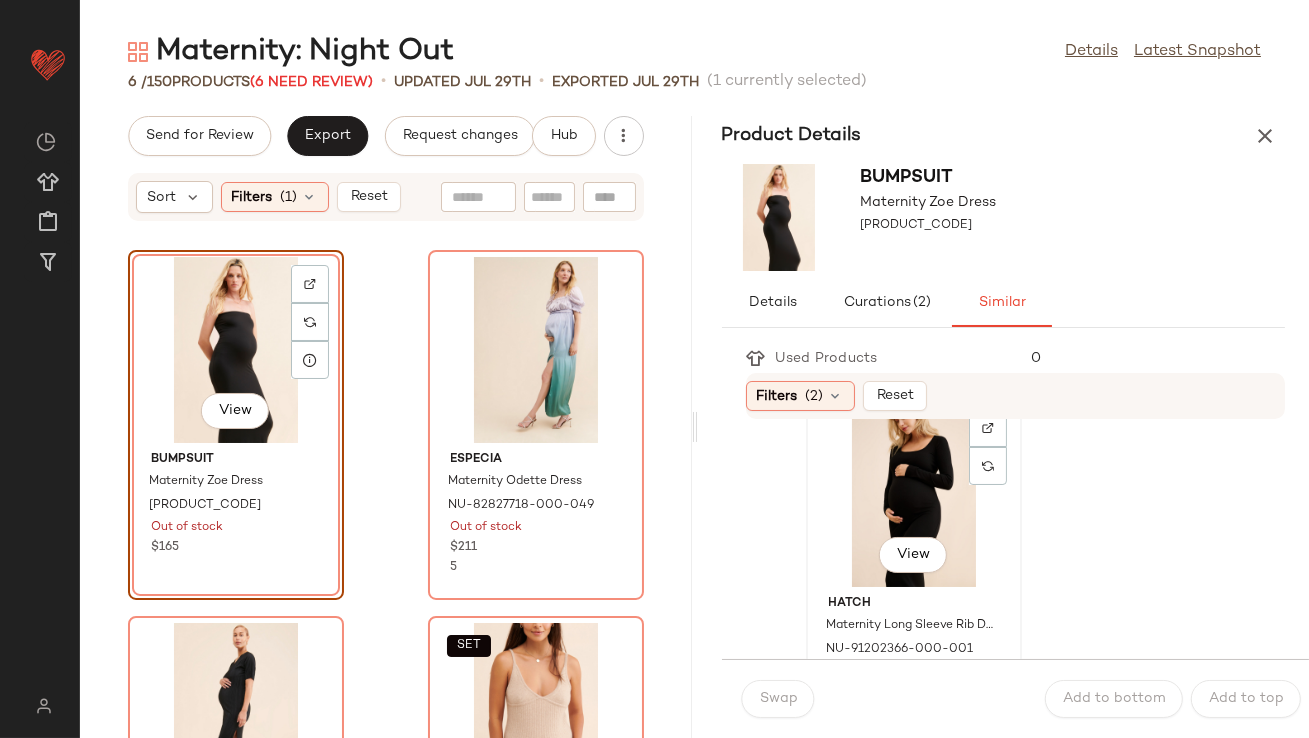 click on "View" 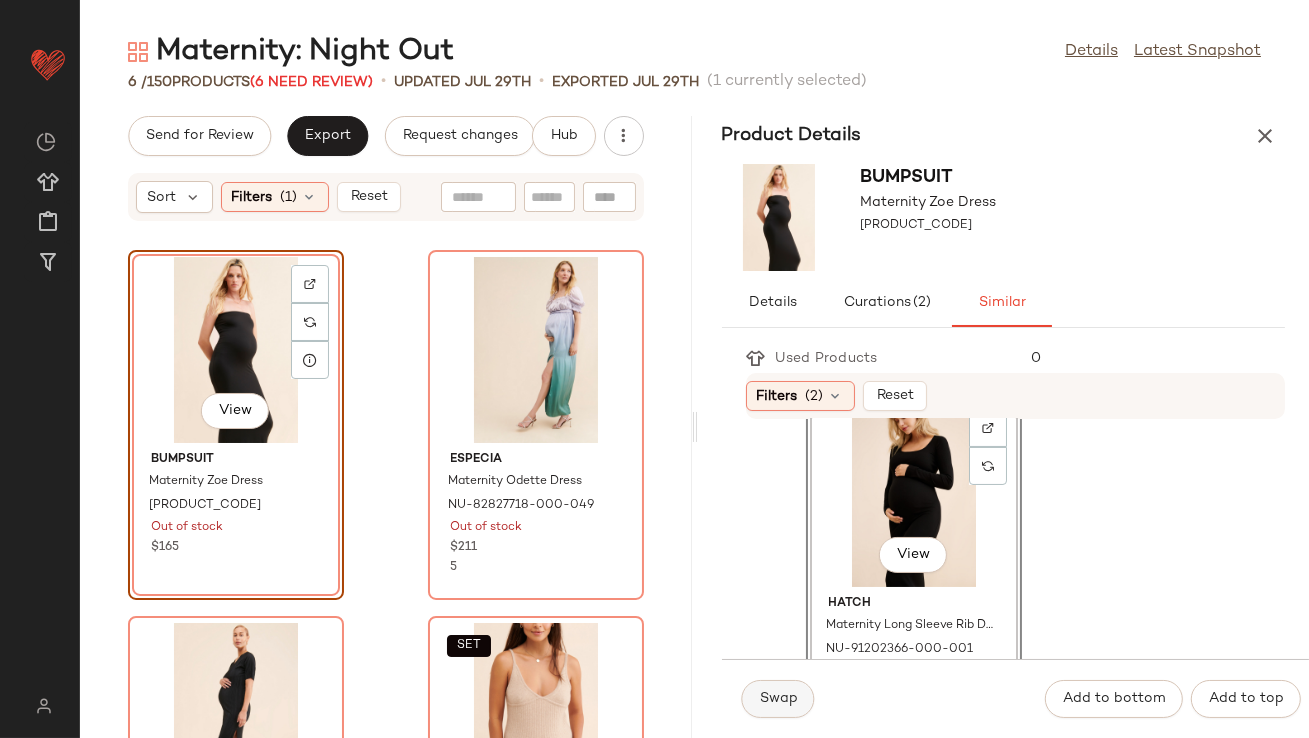 click on "Swap" 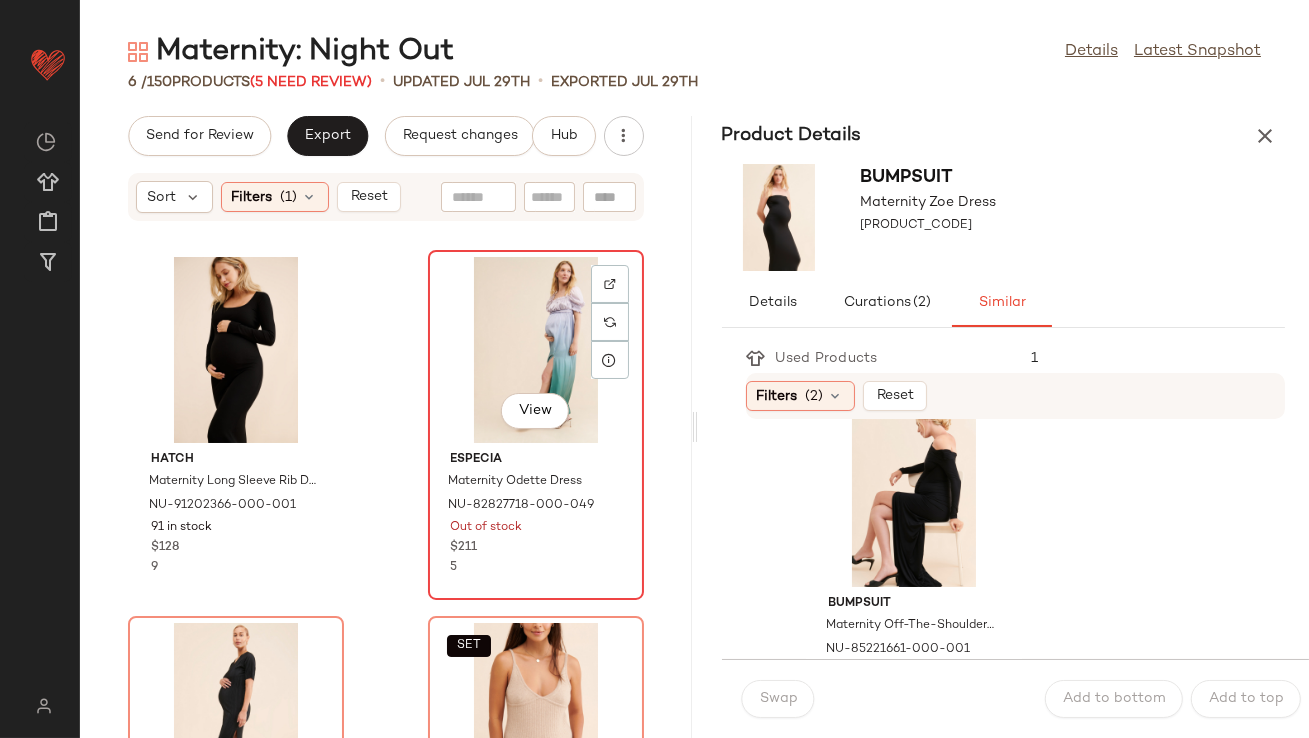 click on "View" 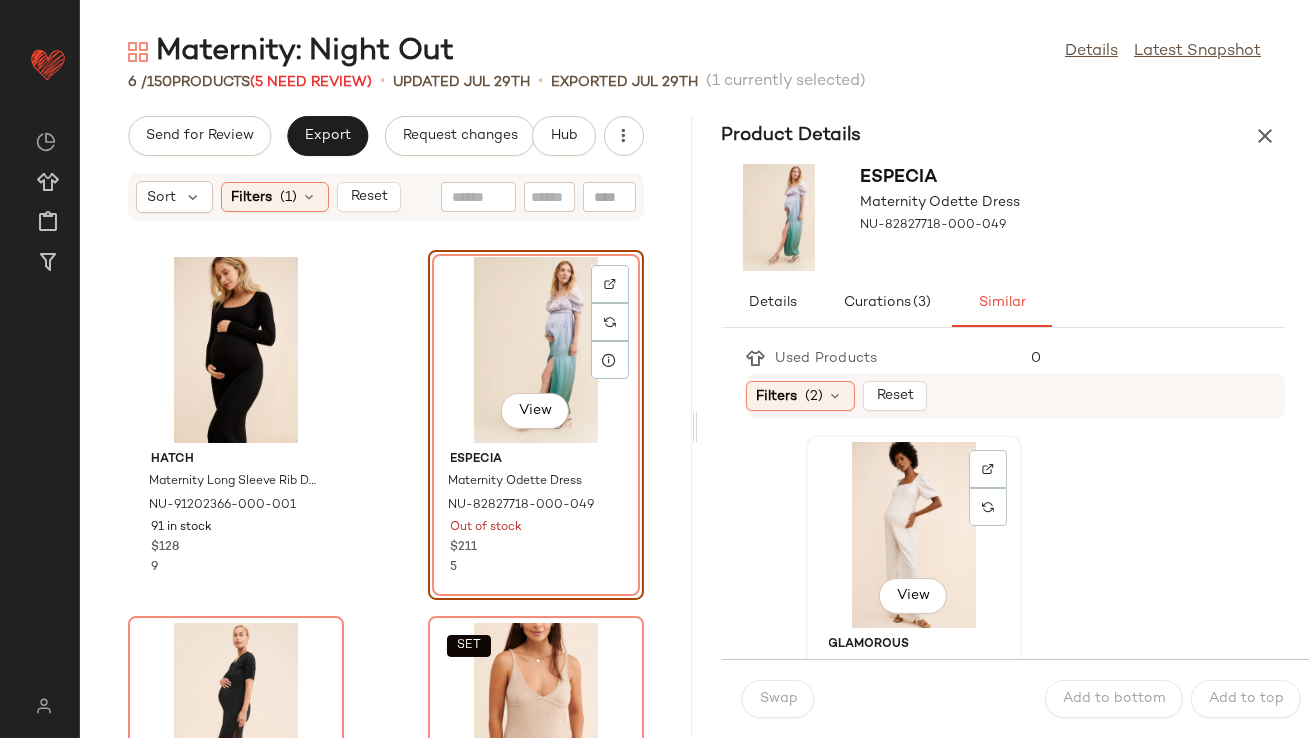 click on "View" 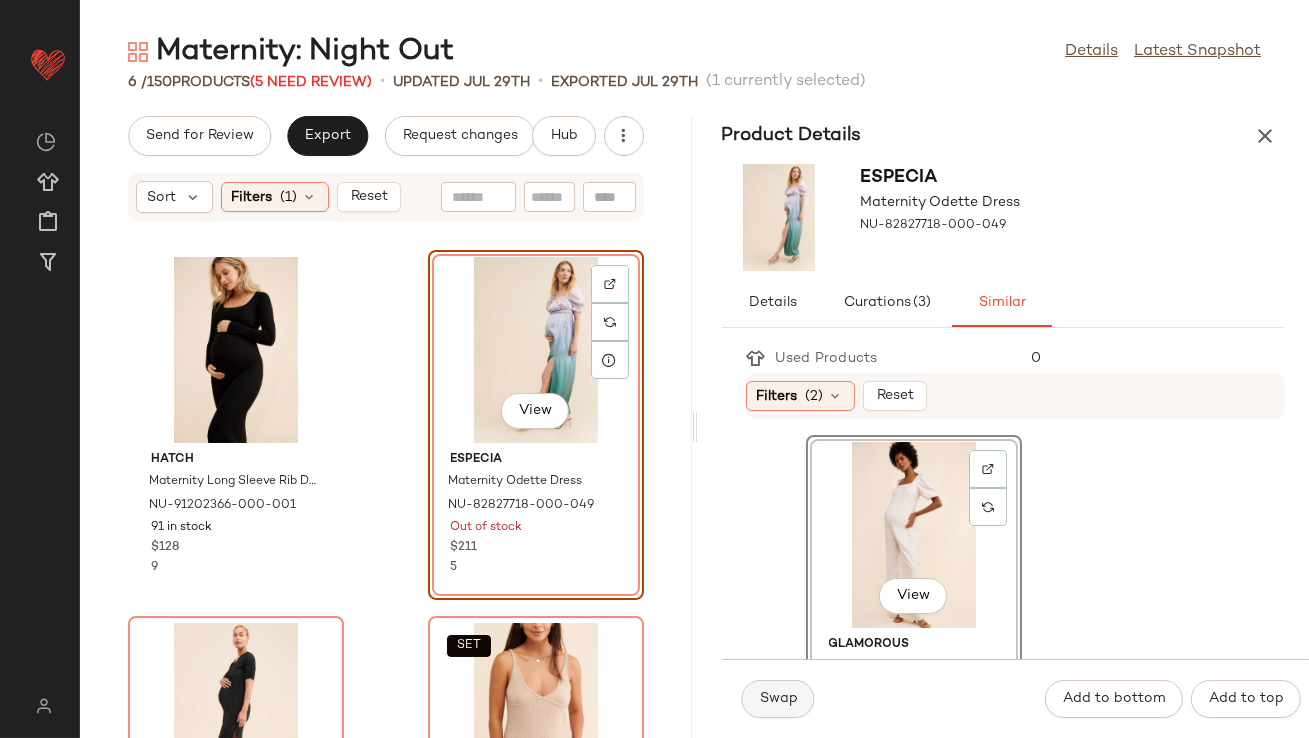 click on "Swap" 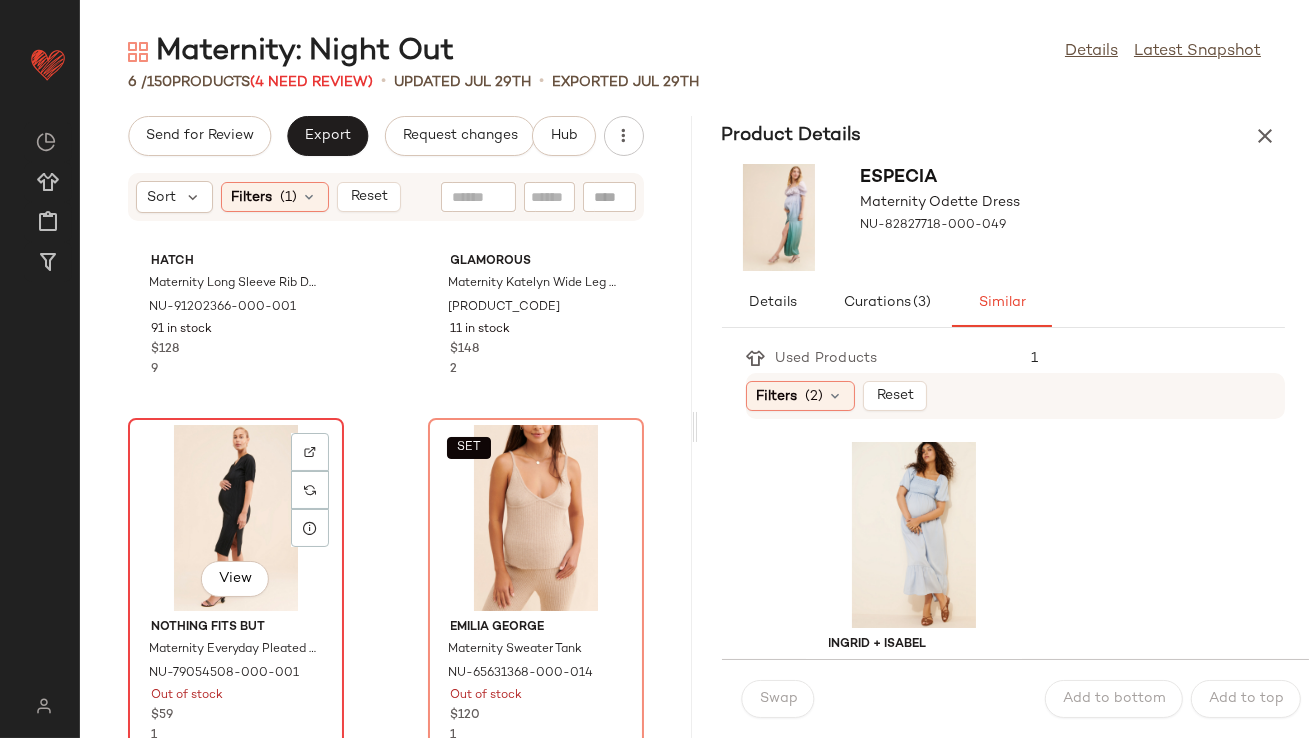 click on "View" 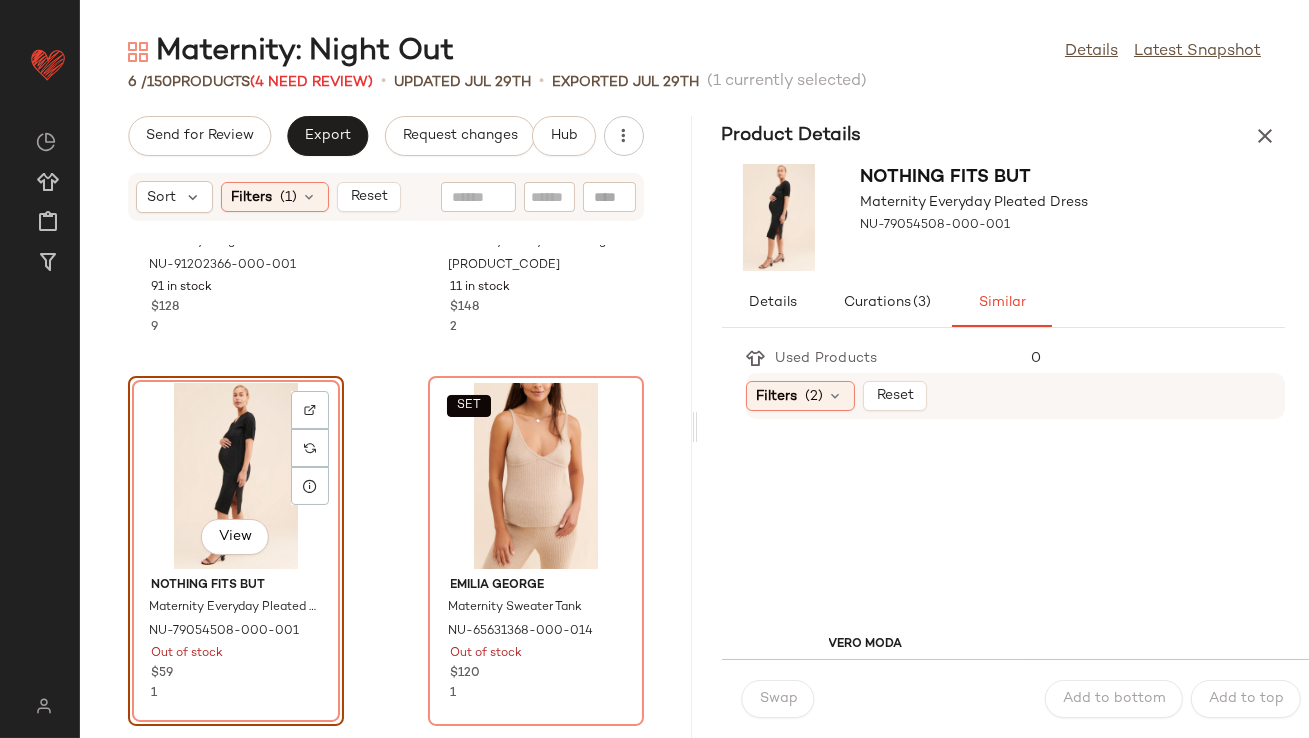 scroll, scrollTop: 340, scrollLeft: 0, axis: vertical 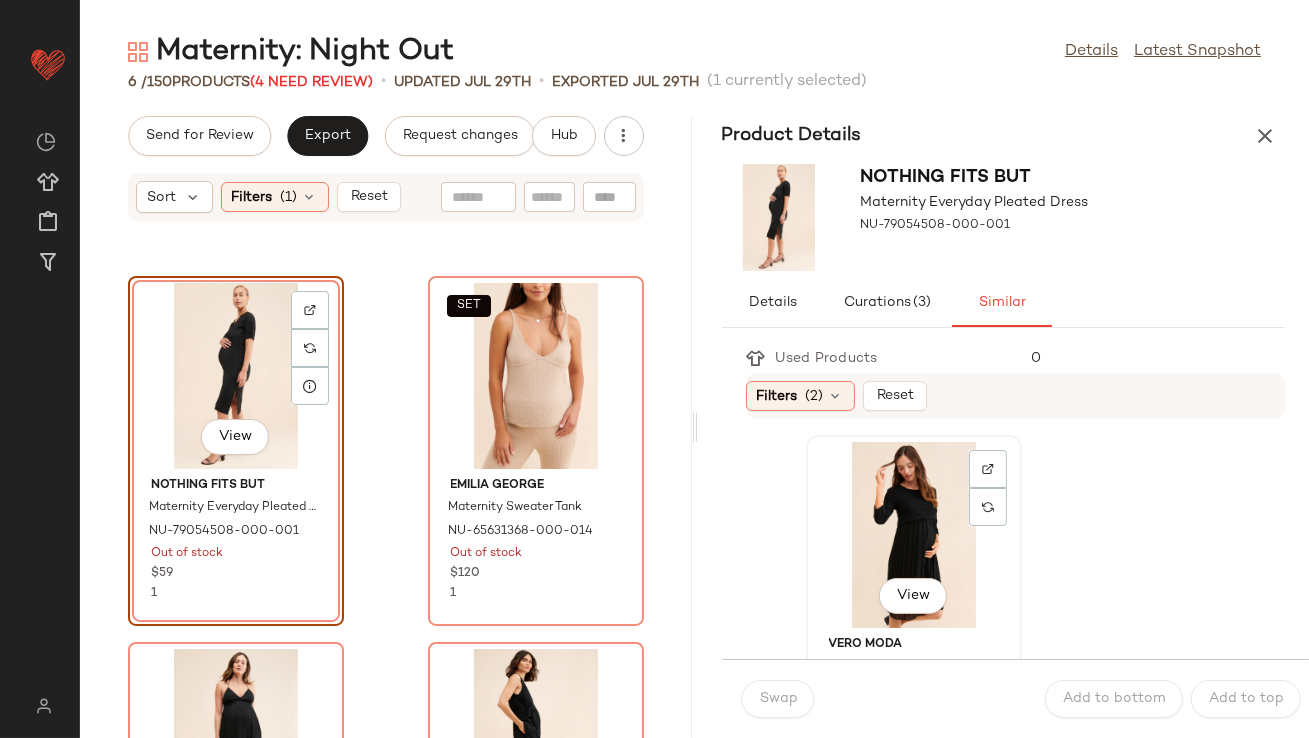 click on "View" 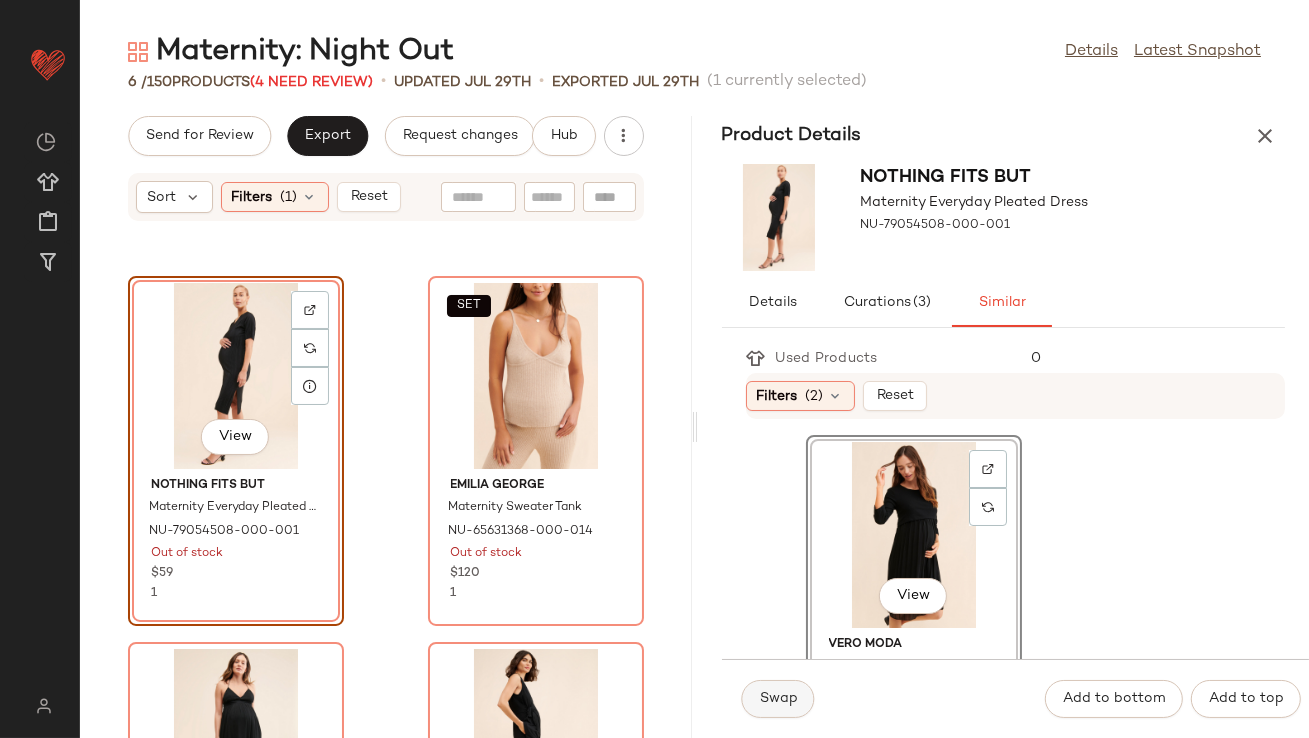 click on "Swap" 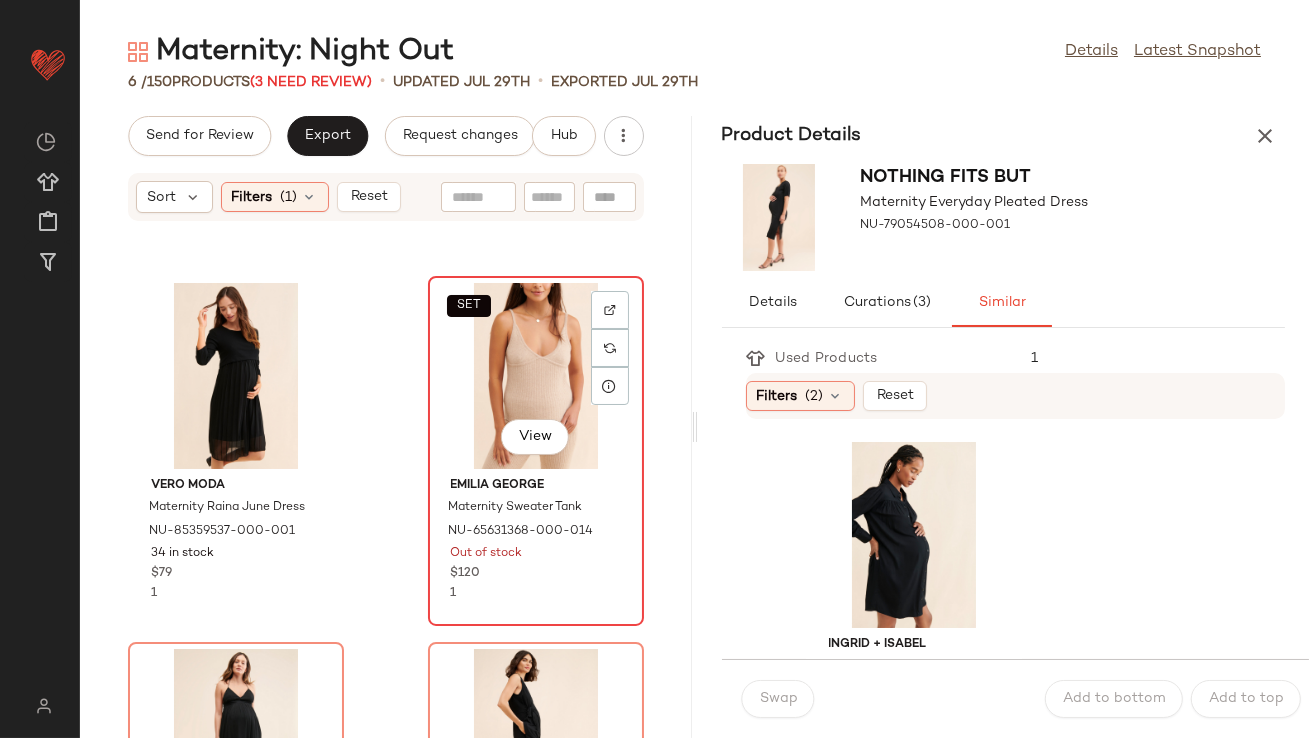 click on "SET   View" 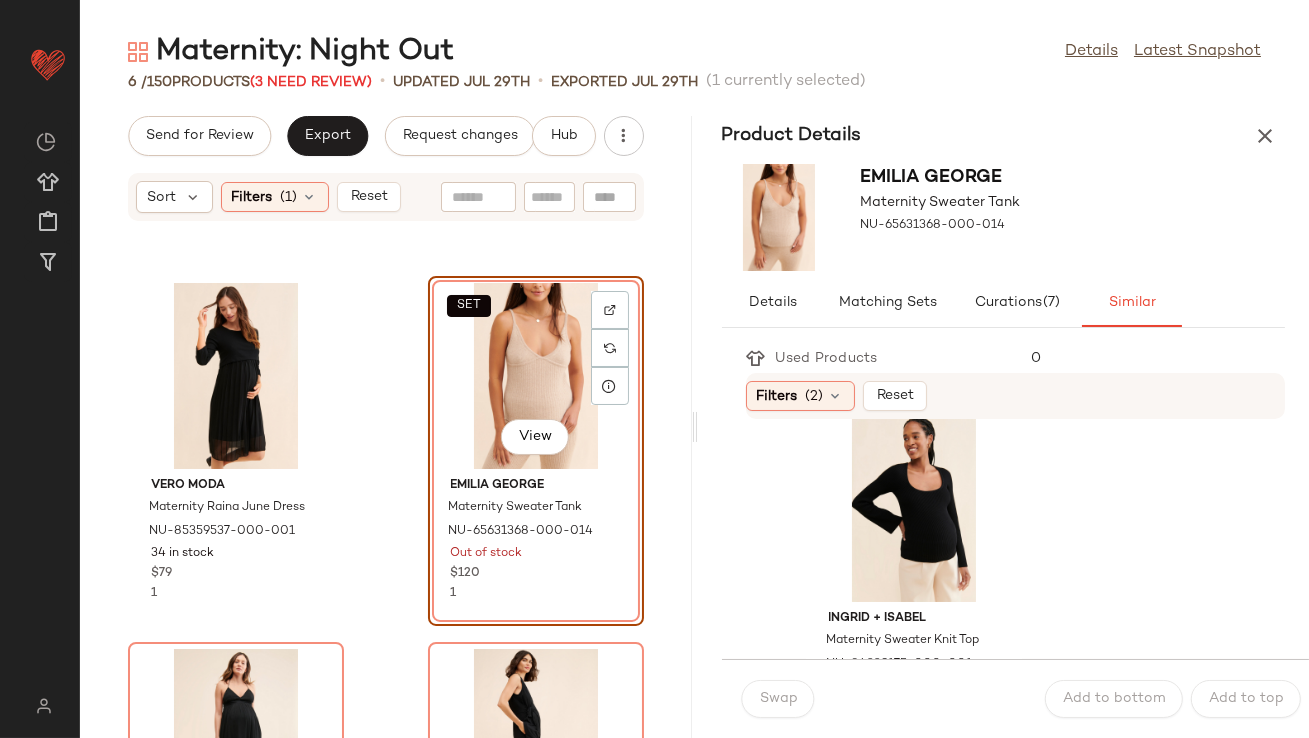 scroll, scrollTop: 1895, scrollLeft: 0, axis: vertical 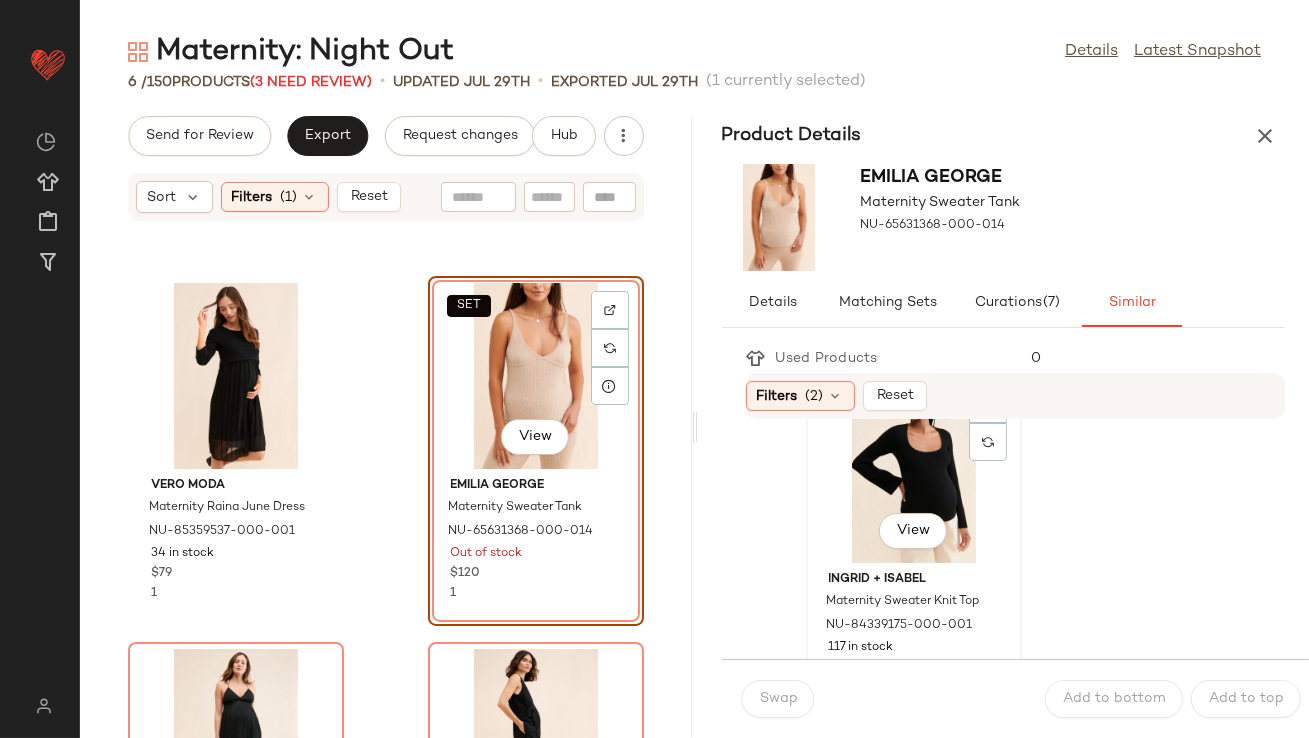 click on "View" 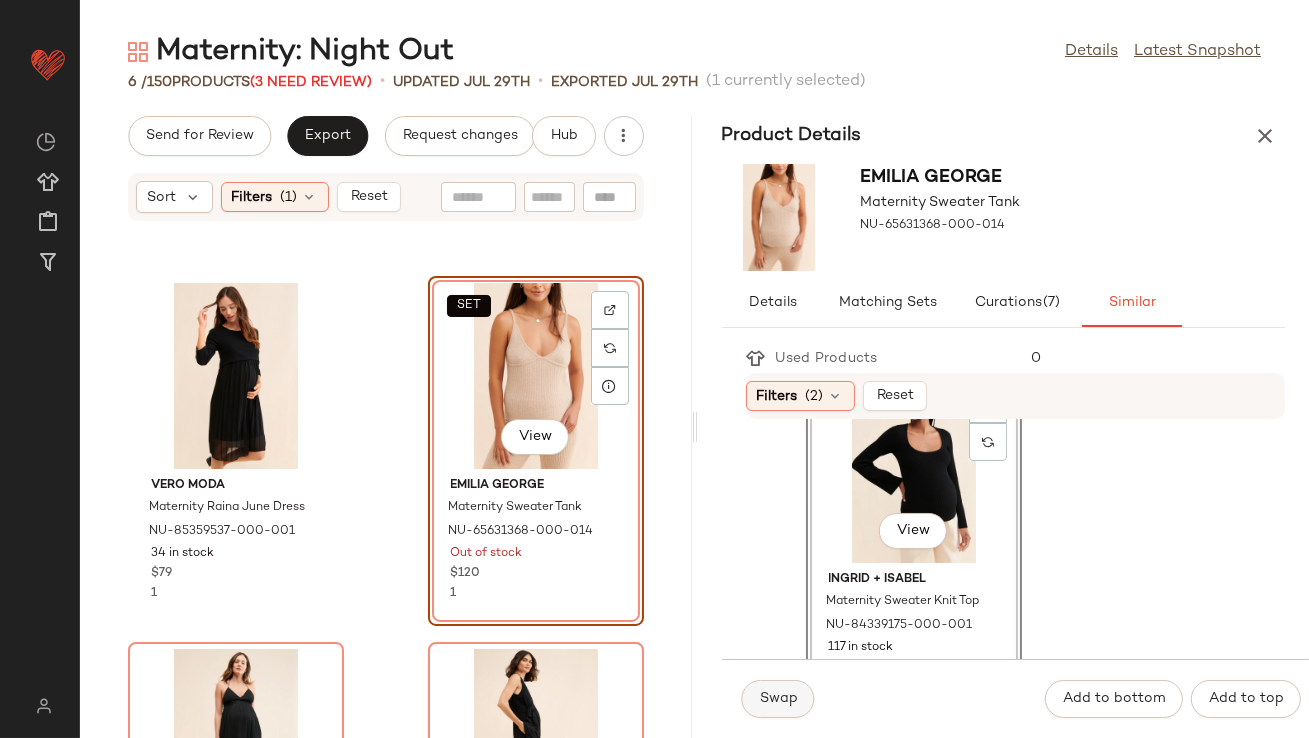 click on "Swap" 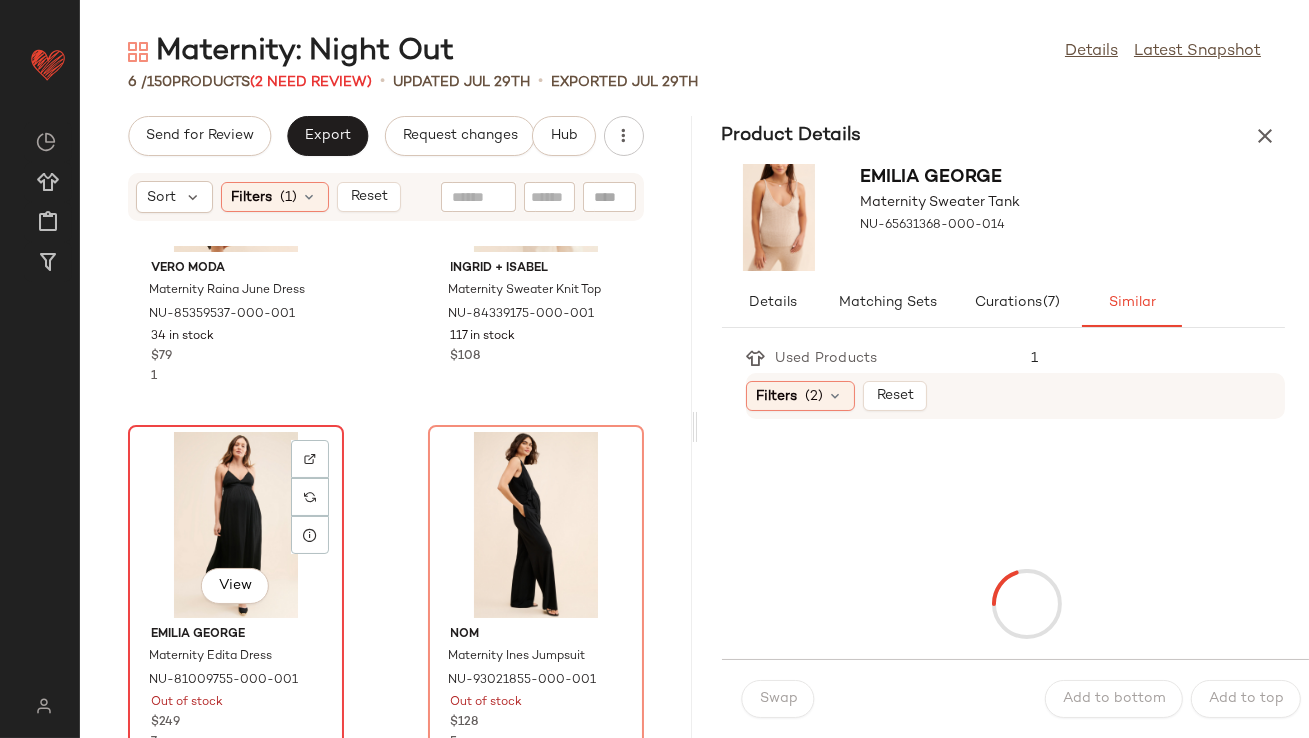 click on "View" 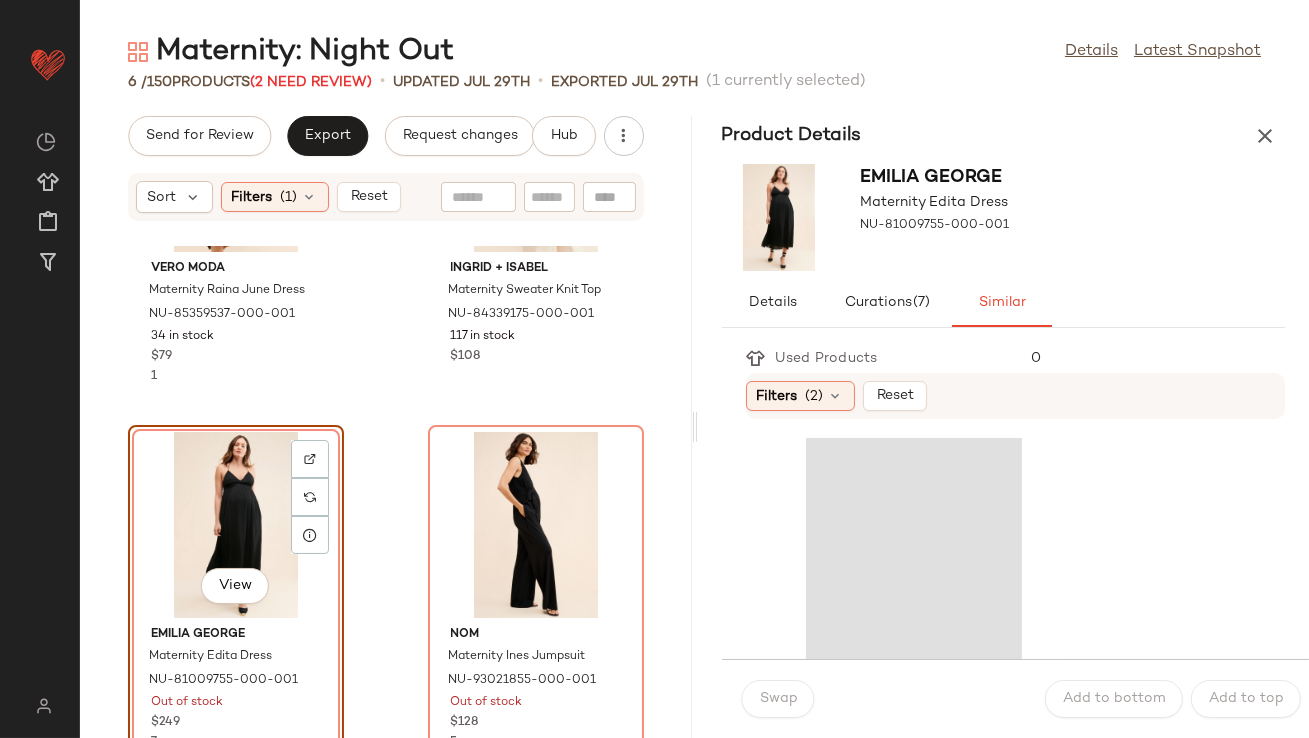 scroll, scrollTop: 609, scrollLeft: 0, axis: vertical 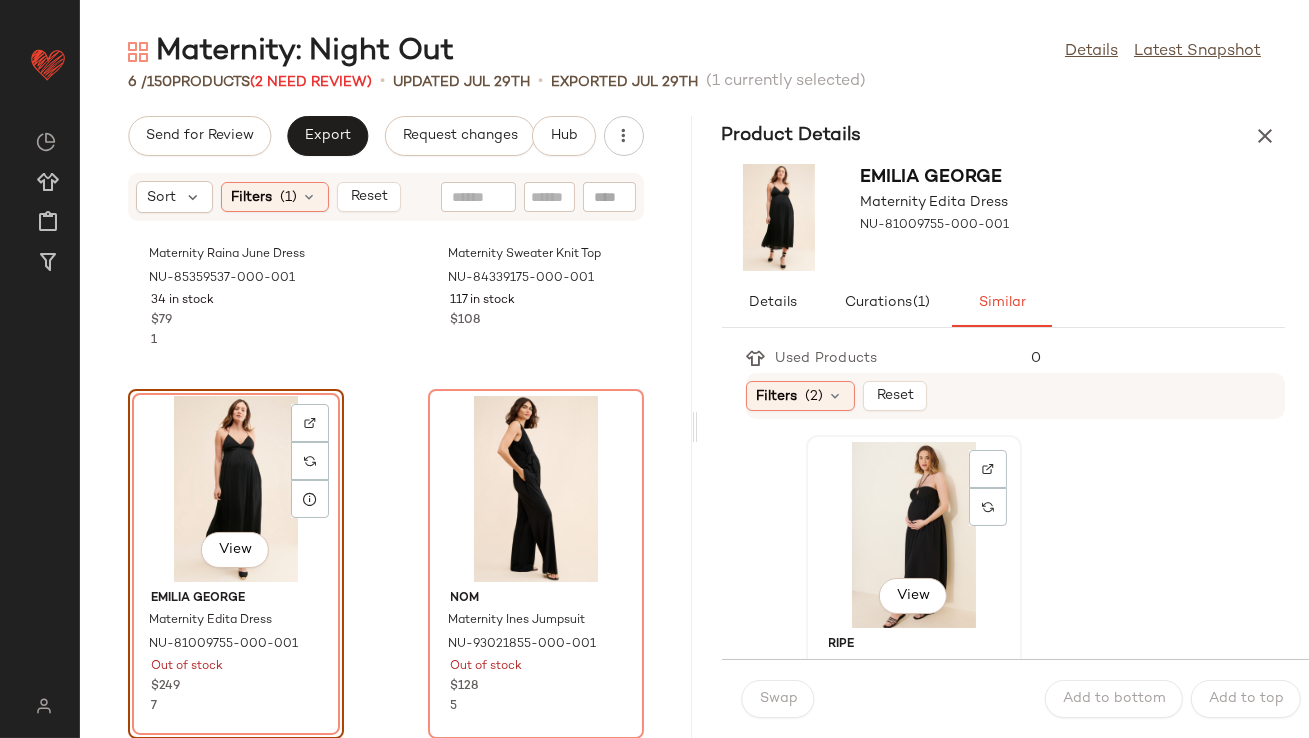 click on "View" 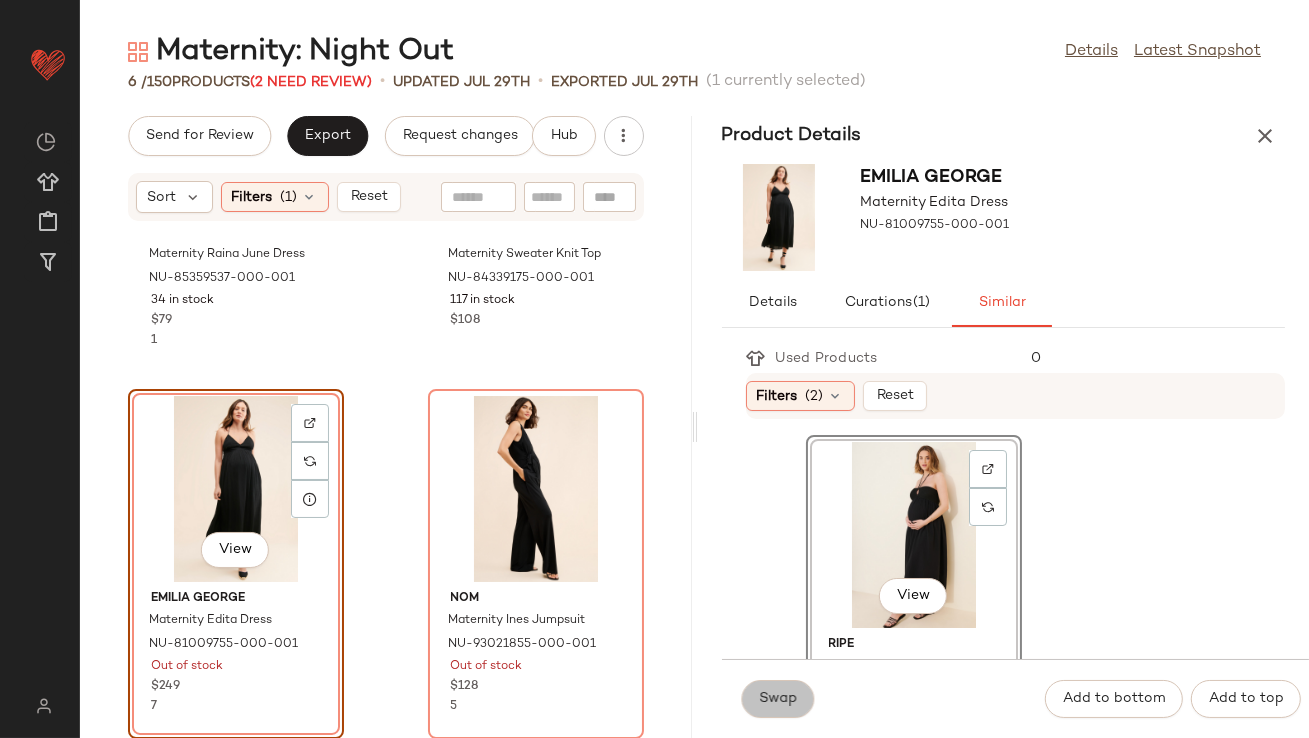 click on "Swap" 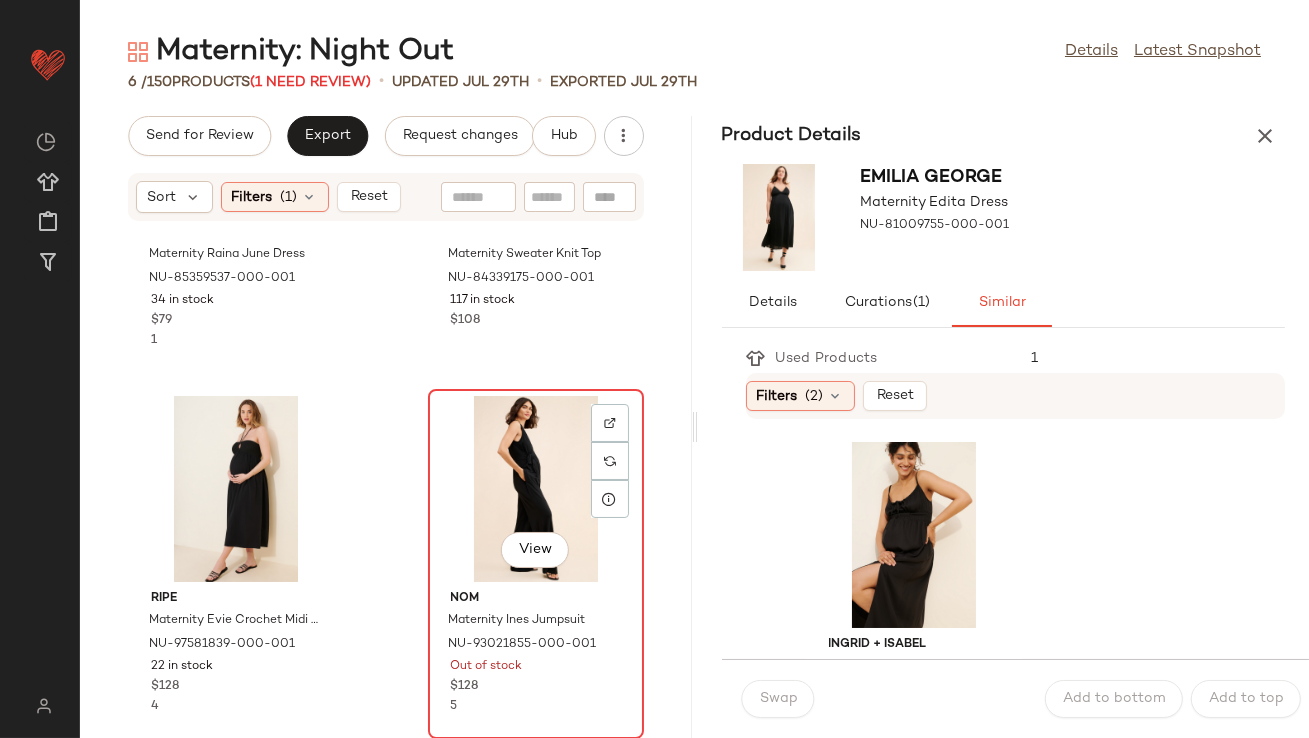 click on "View" 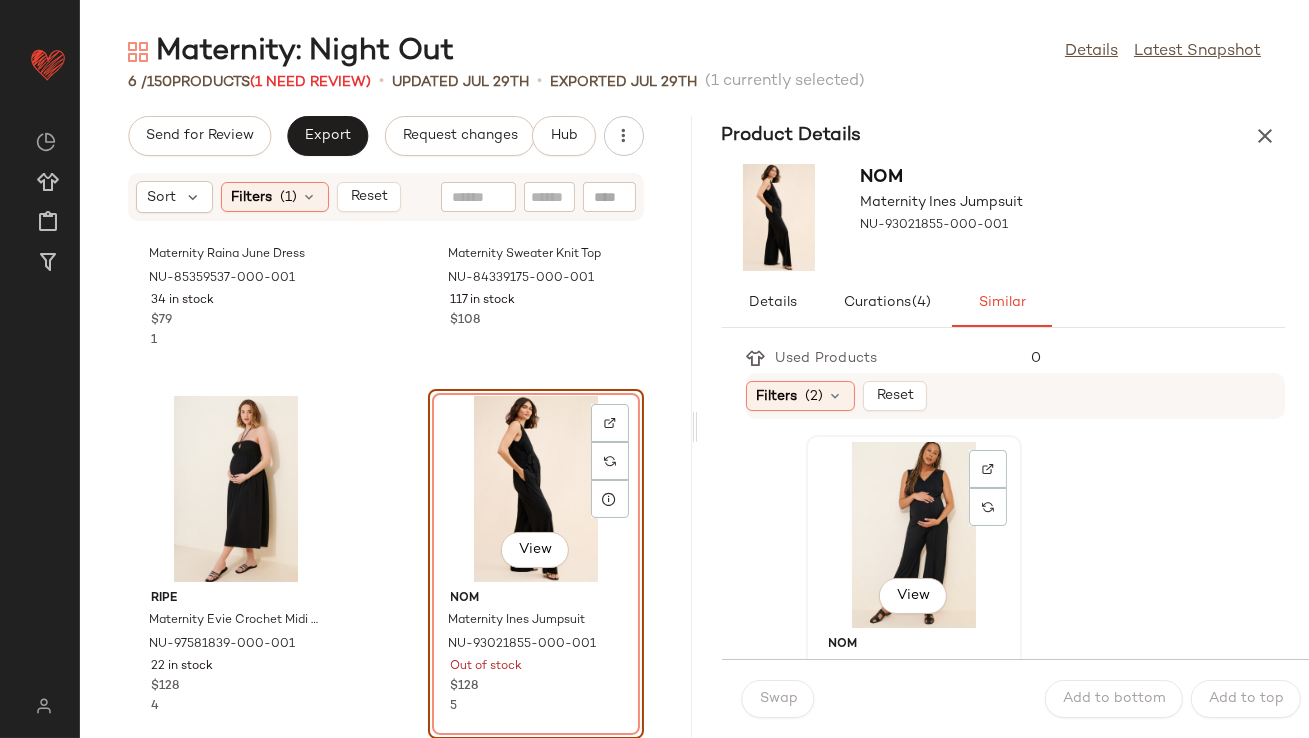 click on "View" 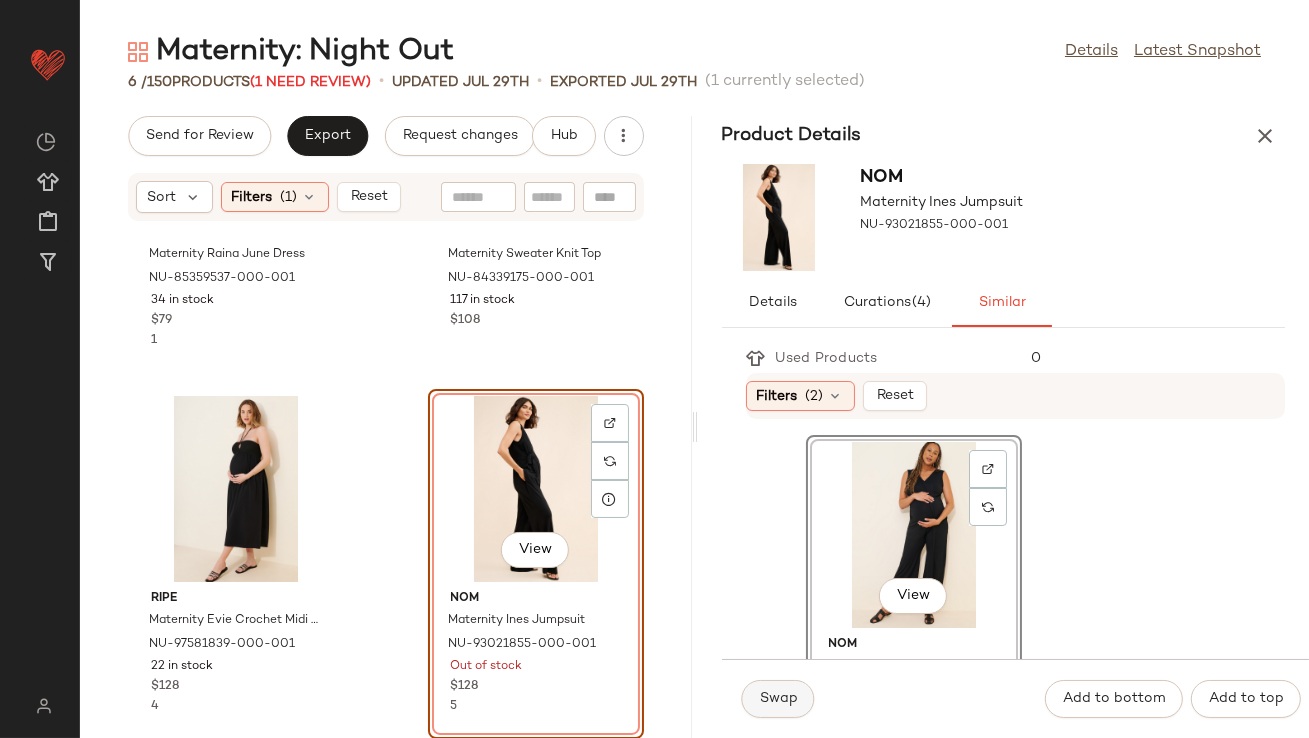 click on "Swap" at bounding box center [778, 699] 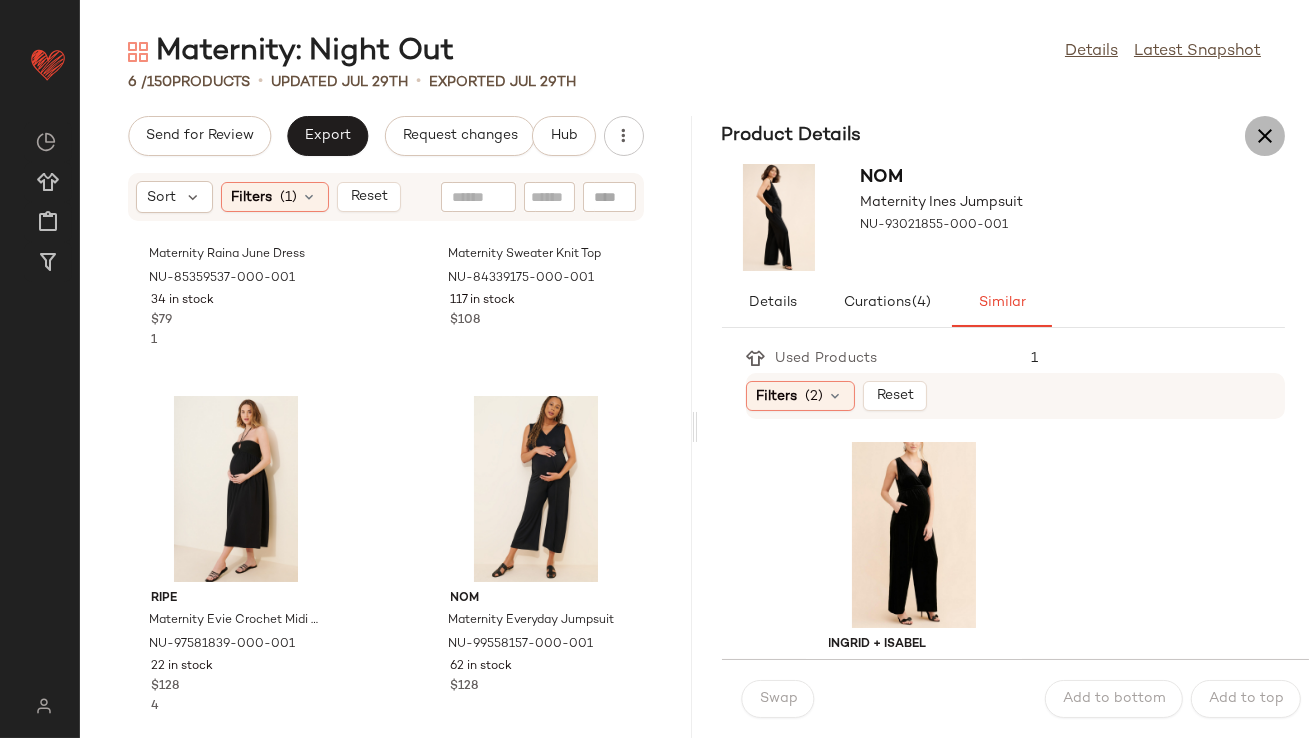 click at bounding box center [1265, 136] 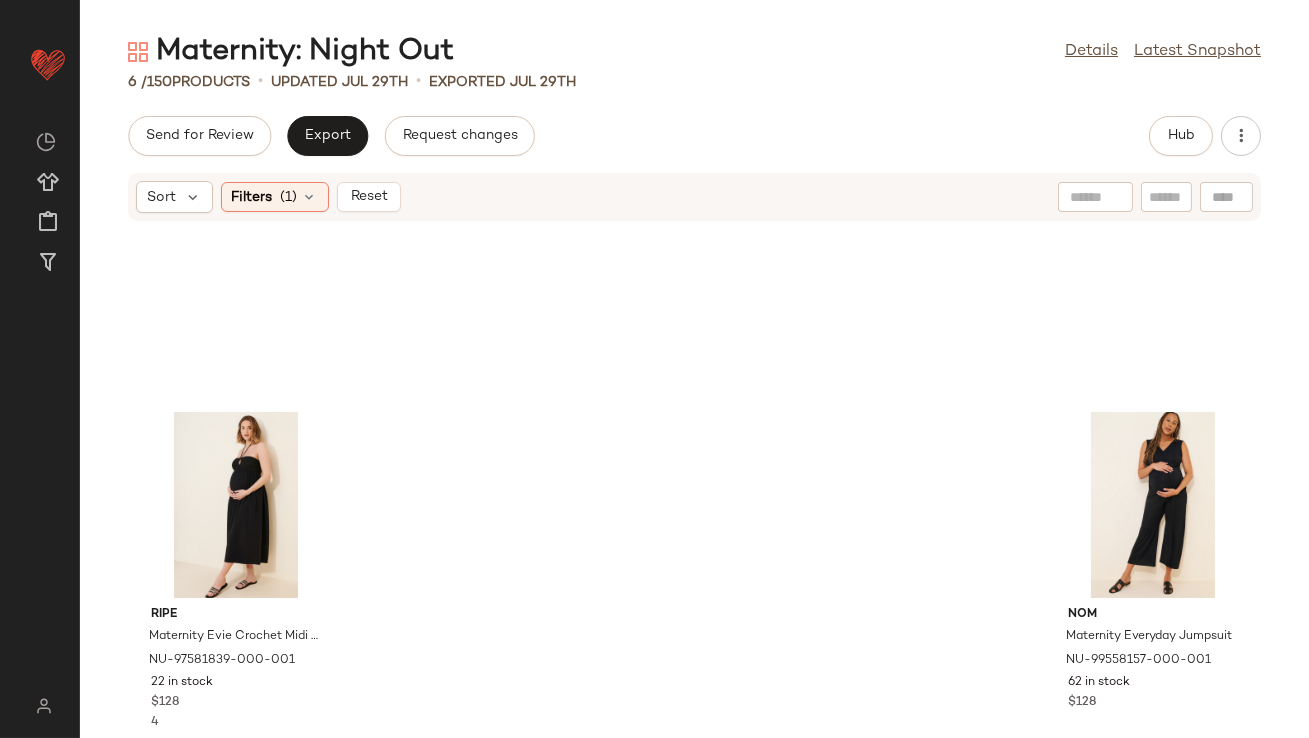 scroll, scrollTop: 243, scrollLeft: 0, axis: vertical 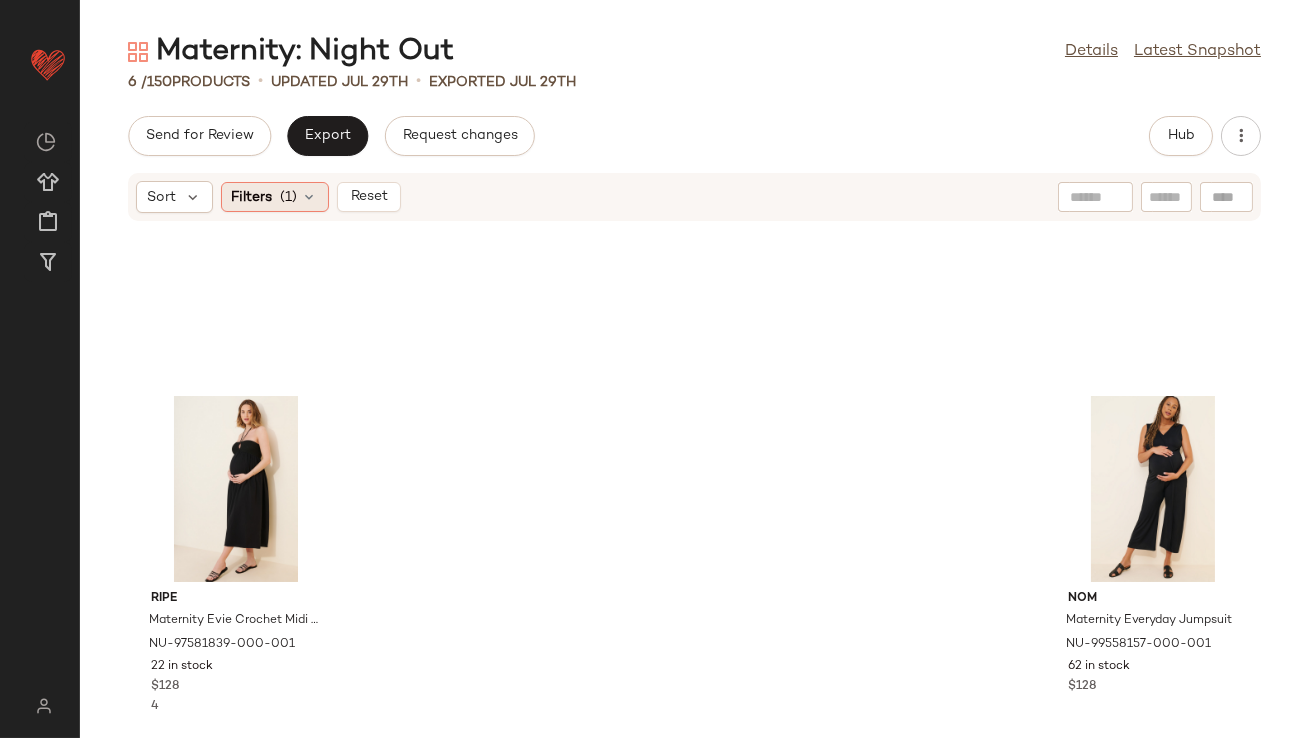click at bounding box center (310, 197) 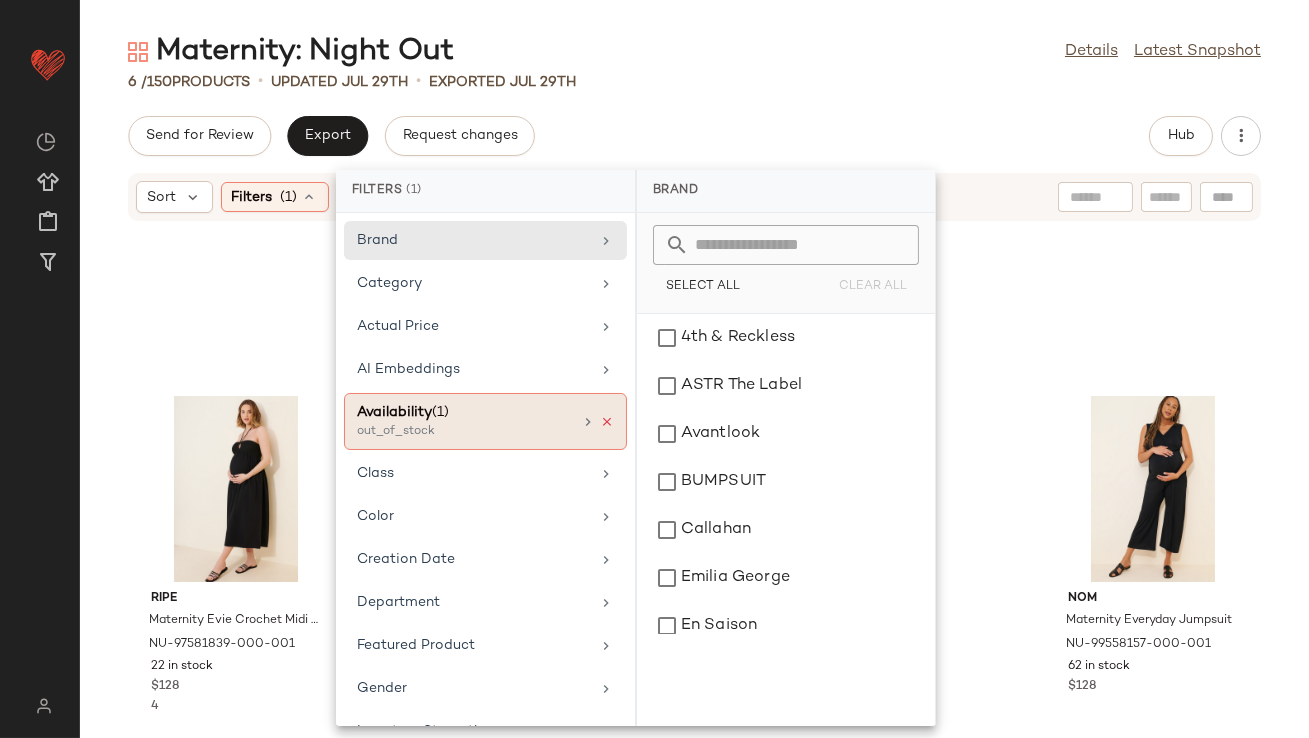 click at bounding box center (607, 422) 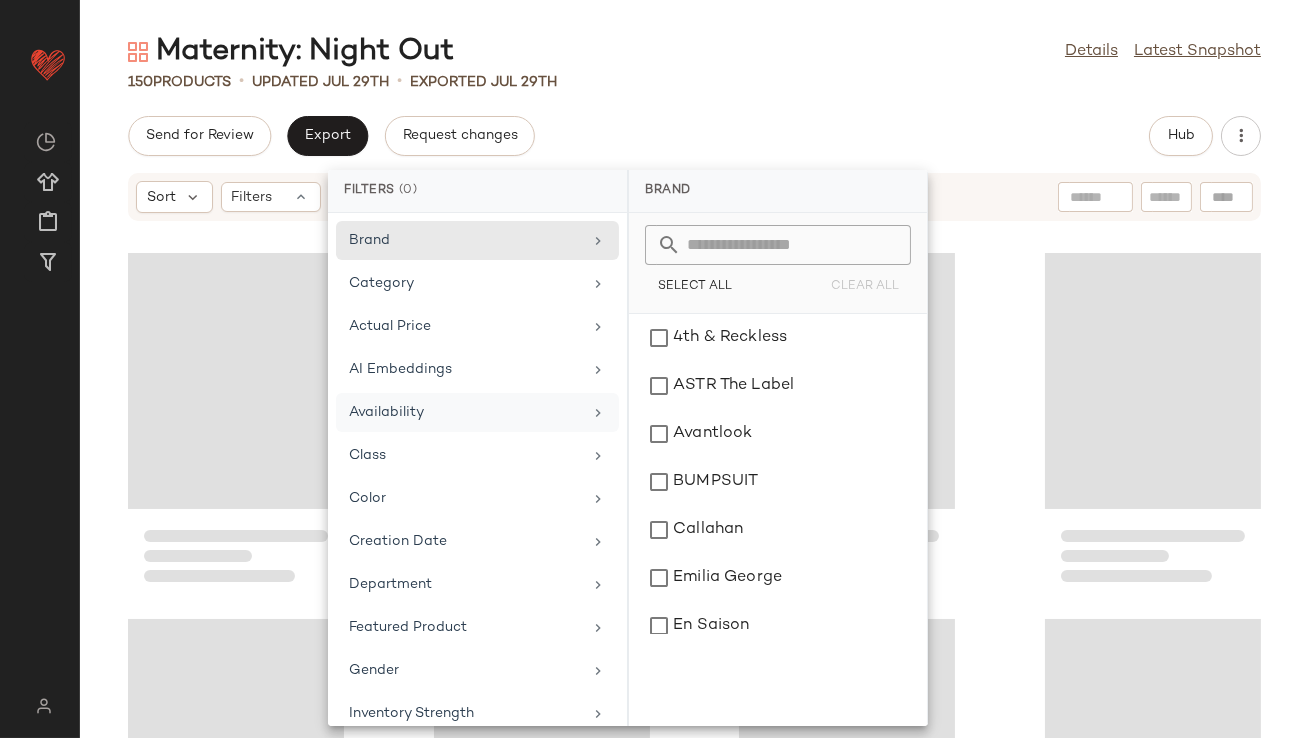 click on "Send for Review   Export   Request changes   Hub" 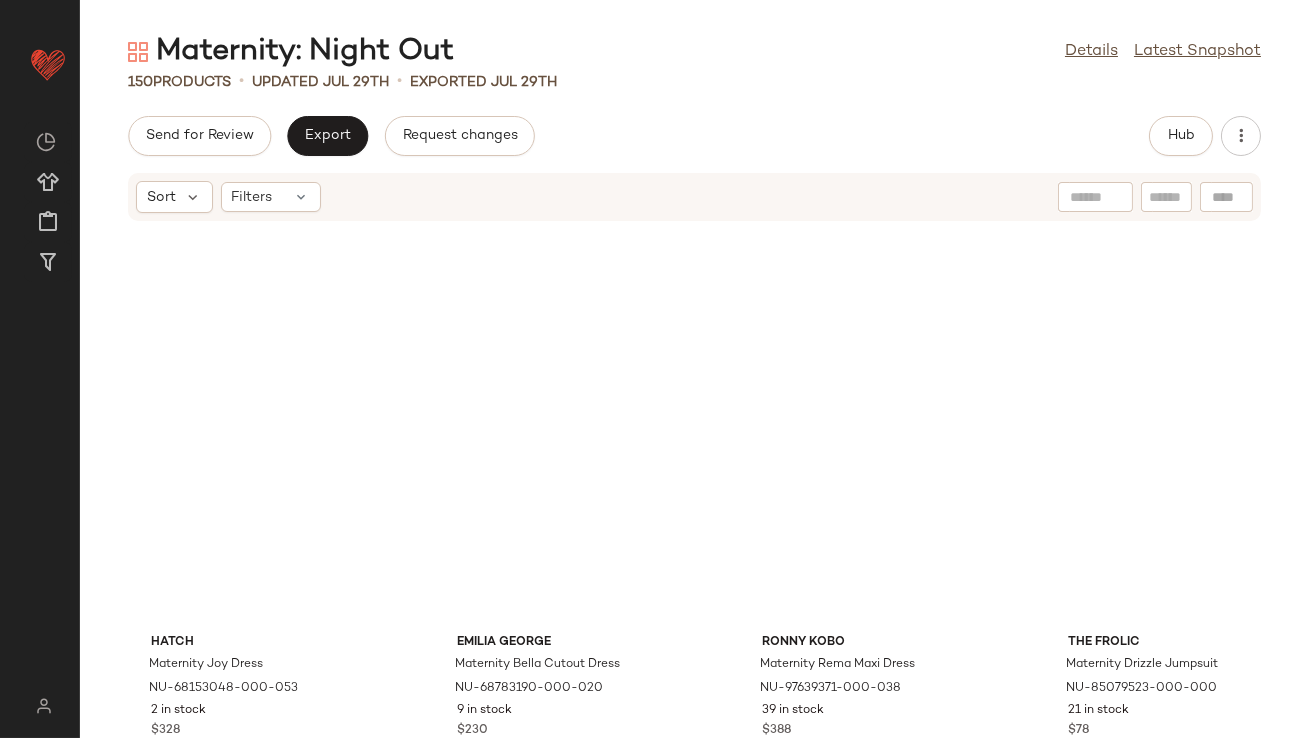 scroll, scrollTop: 0, scrollLeft: 0, axis: both 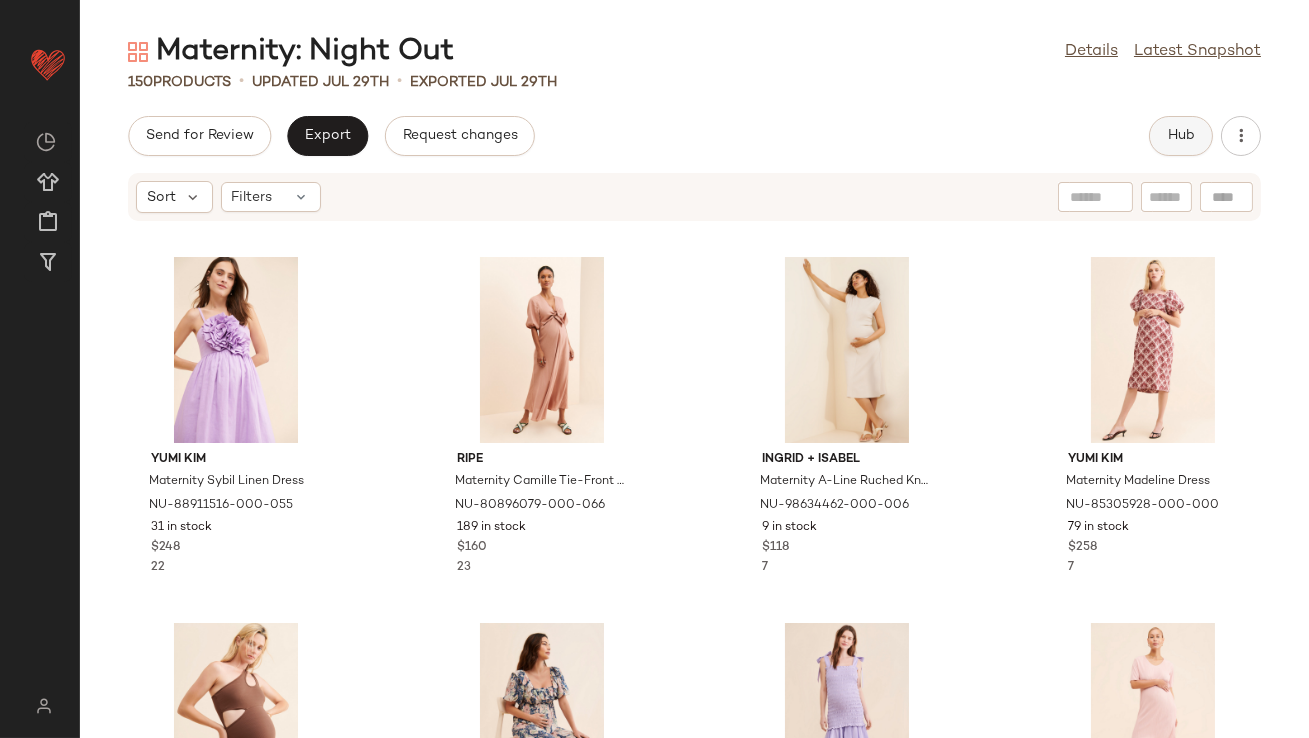 click on "Hub" 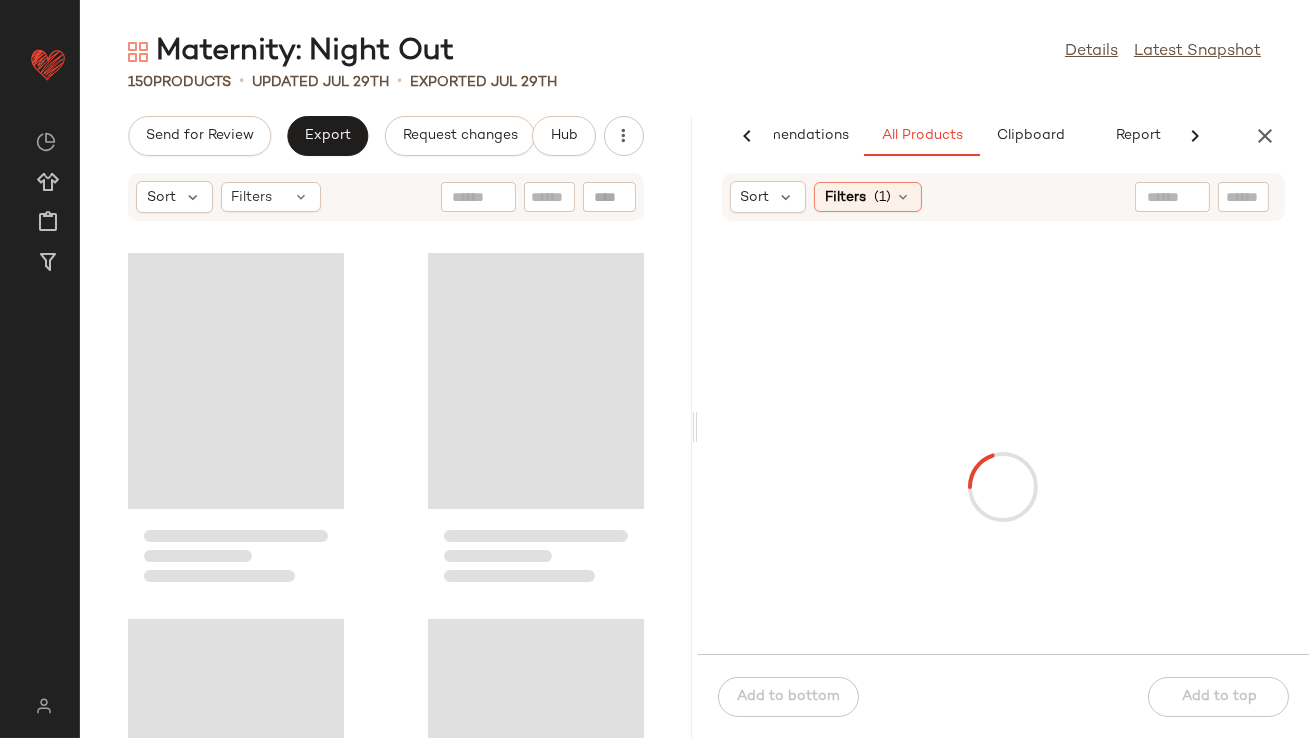 scroll, scrollTop: 0, scrollLeft: 112, axis: horizontal 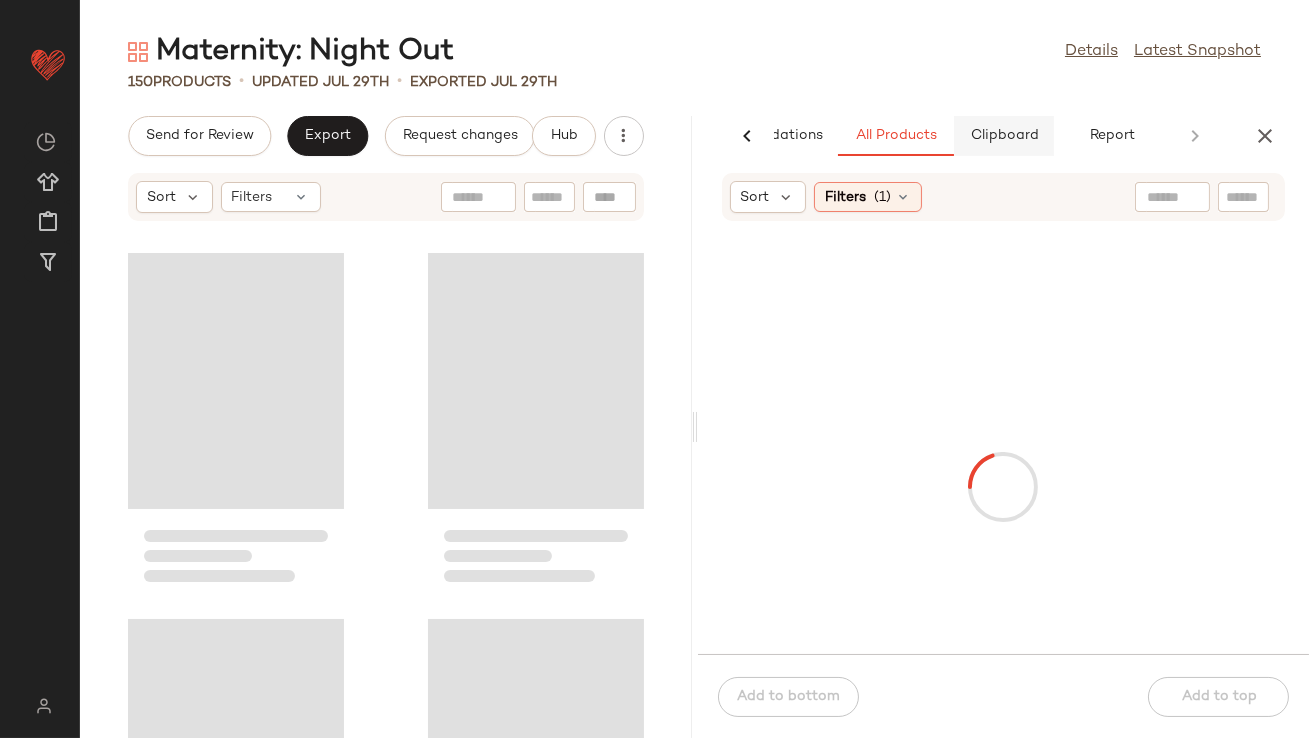 click on "Clipboard" 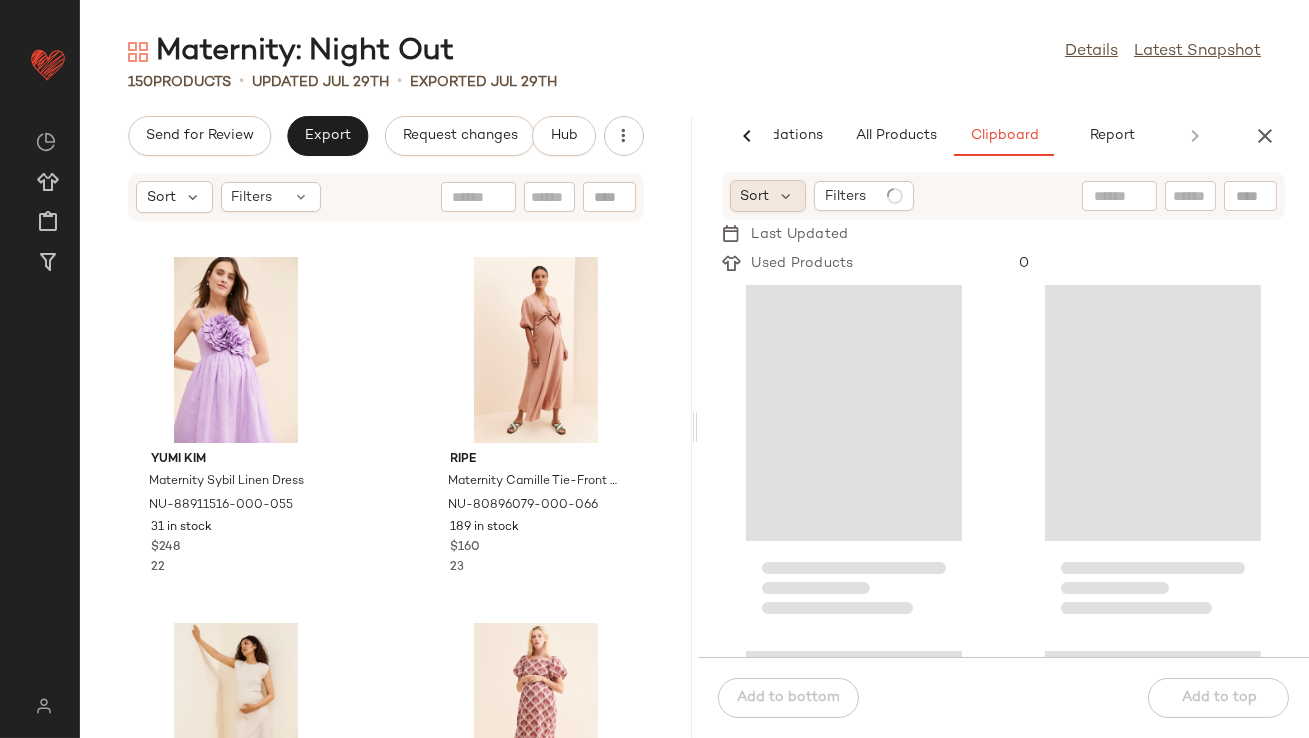 click on "Sort" 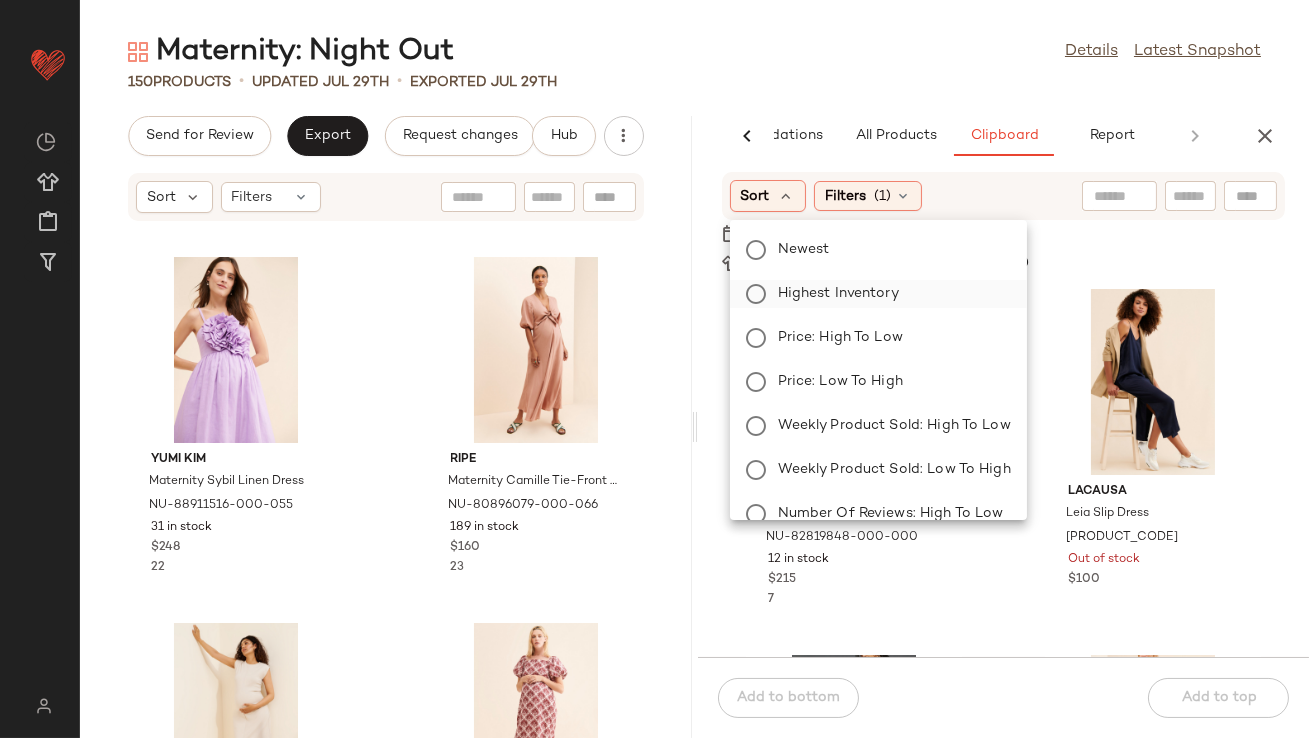 click on "Highest Inventory" 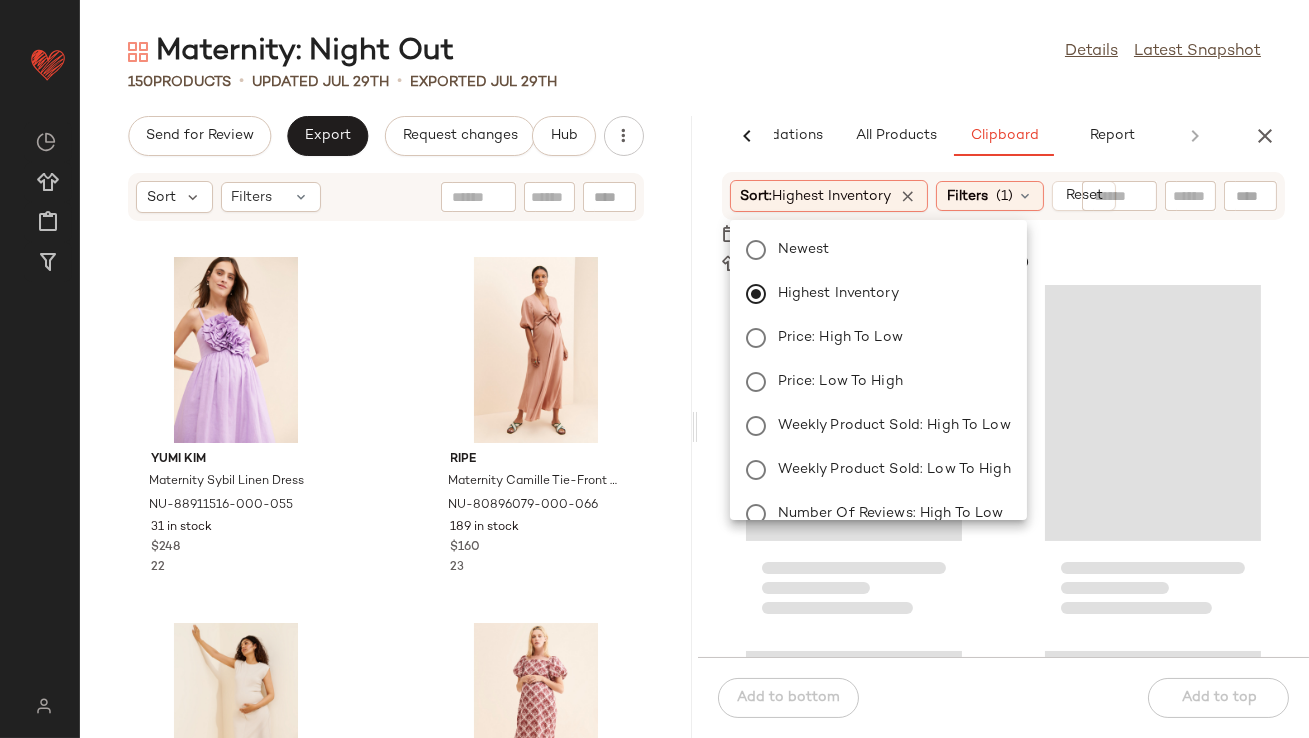 click on "Maternity: Night Out Details Latest Snapshot" 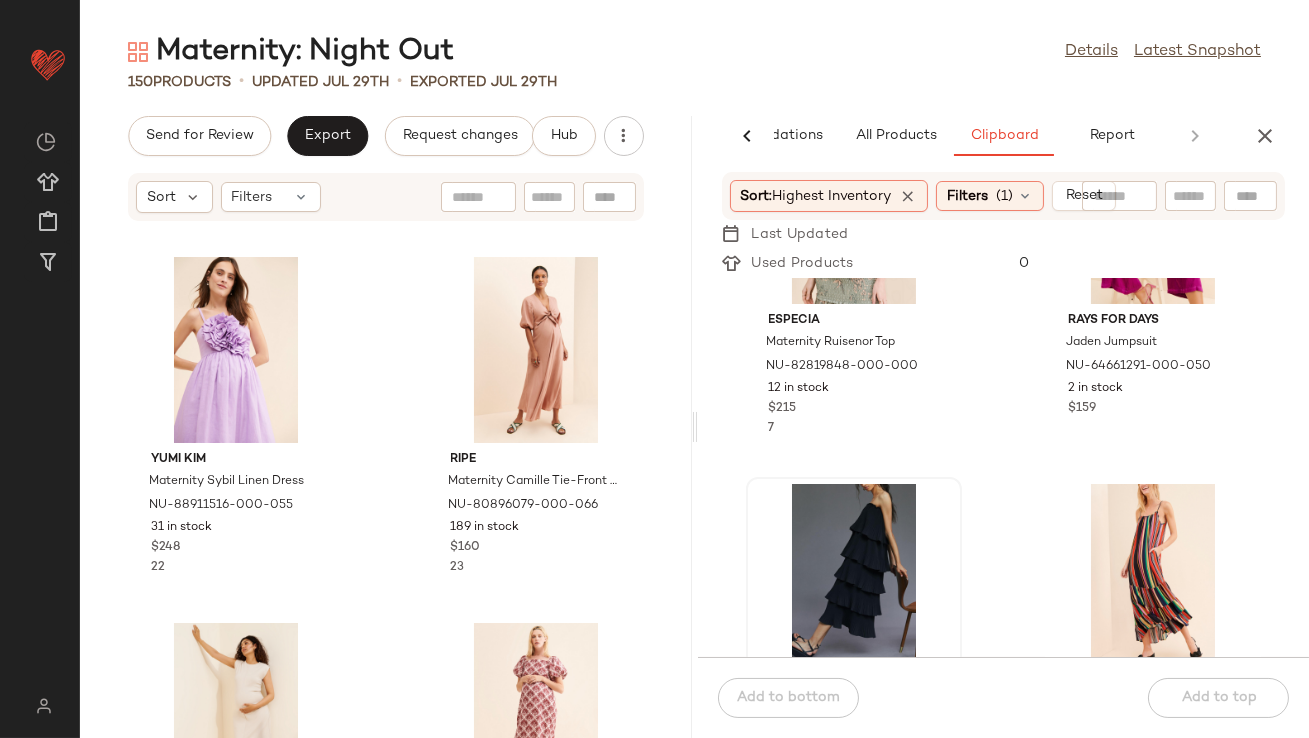 scroll, scrollTop: 143, scrollLeft: 0, axis: vertical 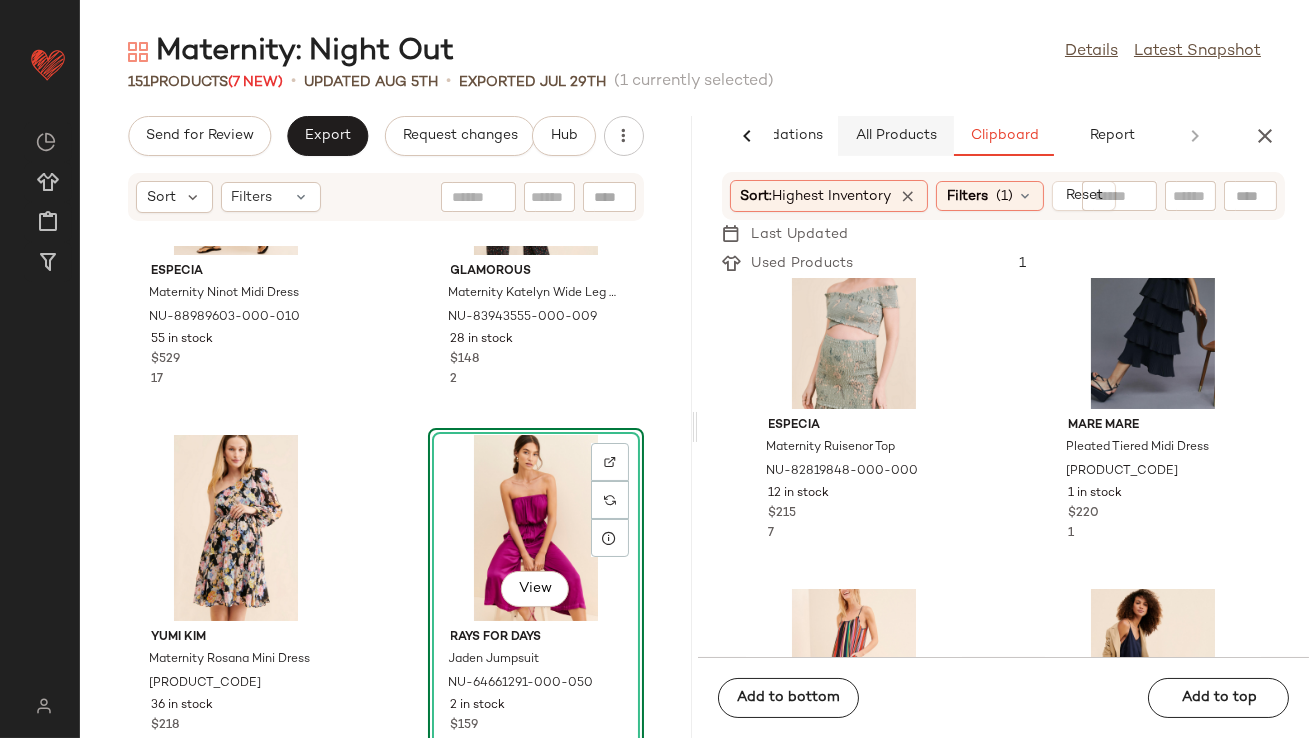 click on "All Products" 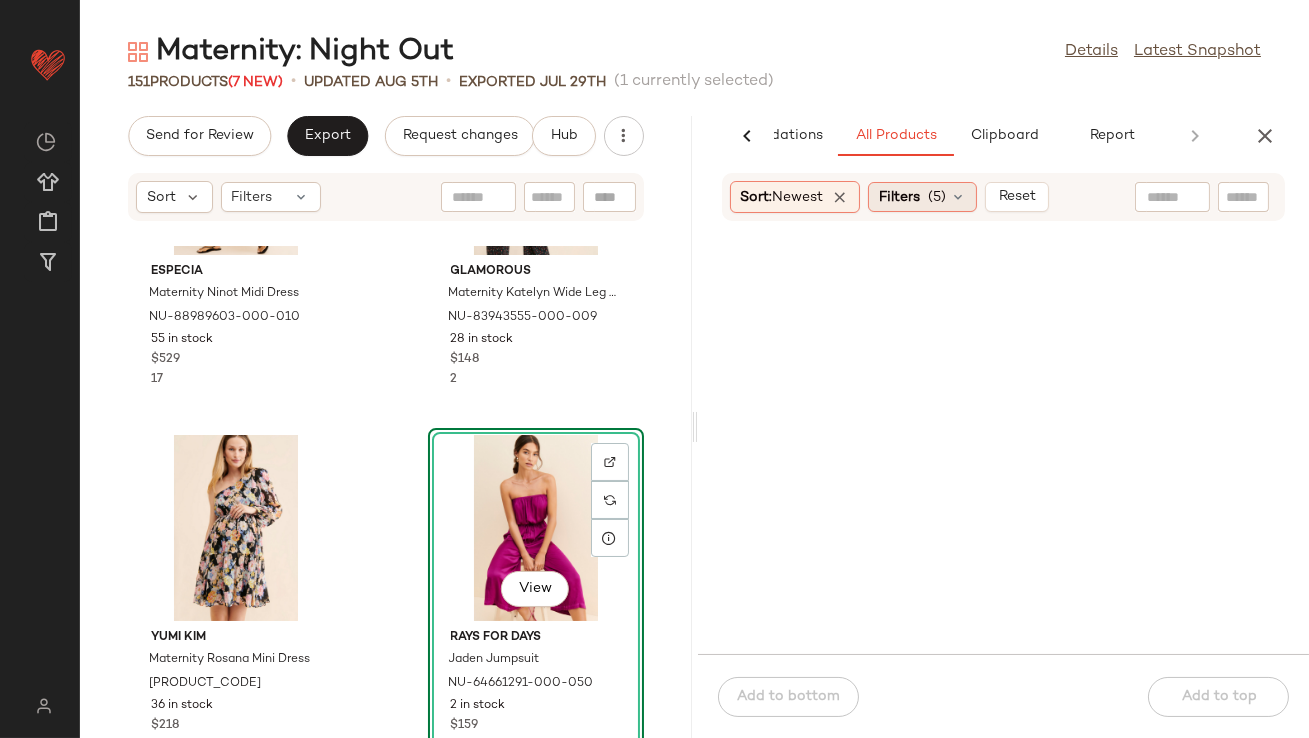 click on "Filters" at bounding box center [899, 197] 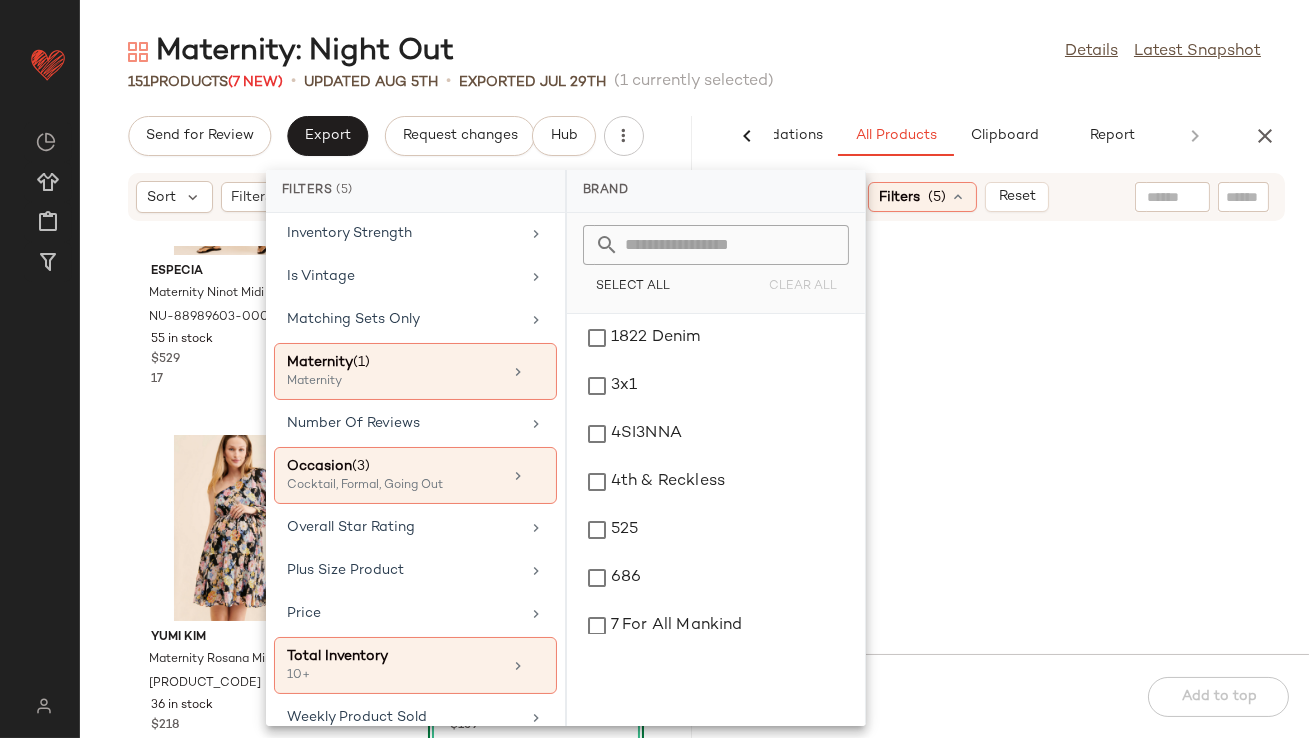 scroll, scrollTop: 534, scrollLeft: 0, axis: vertical 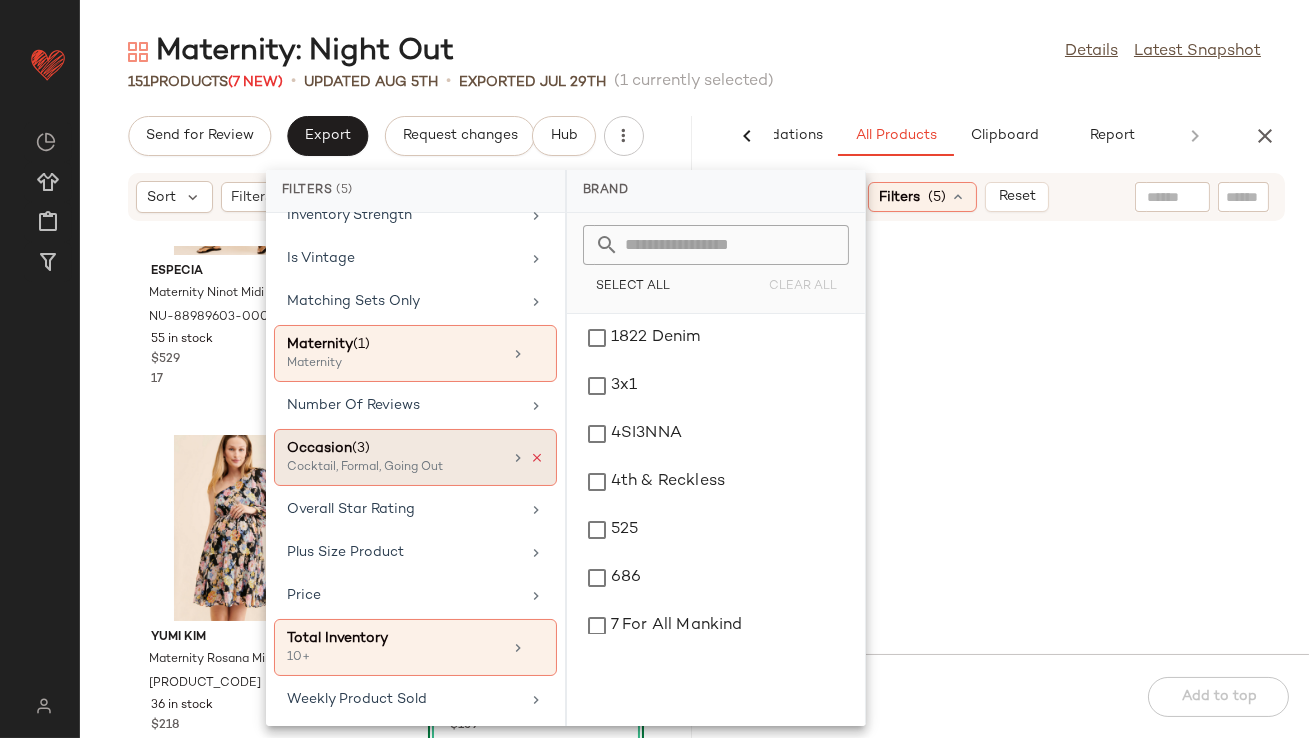 click at bounding box center (537, 458) 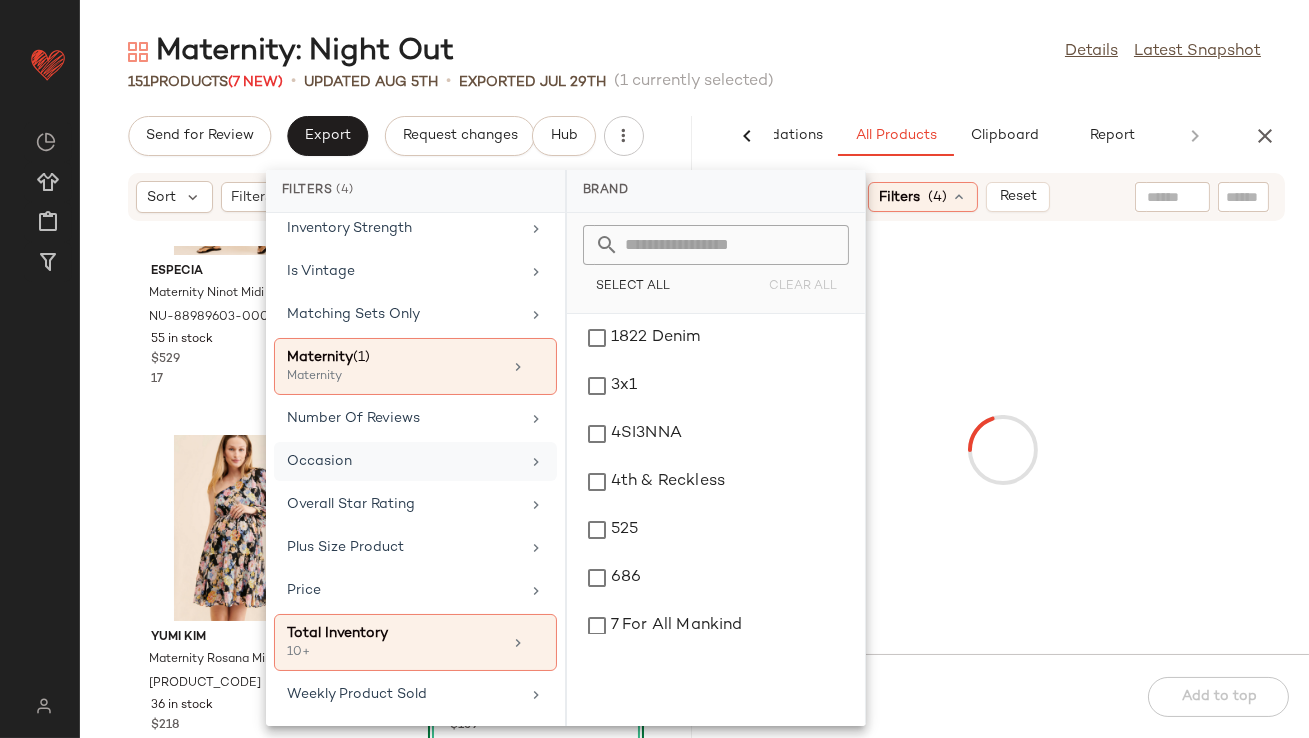 scroll, scrollTop: 516, scrollLeft: 0, axis: vertical 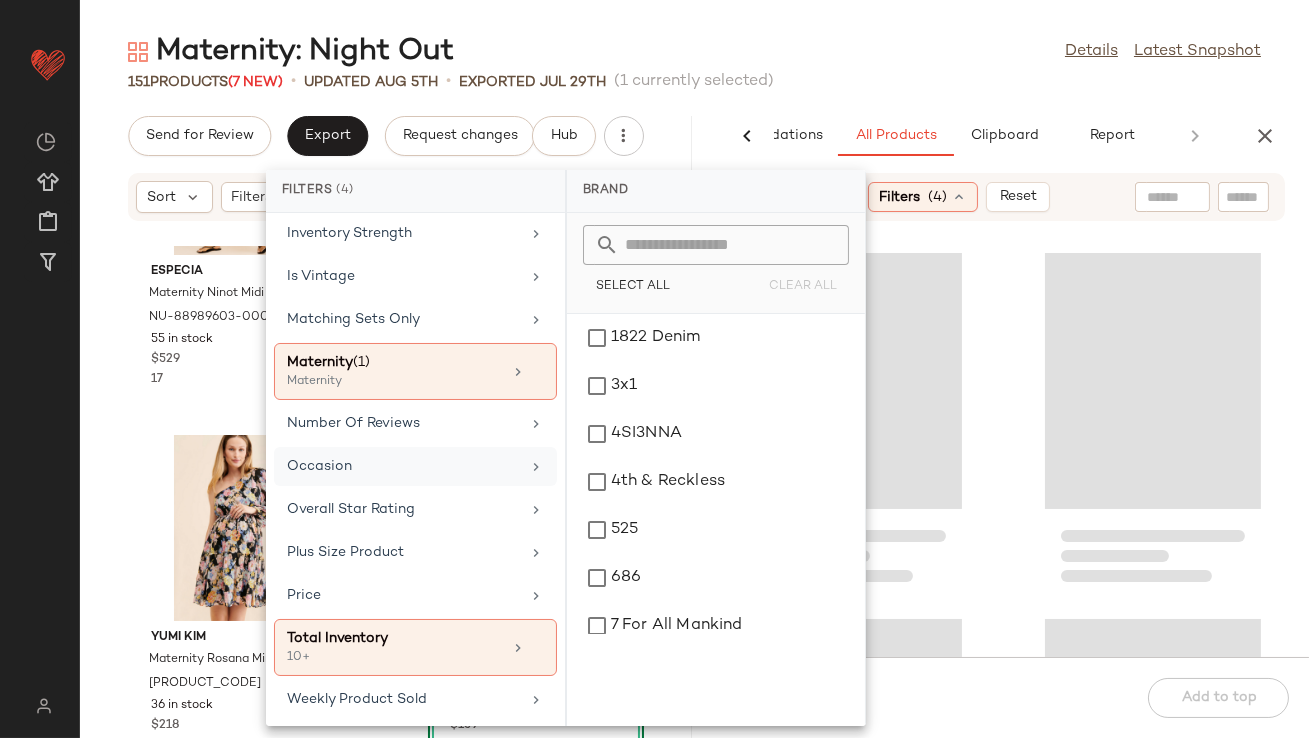 click on "Maternity: Night Out Details Latest Snapshot" 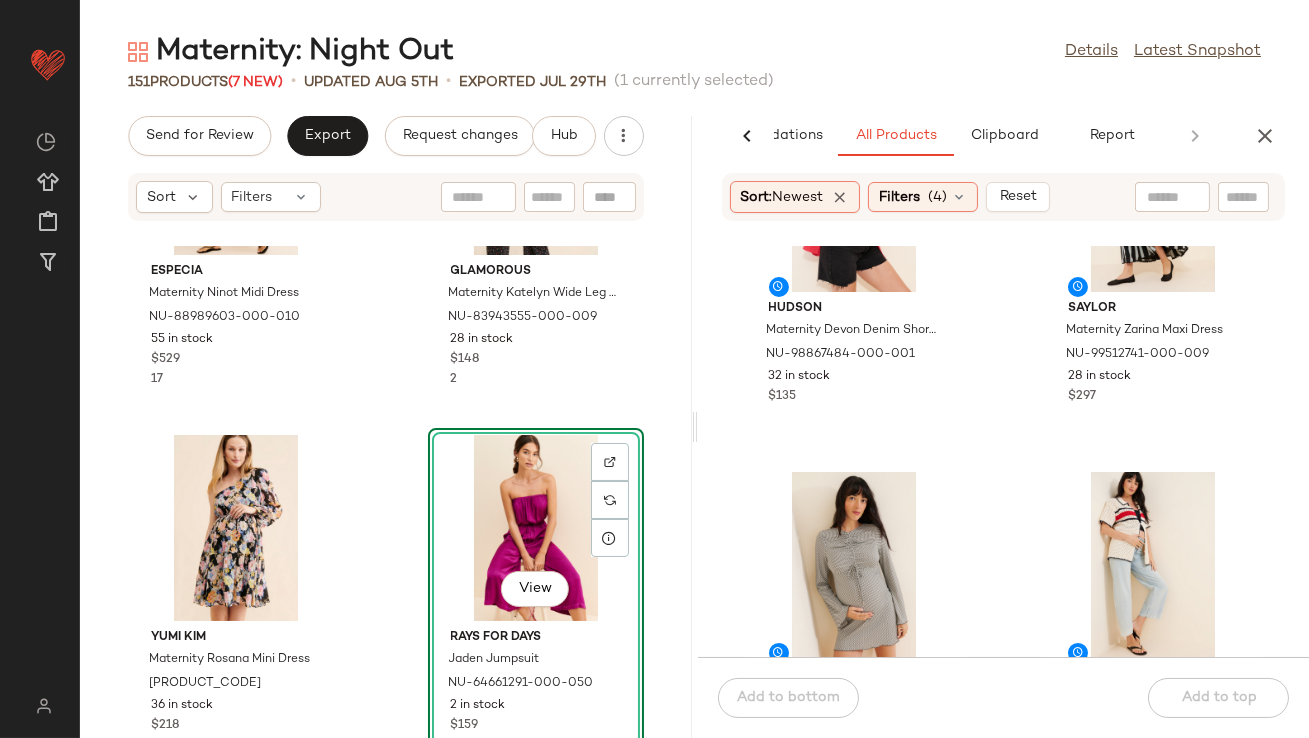 scroll, scrollTop: 1469, scrollLeft: 0, axis: vertical 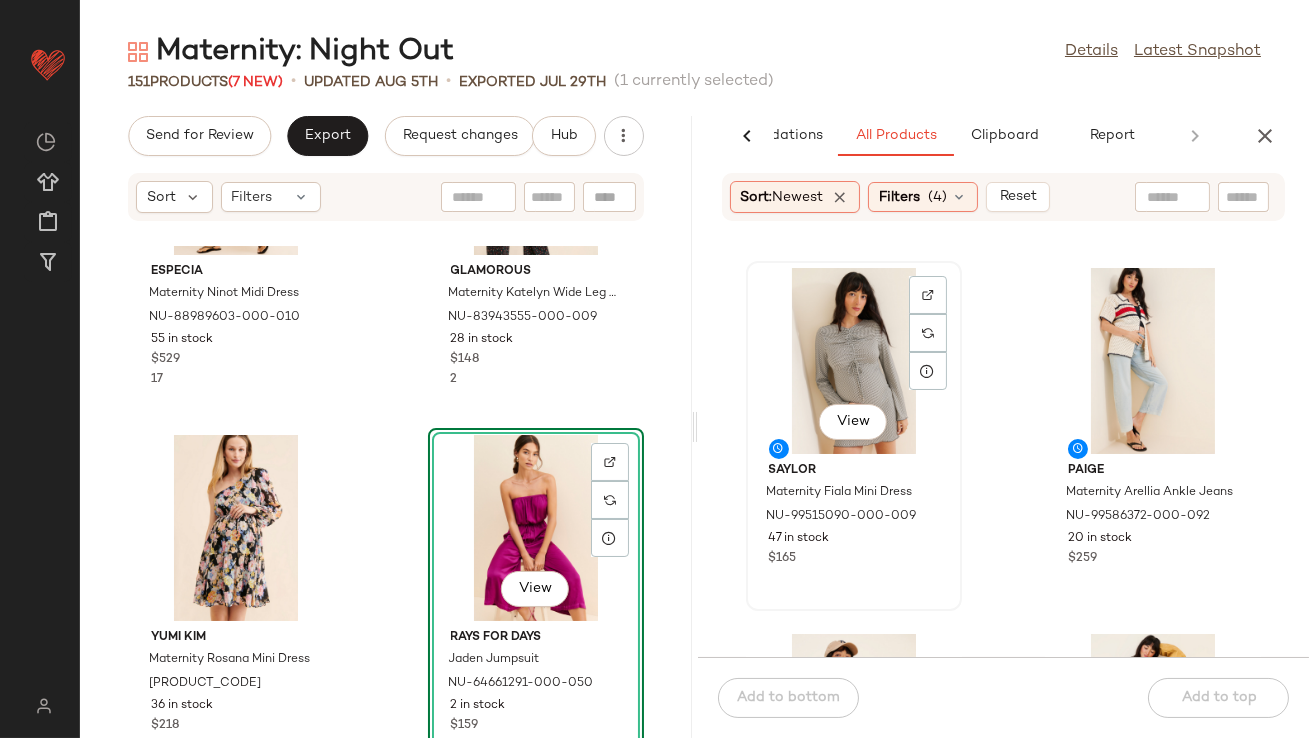 click on "View" 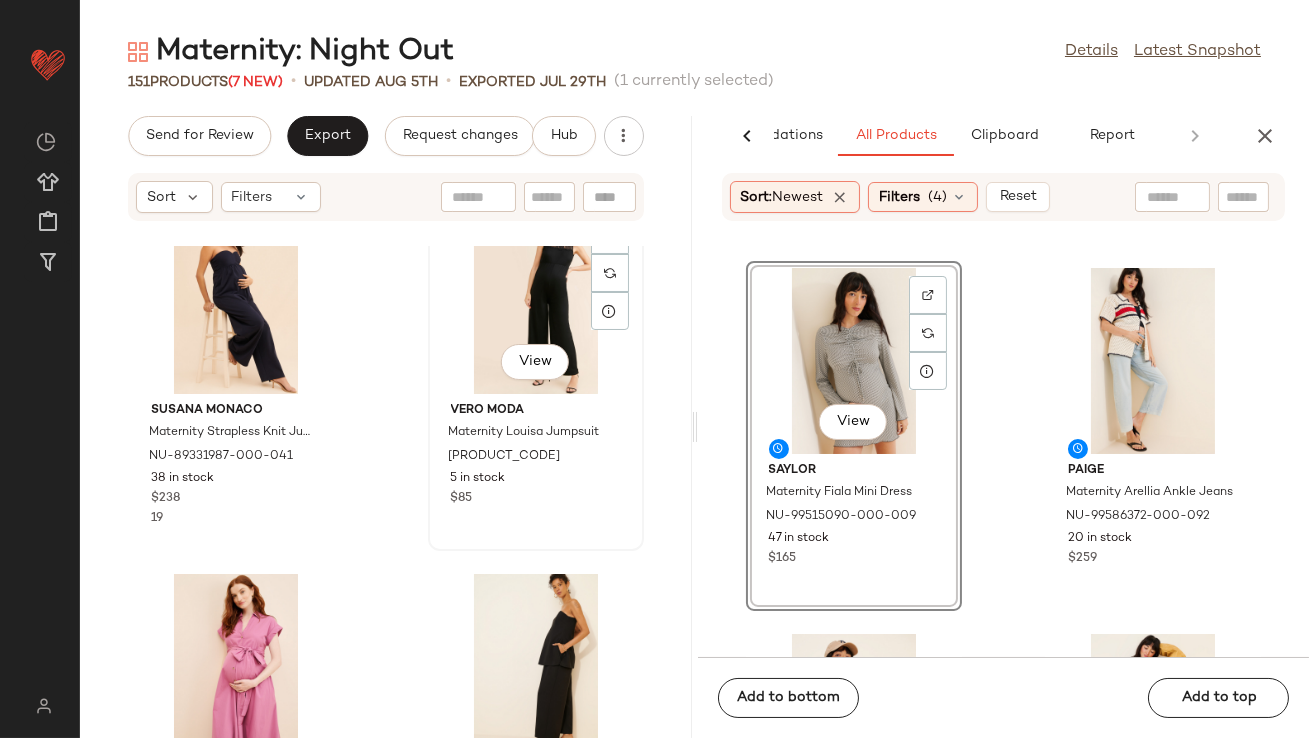 scroll, scrollTop: 5918, scrollLeft: 0, axis: vertical 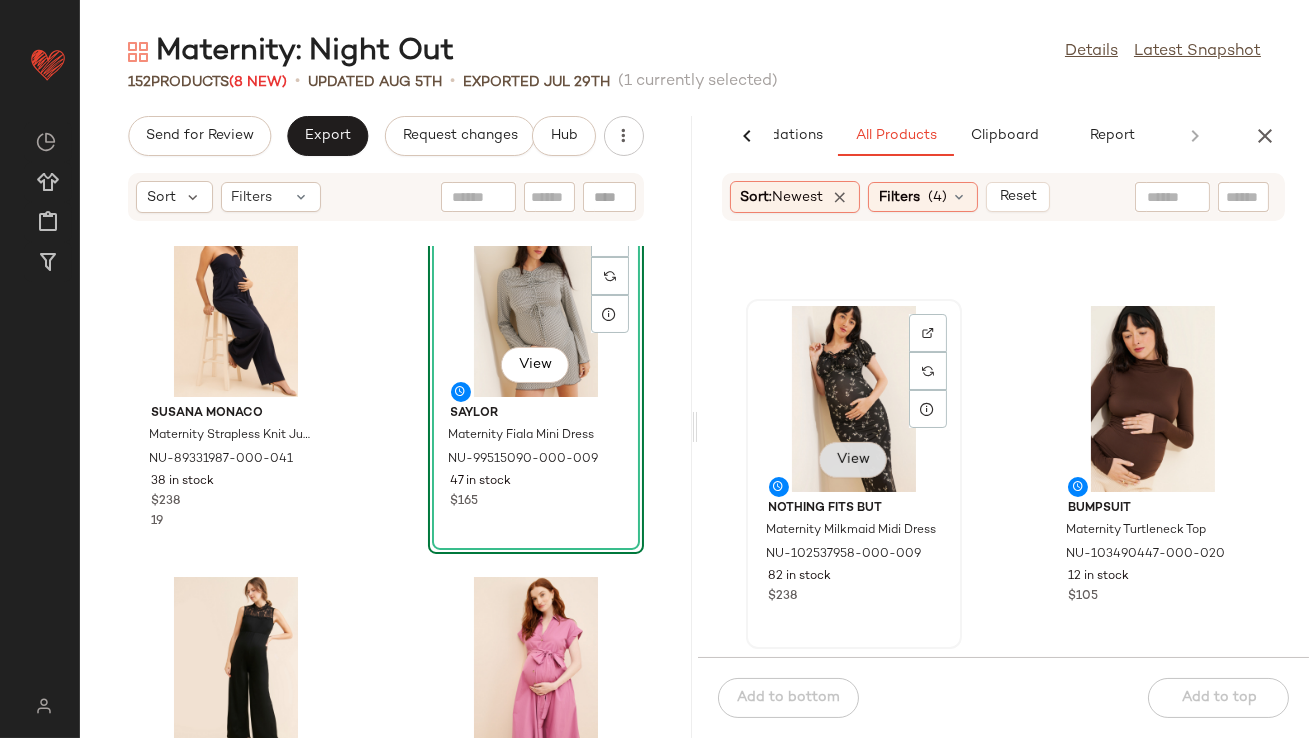 click on "View" 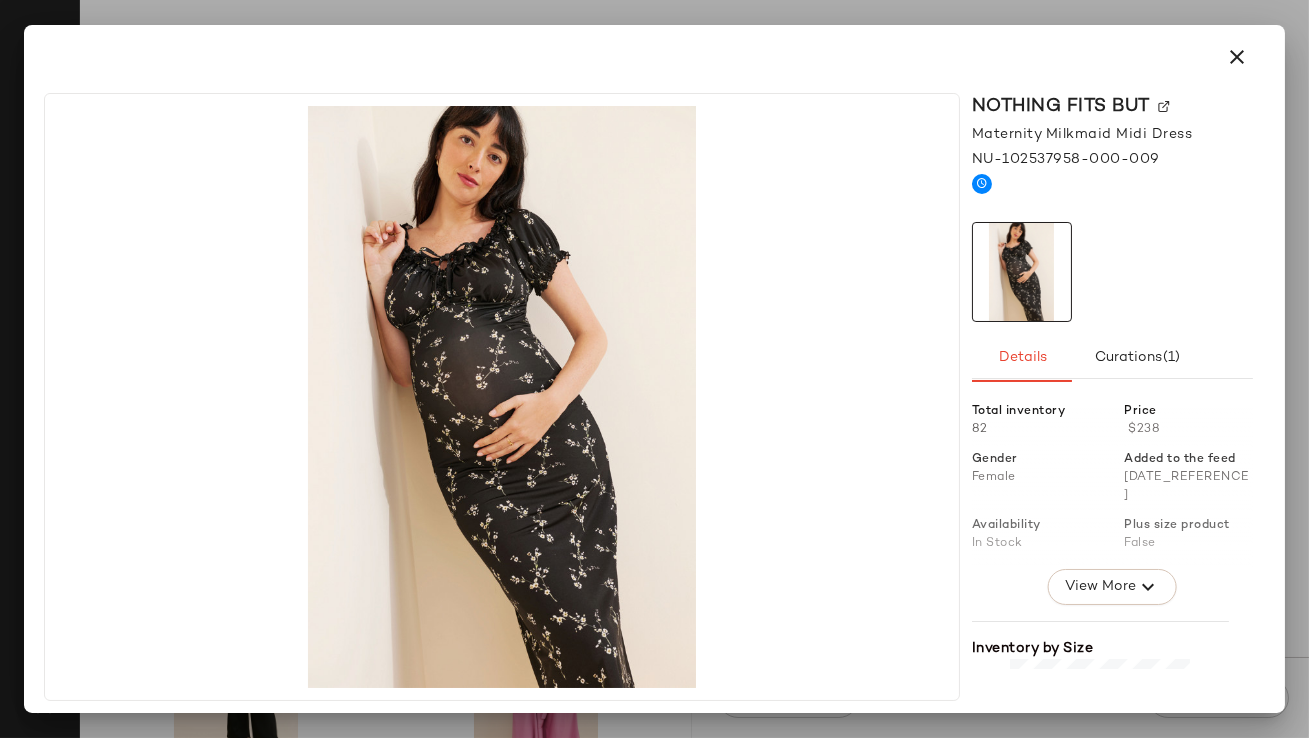 click at bounding box center [1237, 57] 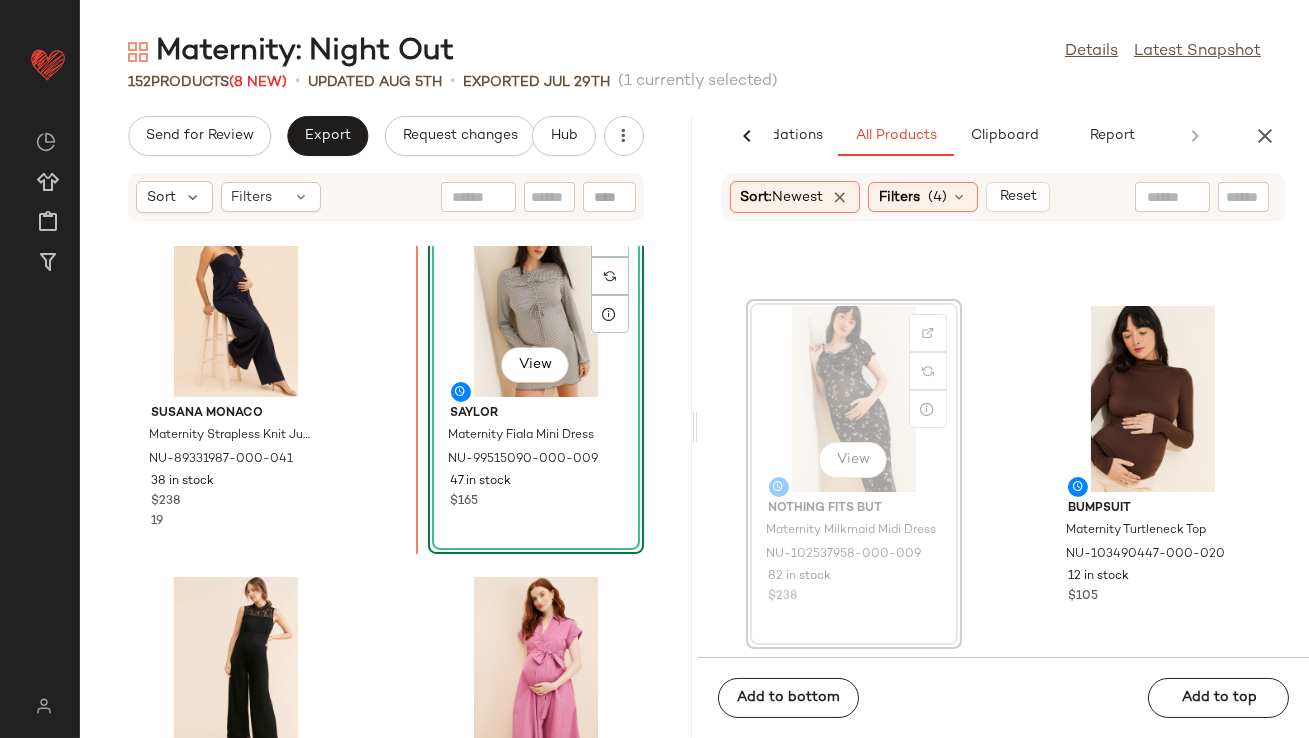 scroll, scrollTop: 2162, scrollLeft: 0, axis: vertical 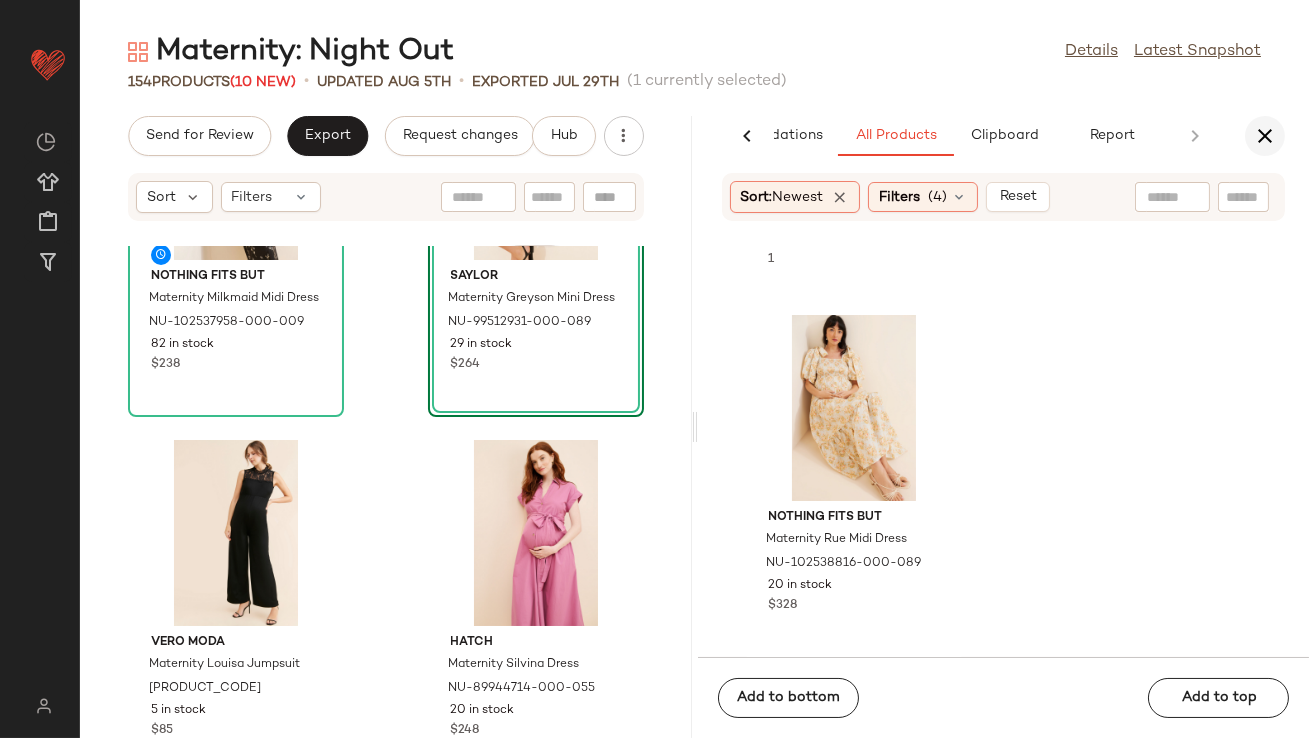 click at bounding box center [1265, 136] 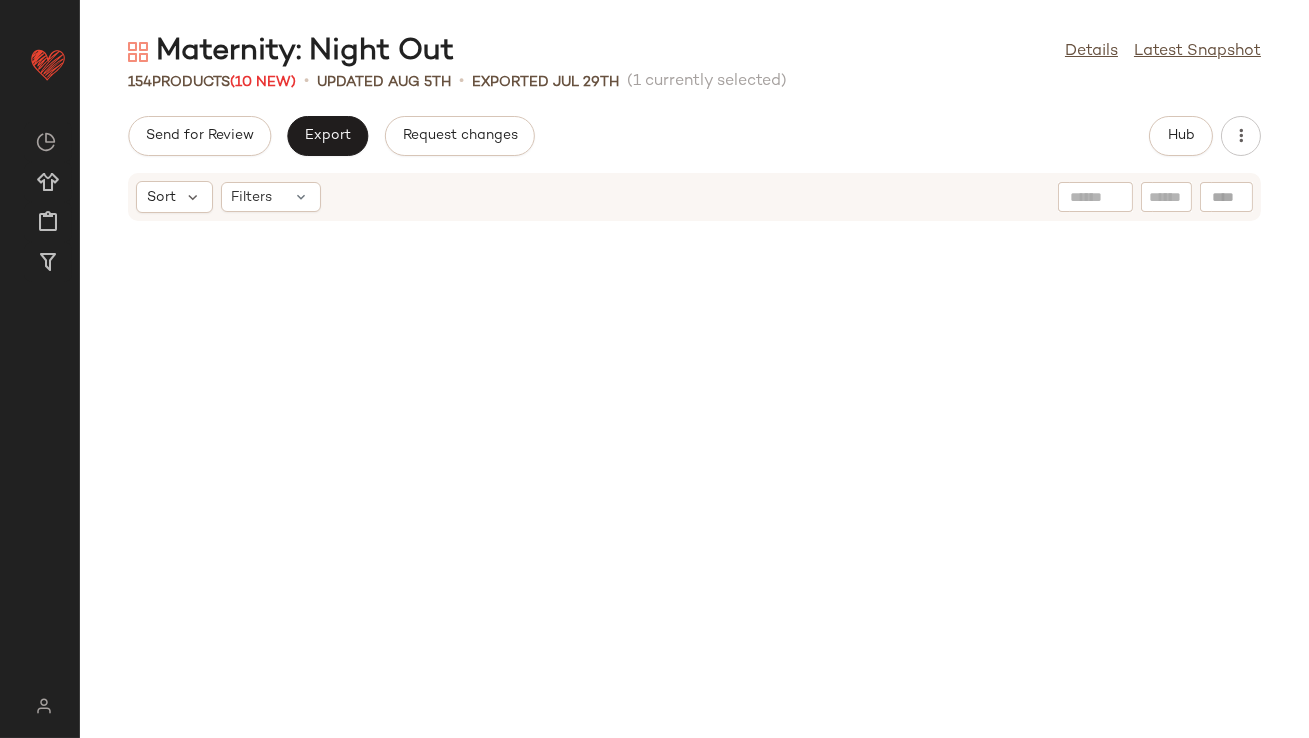 scroll, scrollTop: 0, scrollLeft: 0, axis: both 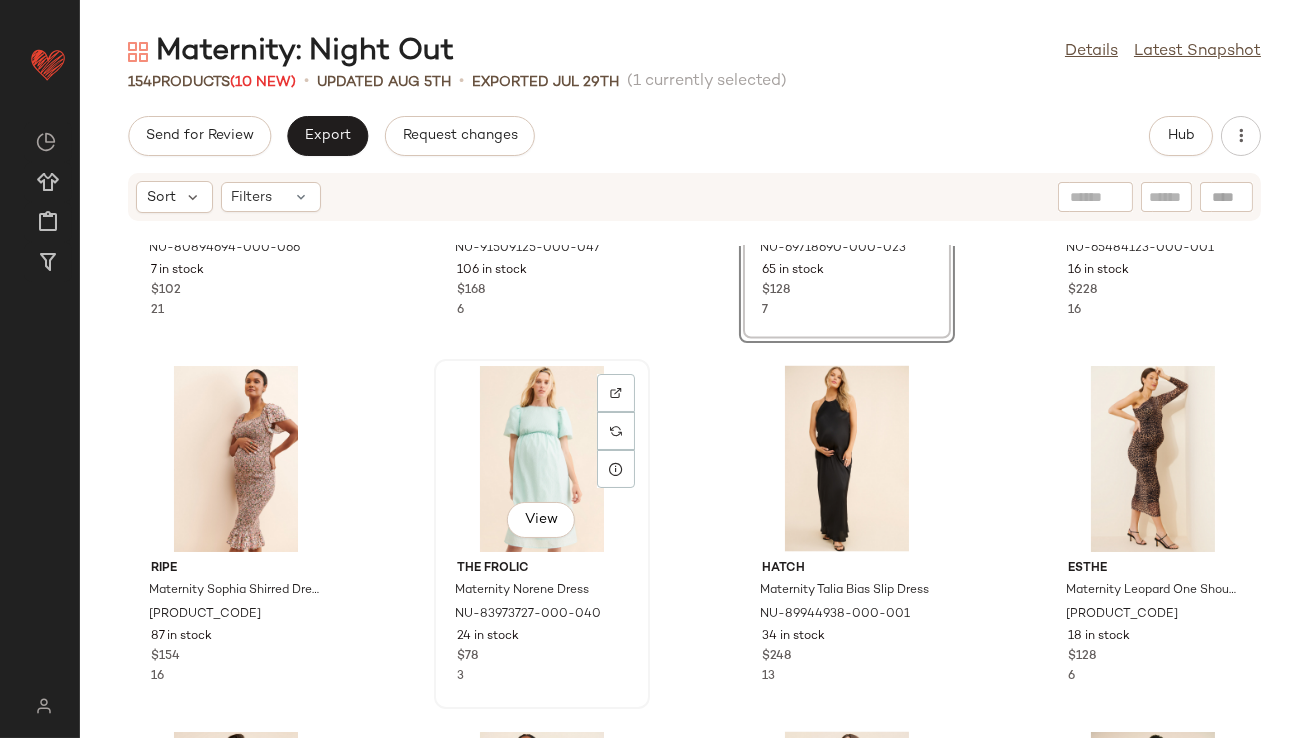 click on "View" 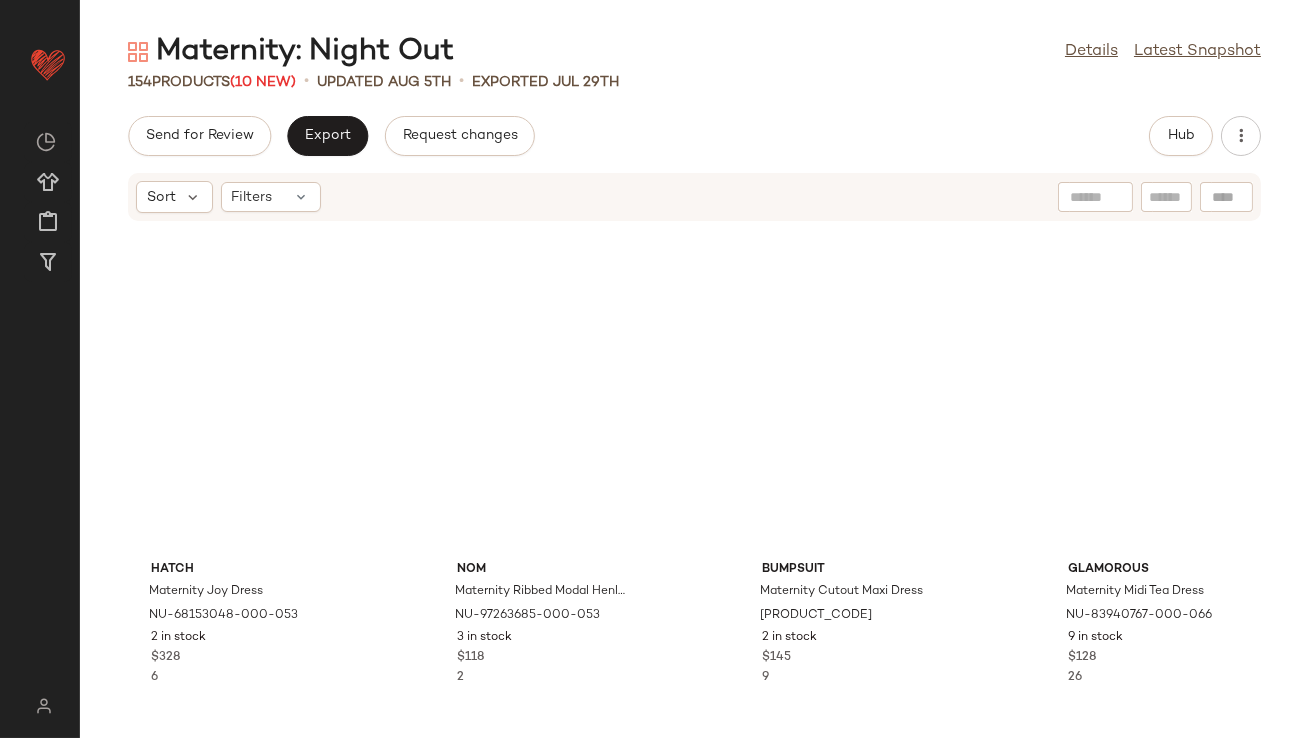 scroll, scrollTop: 0, scrollLeft: 0, axis: both 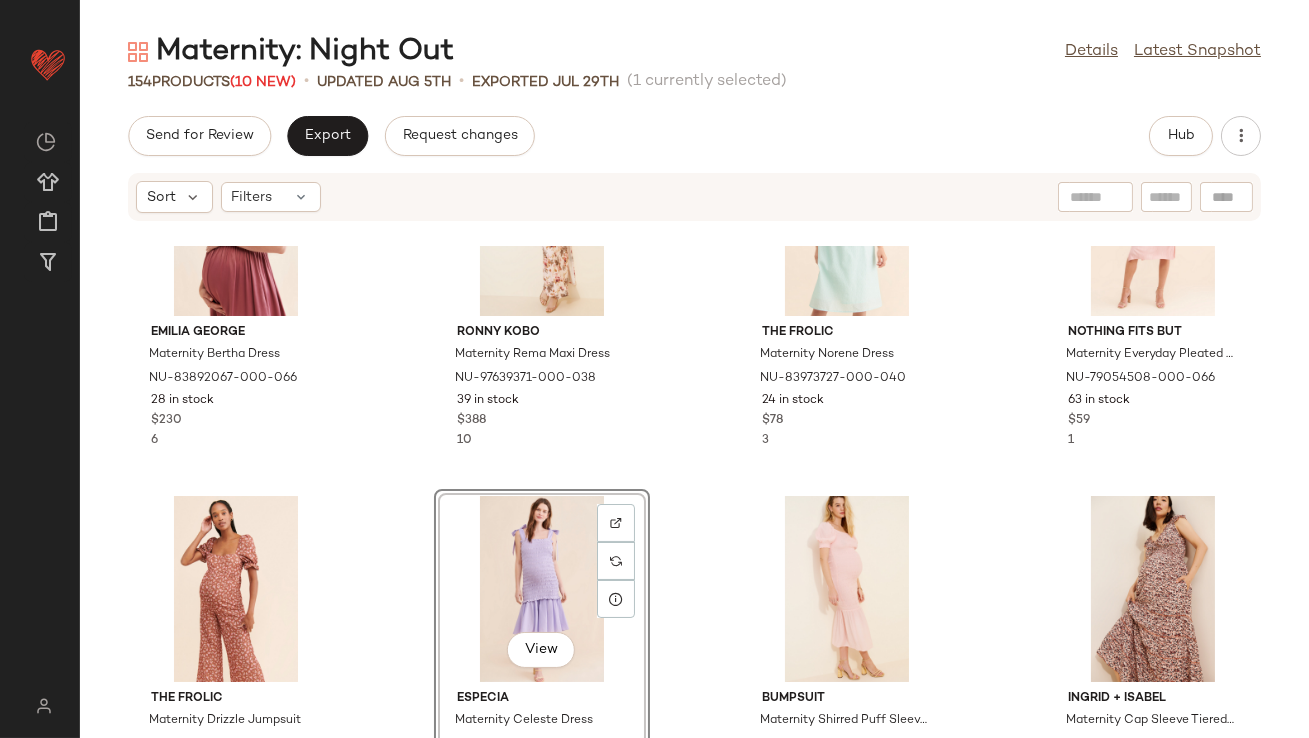click on "Send for Review Export Request changes Hub Sort Filters Emilia George Maternity Bertha Dress [PRODUCT_CODE] 28 in stock $230 6 Ronny Kobo Maternity Rema Maxi Dress [PRODUCT_CODE] 39 in stock $388 10 The Frolic Maternity Norene Dress [PRODUCT_CODE] 24 in stock $78 3 Nothing Fits But Maternity Everyday Pleated Dress [PRODUCT_CODE] 63 in stock $59 1 The Frolic Maternity Drizzle Jumpsuit [PRODUCT_CODE] 21 in stock $78 12 View Especia Maternity Celeste Dress [PRODUCT_CODE] 41 in stock $329 8 BUMPSUIT Maternity Shirred Puff Sleeve Midi Dress [PRODUCT_CODE] 84 in stock $275 12 Ingrid + Isabel Maternity Cap Sleeve Tiered Midi Dress [PRODUCT_CODE] 29 in stock $128 6 Hatch Maternity Joy Dress [PRODUCT_CODE] 2 in stock $328 6 nom Maternity Ribbed Modal Henley Dress [PRODUCT_CODE] 3 in stock $118 2 BUMPSUIT Maternity Cutout Maxi Dress [PRODUCT_CODE] 2 in stock $145 9 Glamorous Maternity Midi Tea Dress [PRODUCT_CODE] 9 in stock $128 26 Emilia George 1" at bounding box center [694, 427] 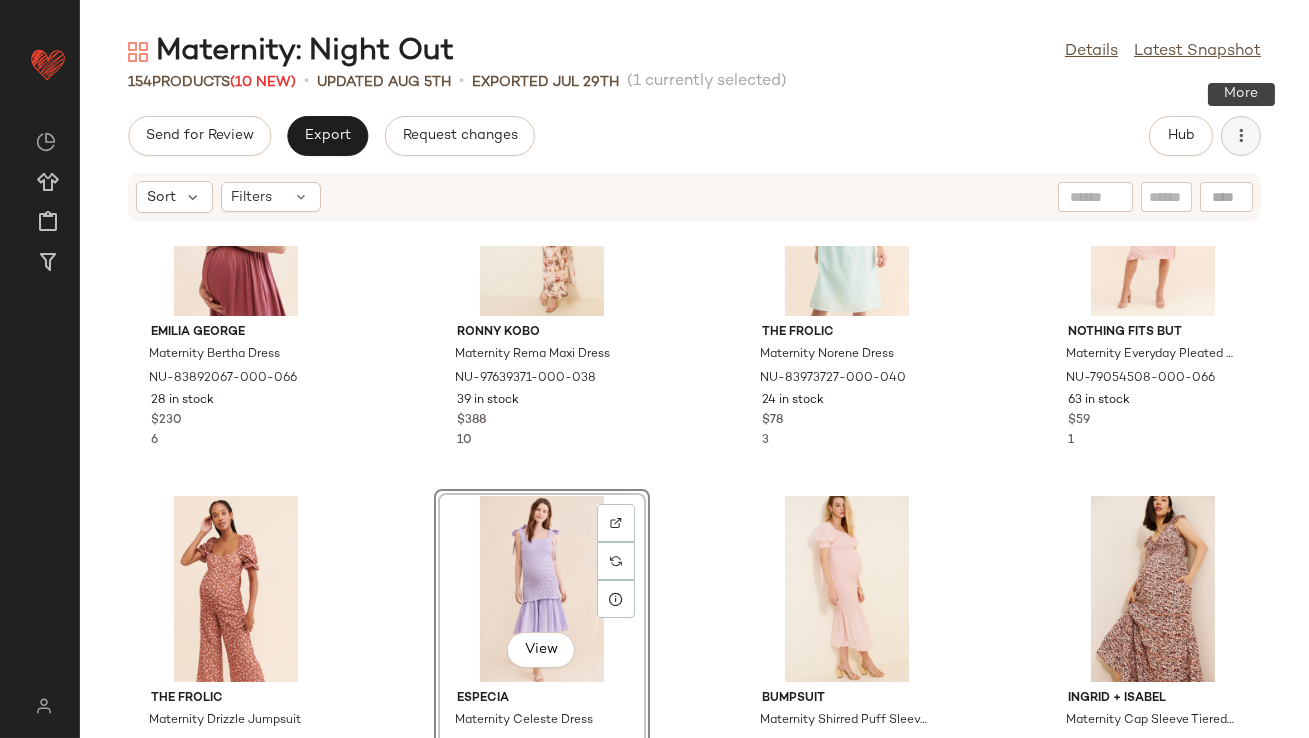 click 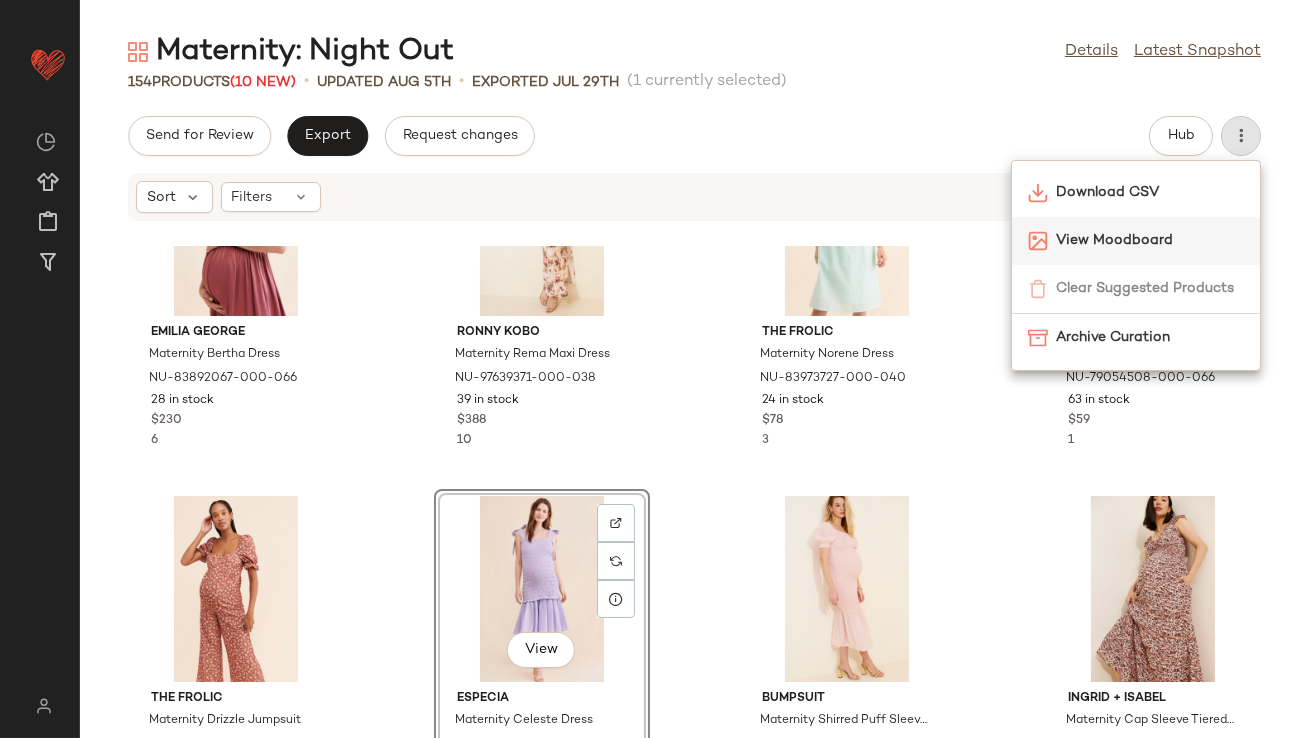 click on "View Moodboard" 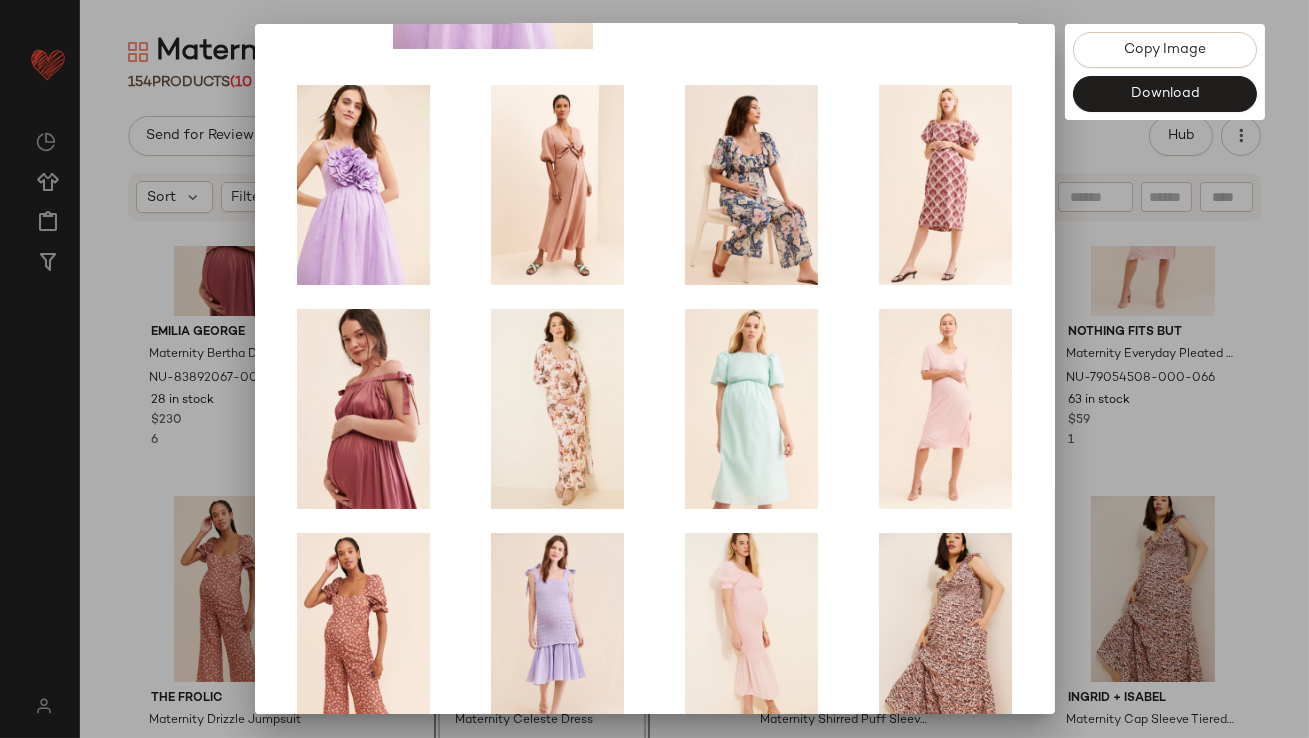 scroll, scrollTop: 341, scrollLeft: 0, axis: vertical 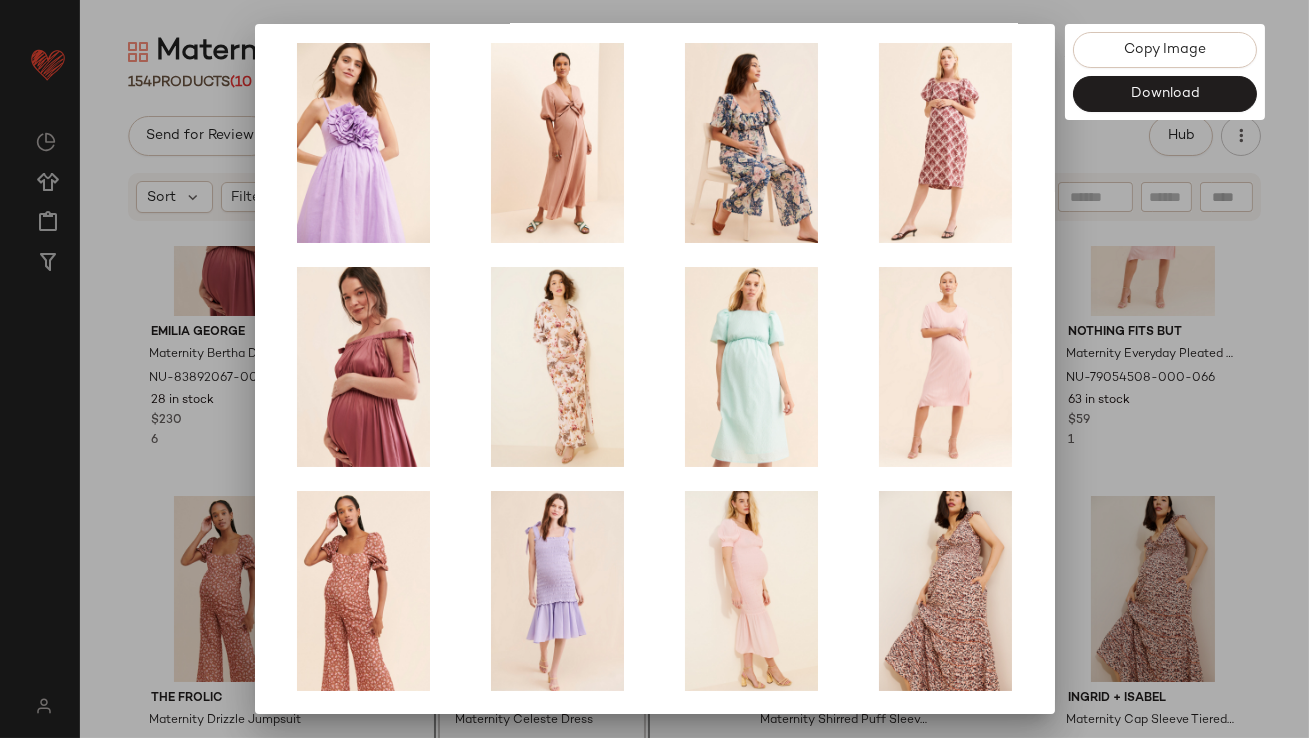 click at bounding box center [654, 369] 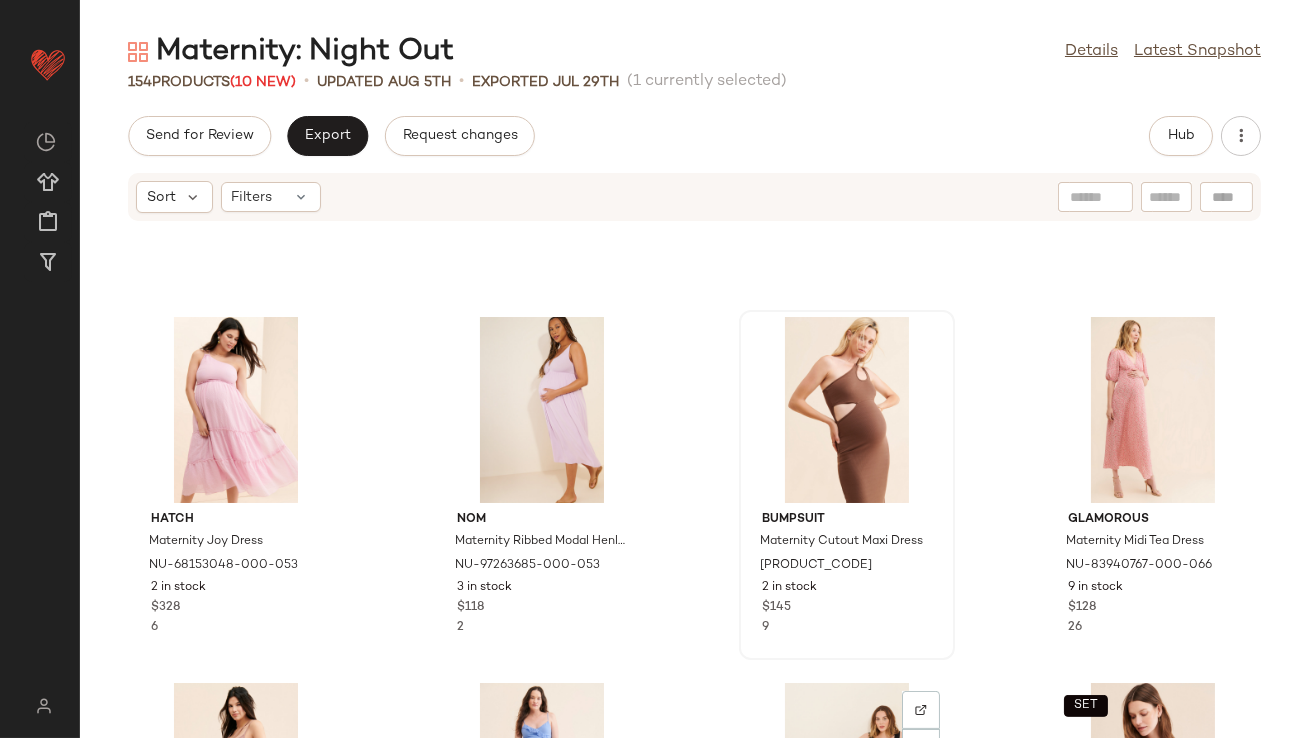 scroll, scrollTop: 1047, scrollLeft: 0, axis: vertical 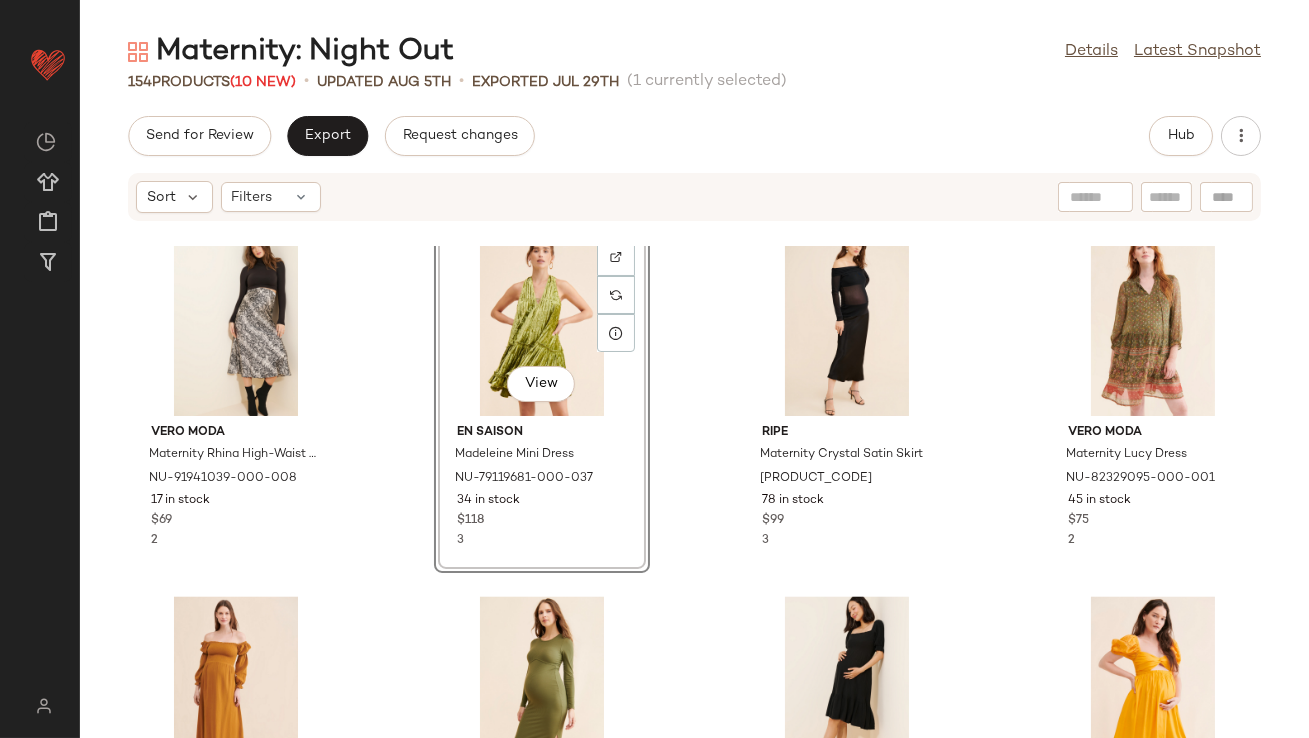 click on "View" 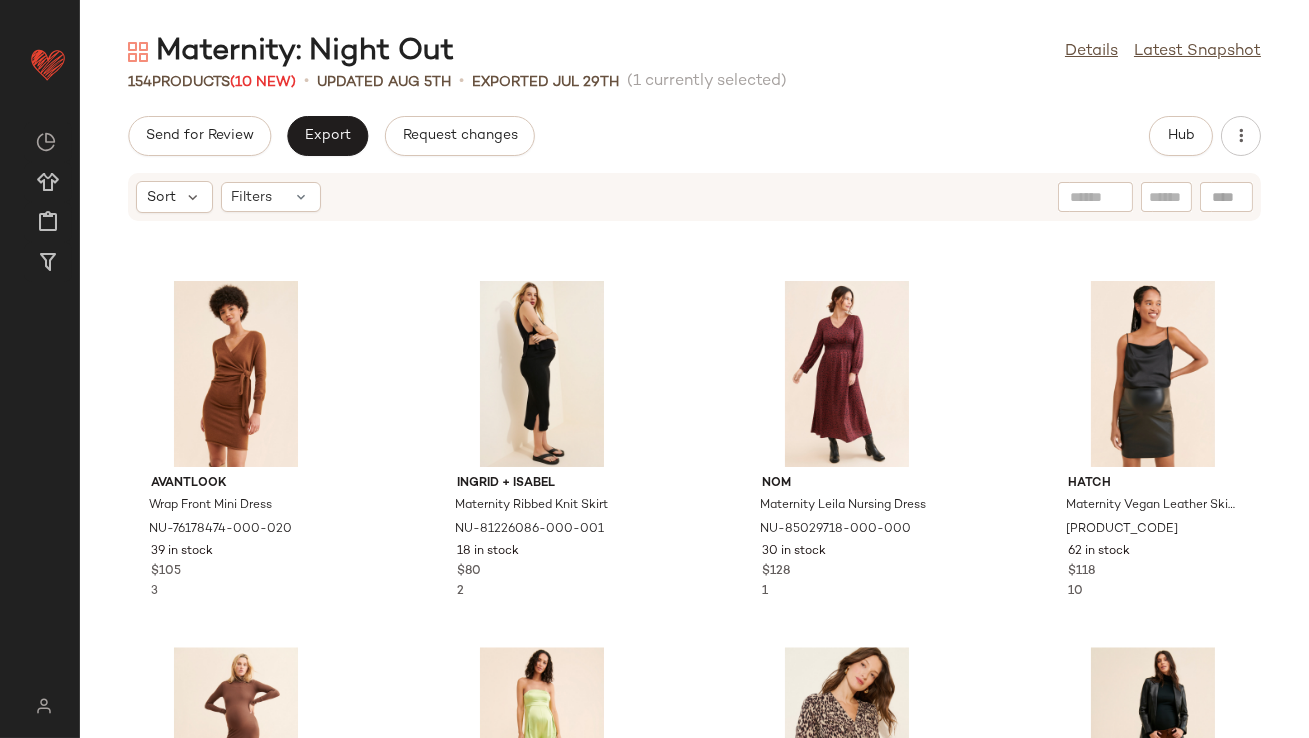 scroll, scrollTop: 9404, scrollLeft: 0, axis: vertical 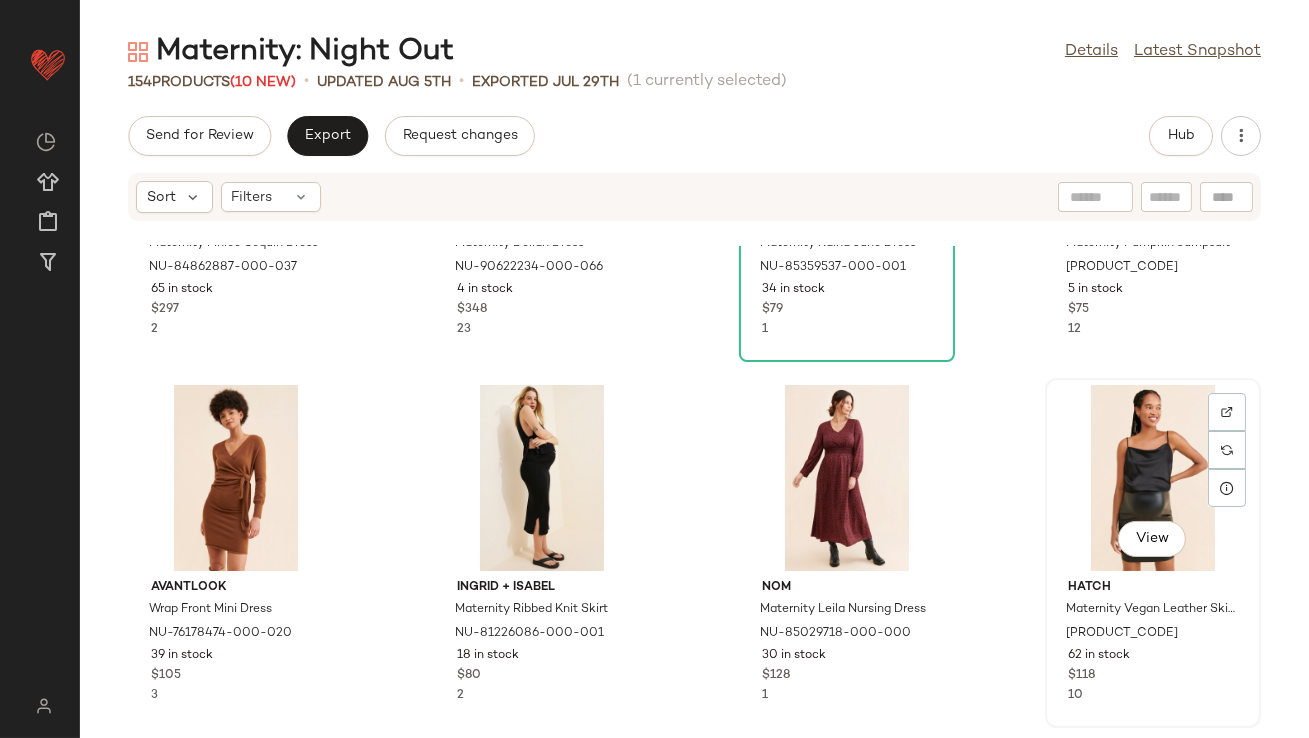 click on "View" 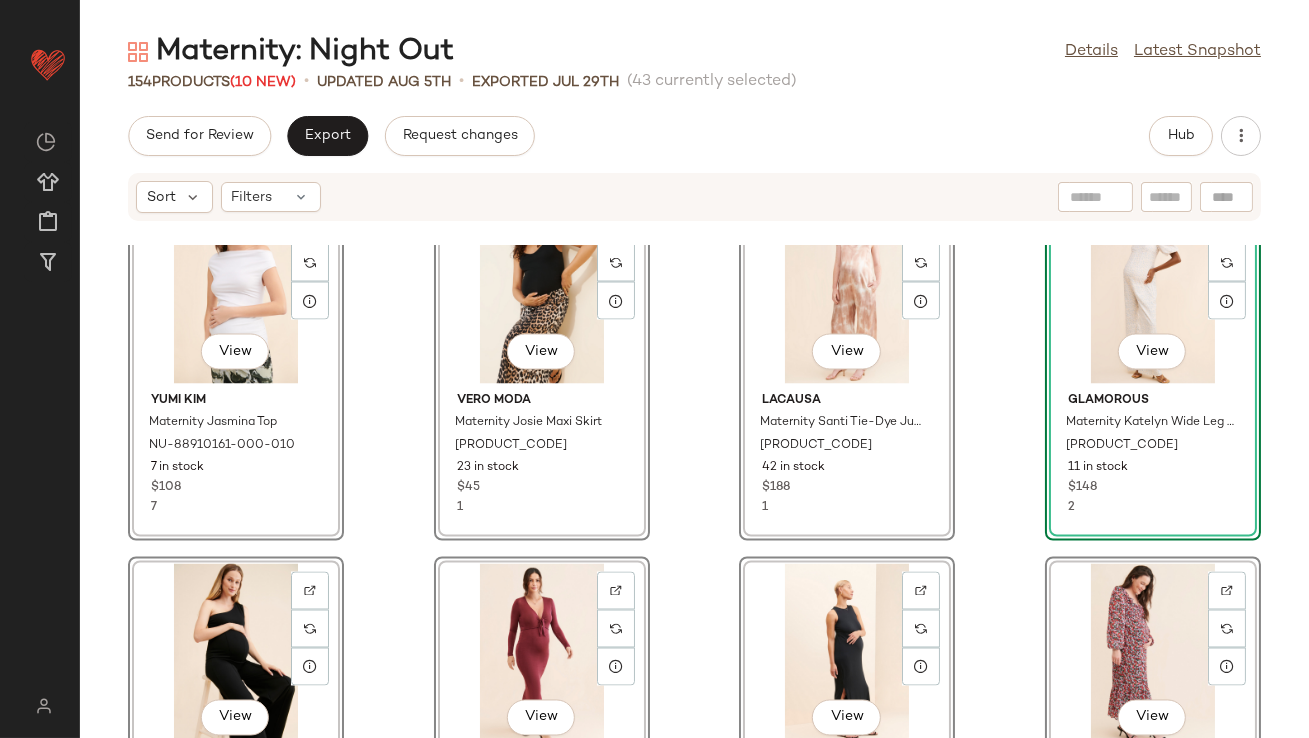 scroll, scrollTop: 7104, scrollLeft: 0, axis: vertical 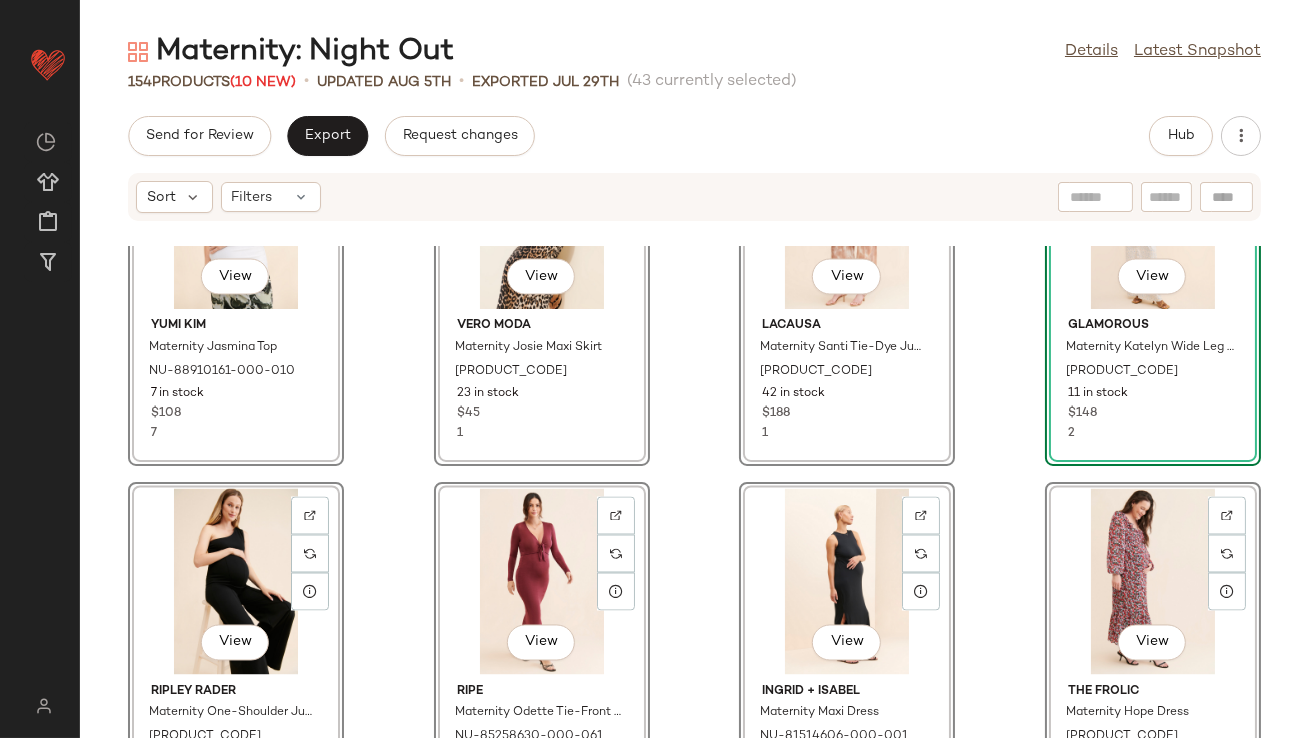 click on "View Yumi Kim Maternity Jasmina Top [PRODUCT_CODE] 7 in stock $108 7 View Vero Moda Maternity Josie Maxi Skirt [PRODUCT_CODE] 23 in stock $45 1 View LACAUSA Maternity Santi Tie-Dye Jumpsuit [PRODUCT_CODE] 42 in stock $188 1 View Glamorous Maternity Katelyn Wide Leg Jumpsuit [PRODUCT_CODE] 11 in stock $148 2 View Ripley Rader Maternity One-Shoulder Jumpsuit [PRODUCT_CODE] 23 in stock $248 3 View ripe Maternity Odette Tie-Front Dress [PRODUCT_CODE] 28 in stock $103 2 View Ingrid + Isabel Maternity Maxi Dress [PRODUCT_CODE] 59 in stock $110 29 View The Frolic Maternity Hope Dress [PRODUCT_CODE] 67 in stock $74 View ESTHE Maternity Mixed Media Ballerina Dress [PRODUCT_CODE] 13 in stock $168 2 View OhSevenDays Maternity Margaret Tie Midi Dress [PRODUCT_CODE] 79 in stock $248 8 View ripe Maternity Camille Tie-Front Dress [PRODUCT_CODE] 8 in stock $160 5 View Callahan Sami Wrap Dress [PRODUCT_CODE] 1 in stock $168 1 View Vero Moda" 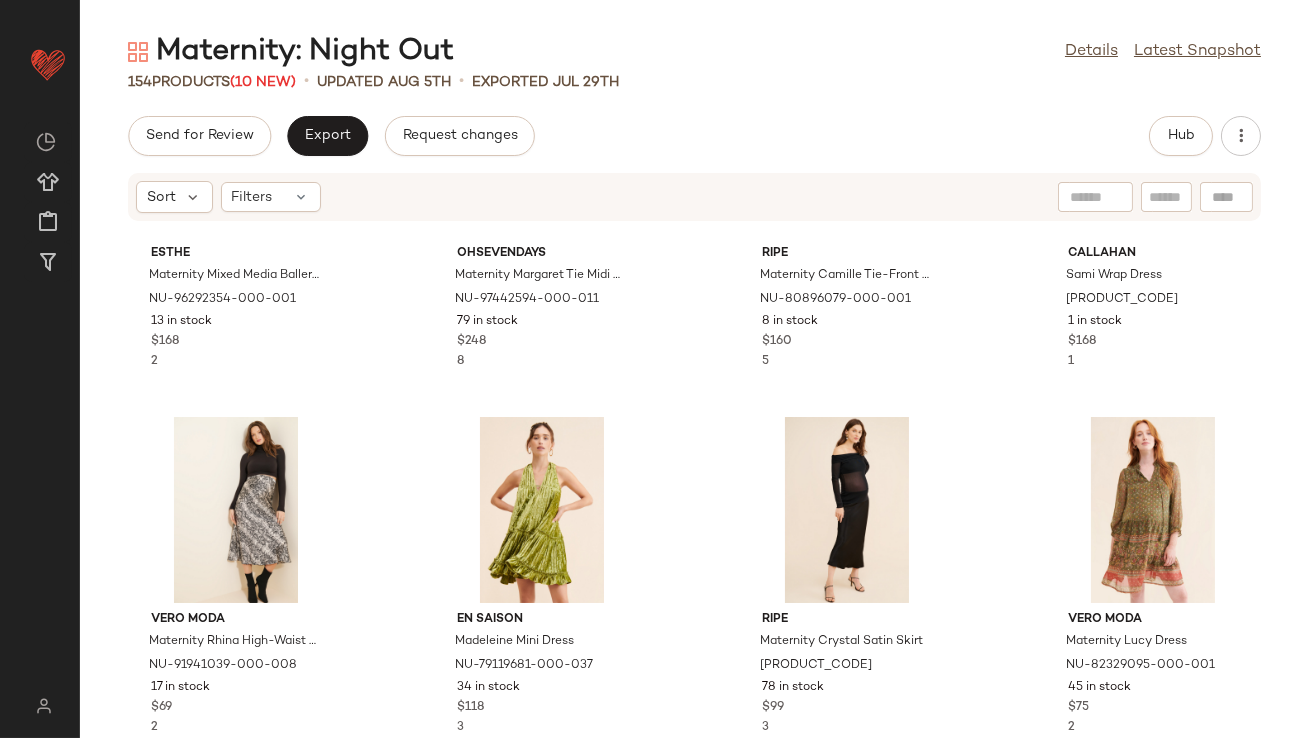 scroll, scrollTop: 8094, scrollLeft: 0, axis: vertical 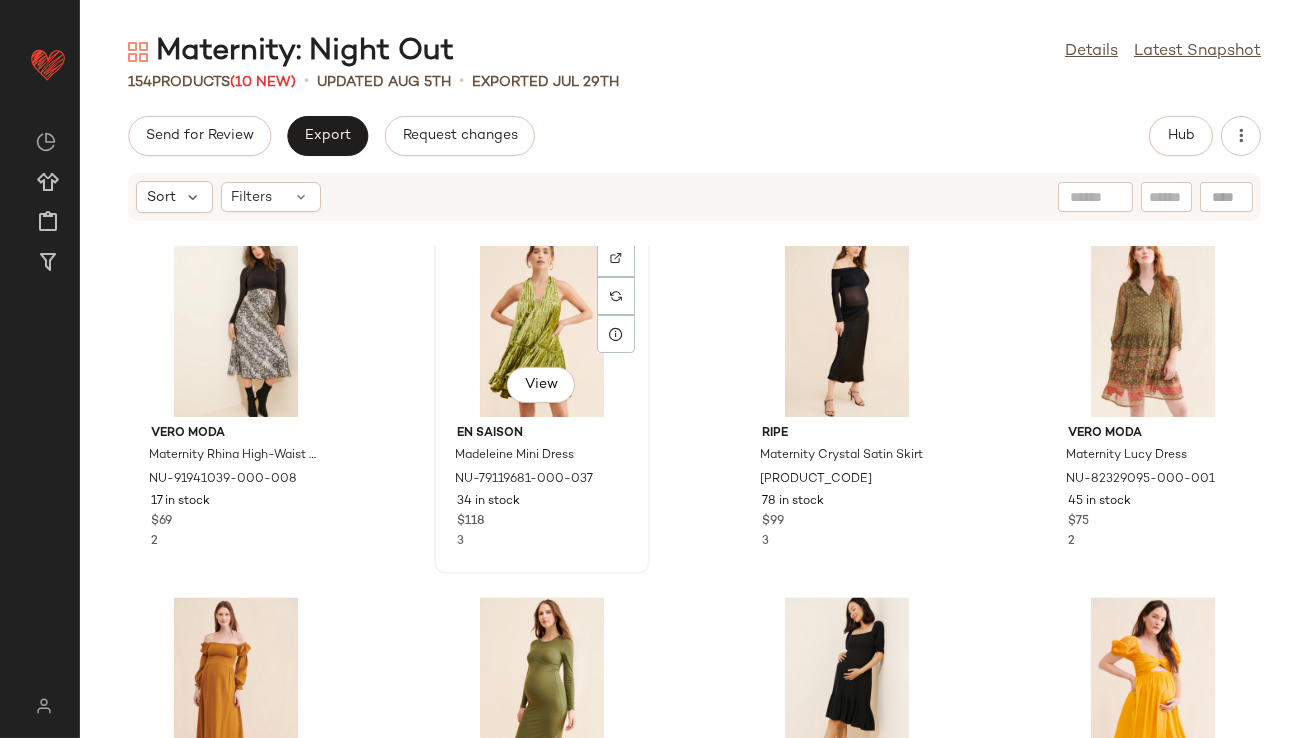 click on "View" 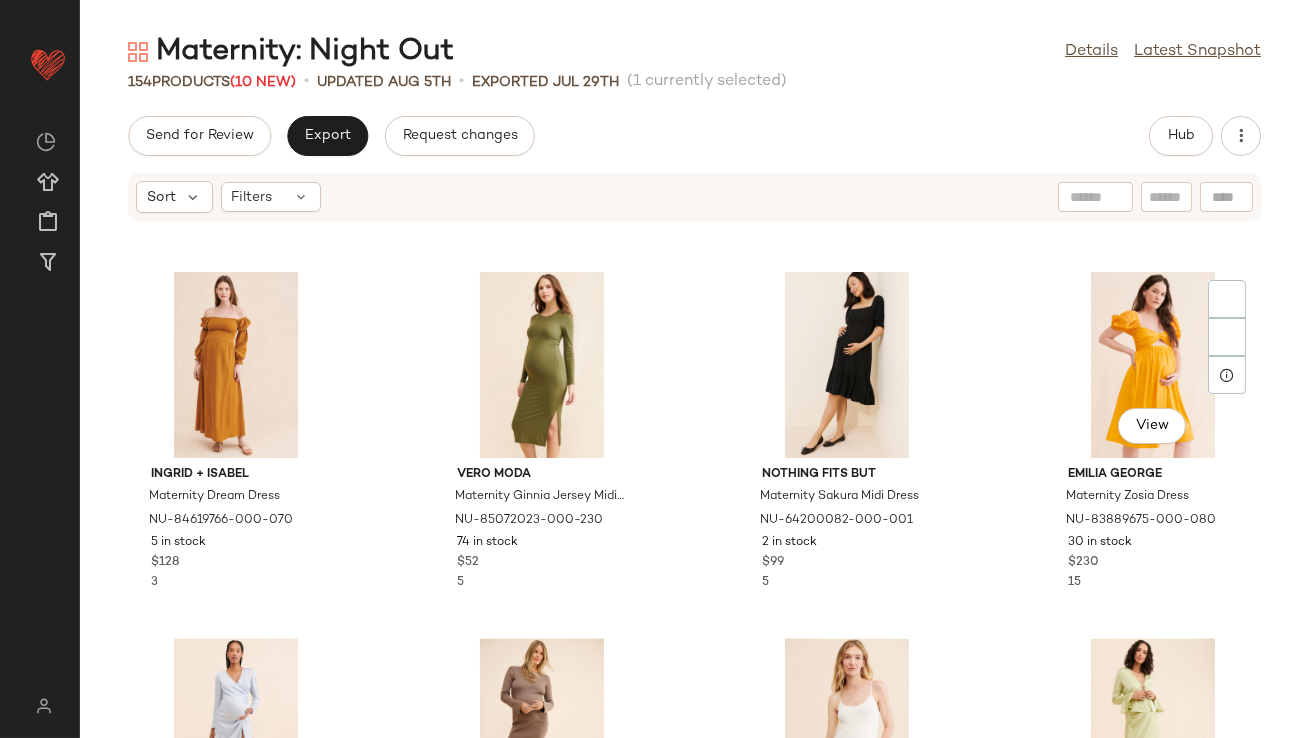 scroll, scrollTop: 8763, scrollLeft: 0, axis: vertical 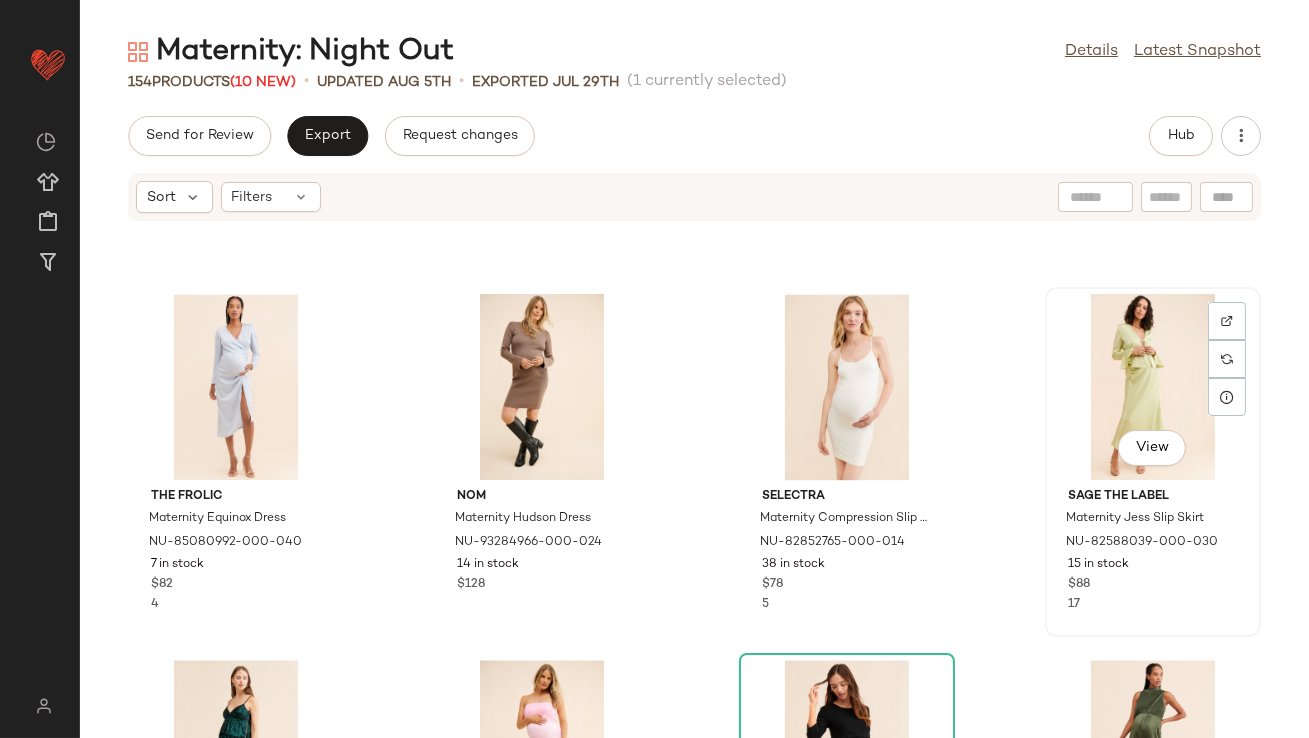 click on "View" 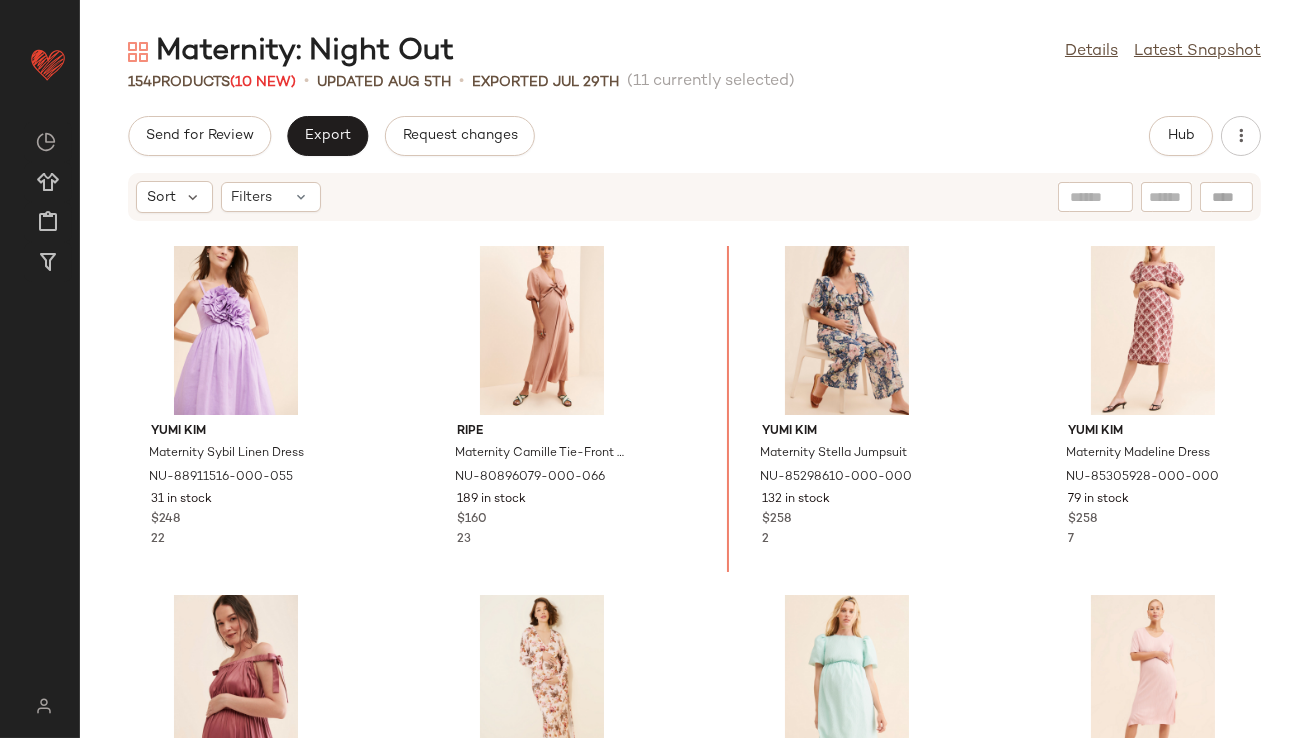 scroll, scrollTop: 0, scrollLeft: 0, axis: both 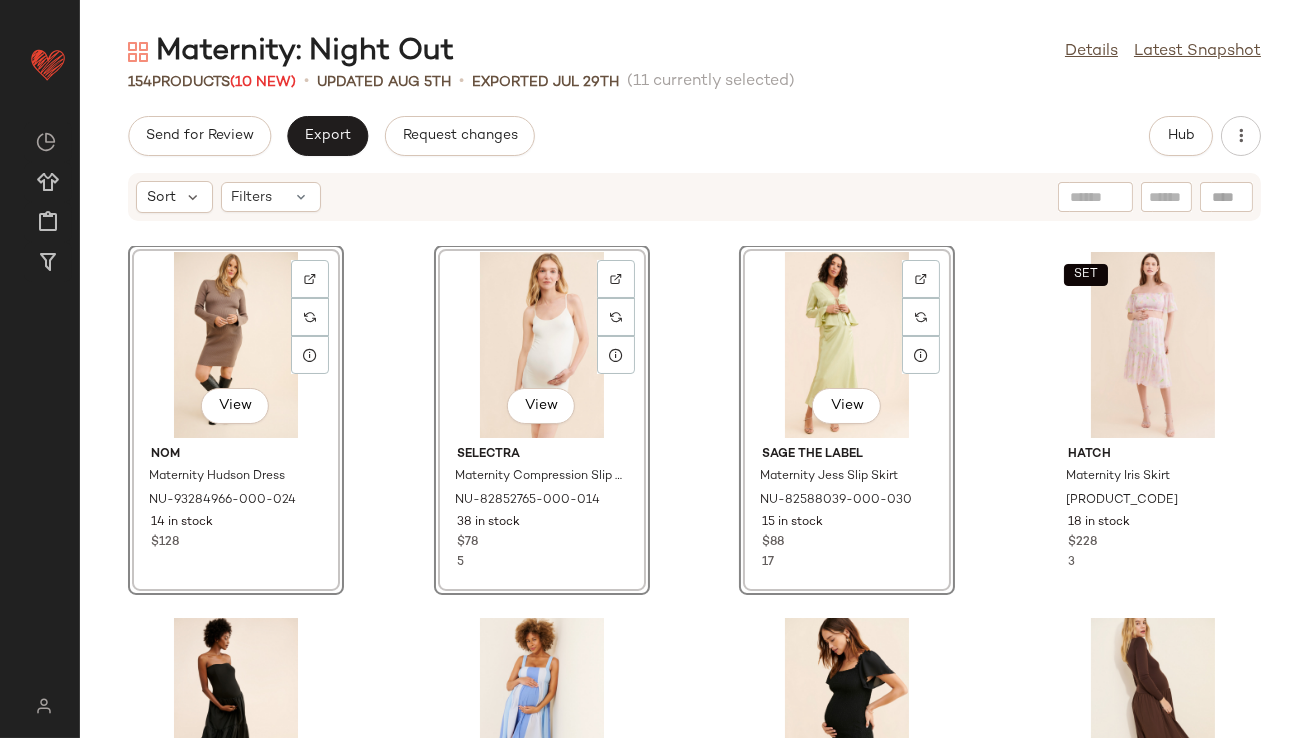 click on "View nom Maternity Hudson Dress [PRODUCT_CODE] 14 in stock $128 View Selectra Maternity Compression Slip Dress [PRODUCT_CODE] 38 in stock $78 5 View Sage The Label Maternity Jess Slip Skirt [PRODUCT_CODE] 15 in stock $88 17 SET Hatch Maternity Iris Skirt [PRODUCT_CODE] 18 in stock $228 3 Emilia George Maternity Strapless Evelyn Dress [PRODUCT_CODE] 32 in stock $328 7 OhSevenDays Maternity Violet Midi Dress [PRODUCT_CODE] 26 in stock $258 24 ripe Maternity Vivian Shirred Dress [PRODUCT_CODE] 18 in stock $108 17 4th & Reckless Maternity Rosie Maxi Dress [PRODUCT_CODE] 10 in stock $102 3 OhSevenDays Maternity Louise Dress [PRODUCT_CODE] 13 in stock $230 19 Hatch Maternity Ezra Bodycon Dress [PRODUCT_CODE] 43 in stock $298 2 Especia Maternity Waist Tie Jumpsuit [PRODUCT_CODE] 9 in stock $310 Especia Maternity Ninot Midi Dress [PRODUCT_CODE] 55 in stock $529 17 Ingrid + Isabel Maternity A-Line Ruched Knit Dress [PRODUCT_CODE] 9 in stock $118" 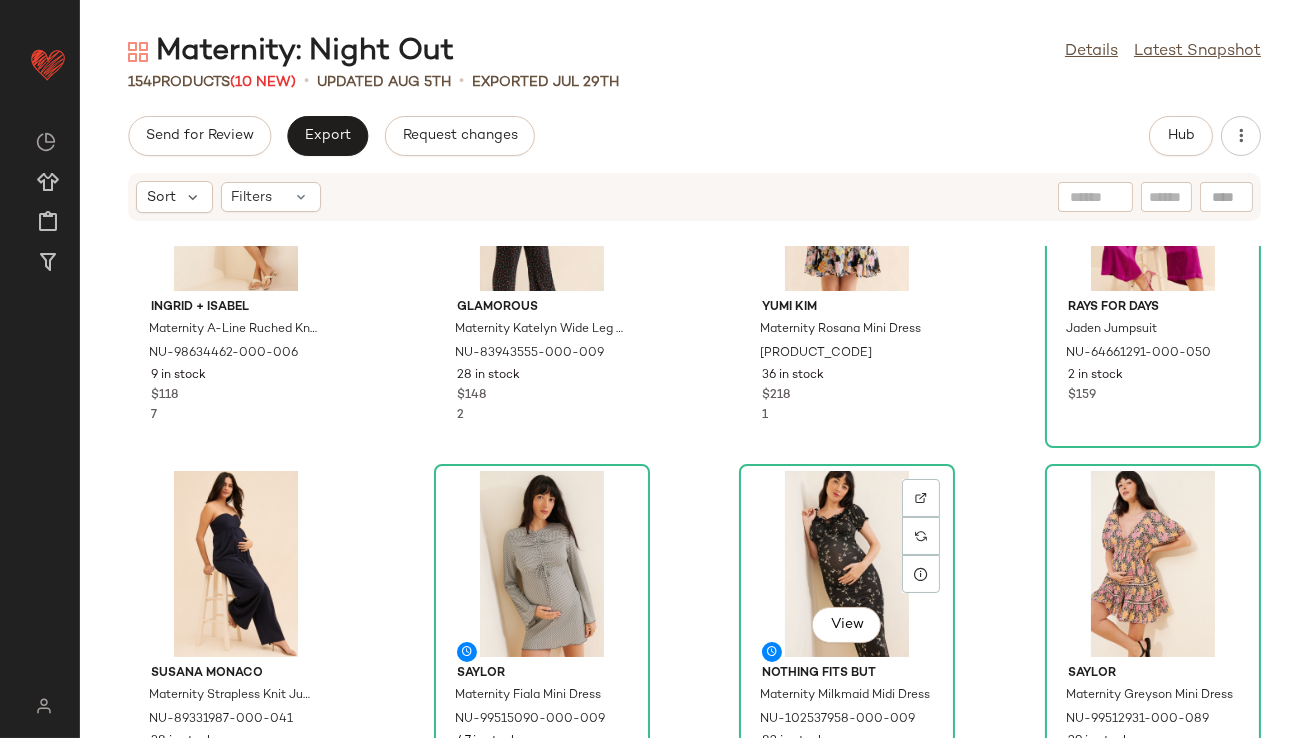 scroll, scrollTop: 3846, scrollLeft: 0, axis: vertical 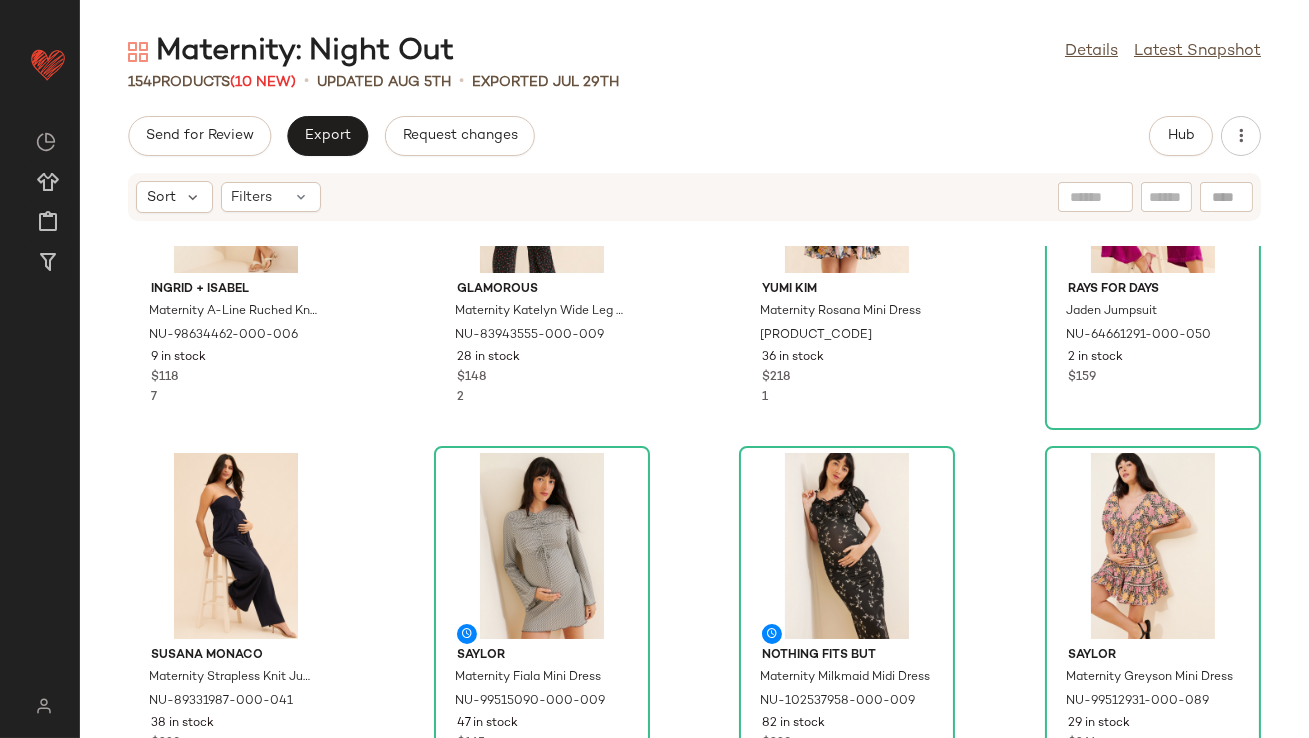 click on "Ingrid + Isabel Maternity A-Line Ruched Knit Dress [PRODUCT_CODE] 9 in stock $118 7 Glamorous Maternity Katelyn Wide Leg Jumpsuit [PRODUCT_CODE] 28 in stock $148 2 Yumi Kim Maternity Rosana Mini Dress [PRODUCT_CODE] 36 in stock $218 1 Rays for Days Jaden Jumpsuit [PRODUCT_CODE] 2 in stock $159 Susana Monaco Maternity Strapless Knit Jumpsuit [PRODUCT_CODE] 38 in stock $238 19 Saylor Maternity Fiala Mini Dress [PRODUCT_CODE] 47 in stock $165 Nothing Fits But Maternity Milkmaid Midi Dress [PRODUCT_CODE] 82 in stock $238 Saylor Maternity Greyson Mini Dress [PRODUCT_CODE] 29 in stock $264 Vero Moda Maternity Louisa Jumpsuit [PRODUCT_CODE] 5 in stock $85 Hatch Maternity Silvina Dress [PRODUCT_CODE] 20 in stock $248 27 Hutch Maternity Strapless Twofer Jumpsuit [PRODUCT_CODE] 38 in stock $198 5 Susana Monaco Maternity Mockneck Wide-Leg Jumpsuit [PRODUCT_CODE] 4 in stock $258 Nothing Fits But Maternity Eiji Dress [PRODUCT_CODE] 13 in stock $139 7 Hatch" 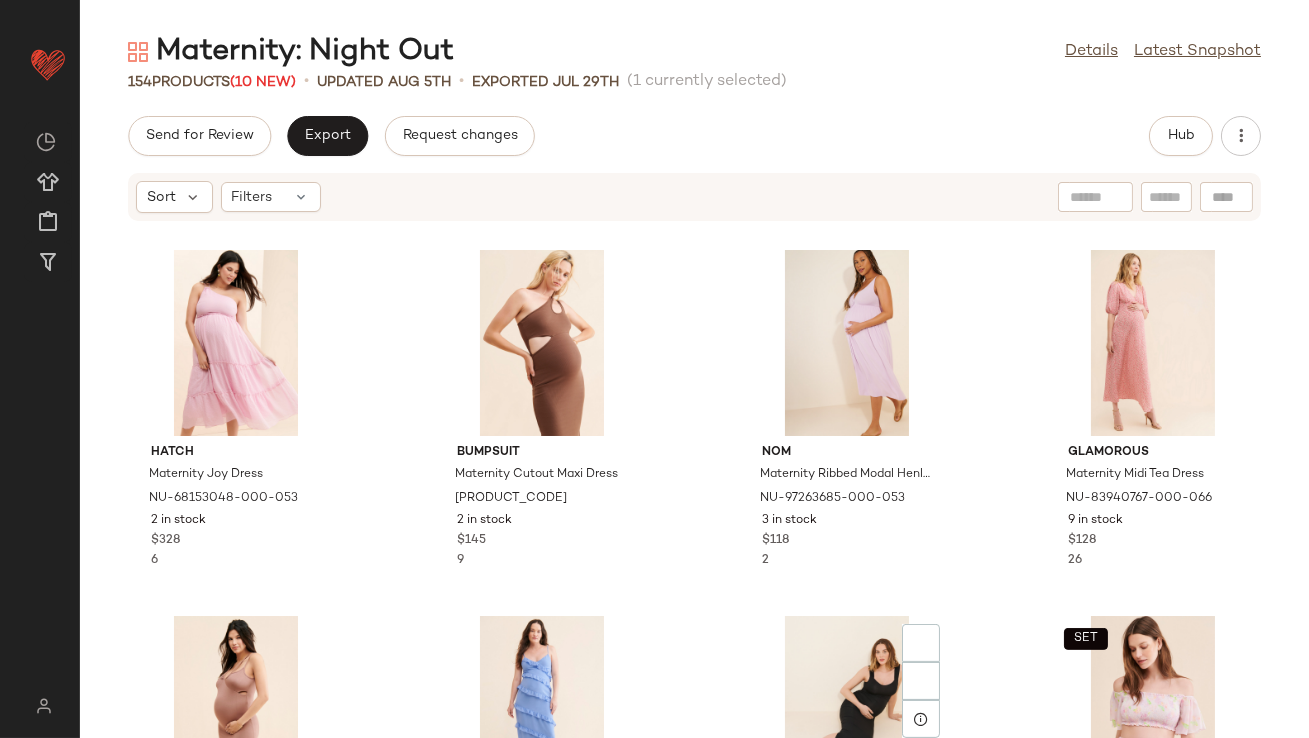 scroll, scrollTop: 1537, scrollLeft: 0, axis: vertical 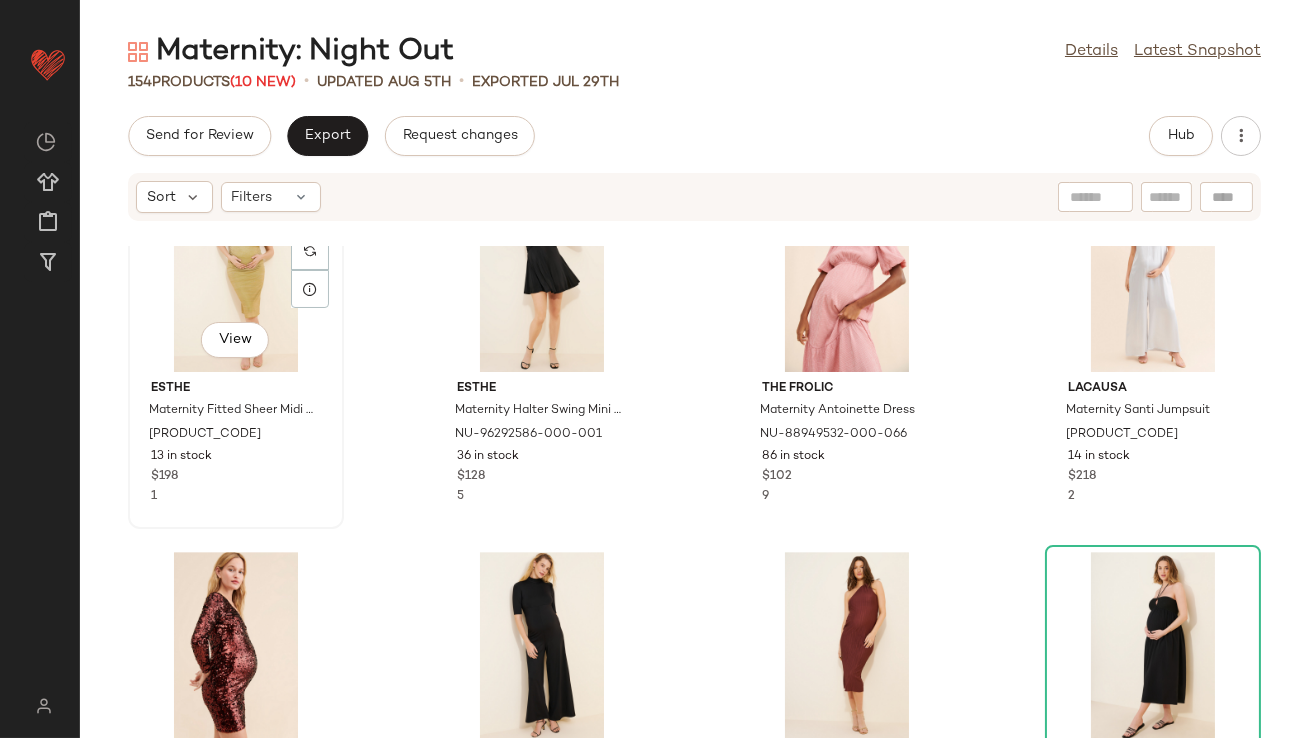 click on "View" 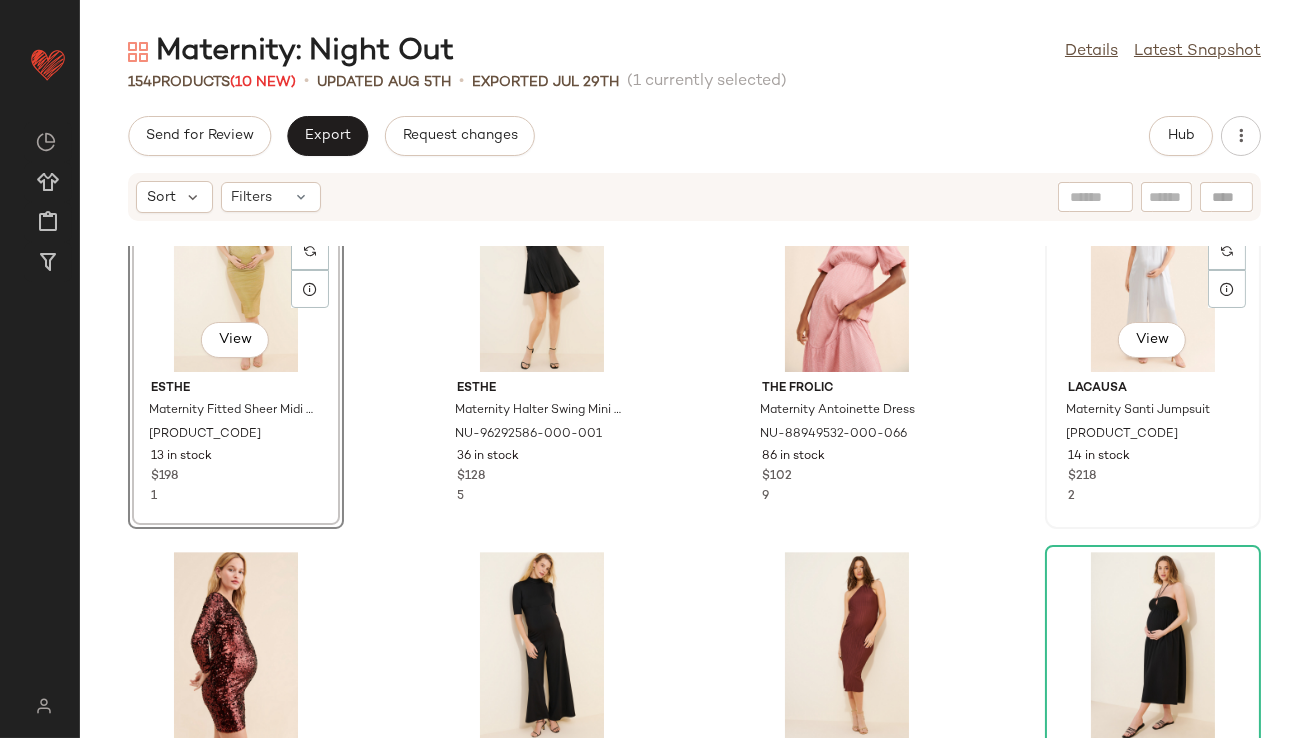 click on "View" 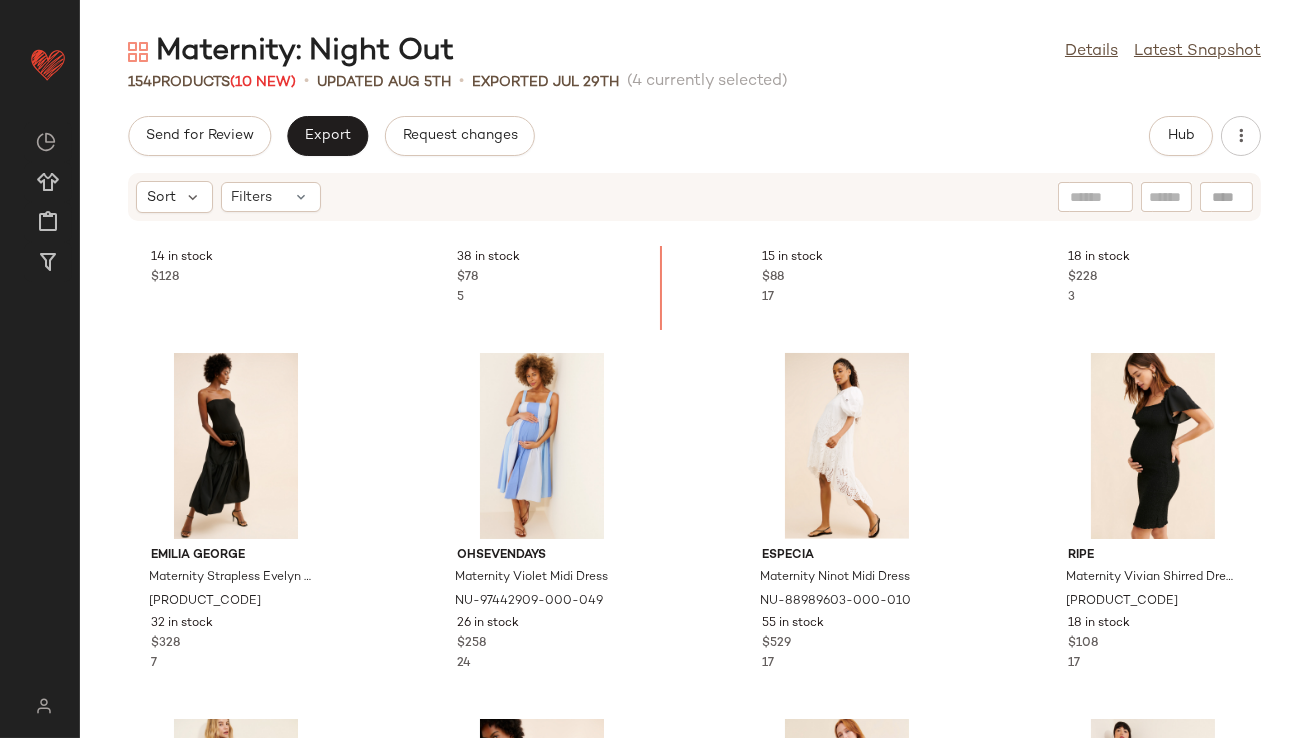 scroll, scrollTop: 2690, scrollLeft: 0, axis: vertical 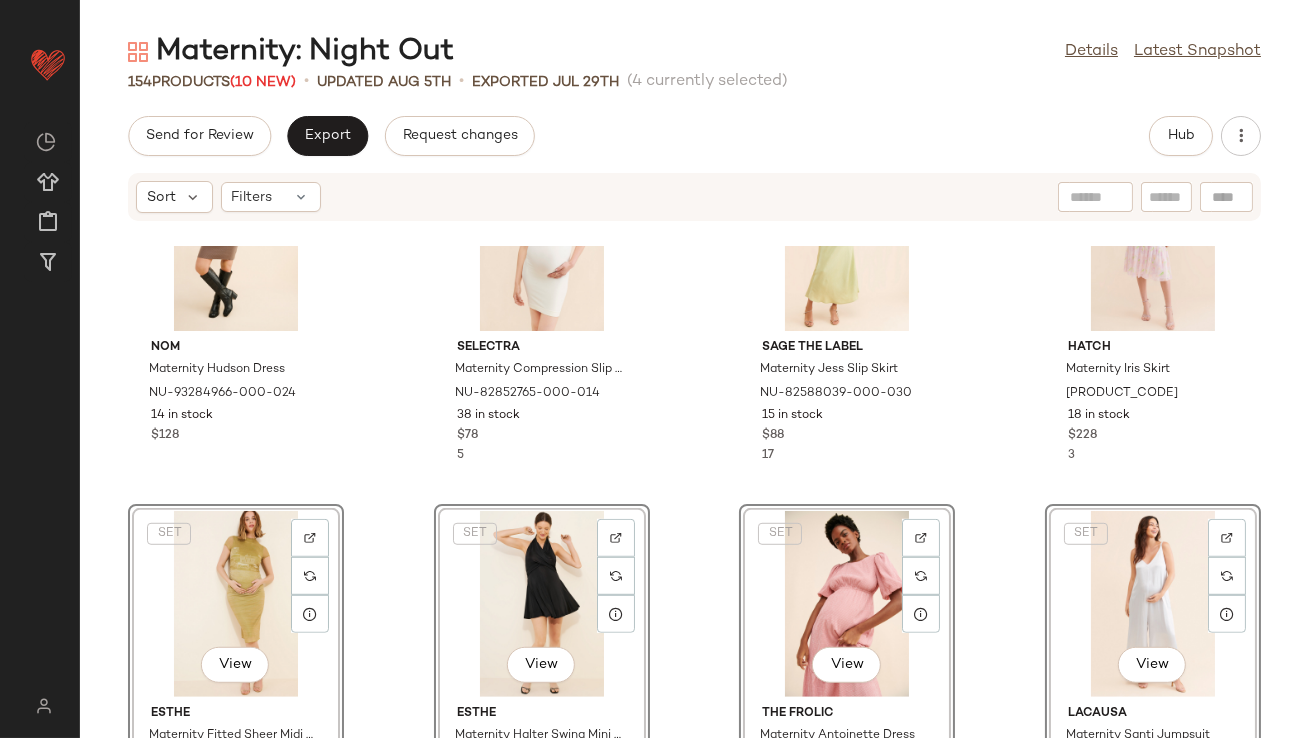 click on "nom Maternity Hudson Dress [PRODUCT_CODE] 14 in stock $128 Selectra Maternity Compression Slip Dress [PRODUCT_CODE] 38 in stock $78 5 Sage The Label Maternity Jess Slip Skirt [PRODUCT_CODE] 15 in stock $88 17 SET Hatch Maternity Iris Skirt [PRODUCT_CODE] 18 in stock $228 3 SET View ESTHE Maternity Fitted Sheer Midi Dress [PRODUCT_CODE] 13 in stock $198 1 SET View ESTHE Maternity Halter Swing Mini Dress [PRODUCT_CODE] 36 in stock $128 5 SET View The Frolic Maternity Antoinette Dress [PRODUCT_CODE] 86 in stock $102 9 SET View LACAUSA Maternity Santi Jumpsuit [PRODUCT_CODE] 14 in stock $218 2 Emilia George Maternity Strapless Evelyn Dress [PRODUCT_CODE] 32 in stock $328 7 OhSevenDays Maternity Violet Midi Dress [PRODUCT_CODE] 26 in stock $258 24 Especia Maternity Ninot Midi Dress [PRODUCT_CODE] 55 in stock $529 17 ripe Maternity Vivian Shirred Dress [PRODUCT_CODE] 18 in stock $108 17 4th & Reckless Maternity Rosie Maxi Dress $102 3 19" 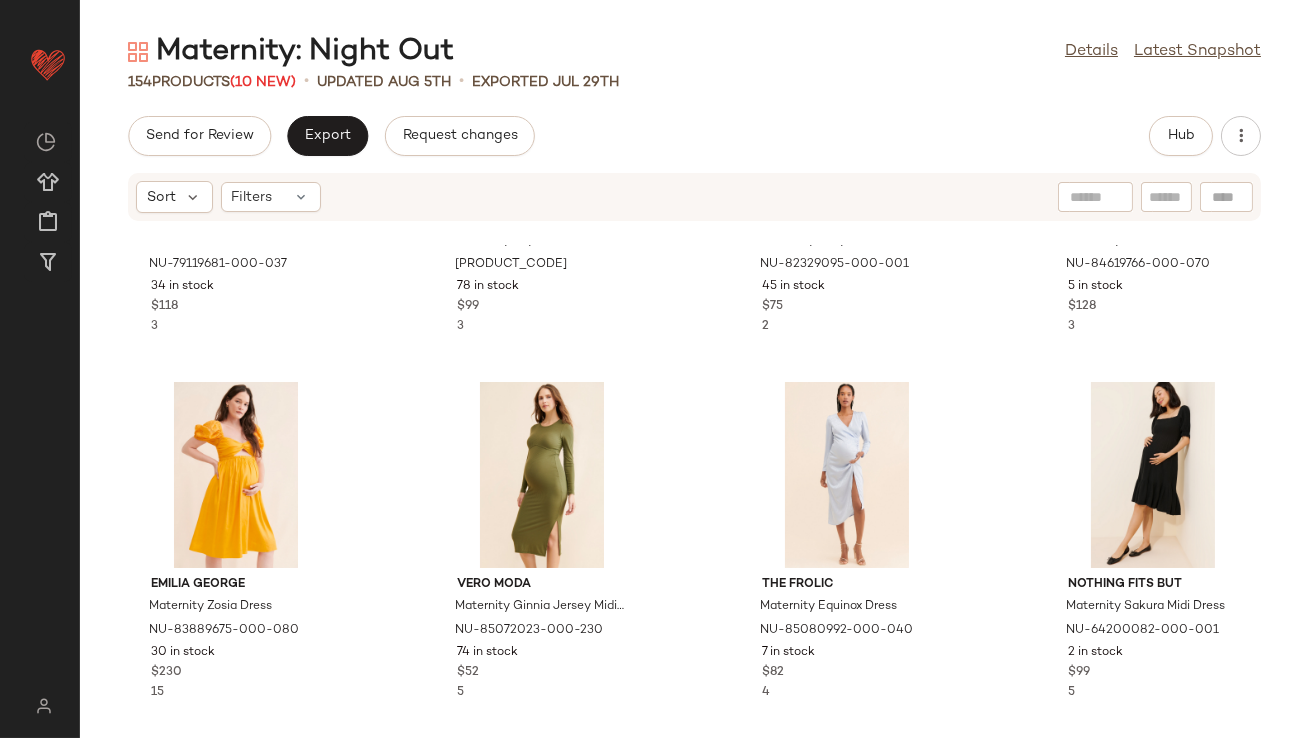 scroll, scrollTop: 0, scrollLeft: 0, axis: both 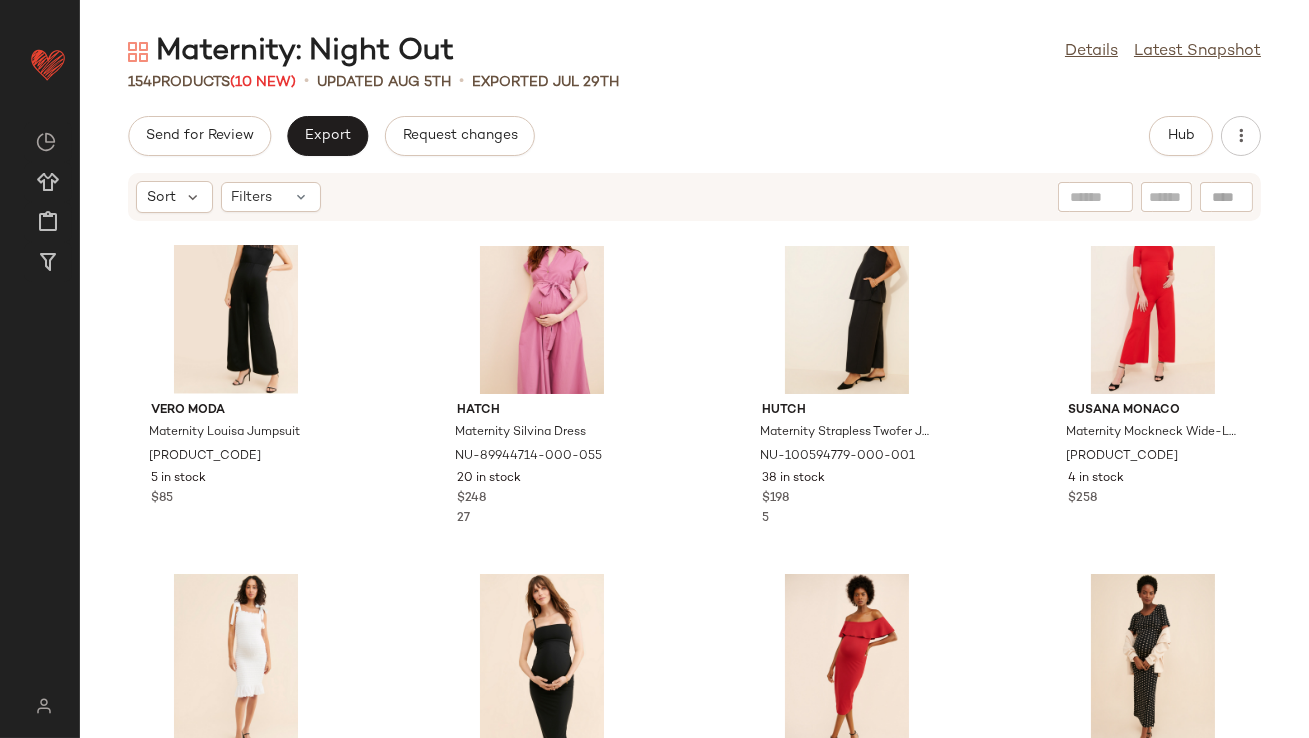 click on "Susana Monaco Maternity Strapless Knit Jumpsuit [PRODUCT_CODE] 38 in stock $238 19 Saylor Maternity Fiala Mini Dress [PRODUCT_CODE] 47 in stock $165 Saylor Maternity Greyson Mini Dress [PRODUCT_CODE] 29 in stock $264 Nothing Fits But Maternity Milkmaid Midi Dress [PRODUCT_CODE] 82 in stock $238 Vero Moda Maternity Louisa Jumpsuit [PRODUCT_CODE] 5 in stock $85 Hatch Maternity Silvina Dress [PRODUCT_CODE] 20 in stock $248 27 Hutch Maternity Strapless Twofer Jumpsuit [PRODUCT_CODE] 38 in stock $198 5 Susana Monaco Maternity Mockneck Wide-Leg Jumpsuit [PRODUCT_CODE] 4 in stock $258 Nothing Fits But Maternity Eiji Dress [PRODUCT_CODE] 13 in stock $139 7 Hatch Maternity Body Strapless Dress [PRODUCT_CODE] 27 in stock $118 7 Susana Monaco Maternity Fitted Off The Shoulder Midi Dress [PRODUCT_CODE] 9 in stock $188 11 nom Maternity Hugo Dress [PRODUCT_CODE] 49 in stock $98 12 Hatch Maternity Poncho Mini Dress [PRODUCT_CODE] 18 in stock $198 1 $98 5 $89" 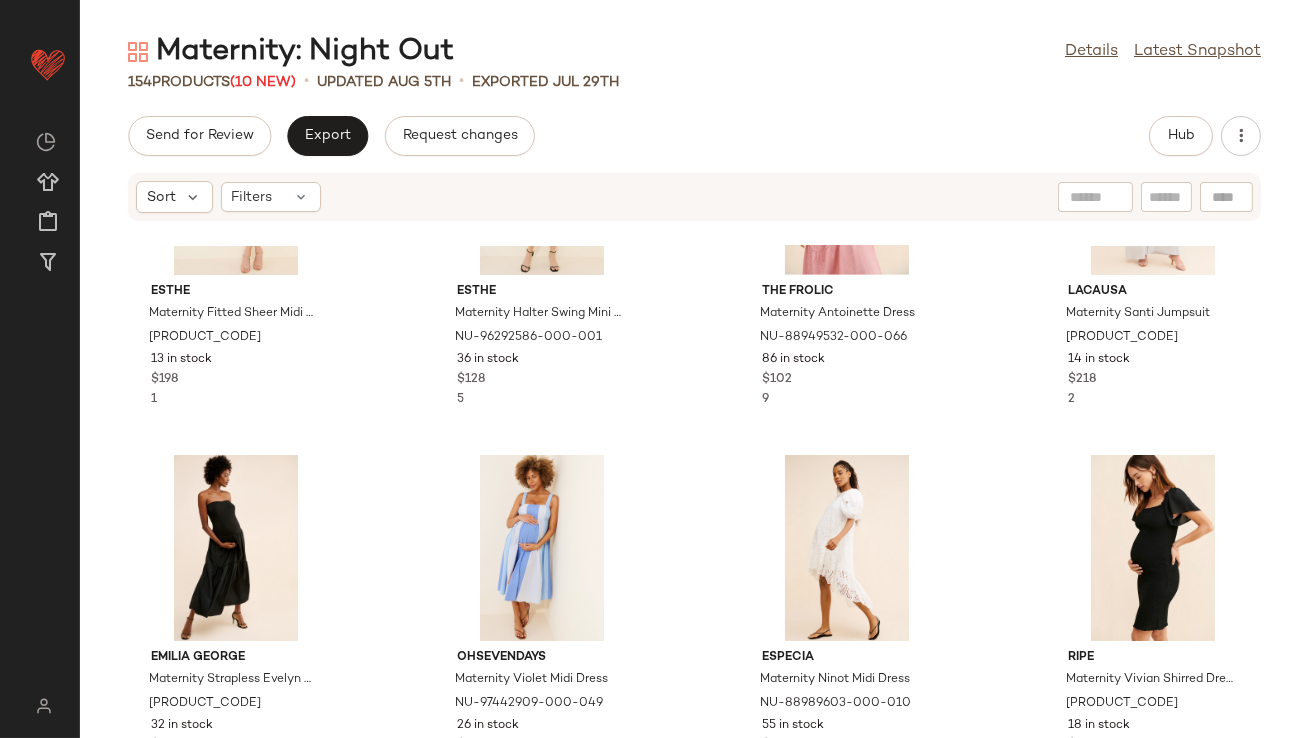 scroll, scrollTop: 3265, scrollLeft: 0, axis: vertical 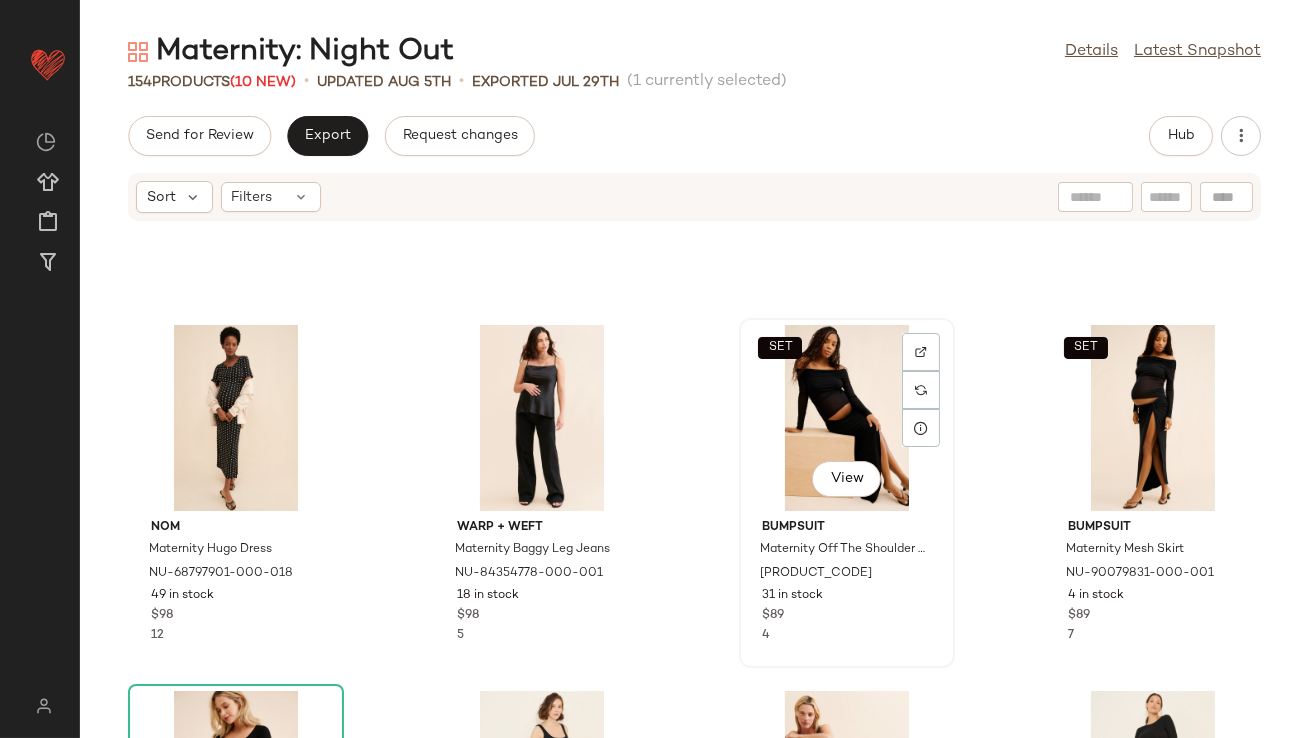 click on "SET   View" 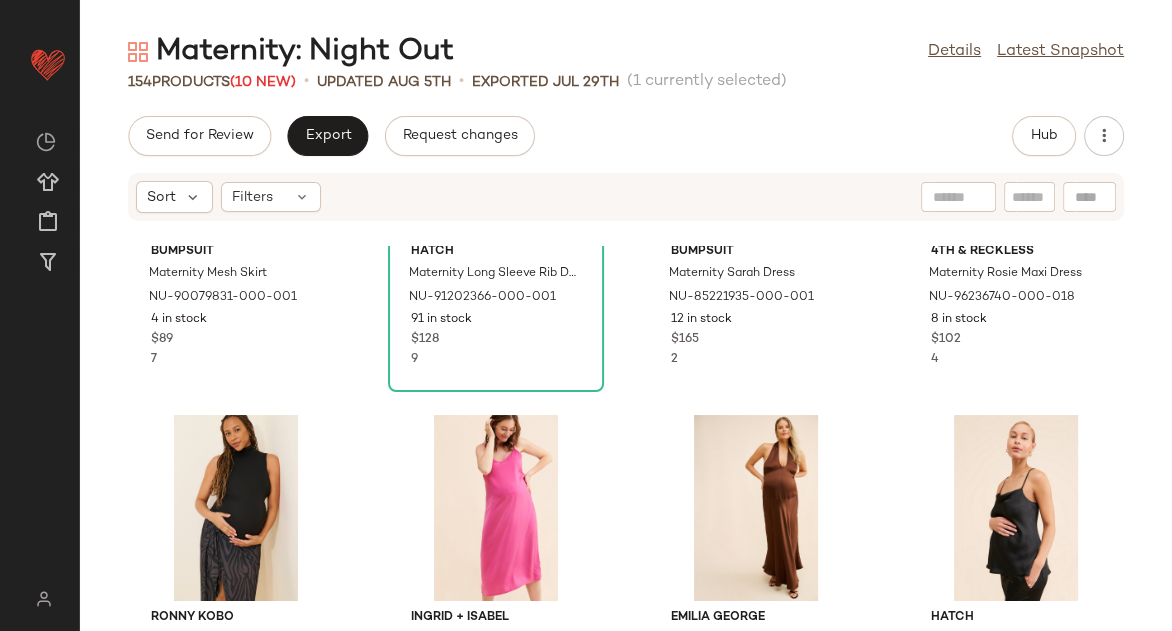 scroll, scrollTop: 6496, scrollLeft: 0, axis: vertical 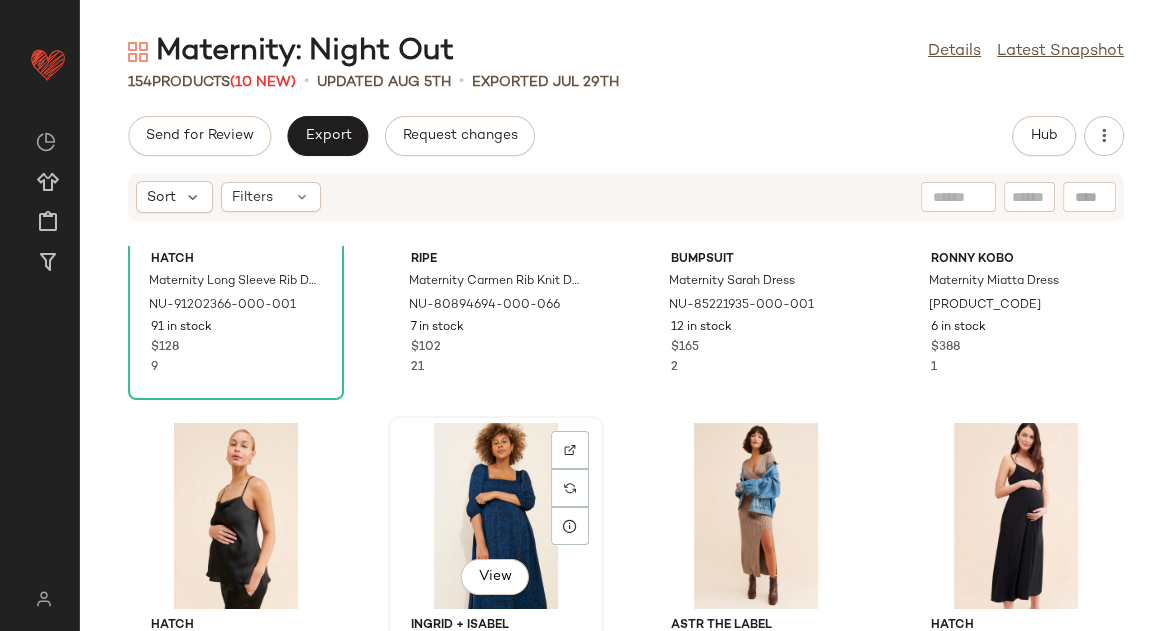 click on "View" 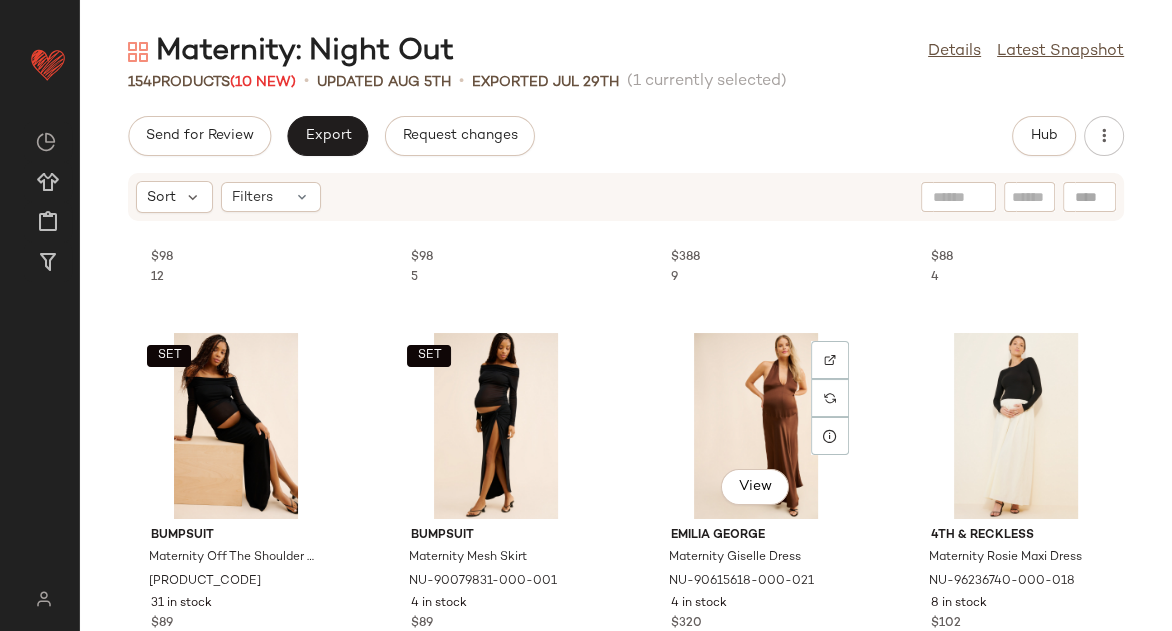 scroll, scrollTop: 6433, scrollLeft: 0, axis: vertical 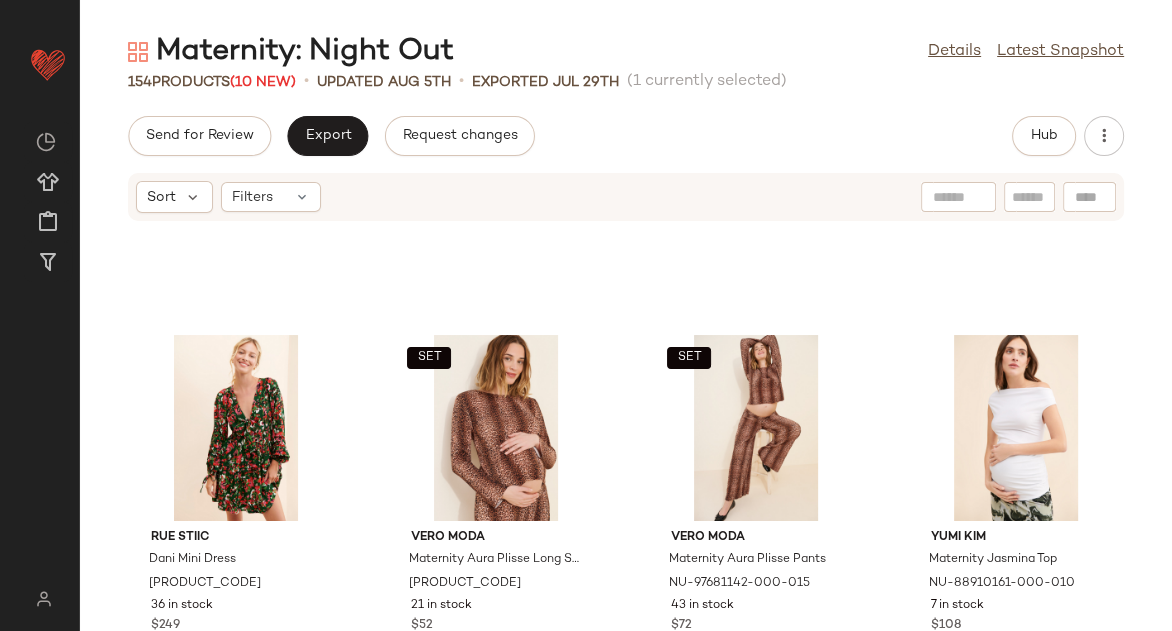 drag, startPoint x: 984, startPoint y: 323, endPoint x: 885, endPoint y: 340, distance: 100.44899 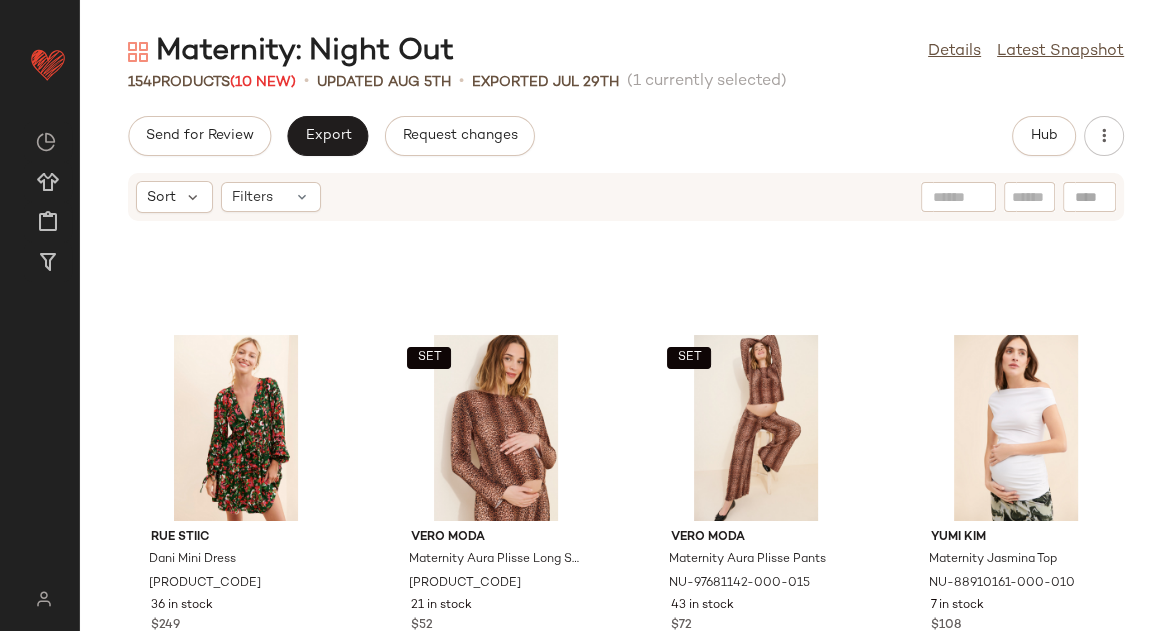 click on "Rue Stiic Dani Mini Dress [PRODUCT_CODE] 36 in stock $249 1 SET Vero Moda Maternity Aura Plisse Long Sleeve Crop Top [PRODUCT_CODE] 21 in stock $52 SET Vero Moda Maternity Aura Plisse Pants [PRODUCT_CODE] 43 in stock $72 Yumi Kim Maternity Jasmina Top [PRODUCT_CODE] 7 in stock $108 7 Vero Moda Maternity Josie Maxi Skirt [PRODUCT_CODE] 23 in stock $45 1 LACAUSA Maternity Santi Tie-Dye Jumpsuit [PRODUCT_CODE] 42 in stock $188 1 Glamorous Maternity Katelyn Wide Leg Jumpsuit [PRODUCT_CODE] 11 in stock $148 2 Ripley Rader Maternity One-Shoulder Jumpsuit [PRODUCT_CODE] 23 in stock $248 3 ripe Maternity Odette Tie-Front Dress [PRODUCT_CODE] 28 in stock $103 2 Ingrid + Isabel Maternity Maxi Dress [PRODUCT_CODE] 59 in stock $110 29 The Frolic Maternity Hope Dress [PRODUCT_CODE] 67 in stock $74 ESTHE Maternity Mixed Media Ballerina Dress [PRODUCT_CODE] 13 in stock $168 2 OhSevenDays Maternity Margaret Tie Midi Dress [PRODUCT_CODE] 79 in stock $248 8 5" 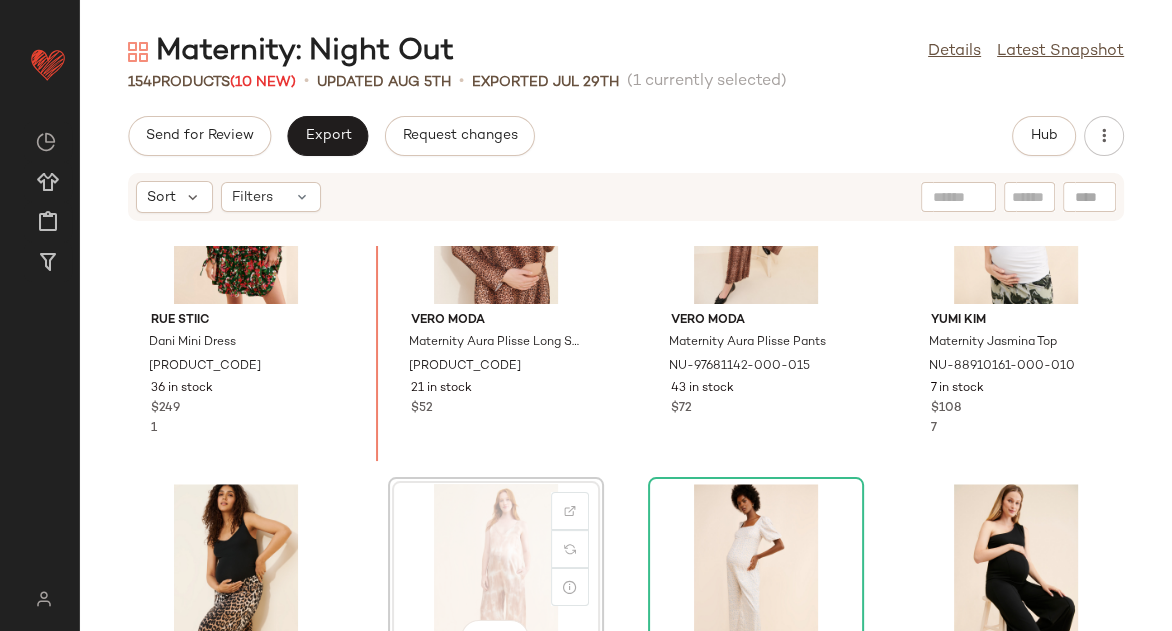scroll, scrollTop: 8197, scrollLeft: 0, axis: vertical 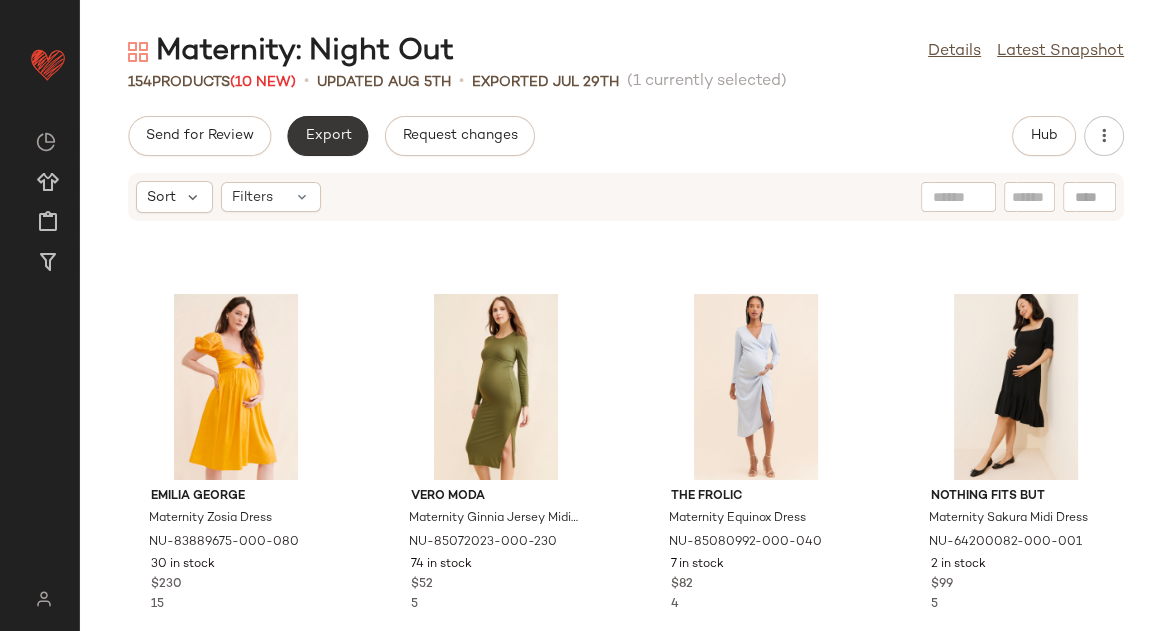 click on "Export" at bounding box center (327, 136) 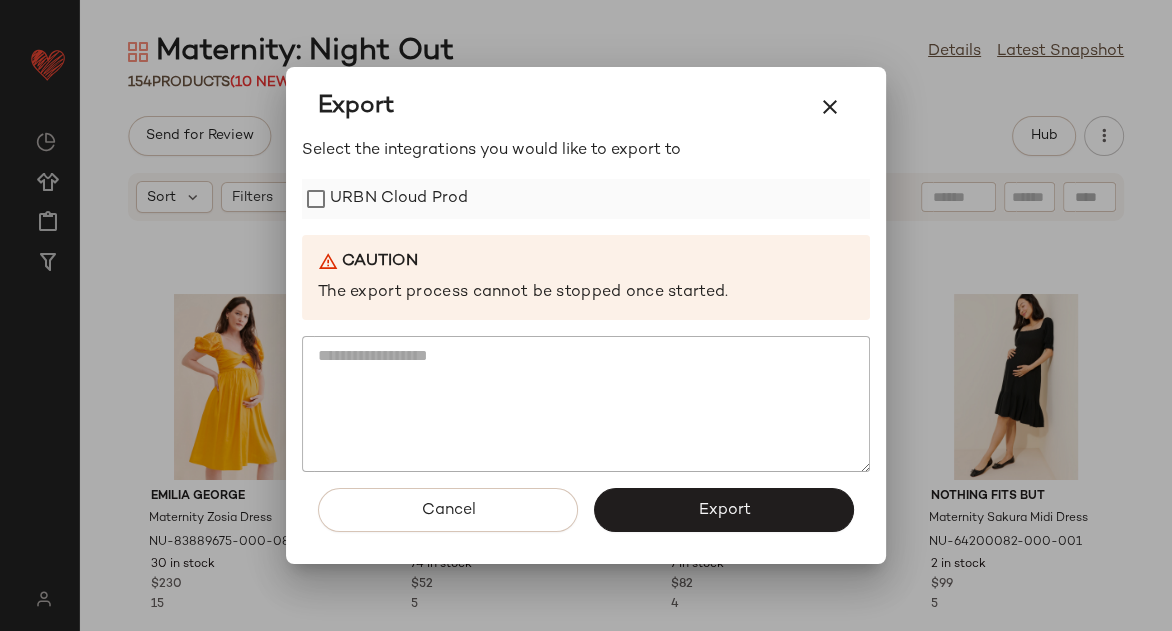 click on "URBN Cloud Prod" at bounding box center [399, 199] 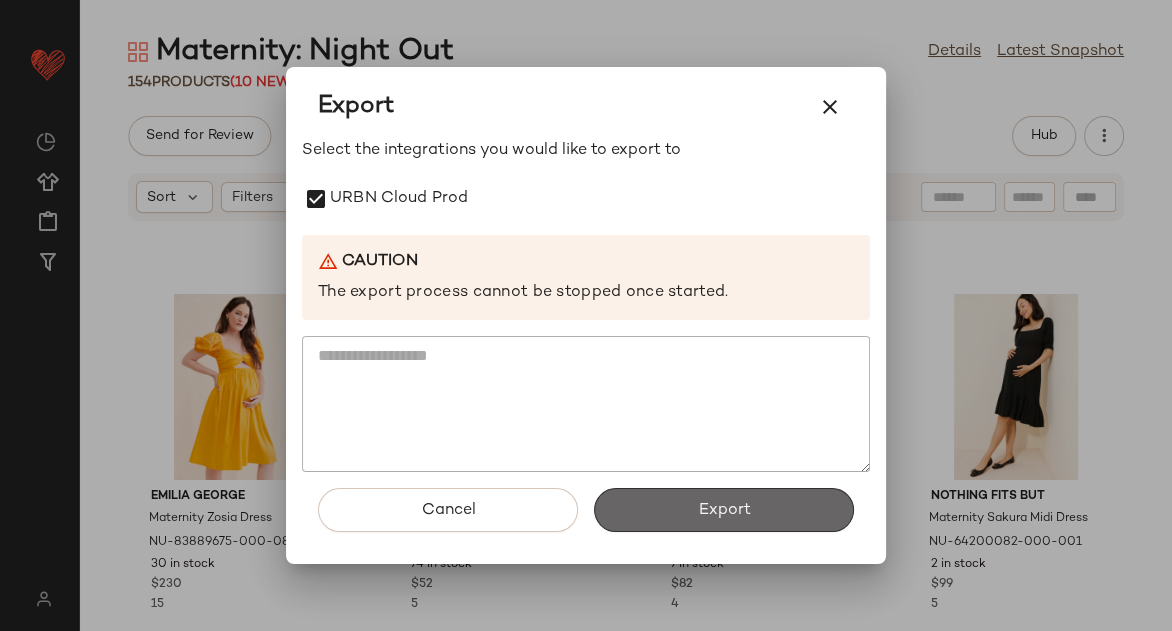 click on "Export" at bounding box center (724, 510) 